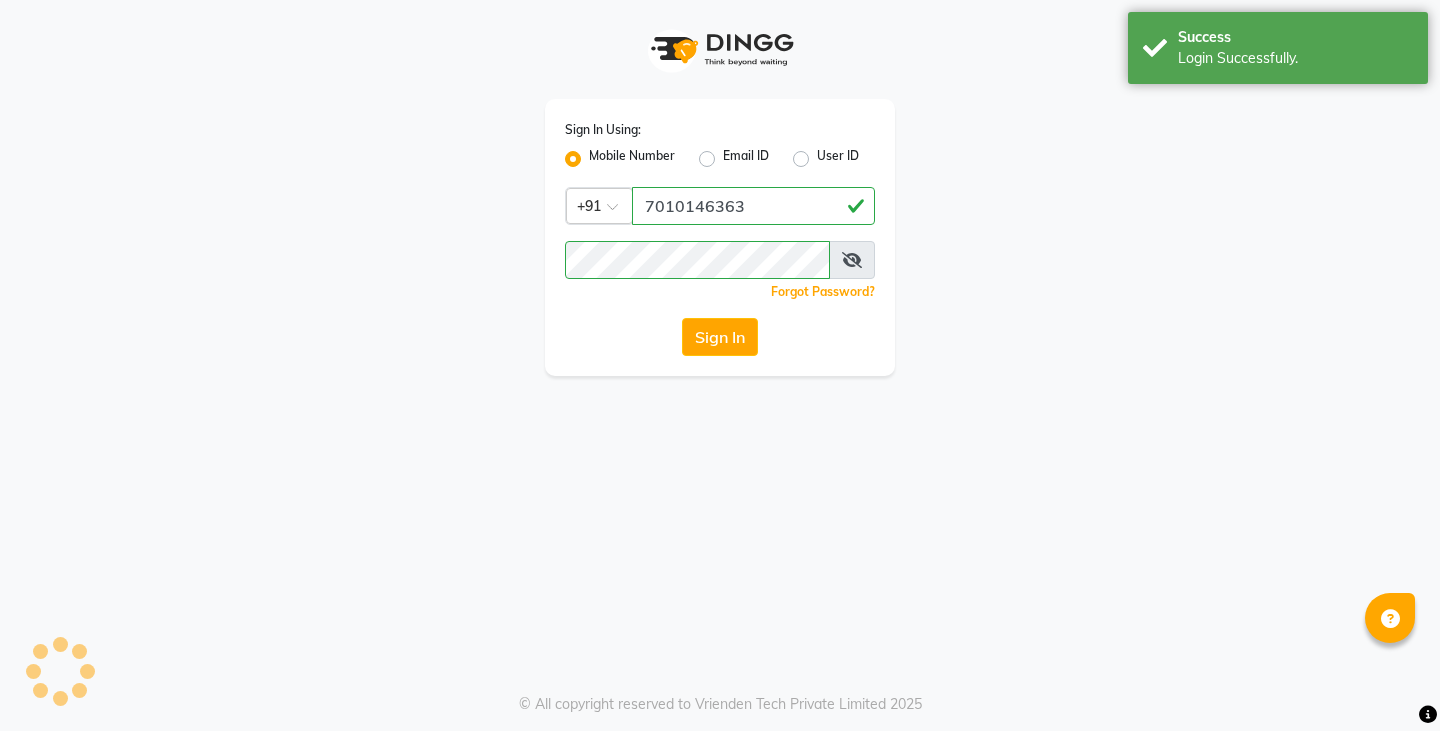 scroll, scrollTop: 0, scrollLeft: 0, axis: both 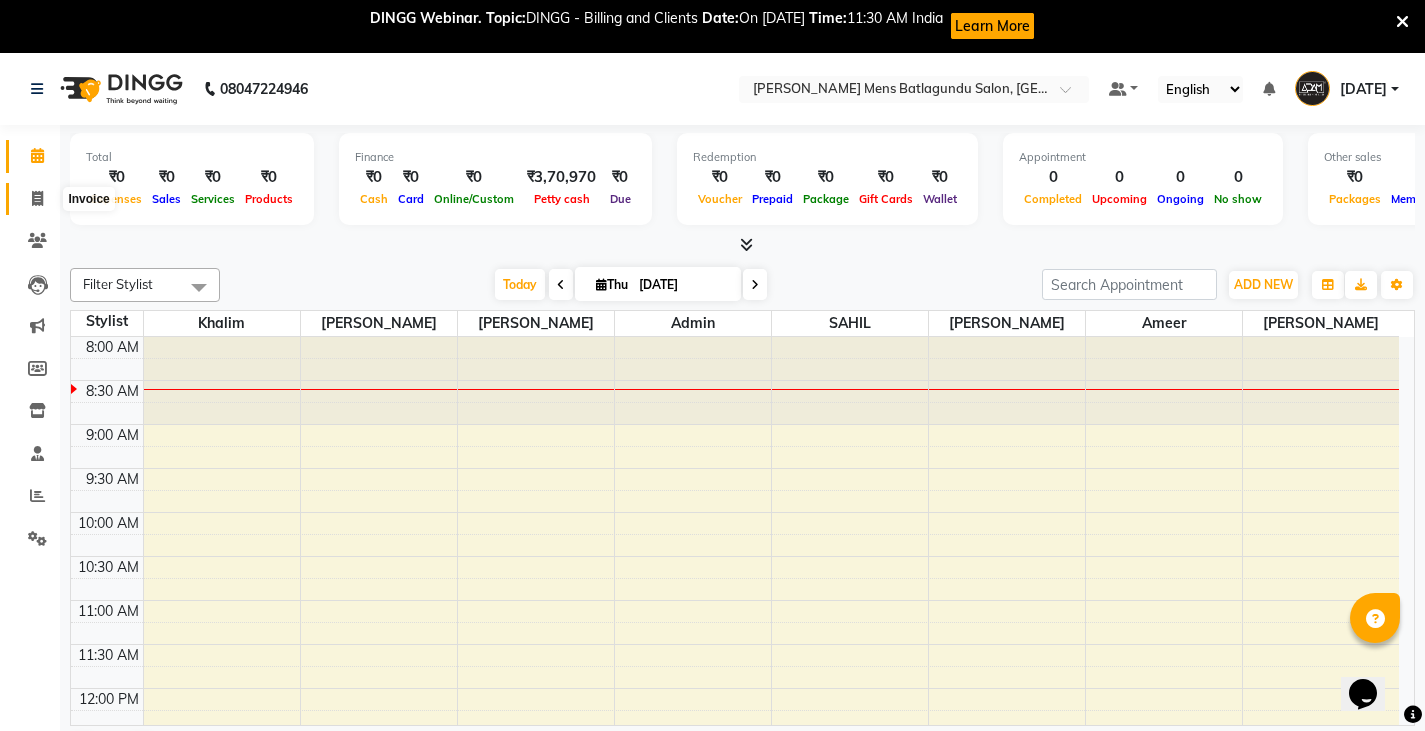 click 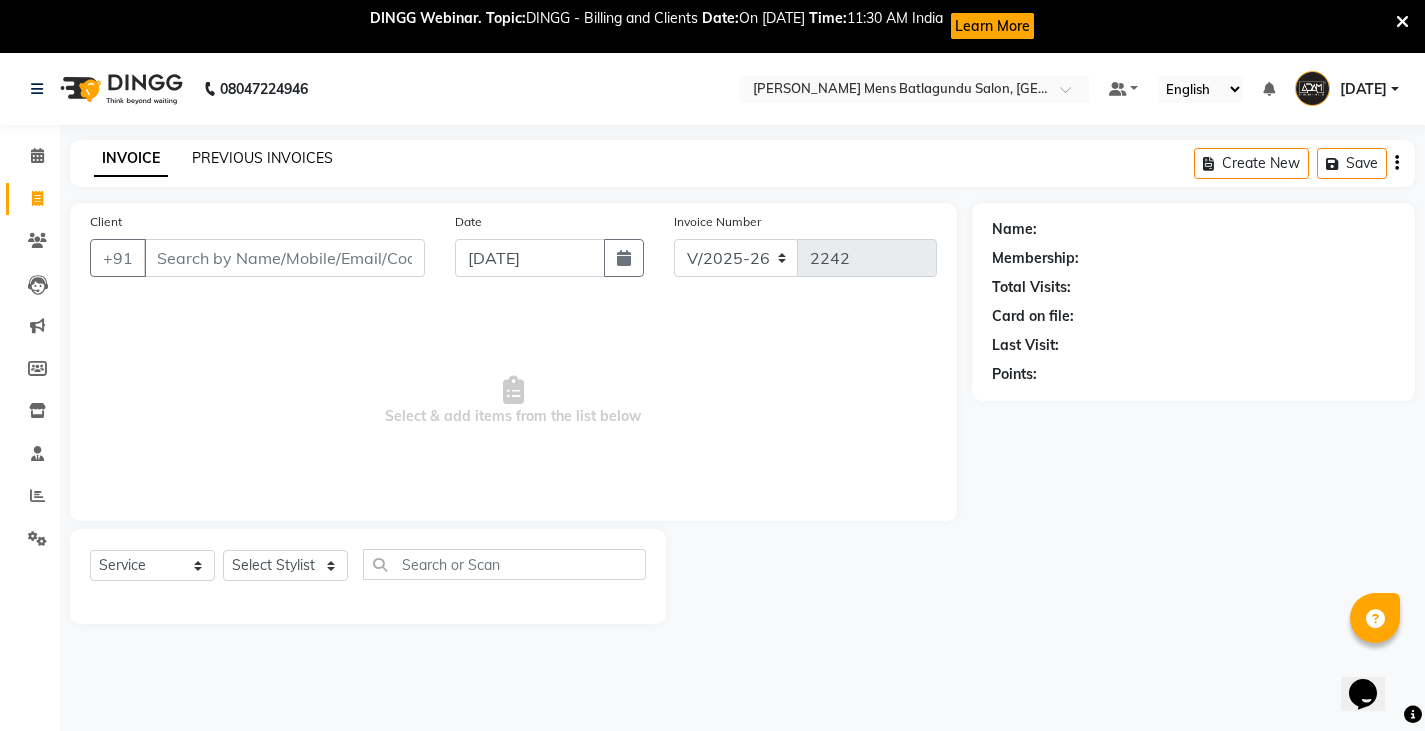 click on "PREVIOUS INVOICES" 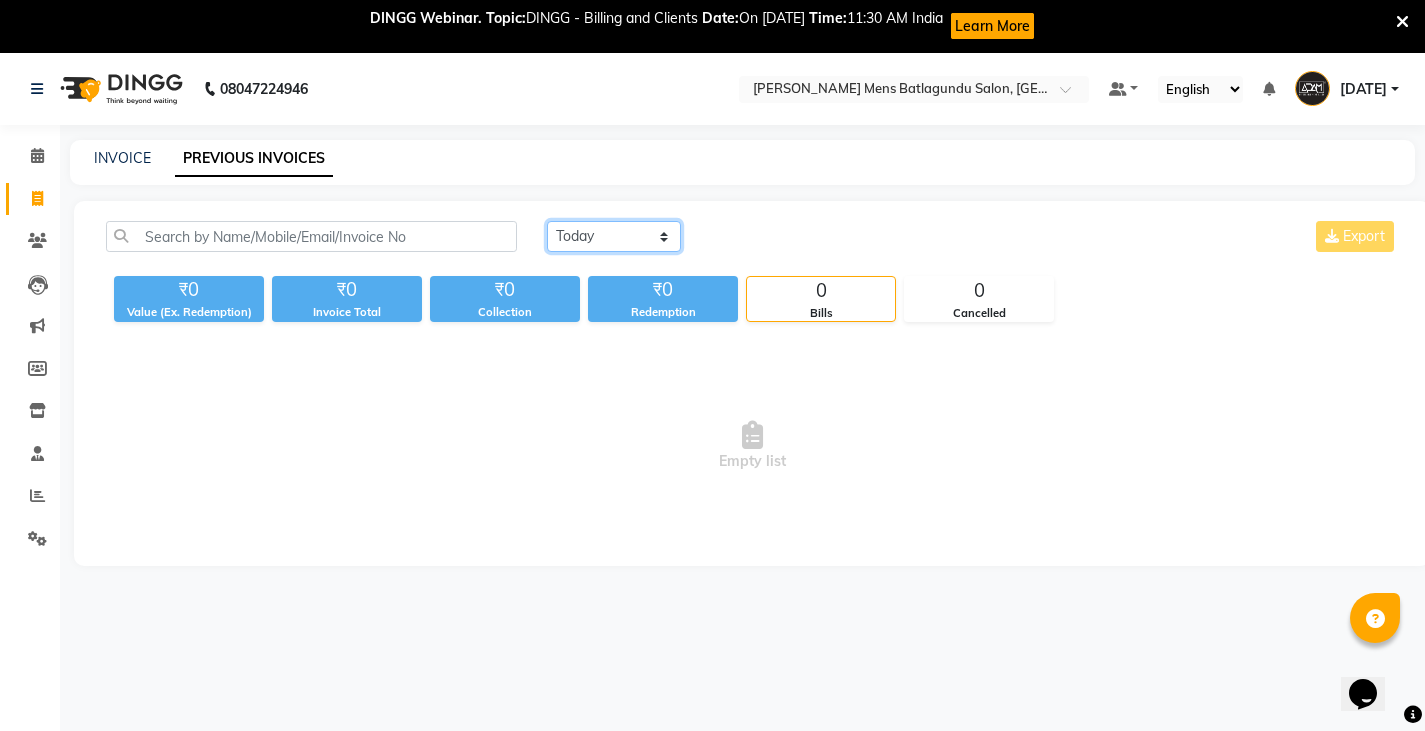 click on "Today Yesterday Custom Range" 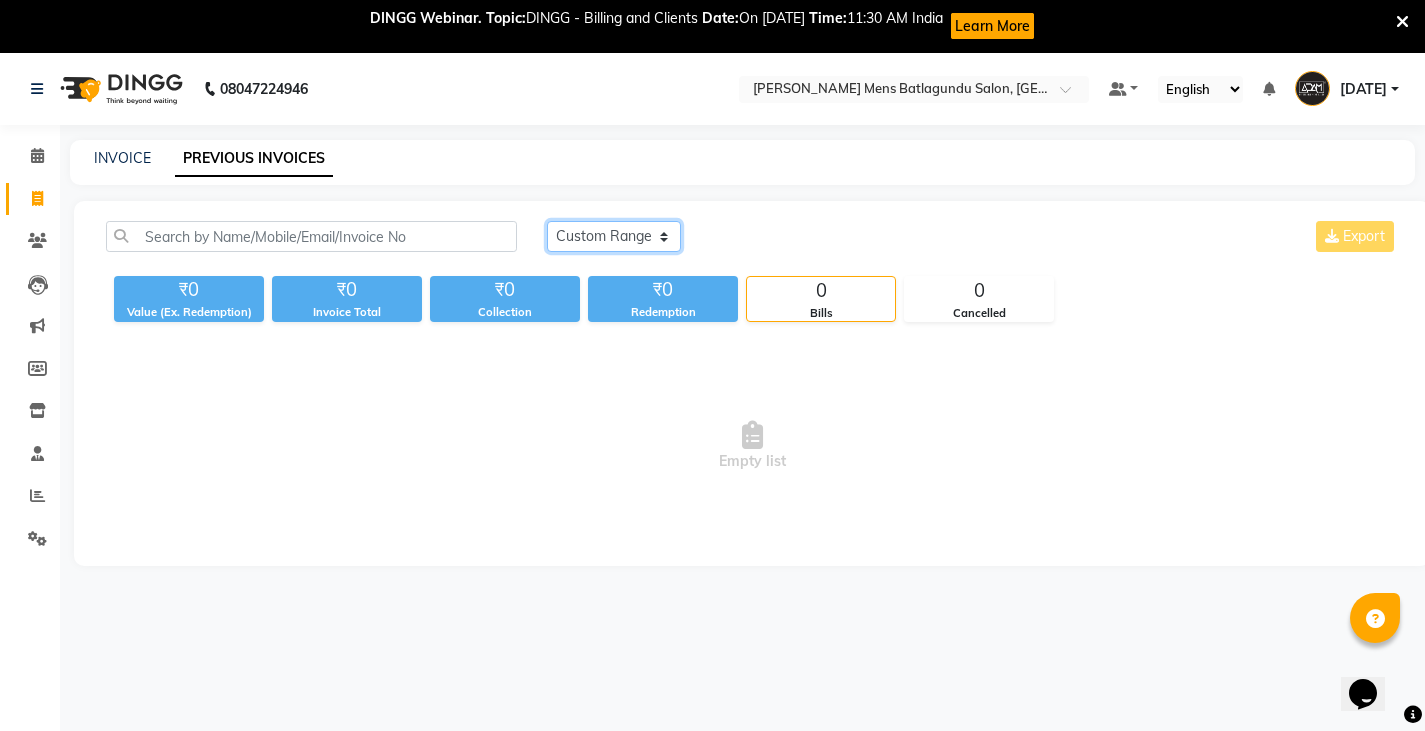 click on "Today Yesterday Custom Range" 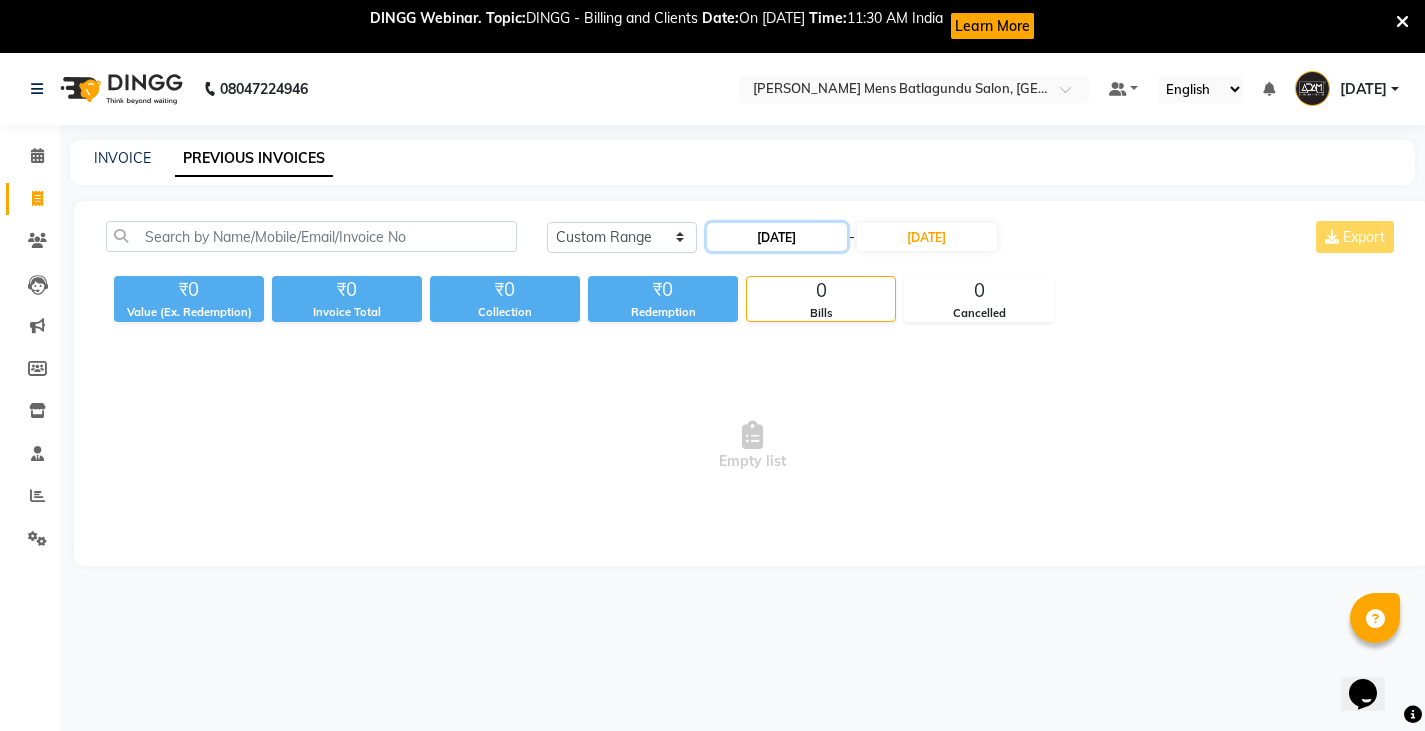 click on "10-07-2025" 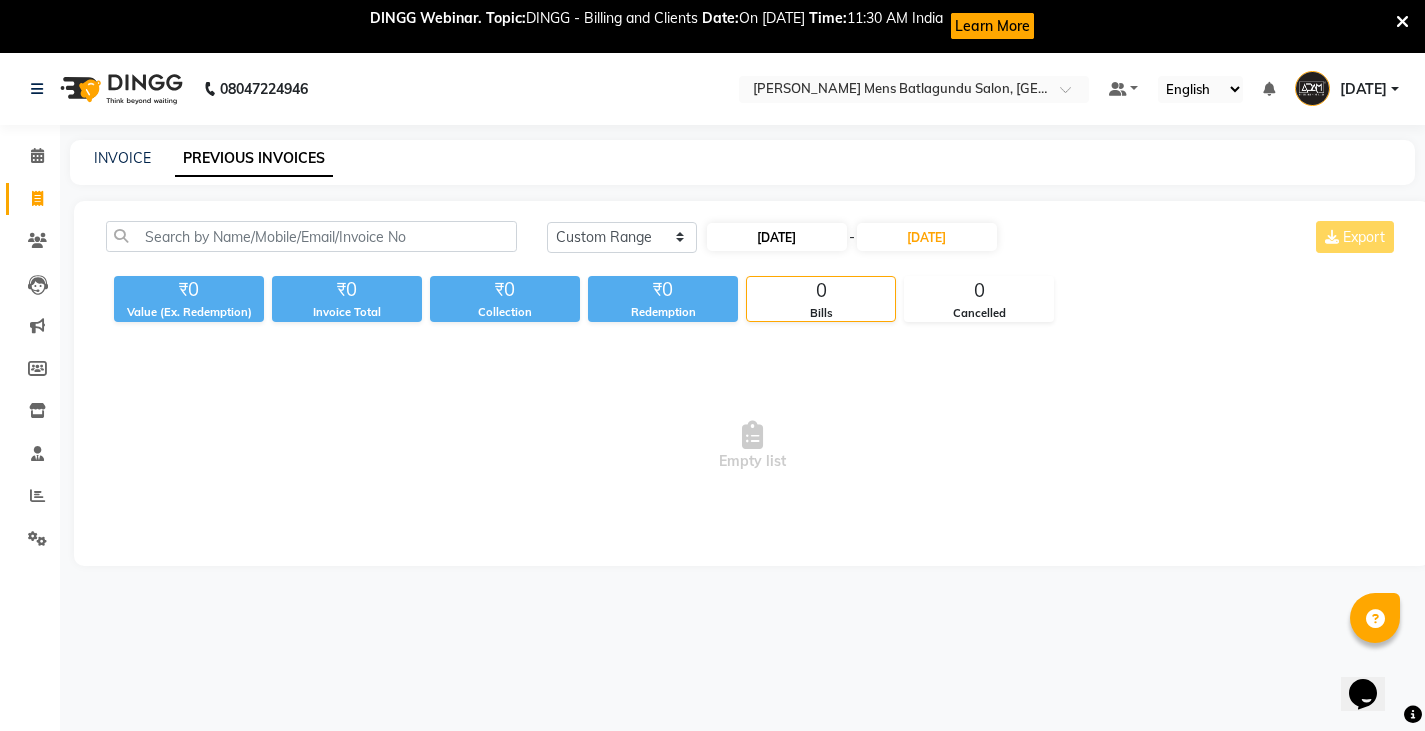 select on "7" 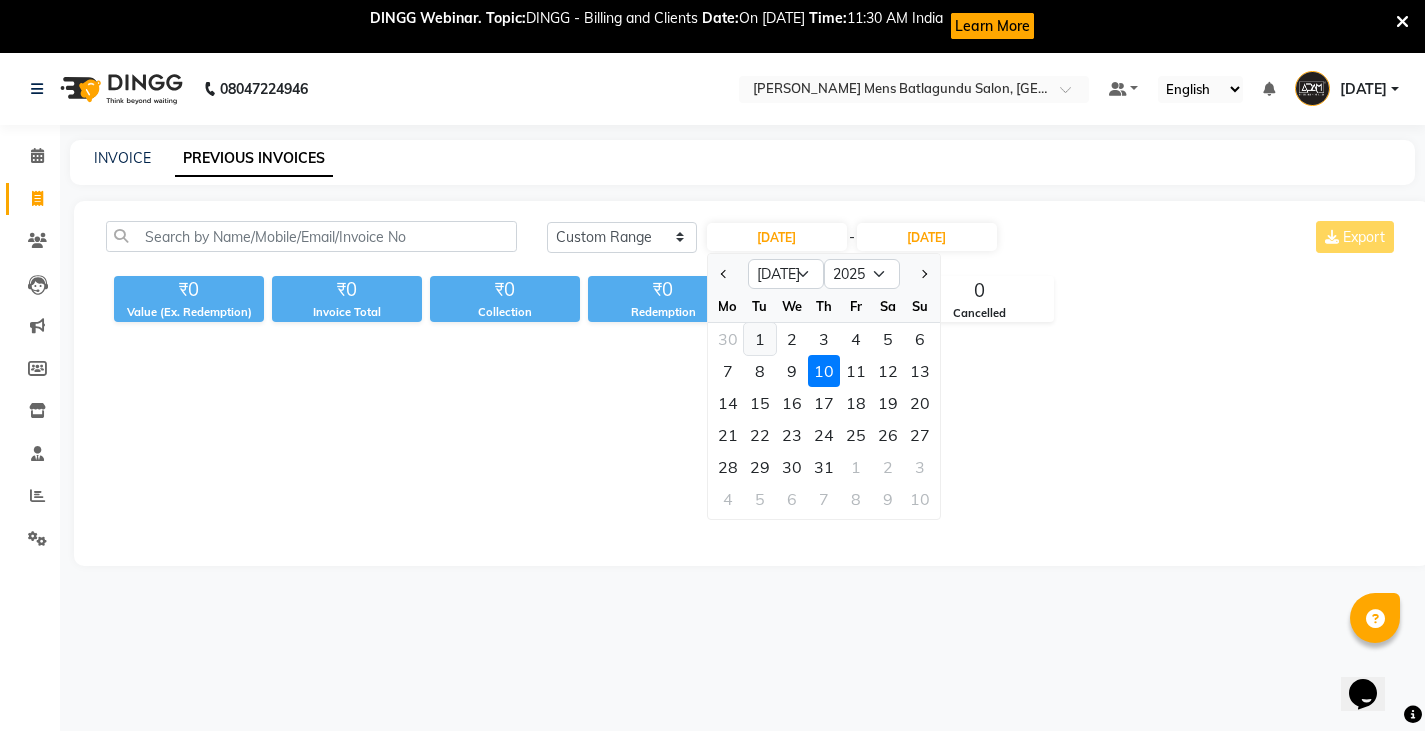 click on "1" 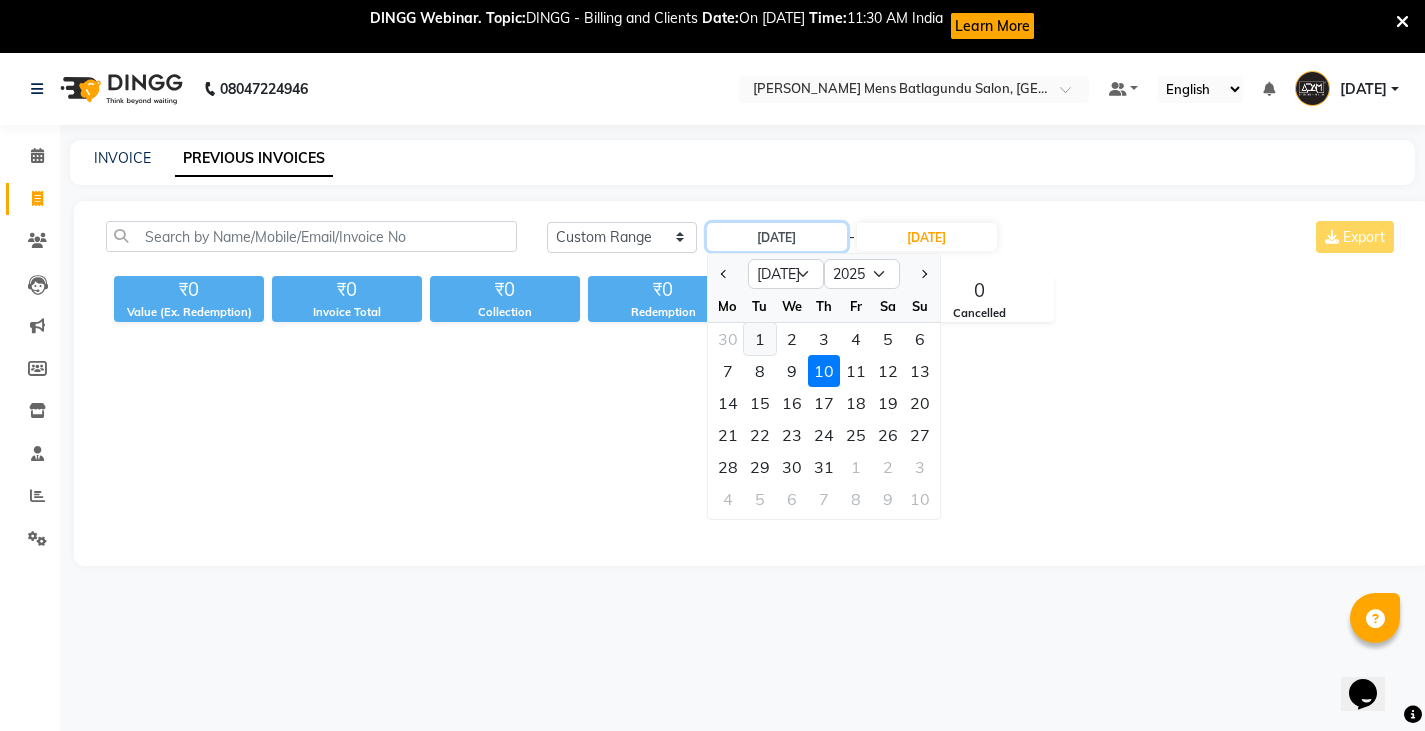 type on "01-07-2025" 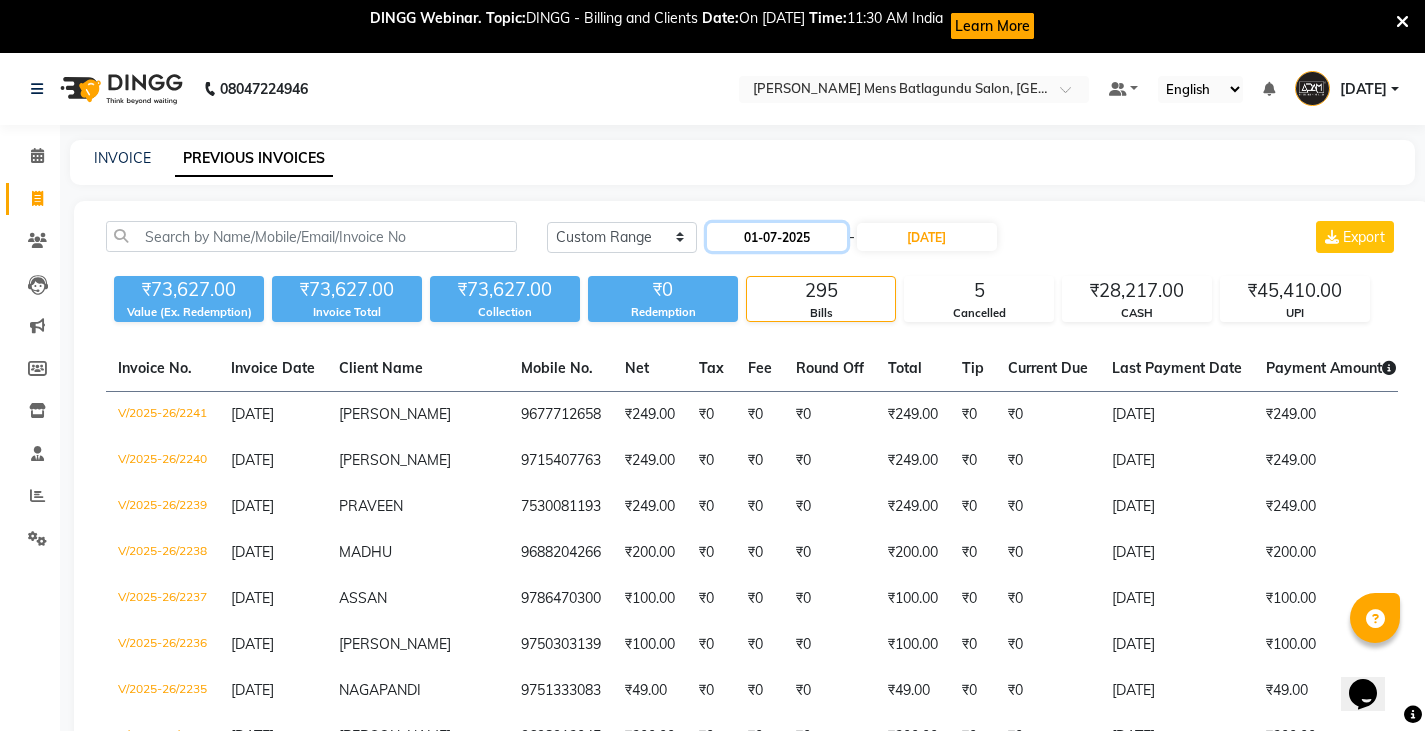 click on "01-07-2025" 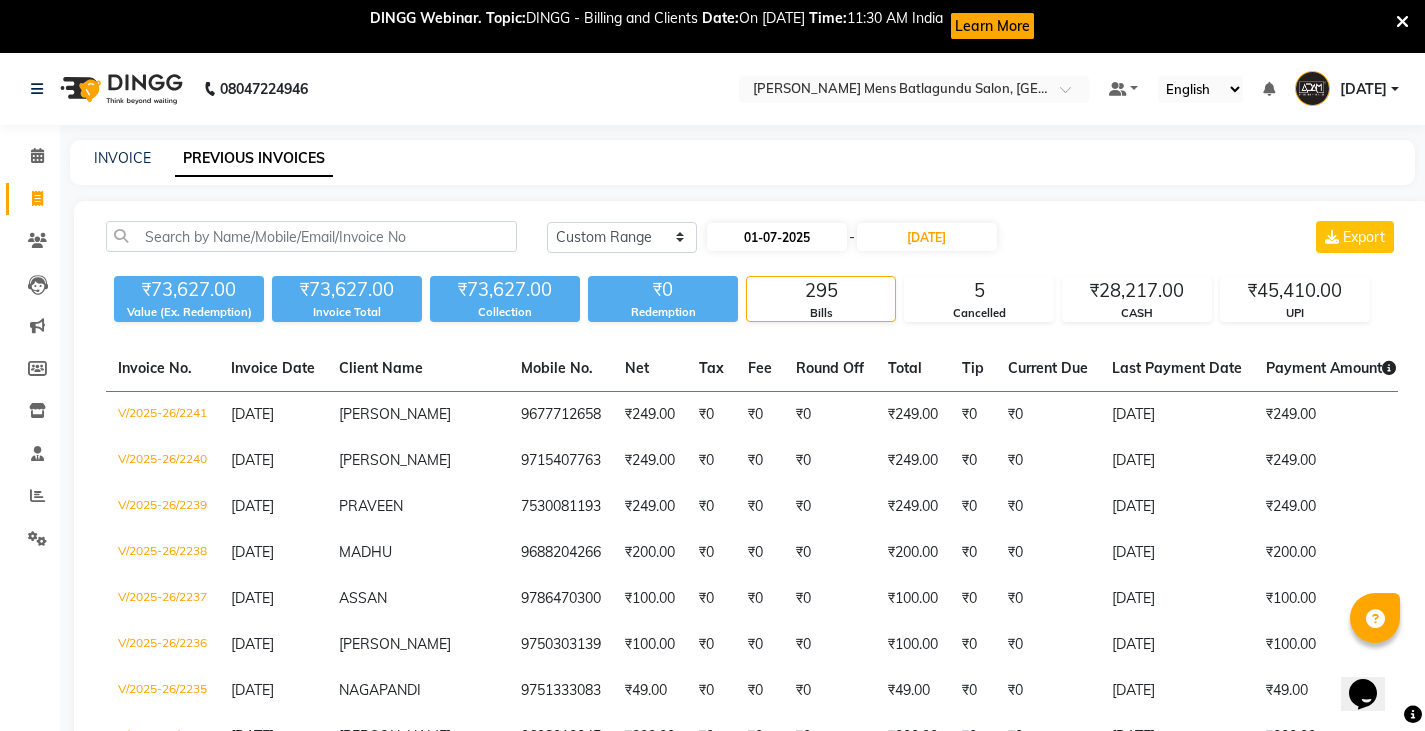 select on "7" 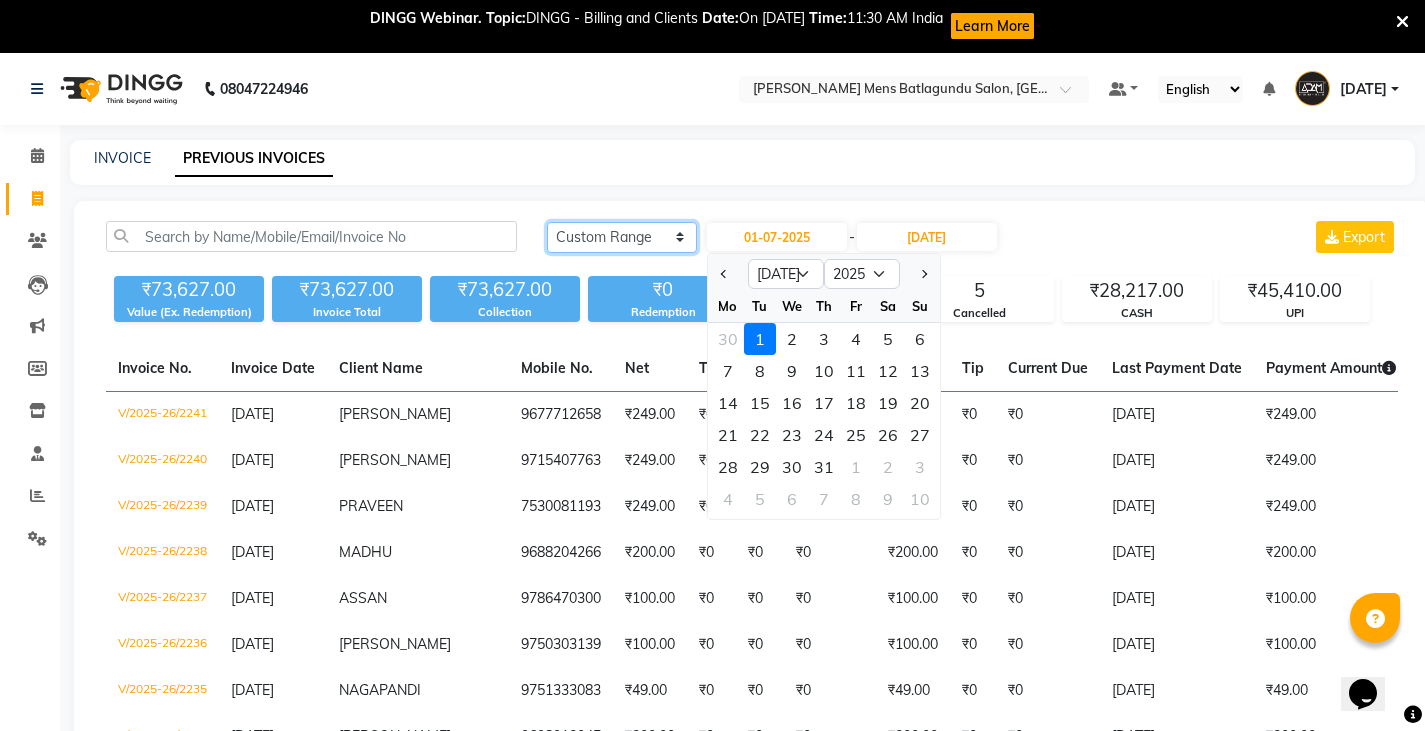 click on "Today Yesterday Custom Range" 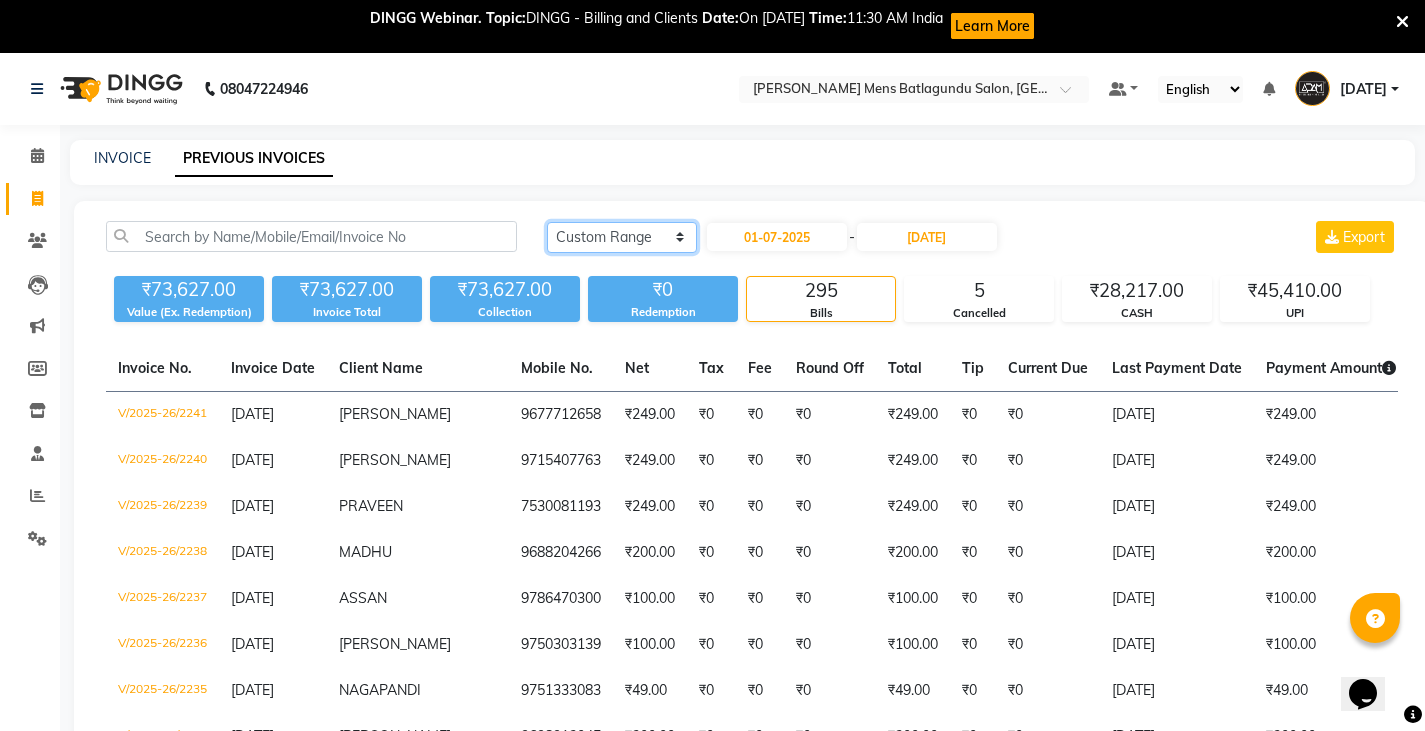 click on "[DATE] [DATE] Custom Range" 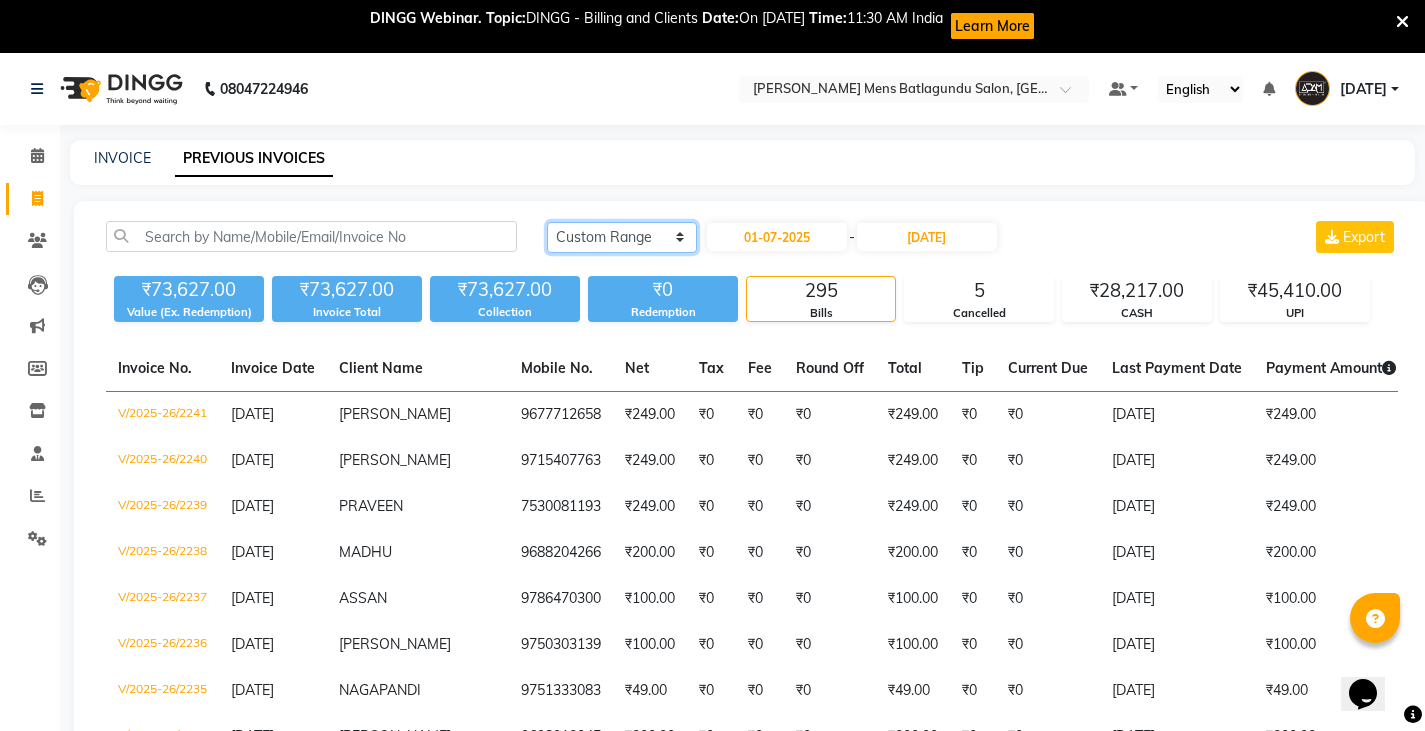 select on "[DATE]" 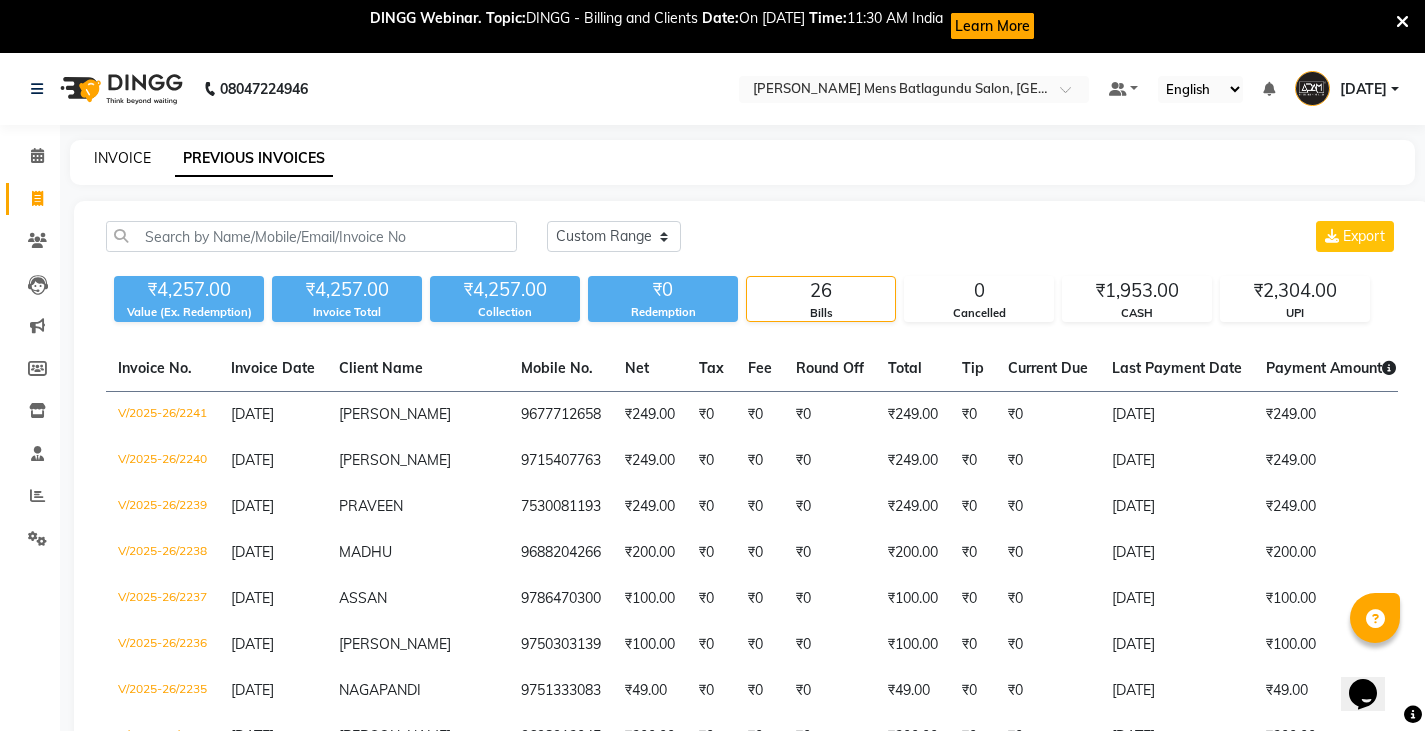 click on "INVOICE" 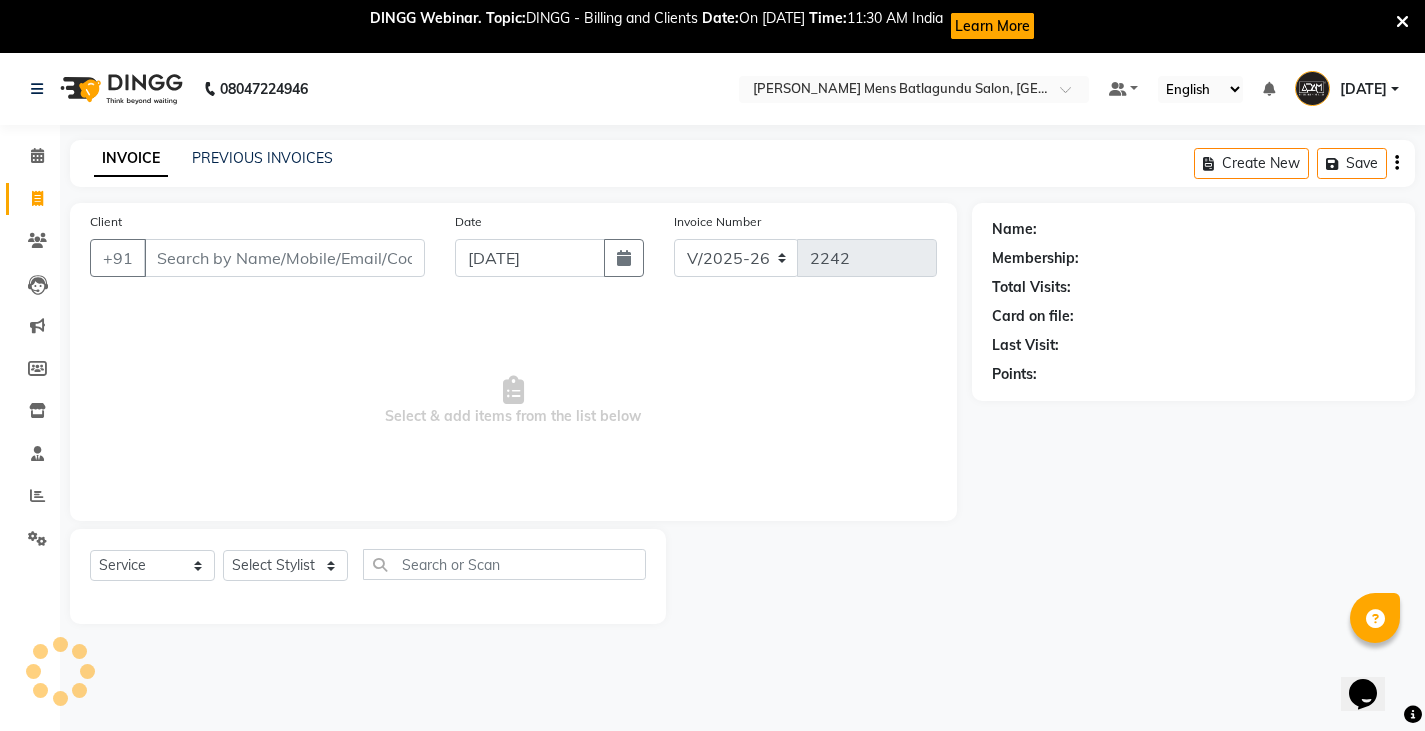 scroll, scrollTop: 53, scrollLeft: 0, axis: vertical 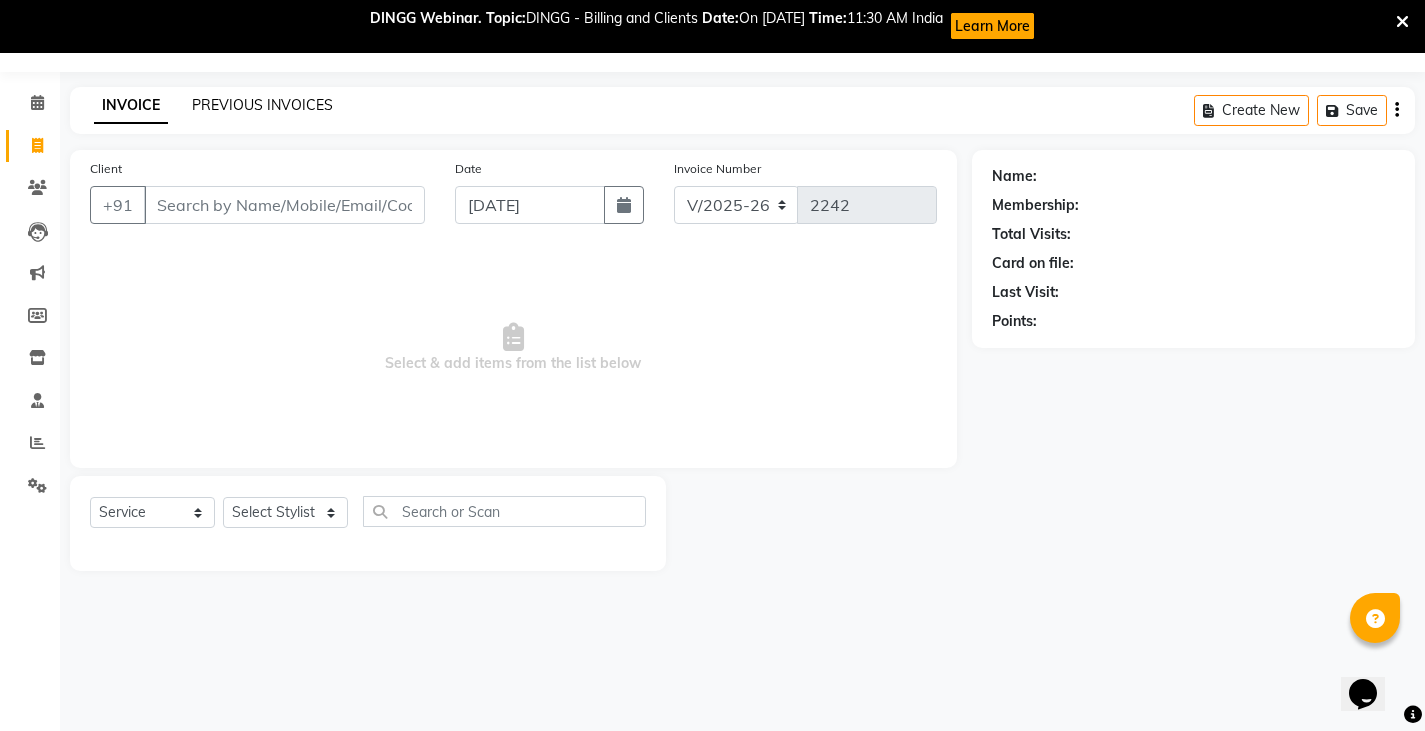 click on "PREVIOUS INVOICES" 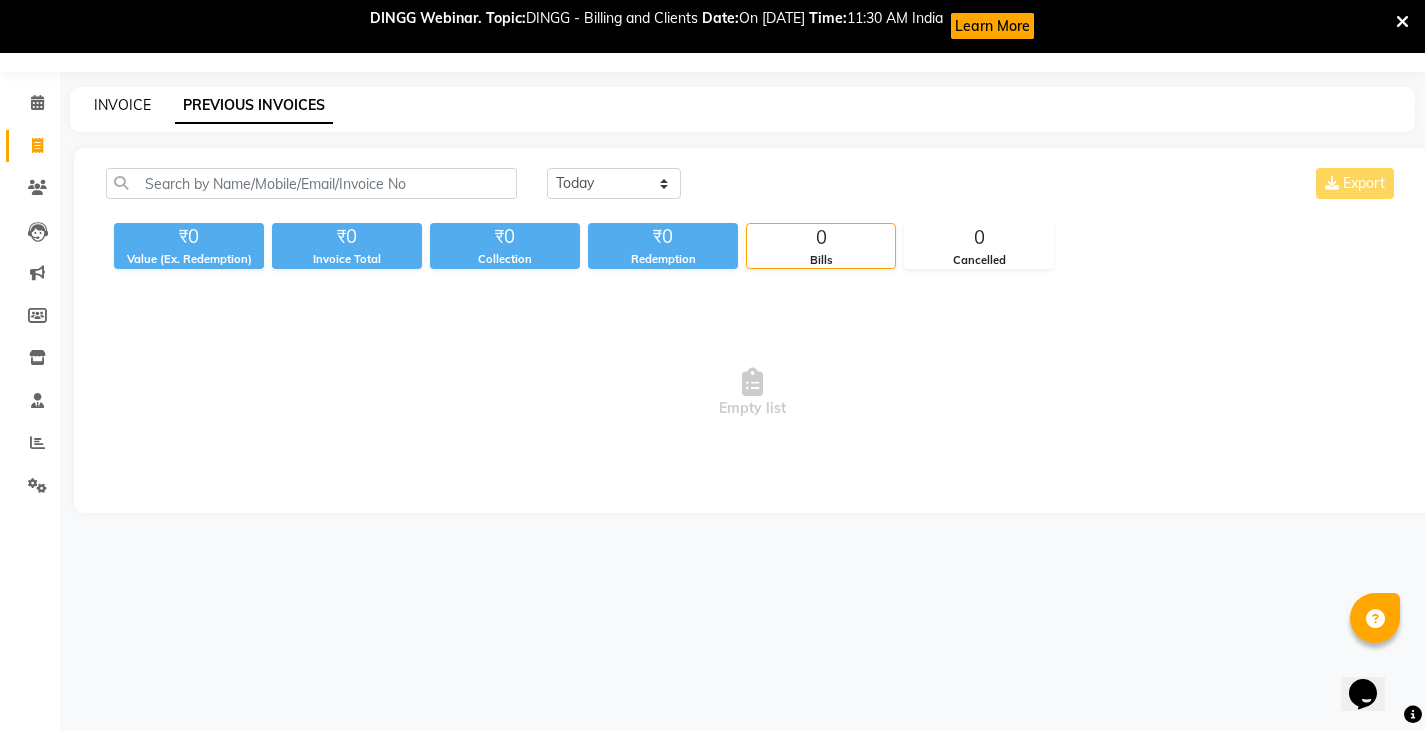 click on "INVOICE" 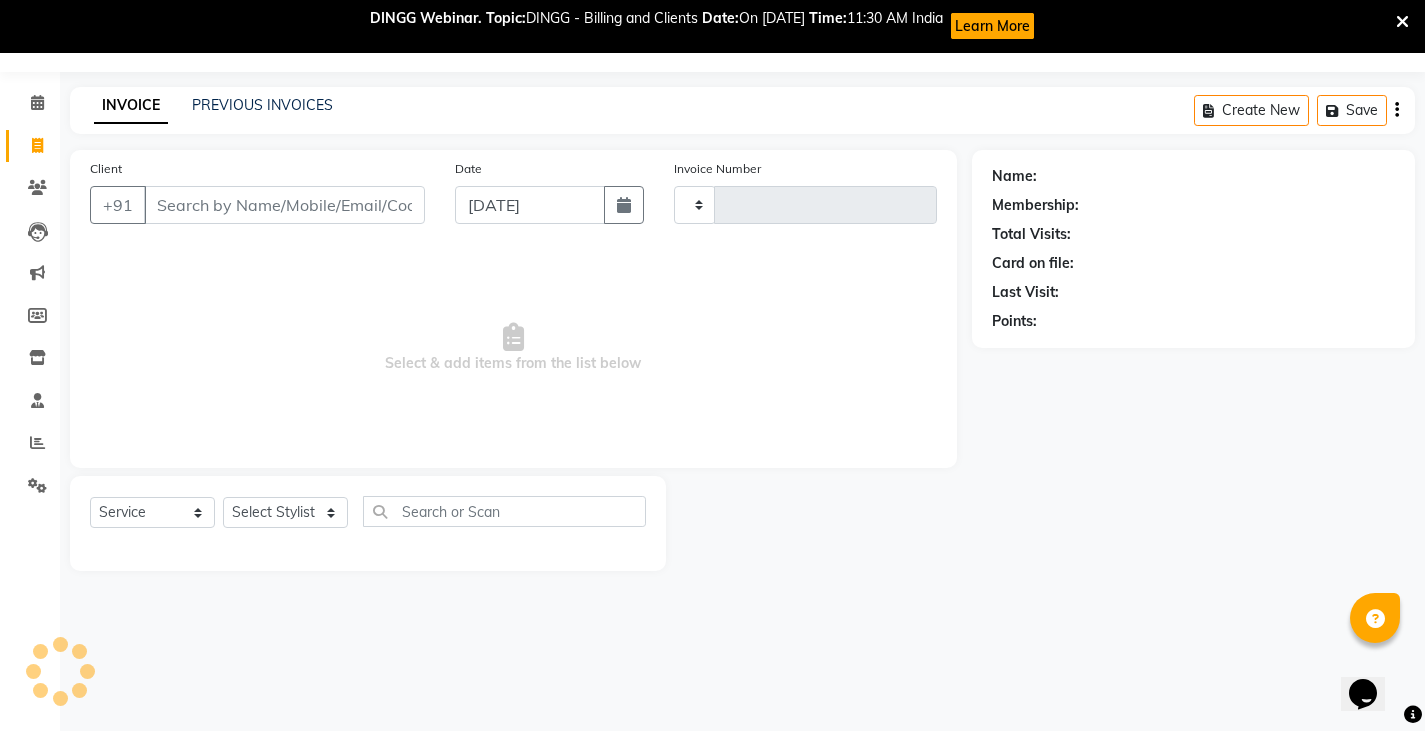 type on "2242" 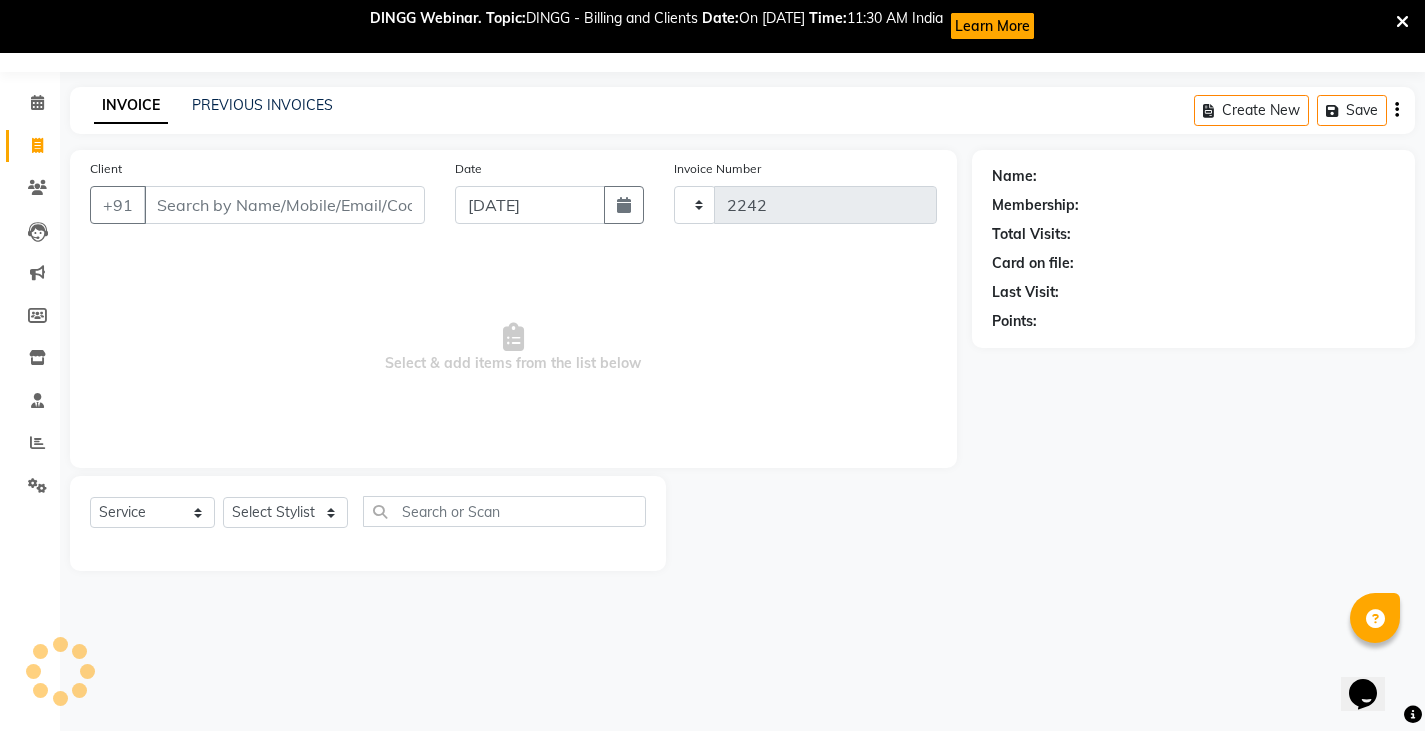 select on "8213" 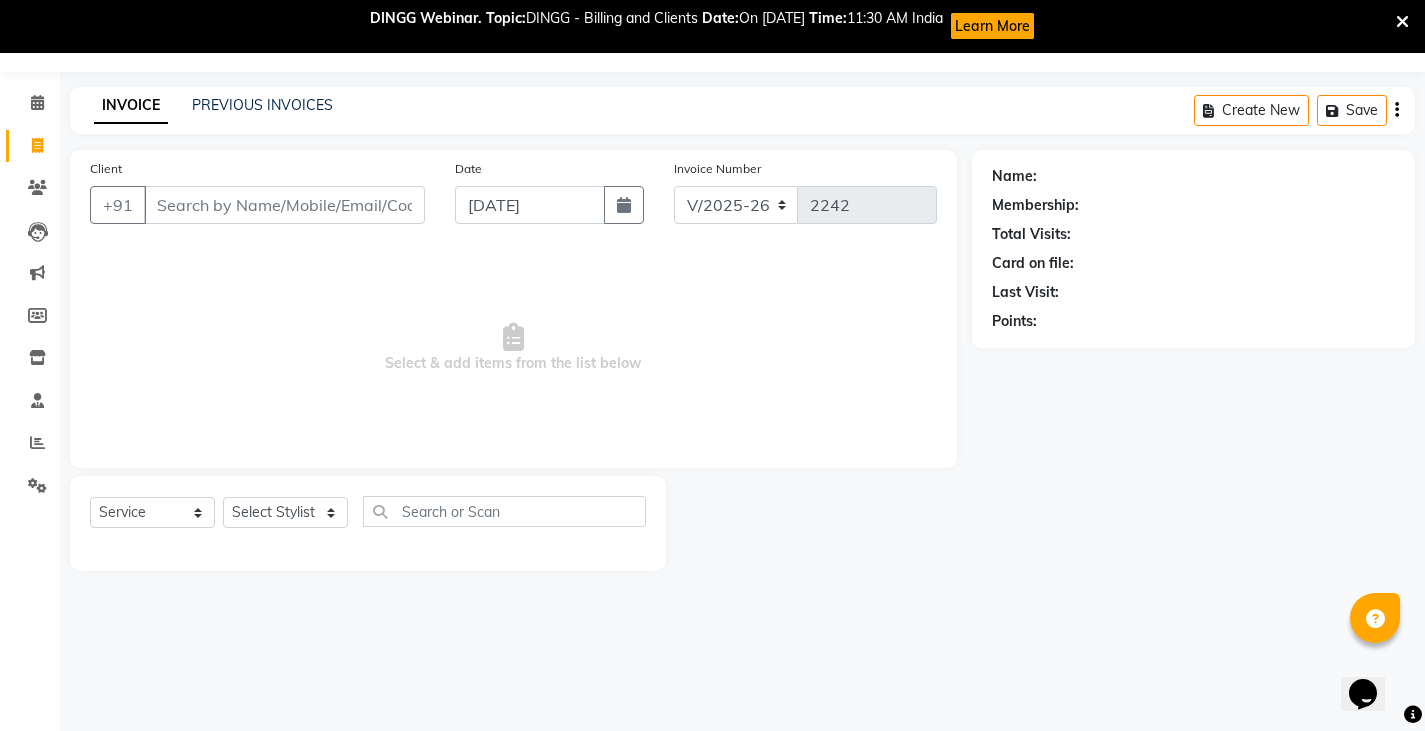 click at bounding box center [1402, 22] 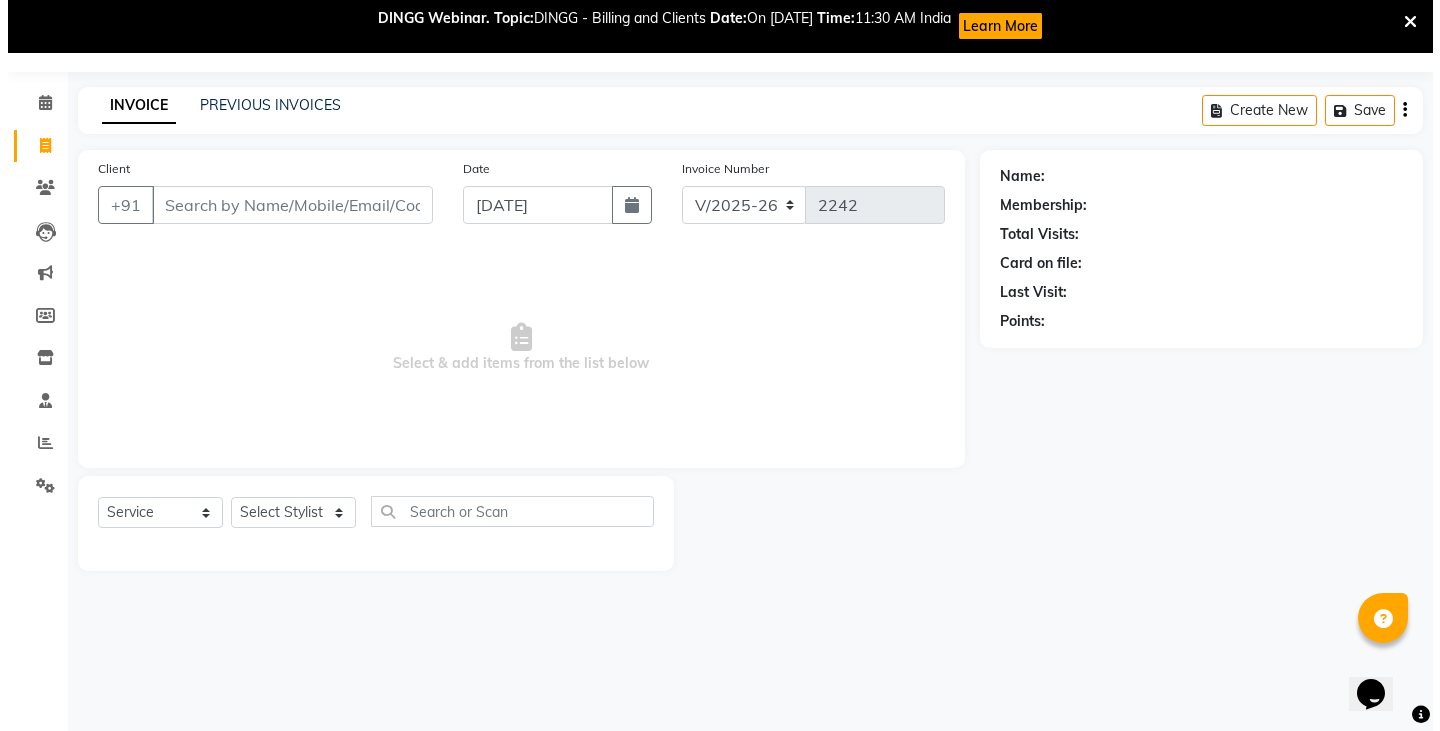 scroll, scrollTop: 0, scrollLeft: 0, axis: both 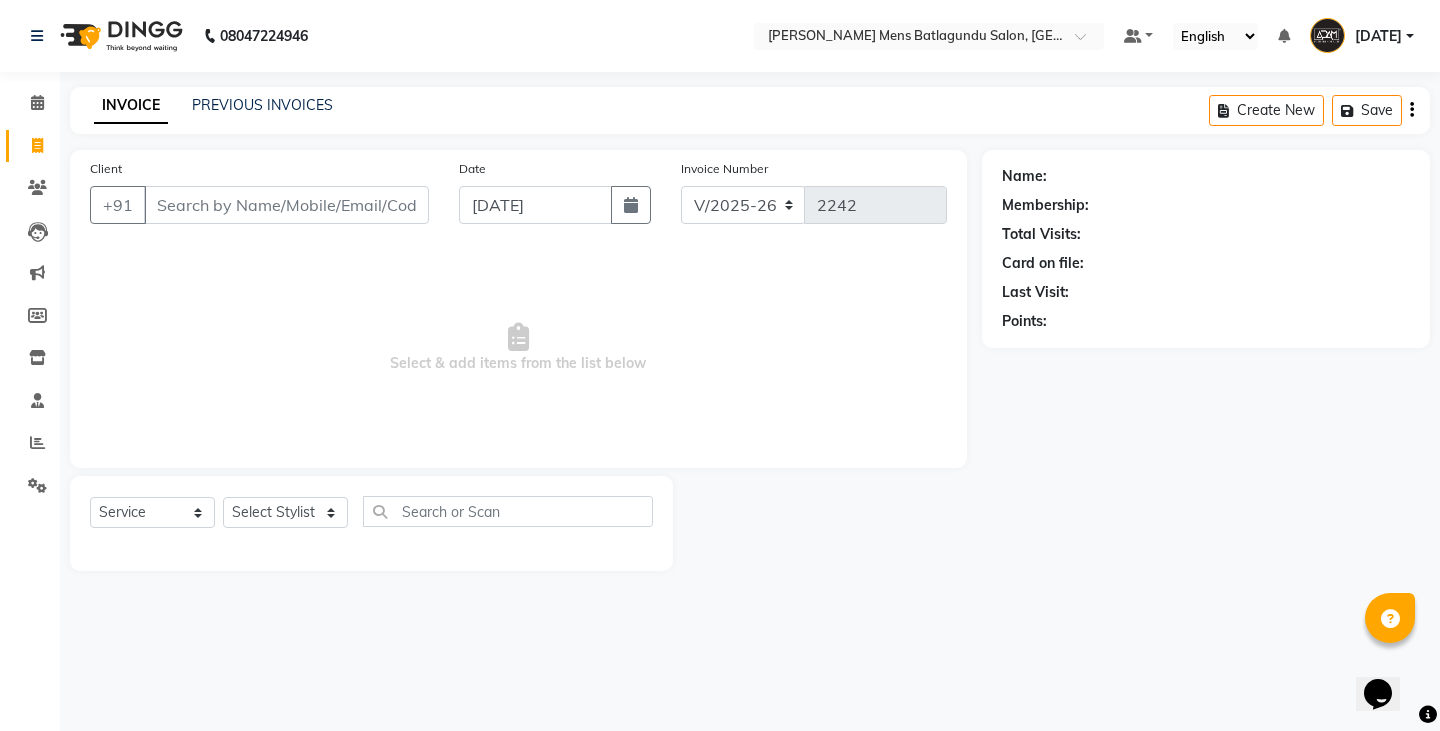 click on "INVOICE PREVIOUS INVOICES Create New   Save" 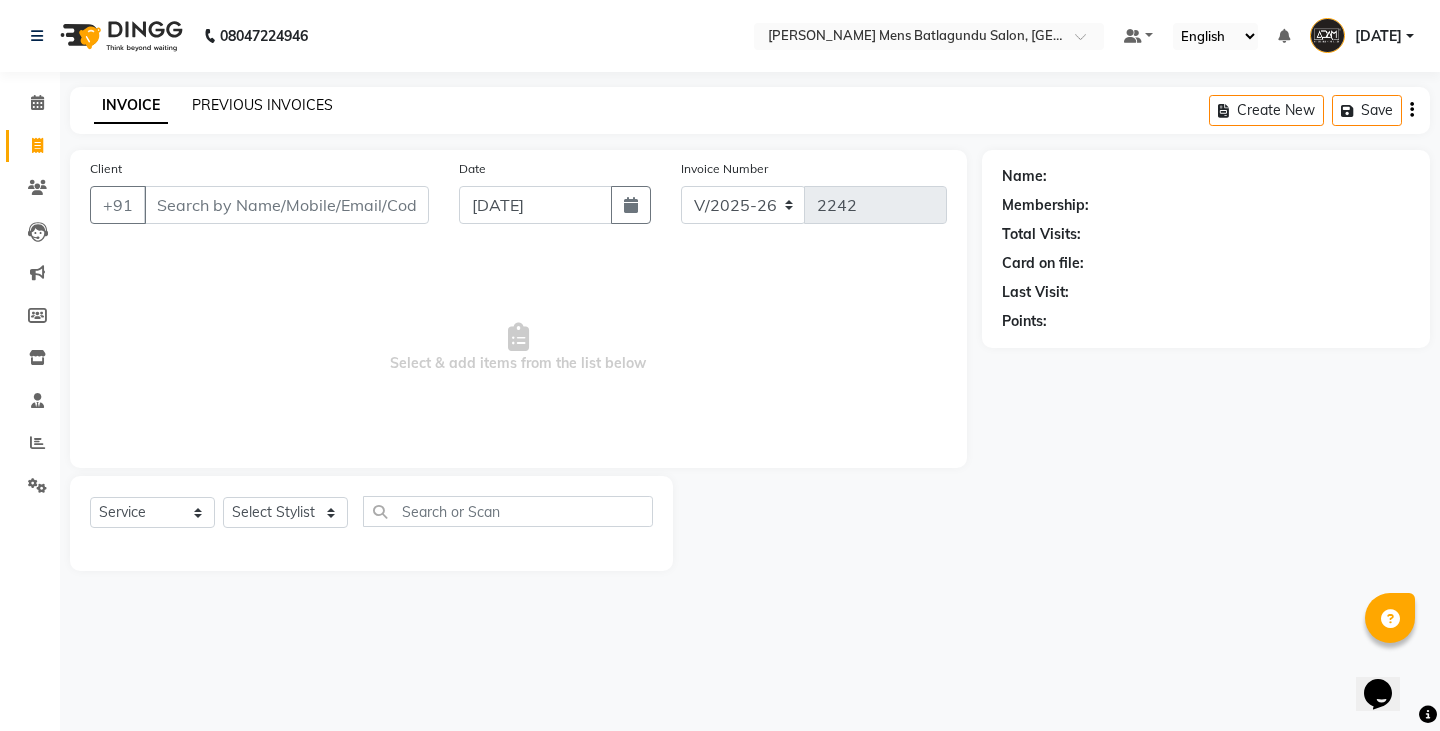 click on "PREVIOUS INVOICES" 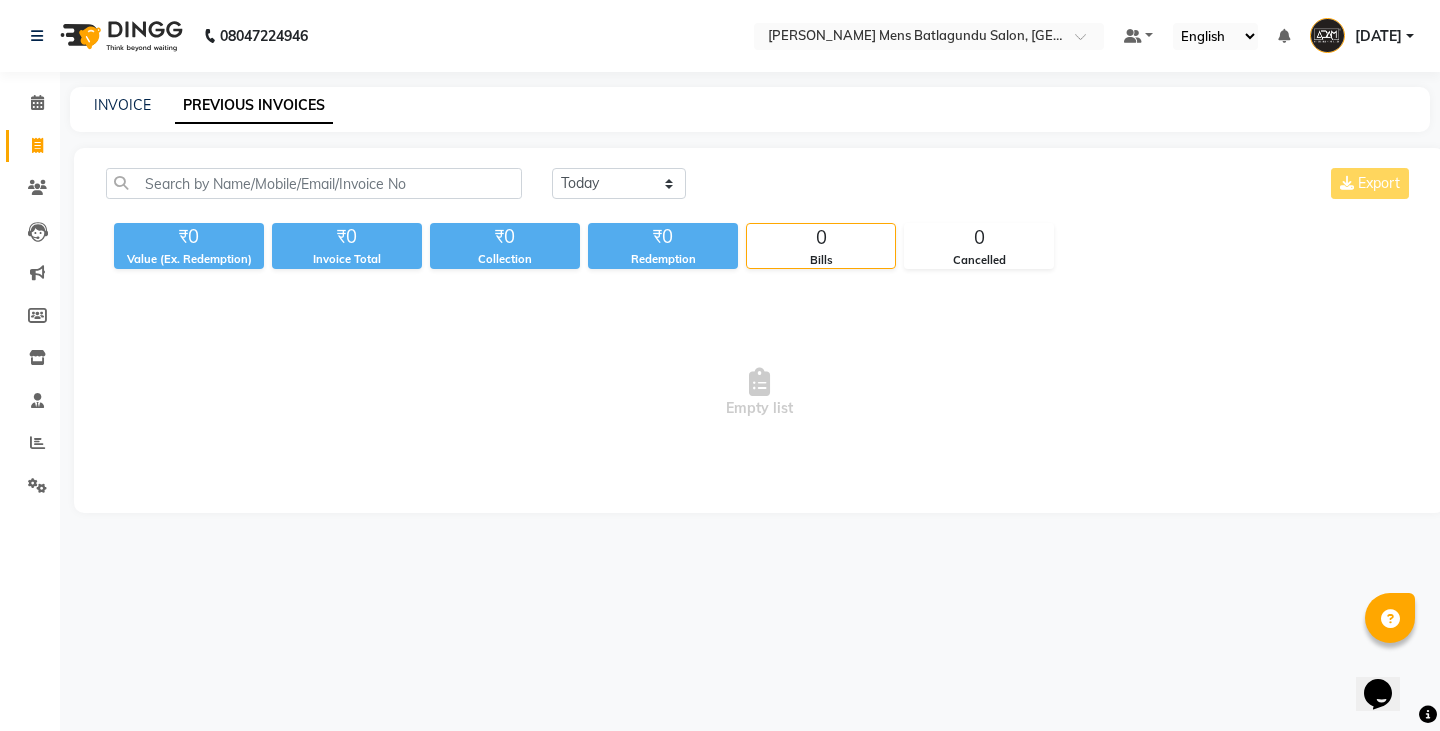click on "Today Yesterday Custom Range Export ₹0 Value (Ex. Redemption) ₹0 Invoice Total  ₹0 Collection ₹0 Redemption 0 Bills 0 Cancelled  Empty list" 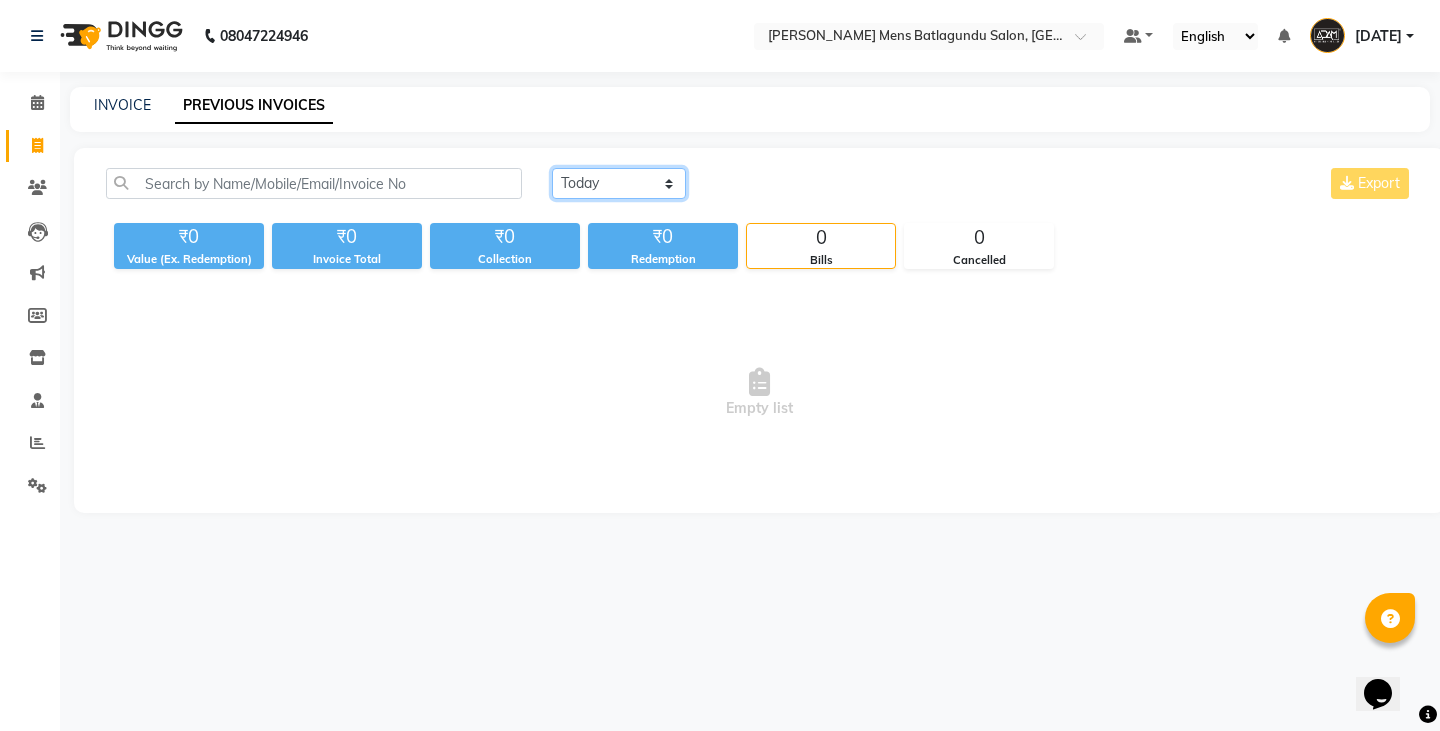 click on "[DATE] [DATE] Custom Range" 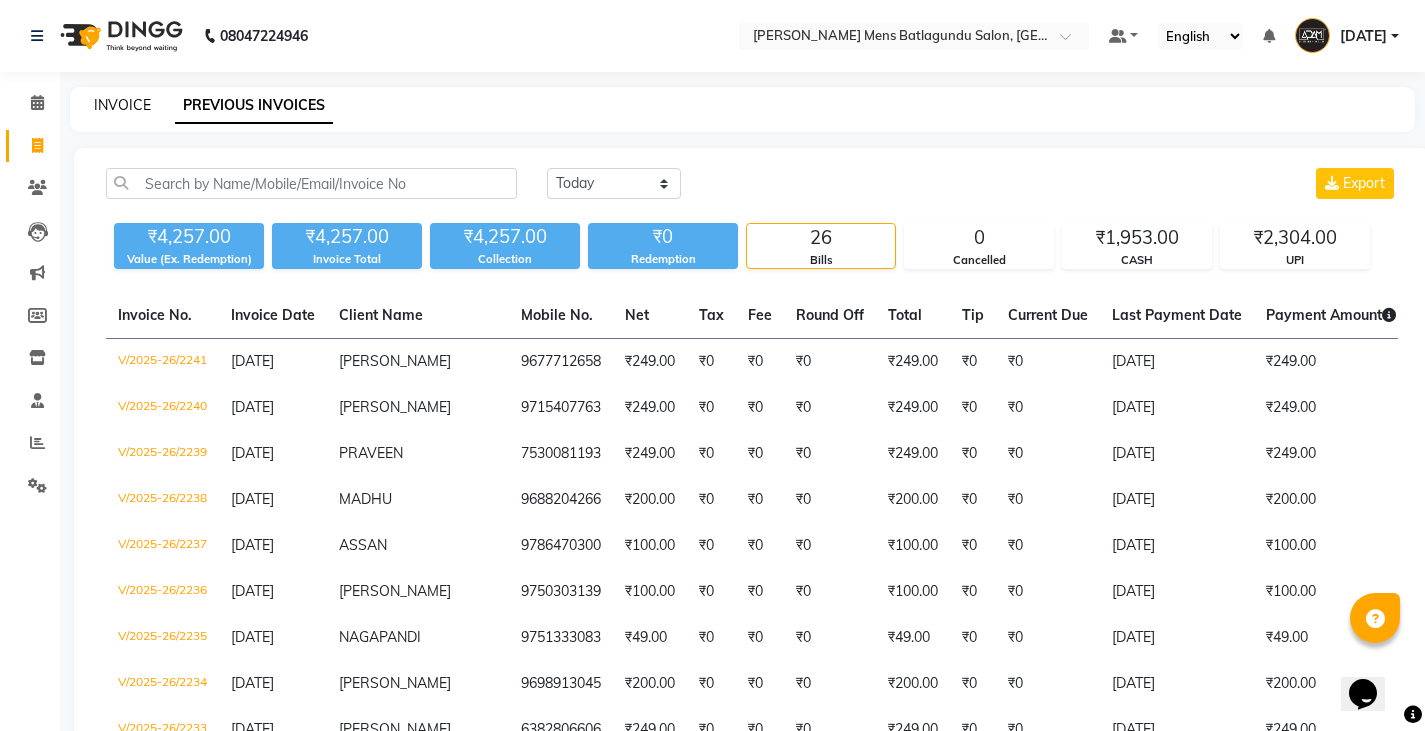 click on "INVOICE" 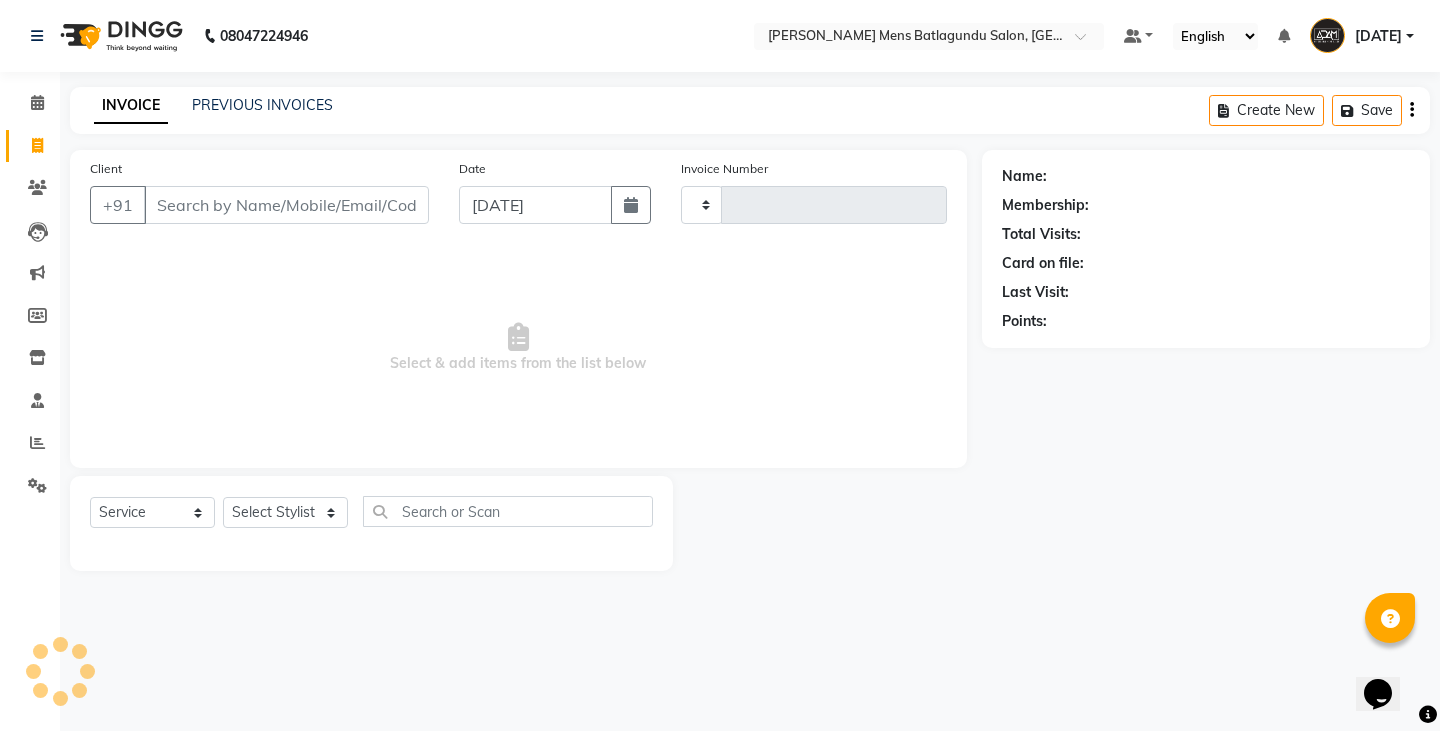 type on "2242" 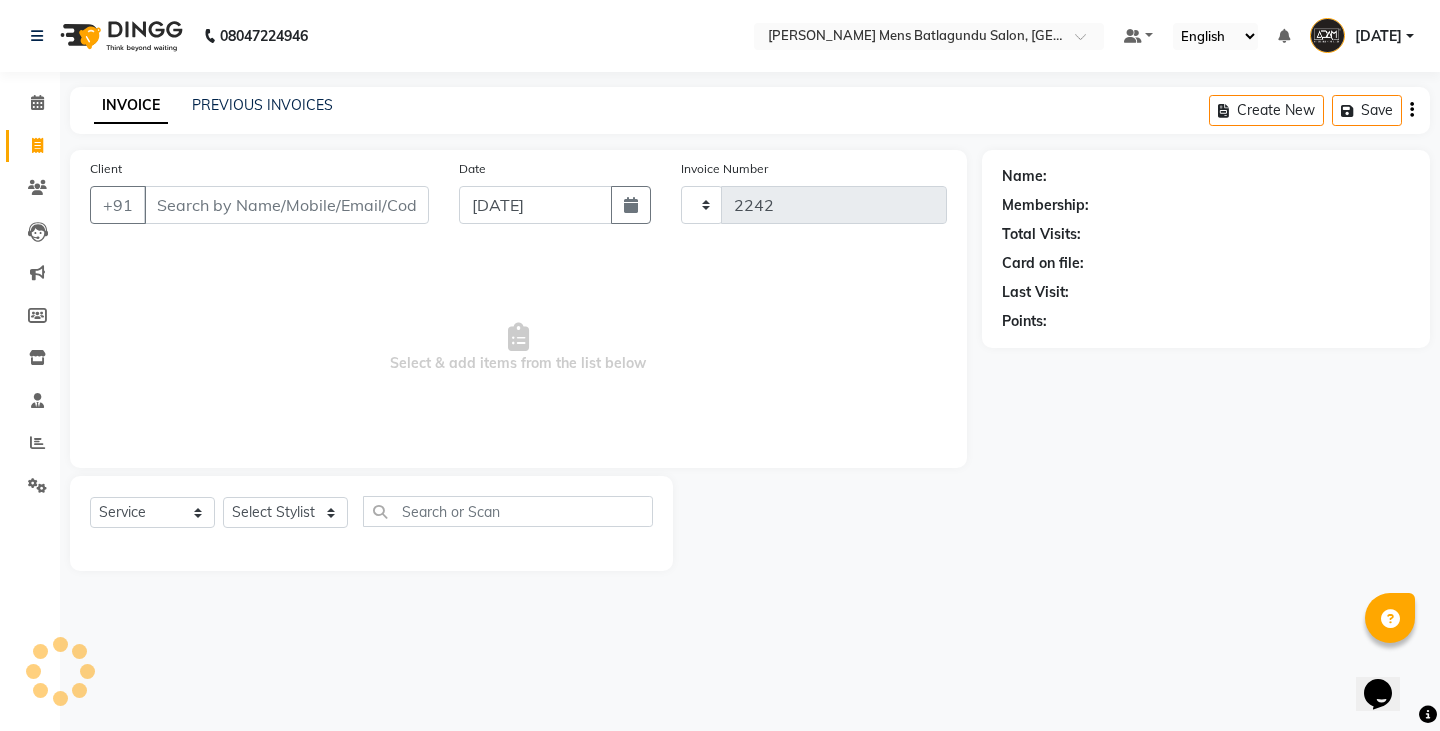select on "8213" 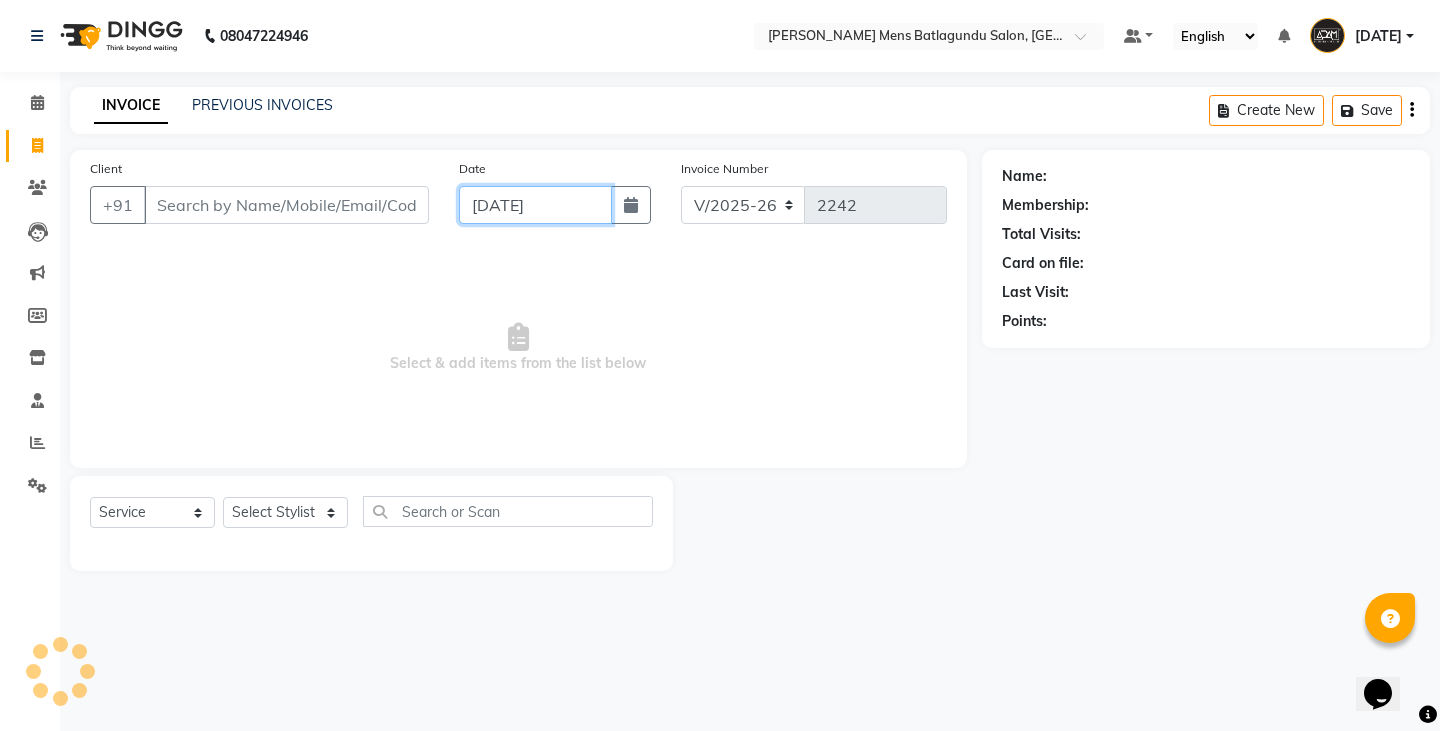 click on "[DATE]" 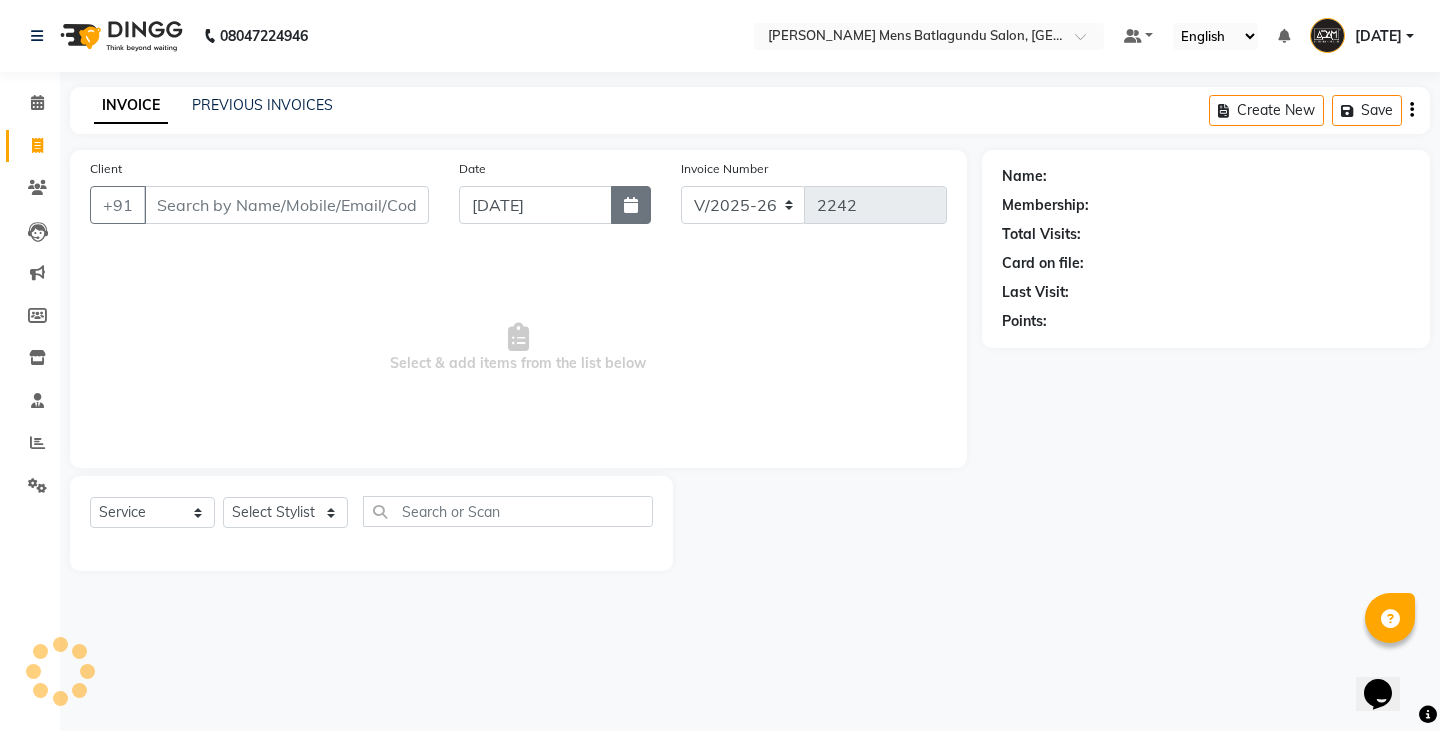 select on "7" 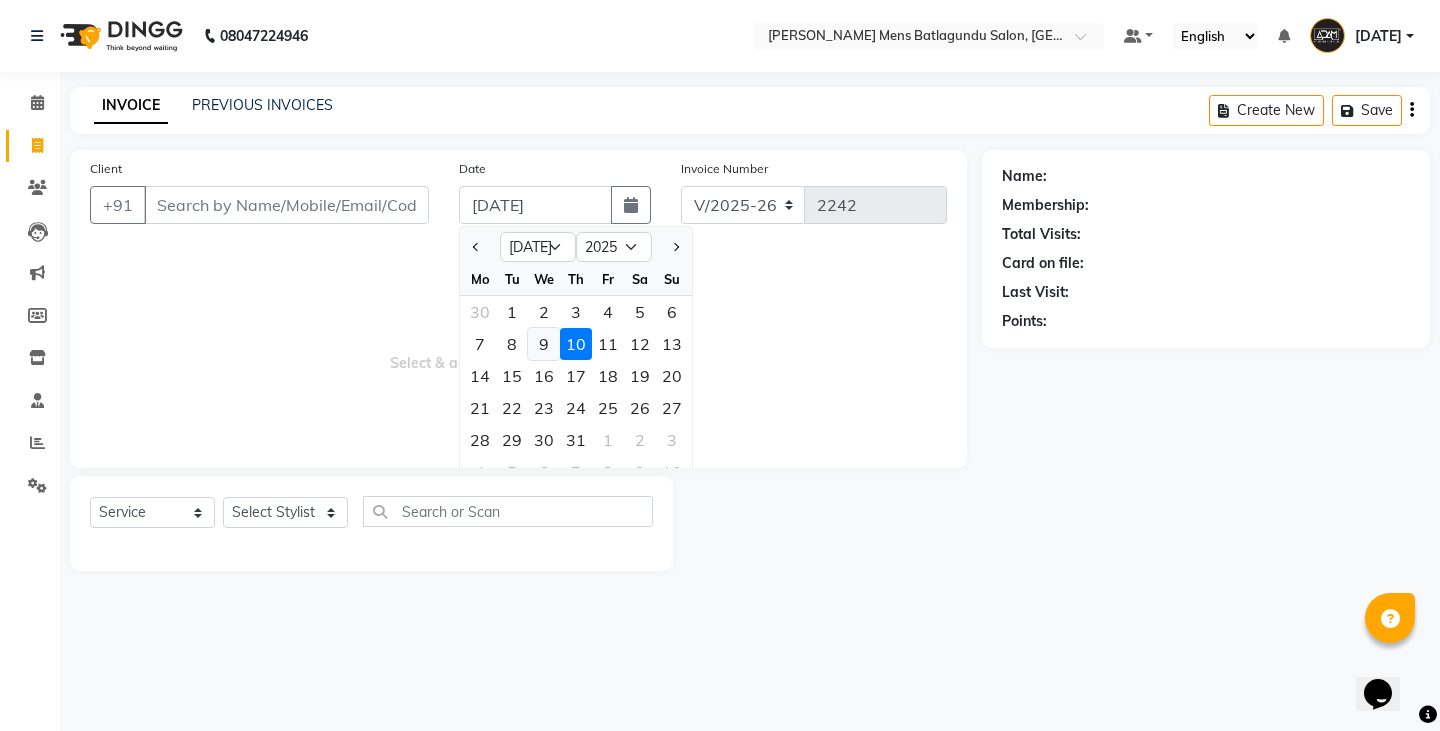 click on "9" 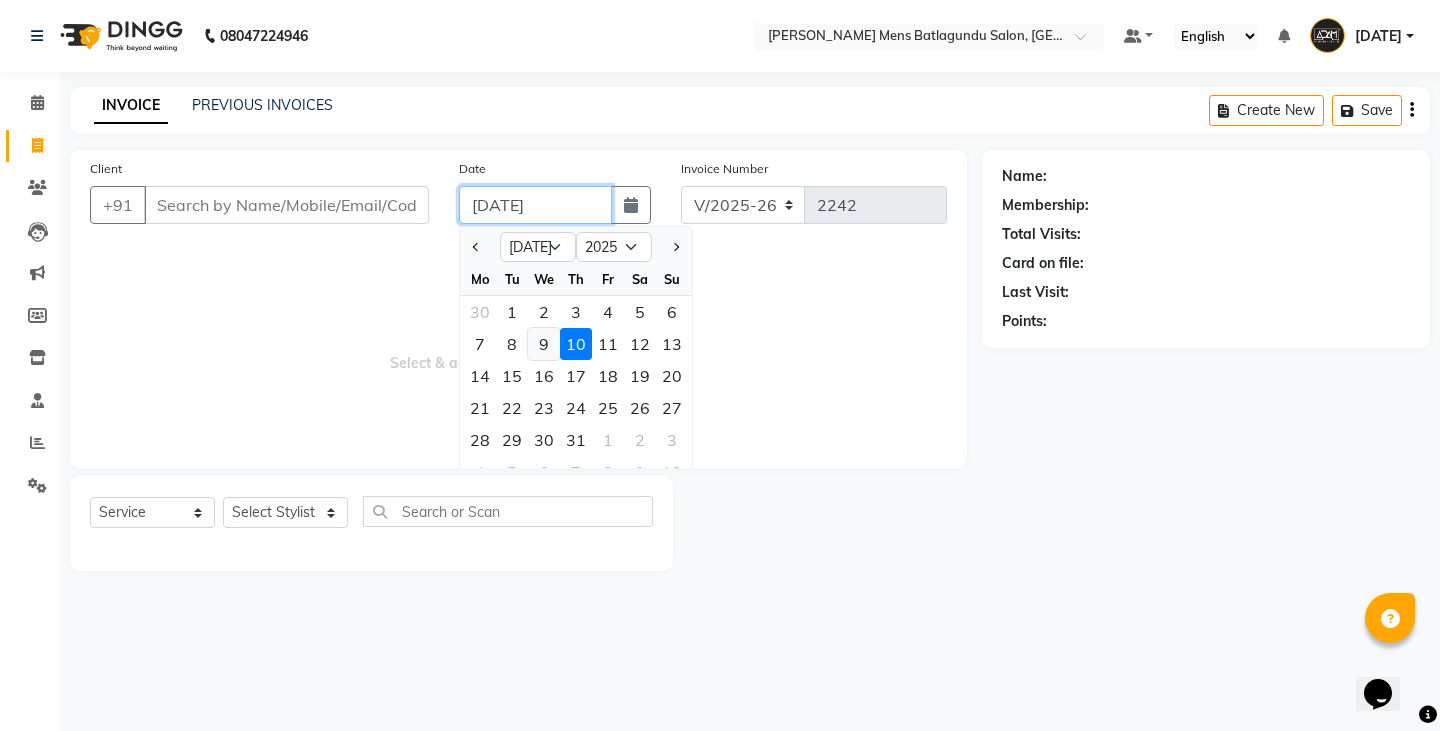 type on "[DATE]" 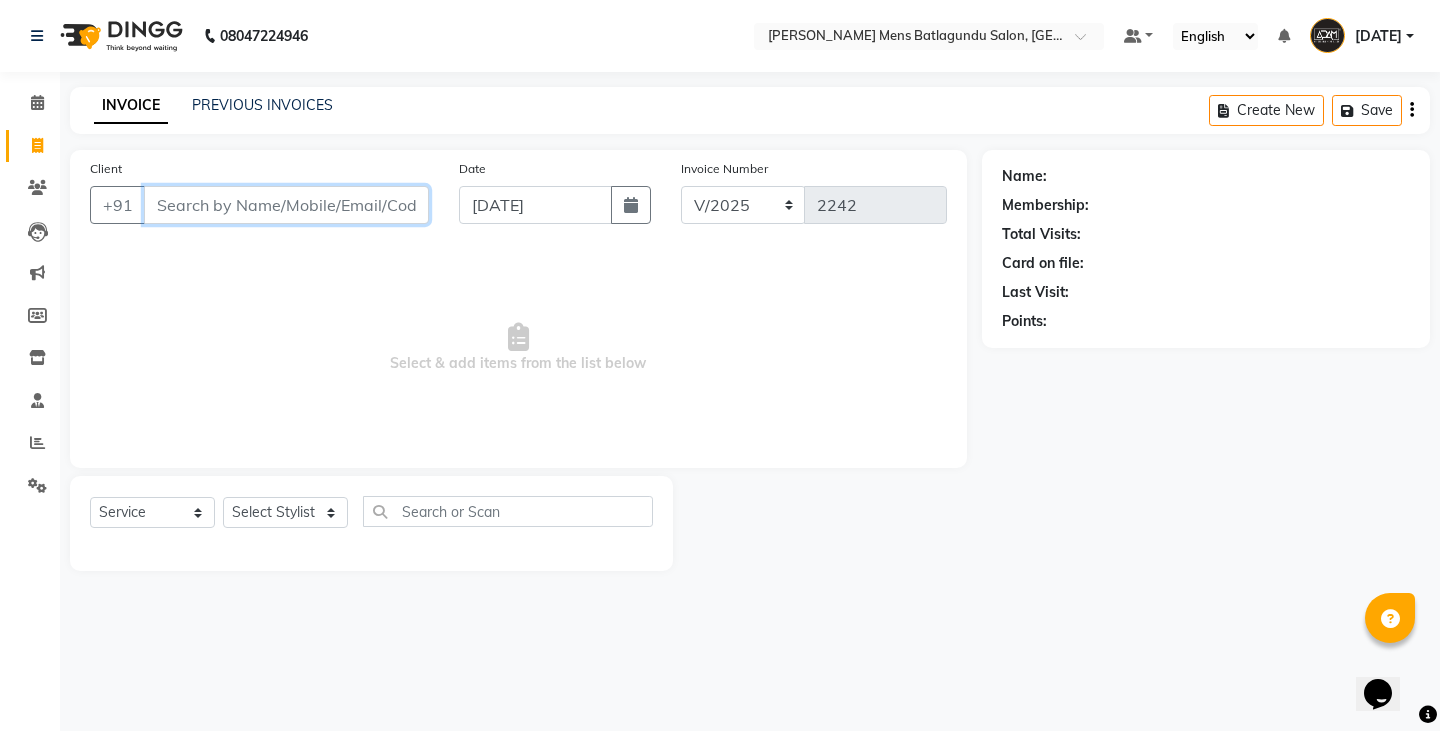 click on "Client" at bounding box center [286, 205] 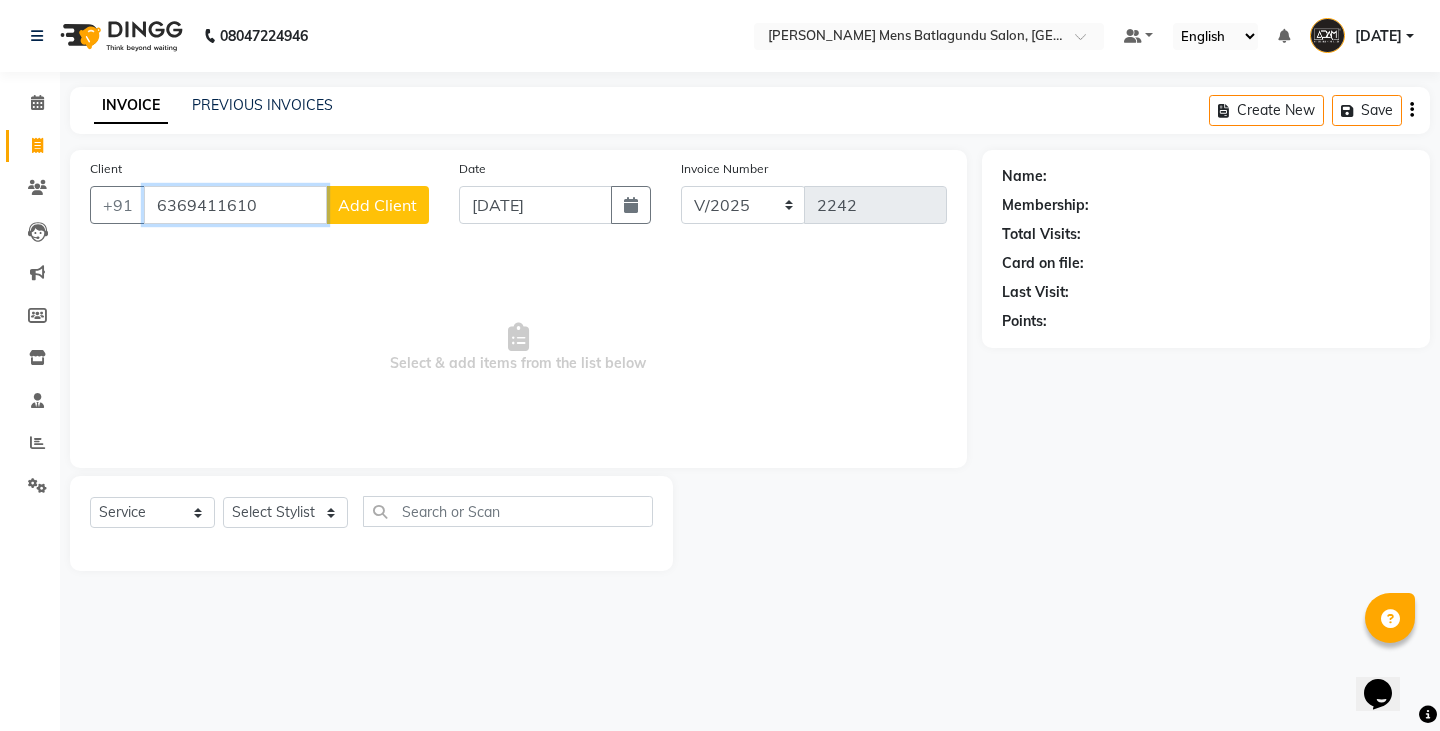 type on "6369411610" 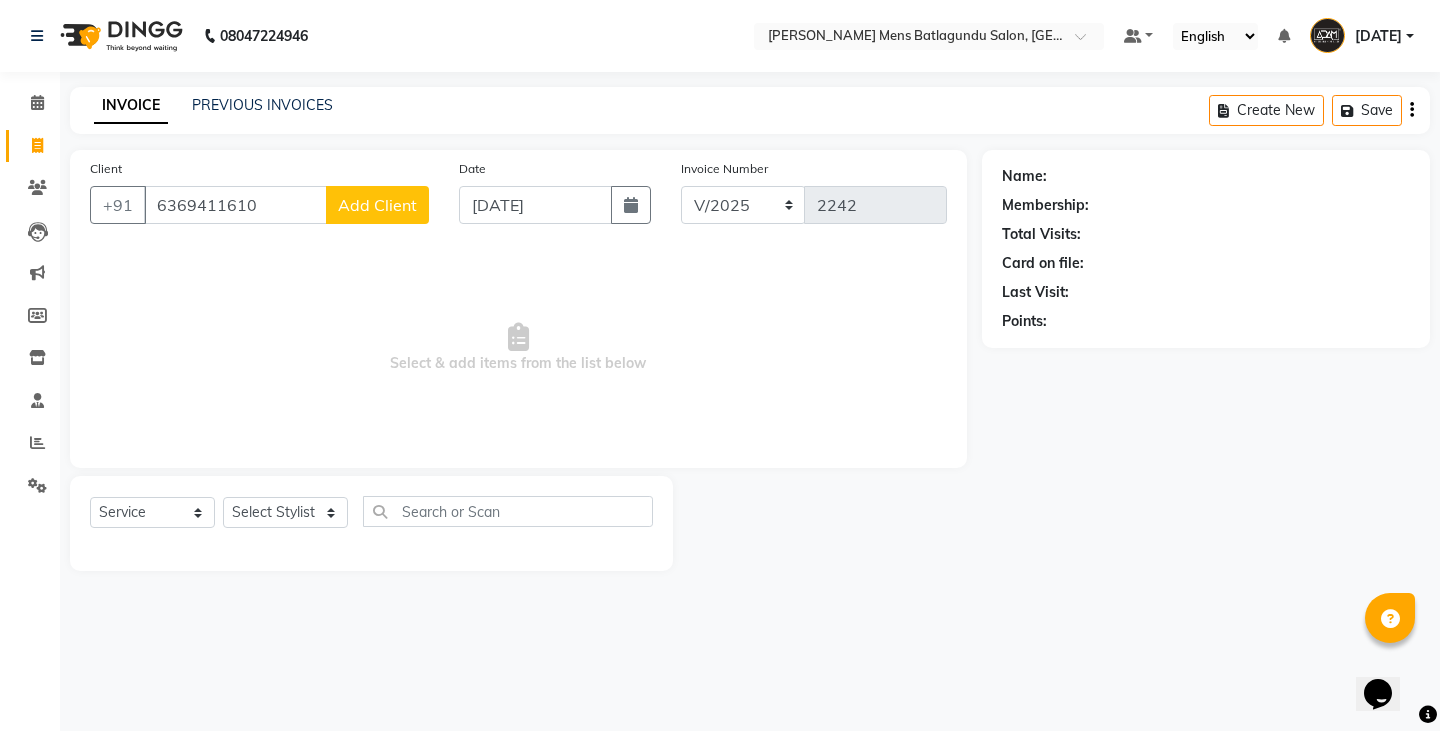 click on "Add Client" 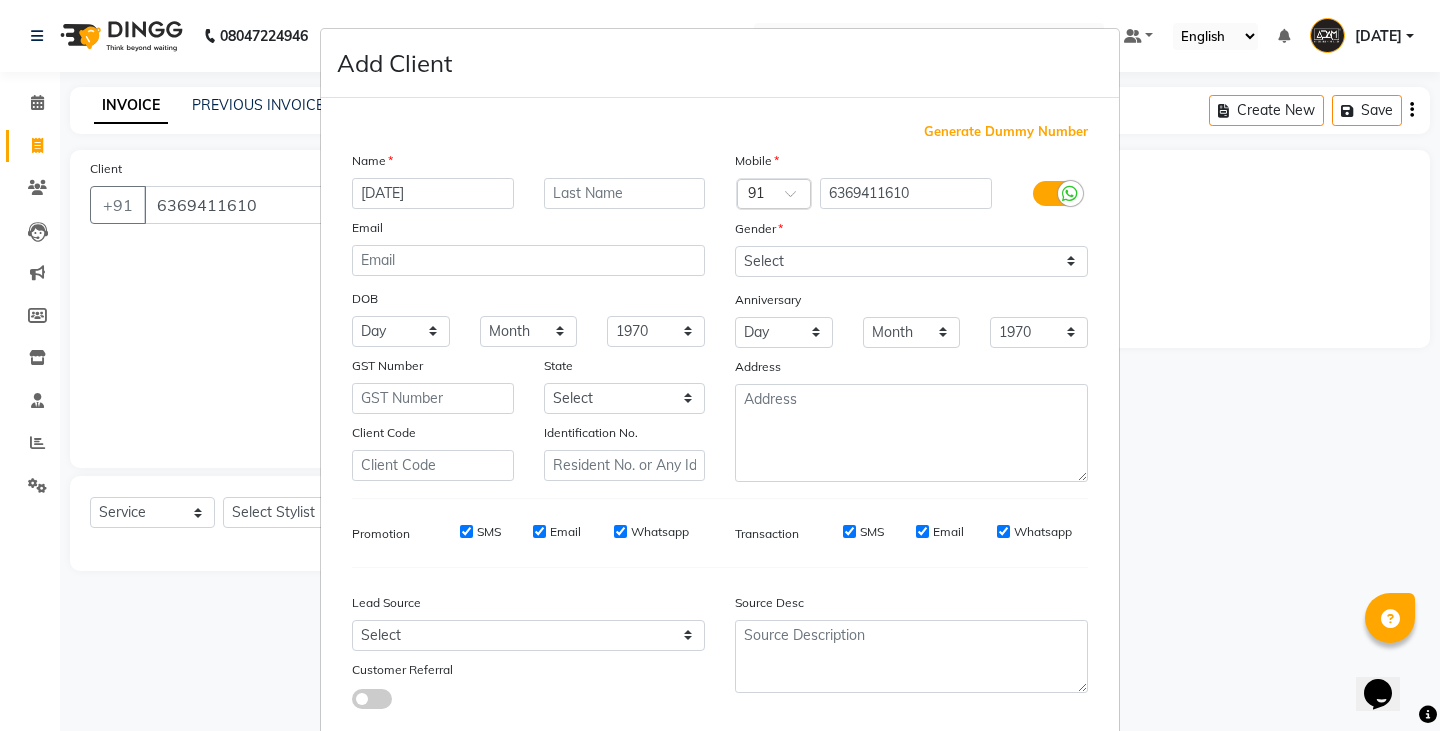 click on "raja" at bounding box center (433, 193) 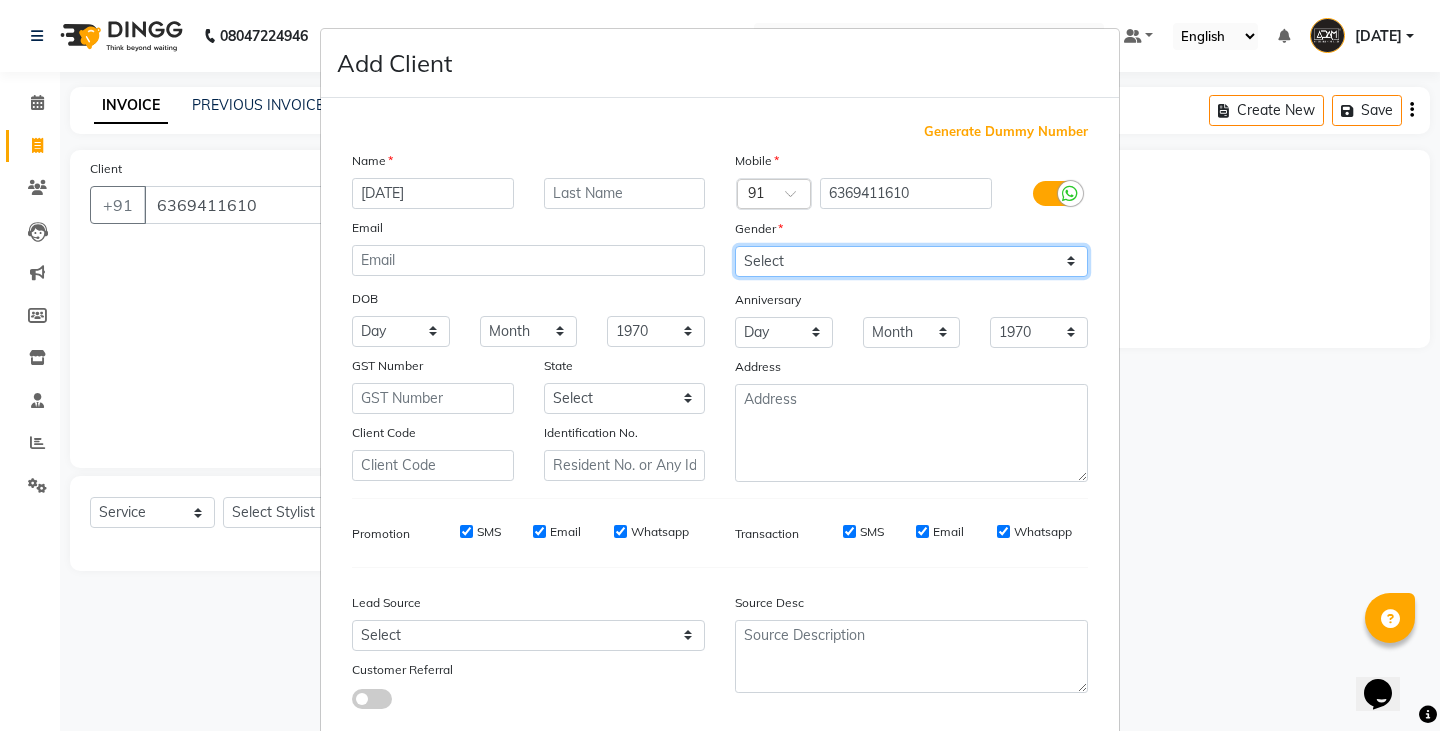 click on "Select [DEMOGRAPHIC_DATA] [DEMOGRAPHIC_DATA] Other Prefer Not To Say" at bounding box center [911, 261] 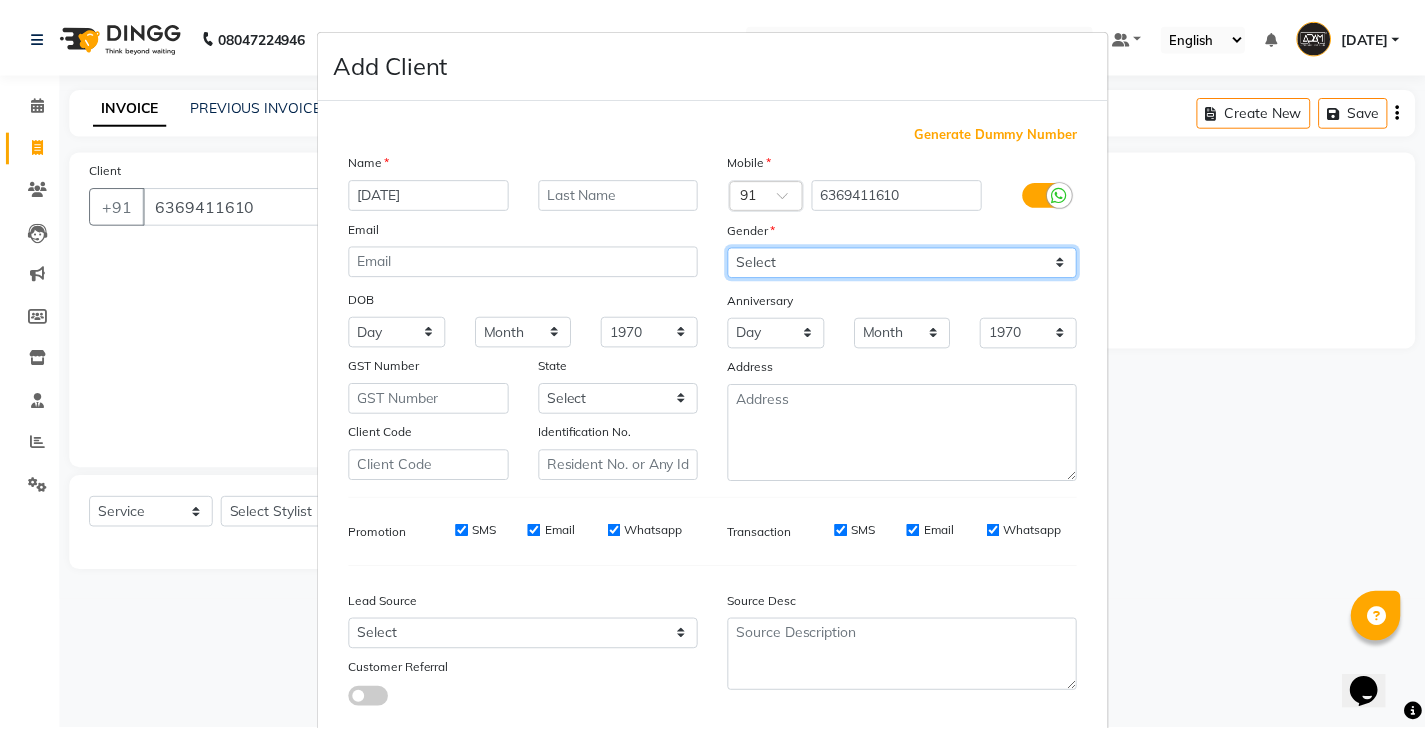 scroll, scrollTop: 118, scrollLeft: 0, axis: vertical 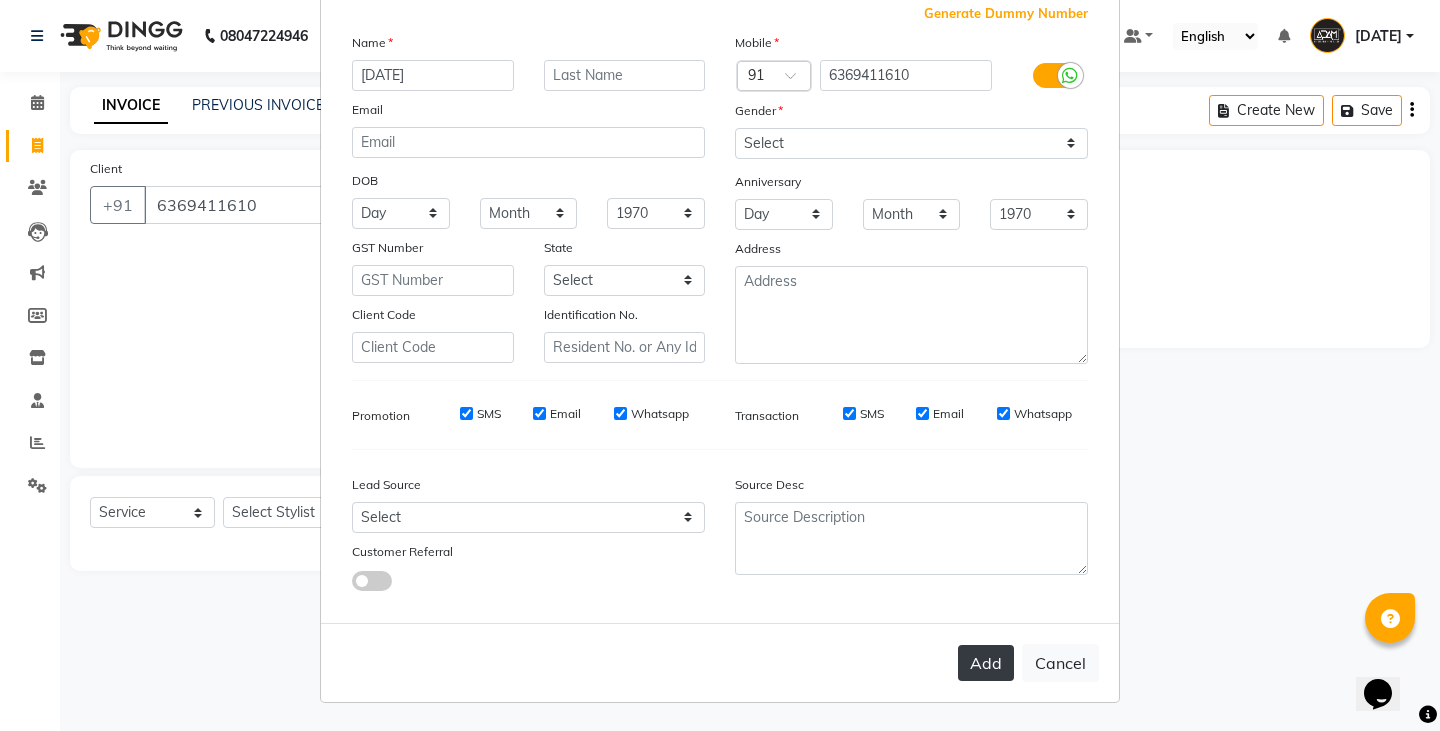 click on "Add" at bounding box center (986, 663) 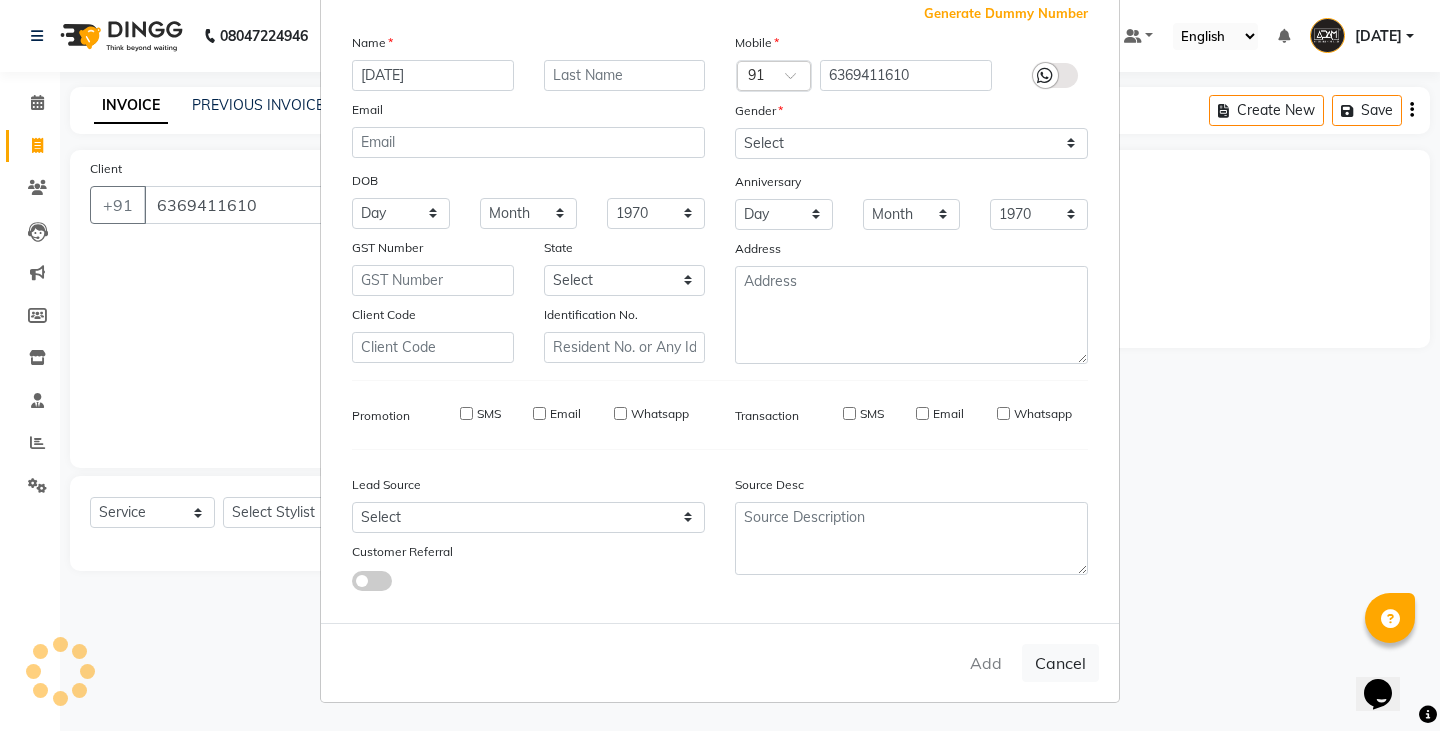 type 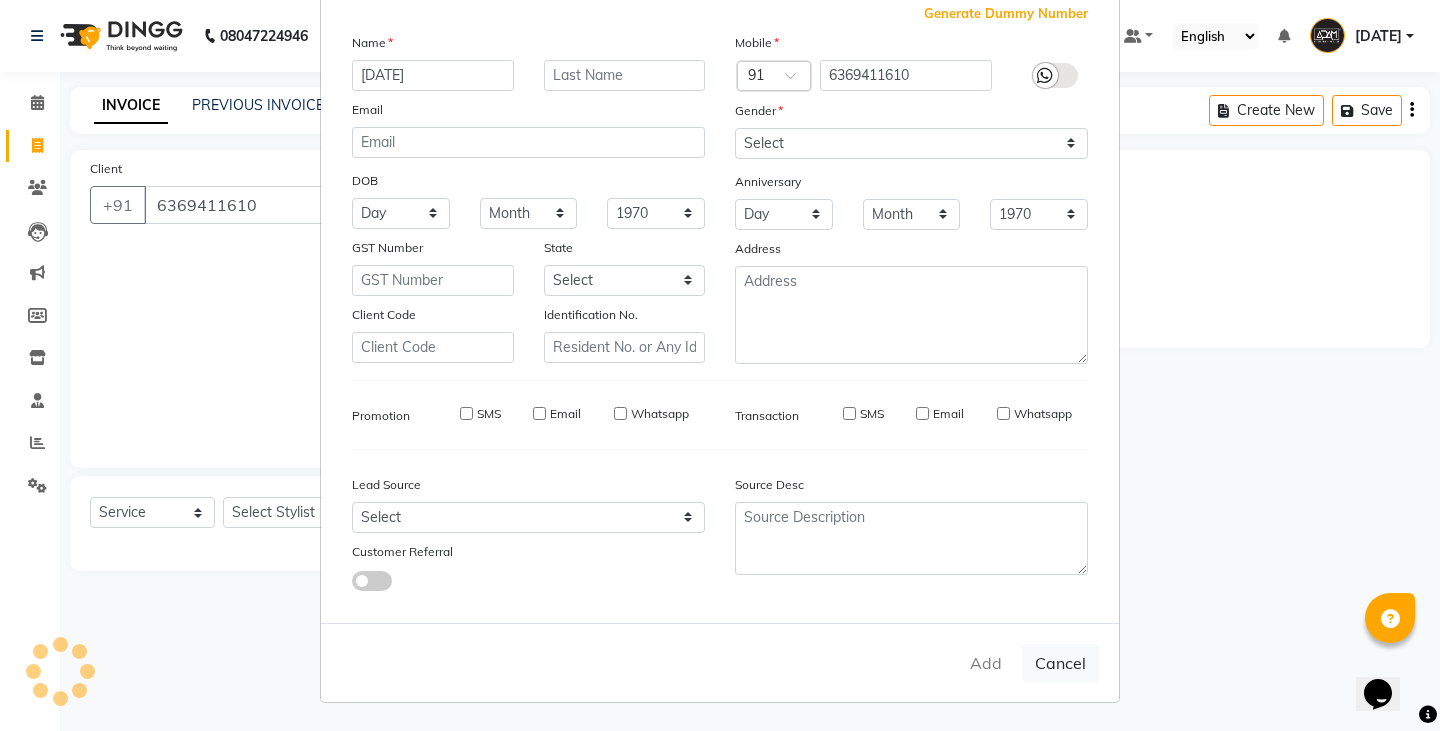 select 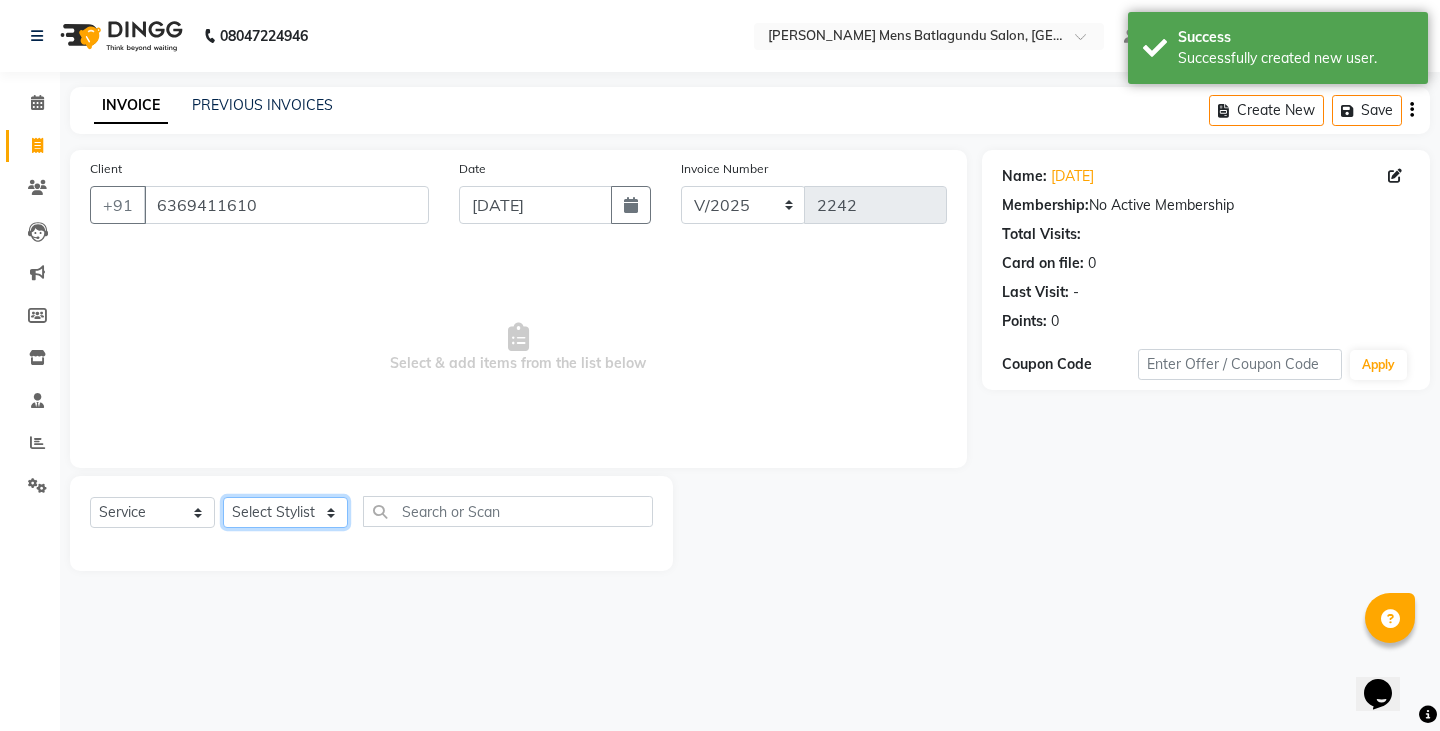 click on "Select Stylist Admin [PERSON_NAME]  [PERSON_NAME] [PERSON_NAME][DATE] [PERSON_NAME] [PERSON_NAME]" 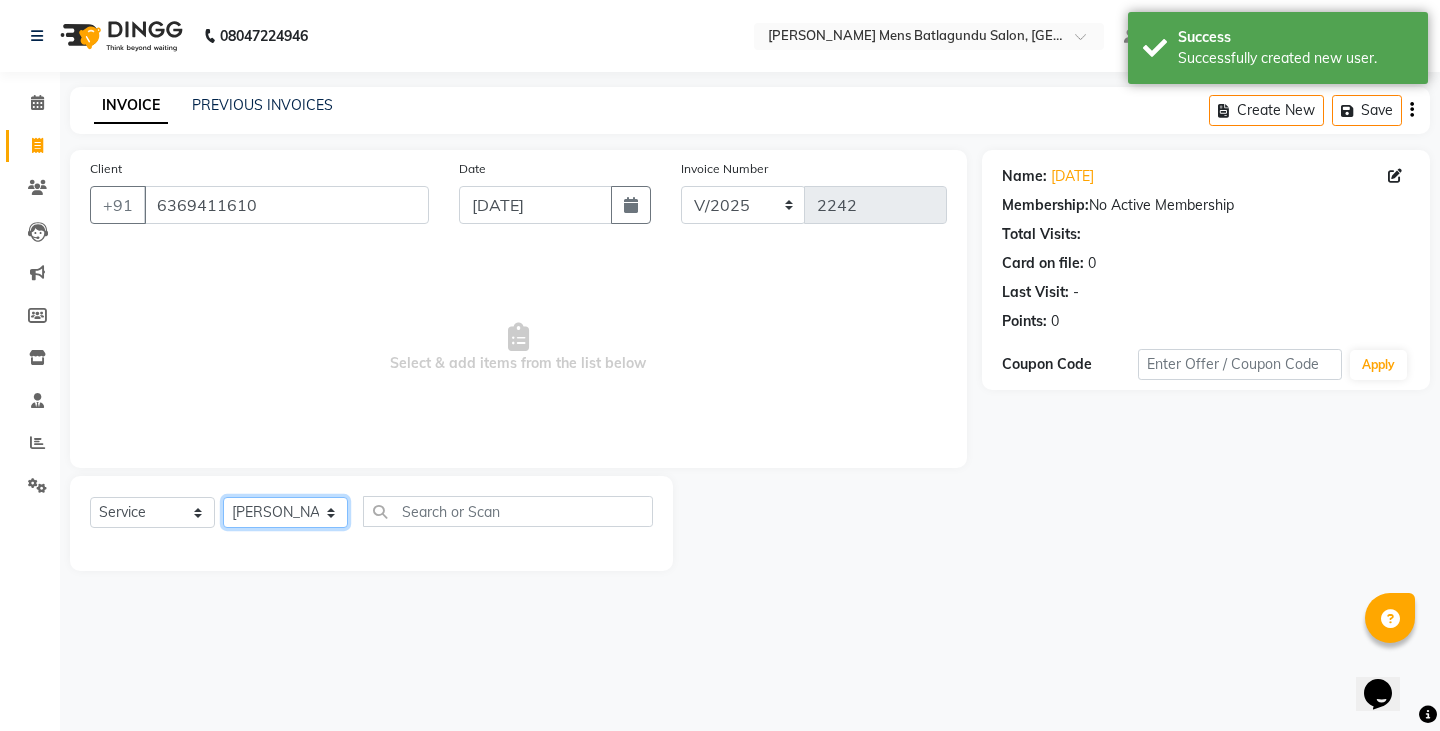 click on "Select Stylist Admin [PERSON_NAME]  [PERSON_NAME] [PERSON_NAME][DATE] [PERSON_NAME] [PERSON_NAME]" 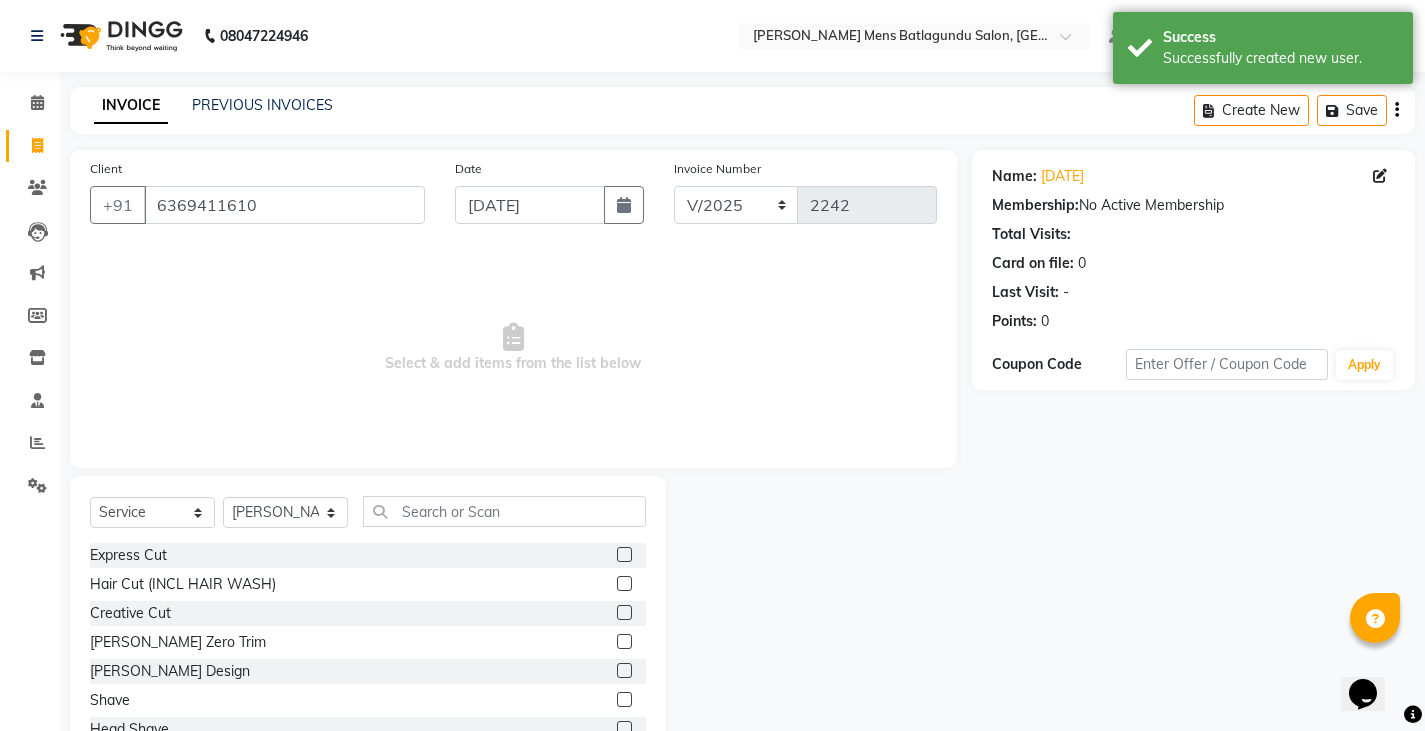 click 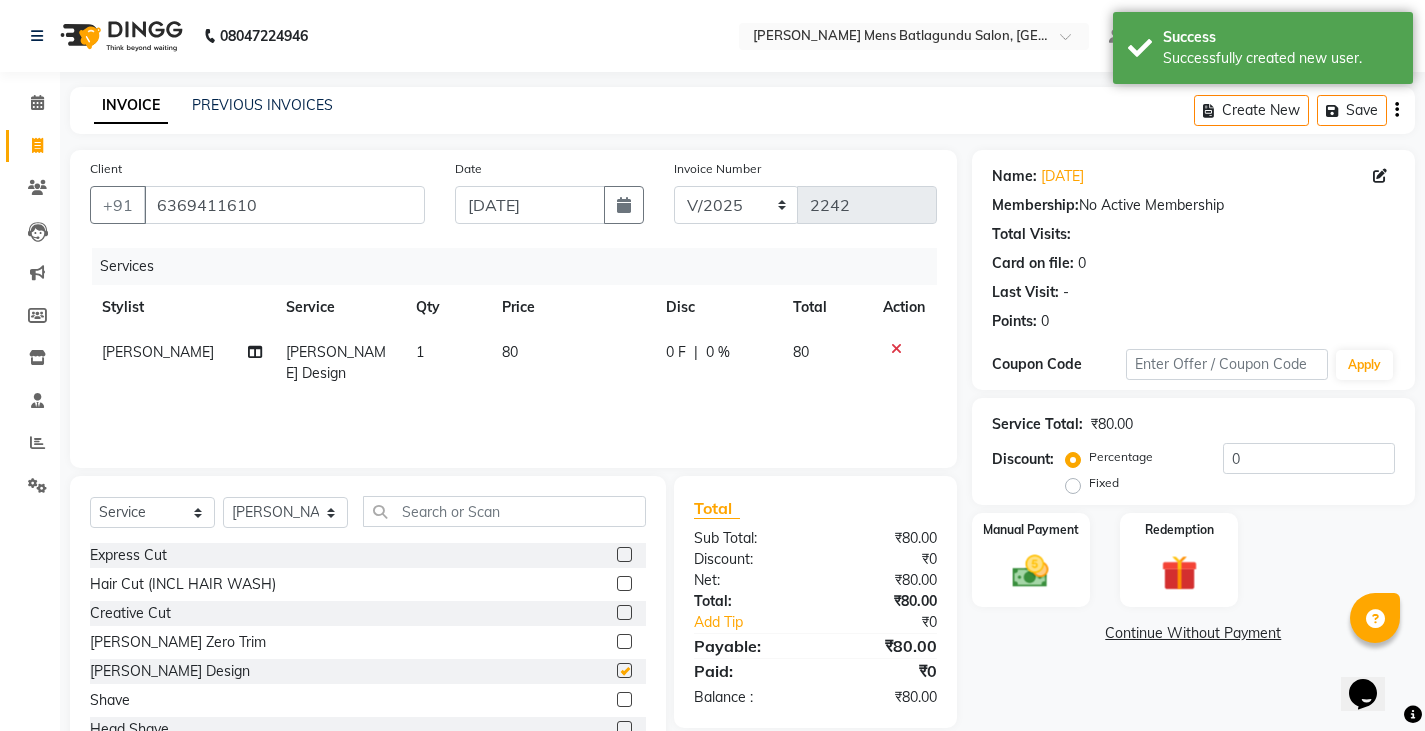 checkbox on "false" 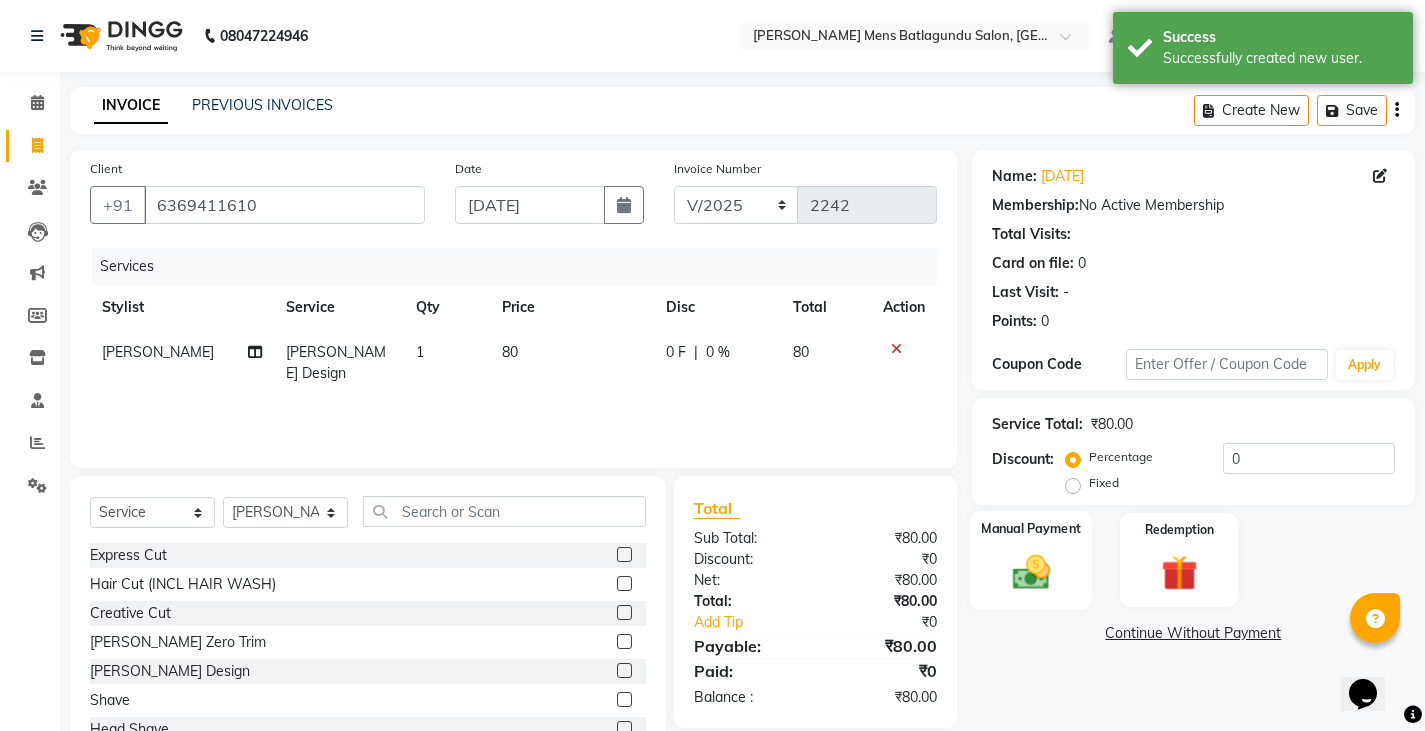 click 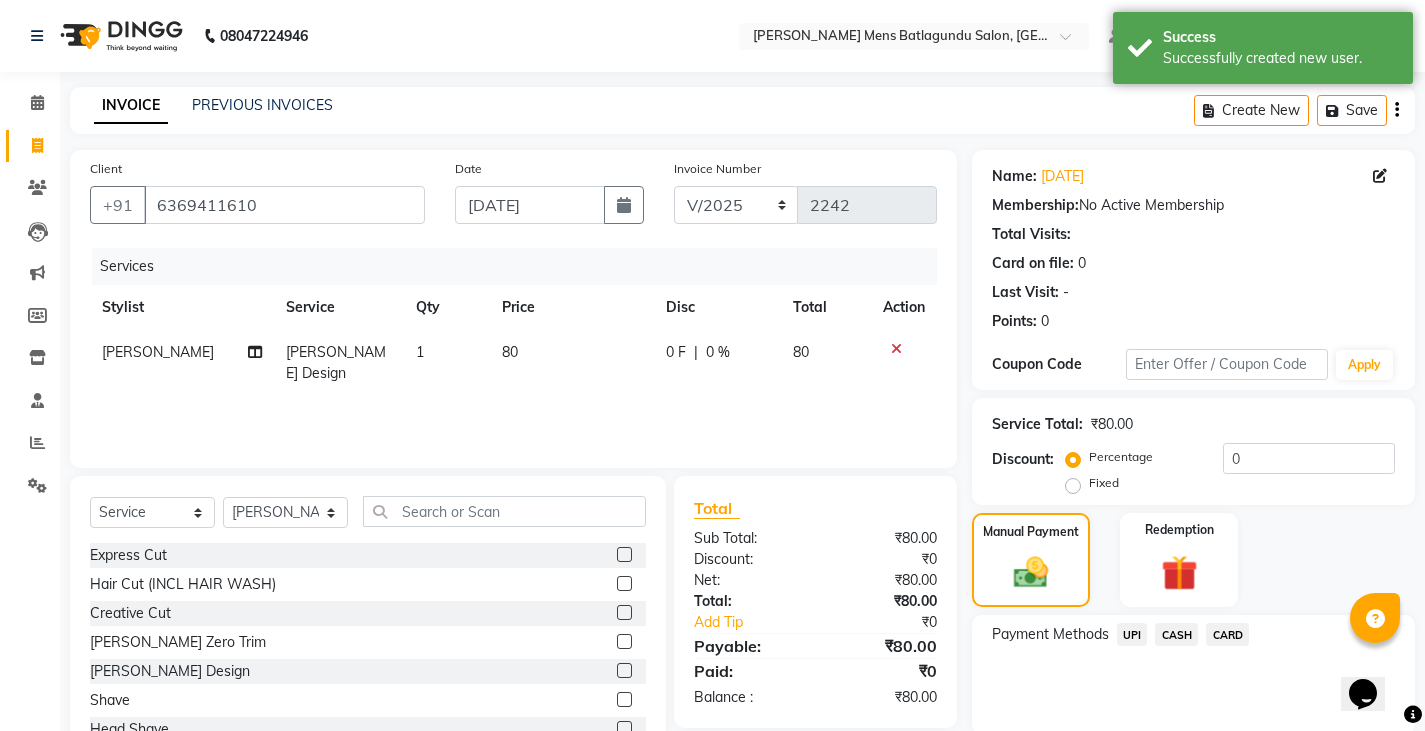 click on "CASH" 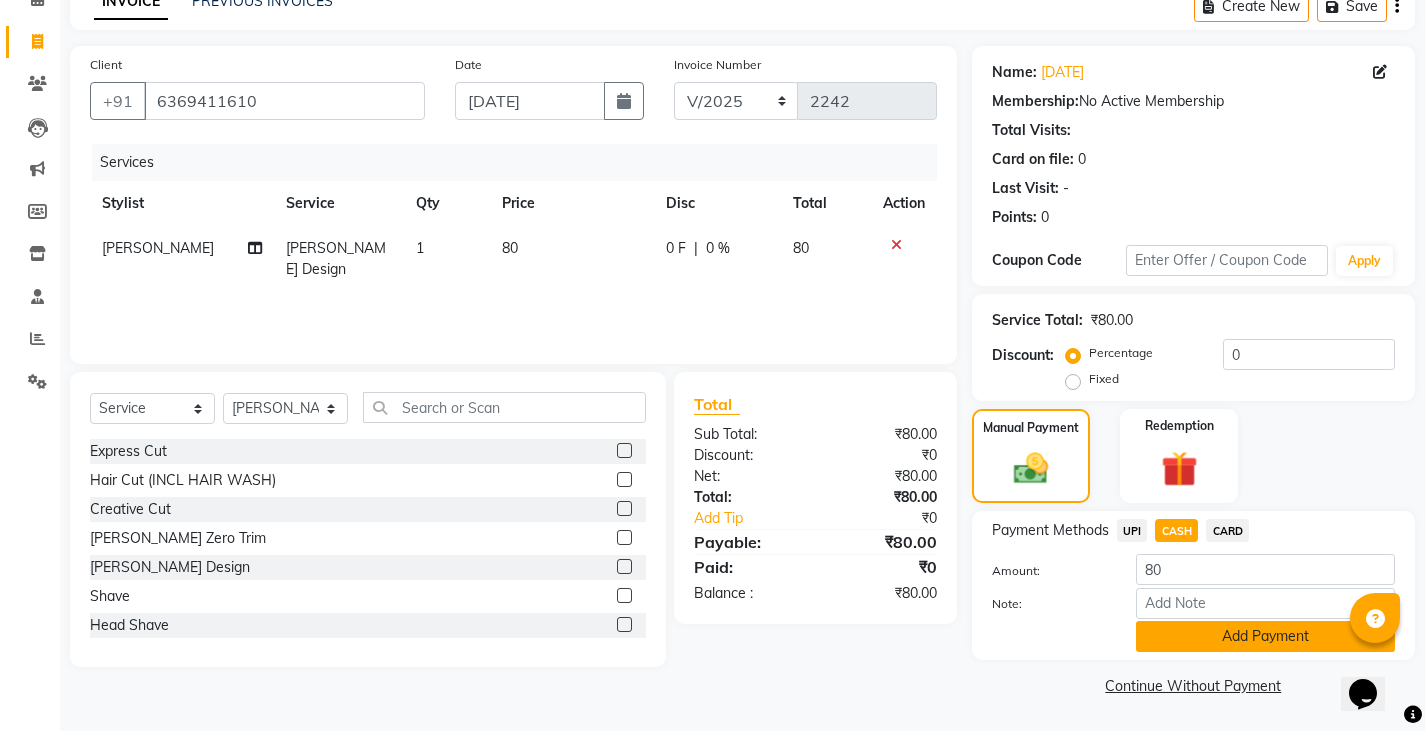 click on "Add Payment" 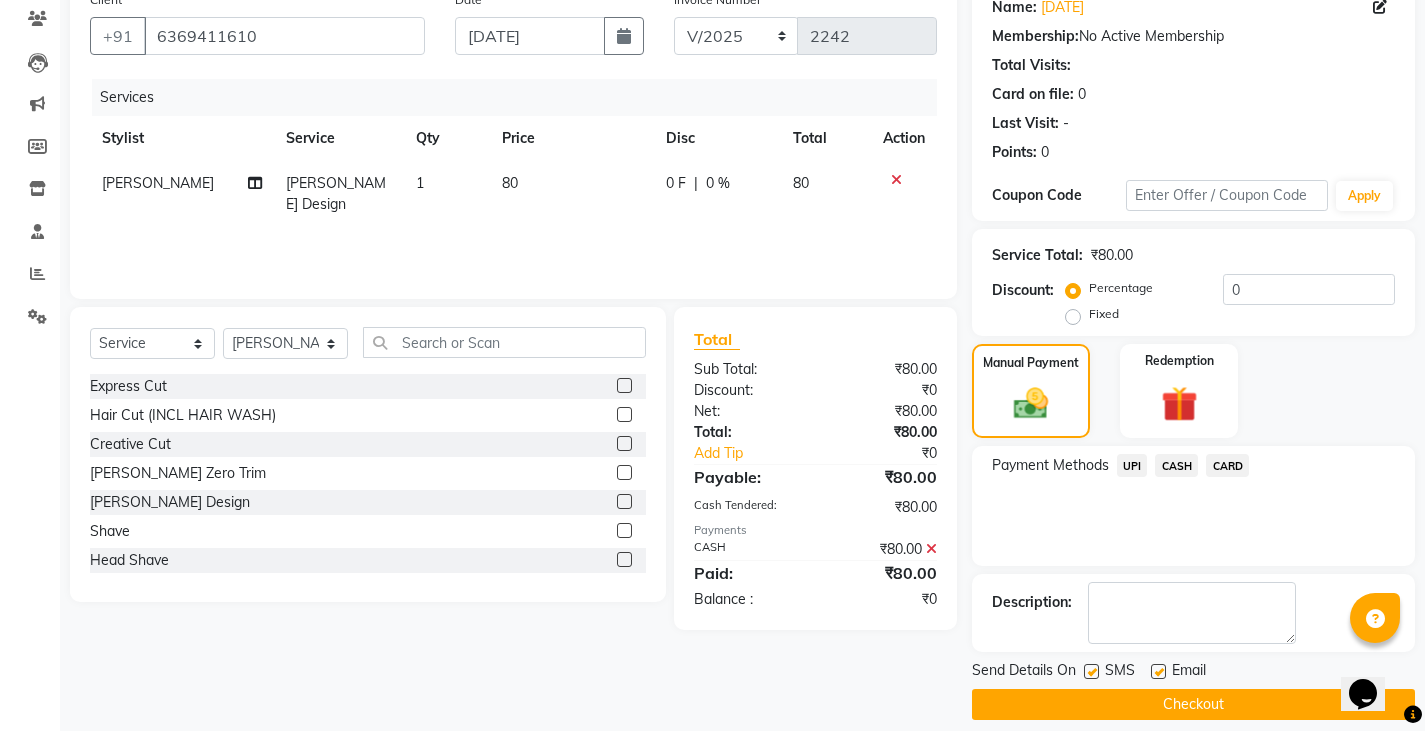 scroll, scrollTop: 188, scrollLeft: 0, axis: vertical 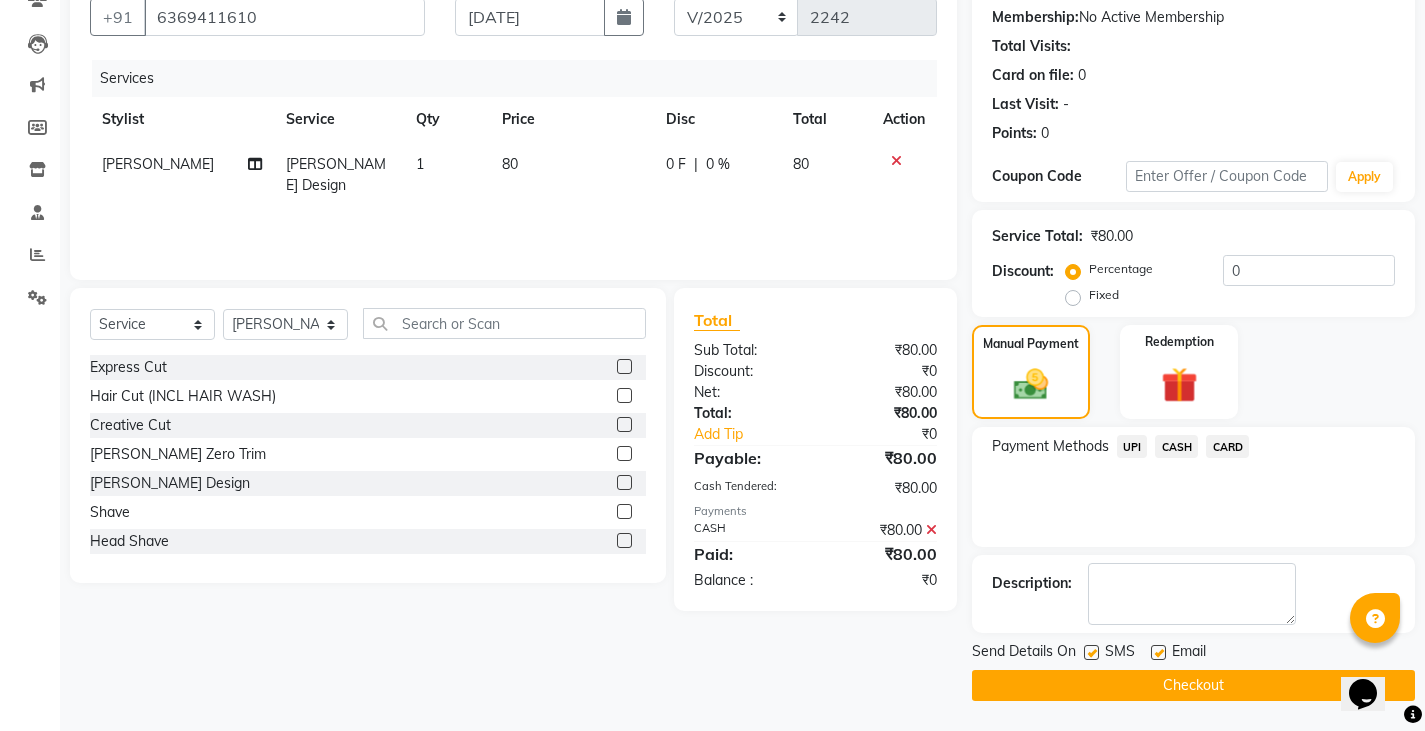 click on "Checkout" 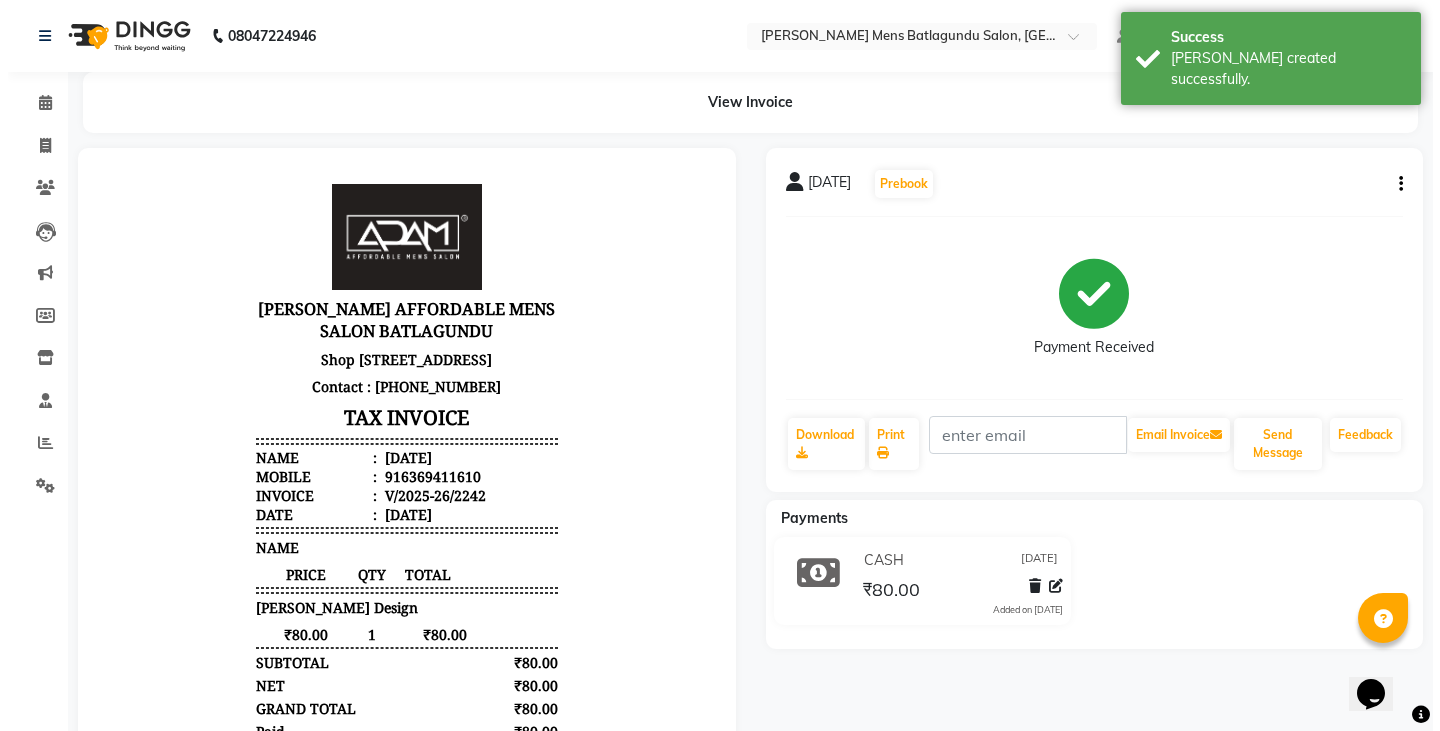 scroll, scrollTop: 16, scrollLeft: 0, axis: vertical 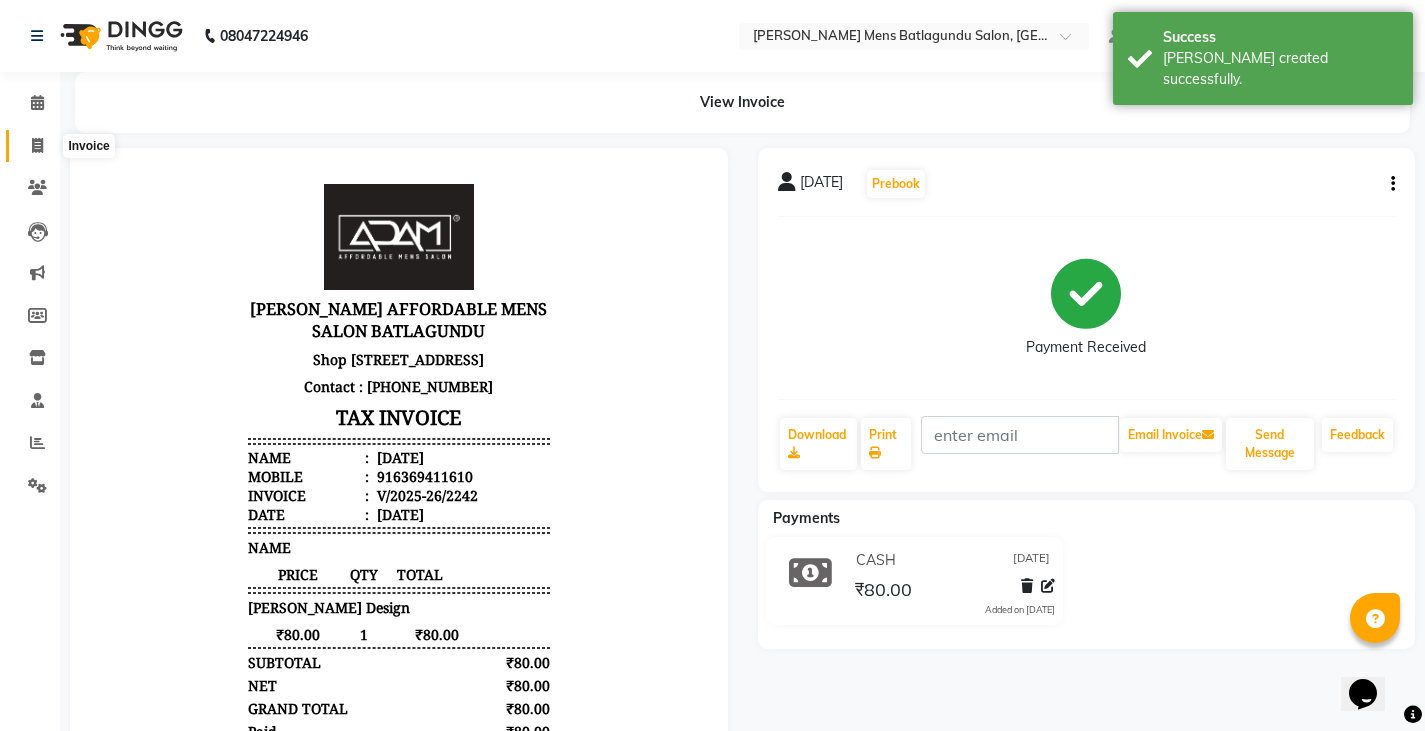click 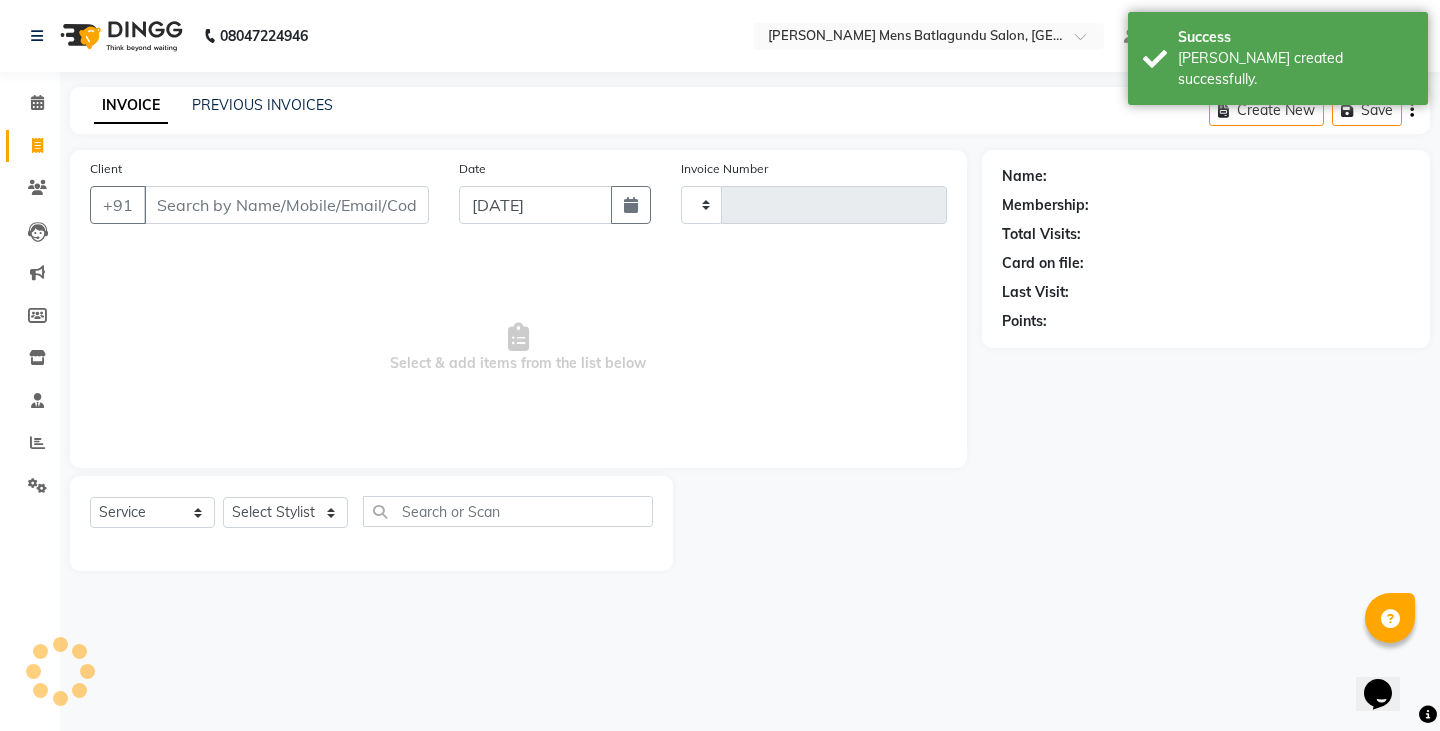 type on "2243" 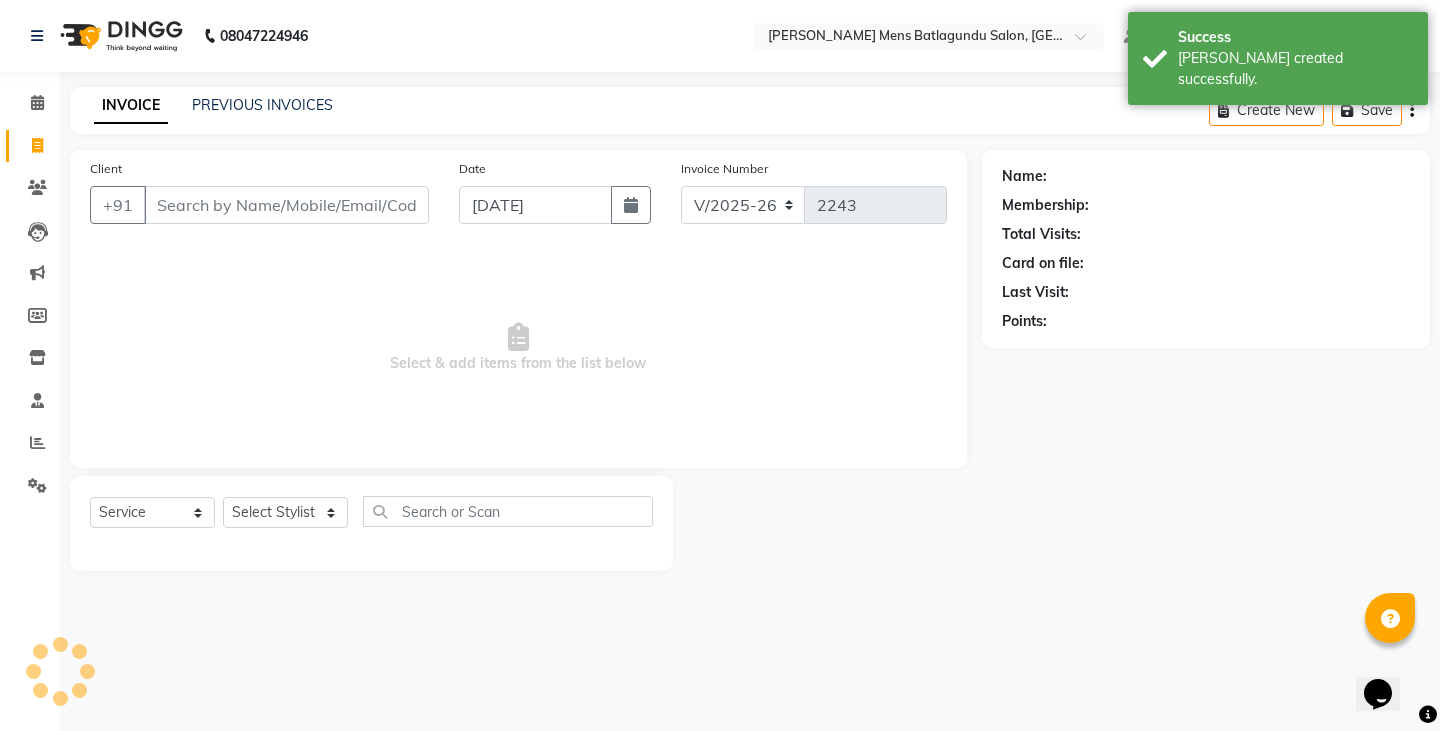 click on "INVOICE PREVIOUS INVOICES" 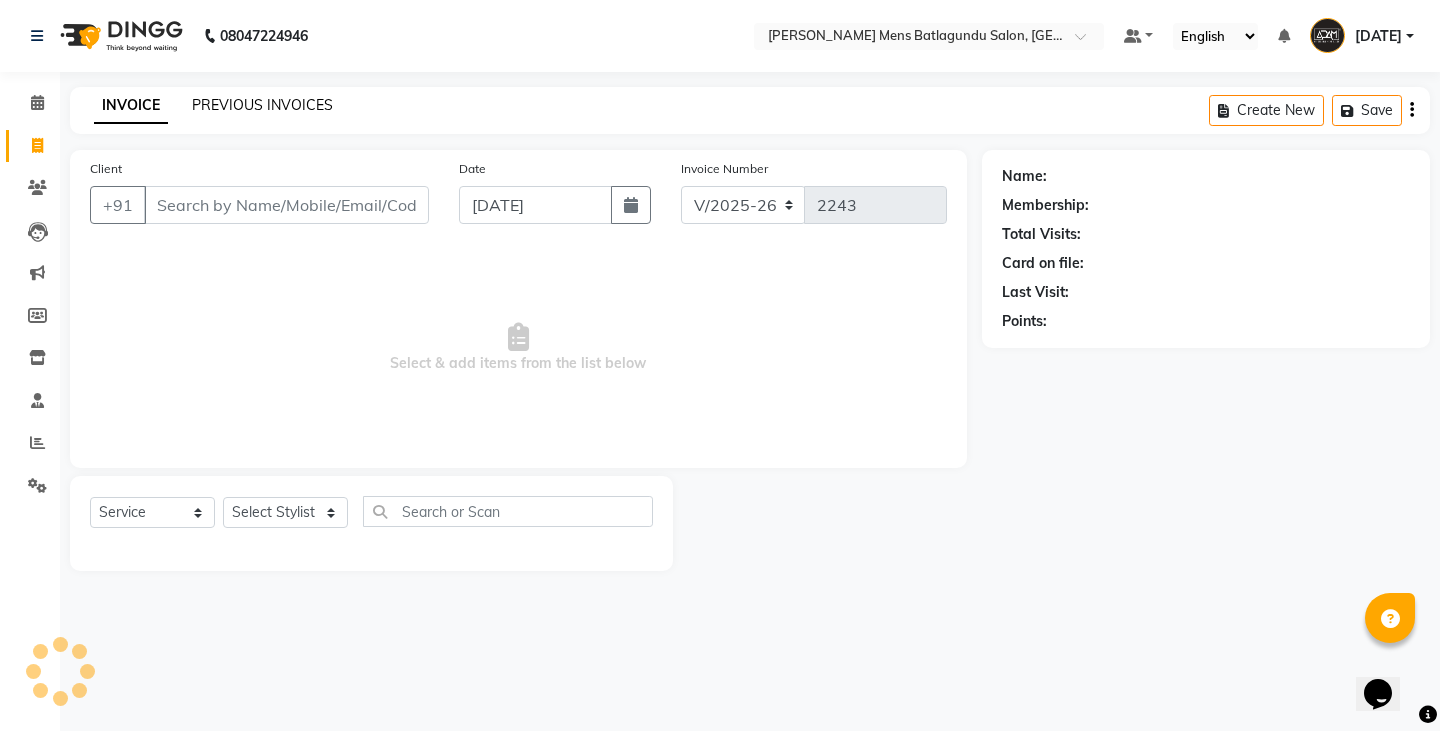 click on "PREVIOUS INVOICES" 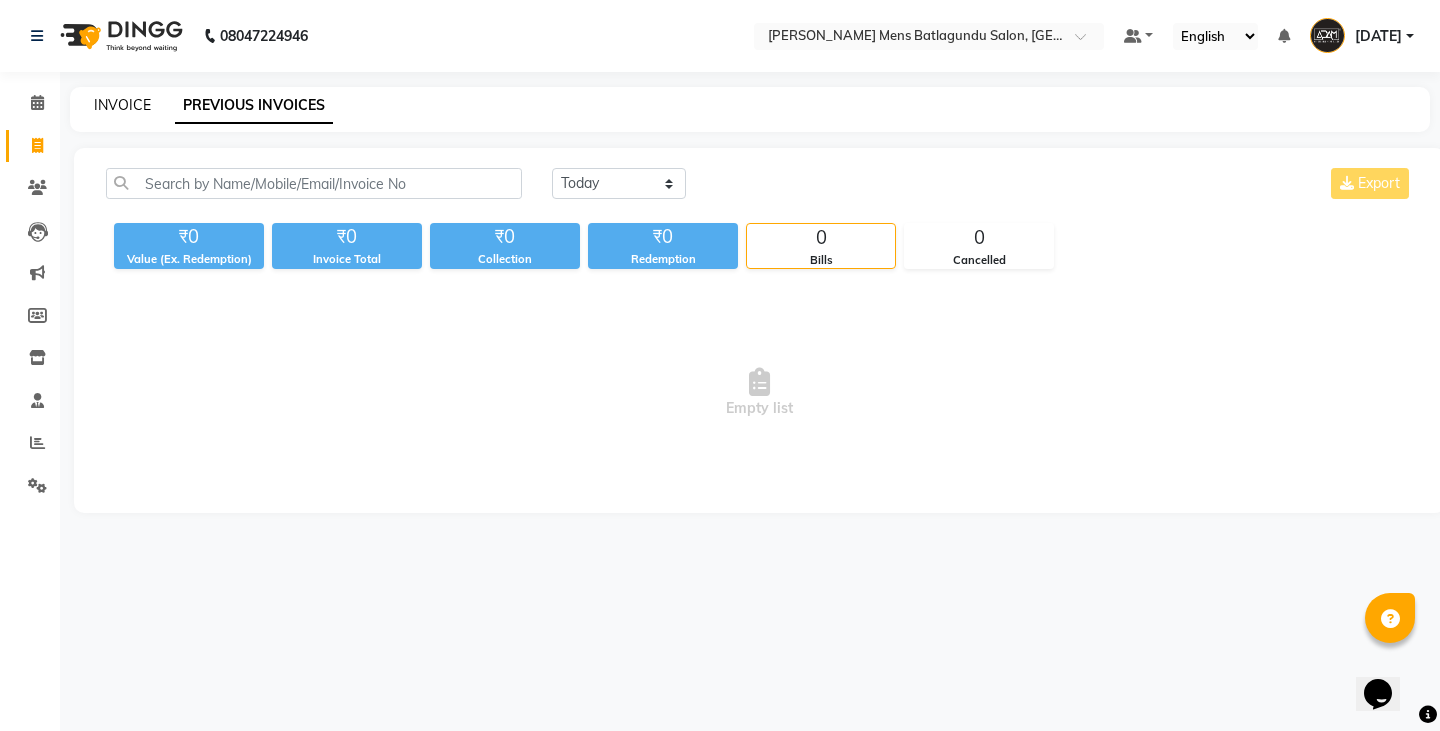 click on "INVOICE" 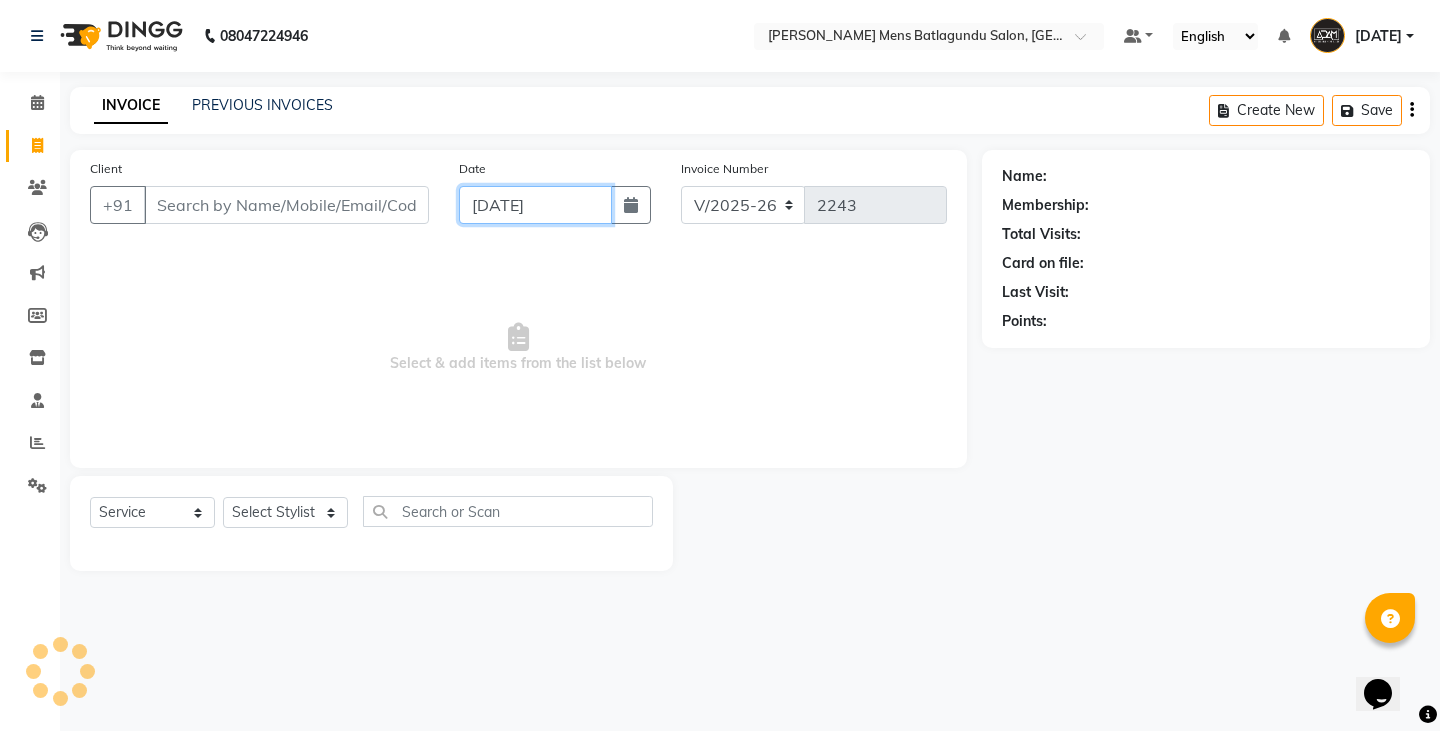 click on "[DATE]" 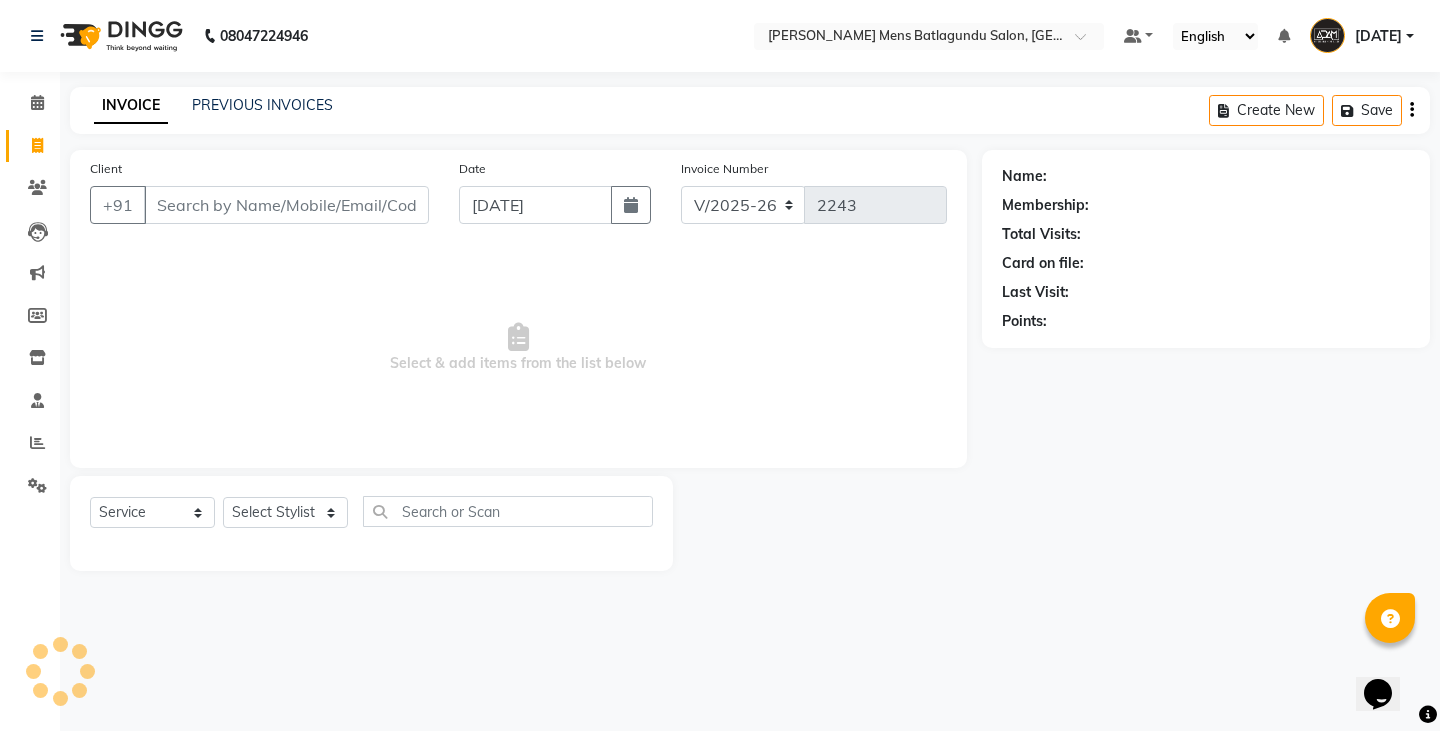 select on "7" 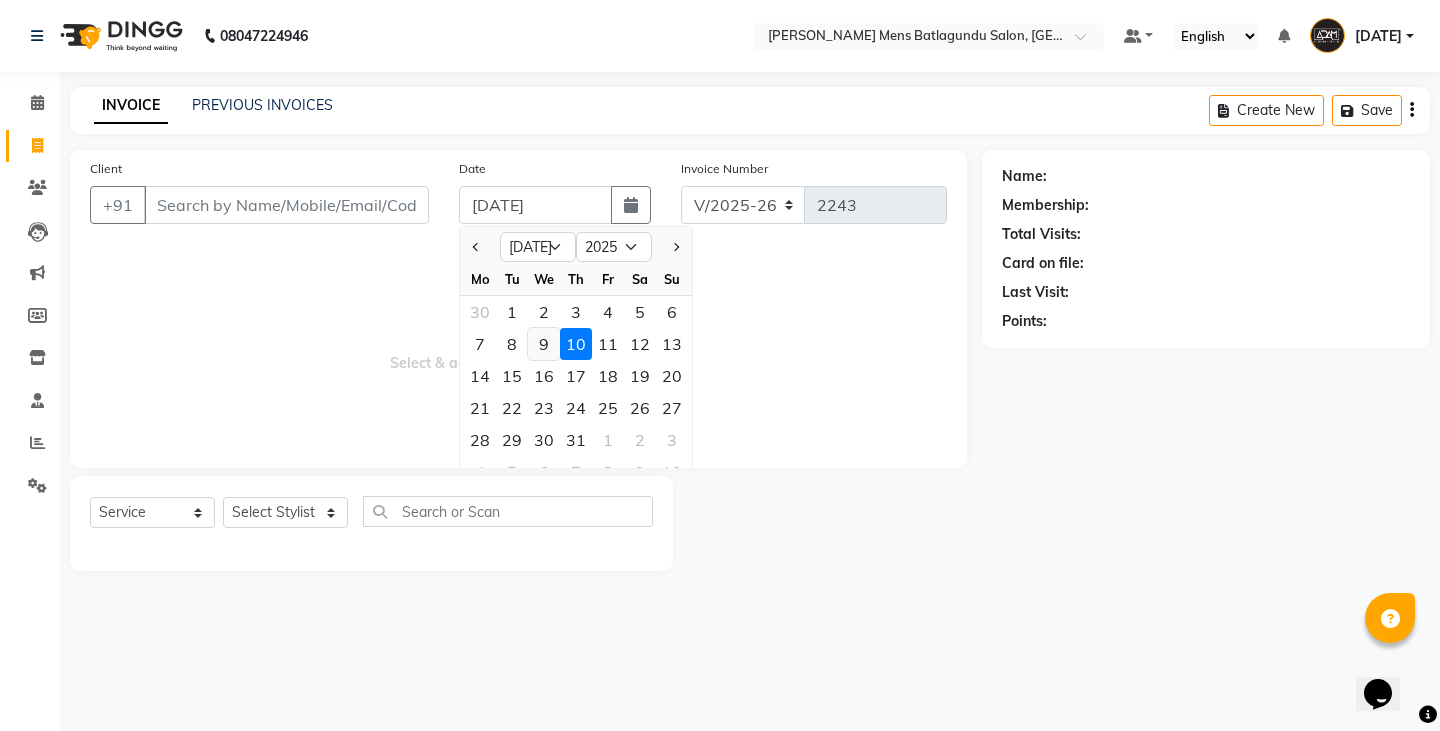 click on "9" 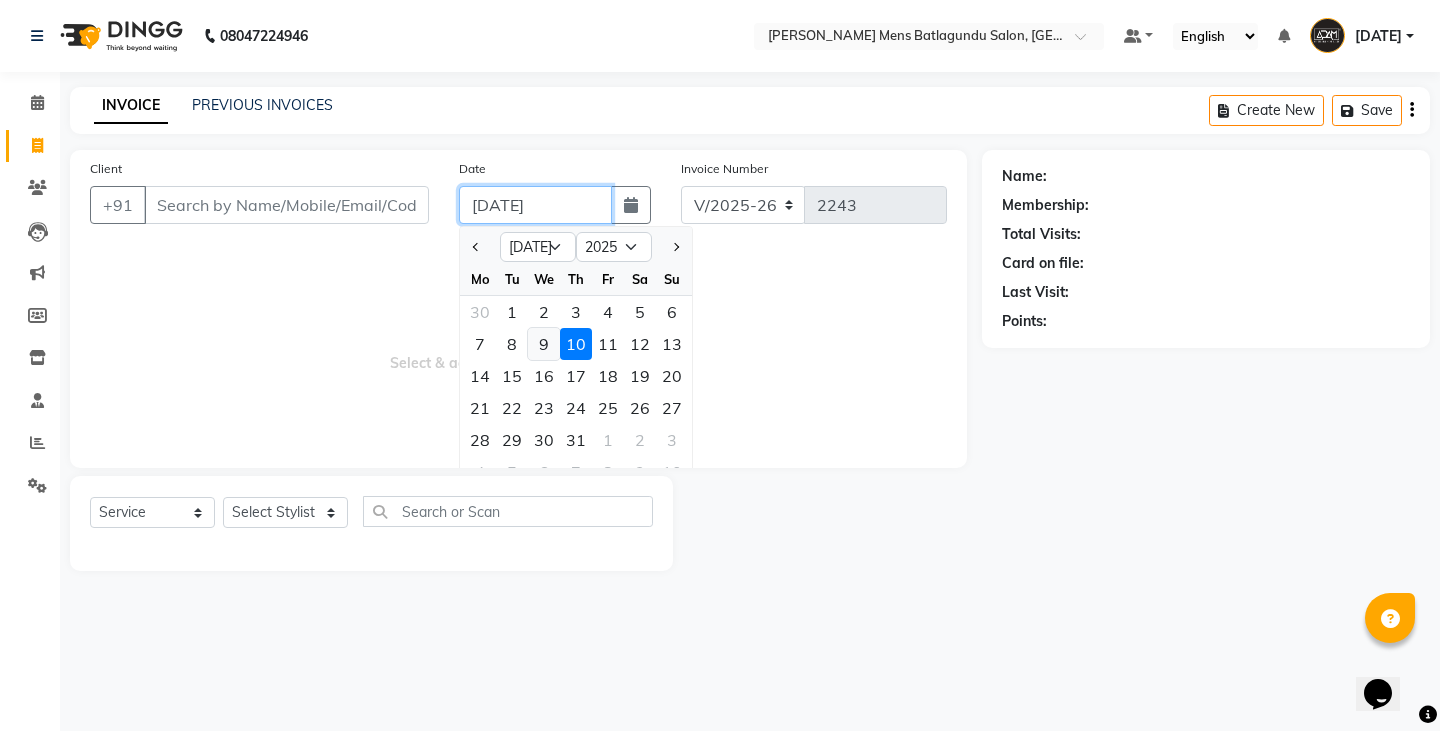 type on "[DATE]" 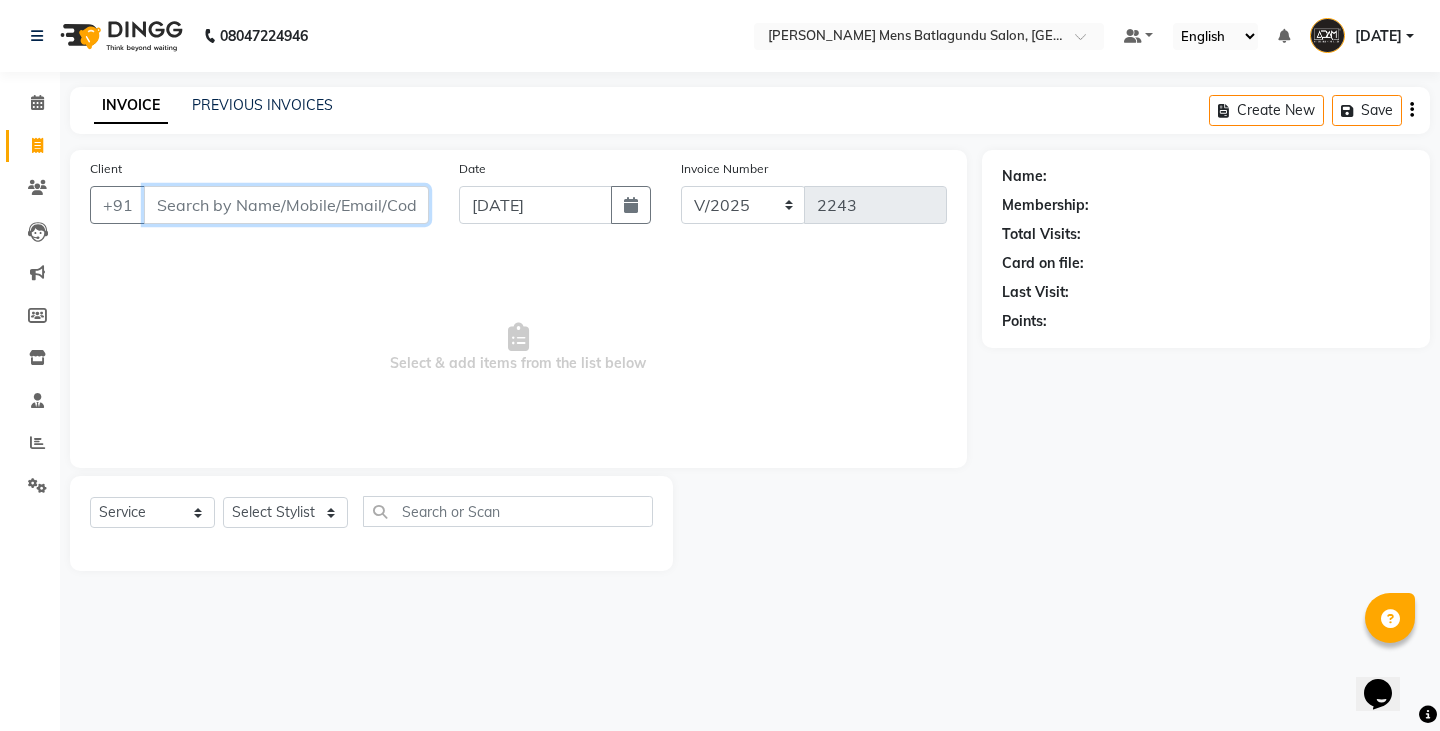 click on "Client" at bounding box center [286, 205] 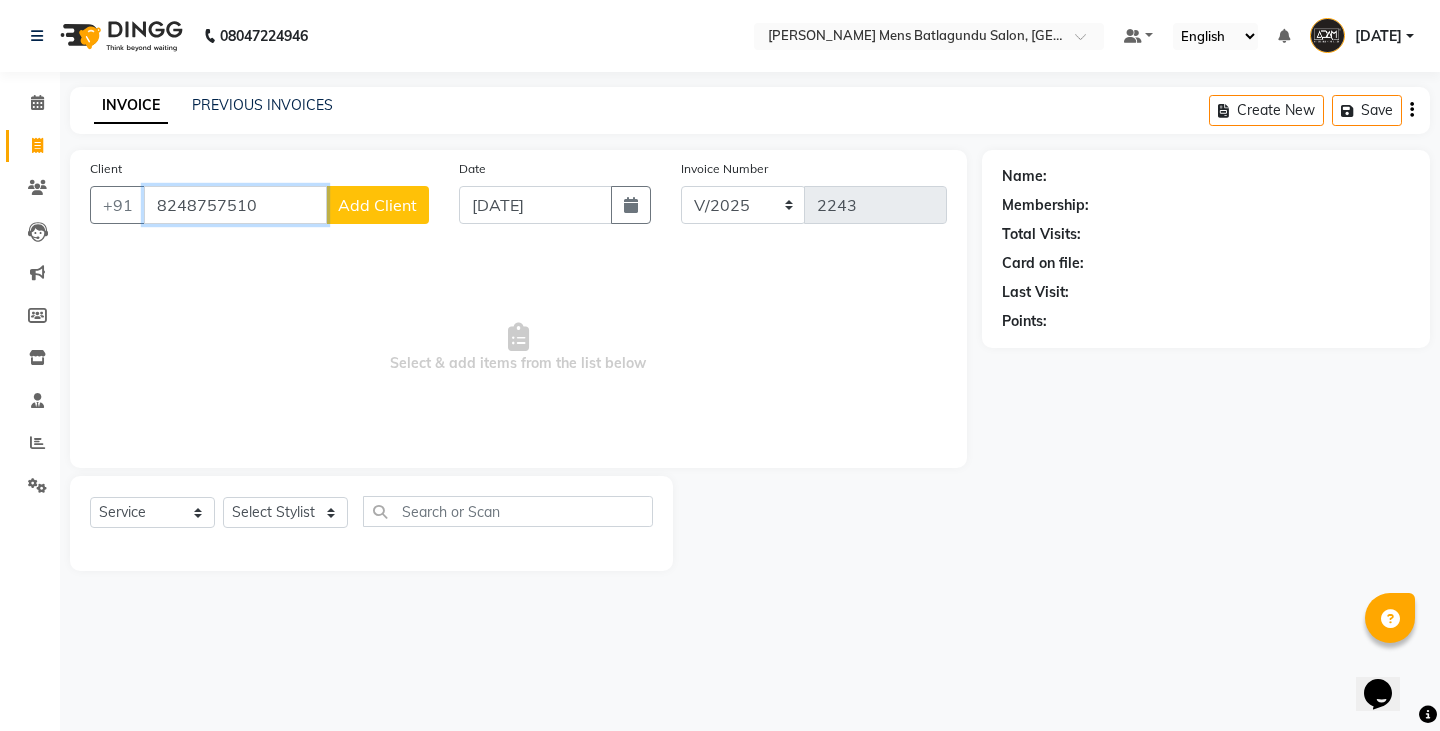 type on "8248757510" 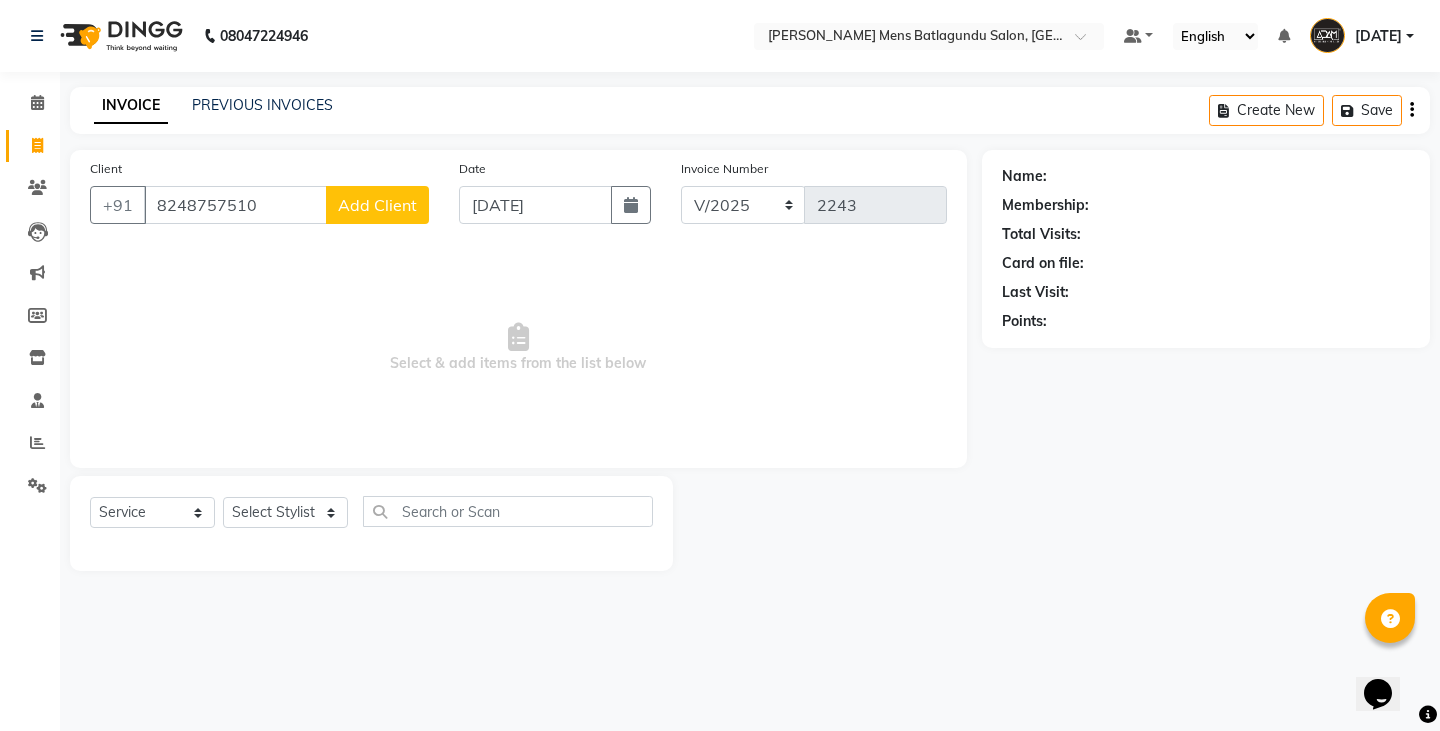 click on "Add Client" 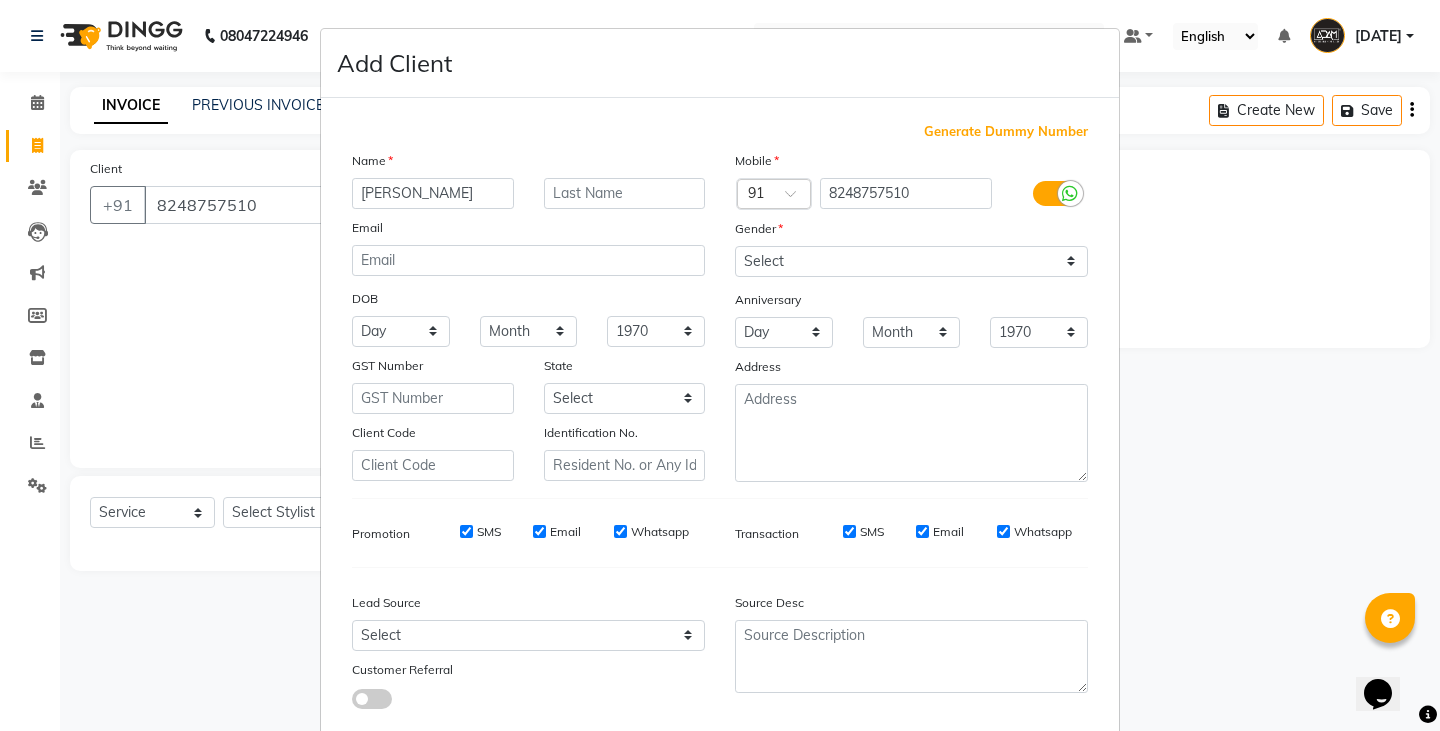type on "[PERSON_NAME]" 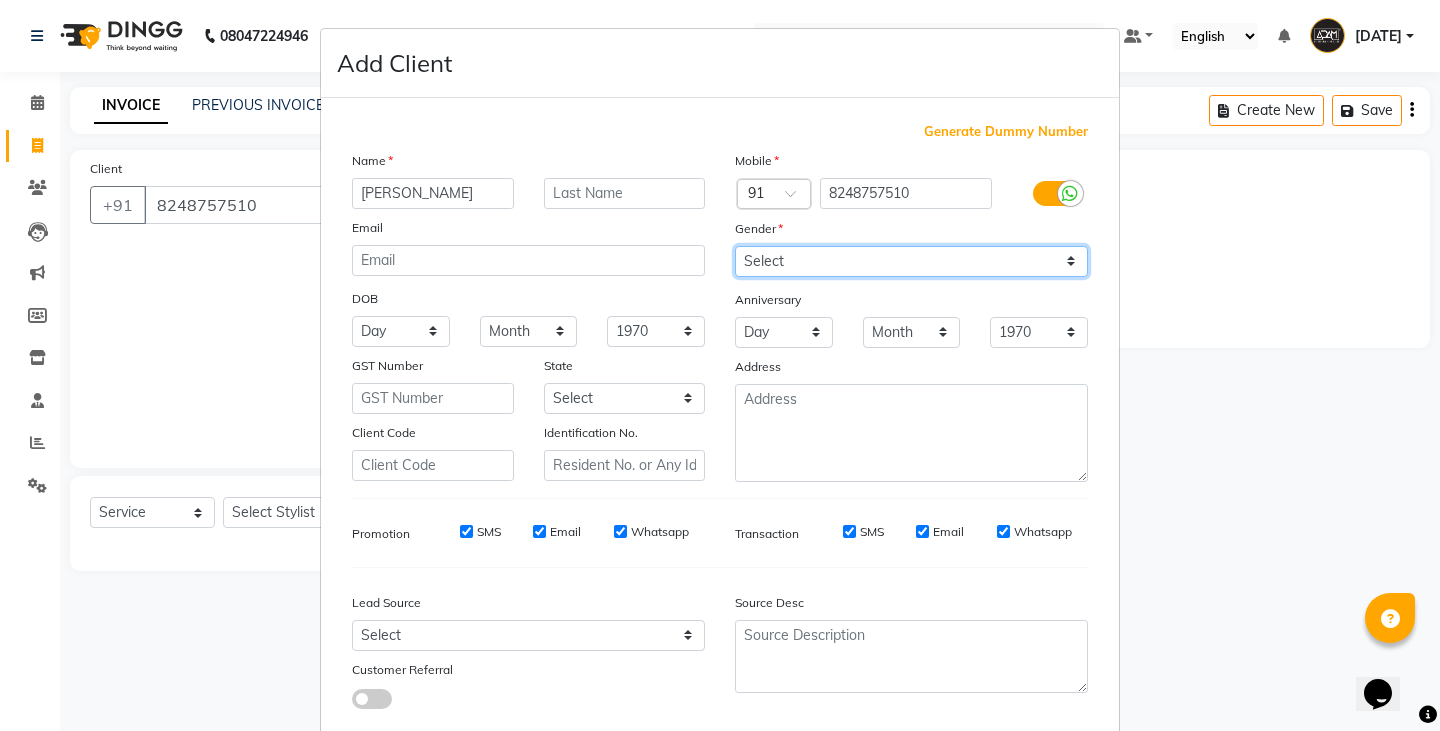 drag, startPoint x: 798, startPoint y: 261, endPoint x: 798, endPoint y: 273, distance: 12 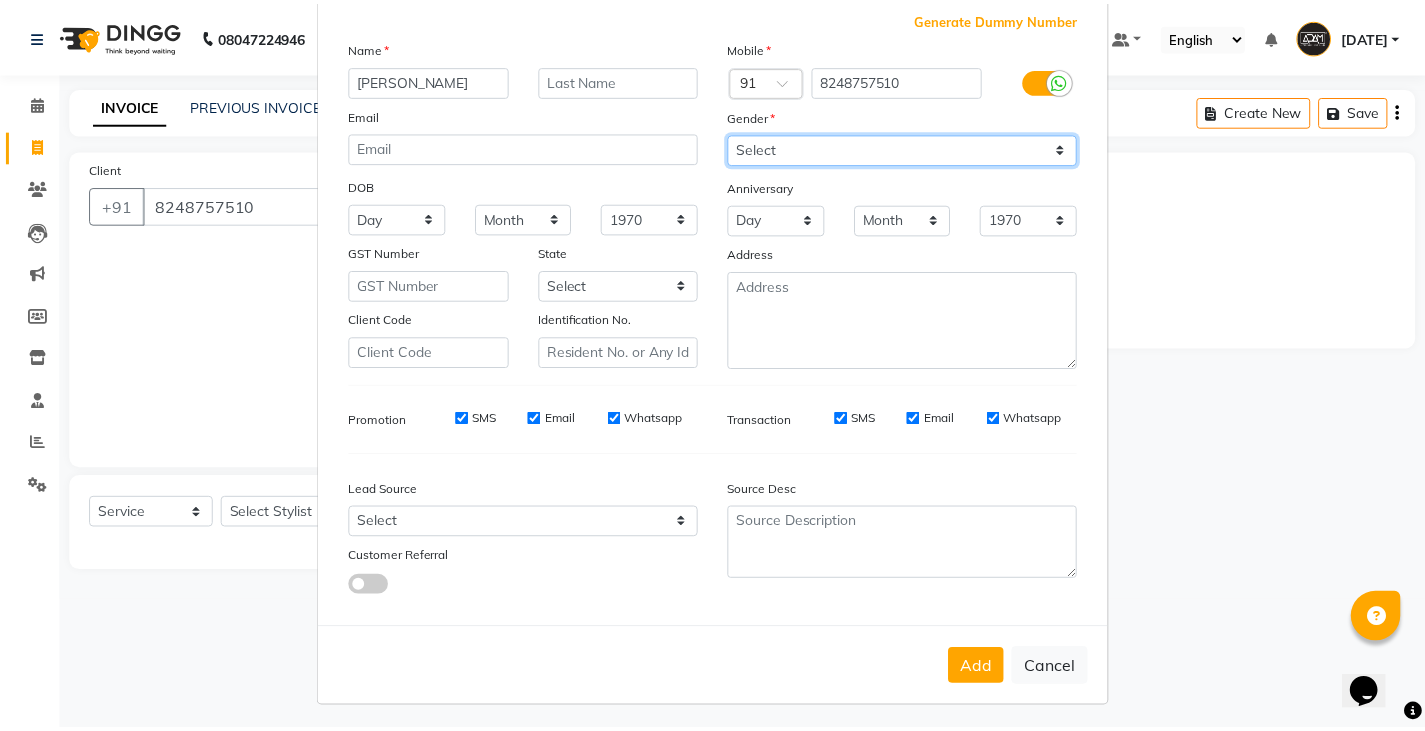 scroll, scrollTop: 118, scrollLeft: 0, axis: vertical 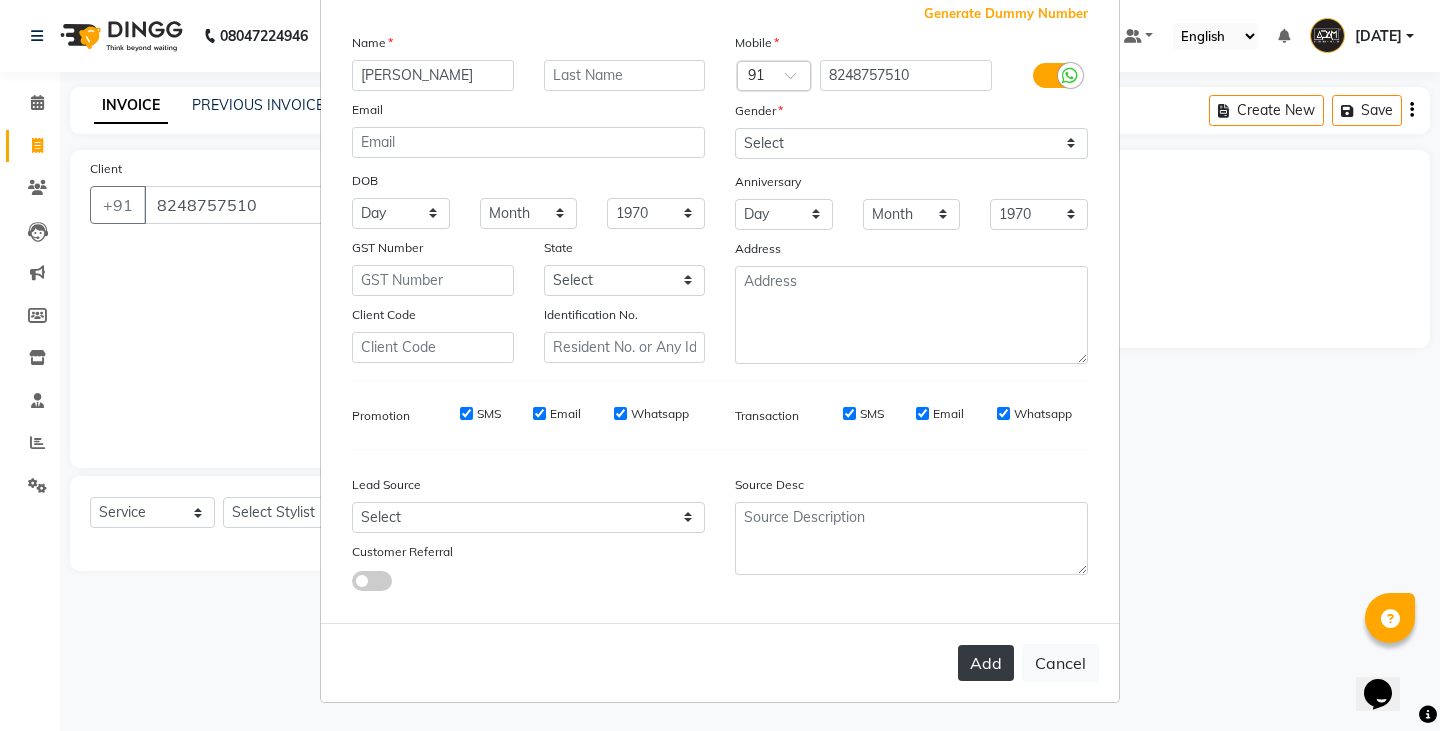 click on "Add" at bounding box center (986, 663) 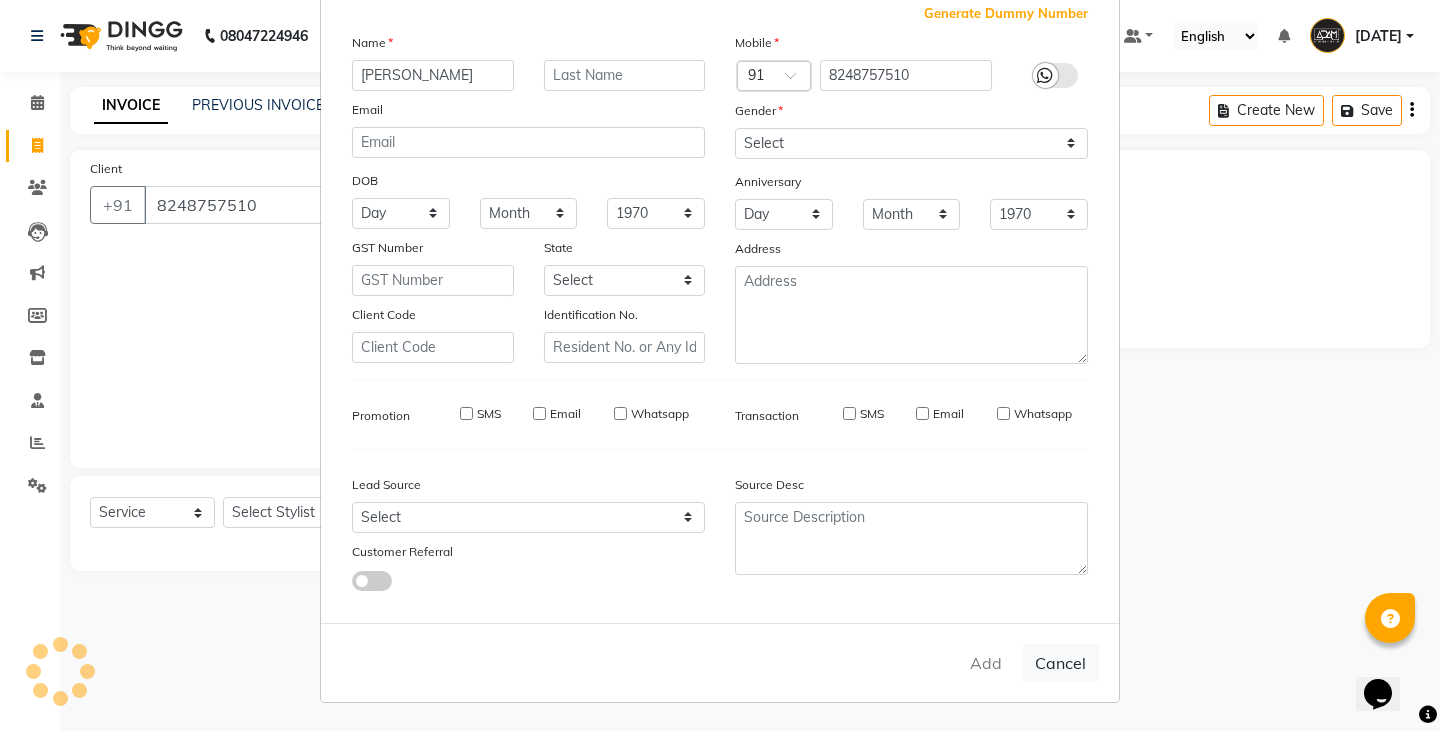 type 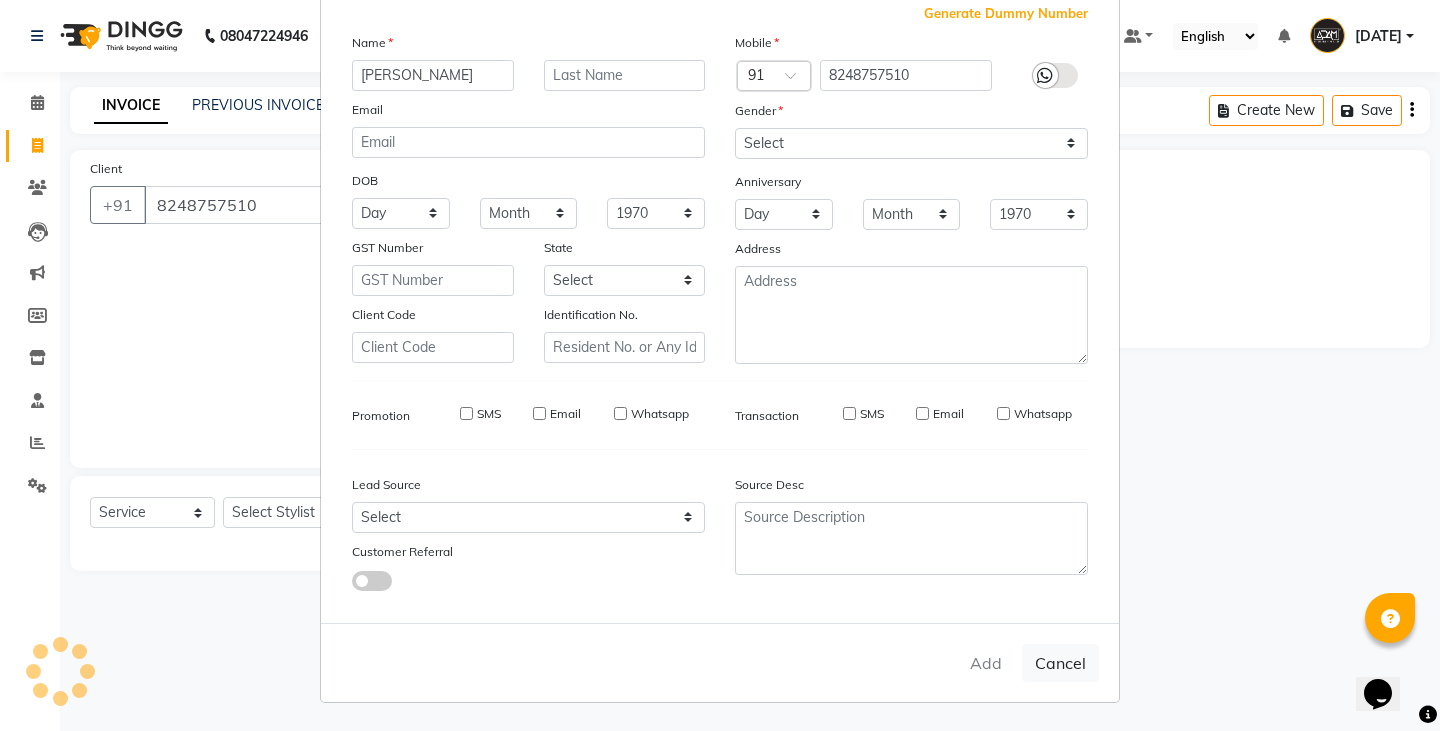 select 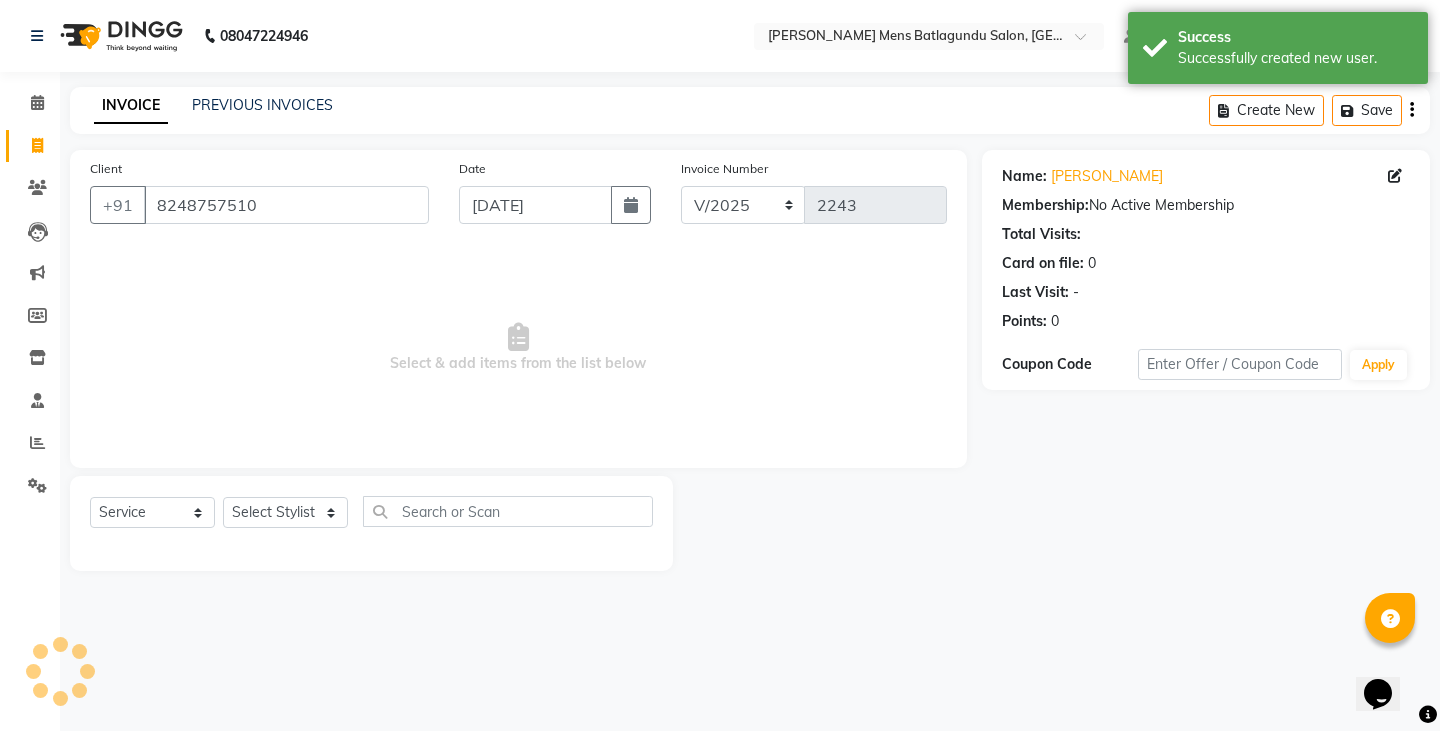 click on "Select  Service  Product  Membership  Package Voucher Prepaid Gift Card  Select Stylist Admin Ameer  Anish Khalim Ovesh Raja SAHIL  SOHAIL SONU" 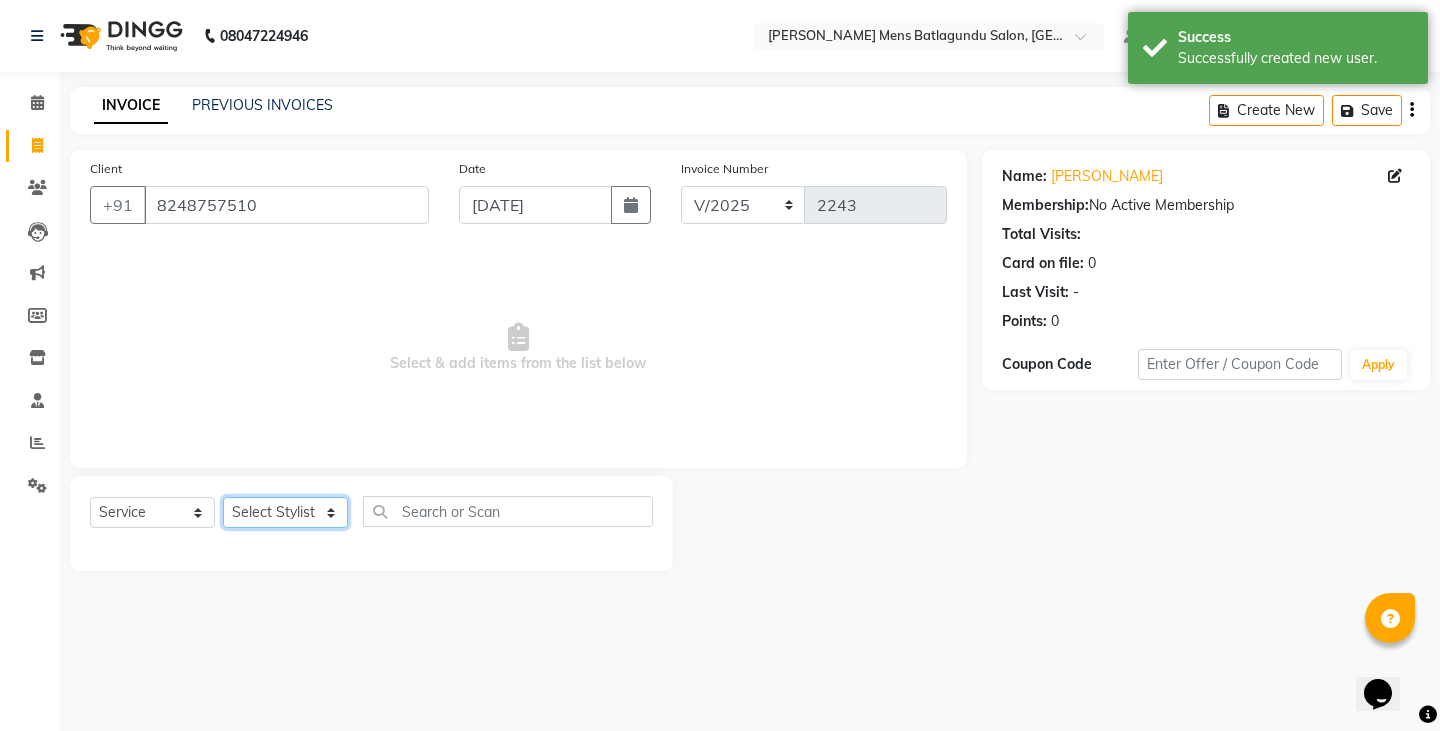 click on "Select Stylist Admin [PERSON_NAME]  [PERSON_NAME] [PERSON_NAME][DATE] [PERSON_NAME] [PERSON_NAME]" 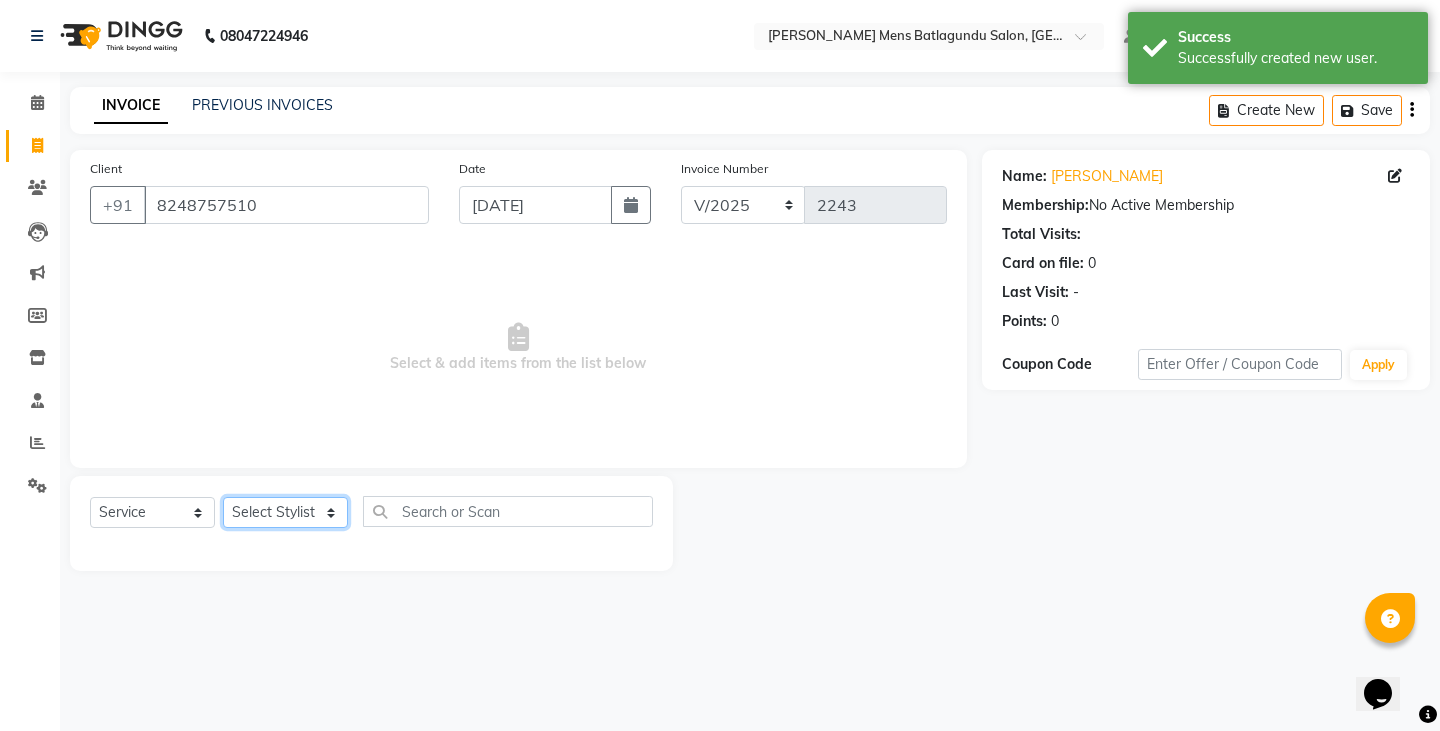 select on "84870" 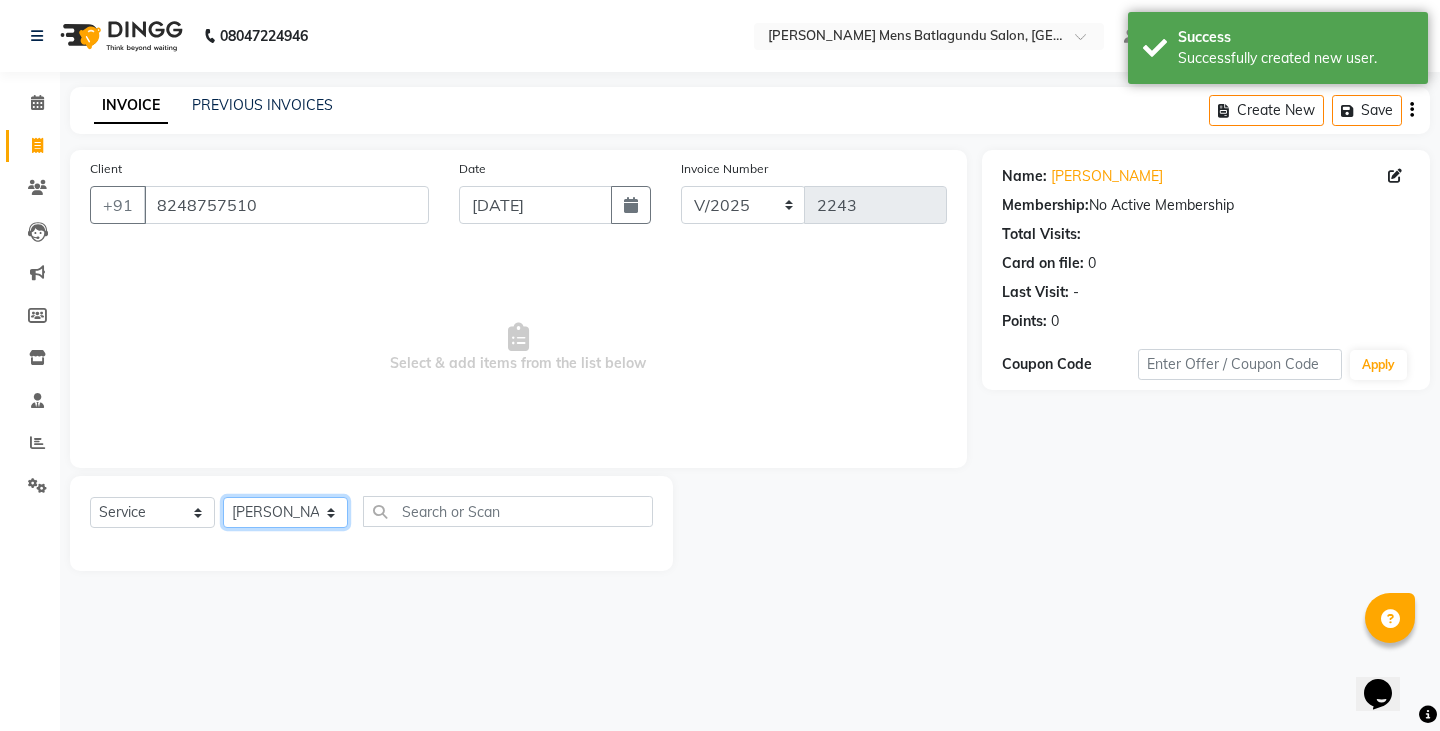 click on "Select Stylist Admin [PERSON_NAME]  [PERSON_NAME] [PERSON_NAME][DATE] [PERSON_NAME] [PERSON_NAME]" 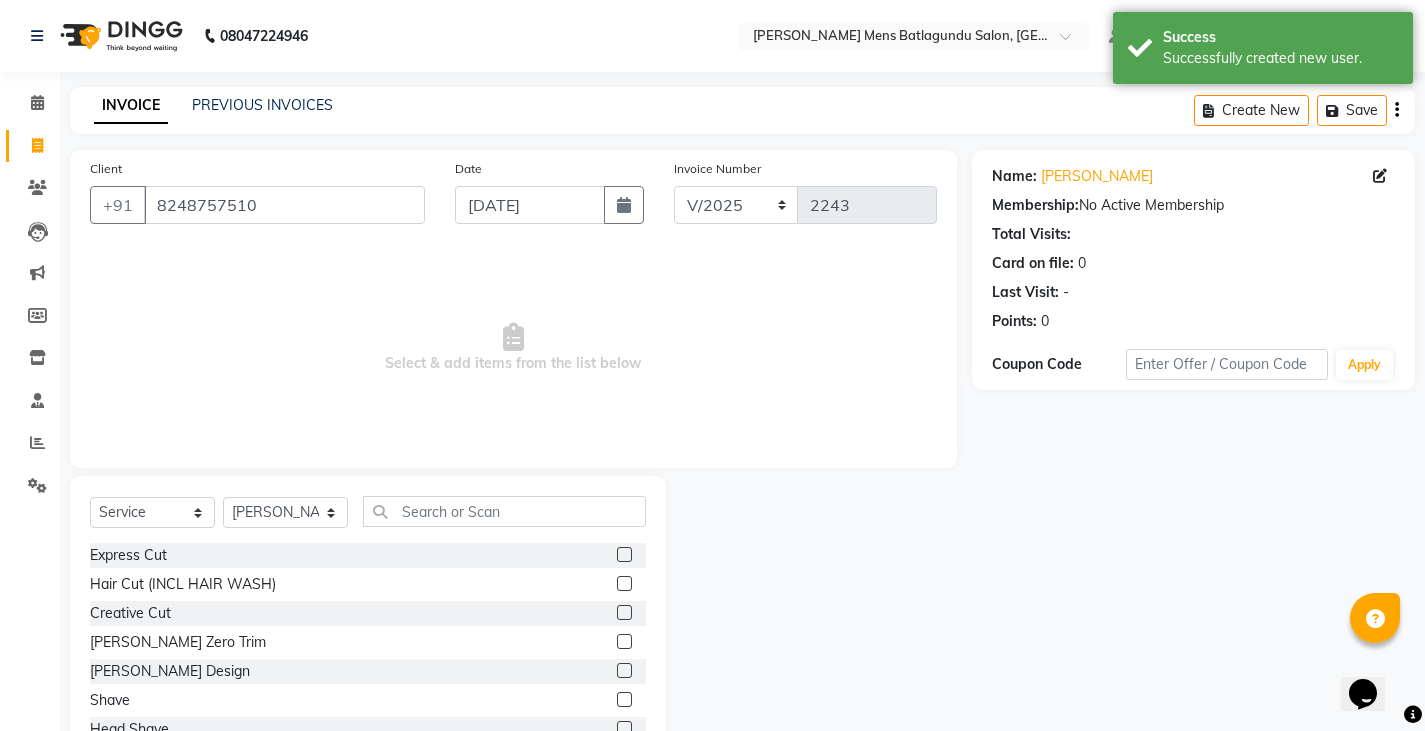 click 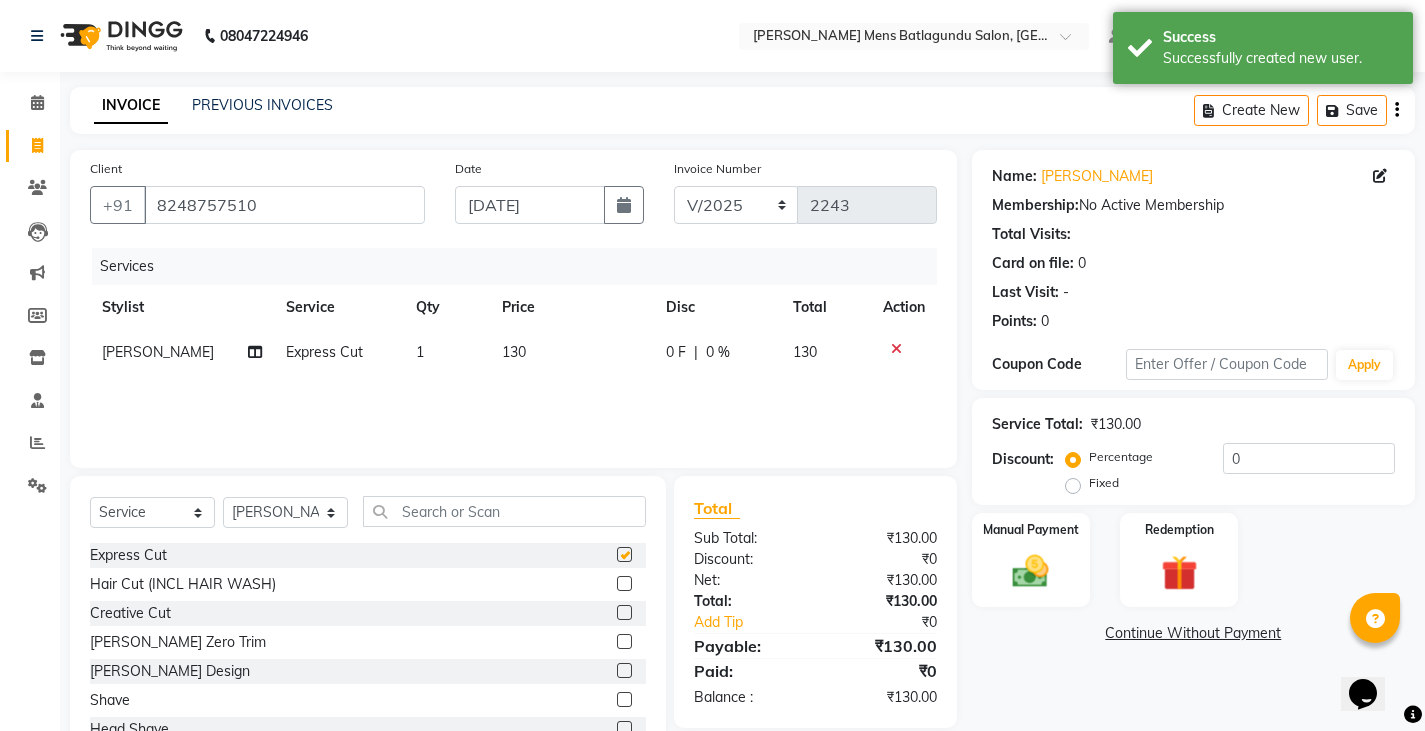 checkbox on "false" 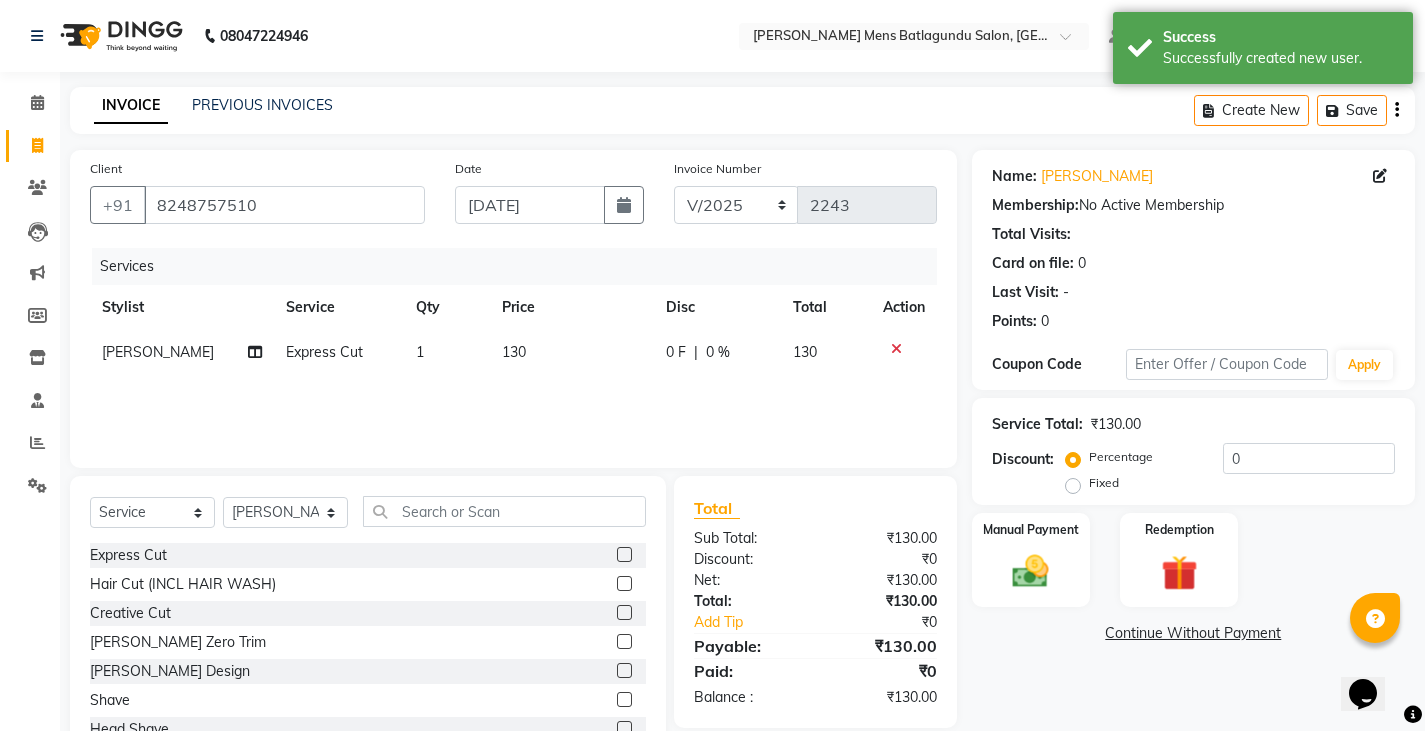 click 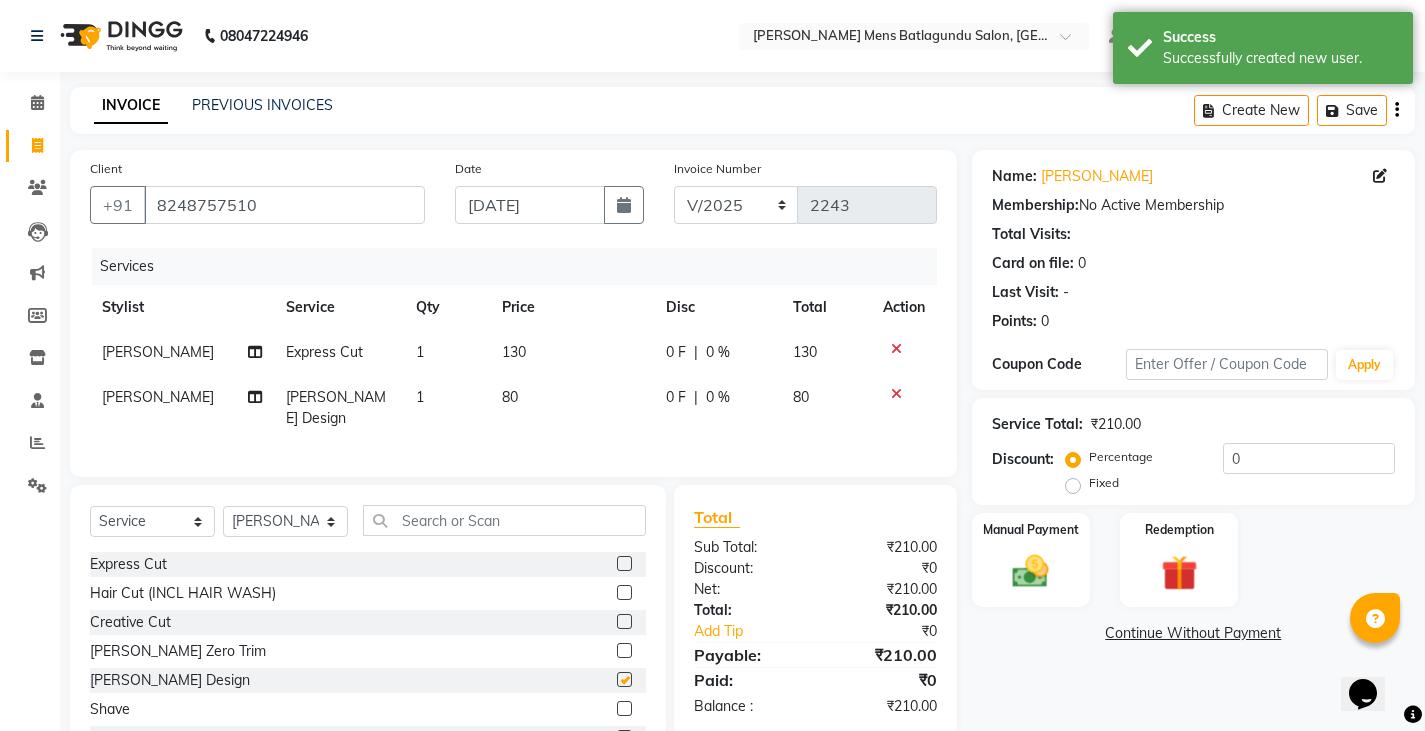 checkbox on "false" 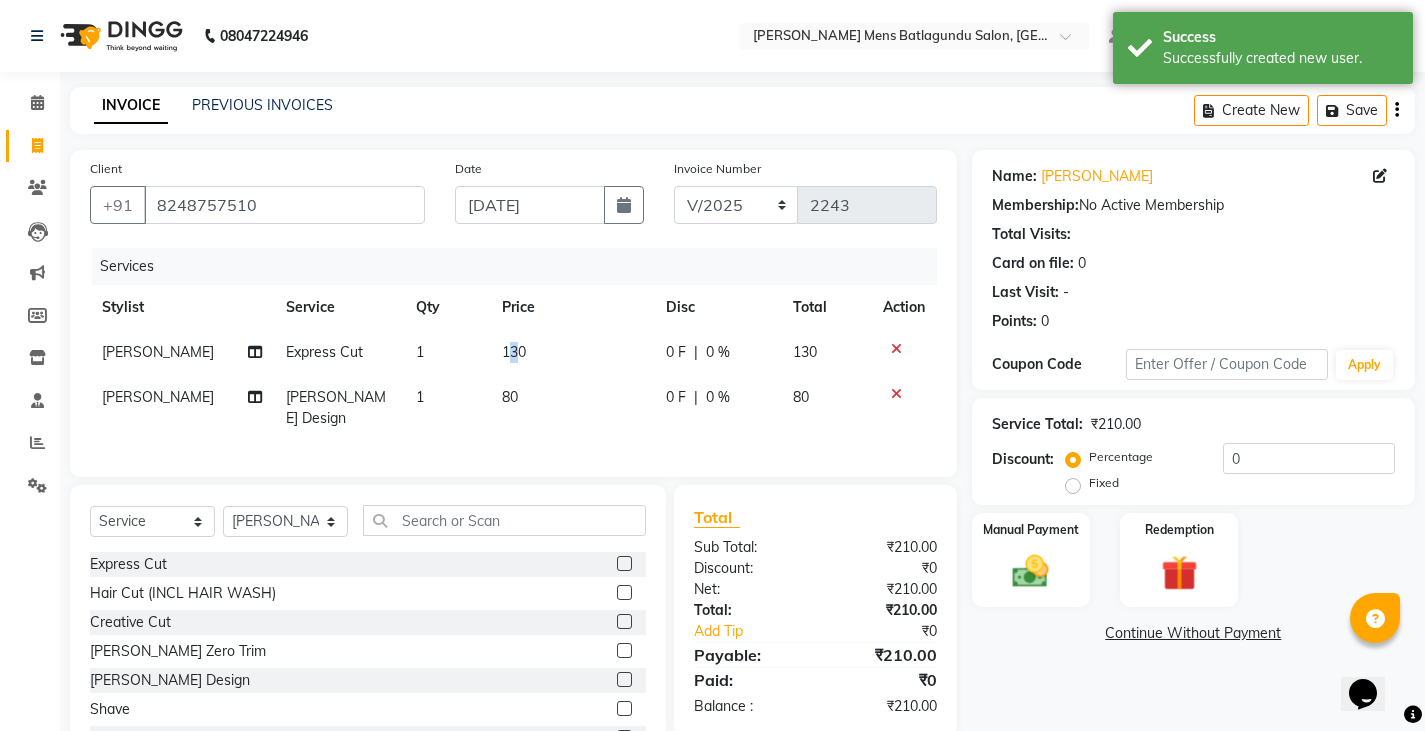 click on "130" 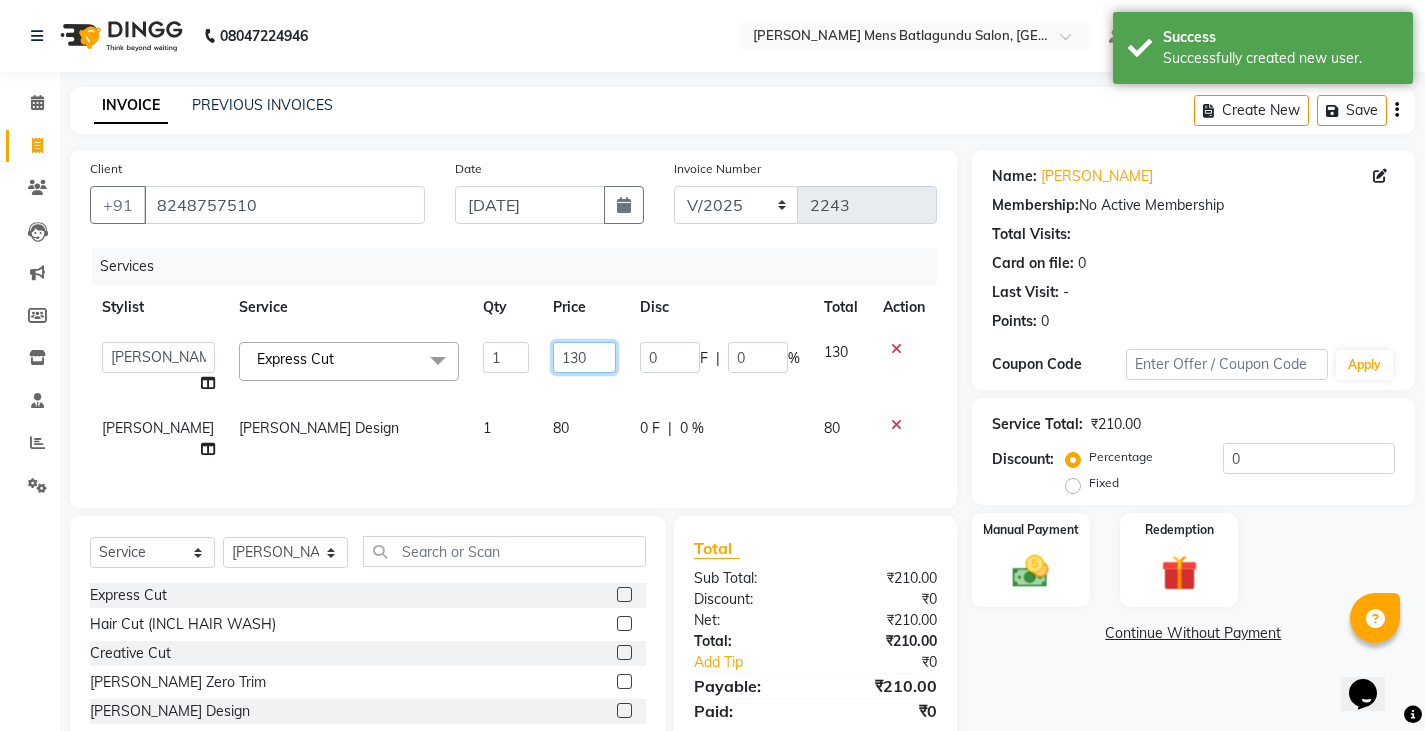 click on "130" 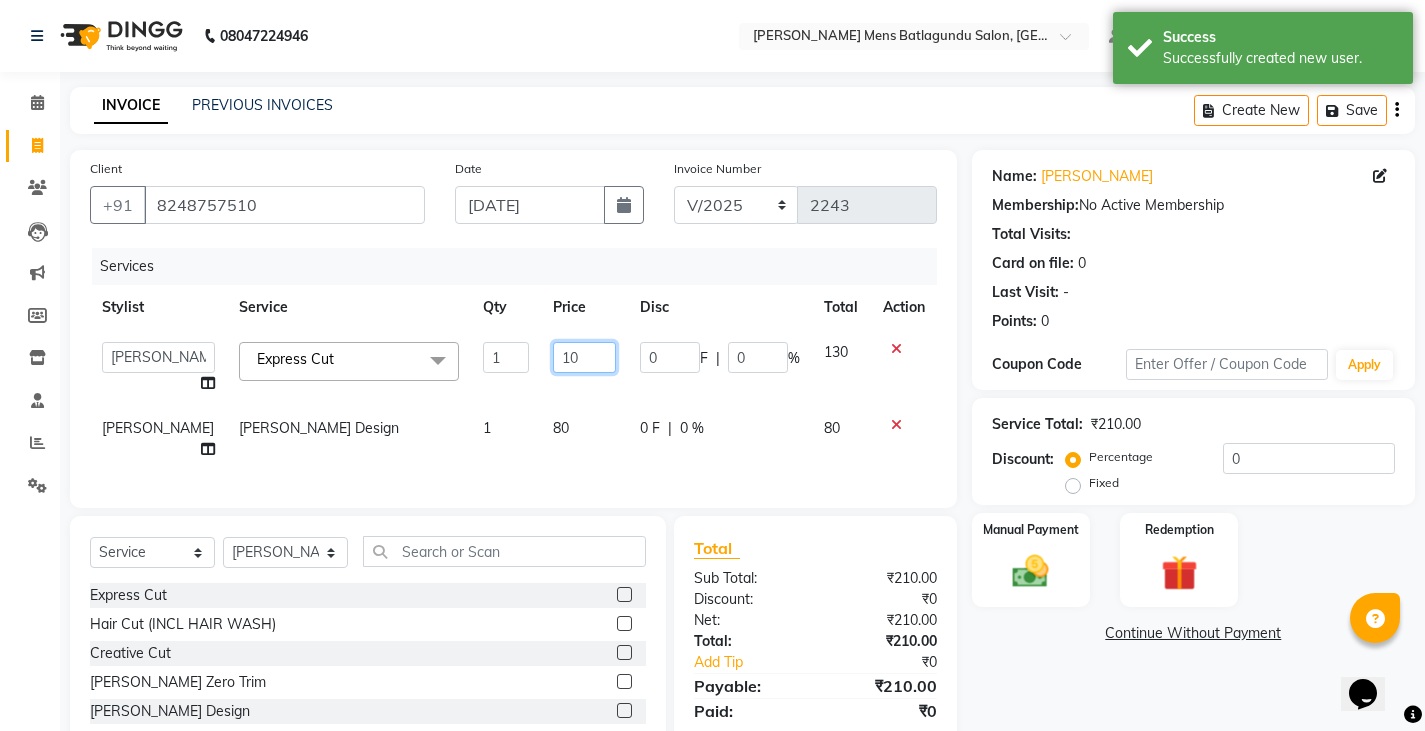 type on "100" 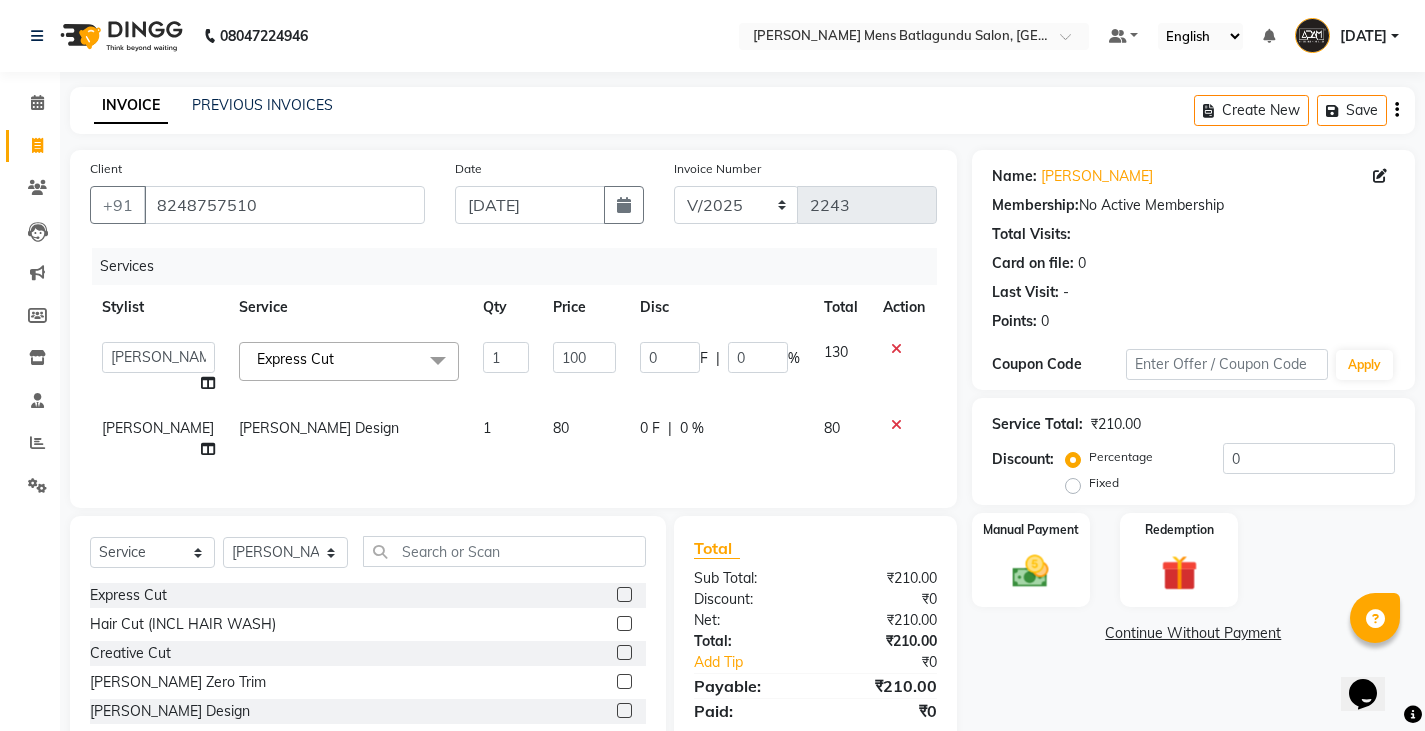 click on "Services Stylist Service Qty Price Disc Total Action  Admin   Ameer    [PERSON_NAME]   [PERSON_NAME][DATE]   [PERSON_NAME]   [PERSON_NAME]  Express Cut  x Express Cut Hair Cut (INCL HAIR WASH) Creative Cut [PERSON_NAME] Zero Trim [PERSON_NAME] Design Shave Head Shave Kid's Cut (Below 5 Years) Wash & Blast Dry EXPRESS GLOBAL HAIR COLOR GLOBAL HAIR COLOUR [MEDICAL_DATA] GOLBAL HAIR COLOUR NON [MEDICAL_DATA] L'OREAL GOLBAL HAIR COLOUR [MEDICAL_DATA] L'OREAL GOLBAL HAIR COLOUR NON [MEDICAL_DATA] GLOBAL FASHION HAIR COLOUR MOUSTACHE COLOUR [PERSON_NAME] COLOUR PER STREAK HIGHLIGHT CAP HIGHLIGHTS NOURISHING HAIR SPA VITALIZING HAIR SPA REPAIR TREATMENT [MEDICAL_DATA] TREATMENT HAIR LOSS TREATMENT HAIR STRAIGHTENING HAIR REBONDING KERATIN ALMOND OIL NAVARATNA OIL CLEAN UP HYPER PIGMENTATION CLEAN UP REJUVANATE Fruit Facial Instant Glow Charcaol [MEDICAL_DATA] Skin Brightening FACE & NECK BLEACH FACE & NECK DETAN PRE BRIDEGROOM DELUXE PRE BRIDEGROOM ADVANCE (COMBO) NORMAL PREMIUM ELEGANT HAIRCUT+ [PERSON_NAME] TRIM + DETAN HAIRCUT + [PERSON_NAME] TRIM + HEAD MASSAGE HAIRCUT+ [PERSON_NAME] TRIM + CLEAN UP 1 0" 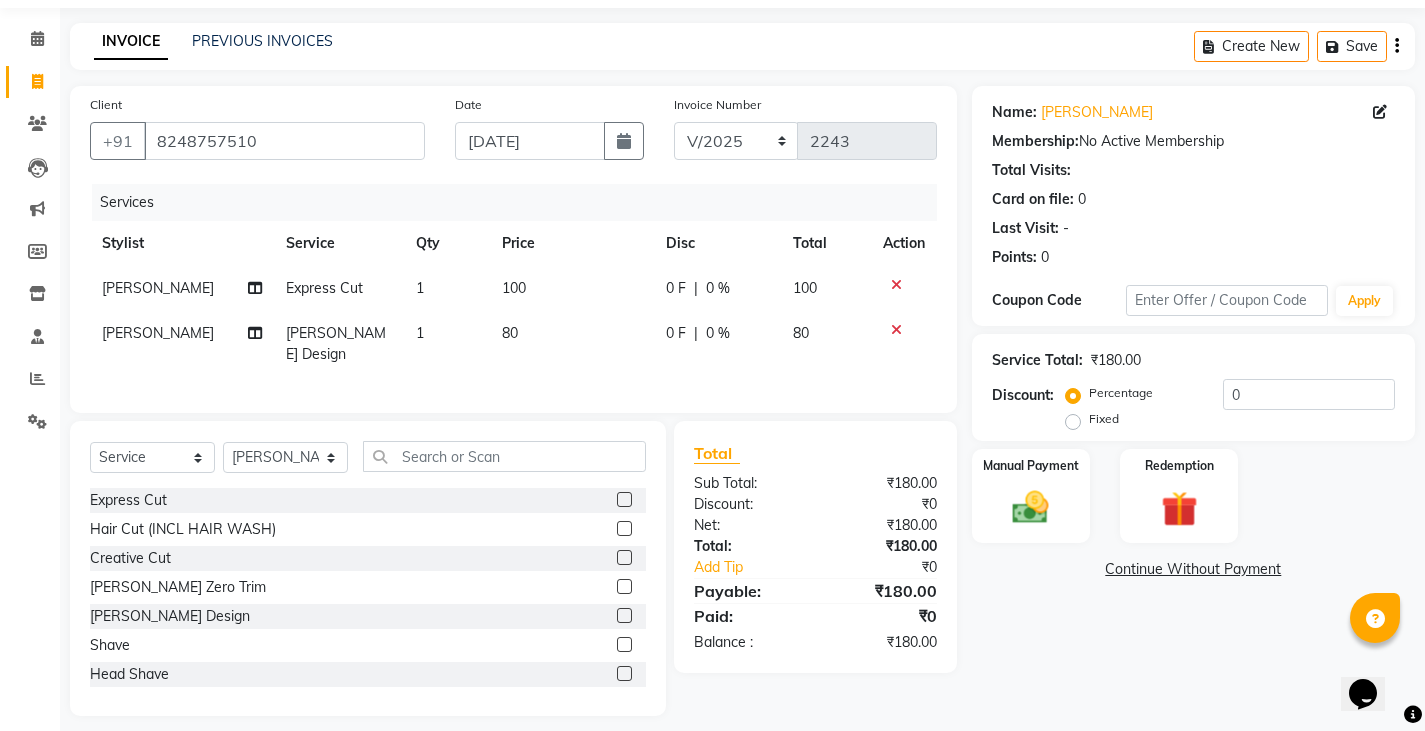 scroll, scrollTop: 73, scrollLeft: 0, axis: vertical 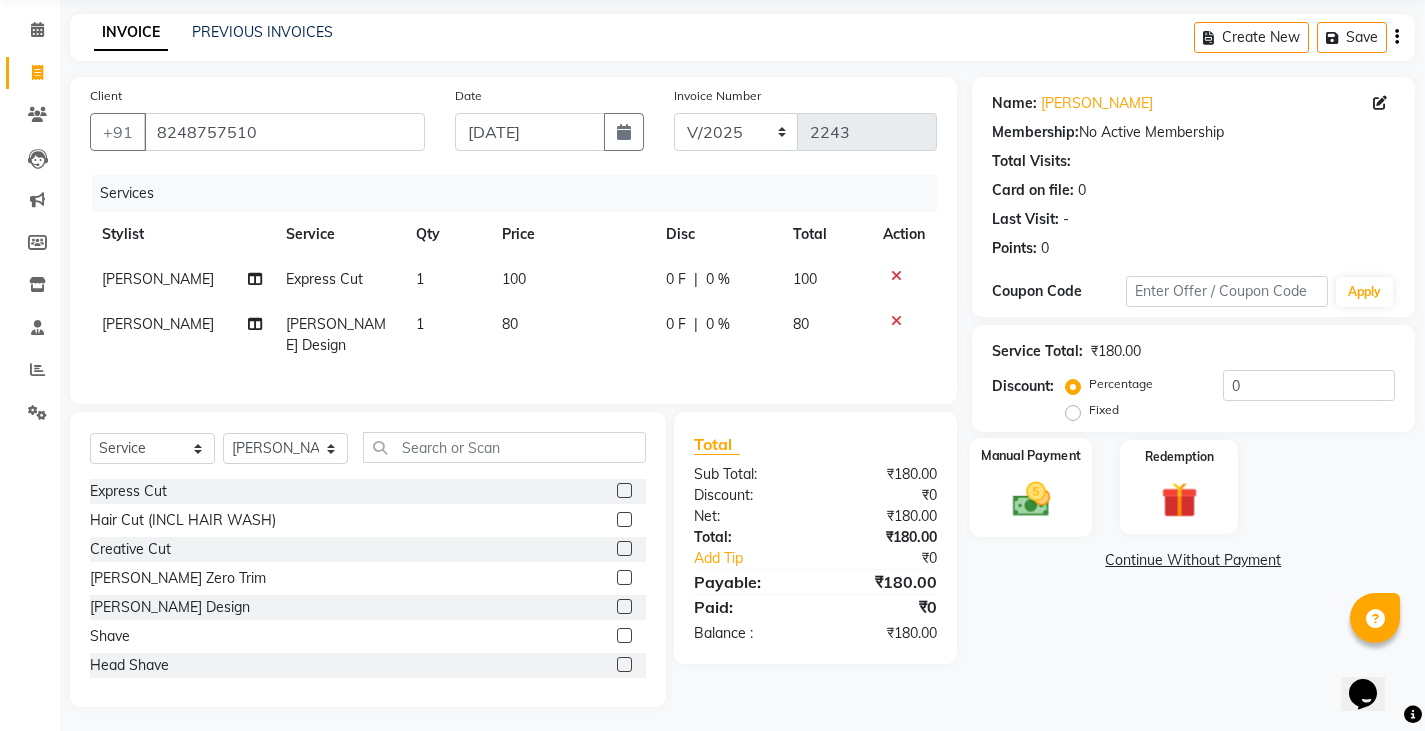 click 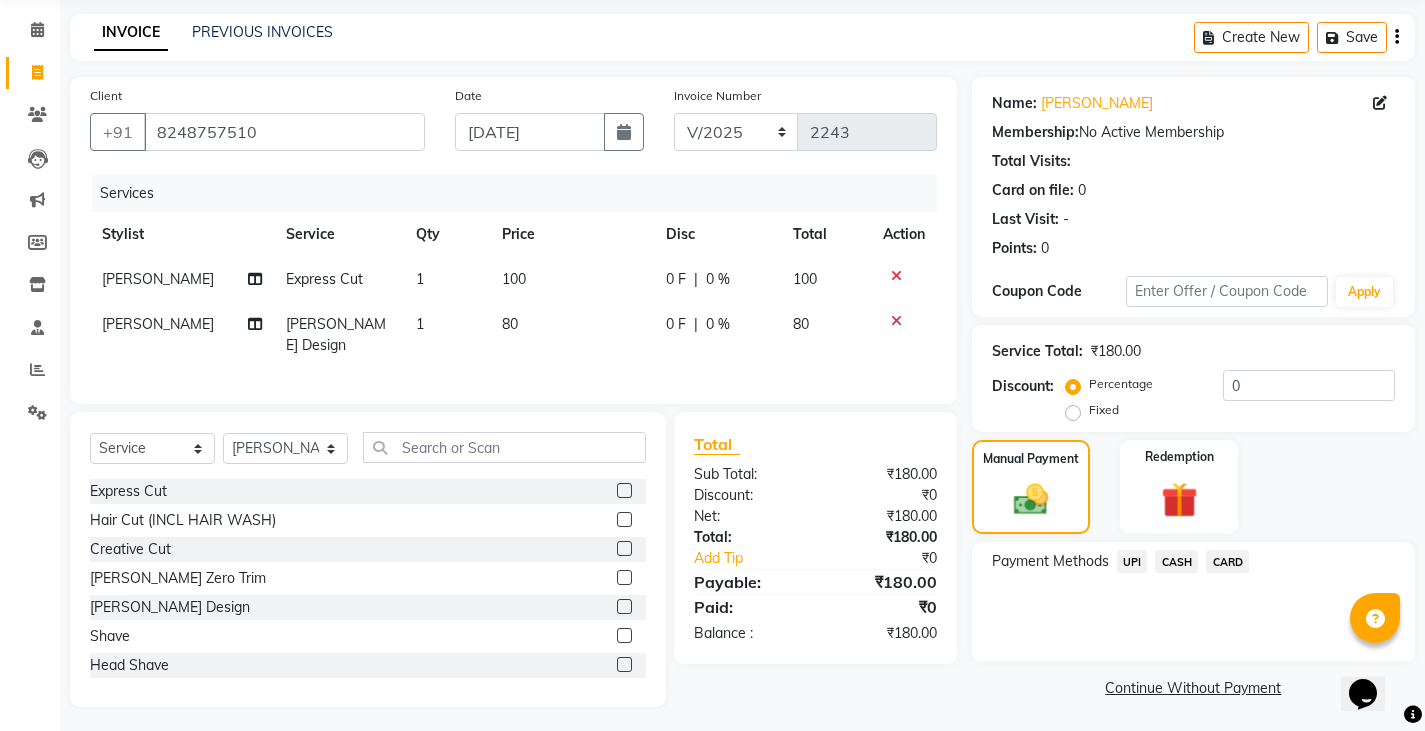 click on "UPI" 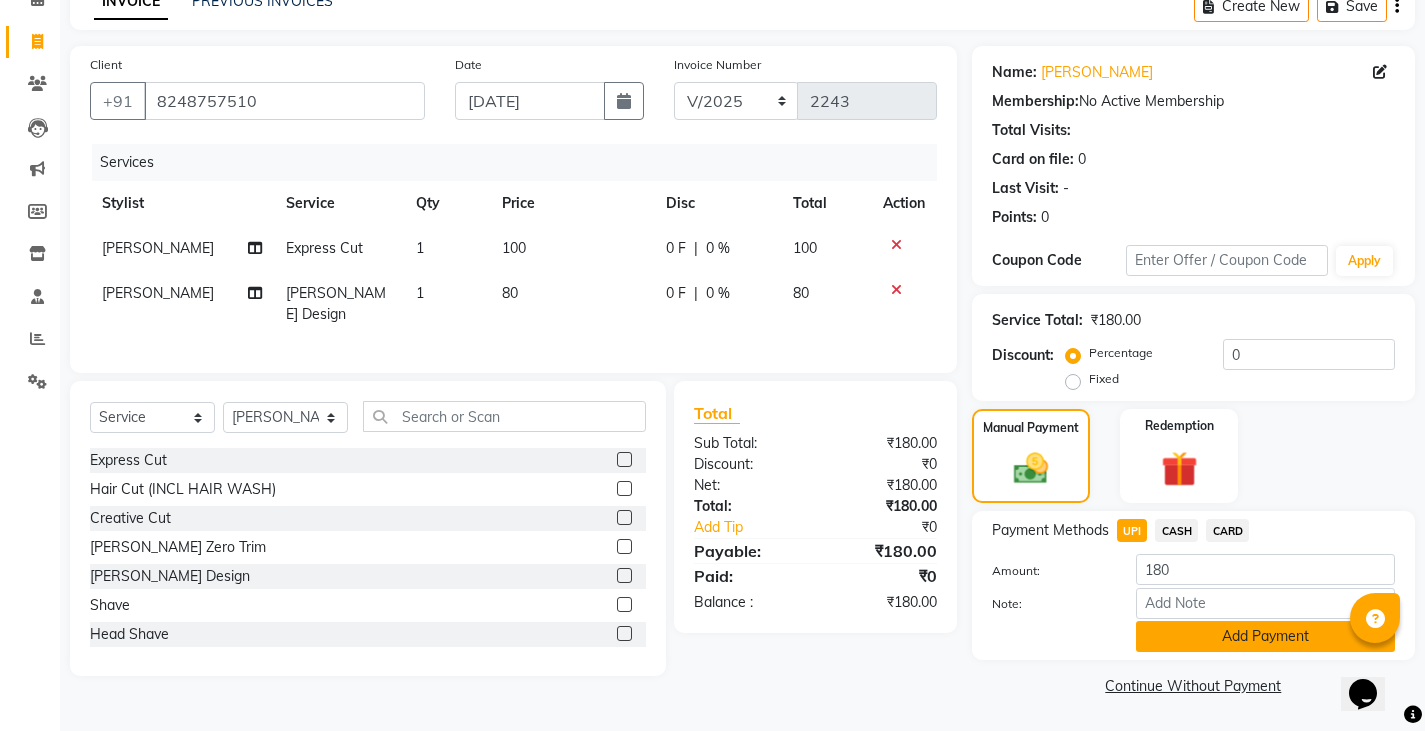 click on "Add Payment" 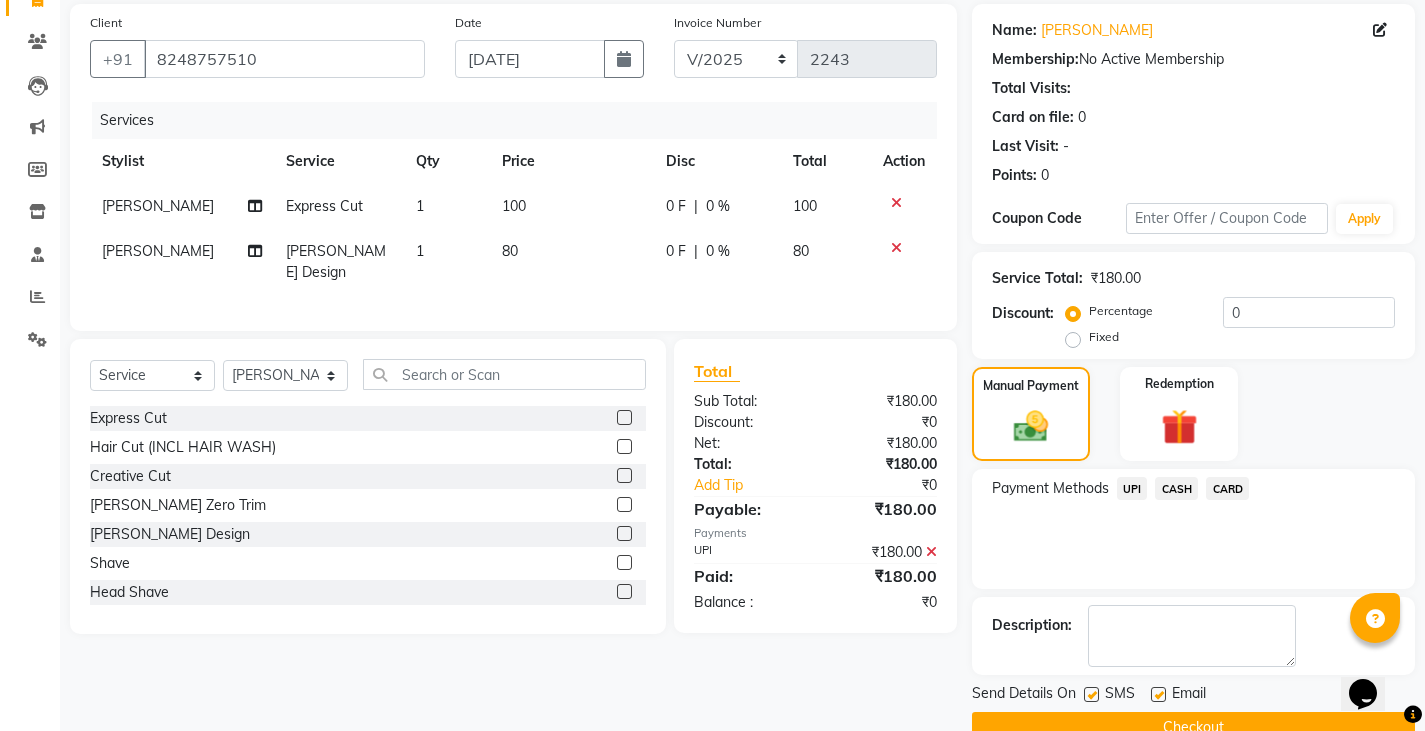 scroll, scrollTop: 188, scrollLeft: 0, axis: vertical 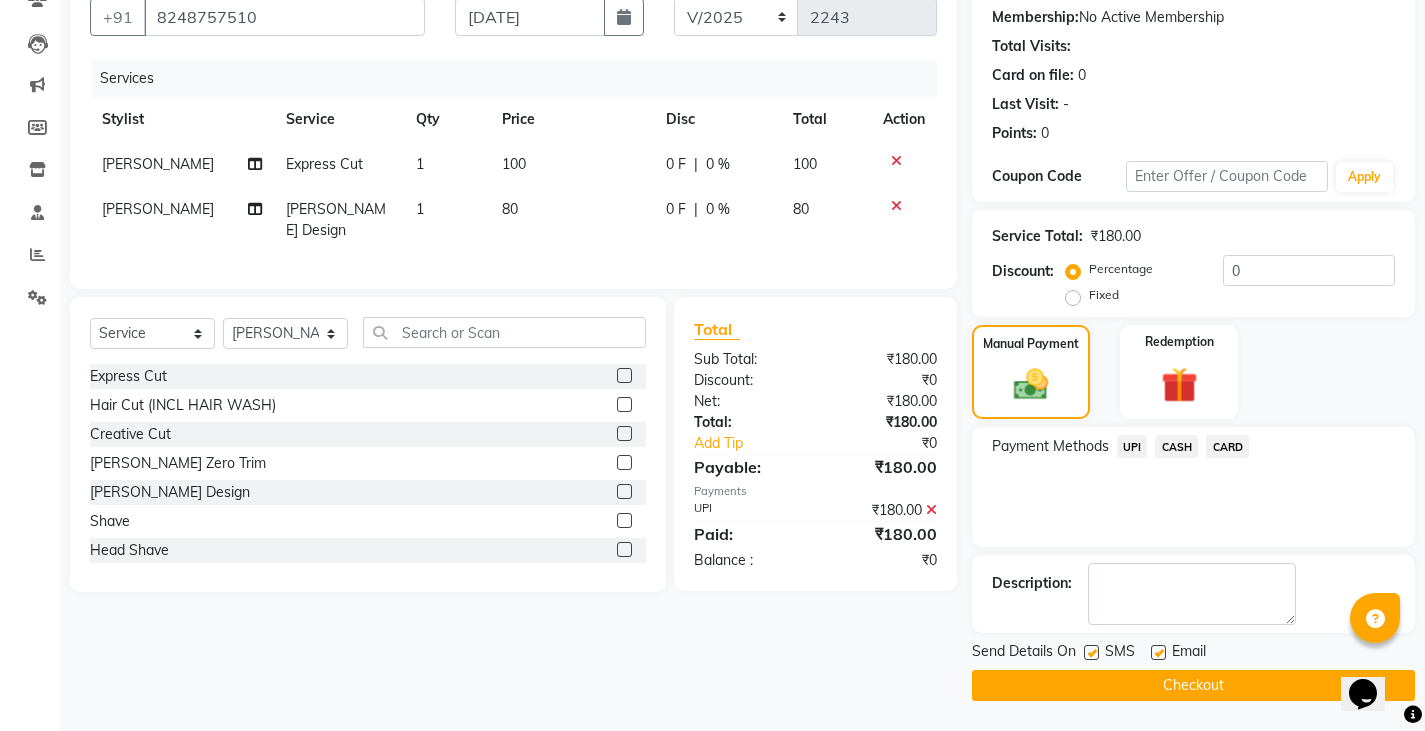 click on "Checkout" 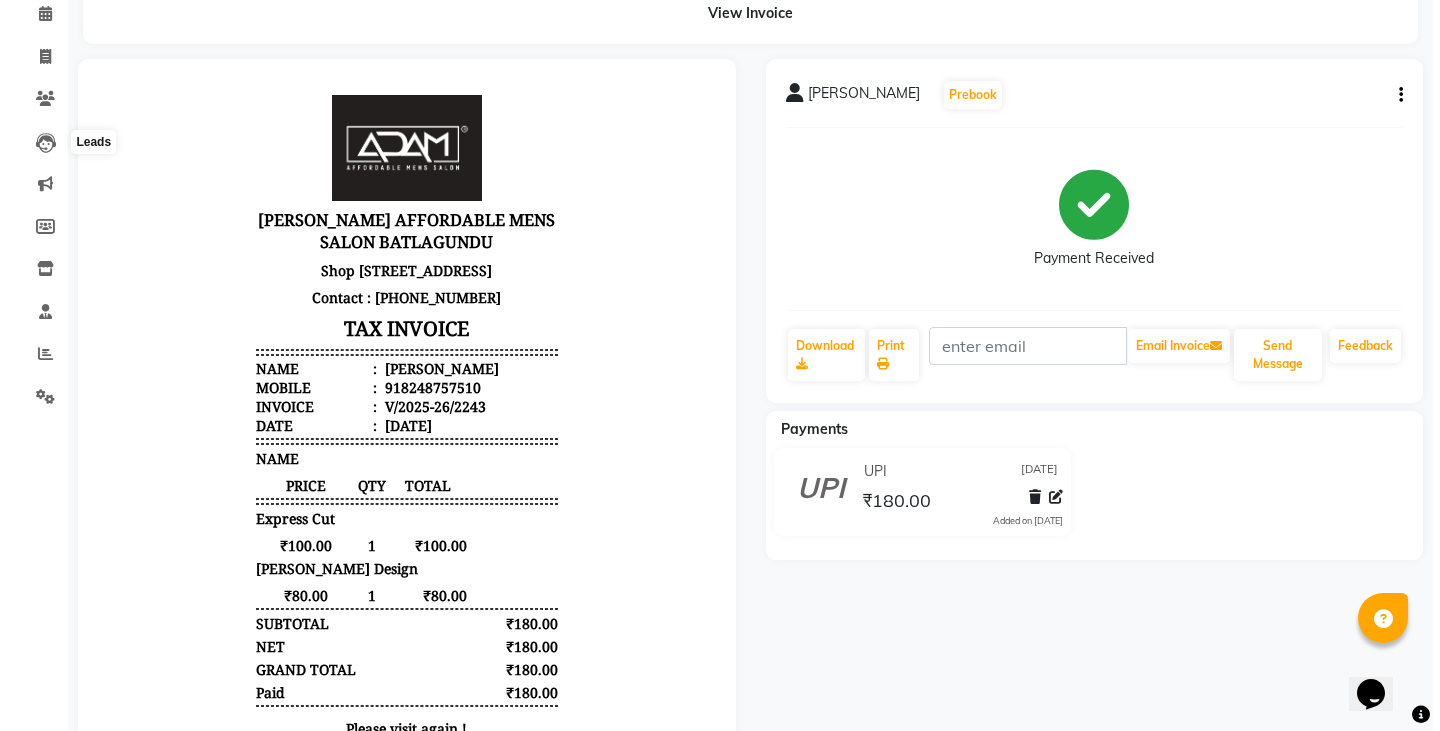 scroll, scrollTop: 0, scrollLeft: 0, axis: both 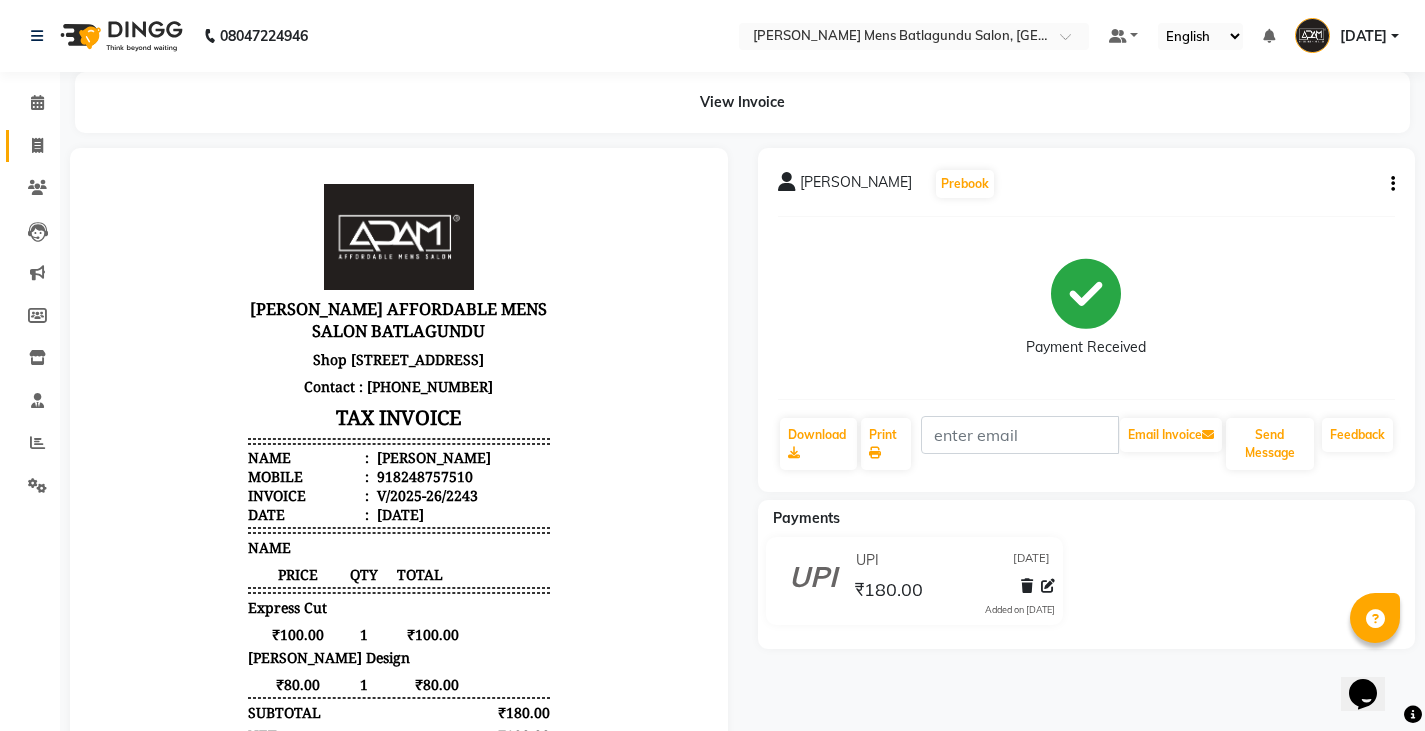 click 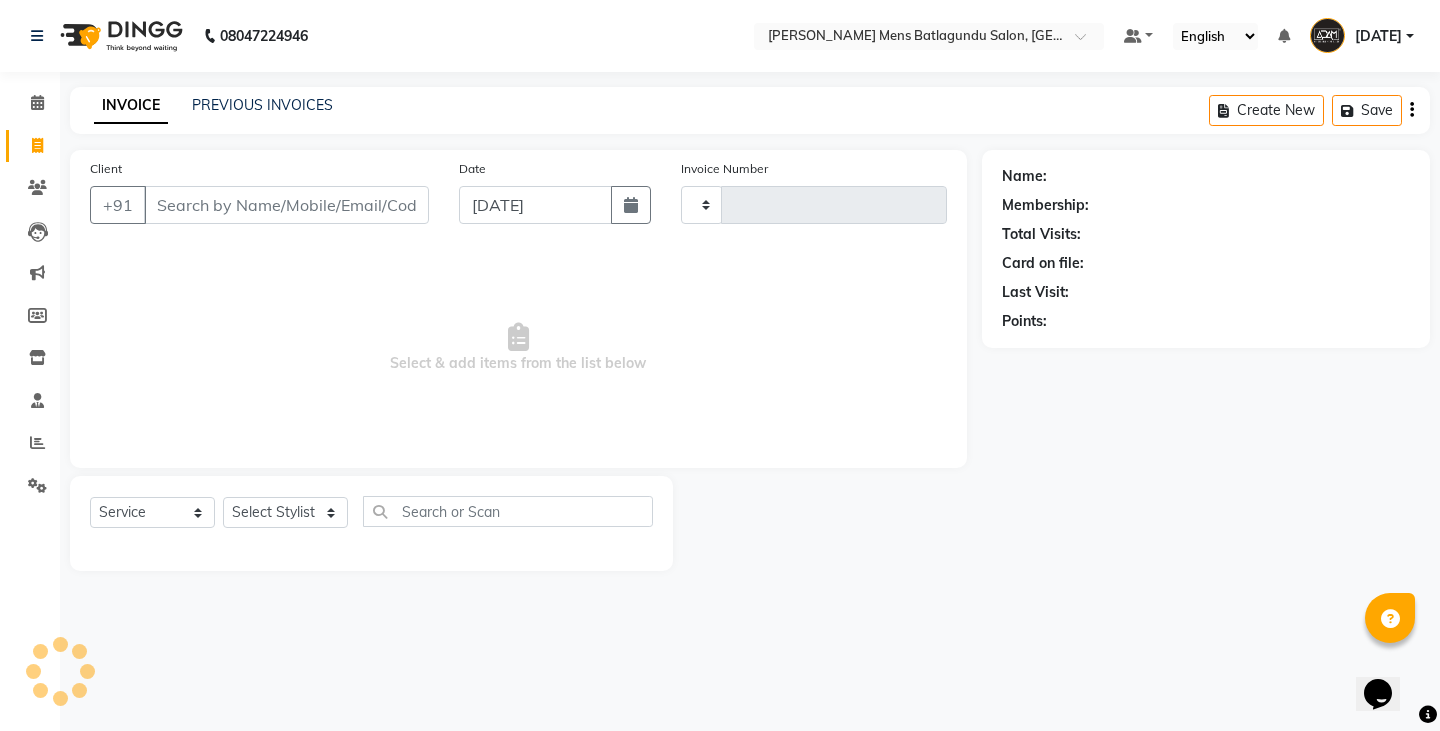 type on "2244" 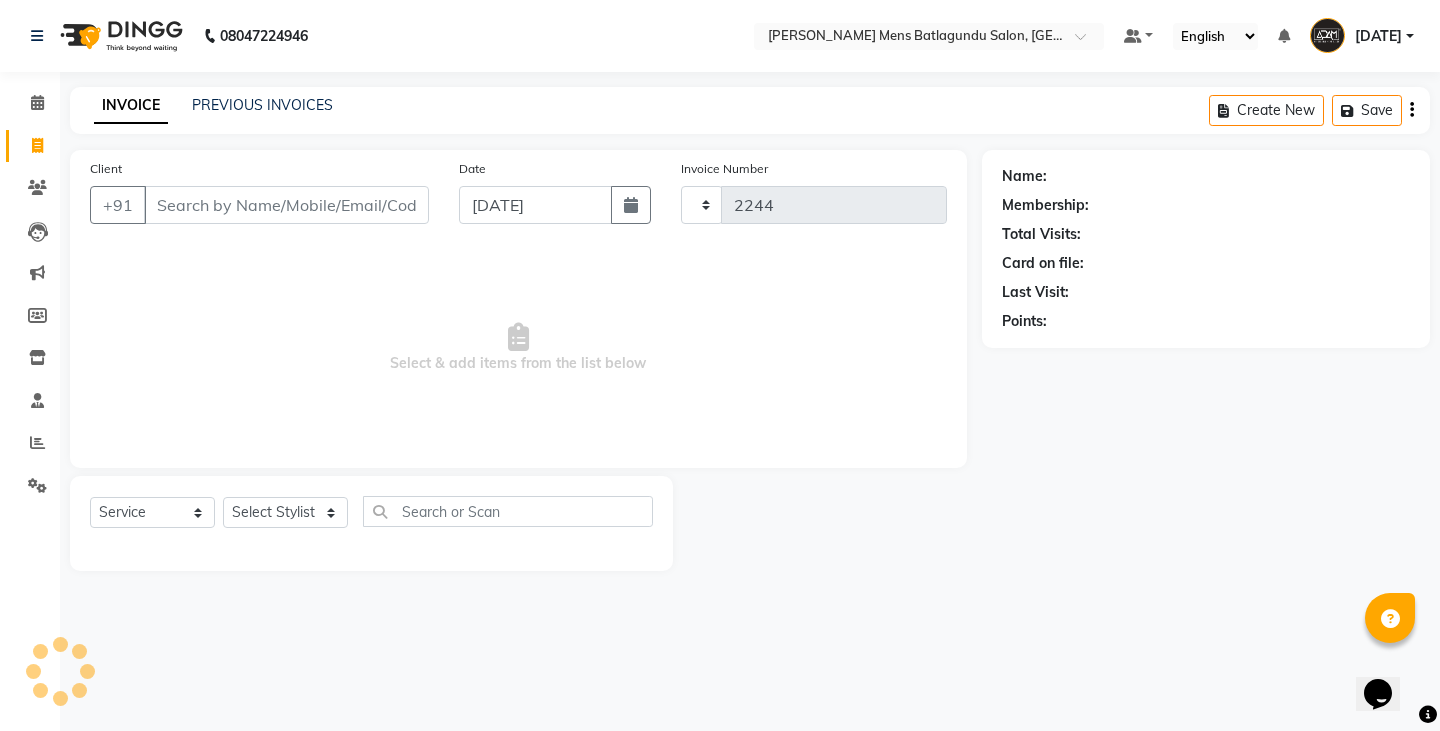 select on "8213" 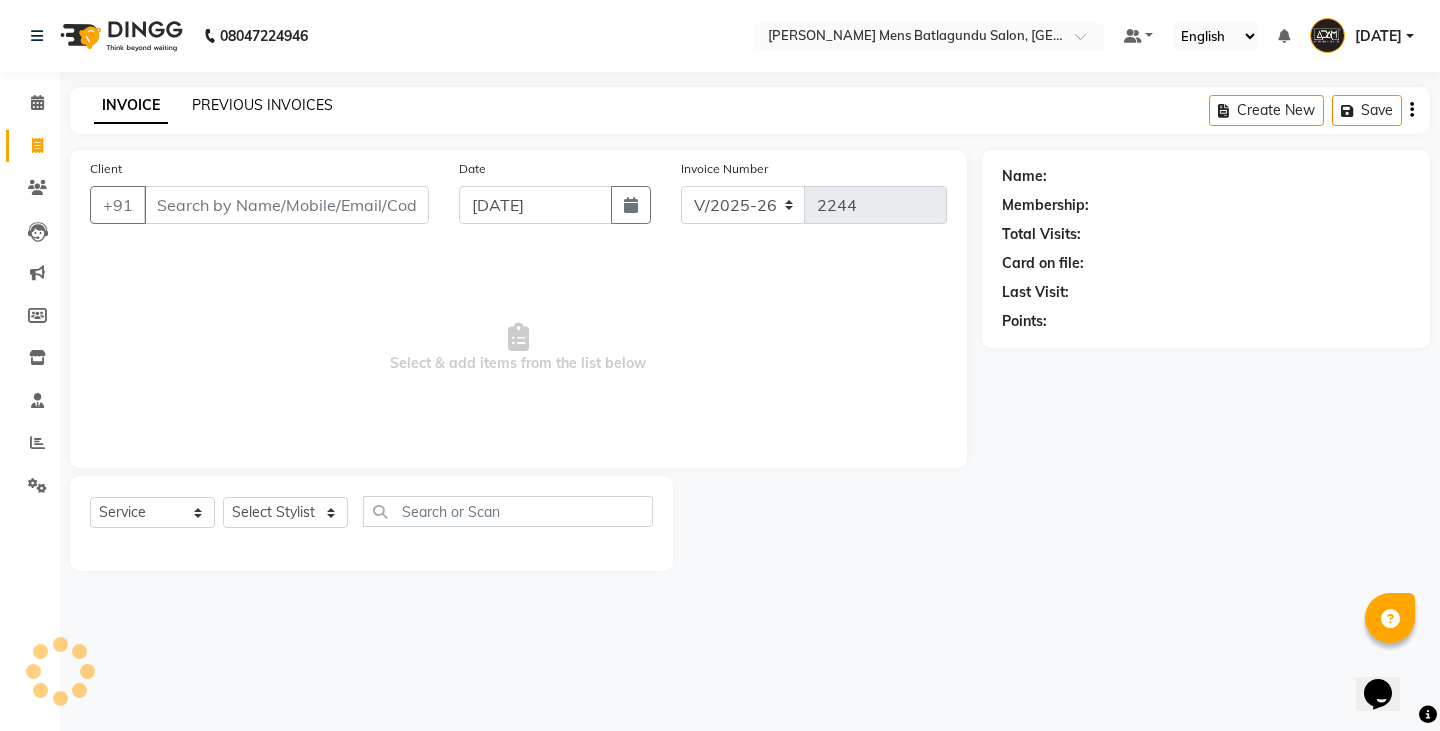 click on "PREVIOUS INVOICES" 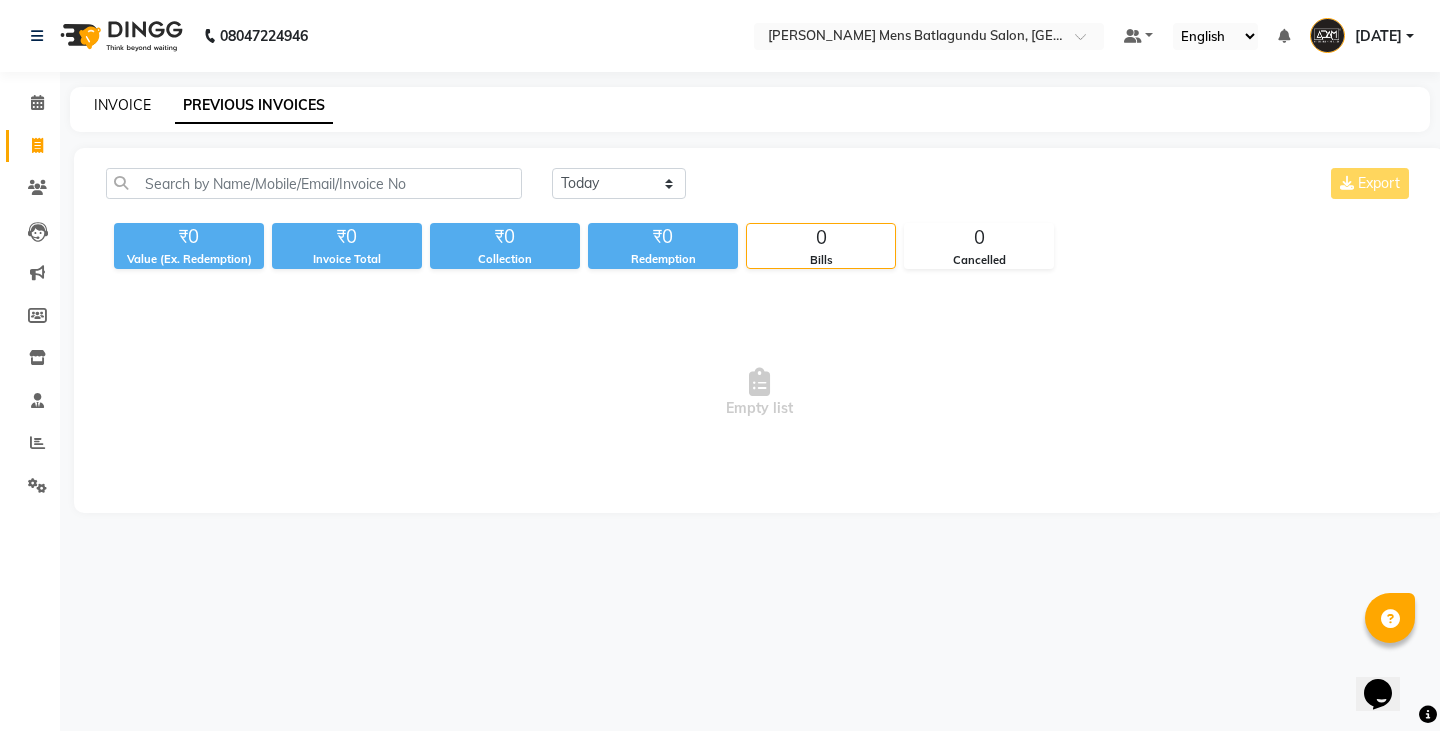 click on "INVOICE" 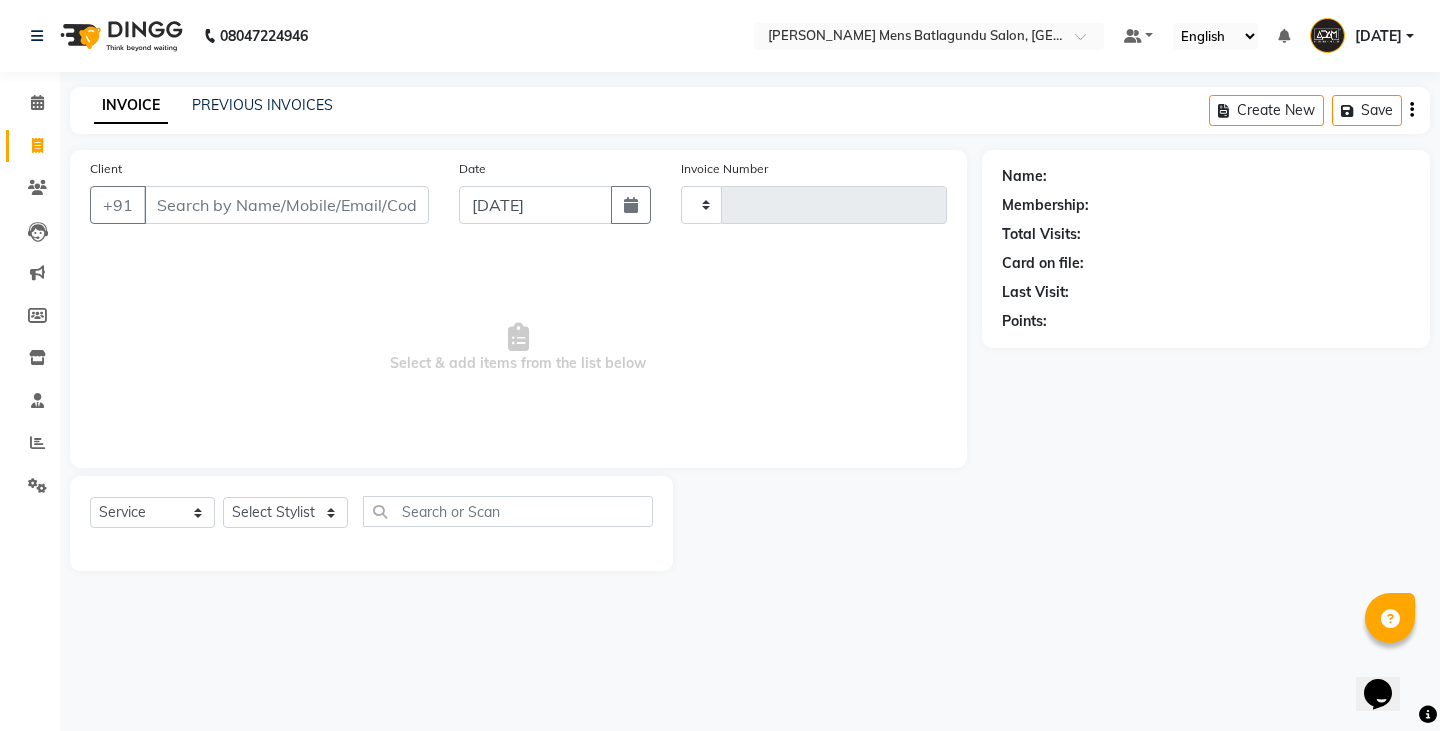 type on "2244" 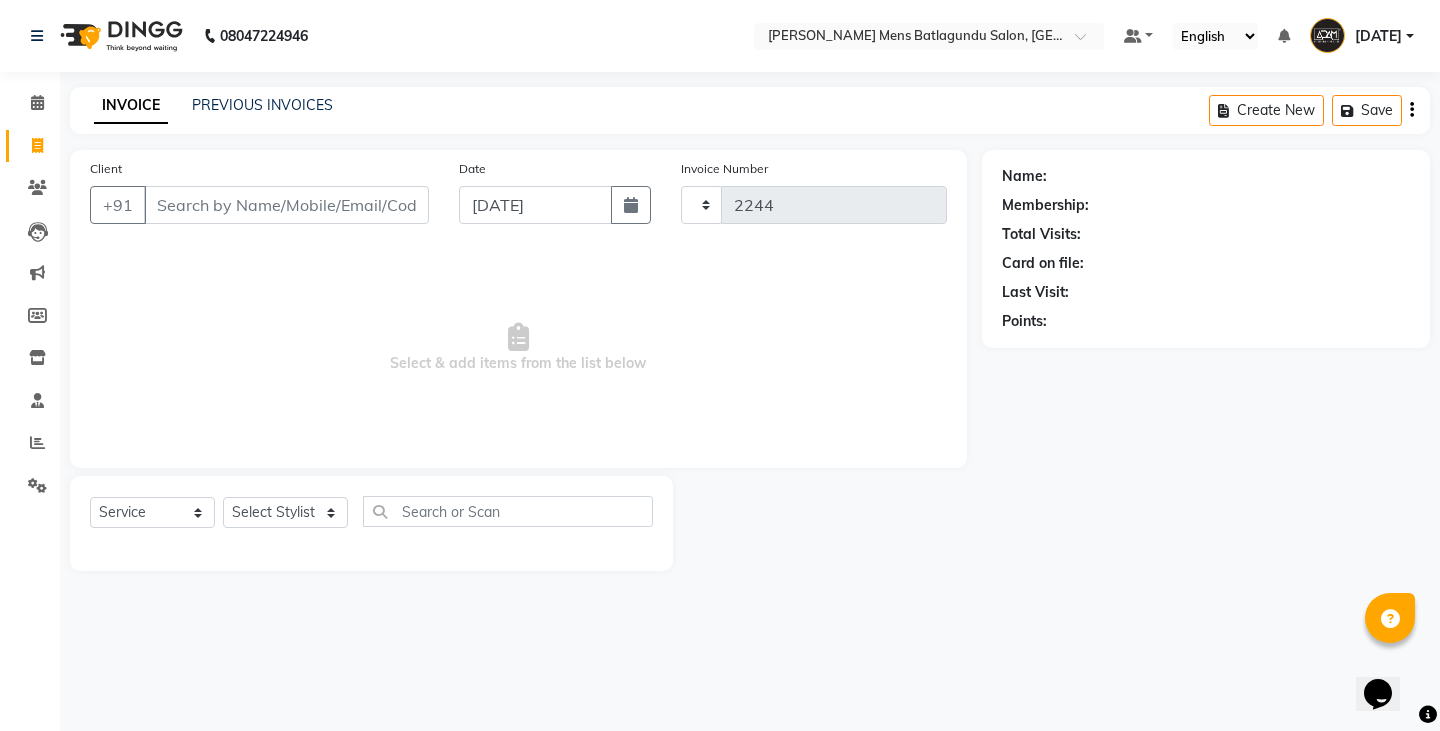 select on "8213" 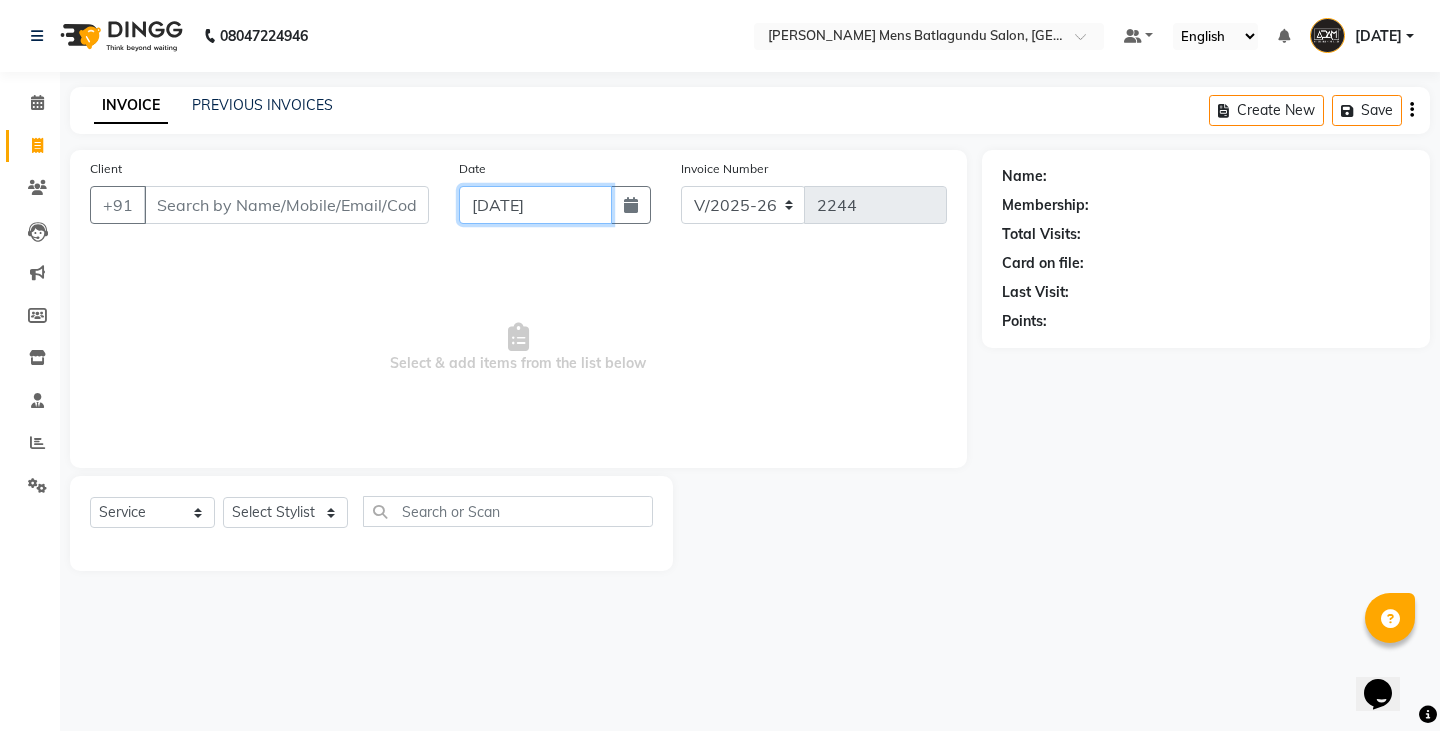 click on "[DATE]" 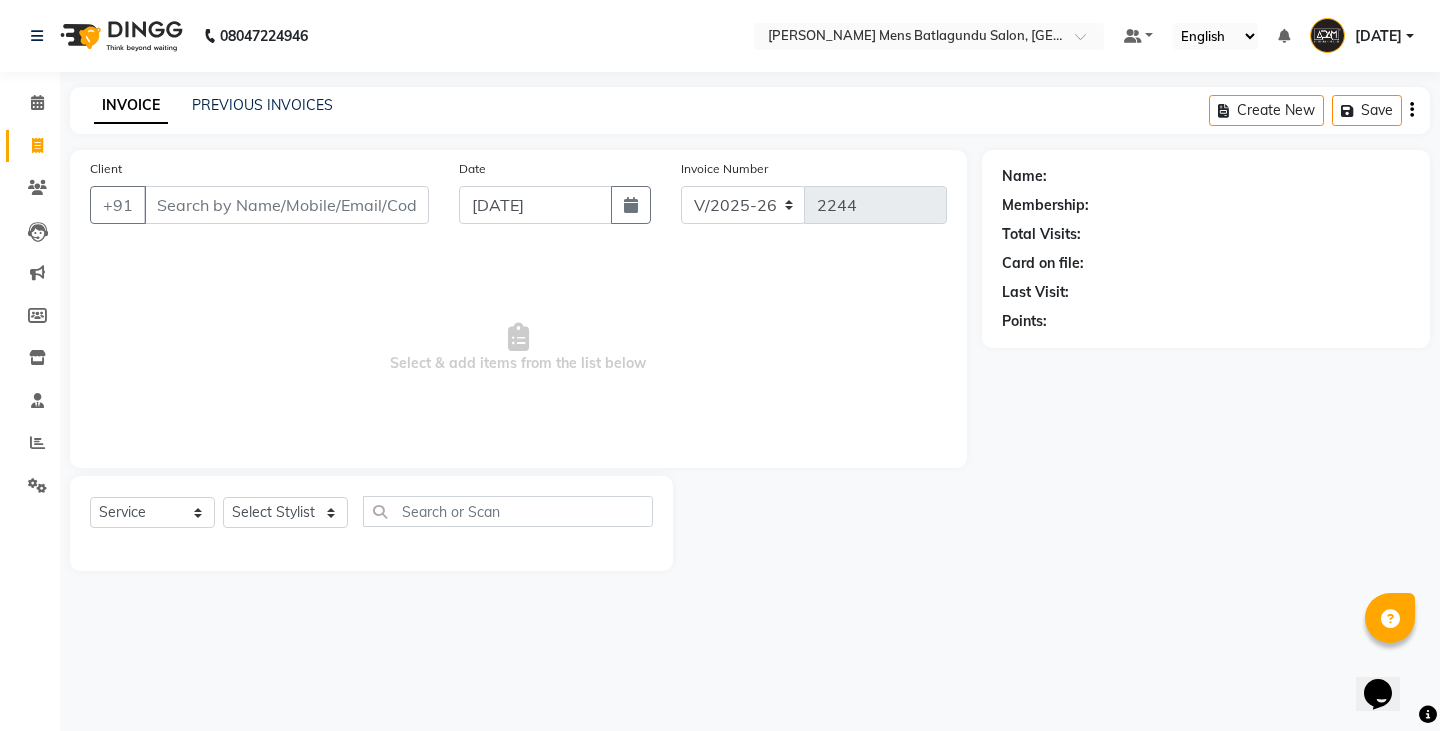 select on "7" 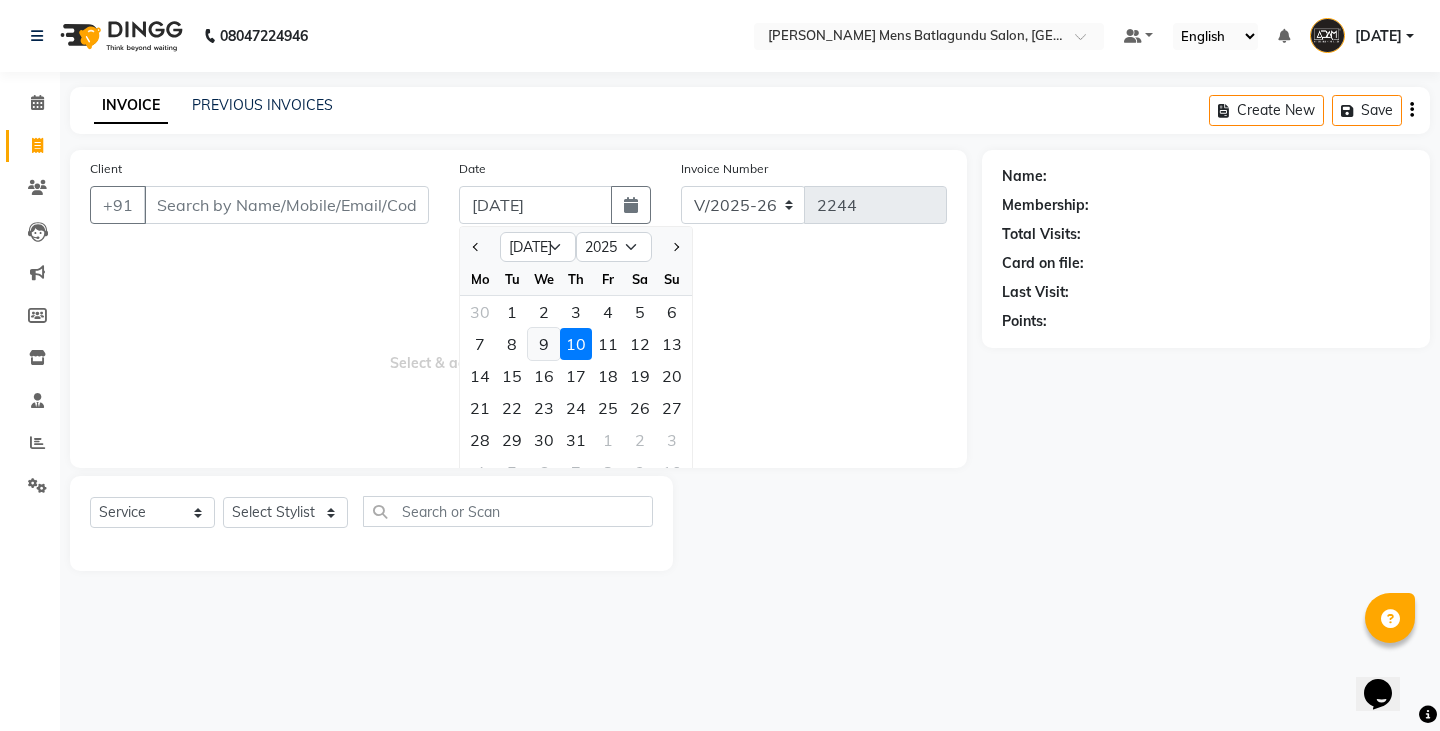 click on "9" 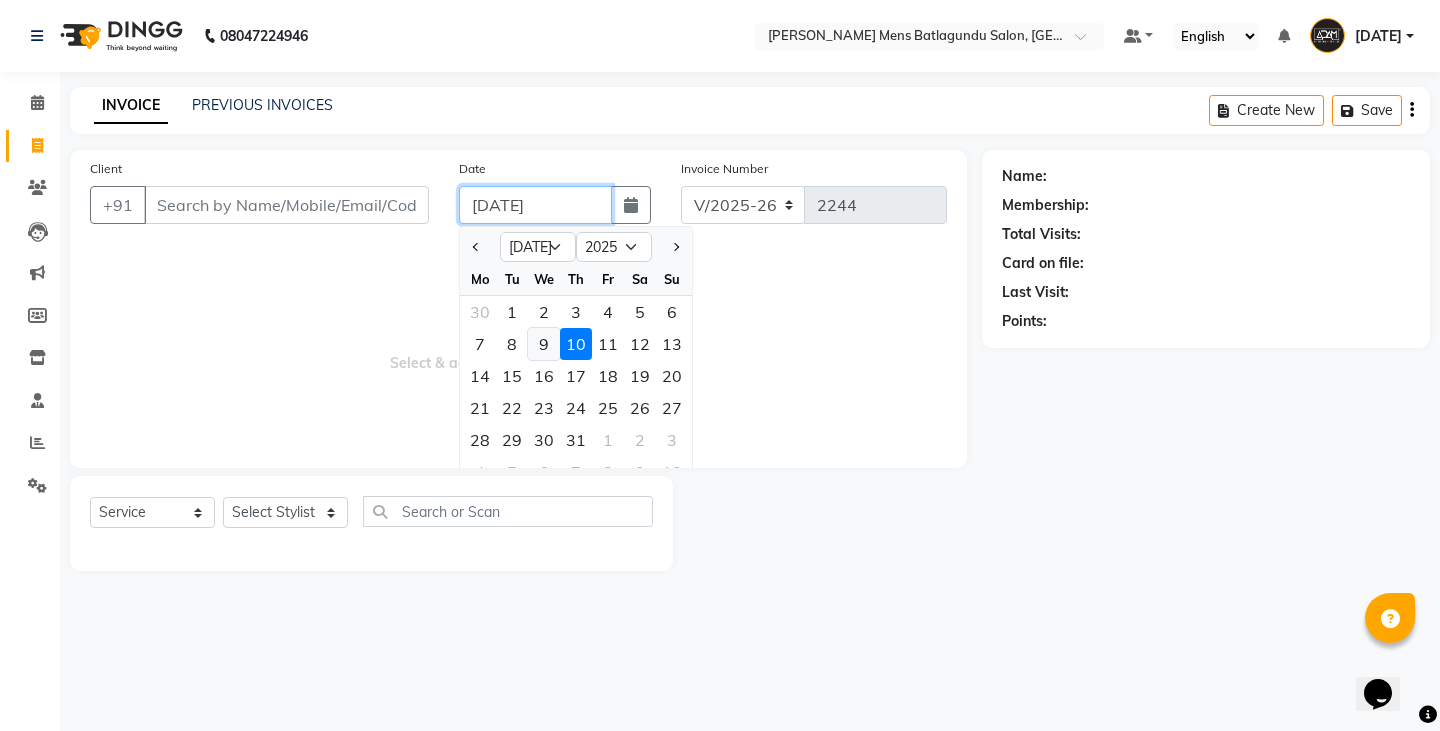 type on "[DATE]" 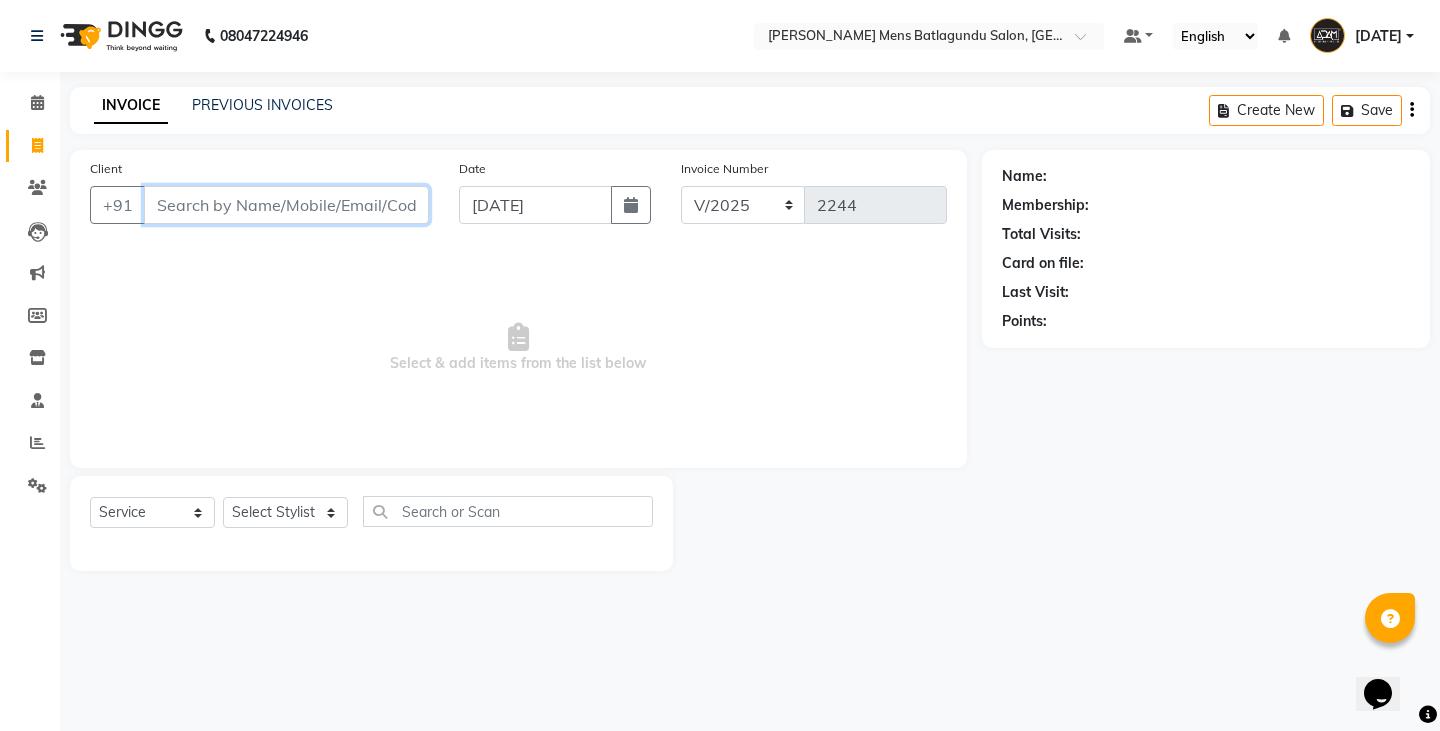 click on "Client" at bounding box center (286, 205) 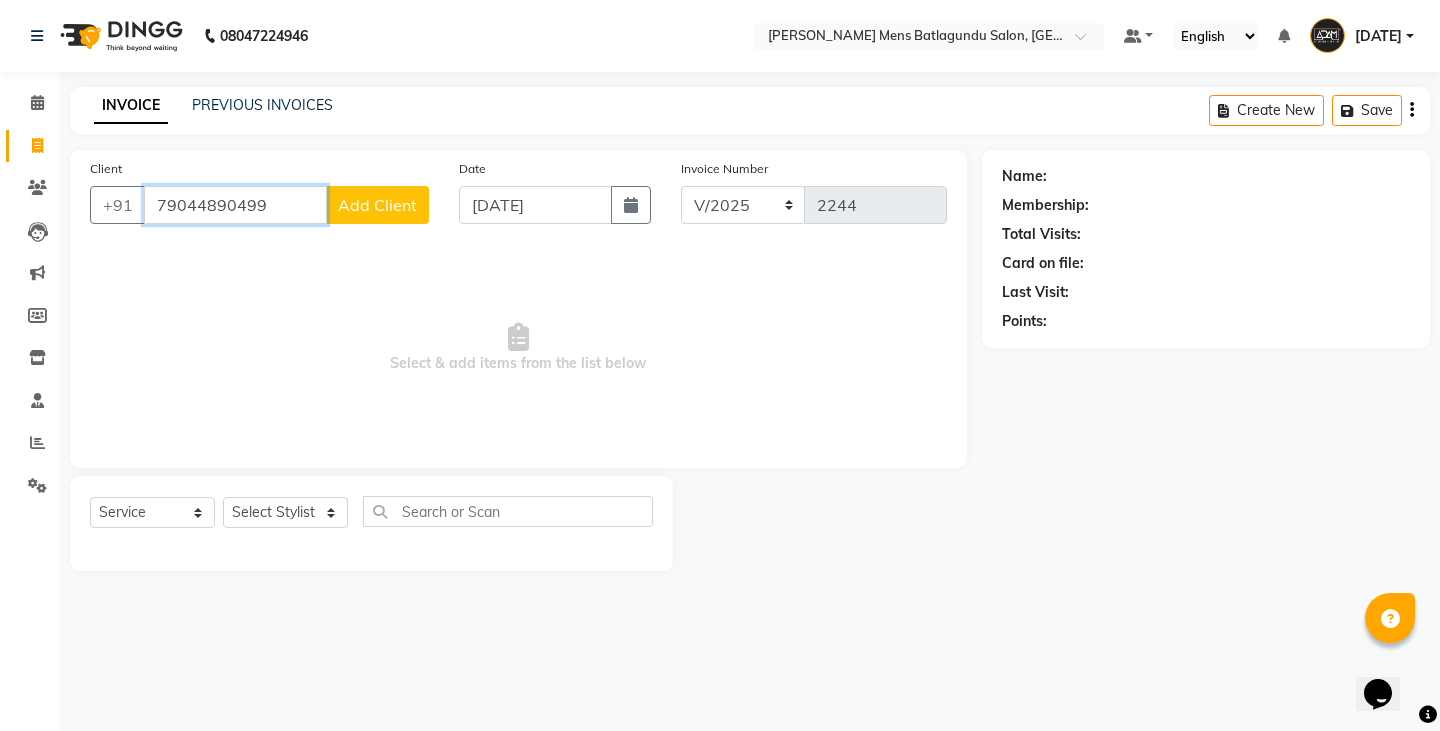 click on "79044890499" at bounding box center [235, 205] 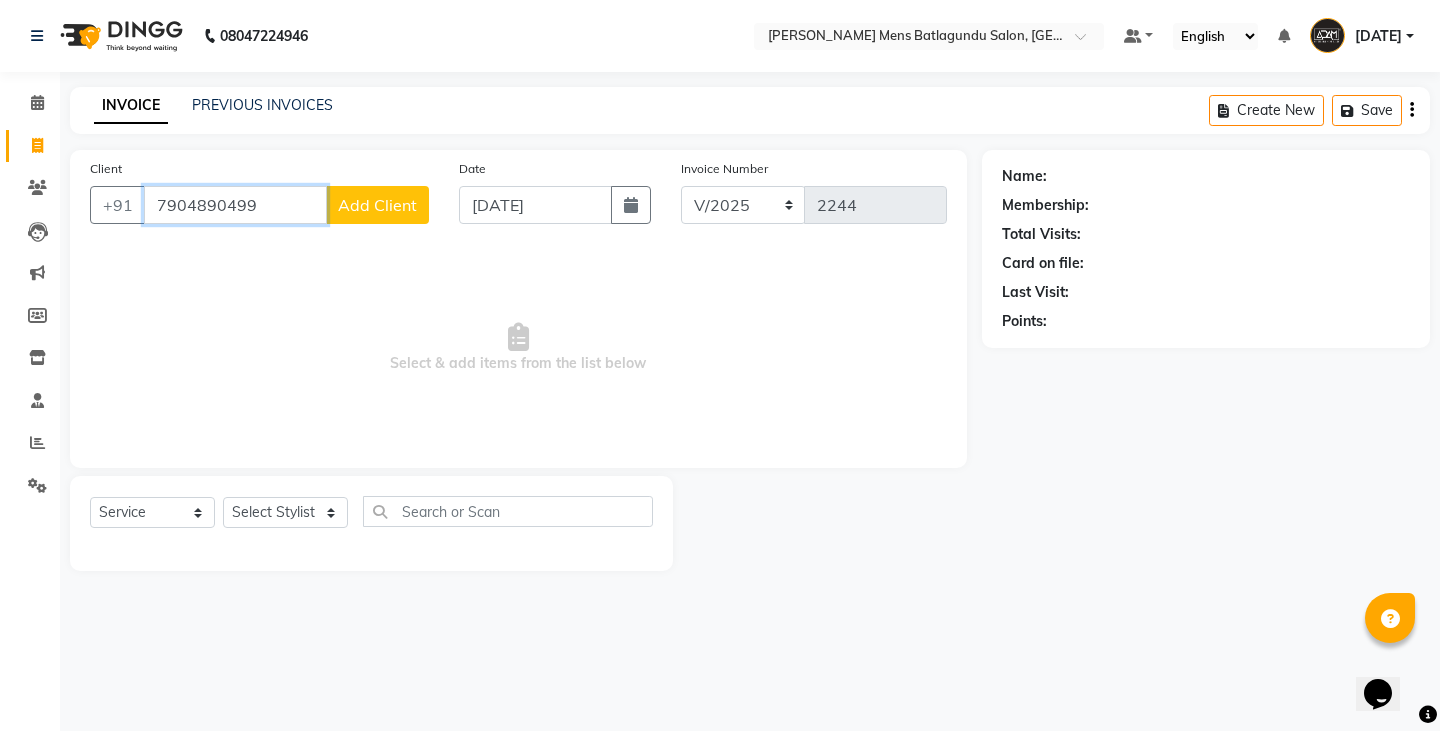 type on "7904890499" 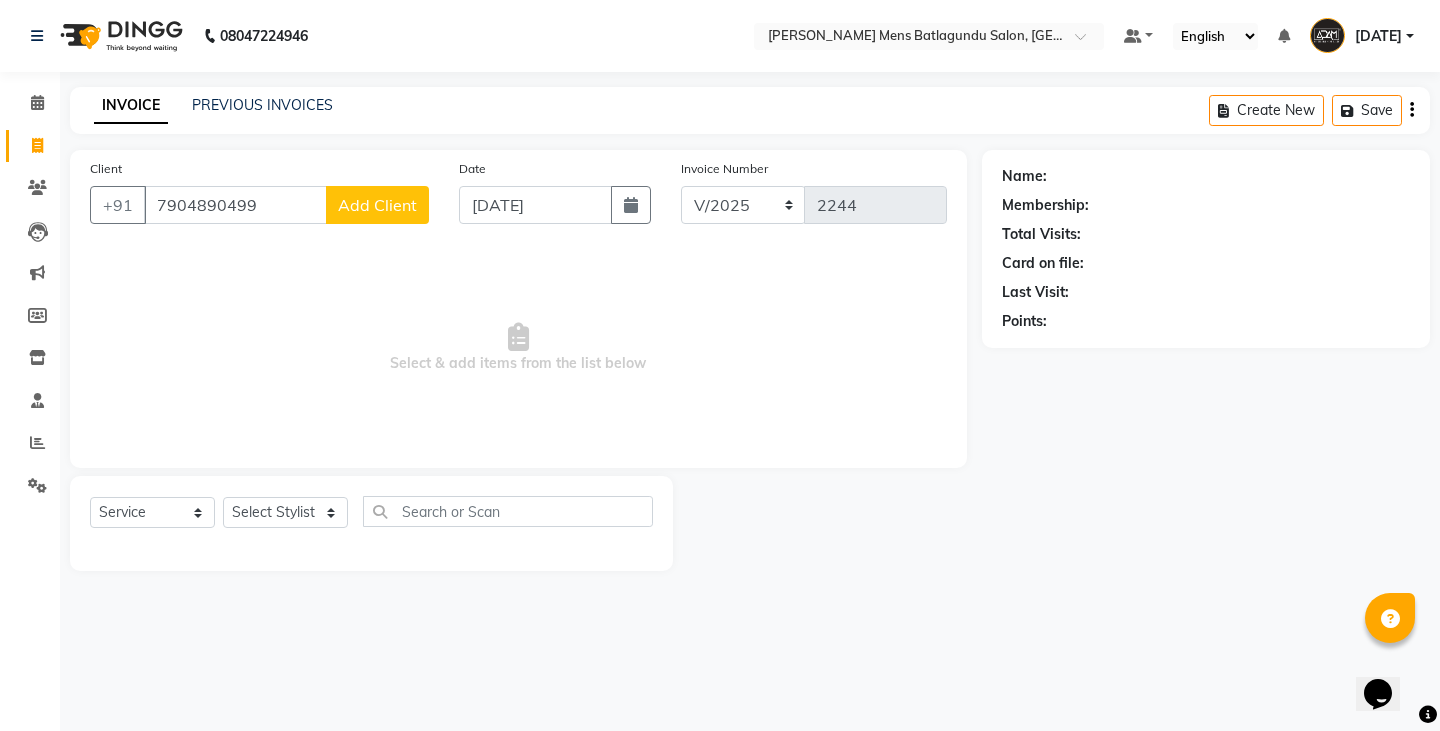 click on "Client +91 7904890499 Add Client" 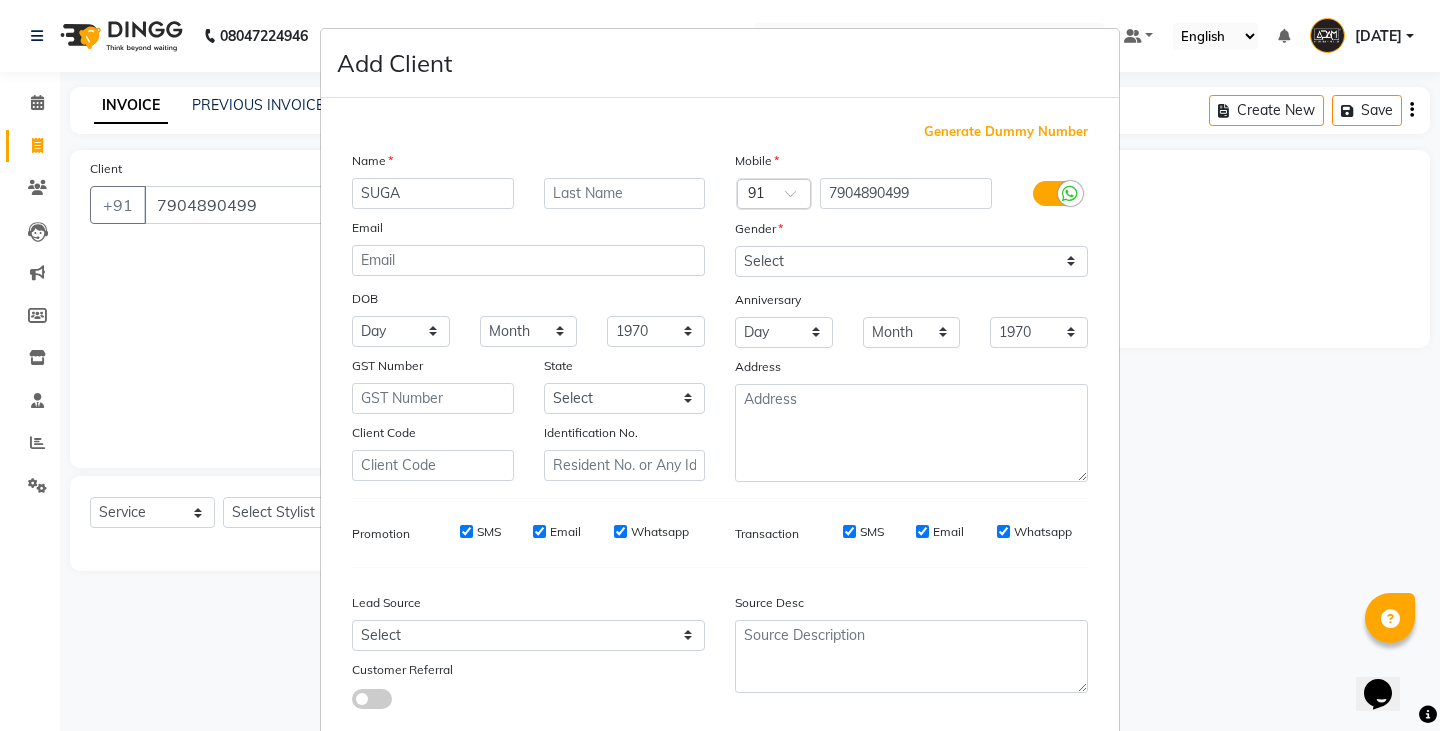 type on "SUGA" 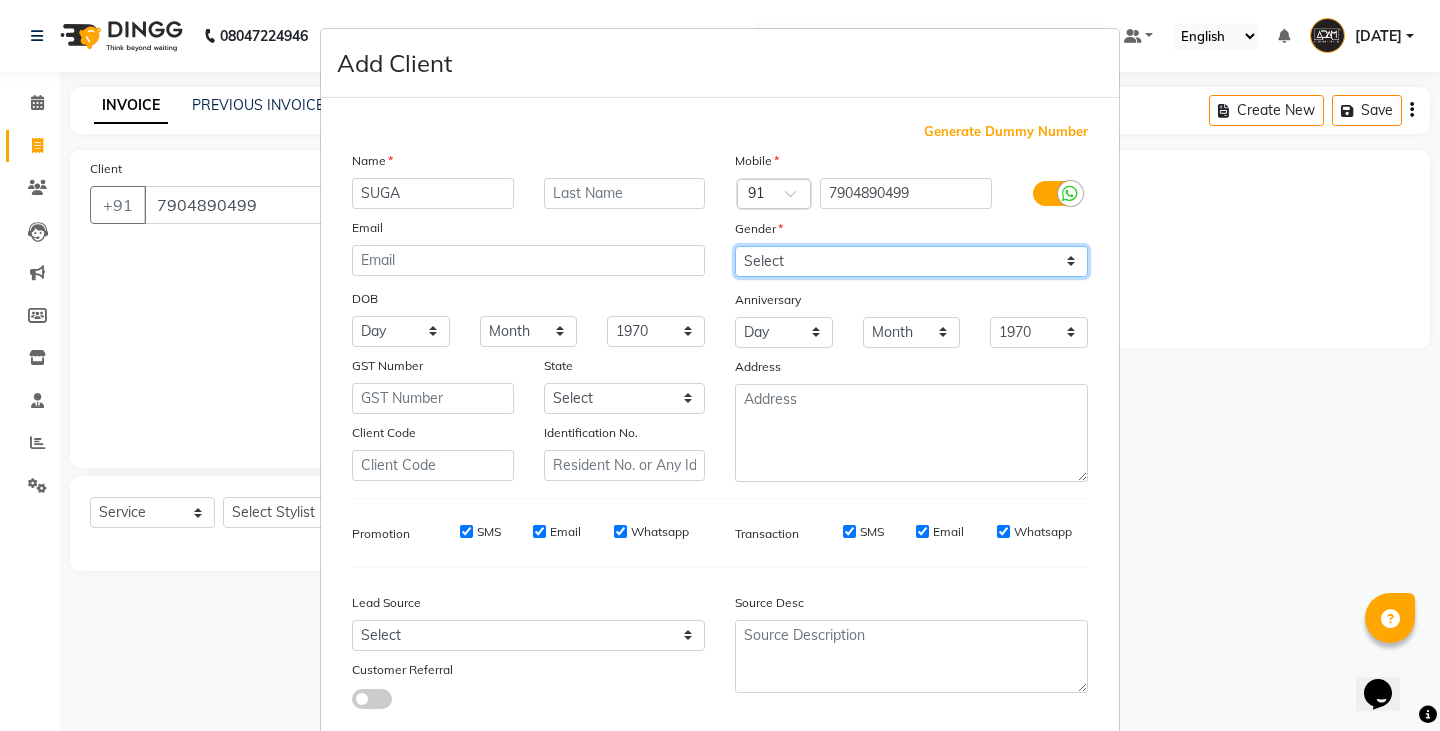 click on "Select [DEMOGRAPHIC_DATA] [DEMOGRAPHIC_DATA] Other Prefer Not To Say" at bounding box center [911, 261] 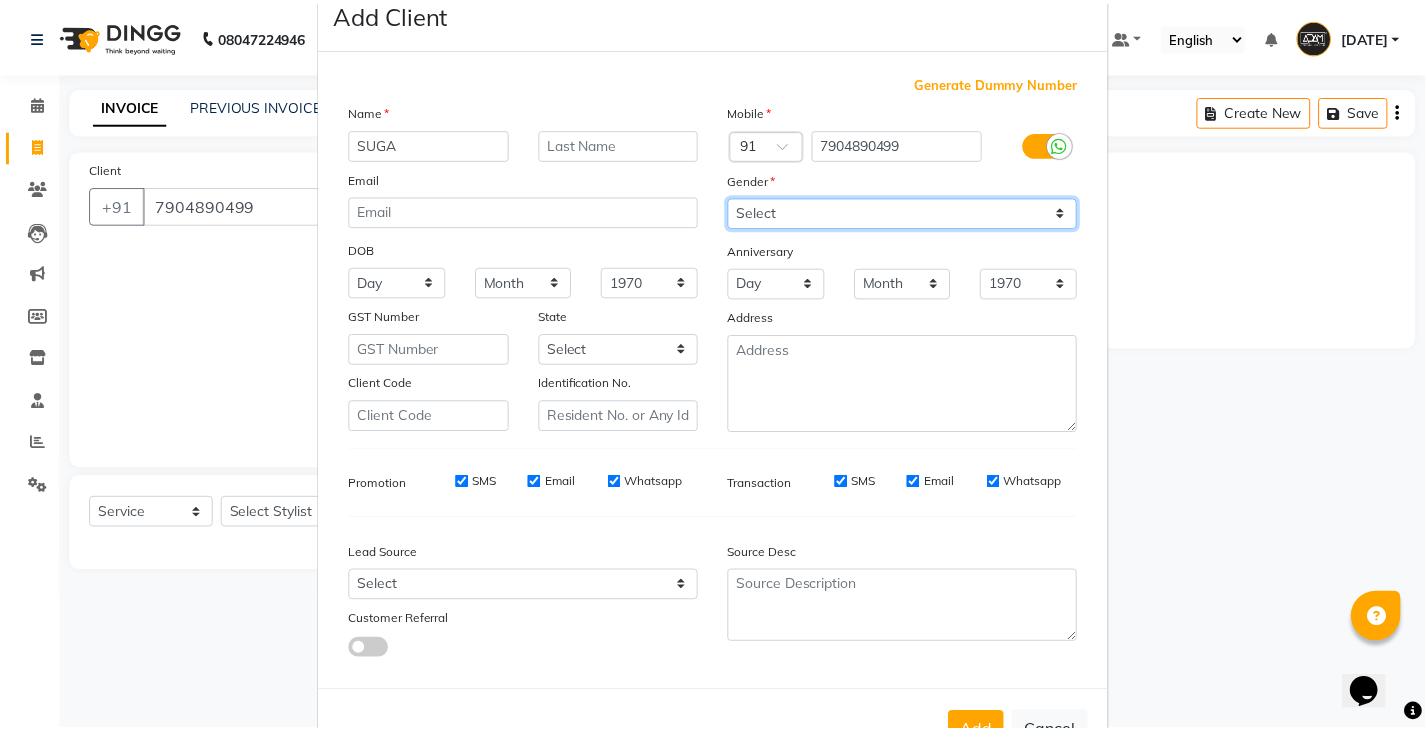 scroll, scrollTop: 118, scrollLeft: 0, axis: vertical 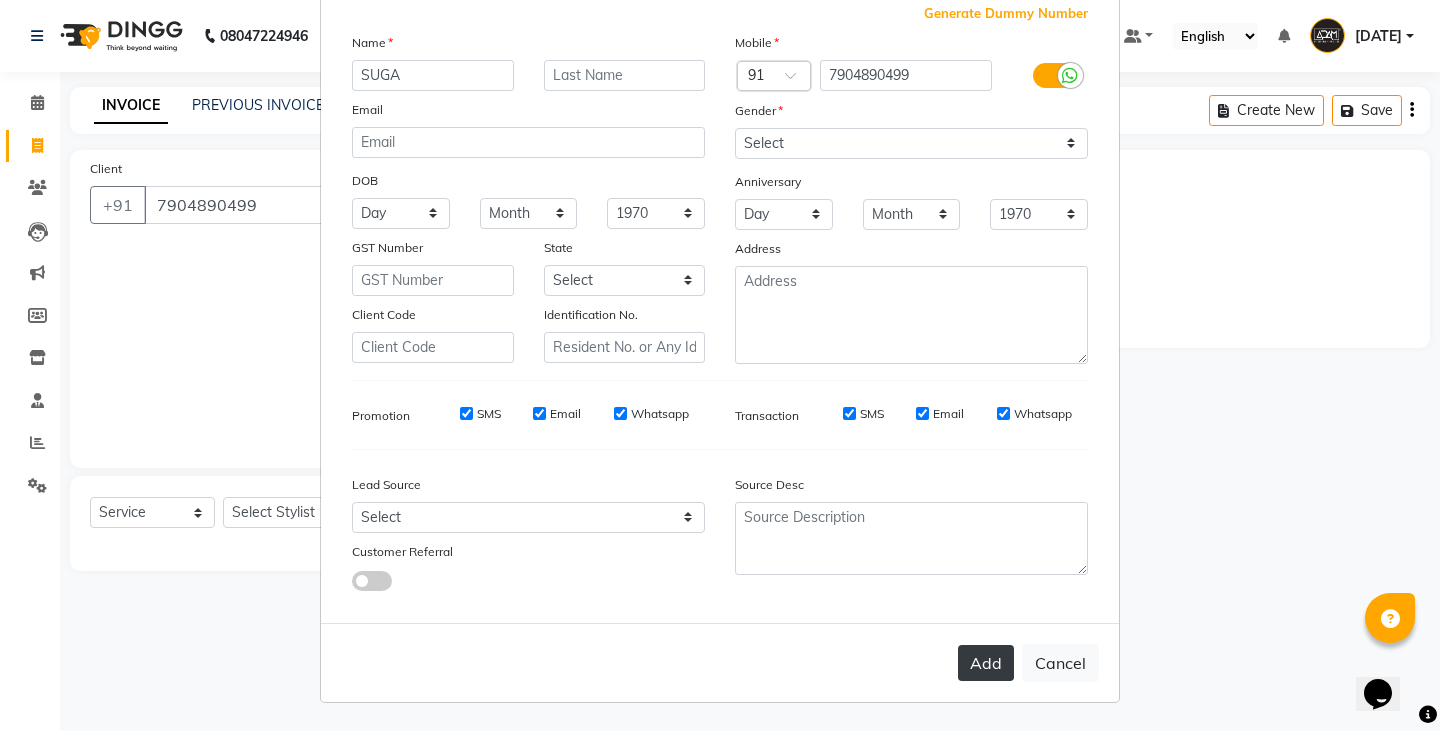 click on "Add" at bounding box center [986, 663] 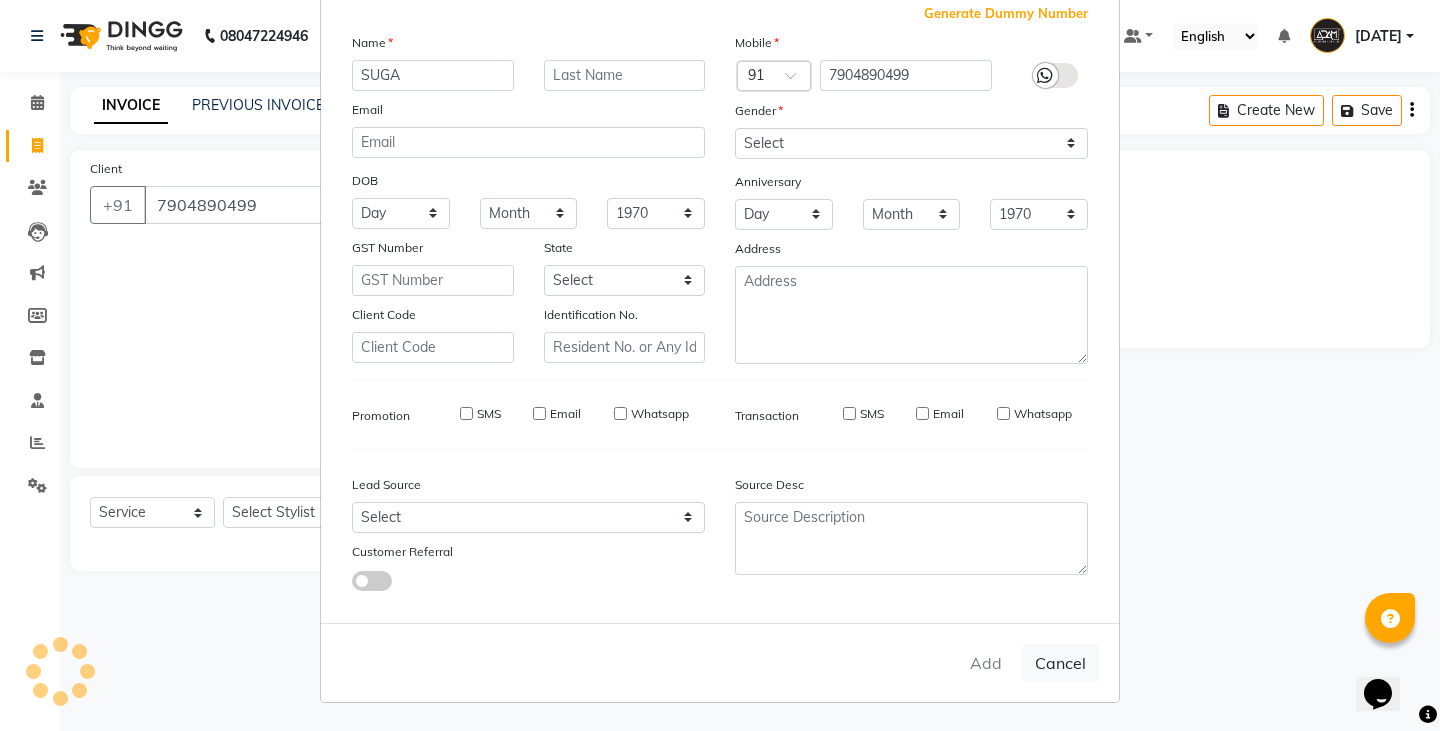 type 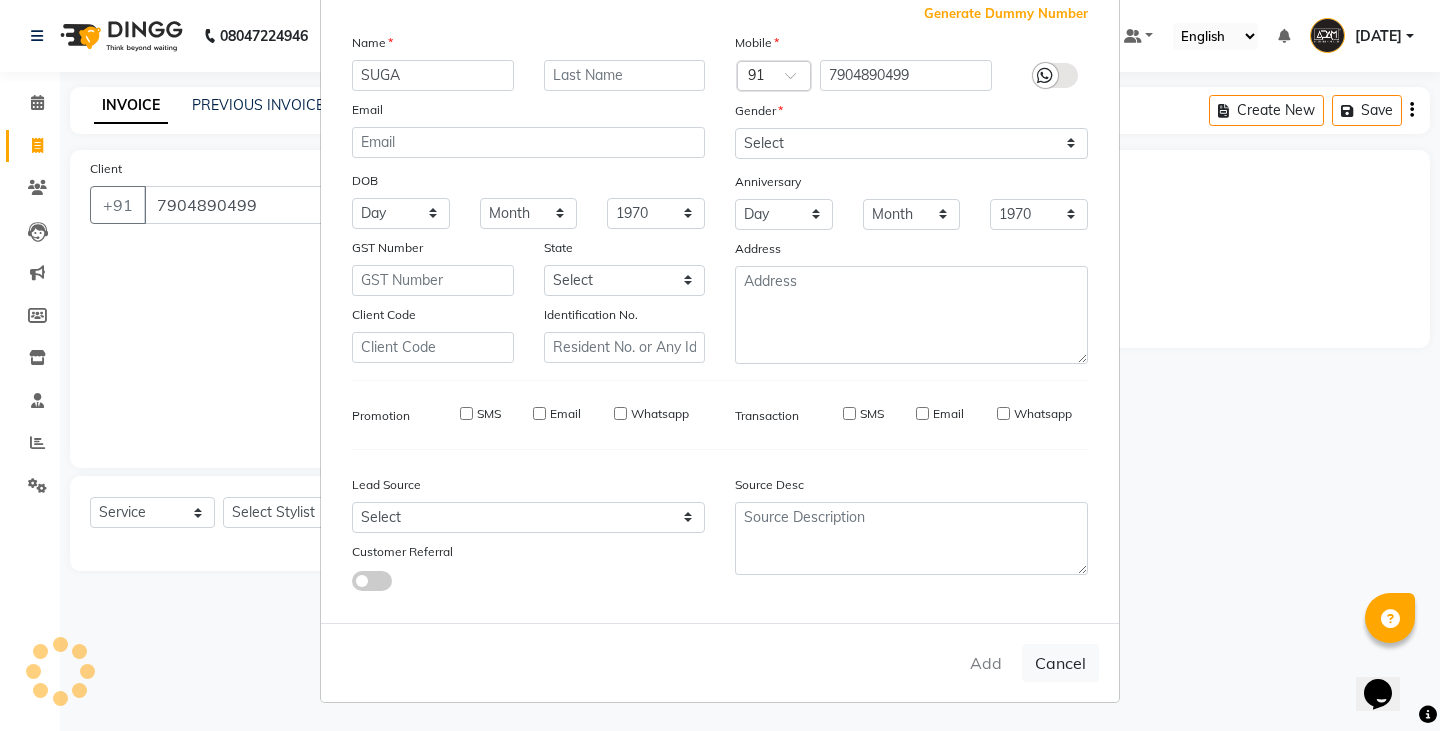 select 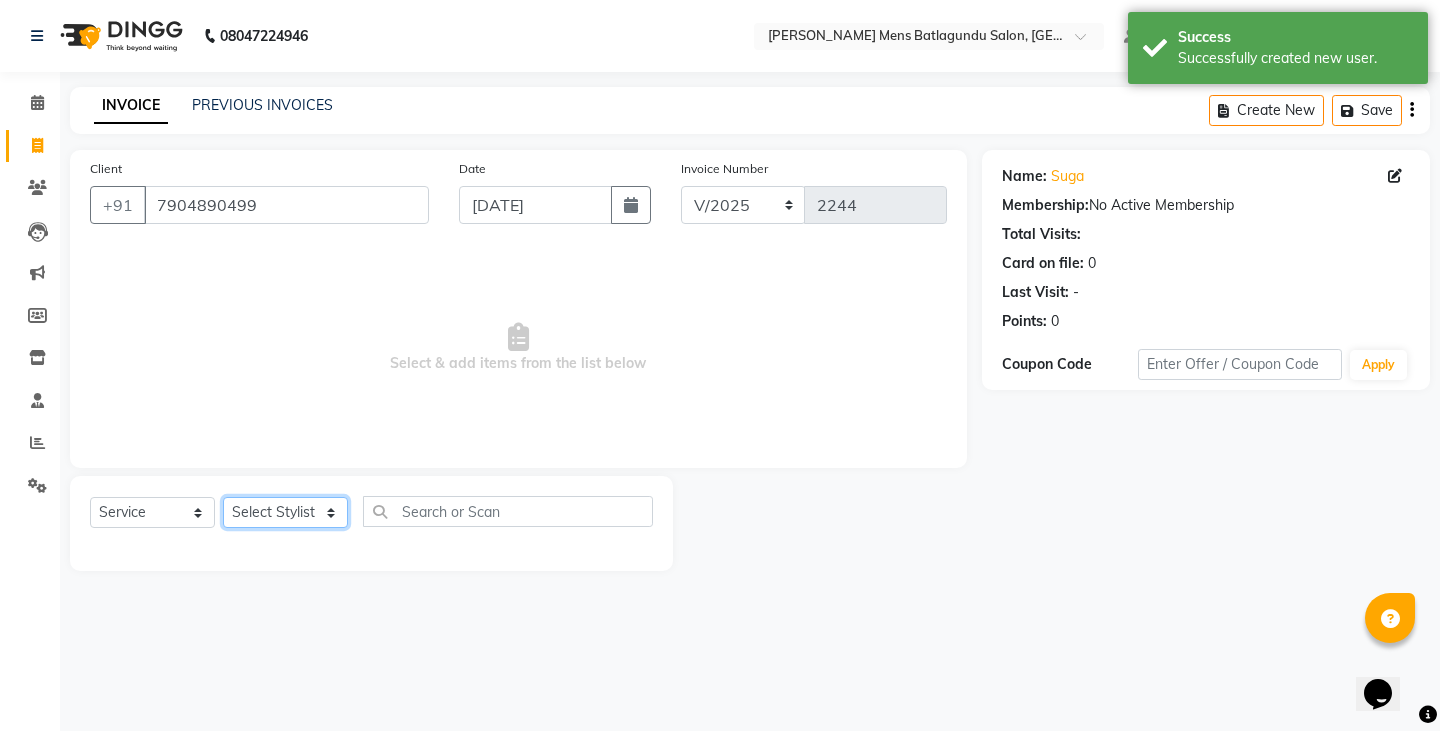 click on "Select Stylist Admin [PERSON_NAME]  [PERSON_NAME] [PERSON_NAME][DATE] [PERSON_NAME] [PERSON_NAME]" 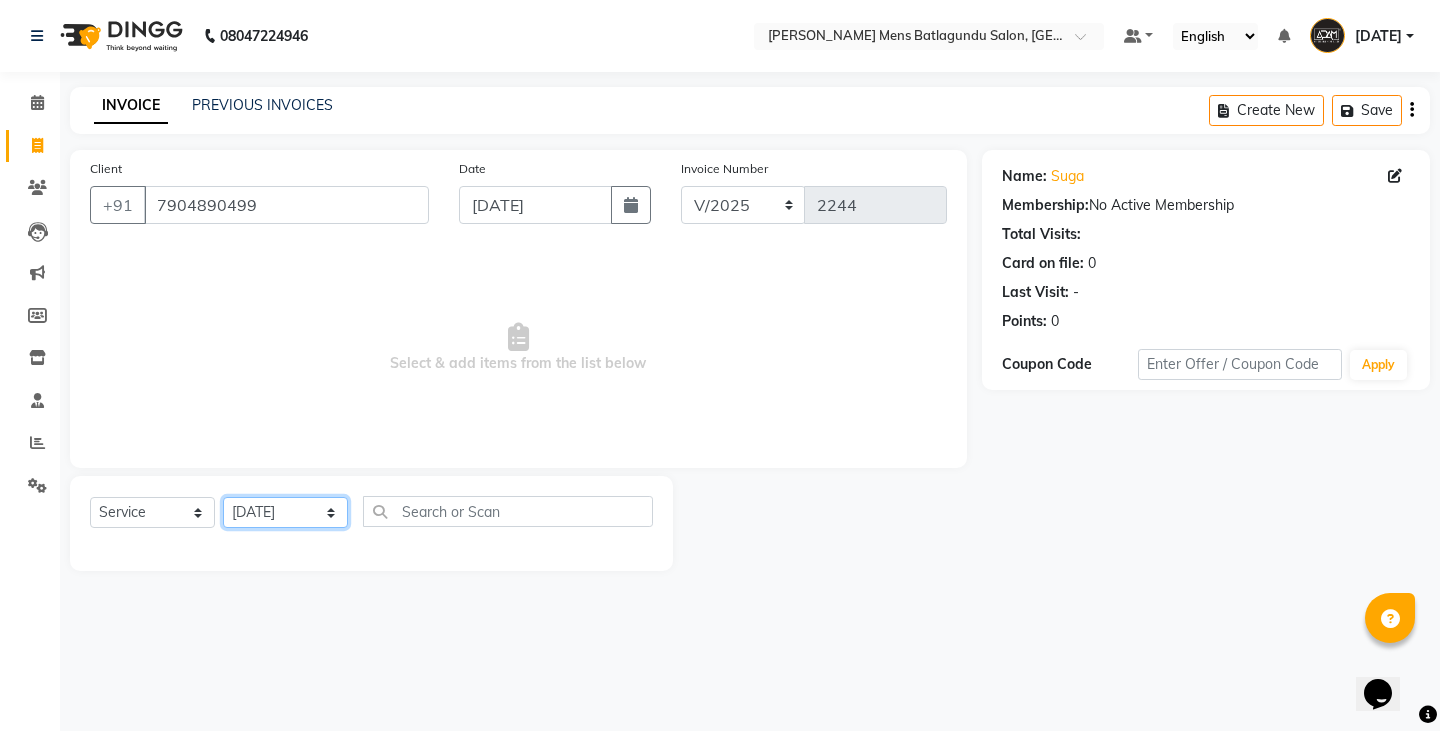 click on "Select Stylist Admin [PERSON_NAME]  [PERSON_NAME] [PERSON_NAME][DATE] [PERSON_NAME] [PERSON_NAME]" 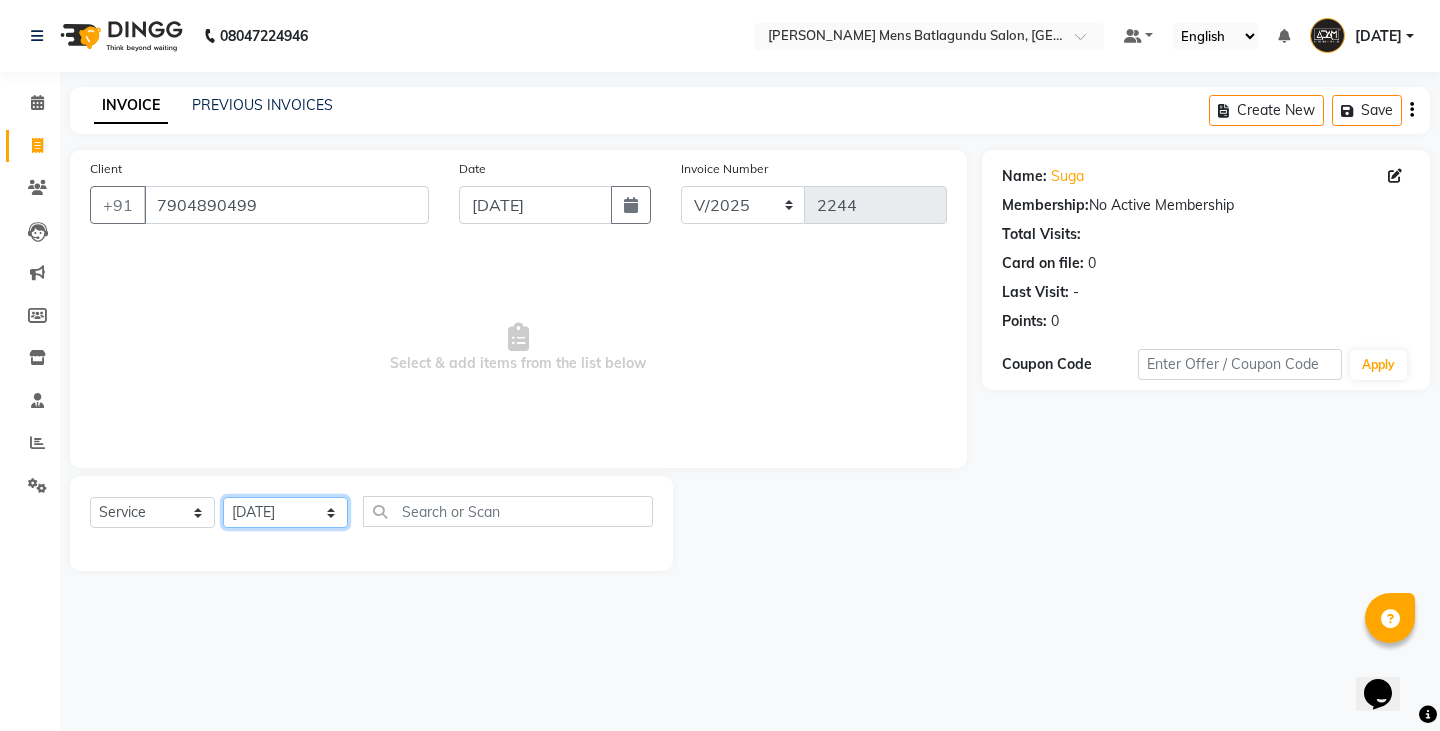click on "Select Stylist Admin [PERSON_NAME]  [PERSON_NAME] [PERSON_NAME][DATE] [PERSON_NAME] [PERSON_NAME]" 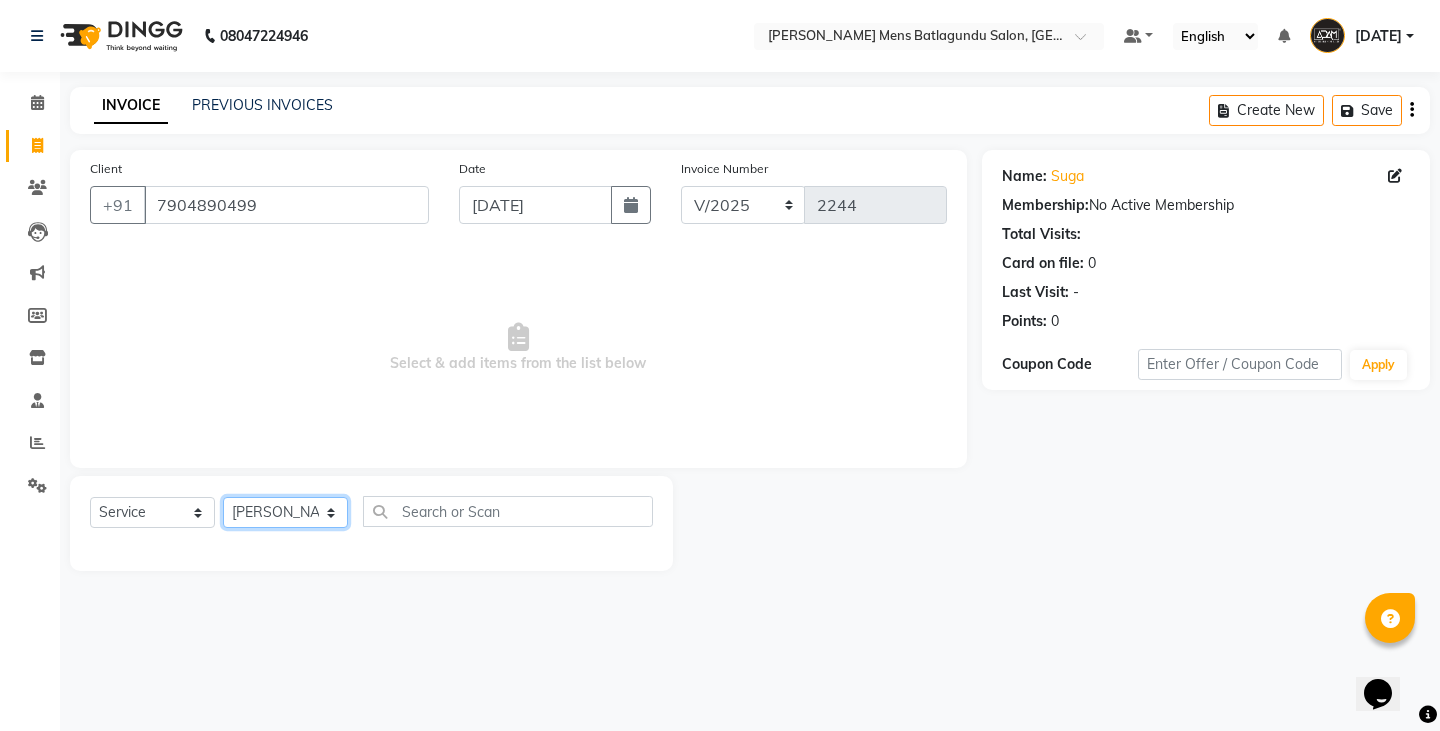click on "Select Stylist Admin [PERSON_NAME]  [PERSON_NAME] [PERSON_NAME][DATE] [PERSON_NAME] [PERSON_NAME]" 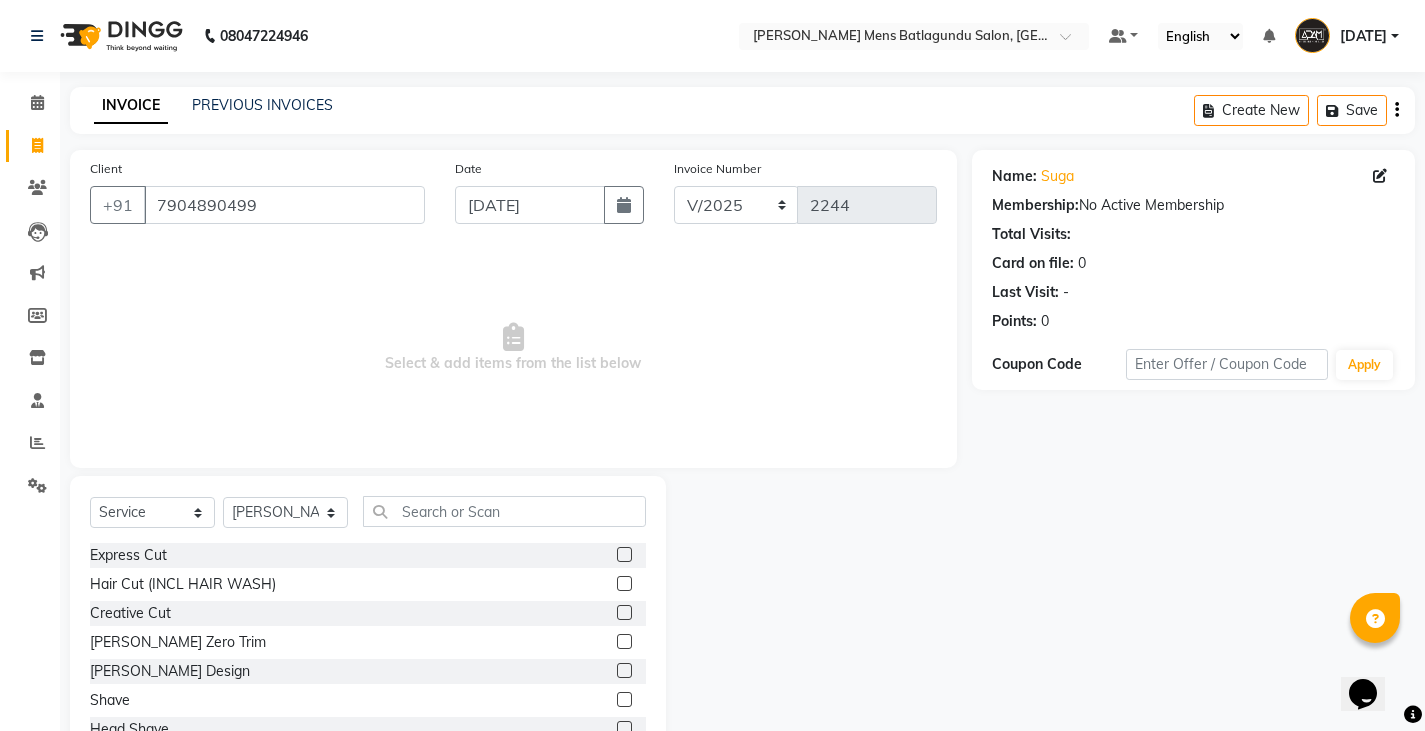 click 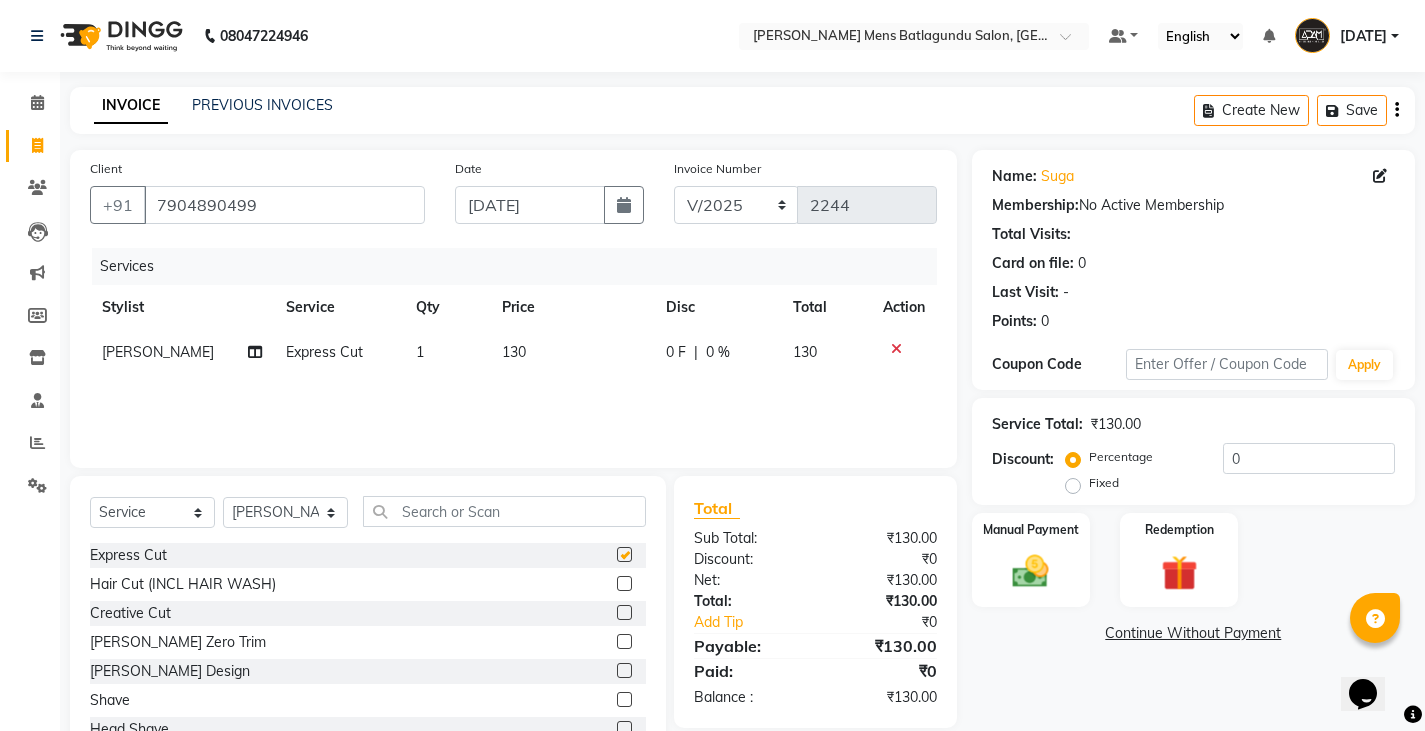 checkbox on "false" 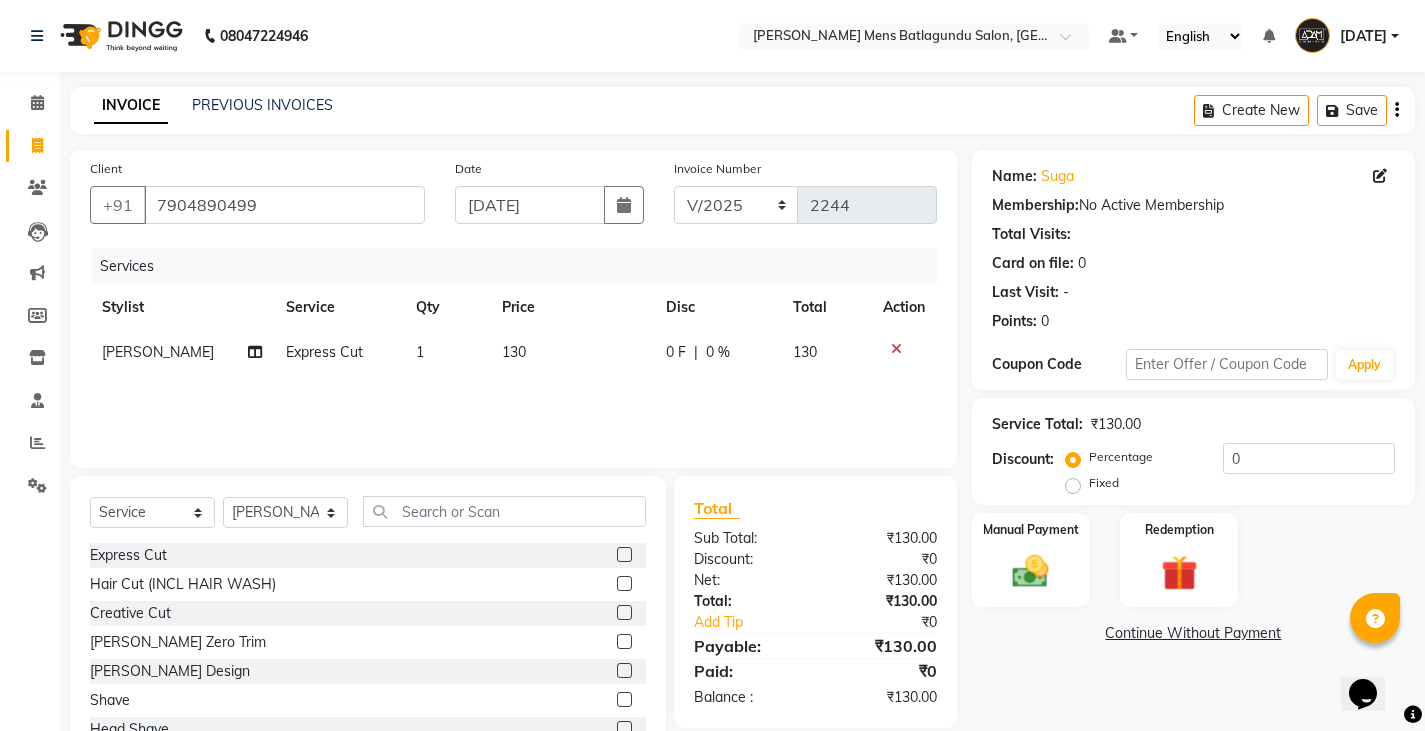 click 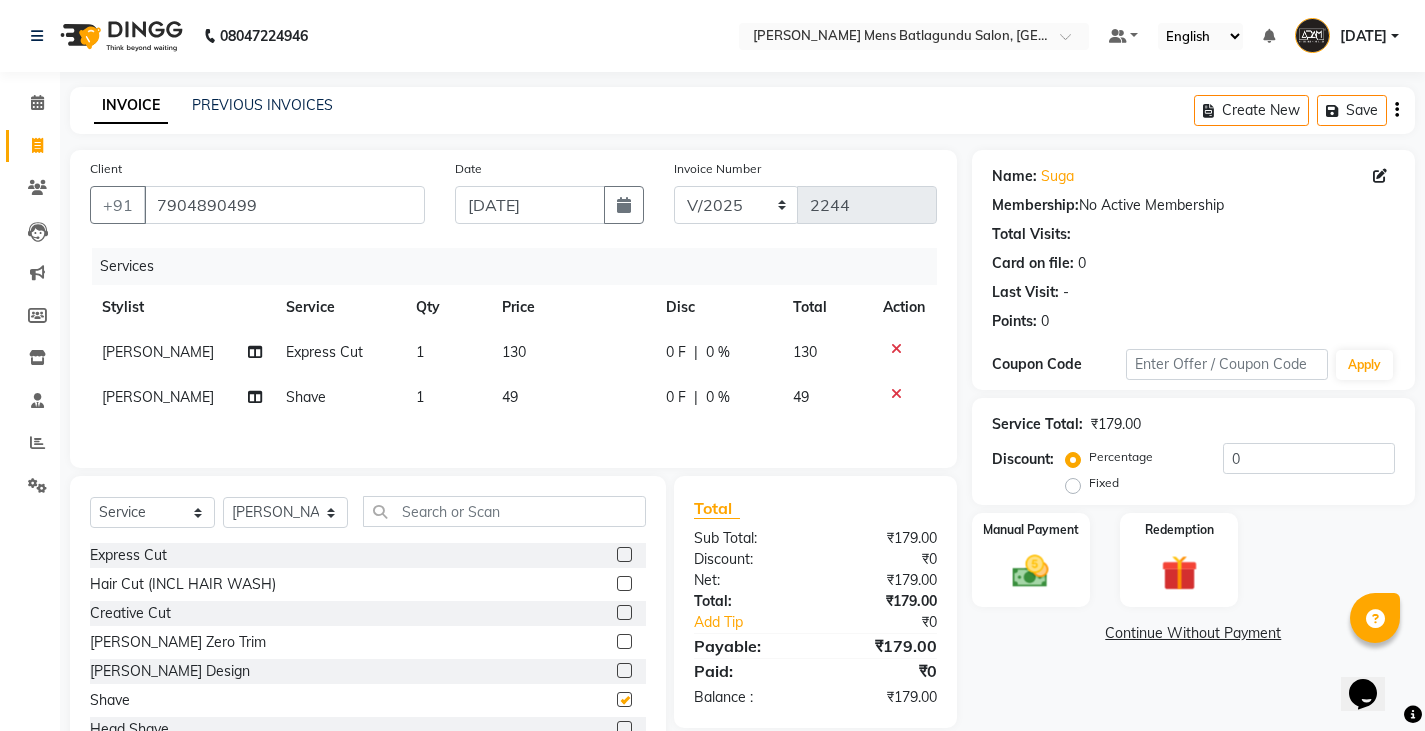 checkbox on "false" 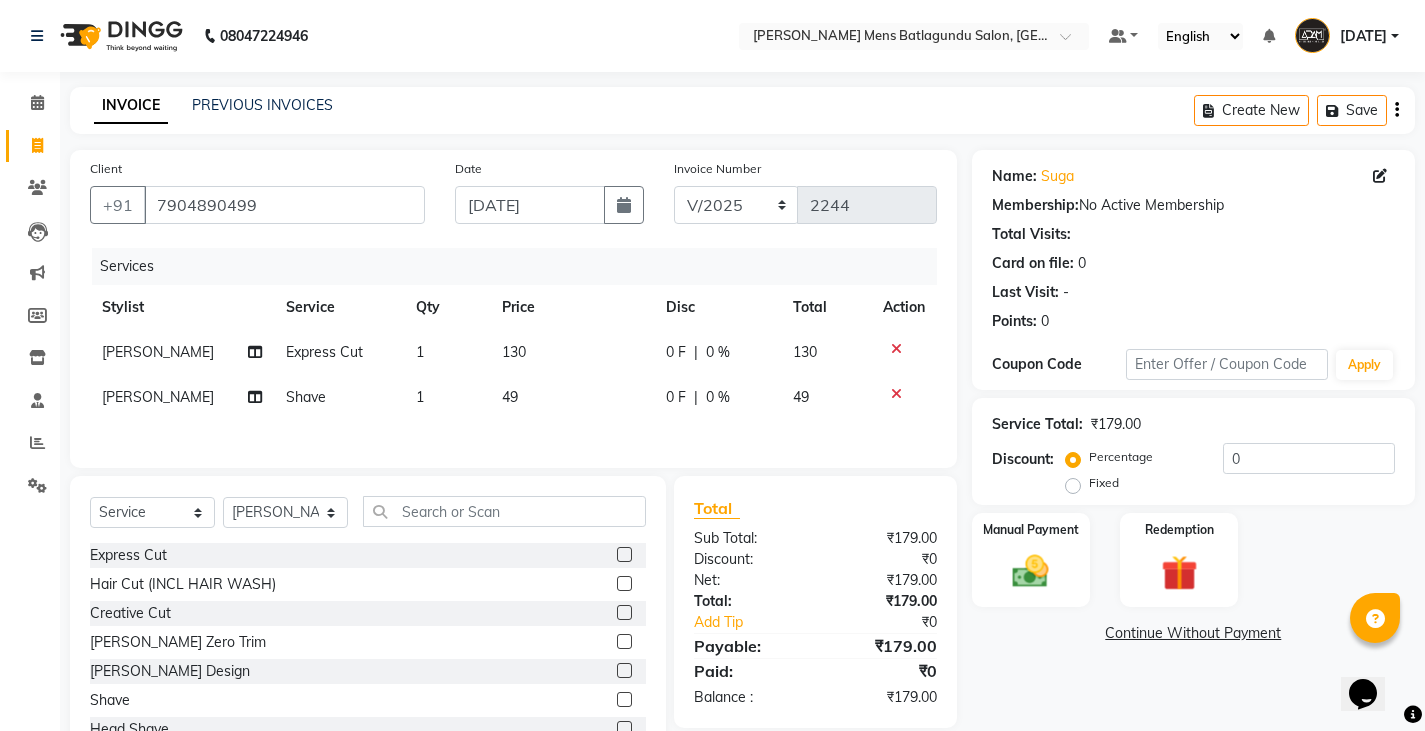click on "130" 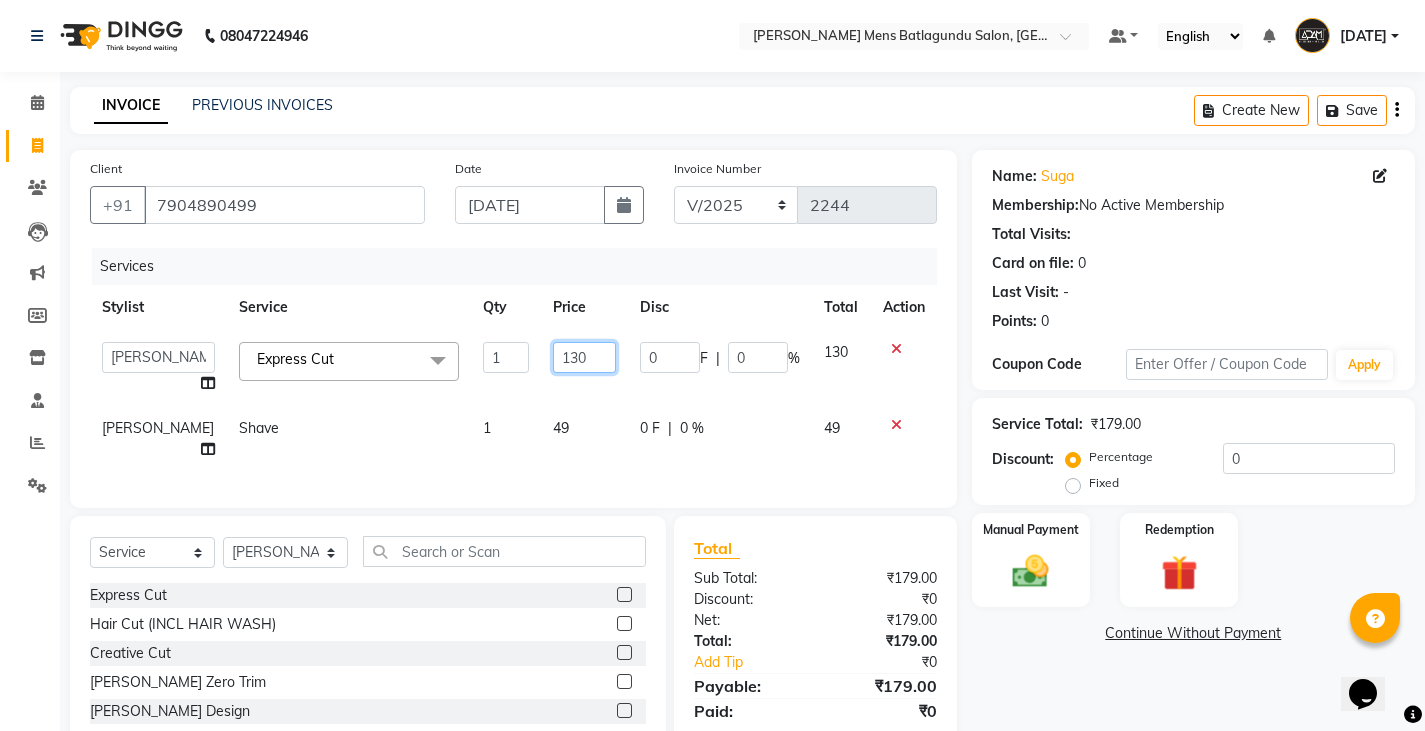 click on "130" 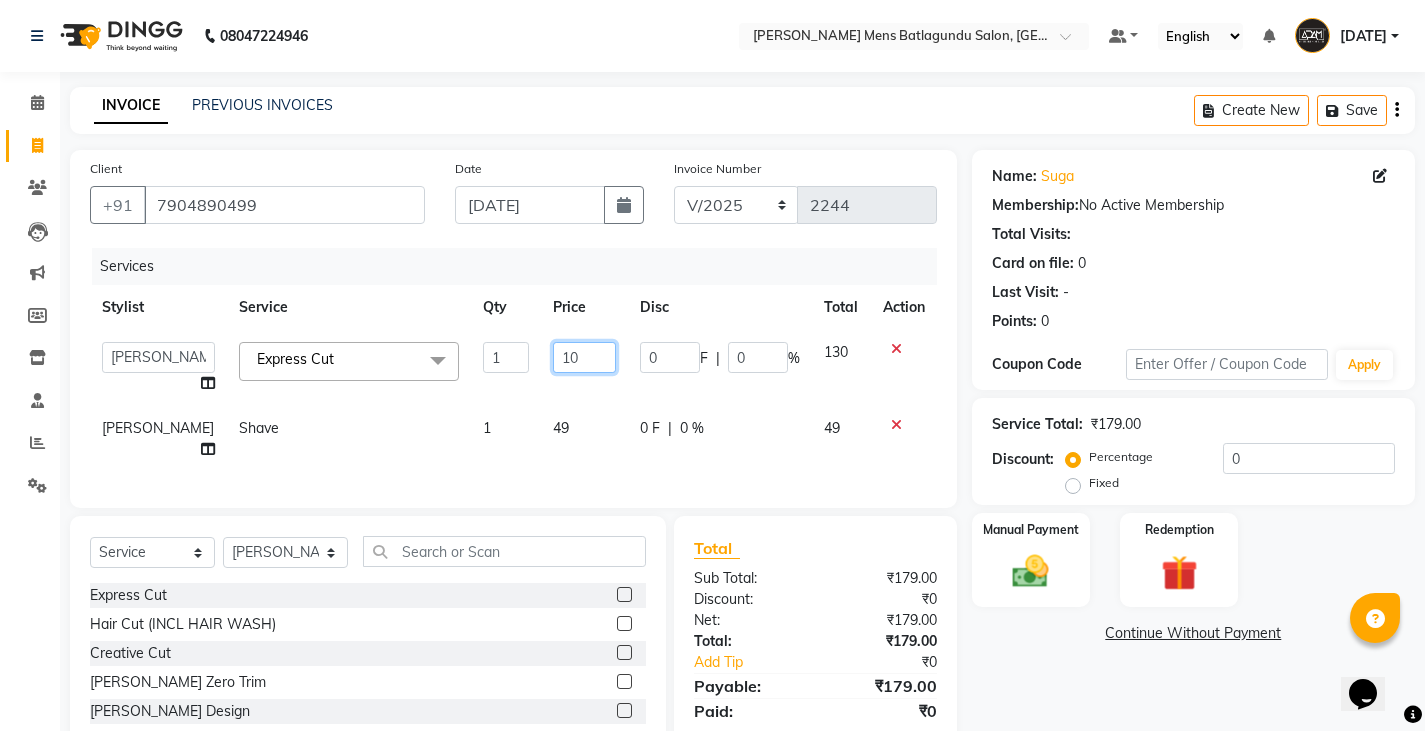type on "100" 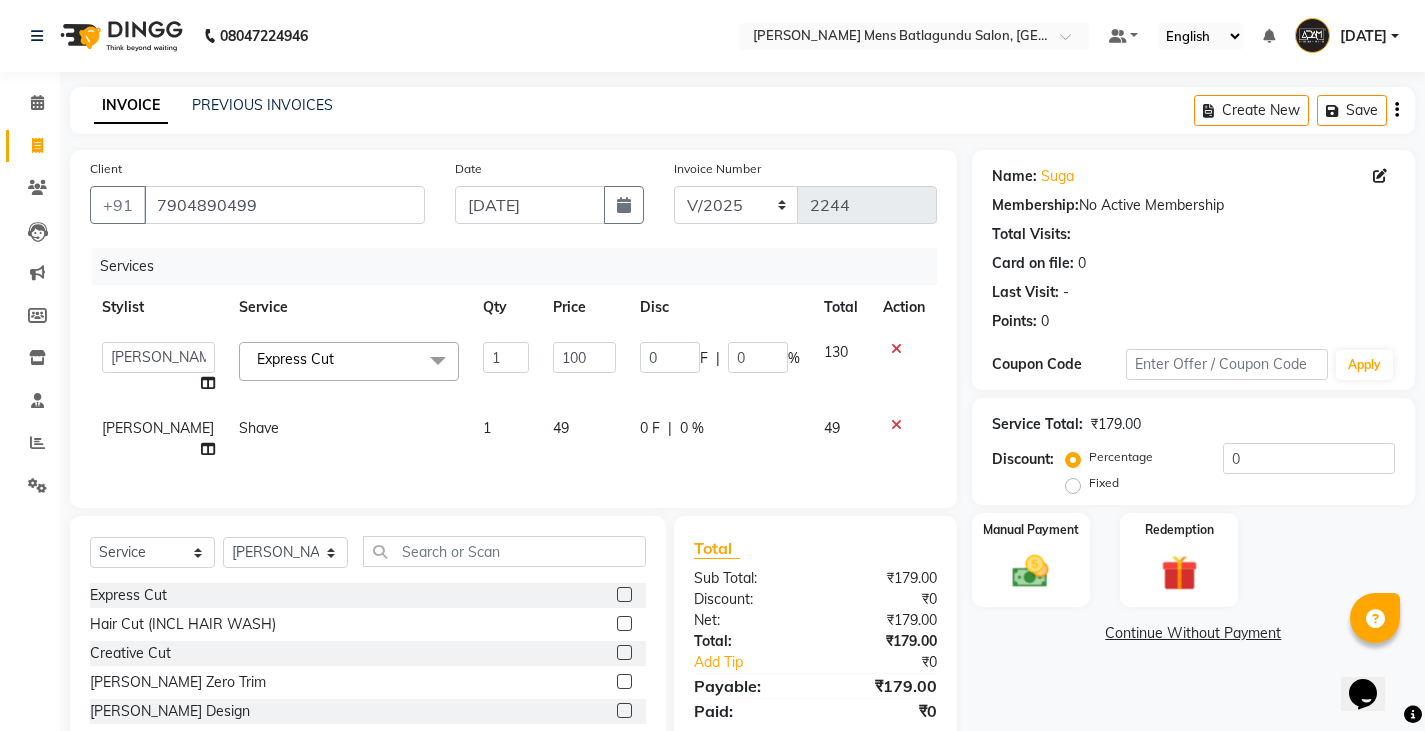 click on "49" 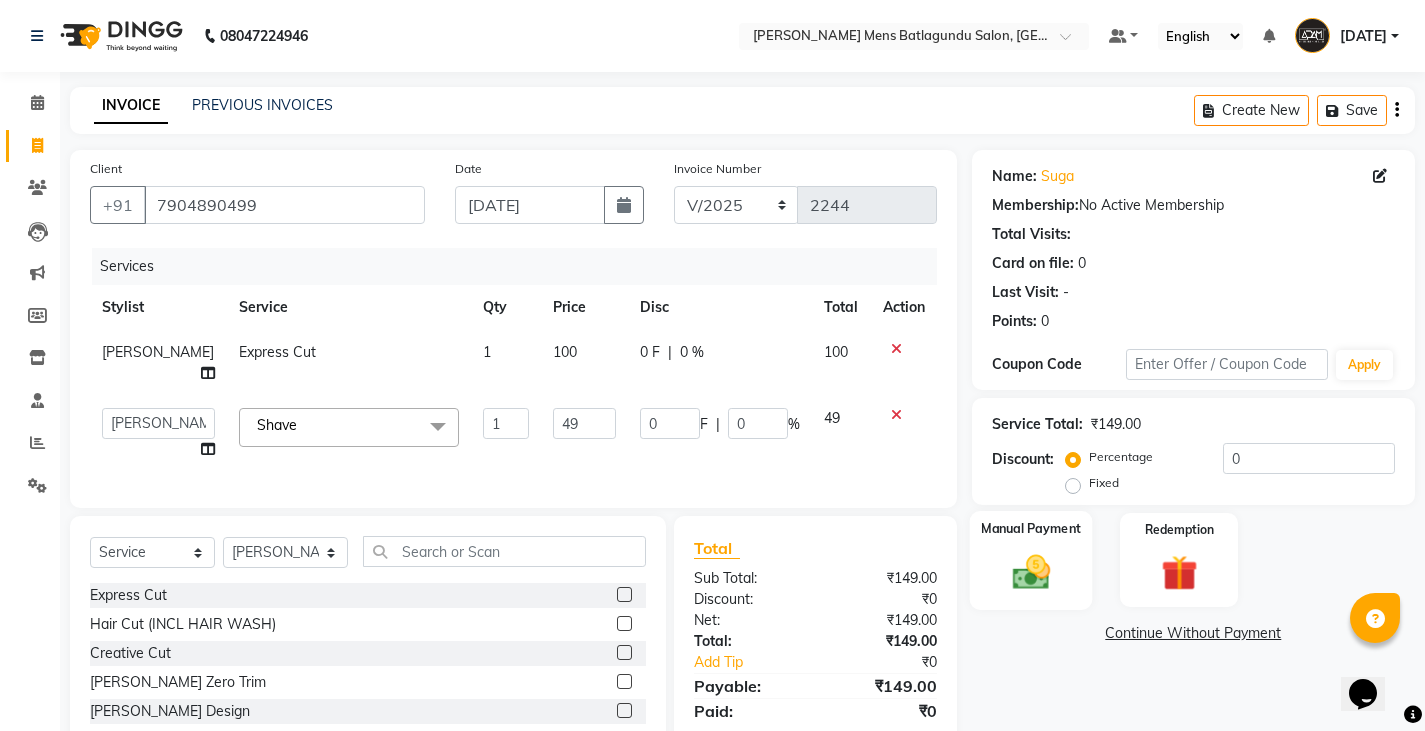 drag, startPoint x: 1021, startPoint y: 574, endPoint x: 1010, endPoint y: 574, distance: 11 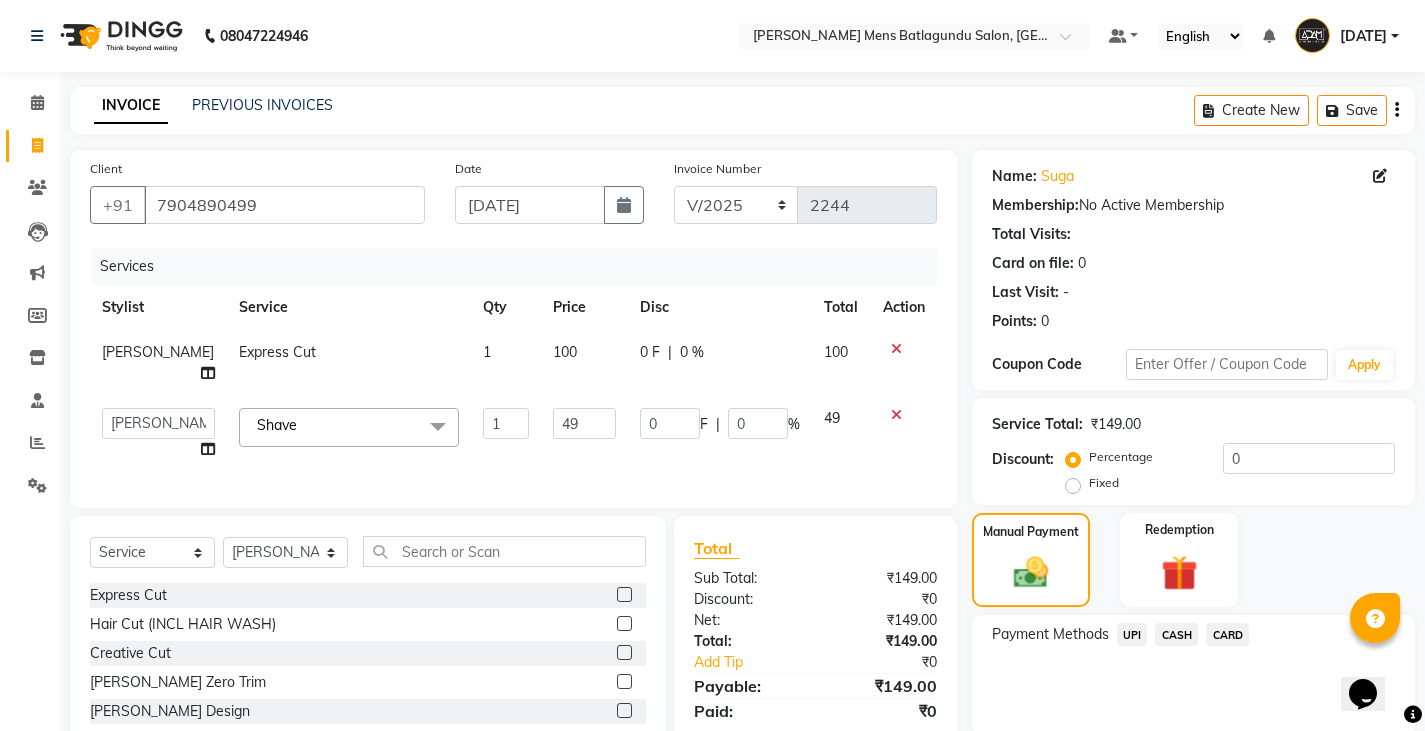 click on "CASH" 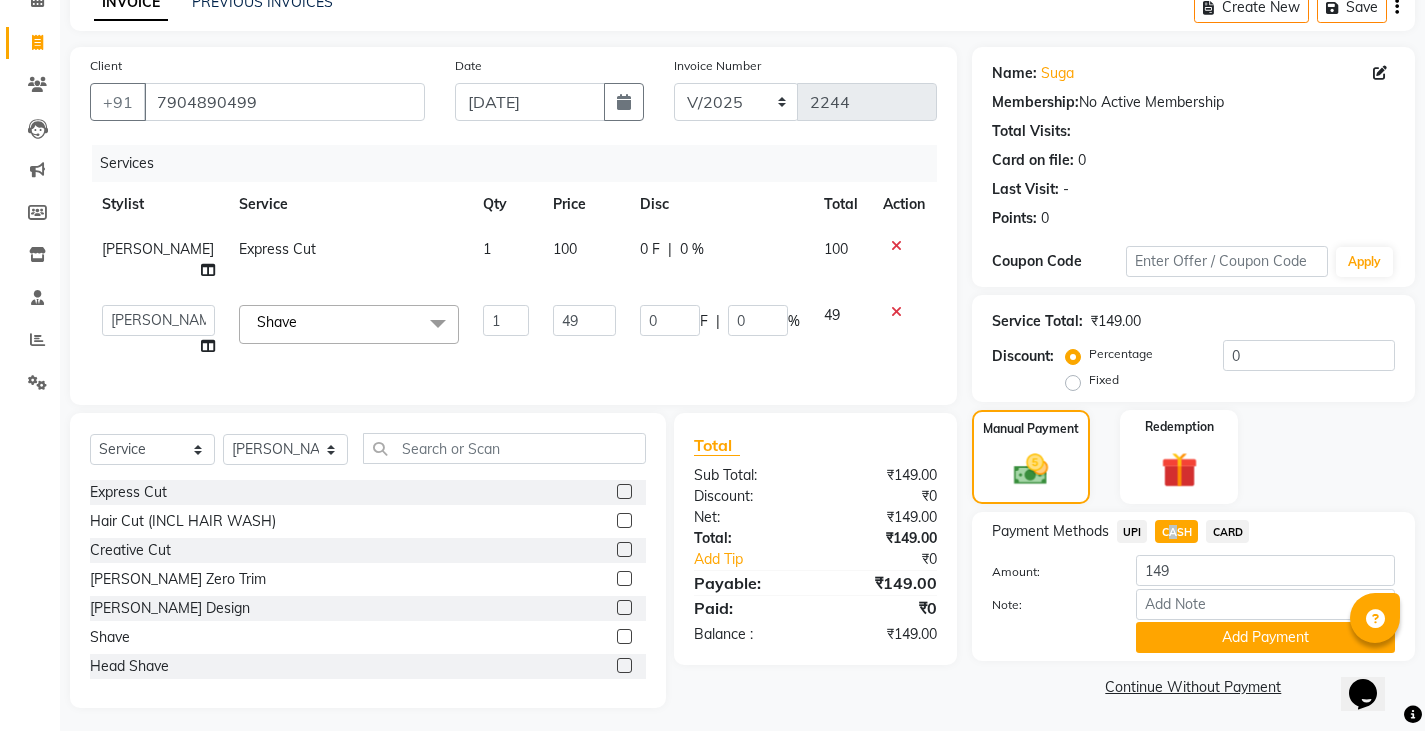 scroll, scrollTop: 104, scrollLeft: 0, axis: vertical 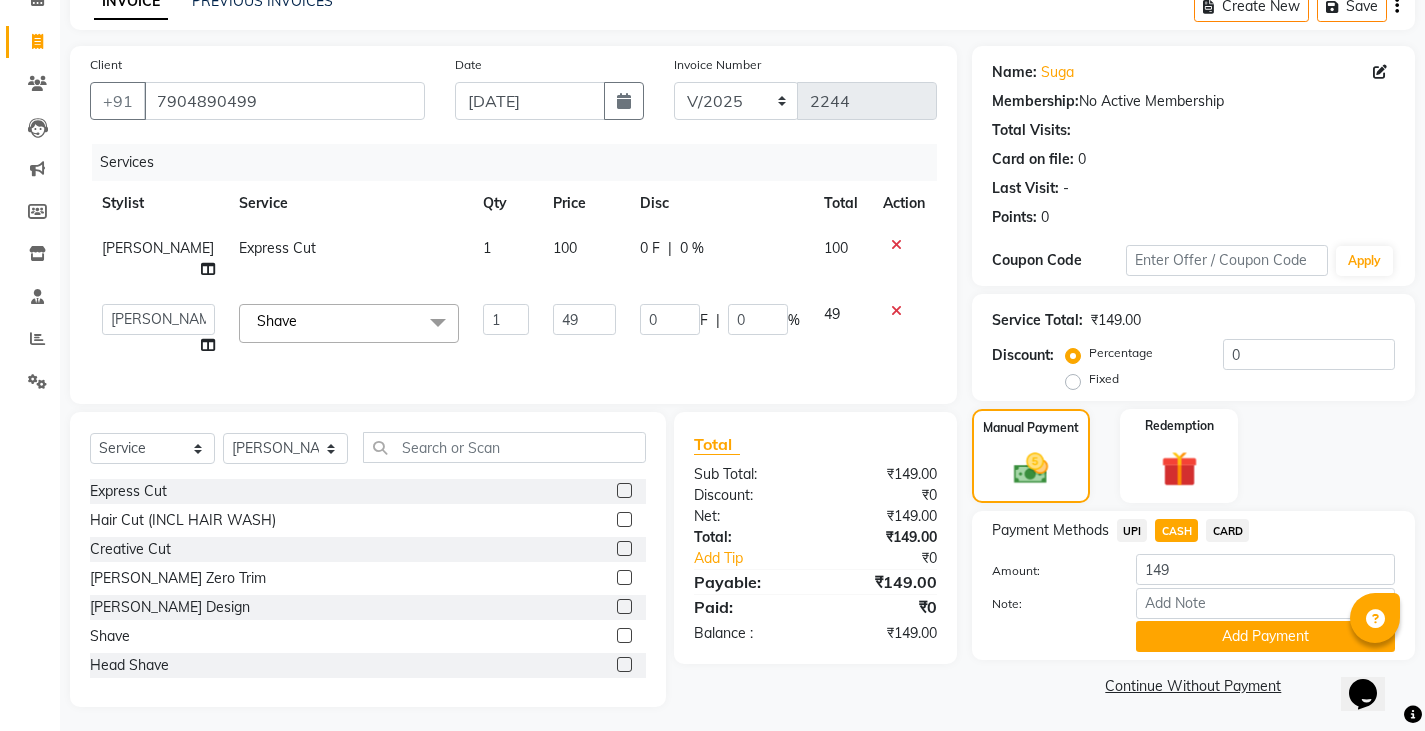 click on "UPI" 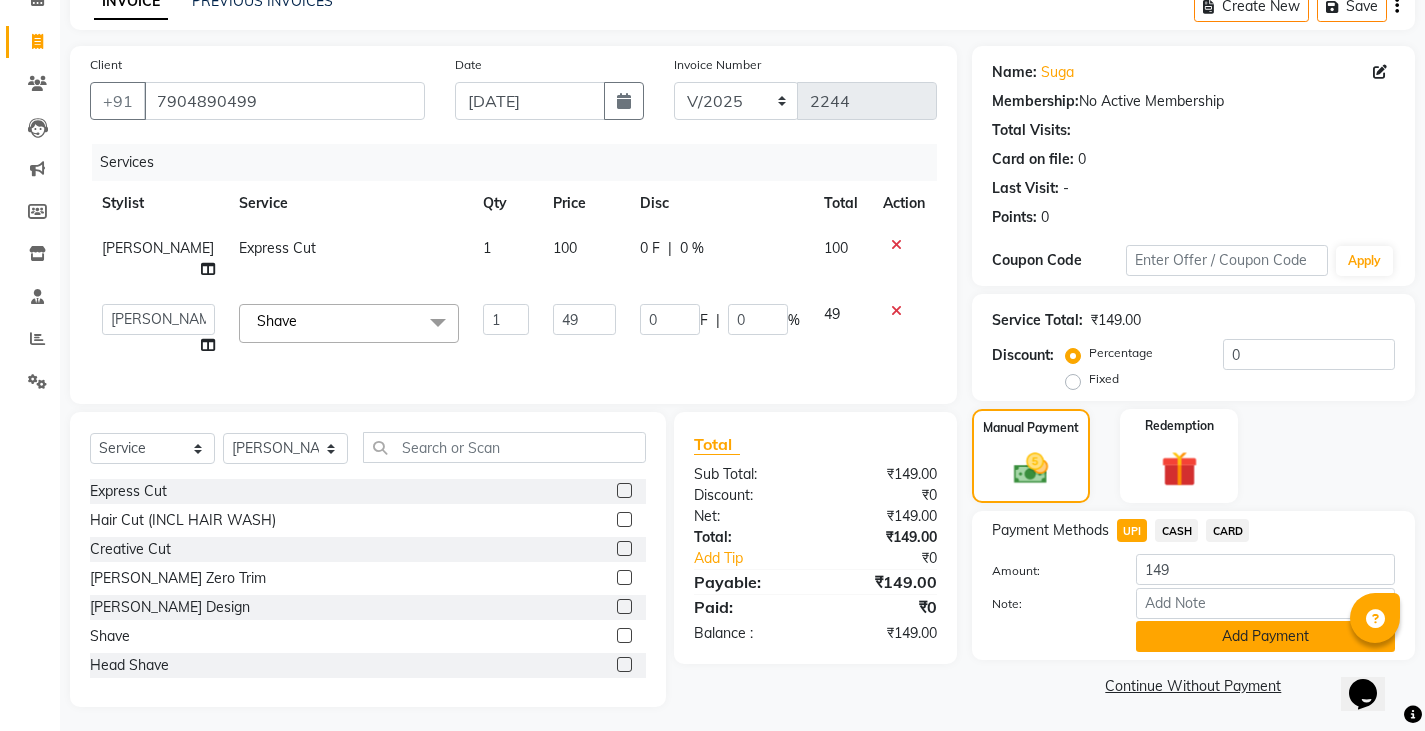 click on "Add Payment" 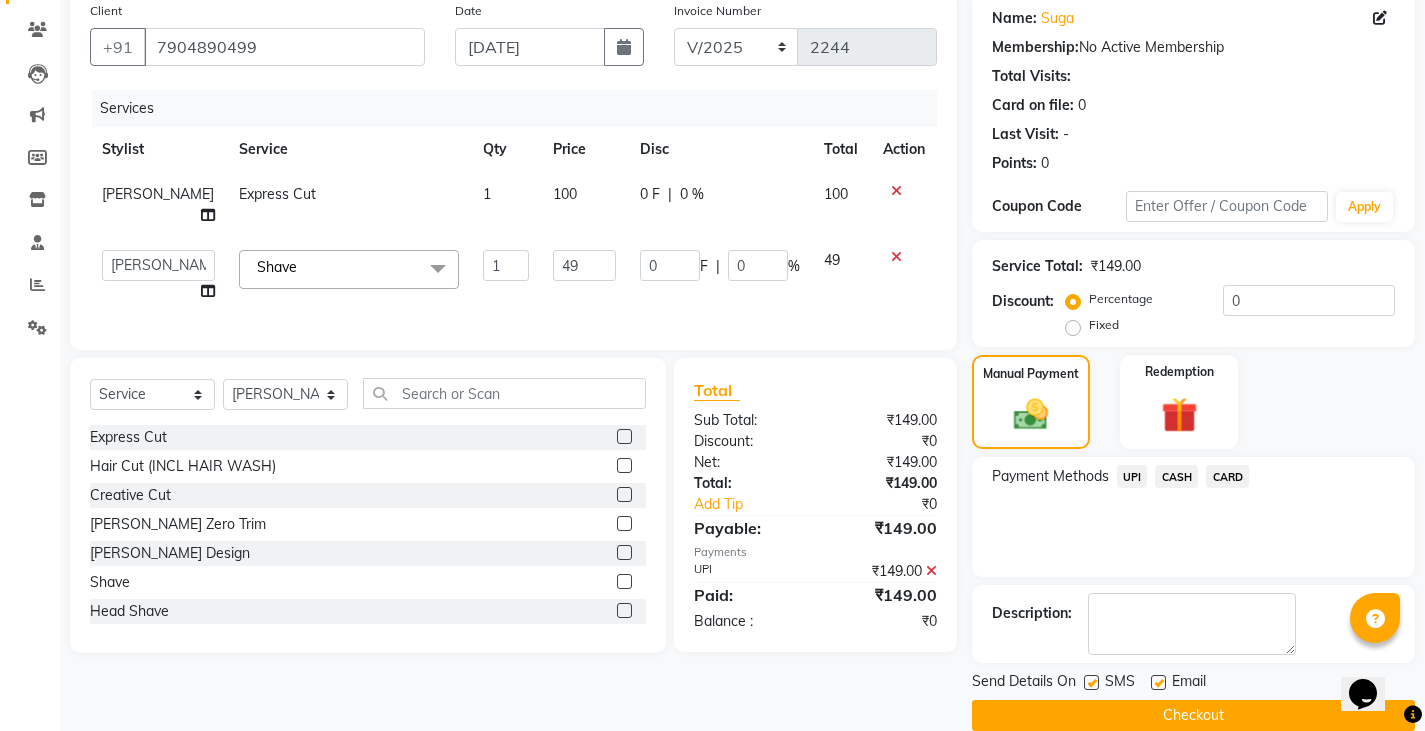 scroll, scrollTop: 188, scrollLeft: 0, axis: vertical 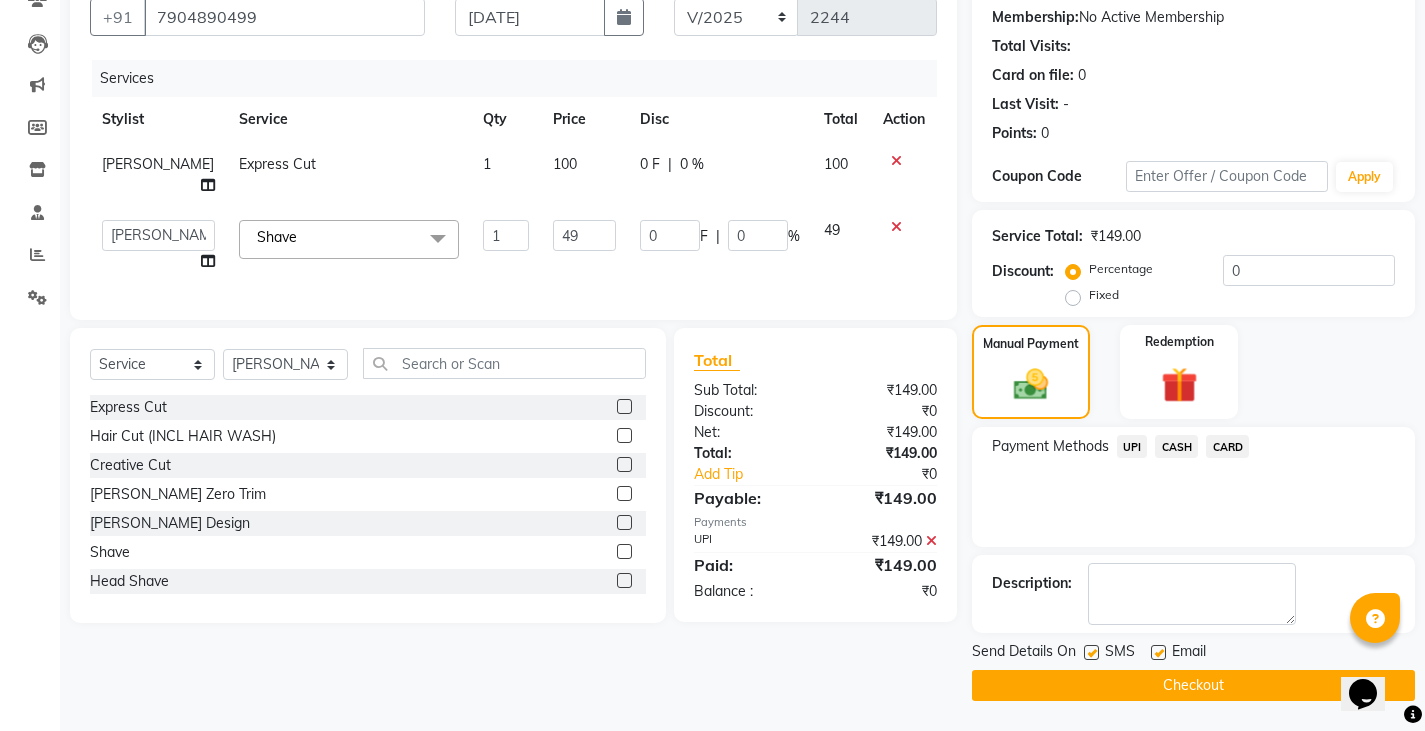 click on "Checkout" 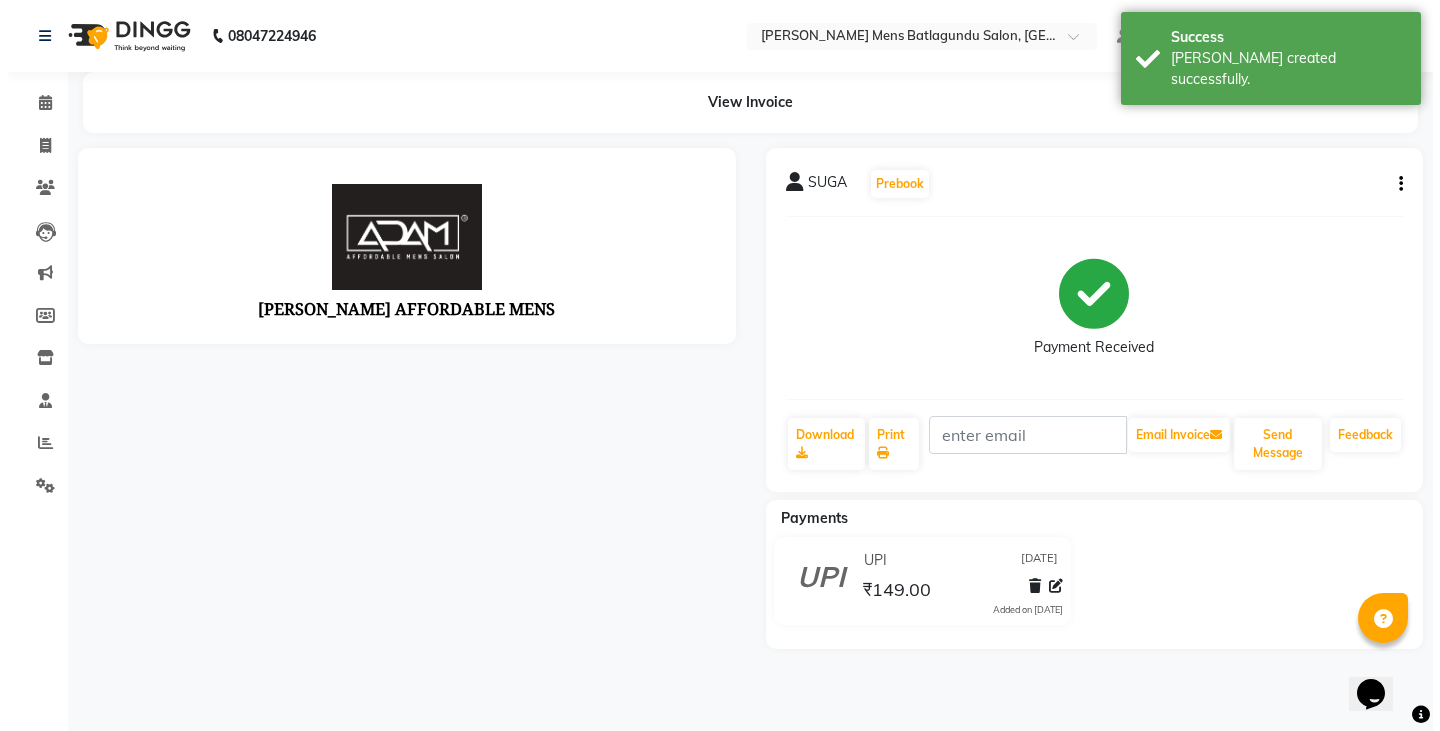 scroll, scrollTop: 0, scrollLeft: 0, axis: both 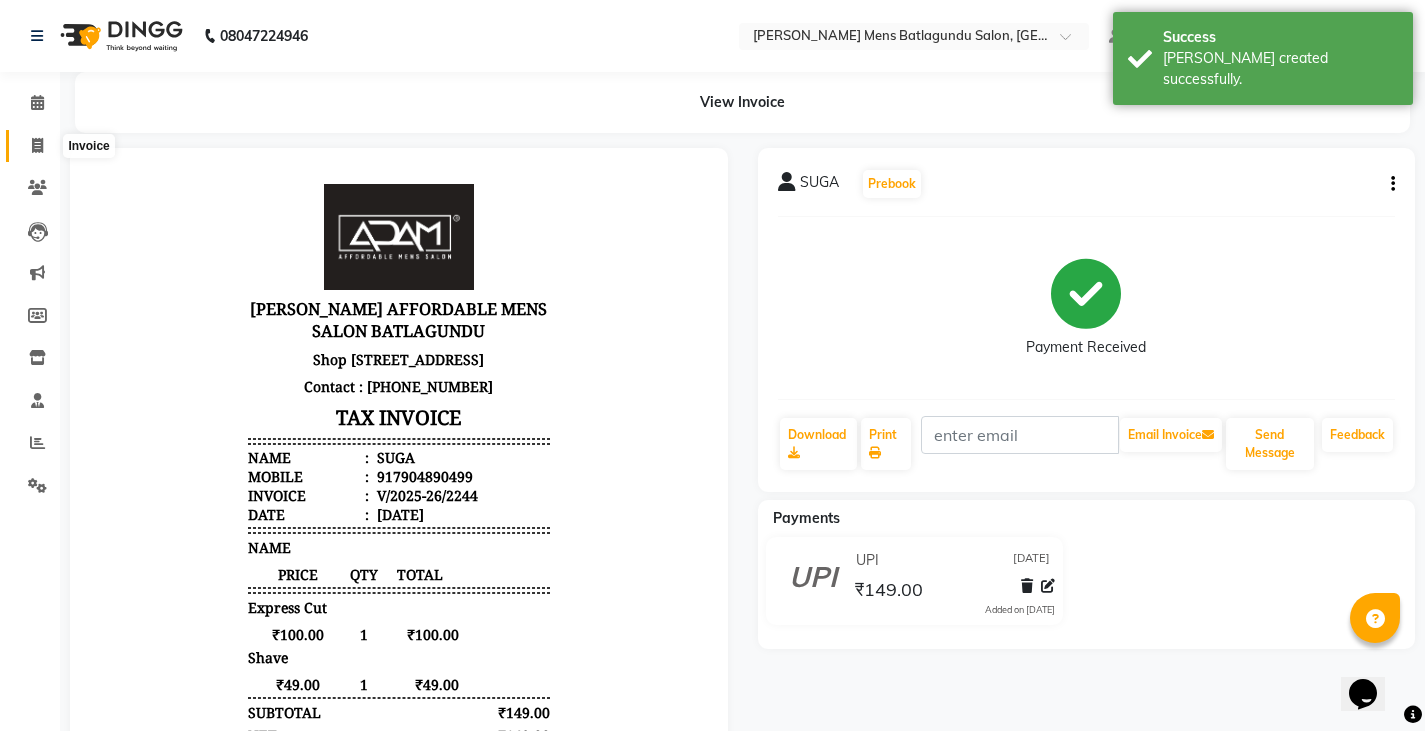 click 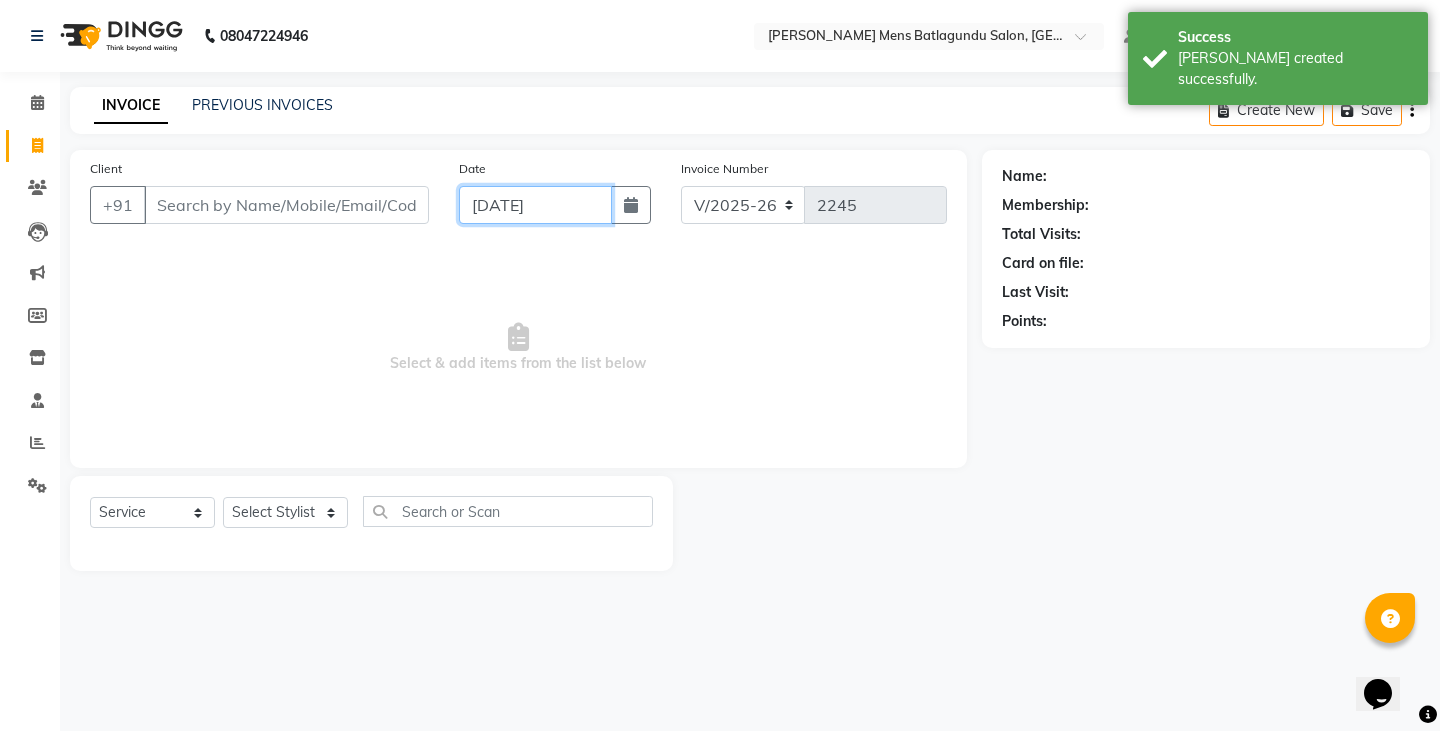 click on "[DATE]" 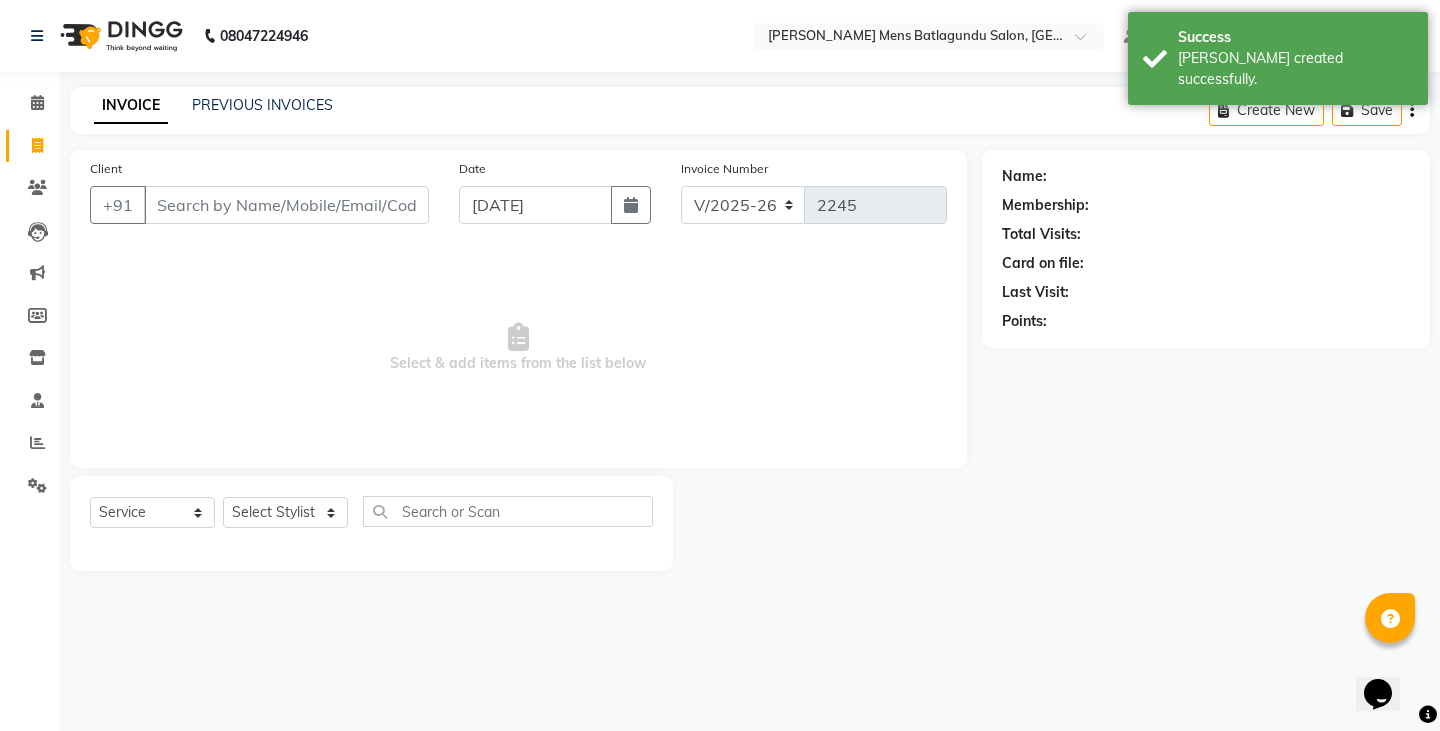 select on "7" 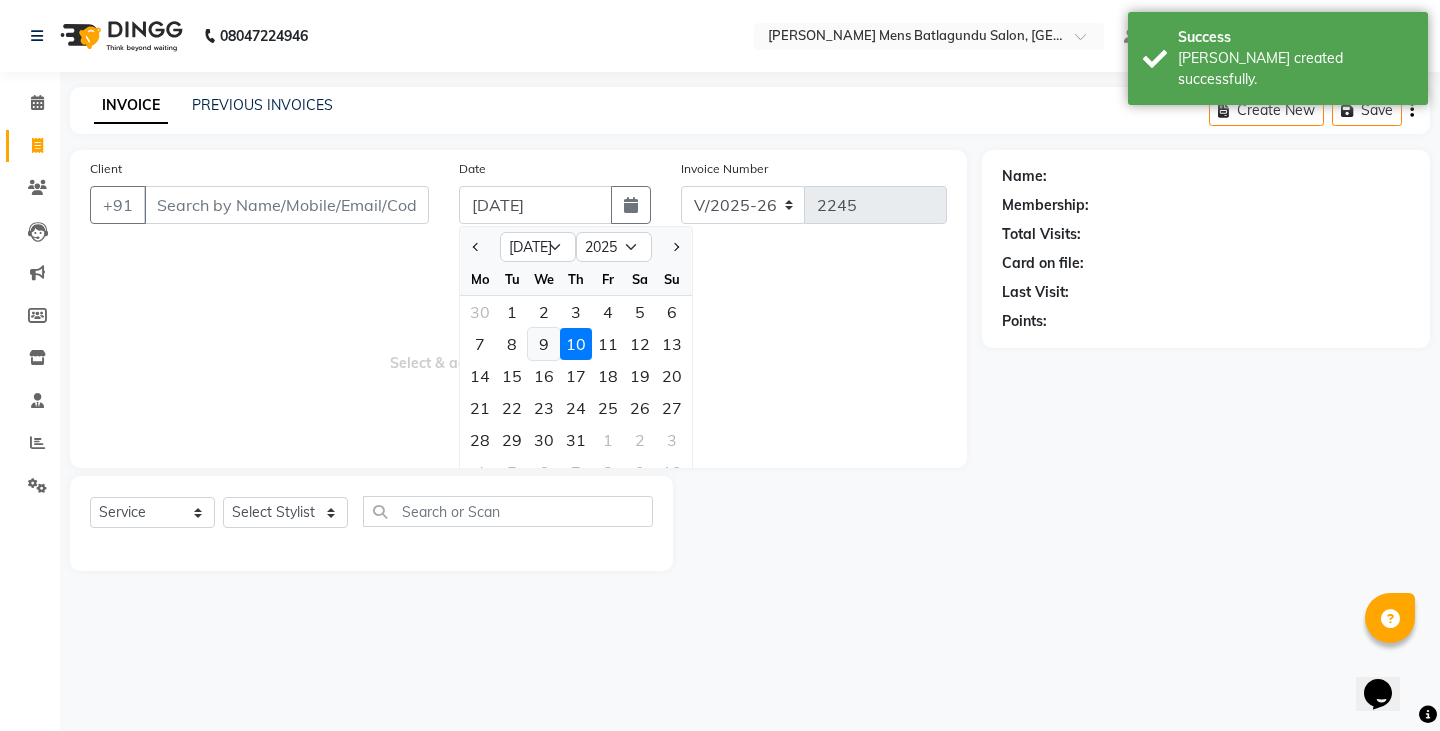 click on "9" 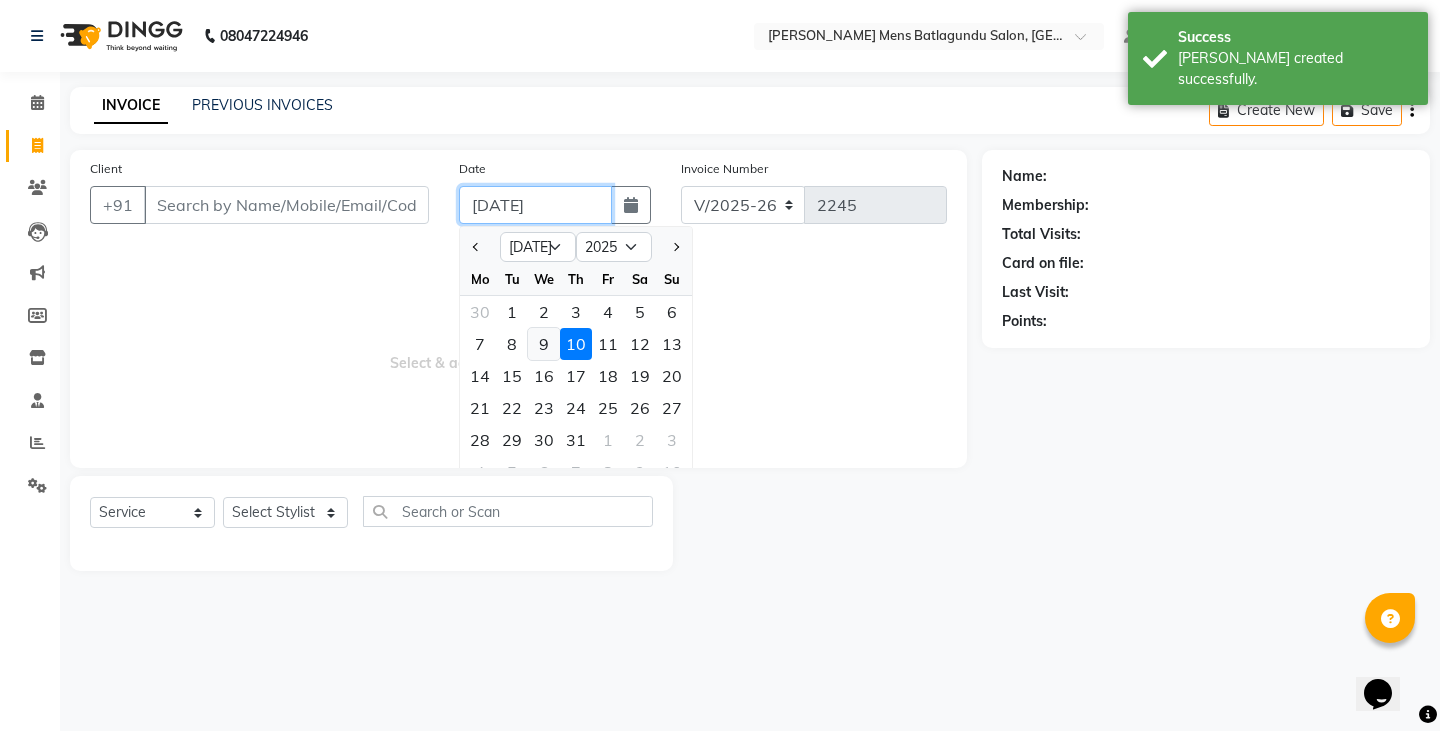 type on "[DATE]" 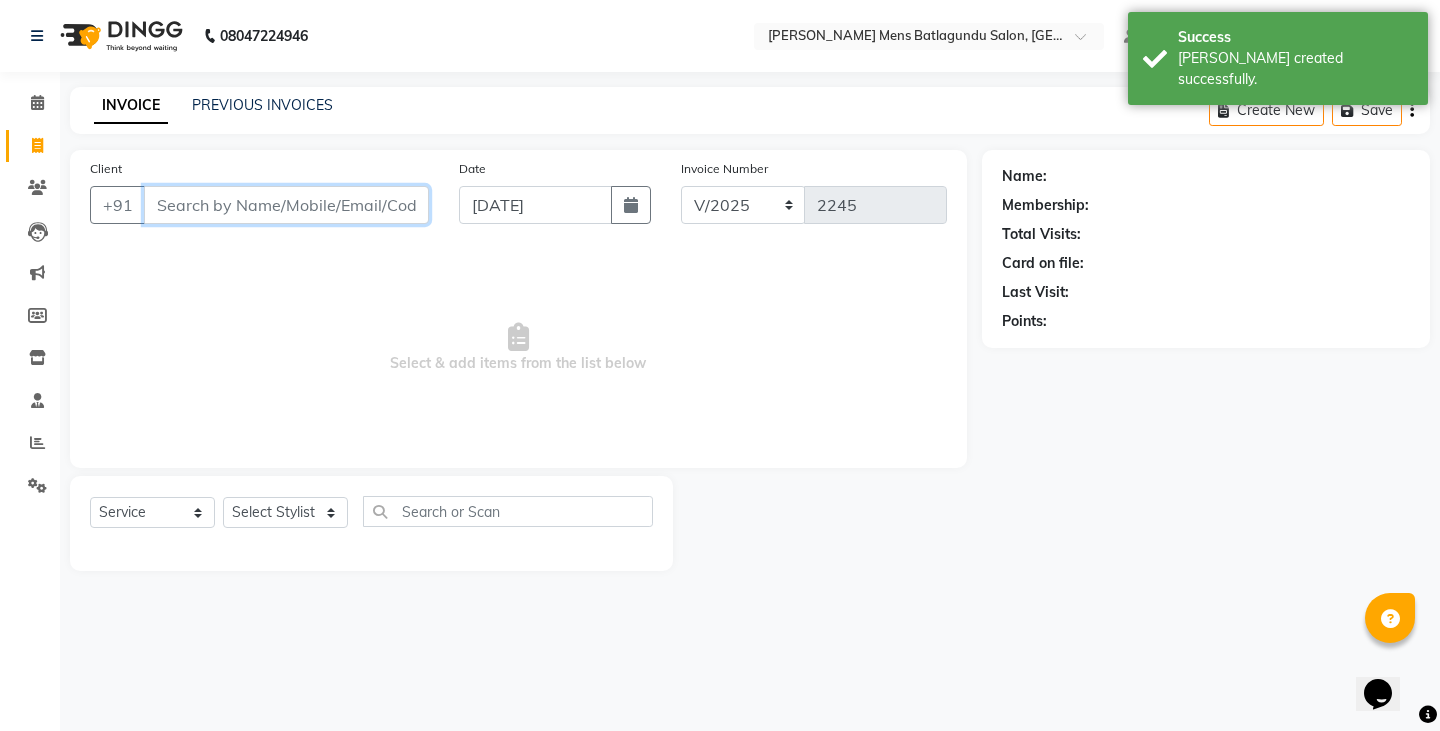 click on "Client" at bounding box center [286, 205] 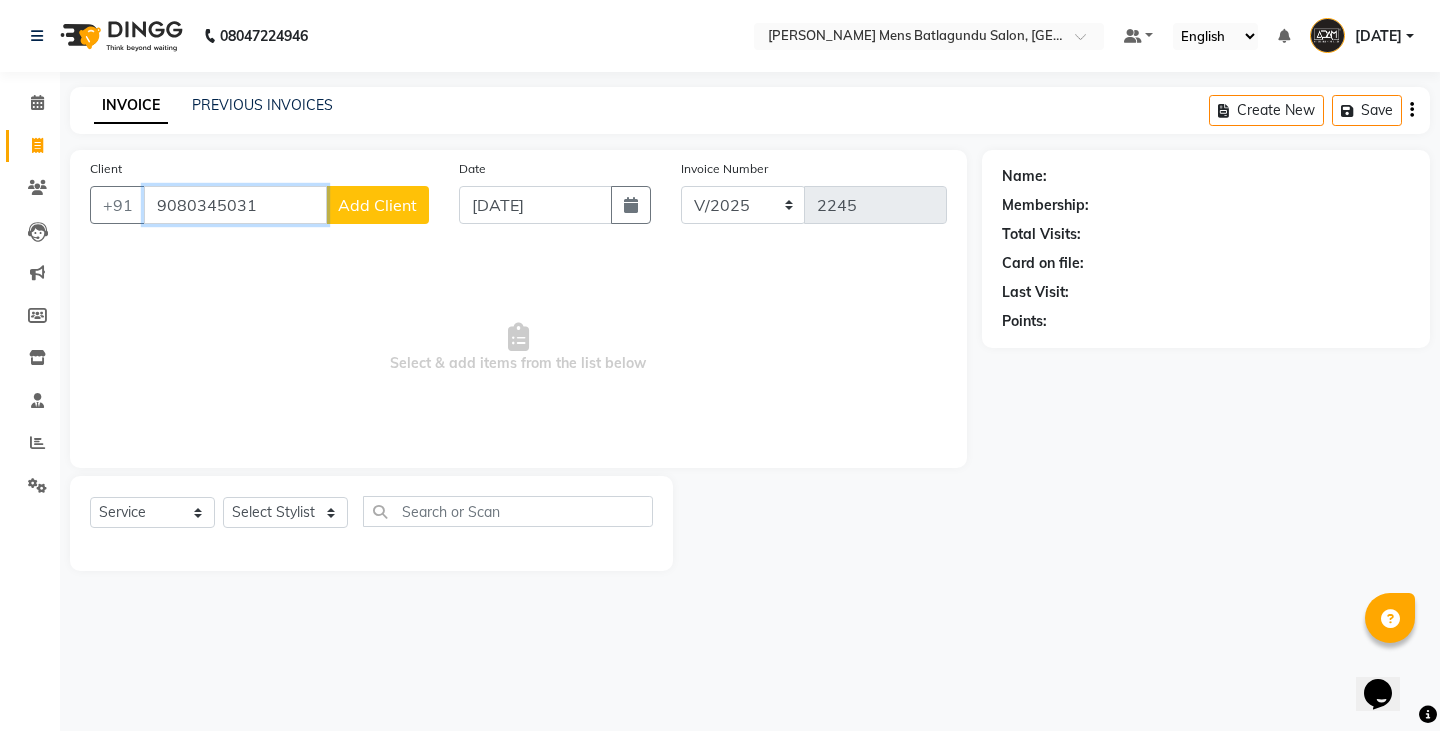 type on "9080345031" 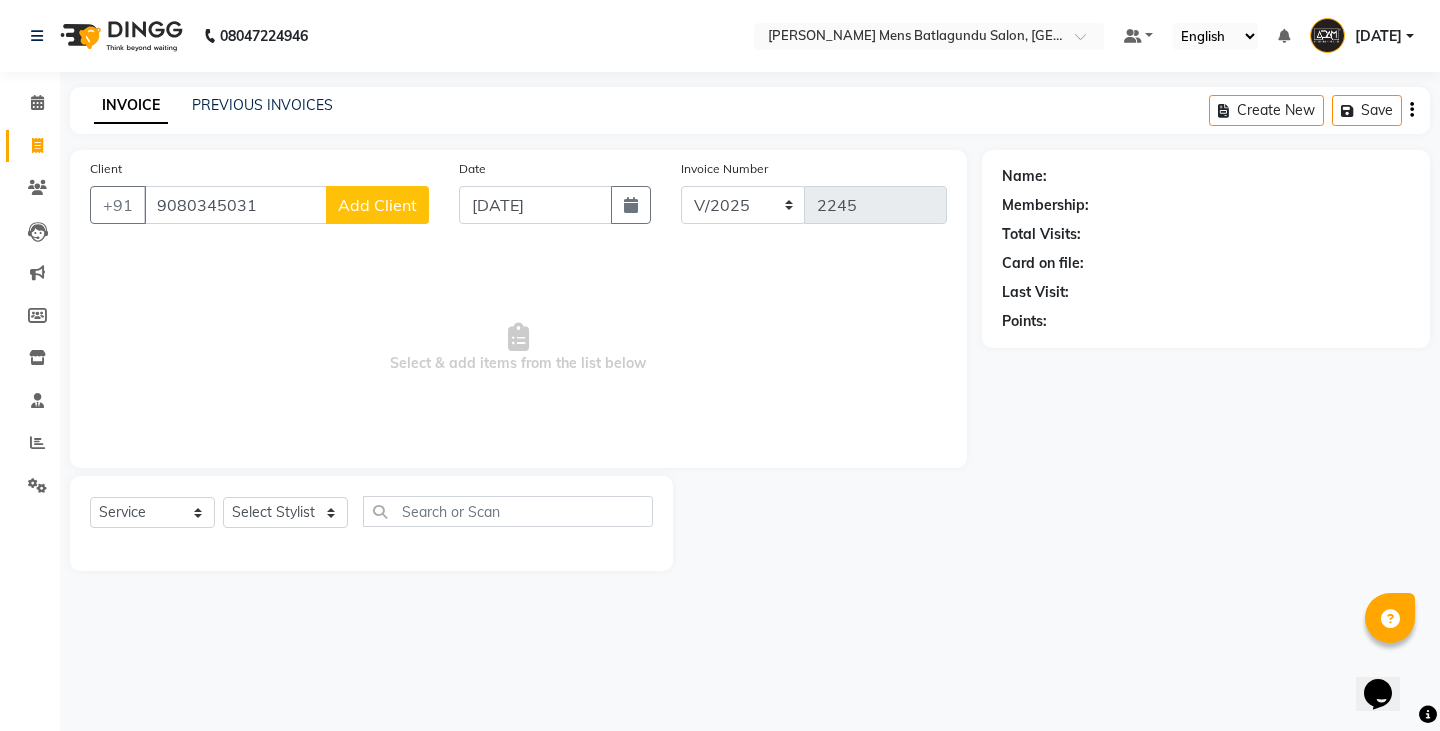 click on "Add Client" 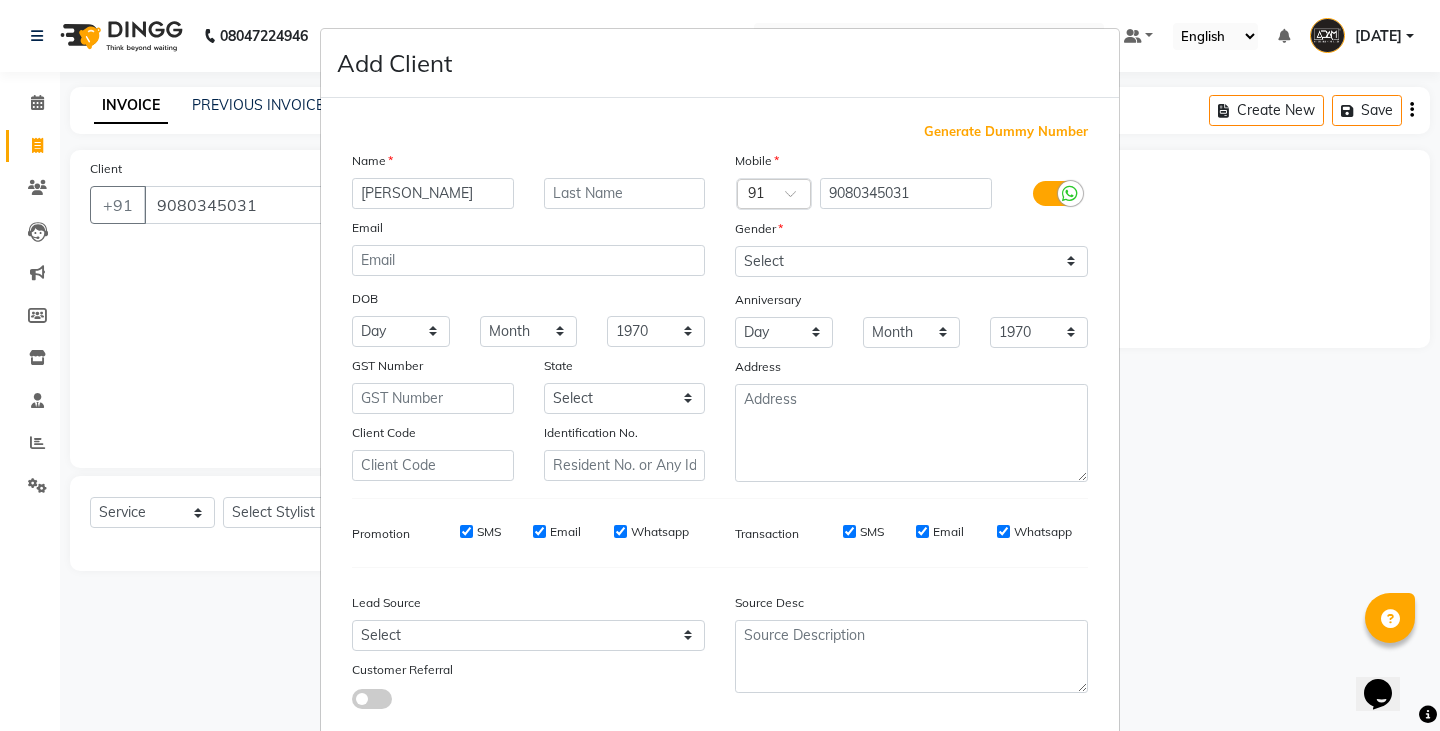 type on "[PERSON_NAME]" 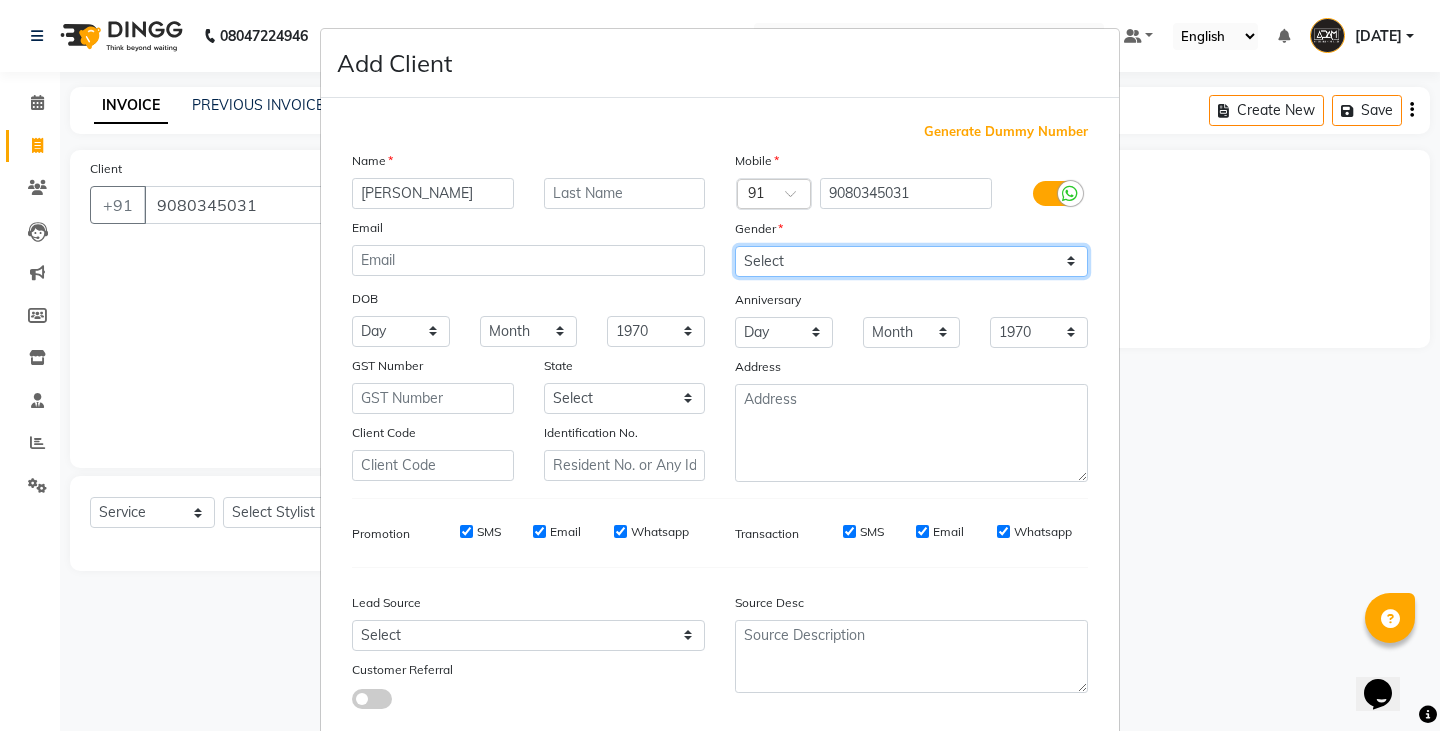 click on "Select [DEMOGRAPHIC_DATA] [DEMOGRAPHIC_DATA] Other Prefer Not To Say" at bounding box center [911, 261] 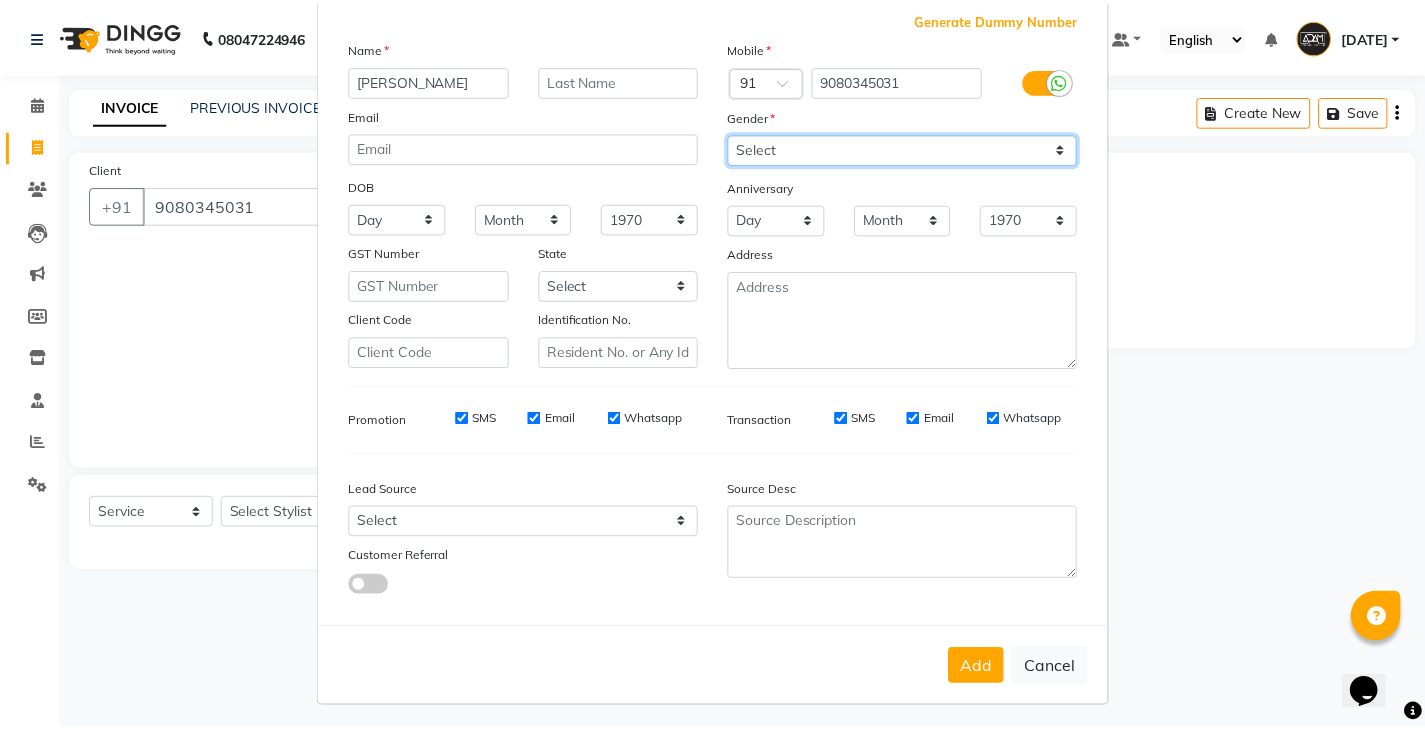 scroll, scrollTop: 118, scrollLeft: 0, axis: vertical 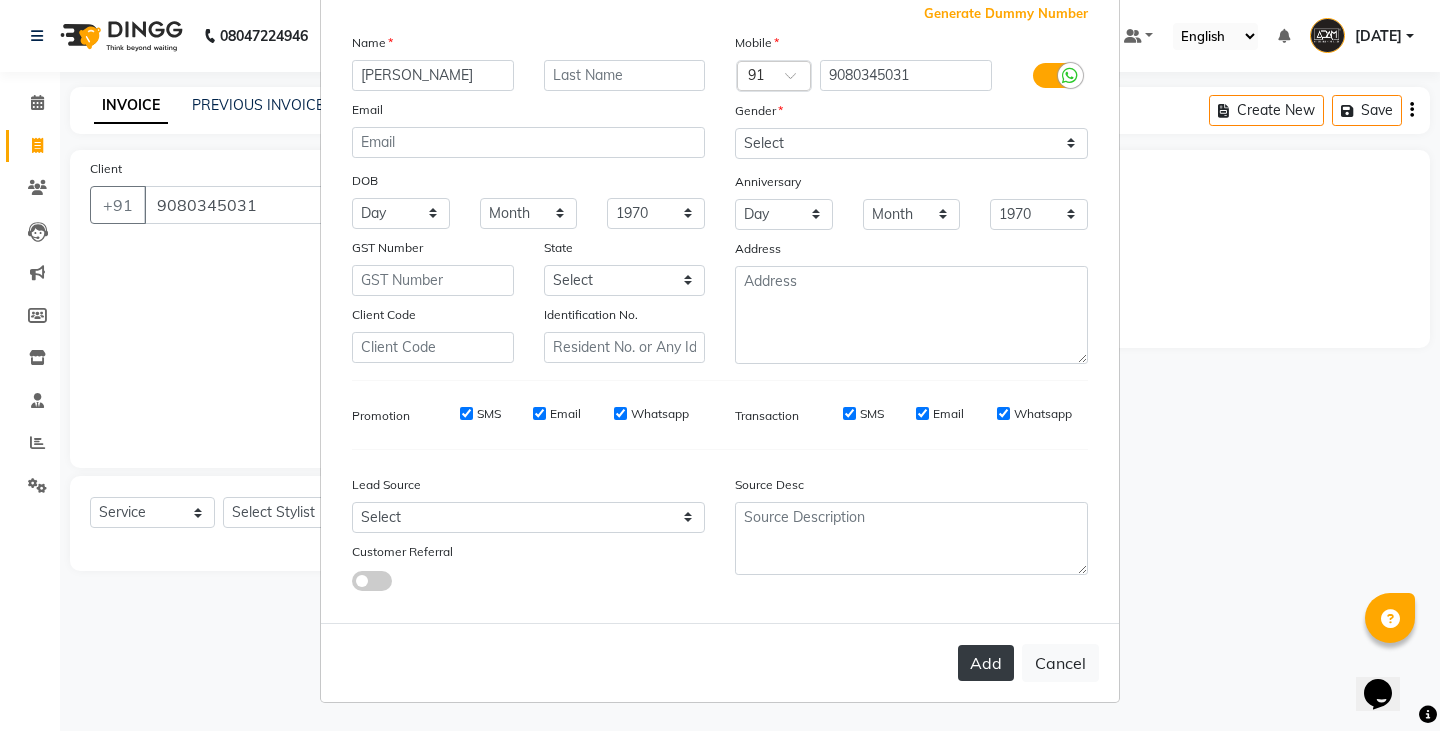 click on "Add" at bounding box center (986, 663) 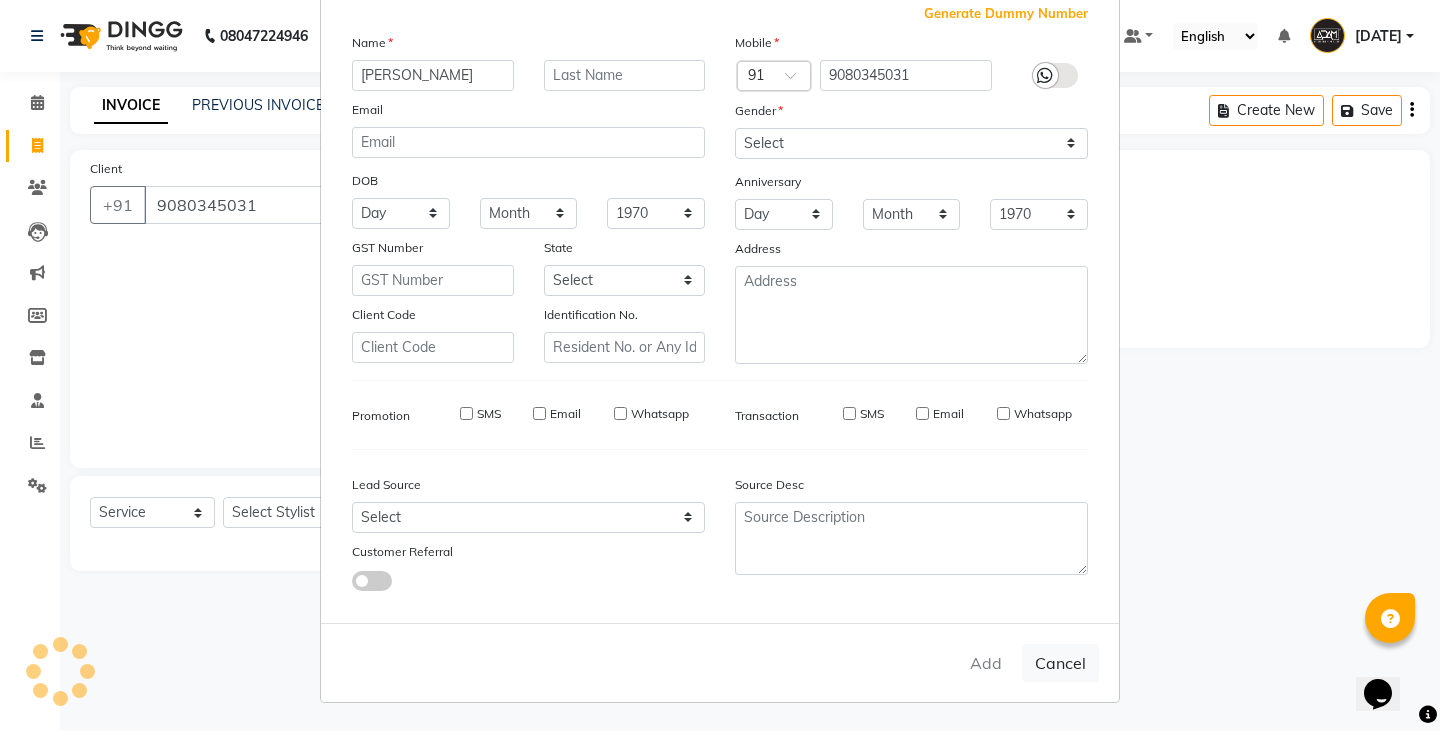 type 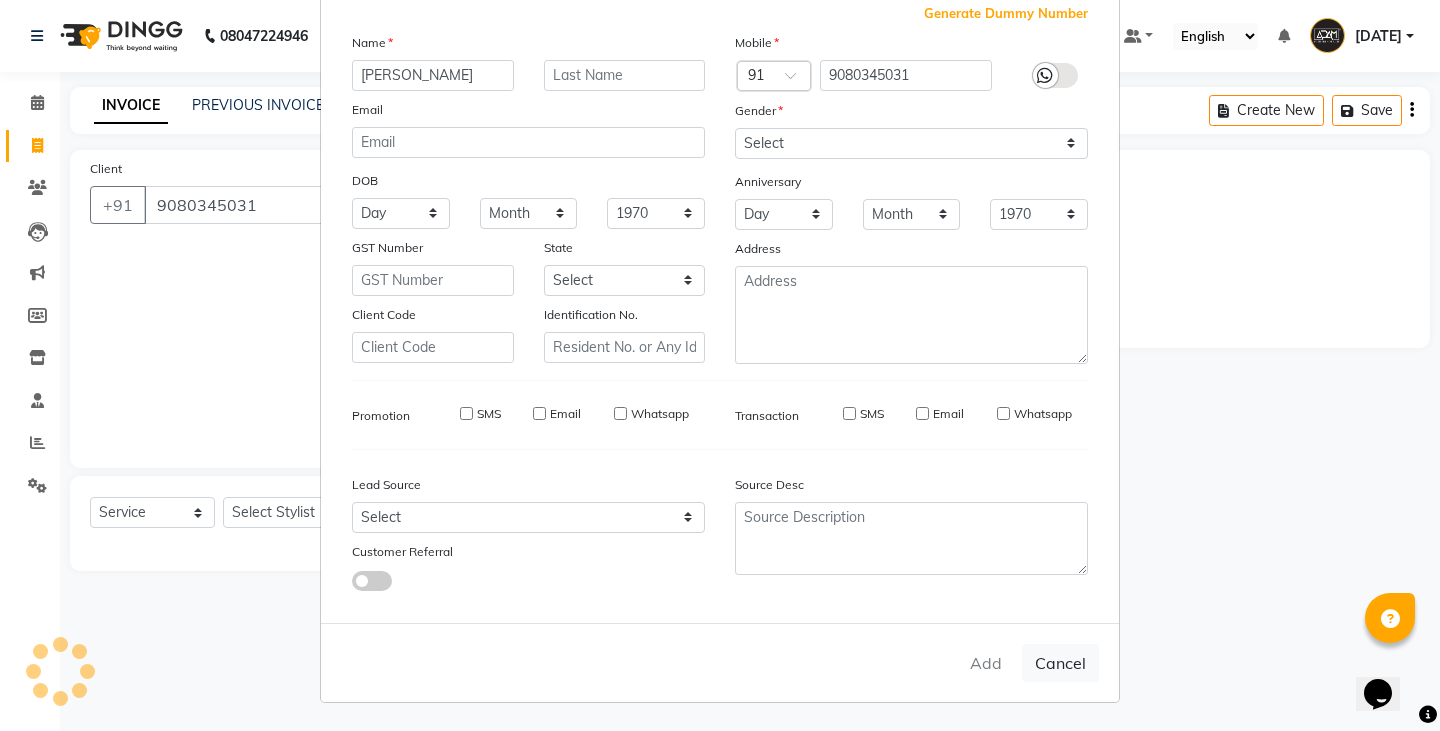 select 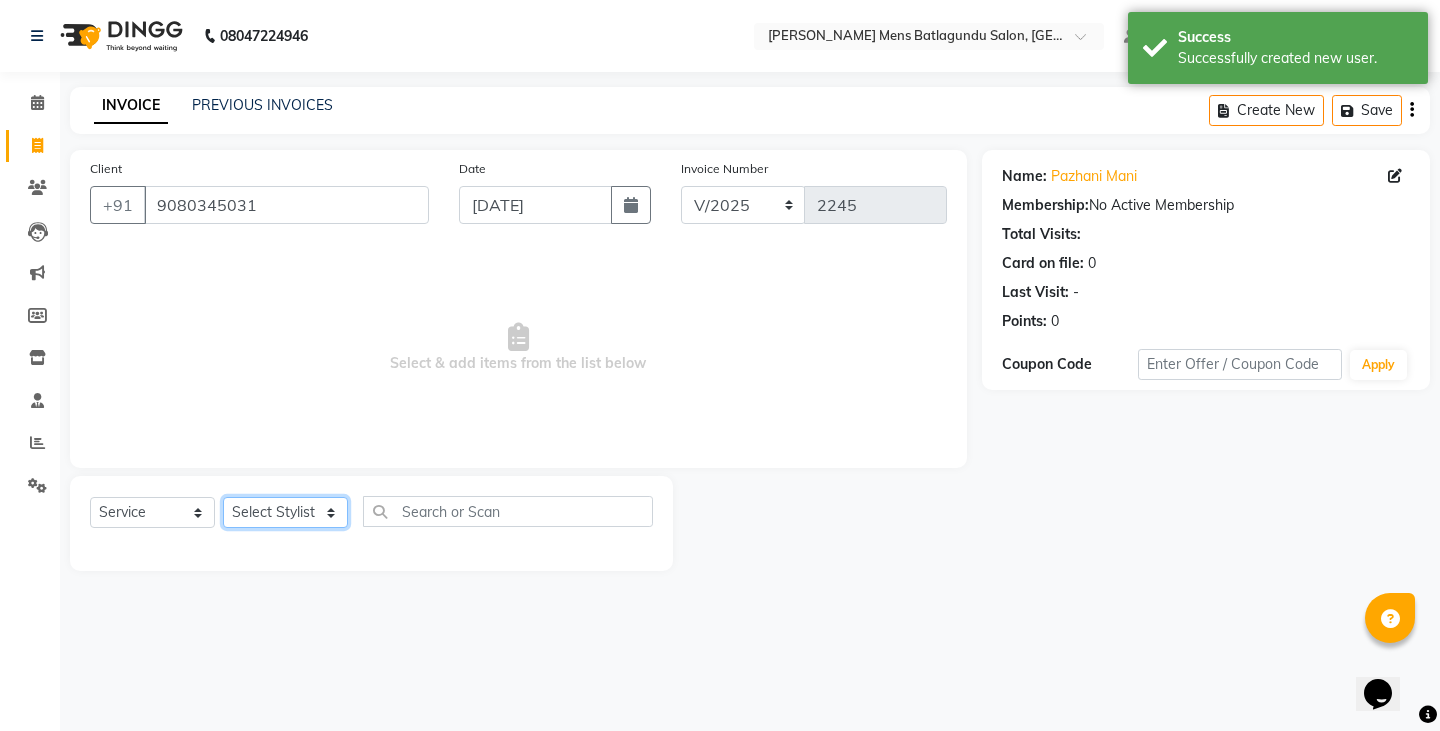 click on "Select Stylist Admin [PERSON_NAME]  [PERSON_NAME] [PERSON_NAME][DATE] [PERSON_NAME] [PERSON_NAME]" 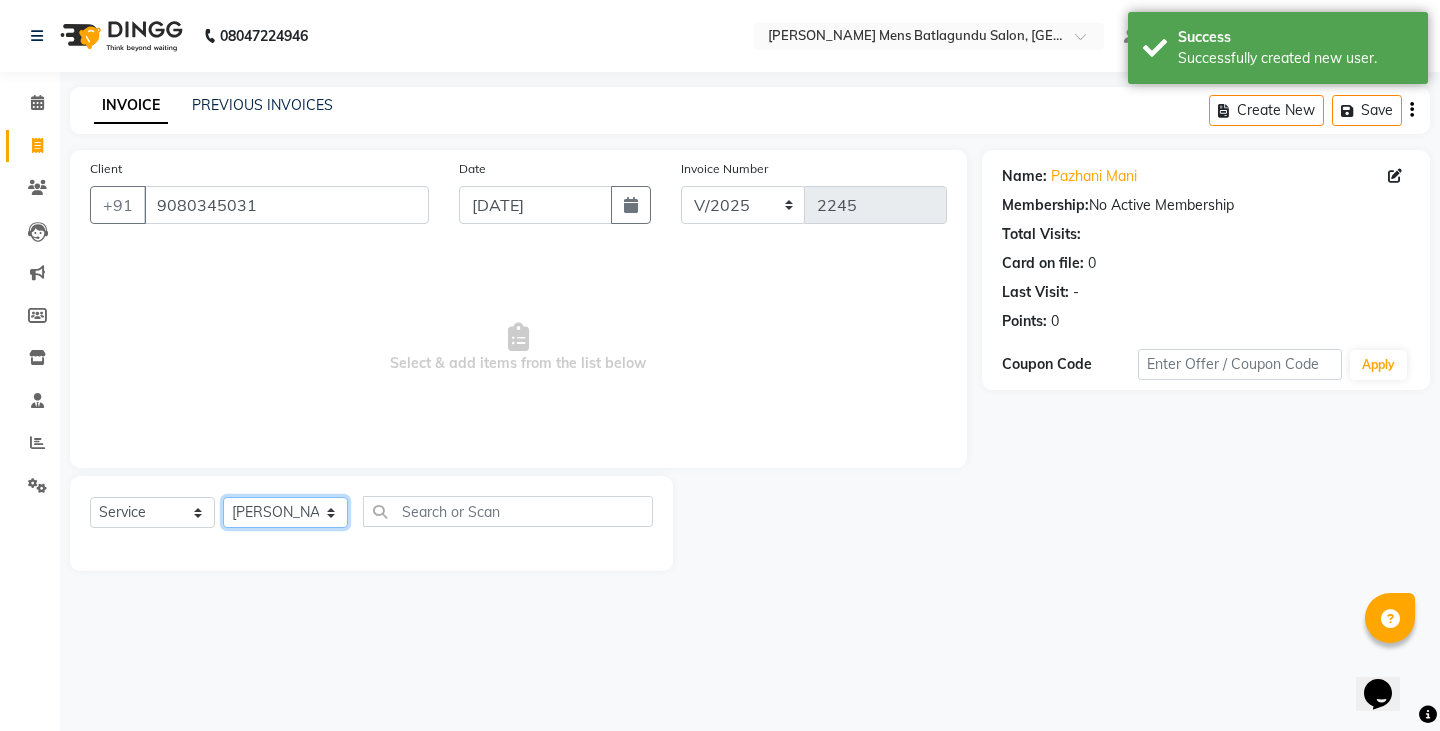 click on "Select Stylist Admin [PERSON_NAME]  [PERSON_NAME] [PERSON_NAME][DATE] [PERSON_NAME] [PERSON_NAME]" 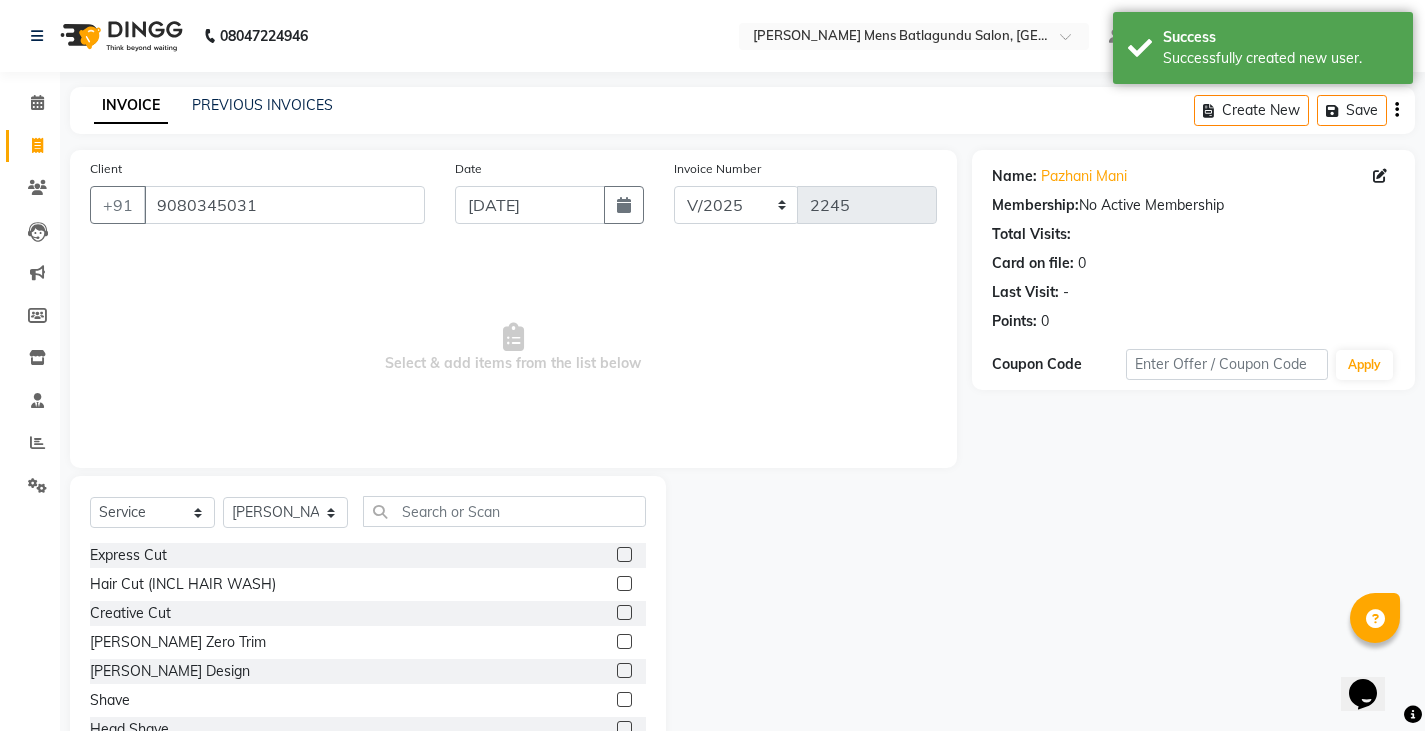 click 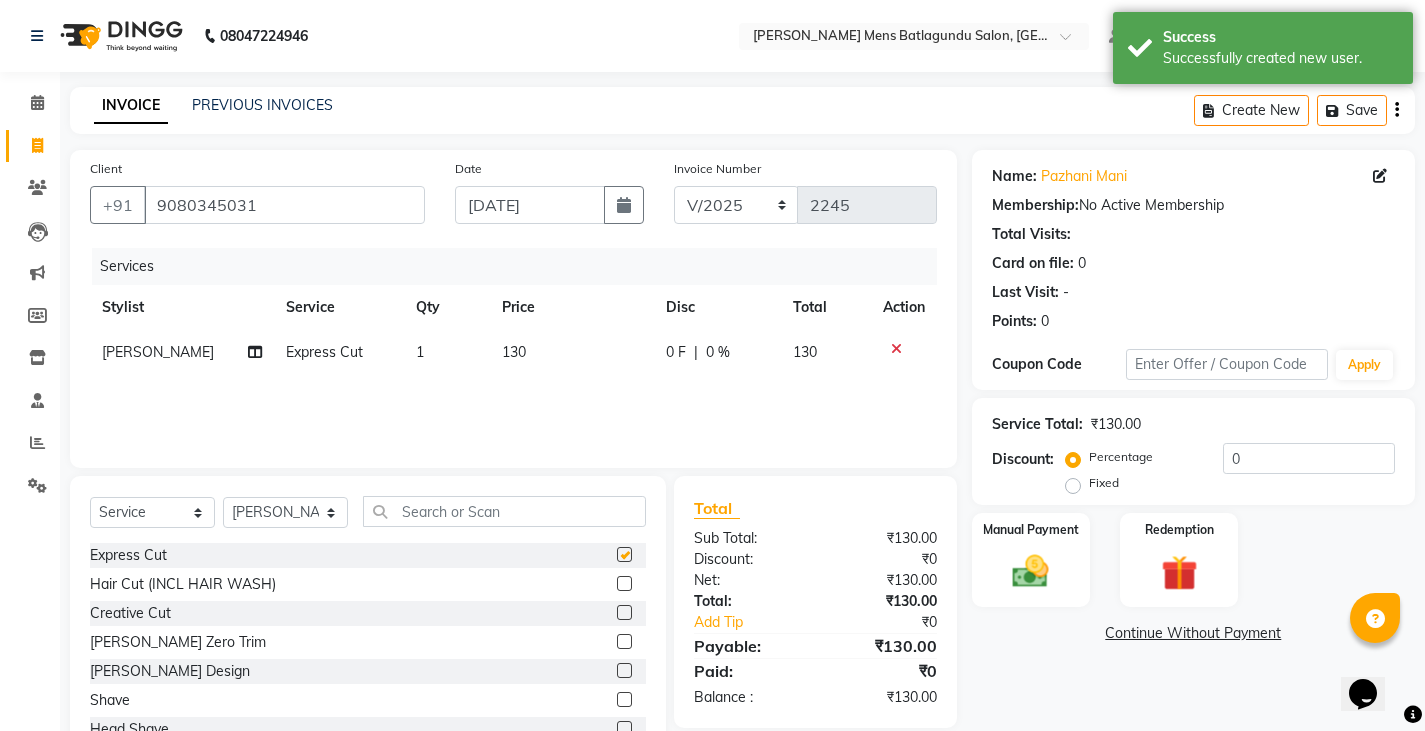 checkbox on "false" 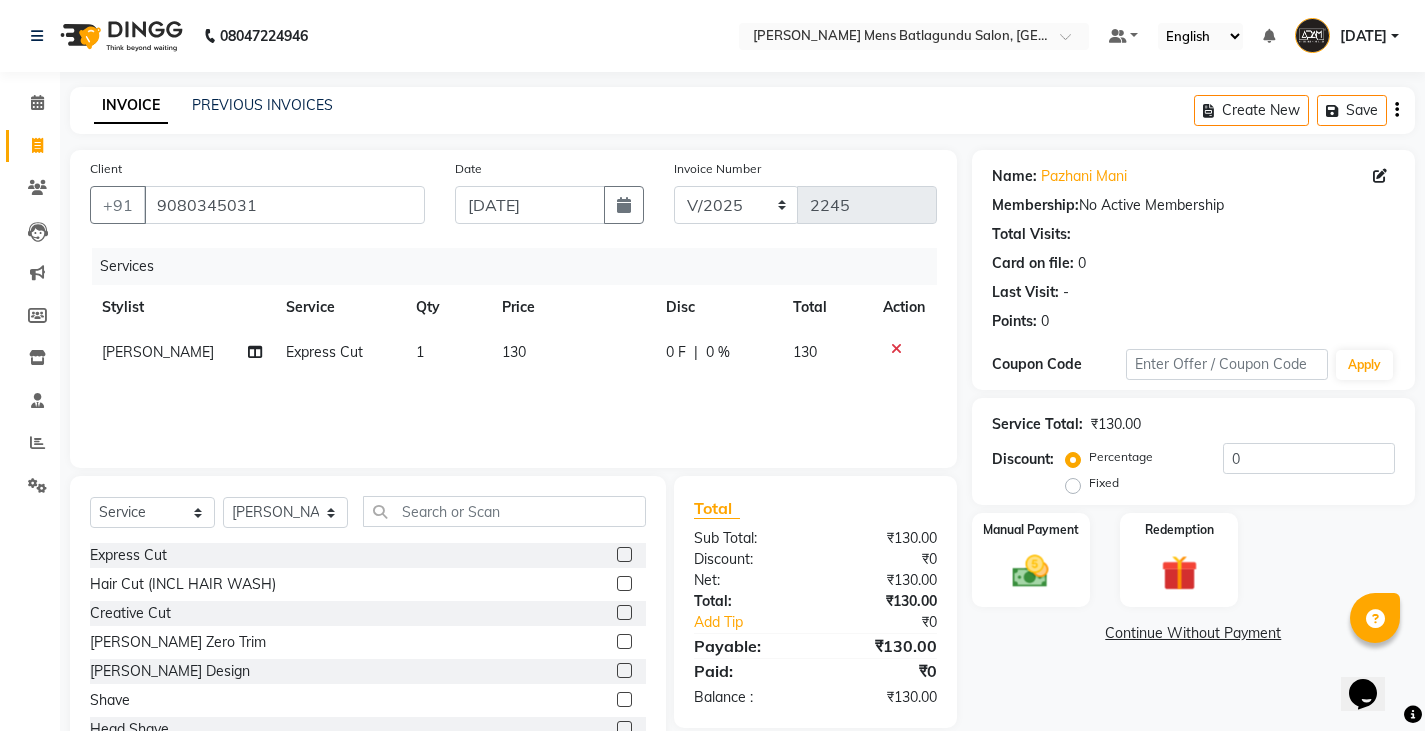 click 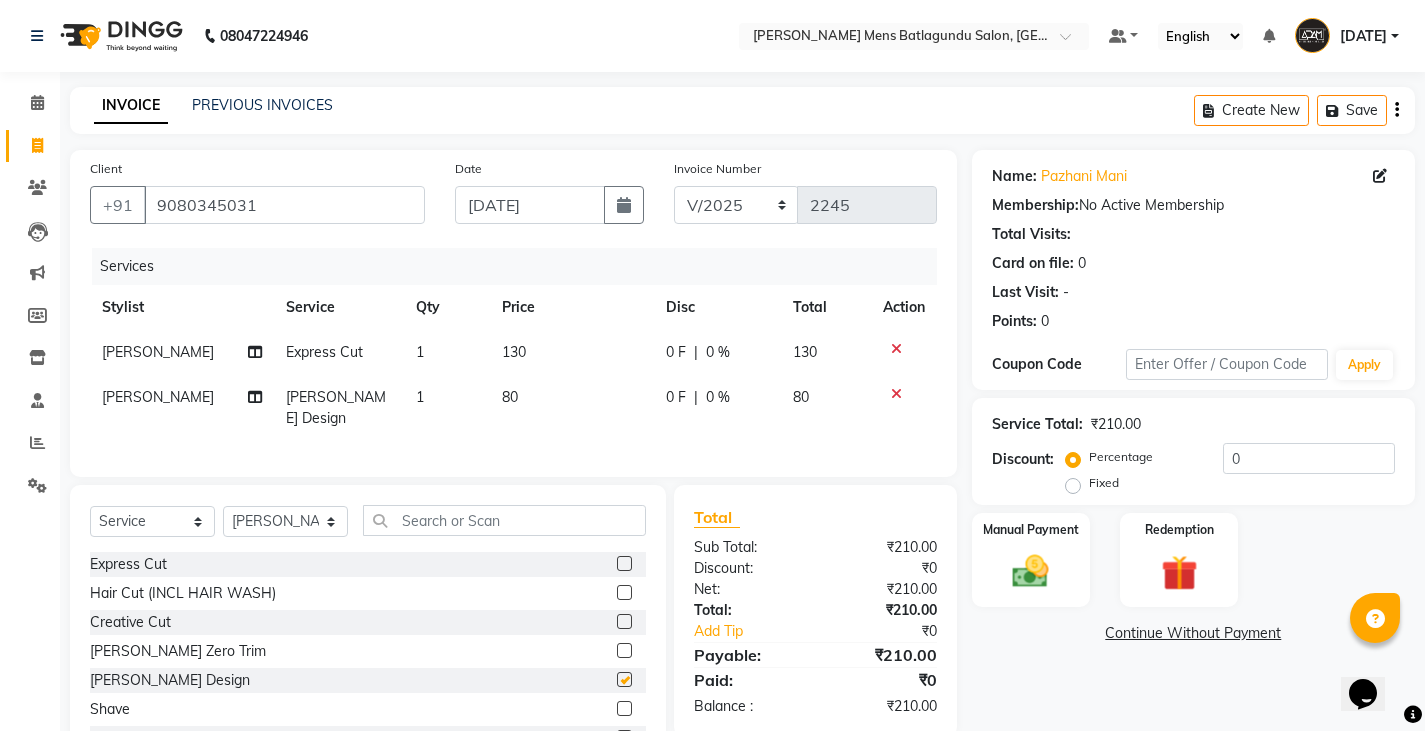 checkbox on "false" 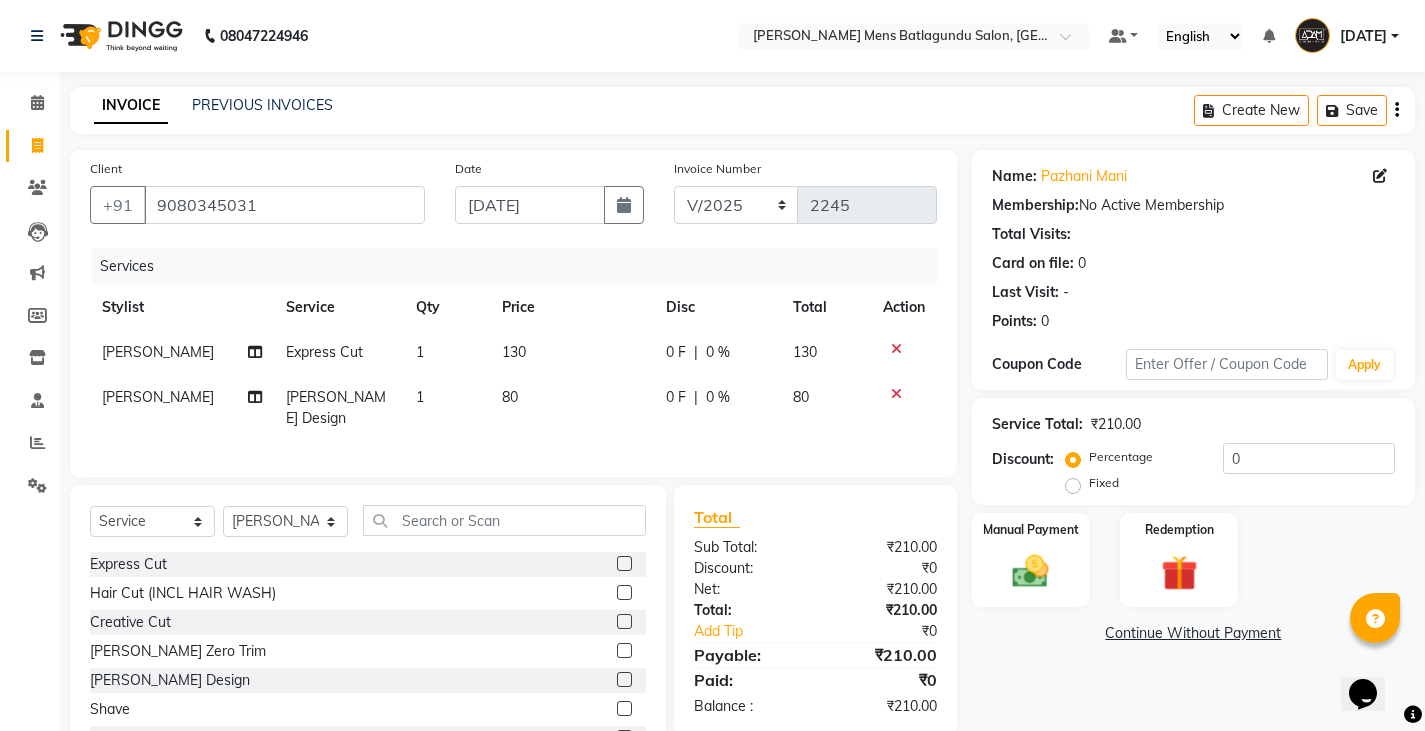 click on "130" 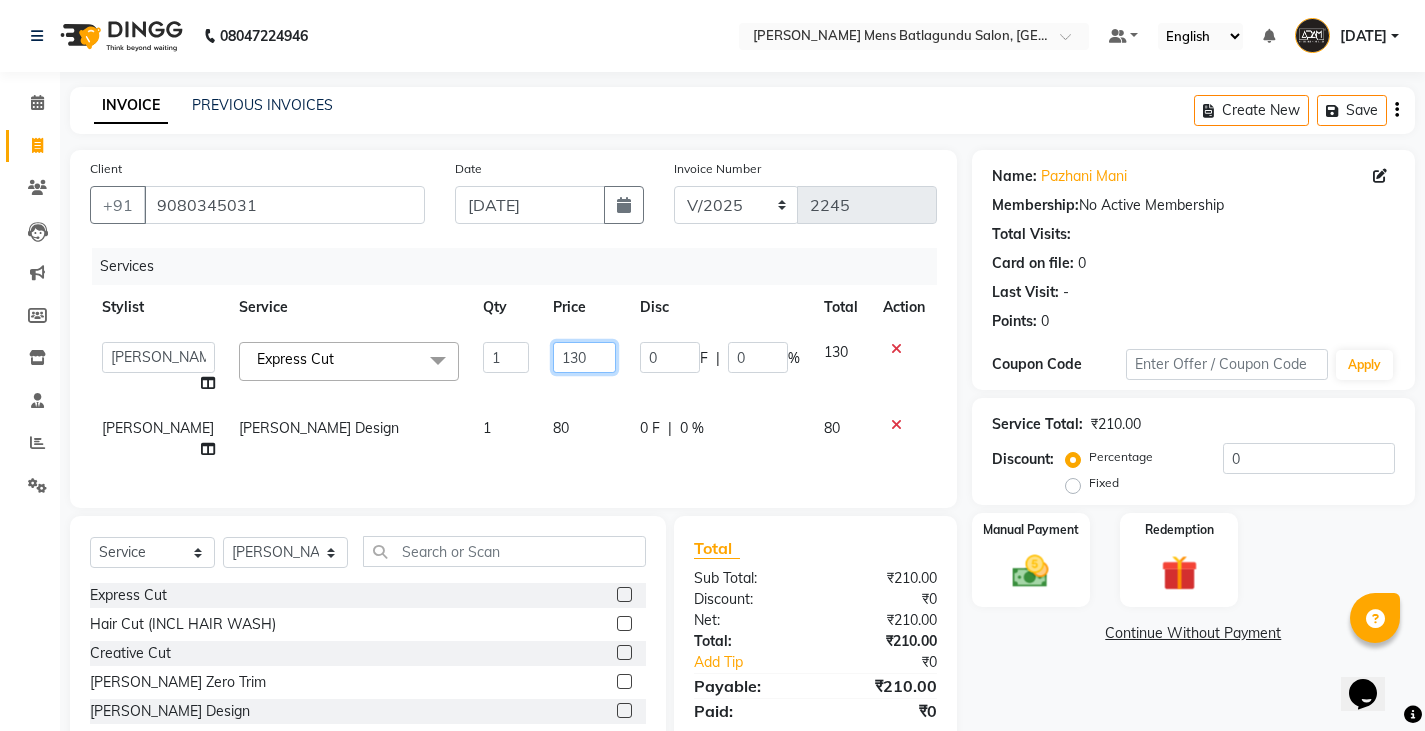 click on "130" 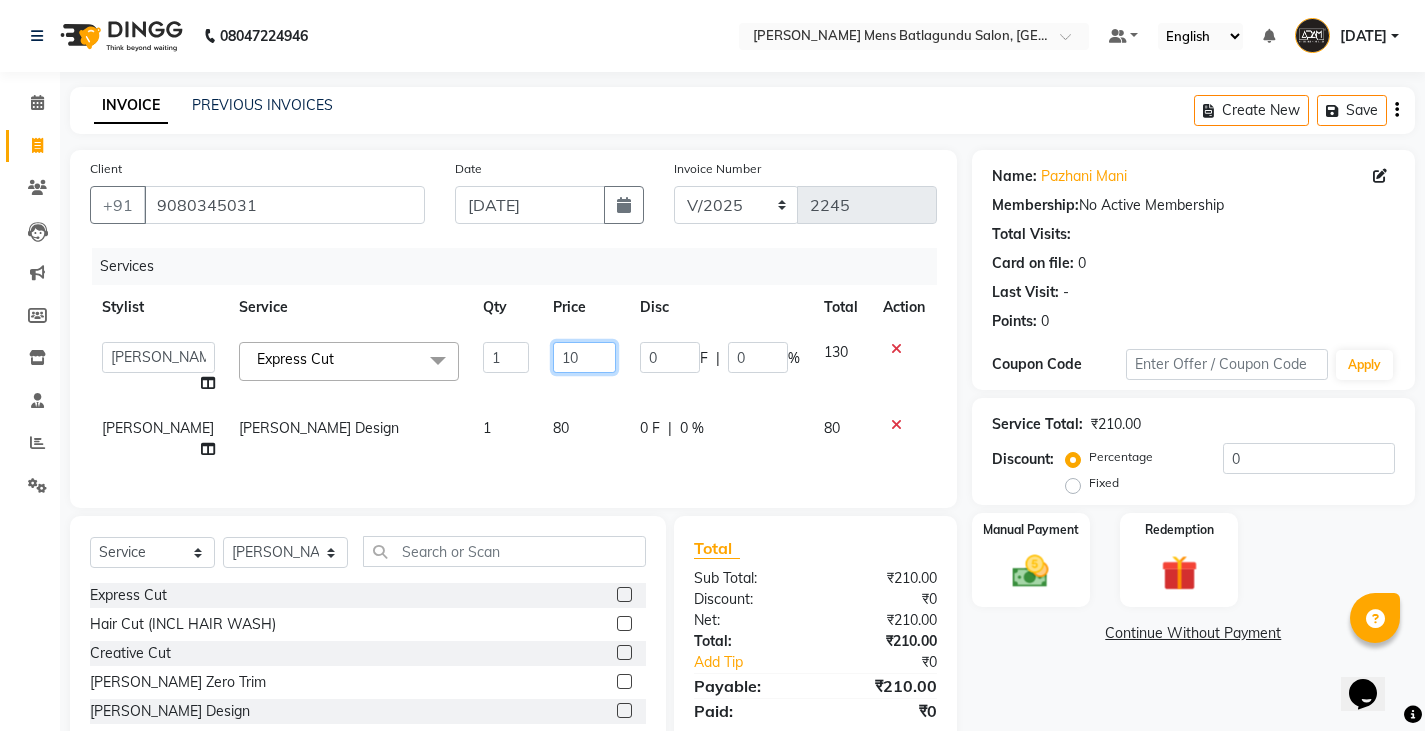 type on "100" 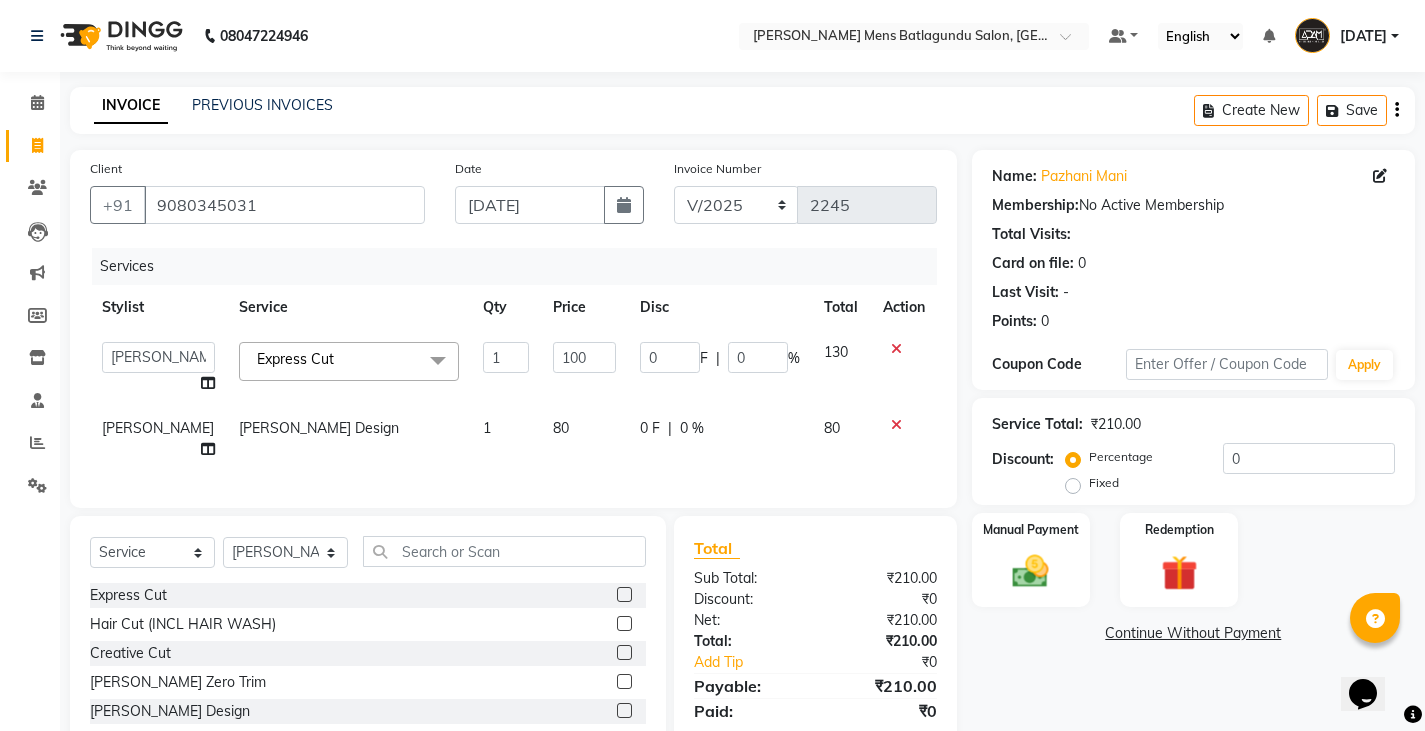 click on "Admin   Ameer    Anish   Khalim   Ovesh   Raja   SAHIL    SOHAIL   SONU  Express Cut  x Express Cut Hair Cut (INCL HAIR WASH) Creative Cut Beard Zero Trim Beard Design Shave Head Shave Kid's Cut (Below 5 Years) Wash & Blast Dry EXPRESS GLOBAL HAIR COLOR GLOBAL HAIR COLOUR AMMONIA GOLBAL HAIR COLOUR NON AMMONIA L'OREAL GOLBAL HAIR COLOUR AMMONIA L'OREAL GOLBAL HAIR COLOUR NON AMMONIA GLOBAL FASHION HAIR COLOUR MOUSTACHE COLOUR BEARD COLOUR PER STREAK HIGHLIGHT CAP HIGHLIGHTS NOURISHING HAIR SPA VITALIZING HAIR SPA REPAIR TREATMENT DANDRUFF TREATMENT HAIR LOSS TREATMENT HAIR STRAIGHTENING HAIR REBONDING KERATIN ALMOND OIL NAVARATNA OIL CLEAN UP HYPER PIGMENTATION CLEAN UP REJUVANATE Fruit Facial Instant Glow Charcaol Skin Lightening Skin Brightening FACE & NECK BLEACH FACE & NECK DETAN PRE BRIDEGROOM DELUXE PRE BRIDEGROOM ADVANCE (COMBO) NORMAL PREMIUM ELEGANT HAIRCUT+ BEARD TRIM + DETAN HAIRCUT + BEARD TRIM + HEAD MASSAGE HAIRCUT + BEARD TRIM + EXPRESS HAIR COLOR HAIRCUT+ BEARD TRIM + CLEAN UP 1 100 0 F | 0" 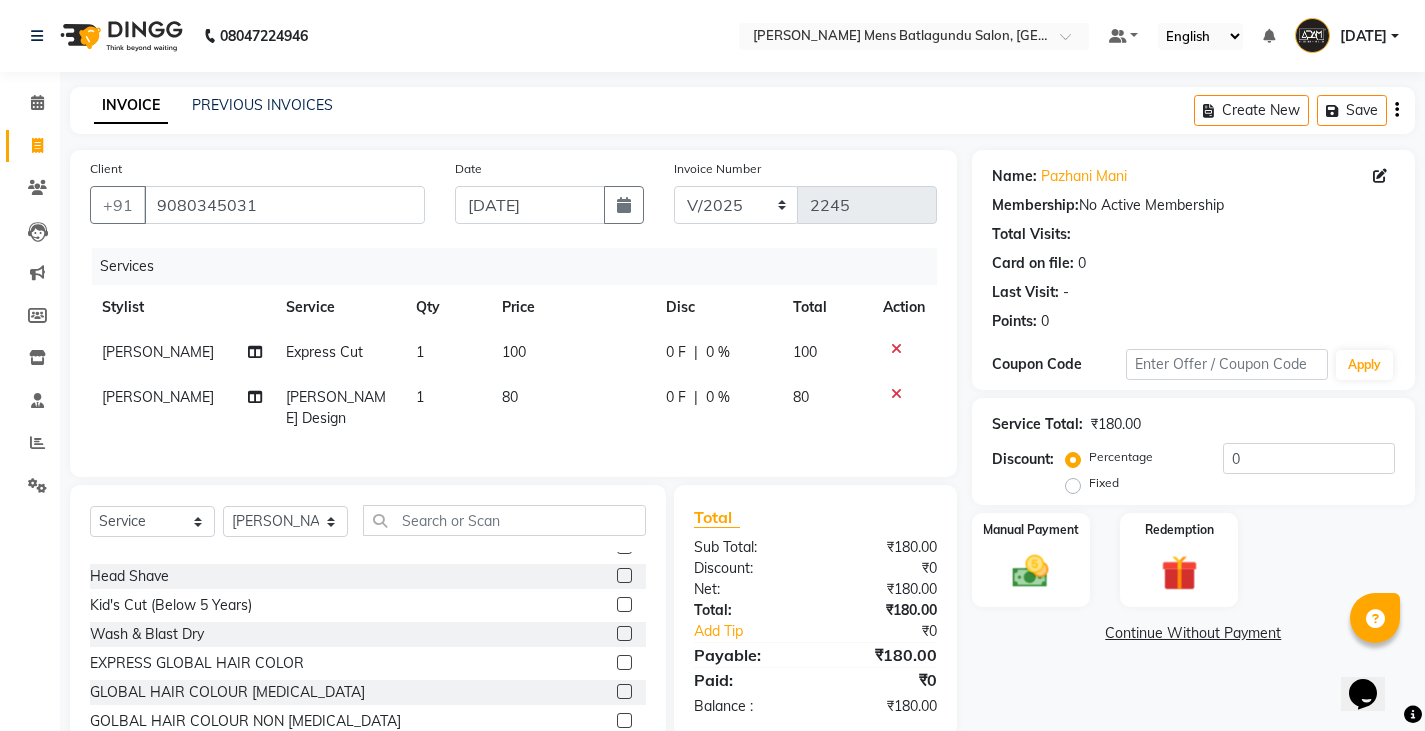 scroll, scrollTop: 200, scrollLeft: 0, axis: vertical 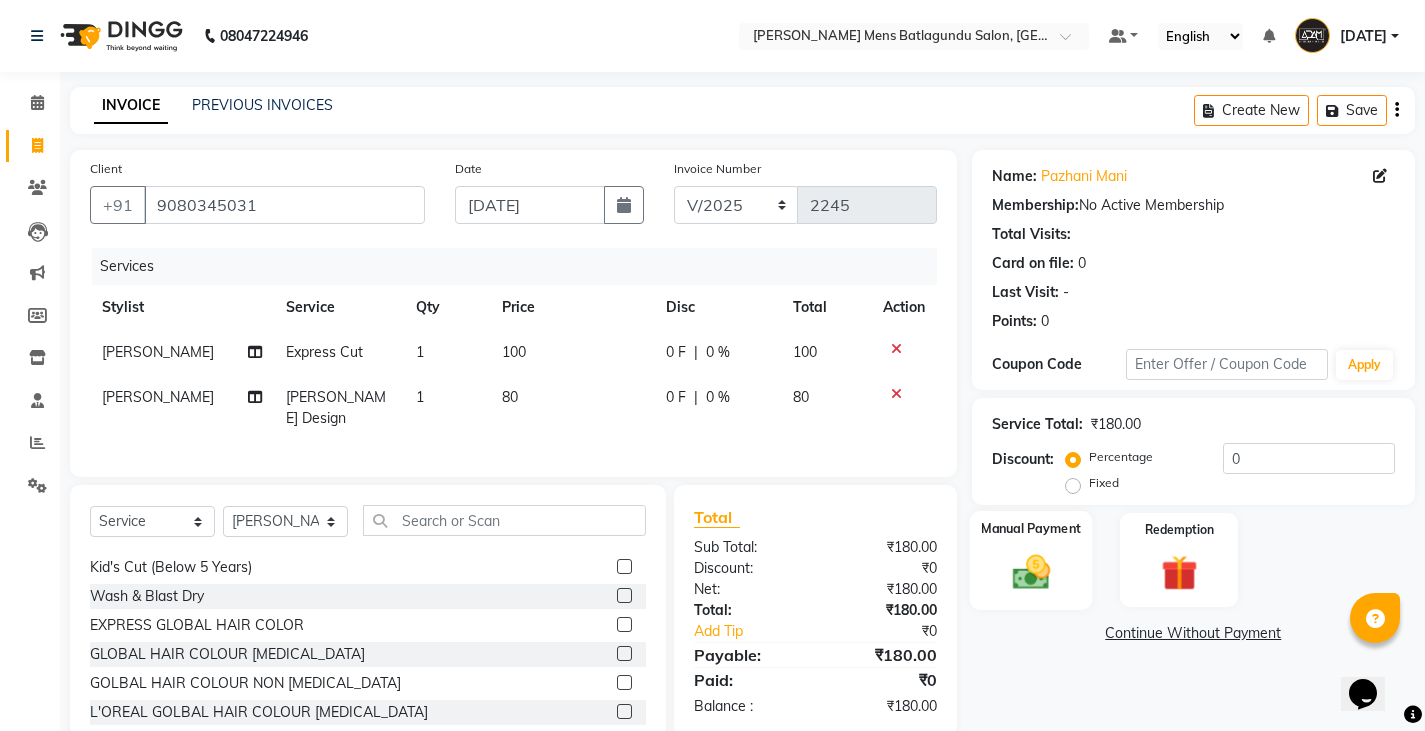 click 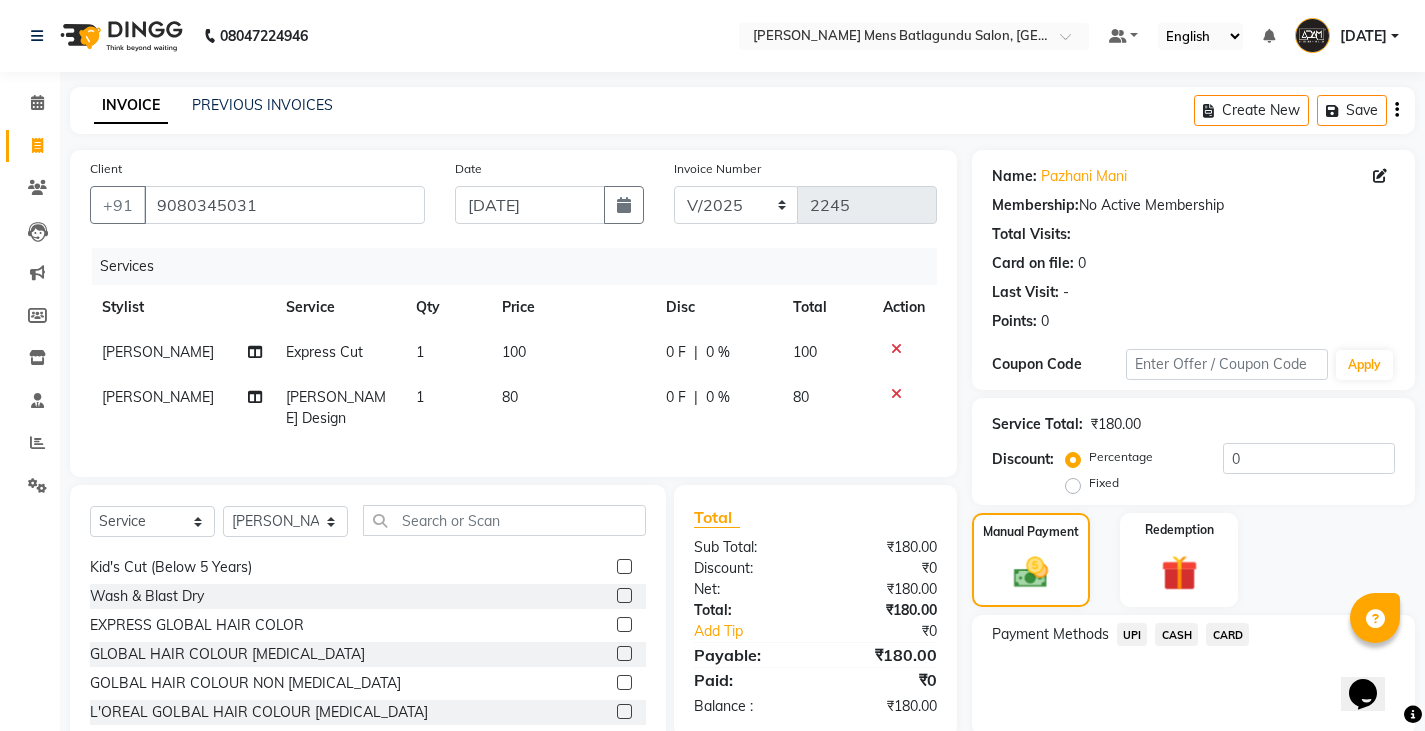 drag, startPoint x: 1196, startPoint y: 624, endPoint x: 1179, endPoint y: 639, distance: 22.671568 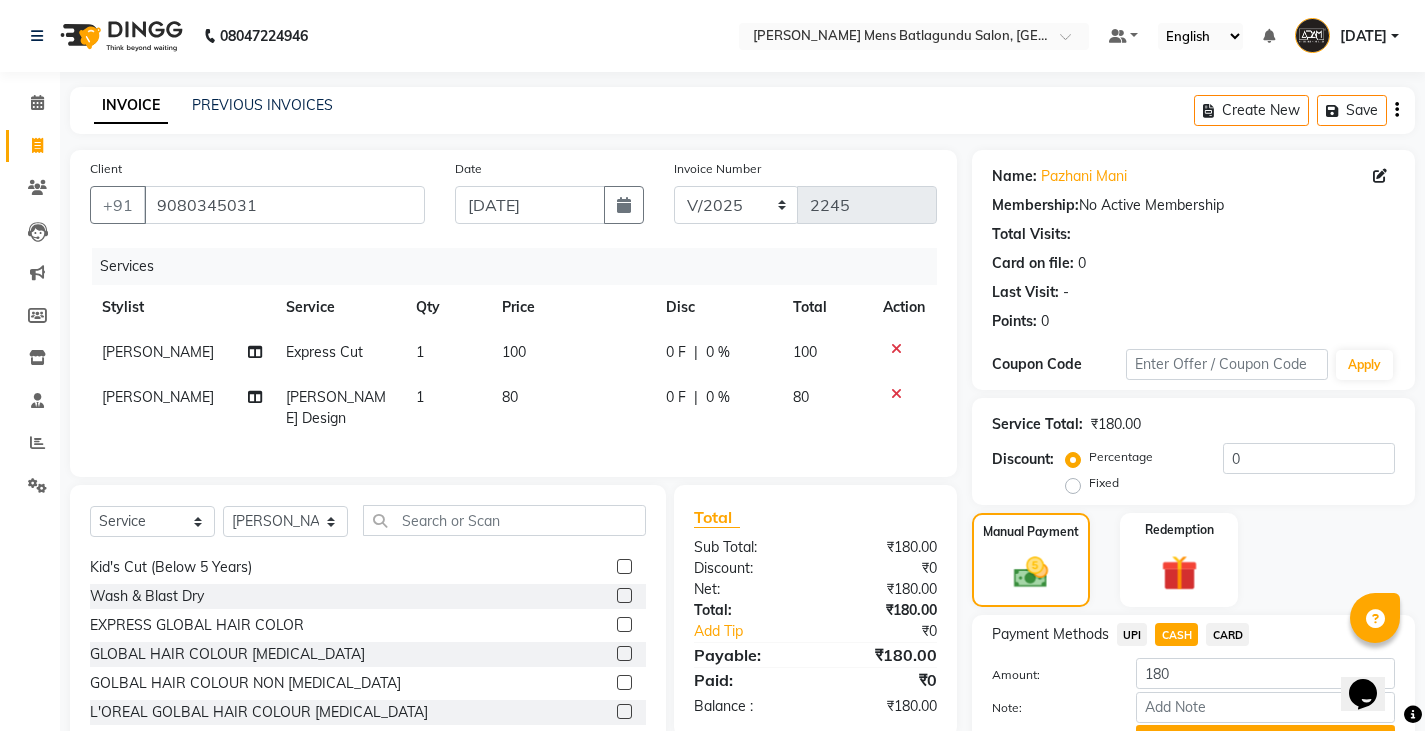 click on "CASH" 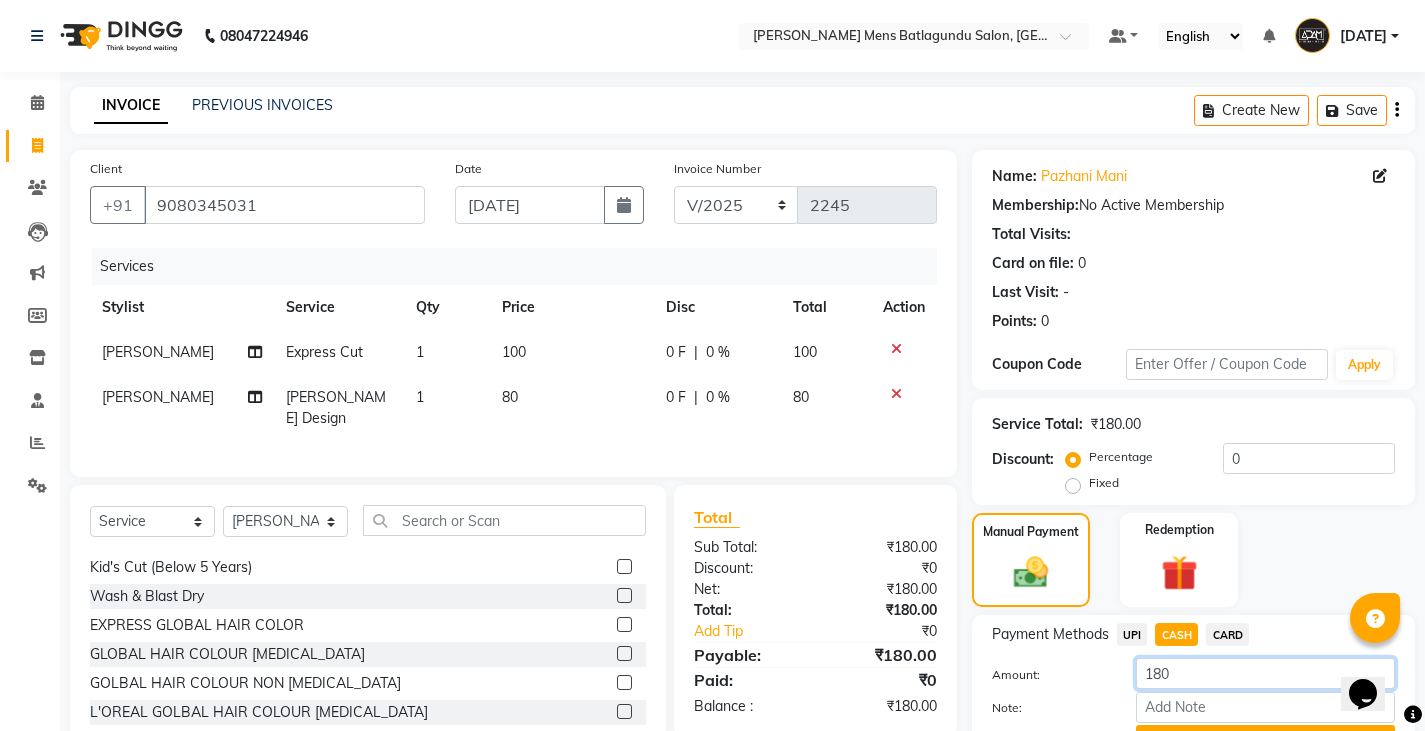 click on "180" 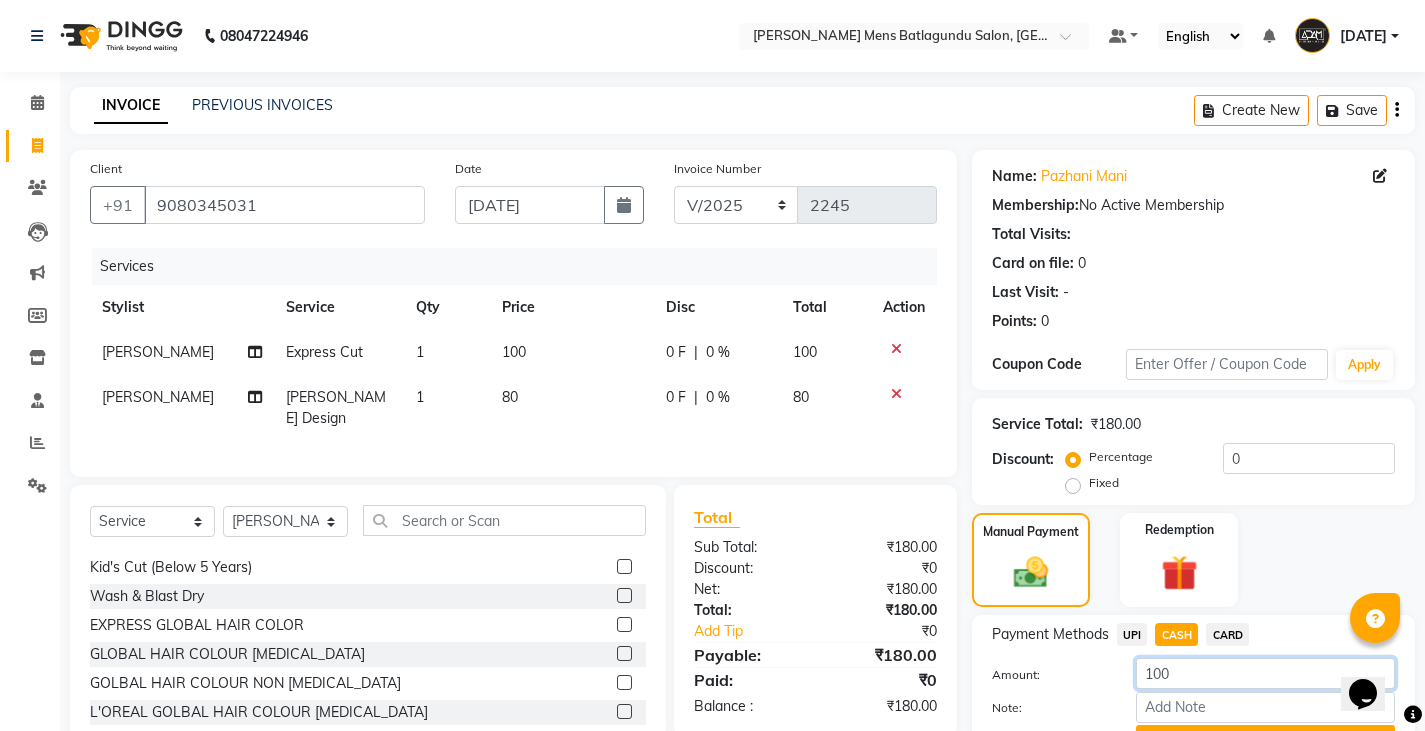scroll, scrollTop: 104, scrollLeft: 0, axis: vertical 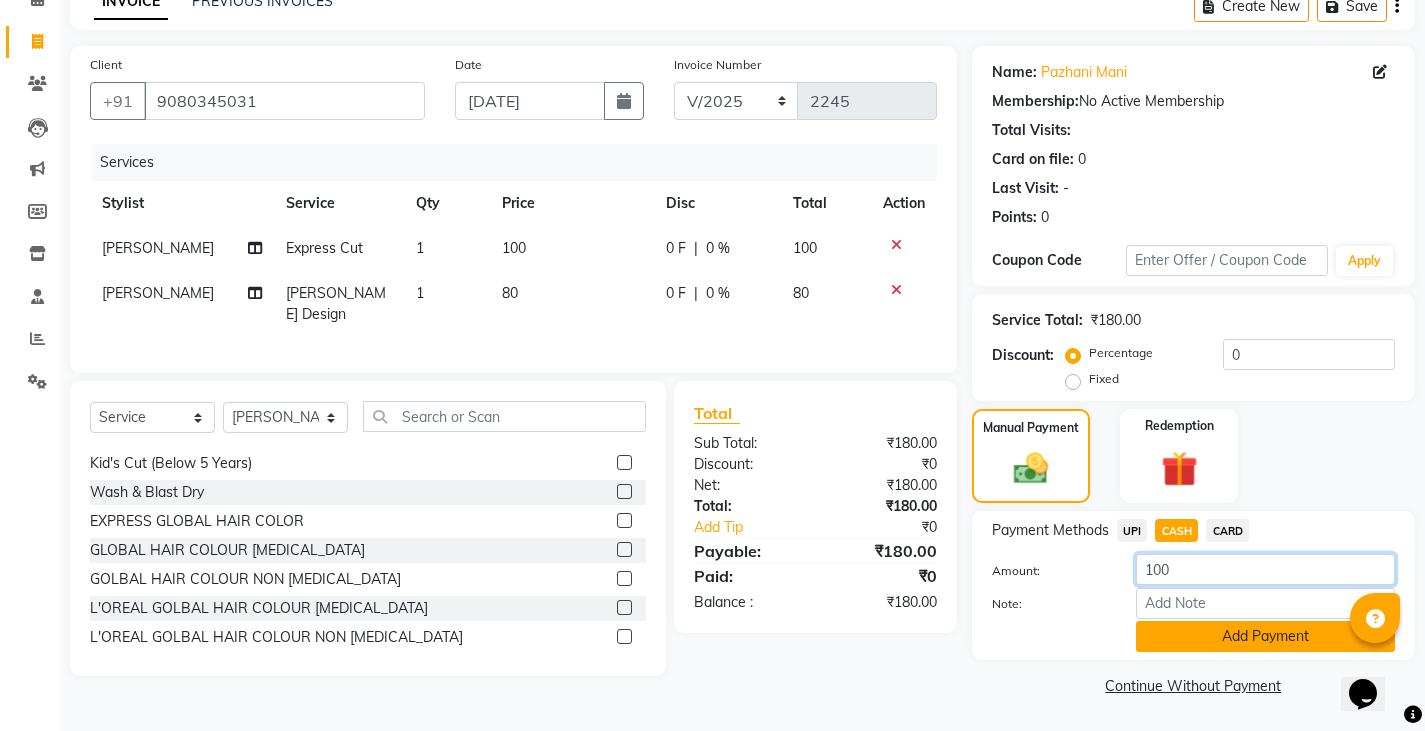 type on "100" 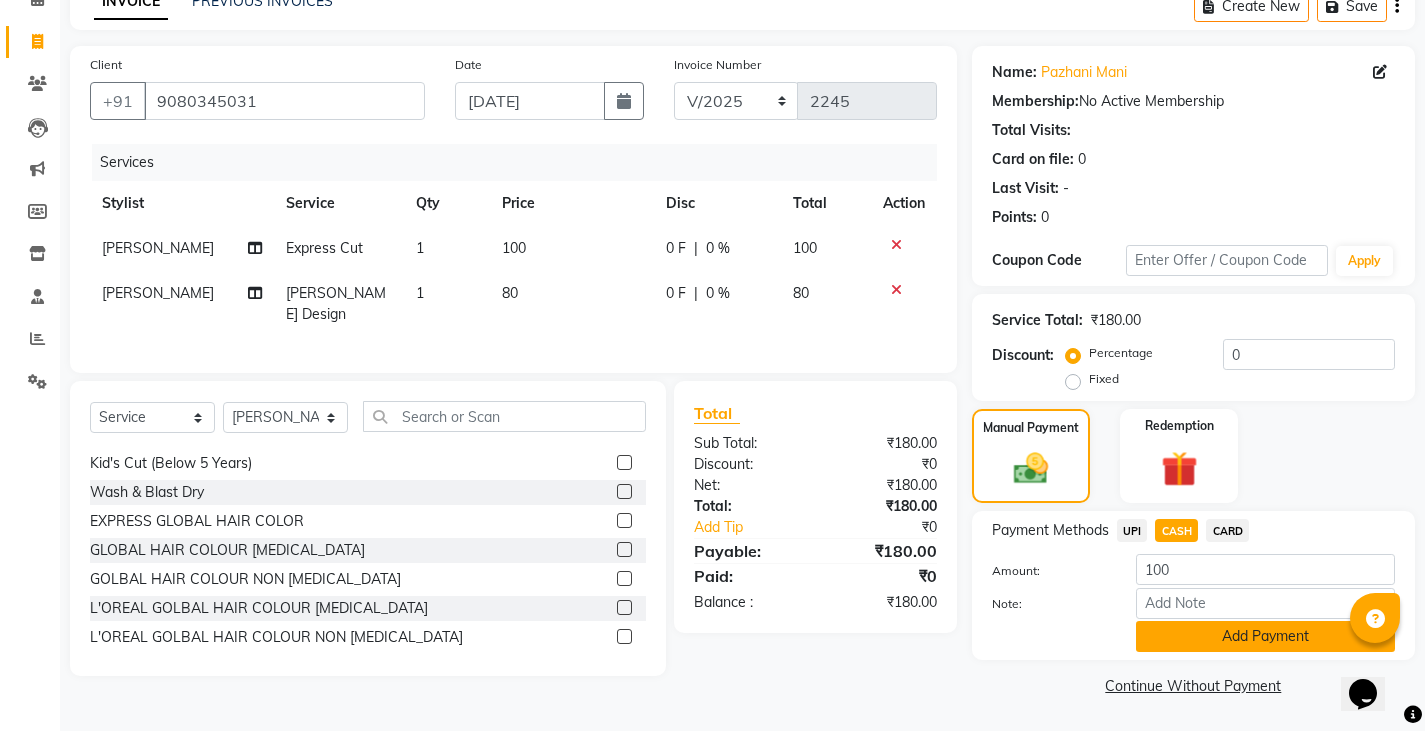 click on "Add Payment" 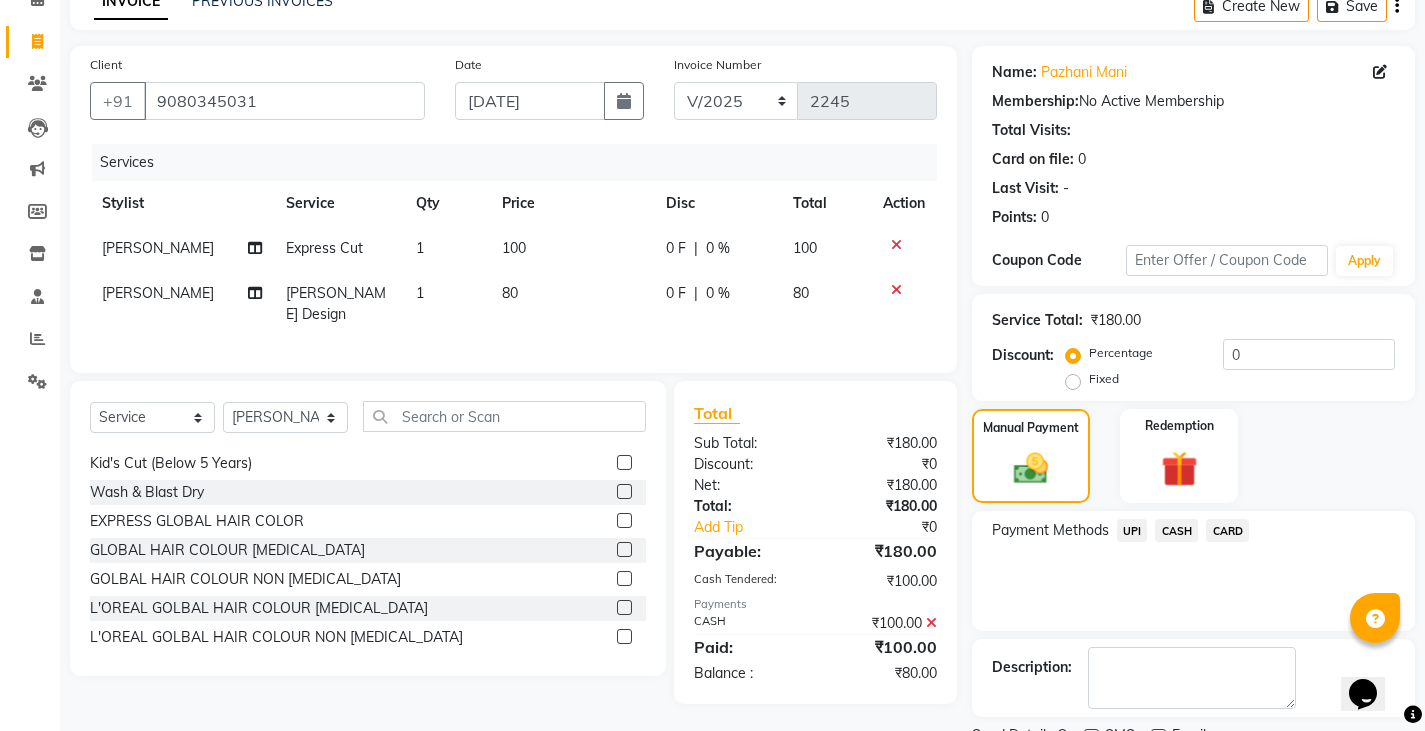 click on "UPI" 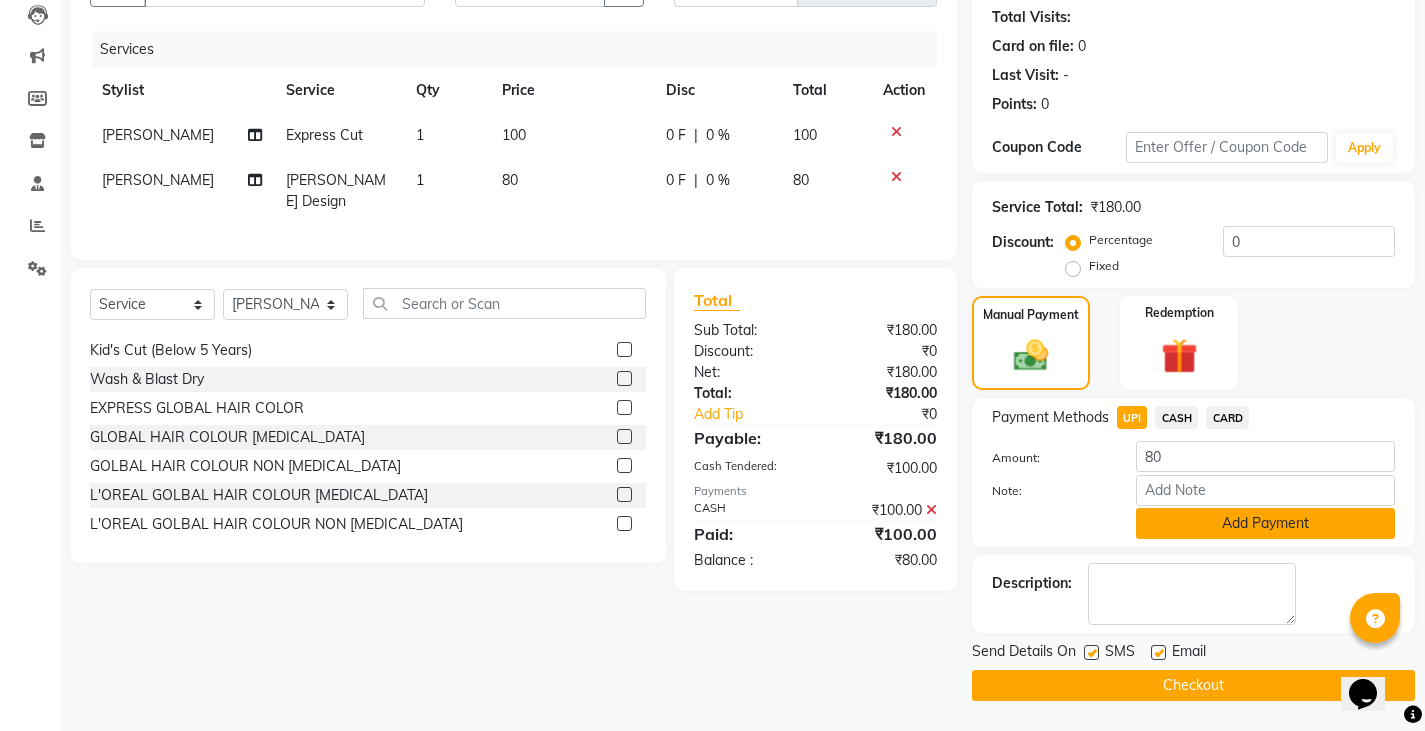 click on "Add Payment" 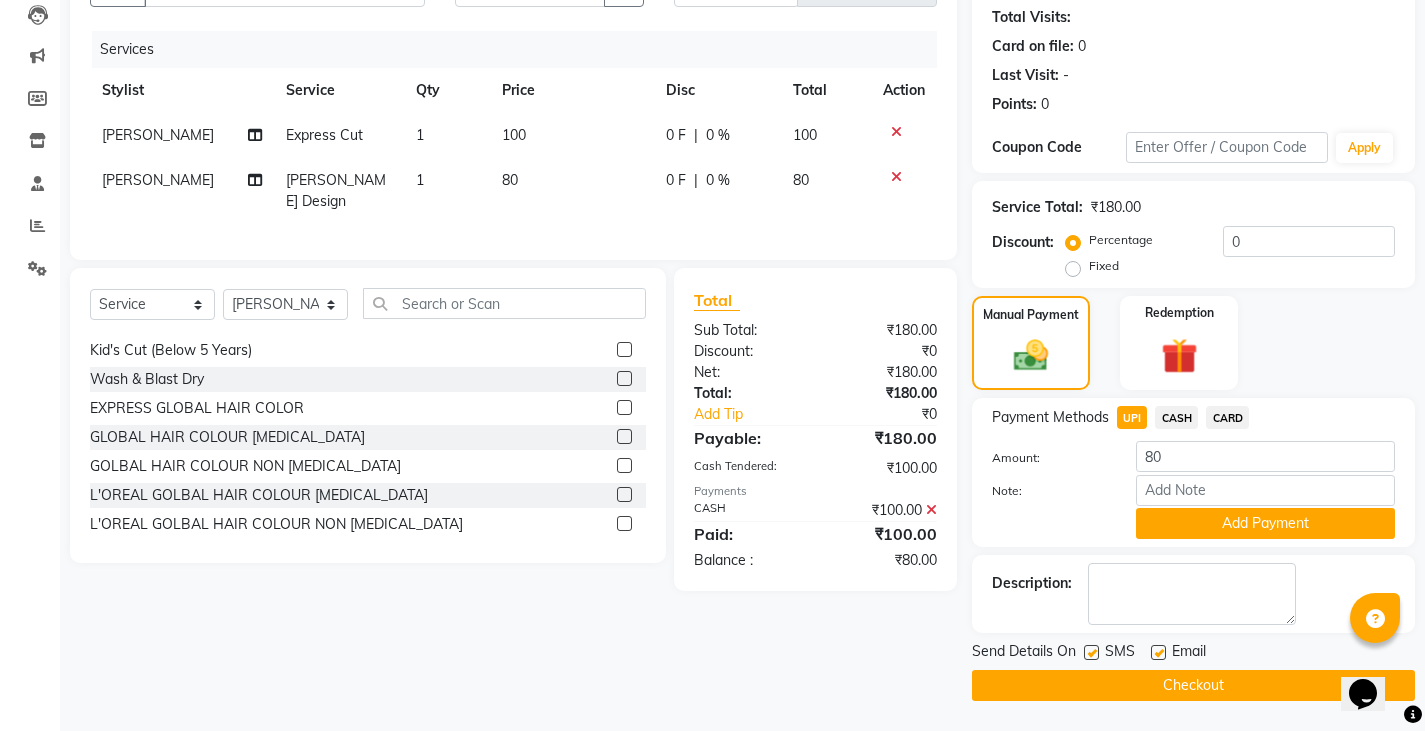 scroll, scrollTop: 188, scrollLeft: 0, axis: vertical 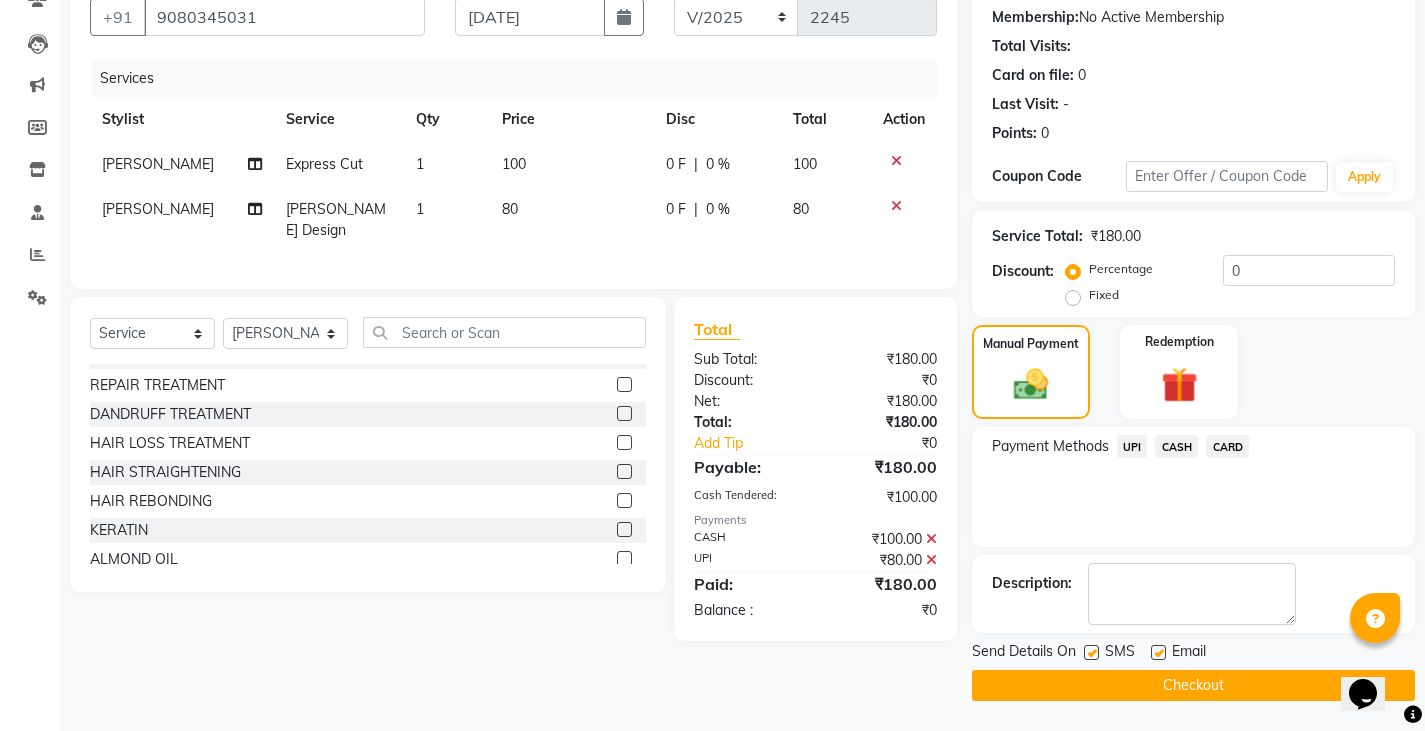 click on "Checkout" 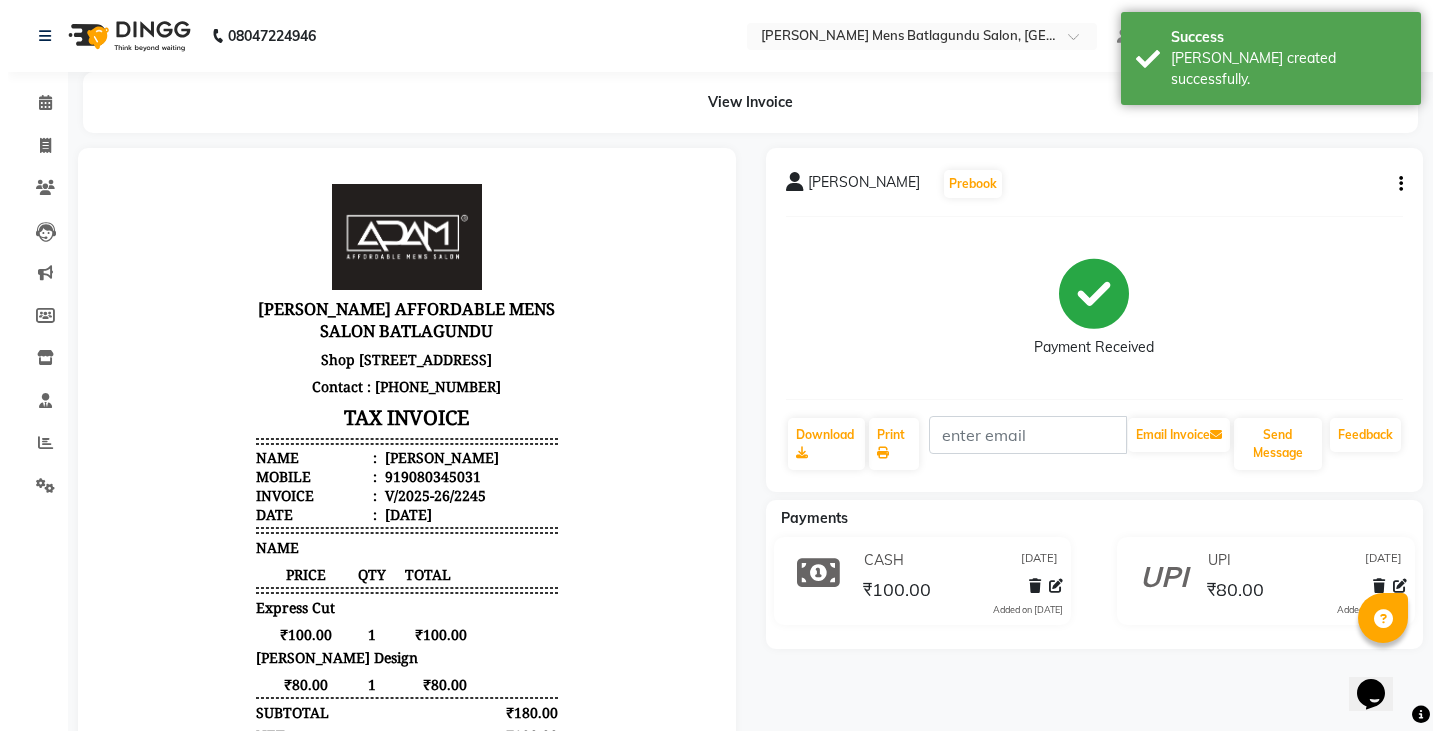 scroll, scrollTop: 0, scrollLeft: 0, axis: both 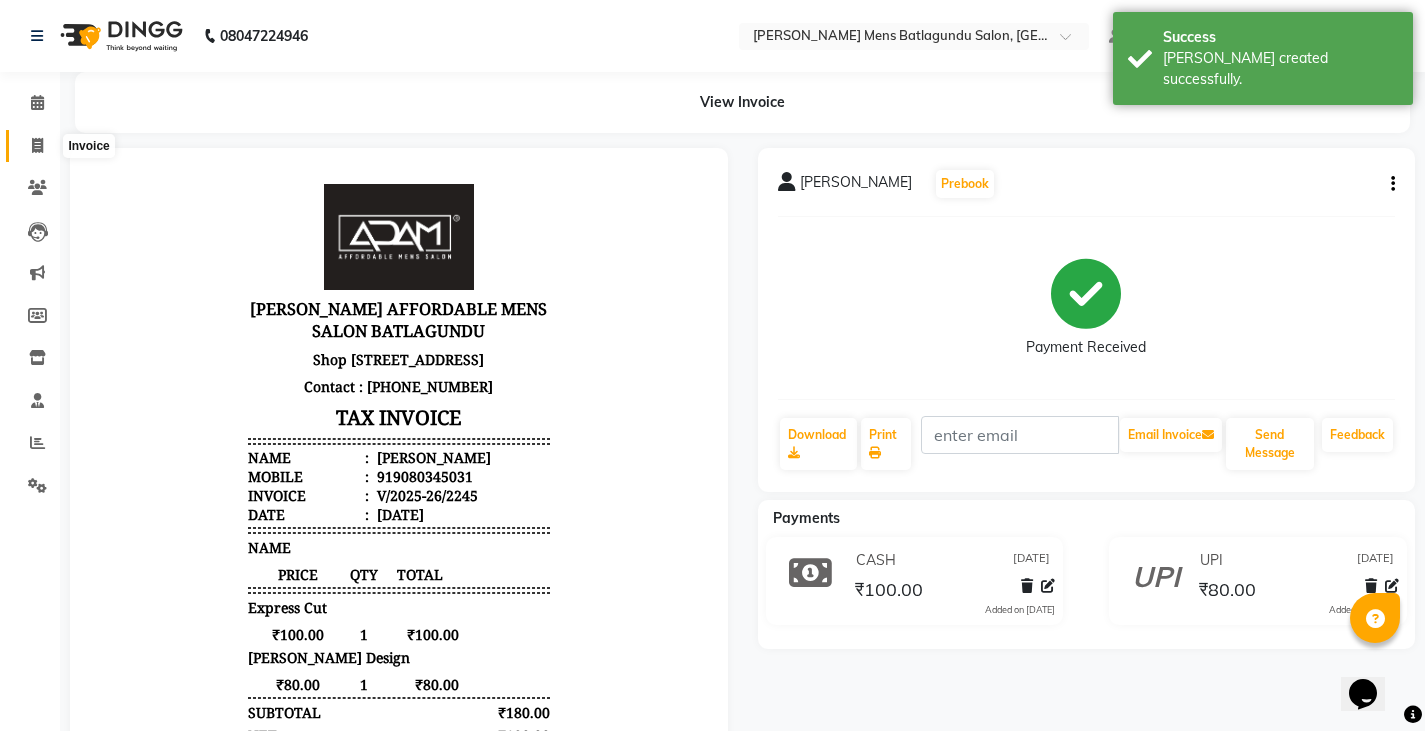 click 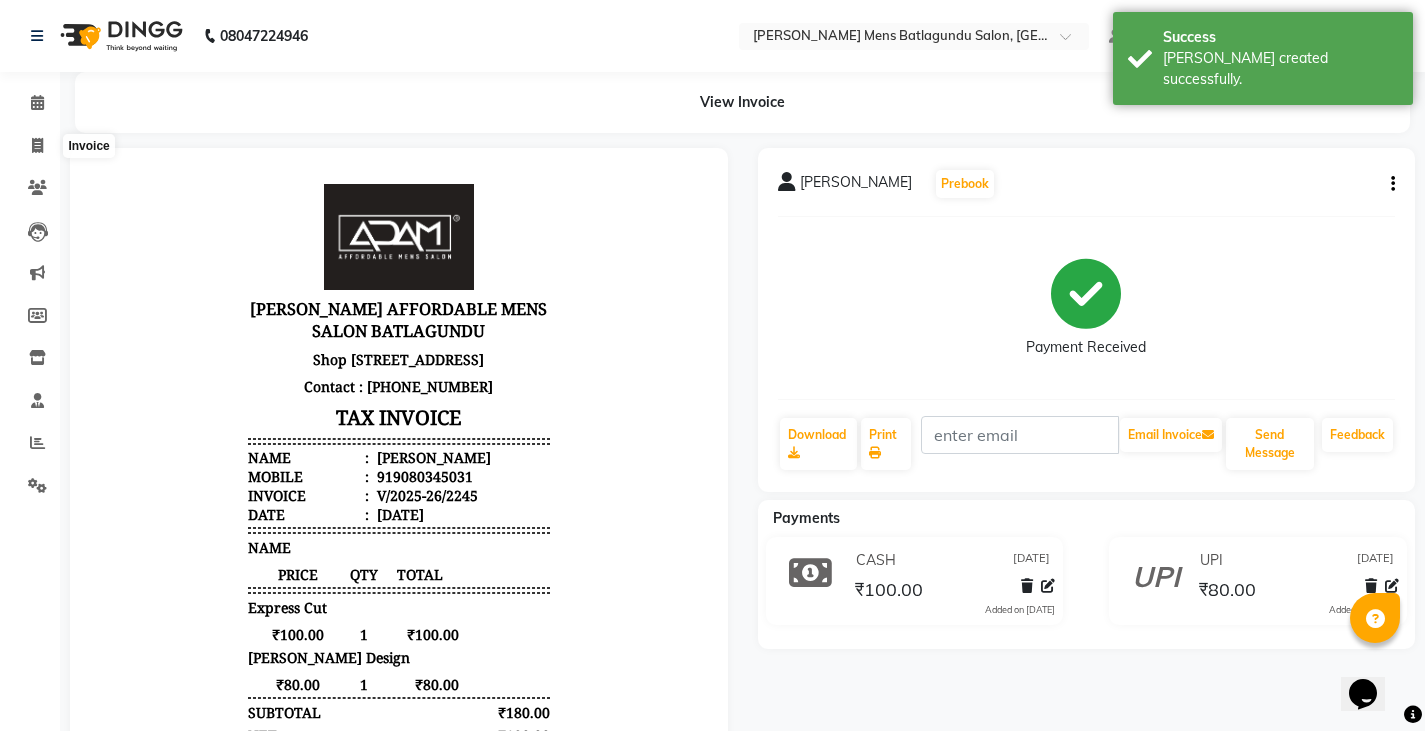 select on "service" 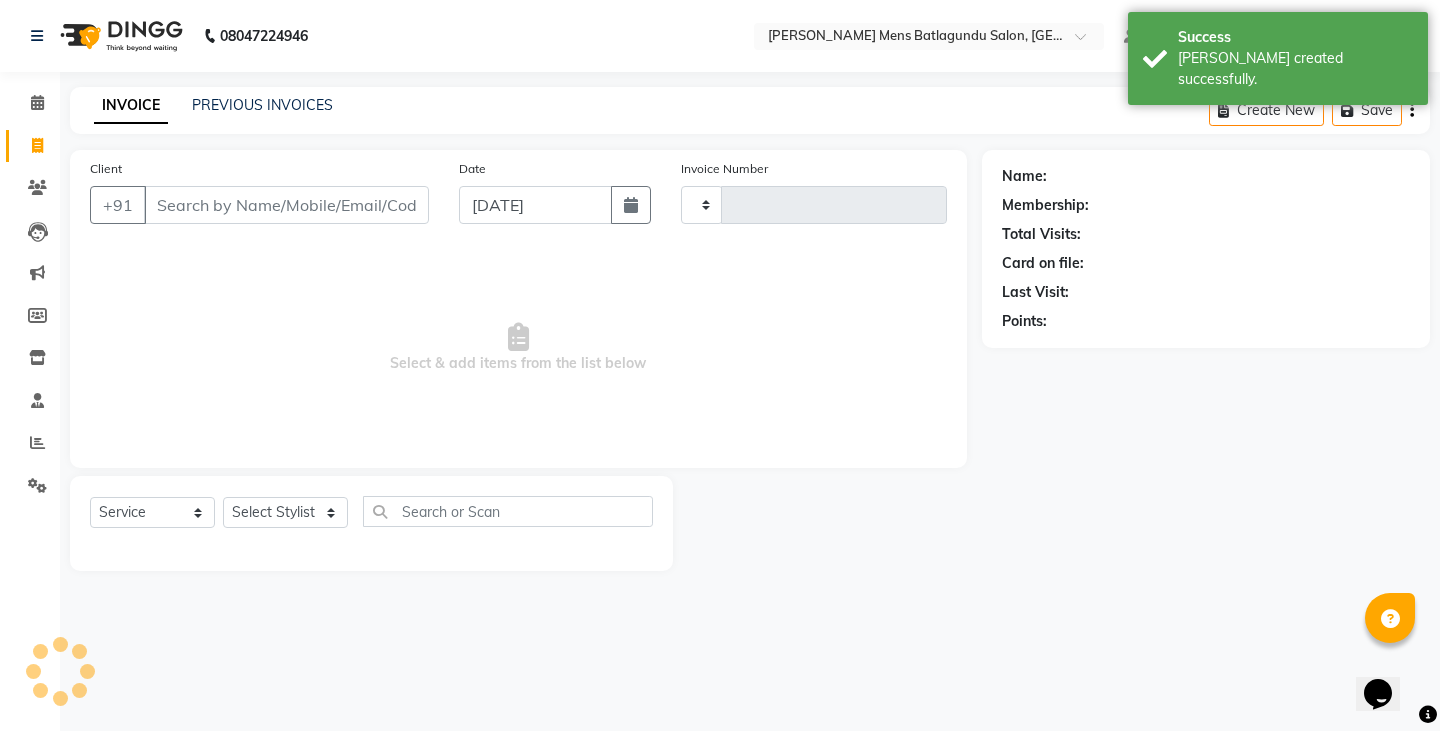type on "2246" 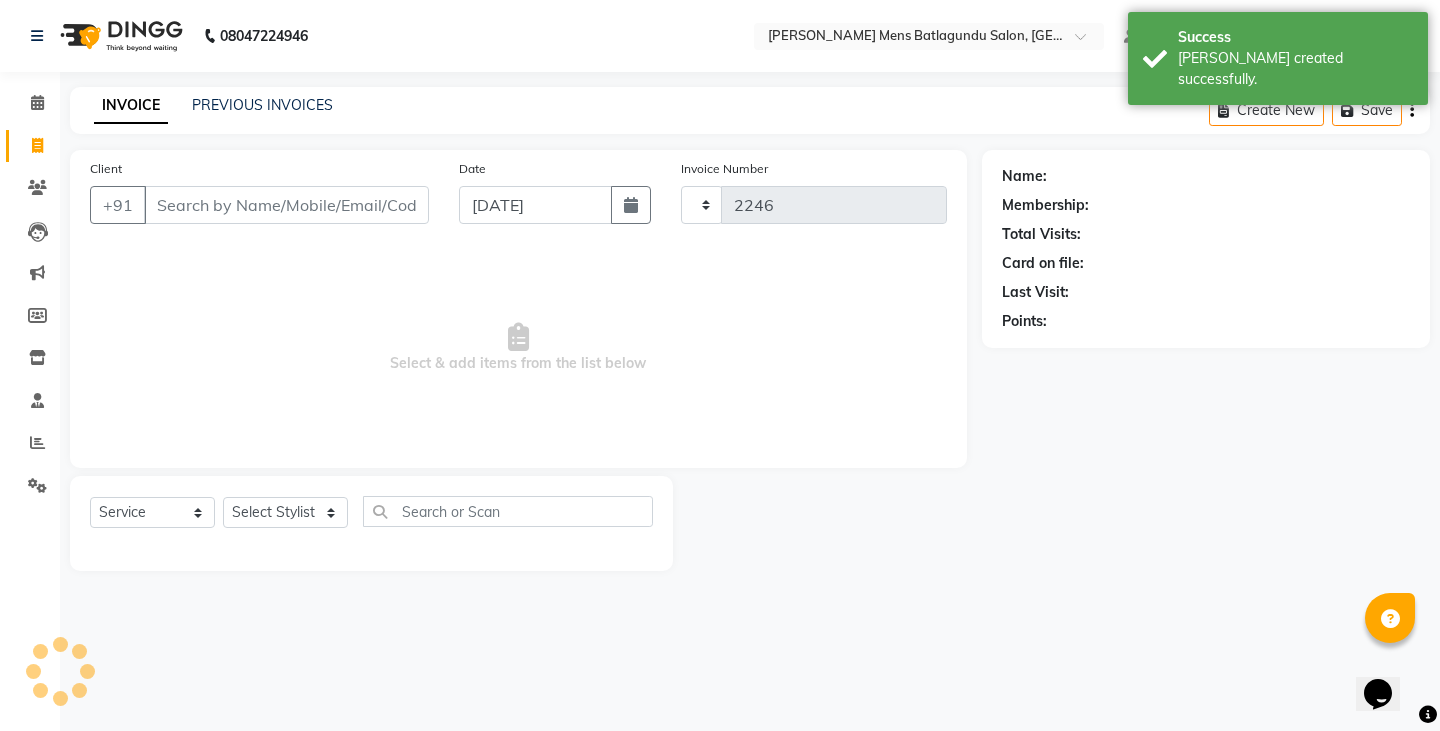 select on "8213" 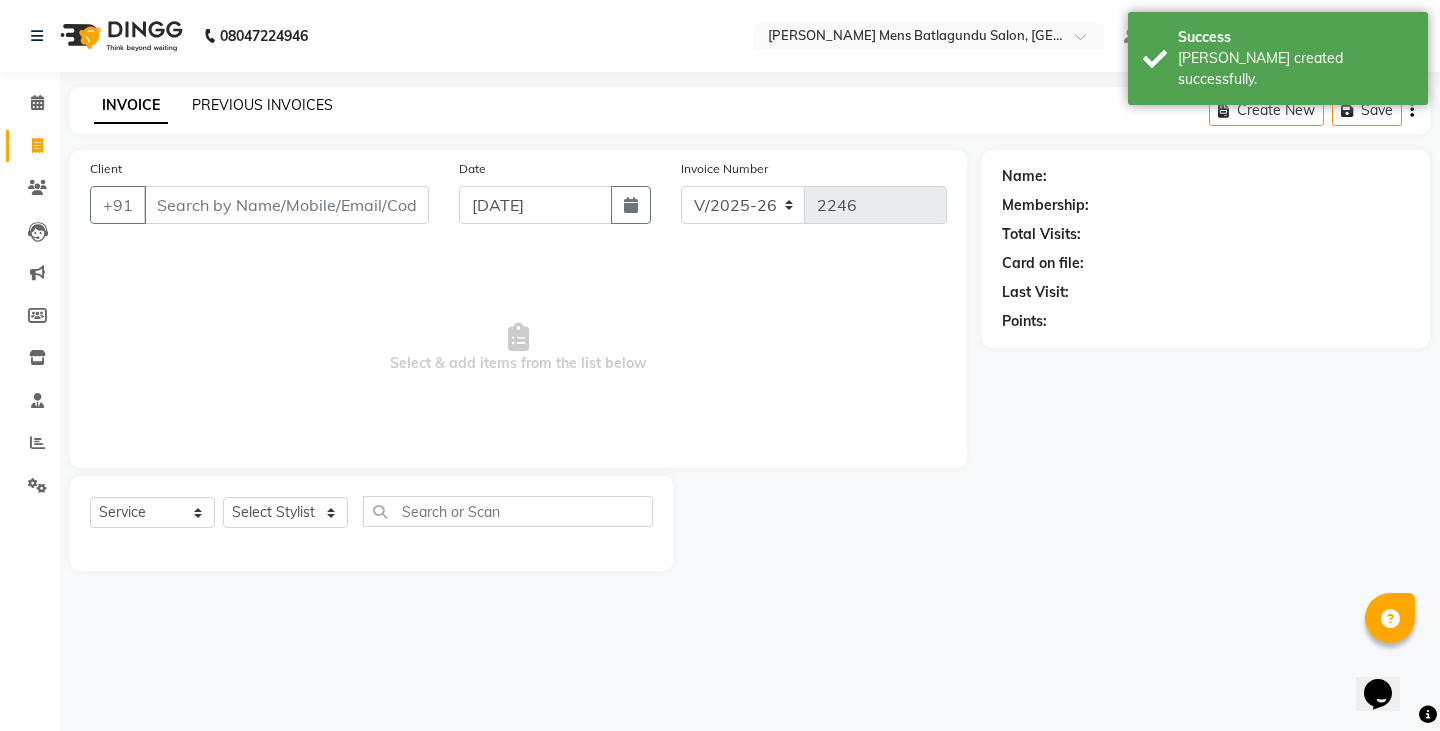 click on "PREVIOUS INVOICES" 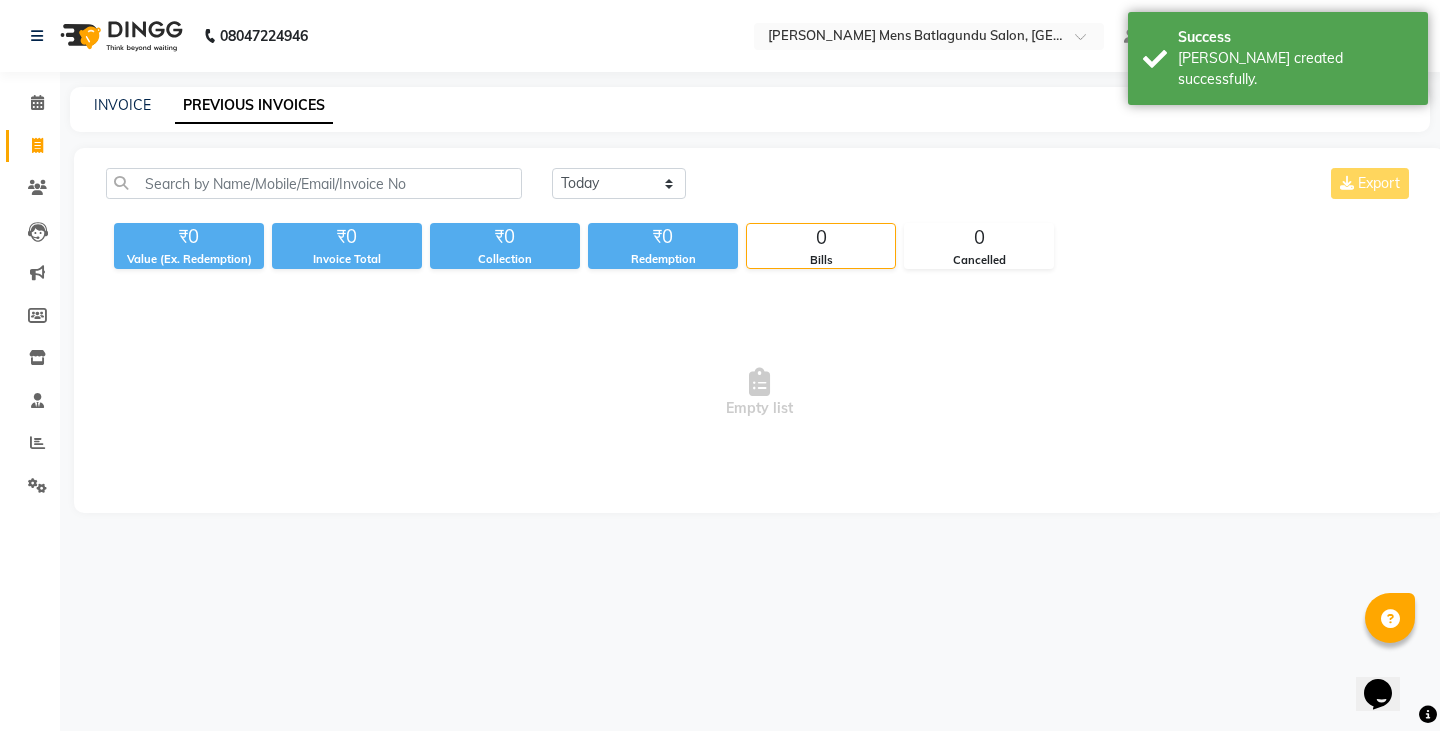 click on "INVOICE PREVIOUS INVOICES" 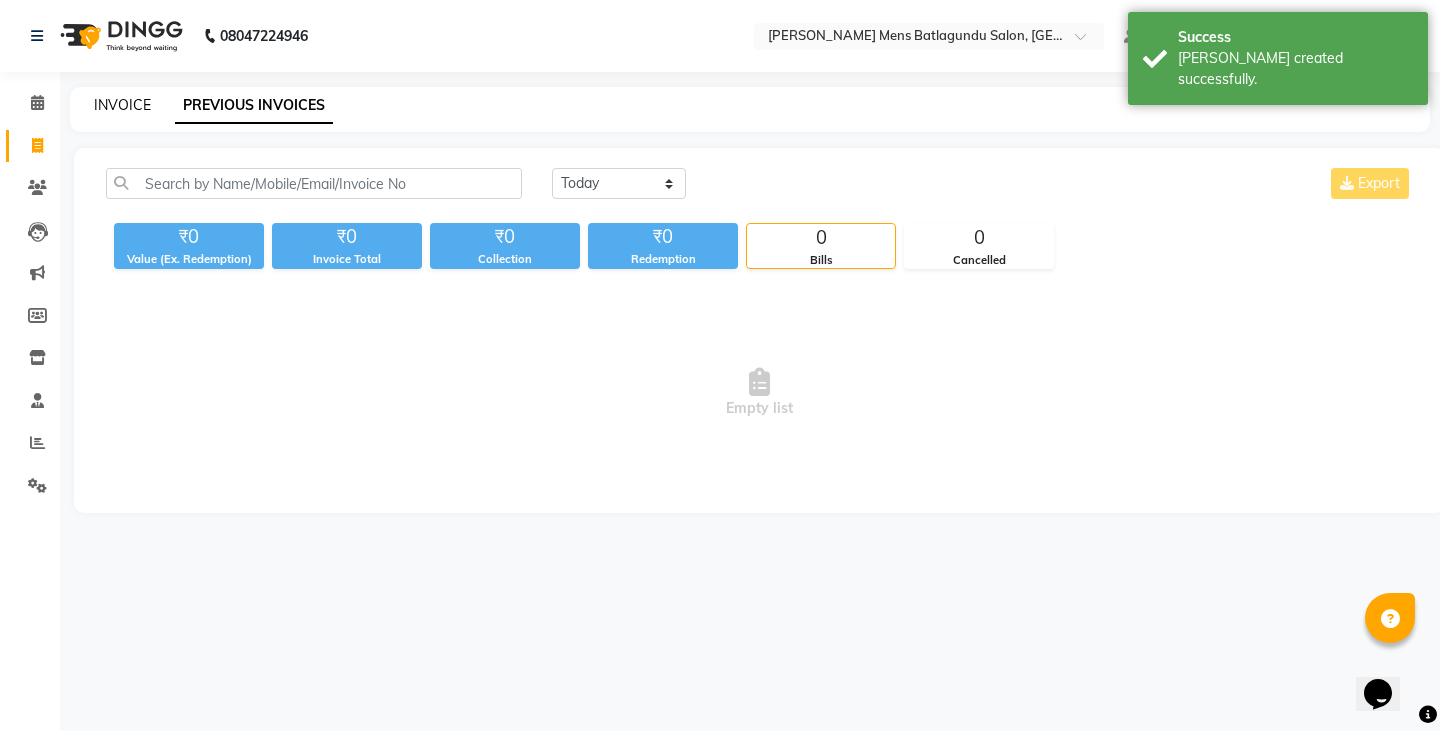 click on "INVOICE" 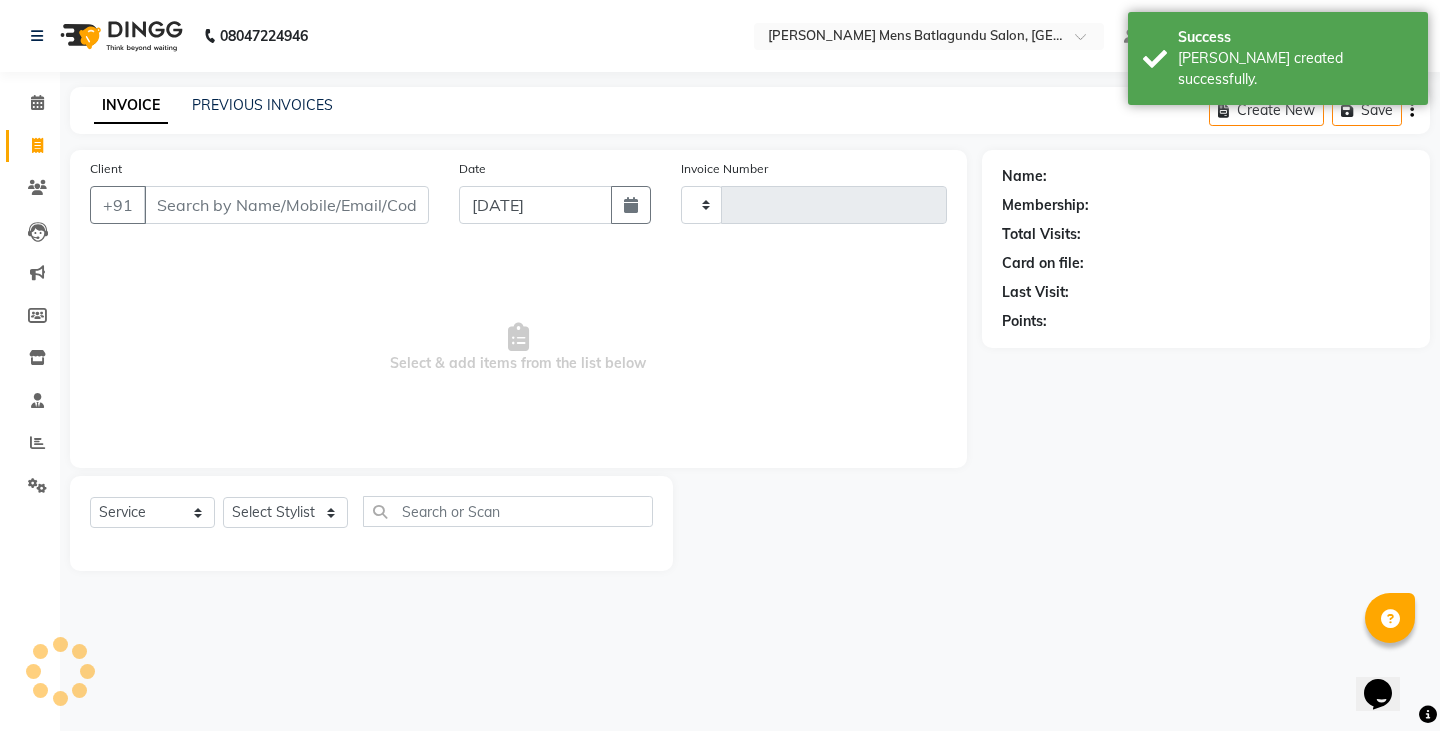 type on "2246" 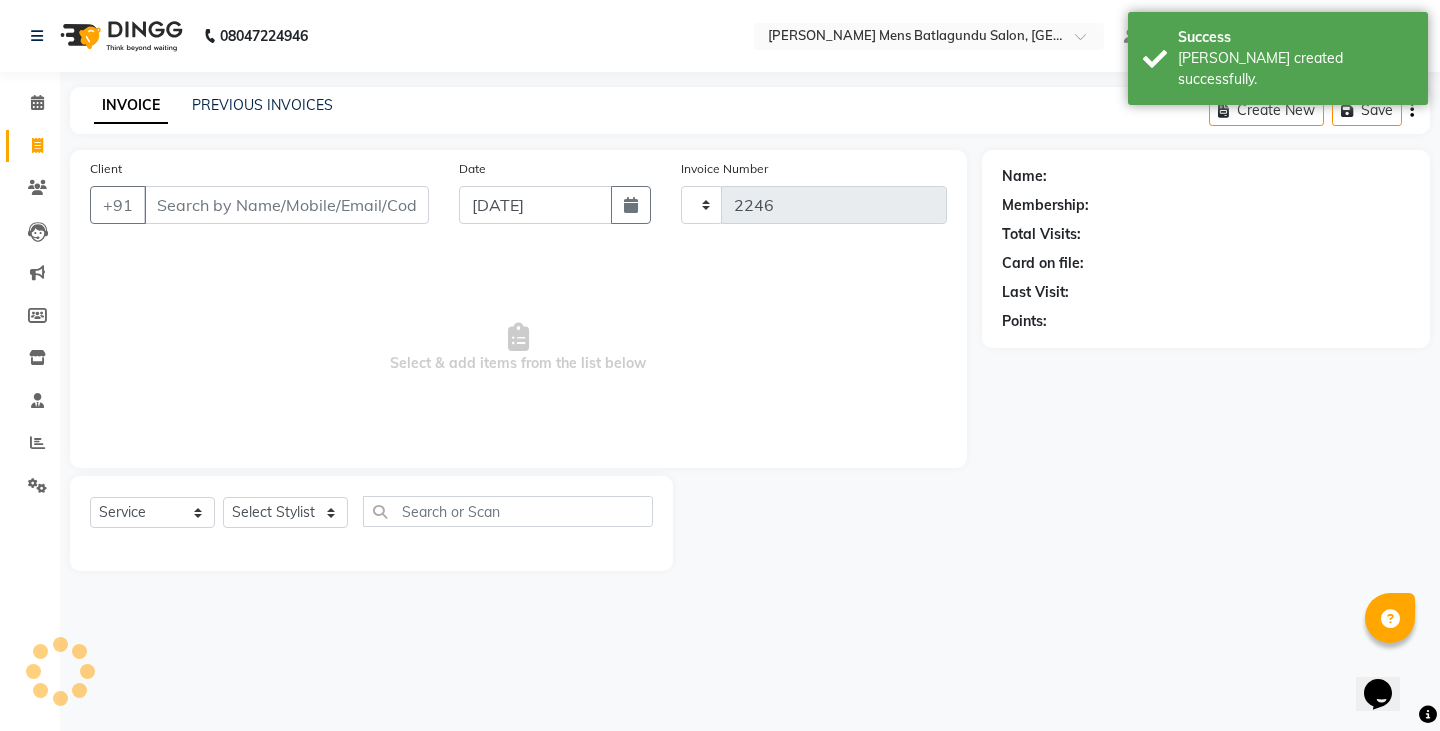 select on "8213" 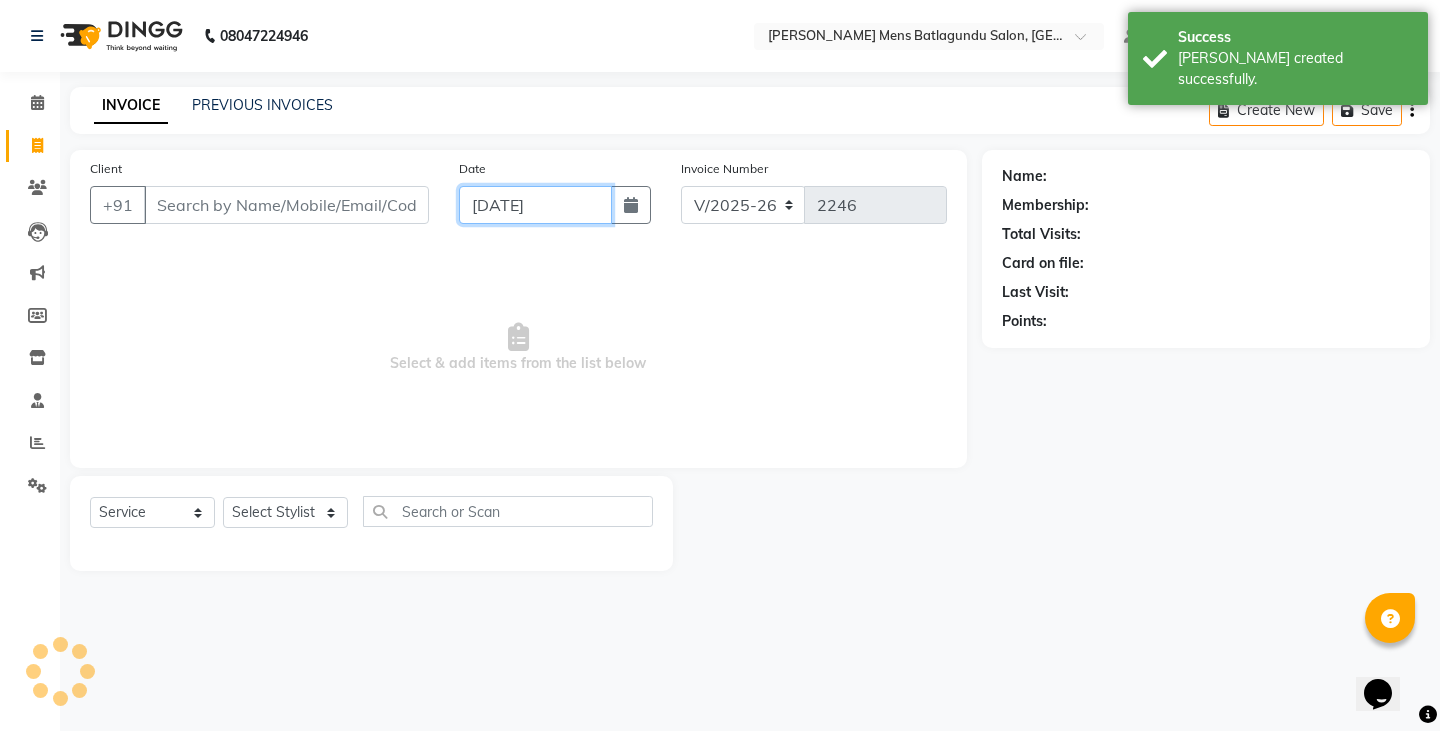 click on "[DATE]" 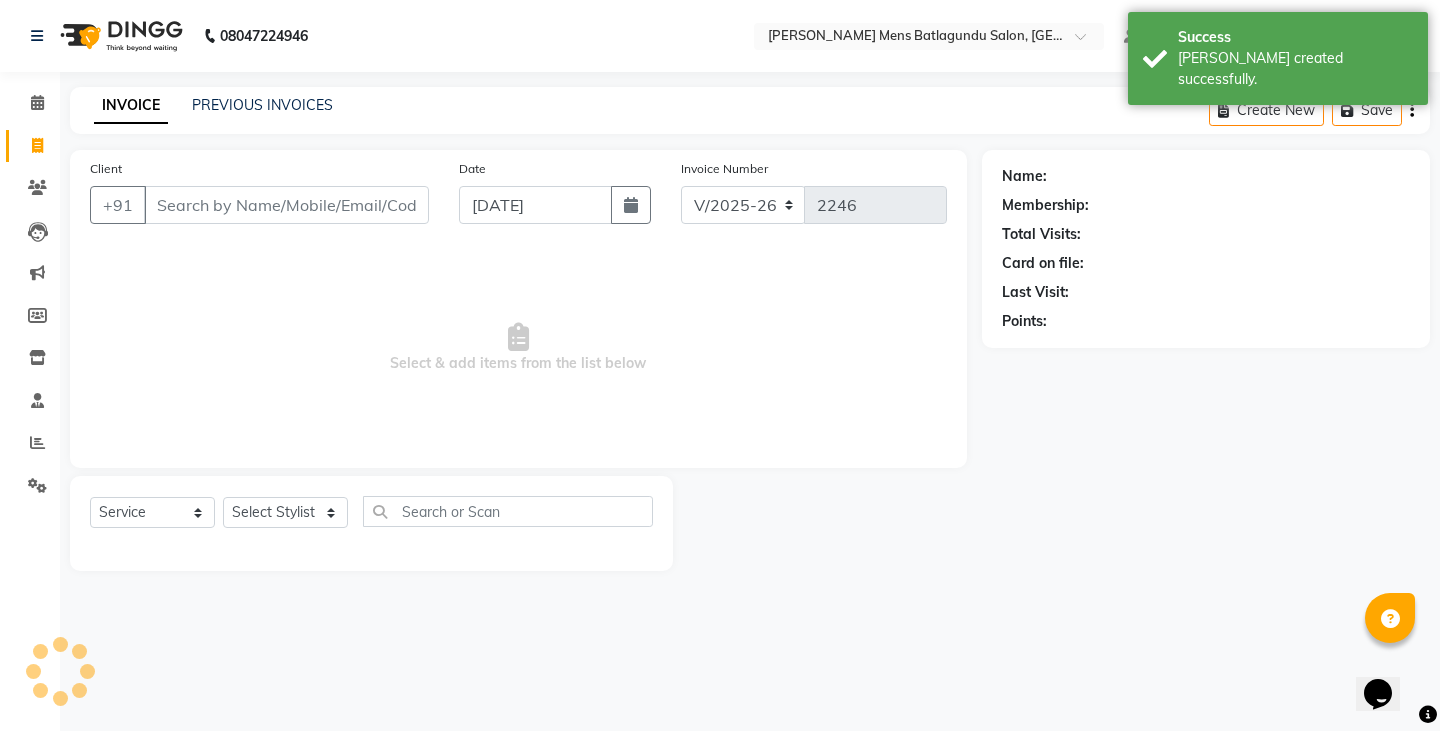 select on "7" 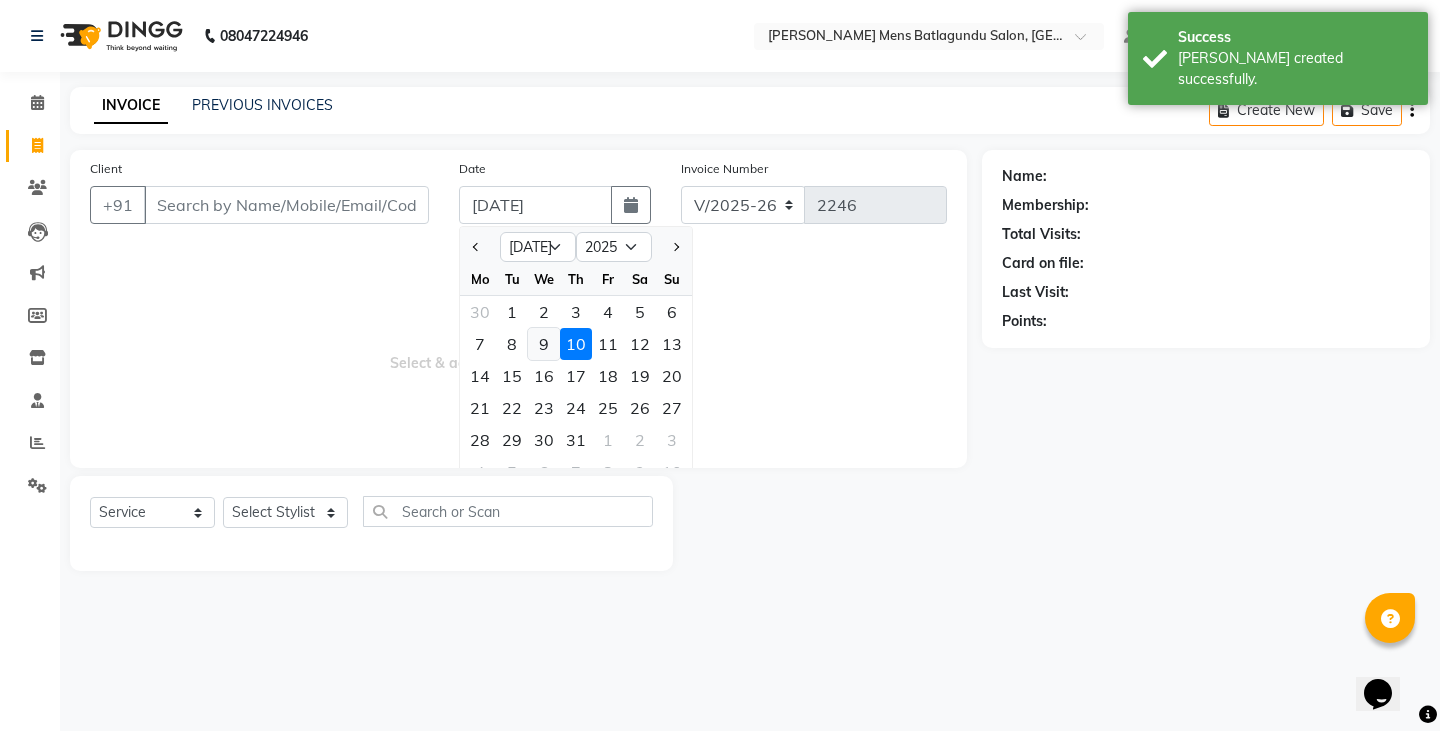 click on "9" 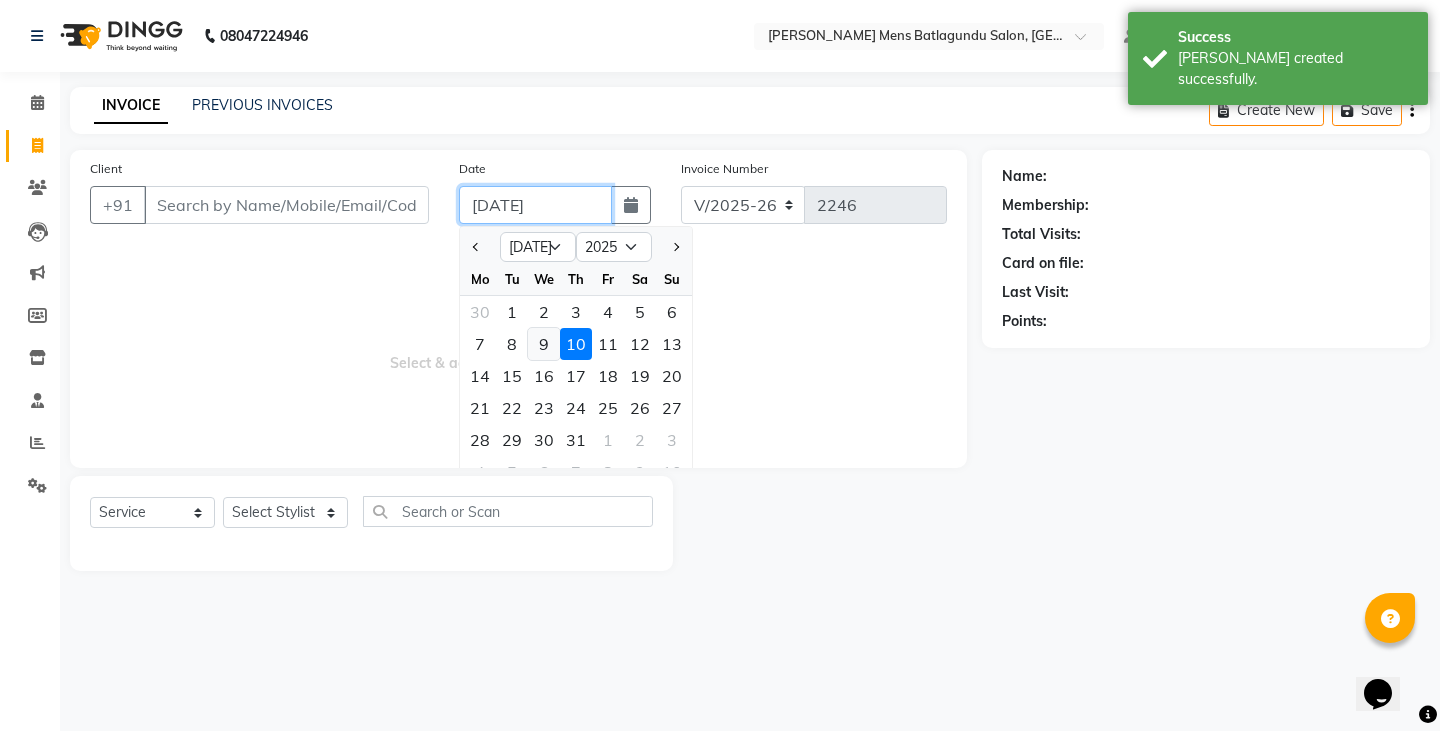 type on "[DATE]" 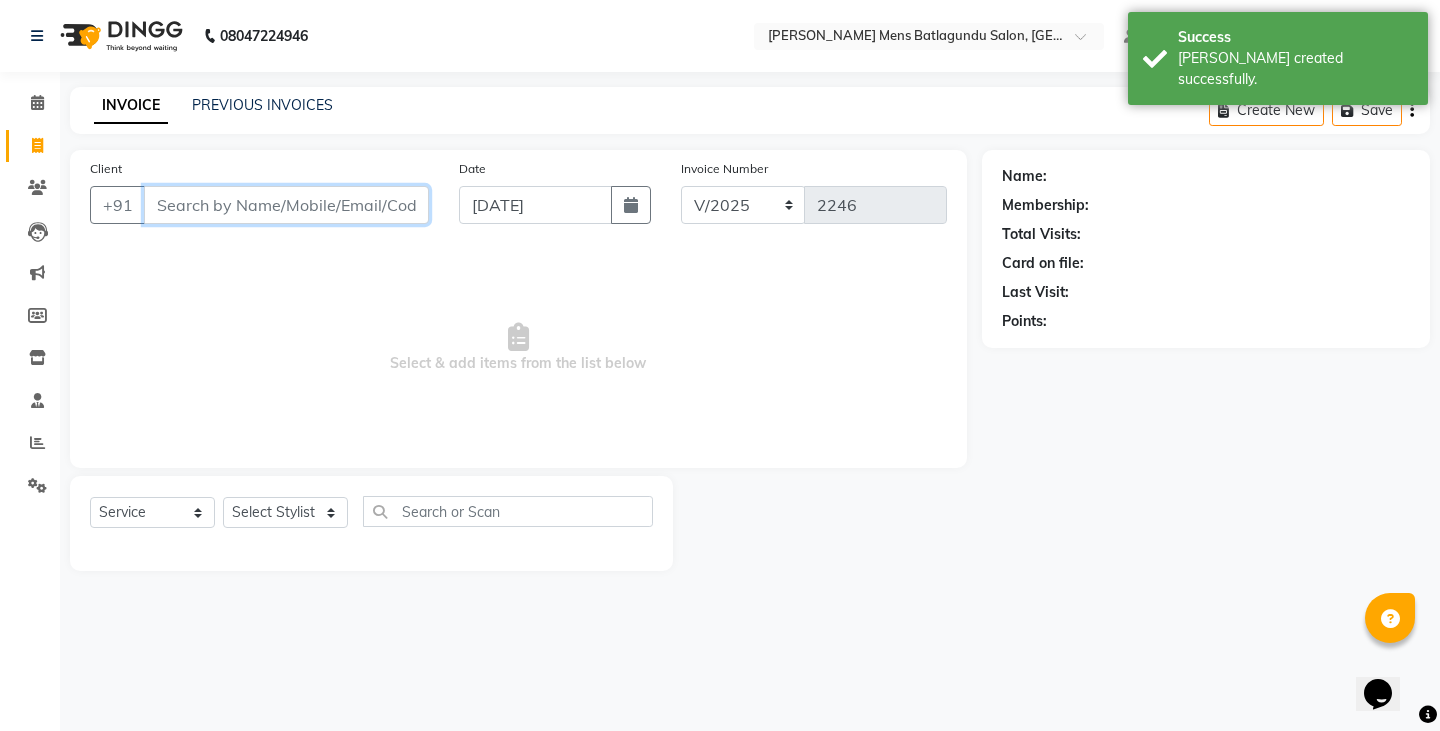 click on "Client" at bounding box center (286, 205) 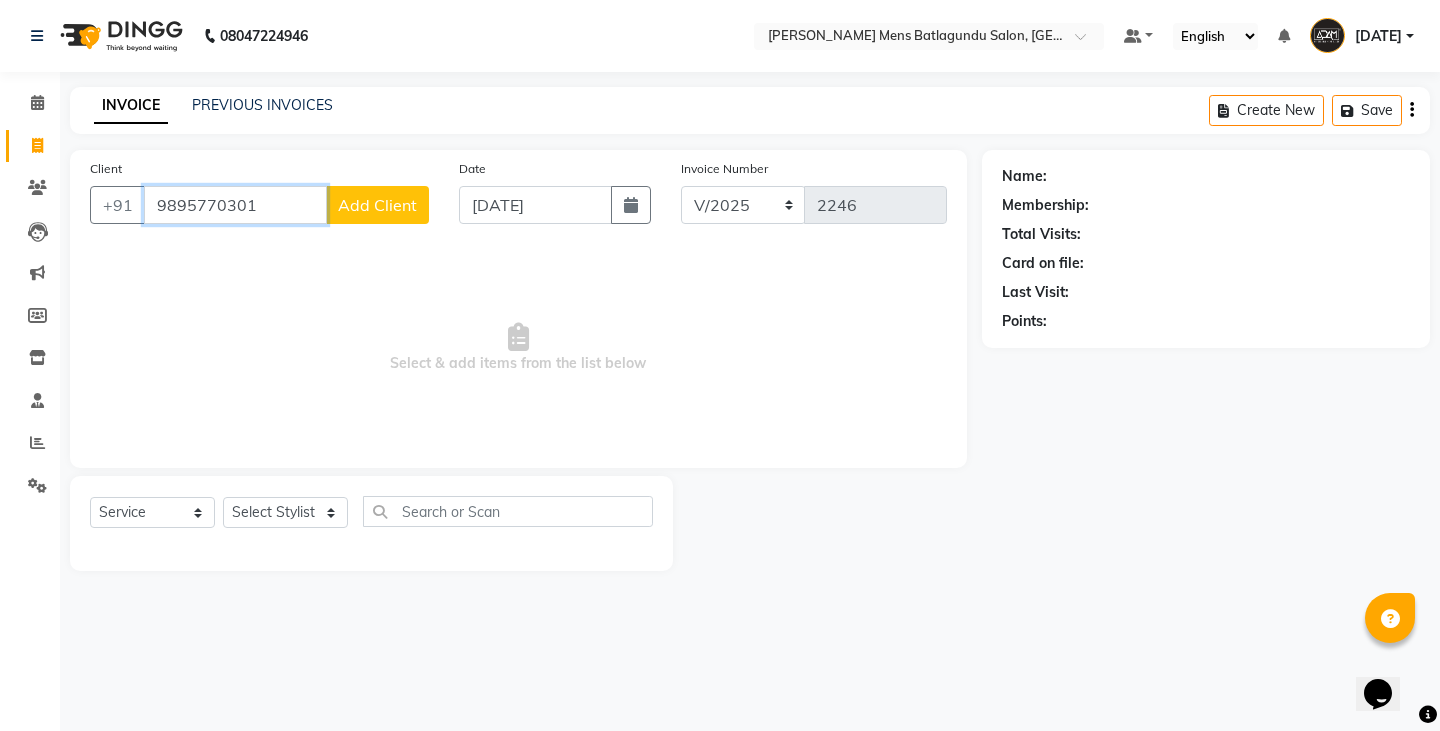 type on "9895770301" 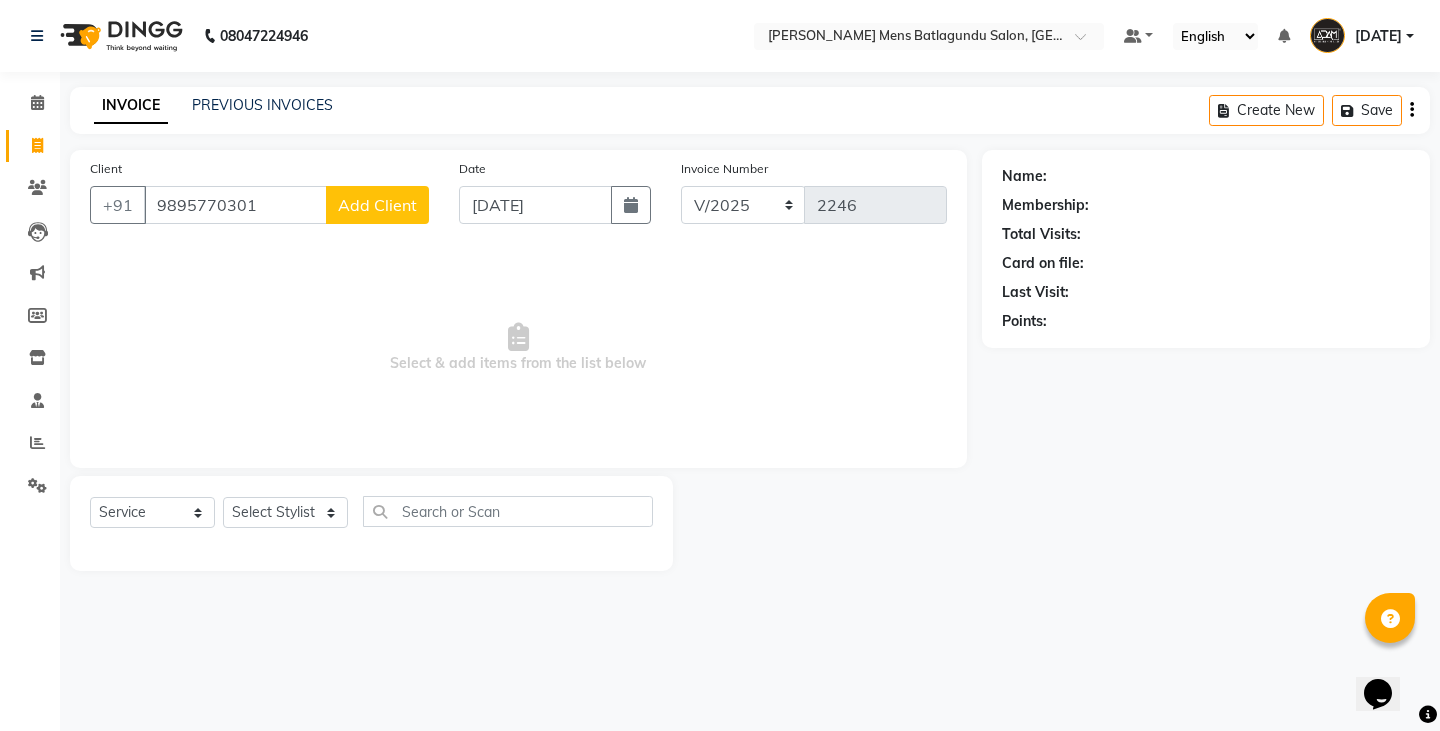 click on "Add Client" 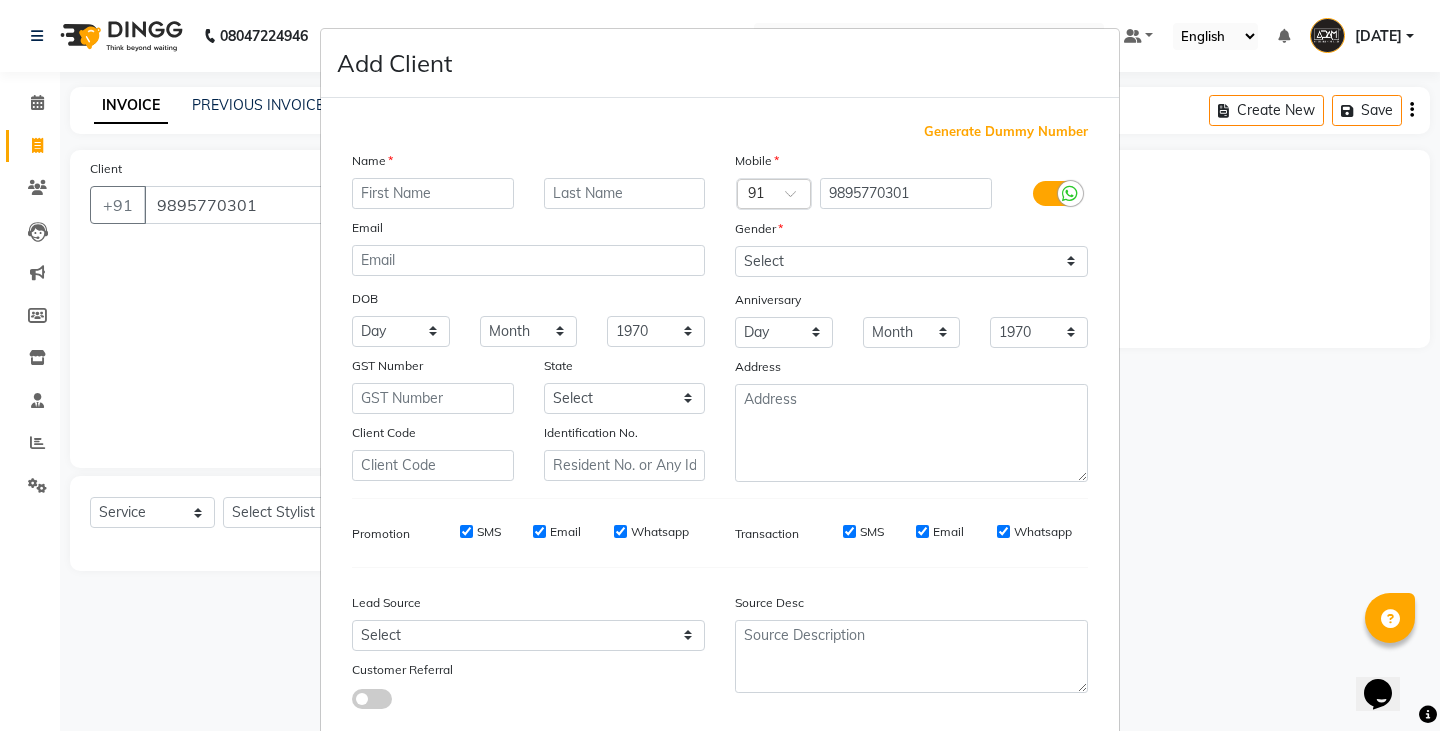 click at bounding box center (433, 193) 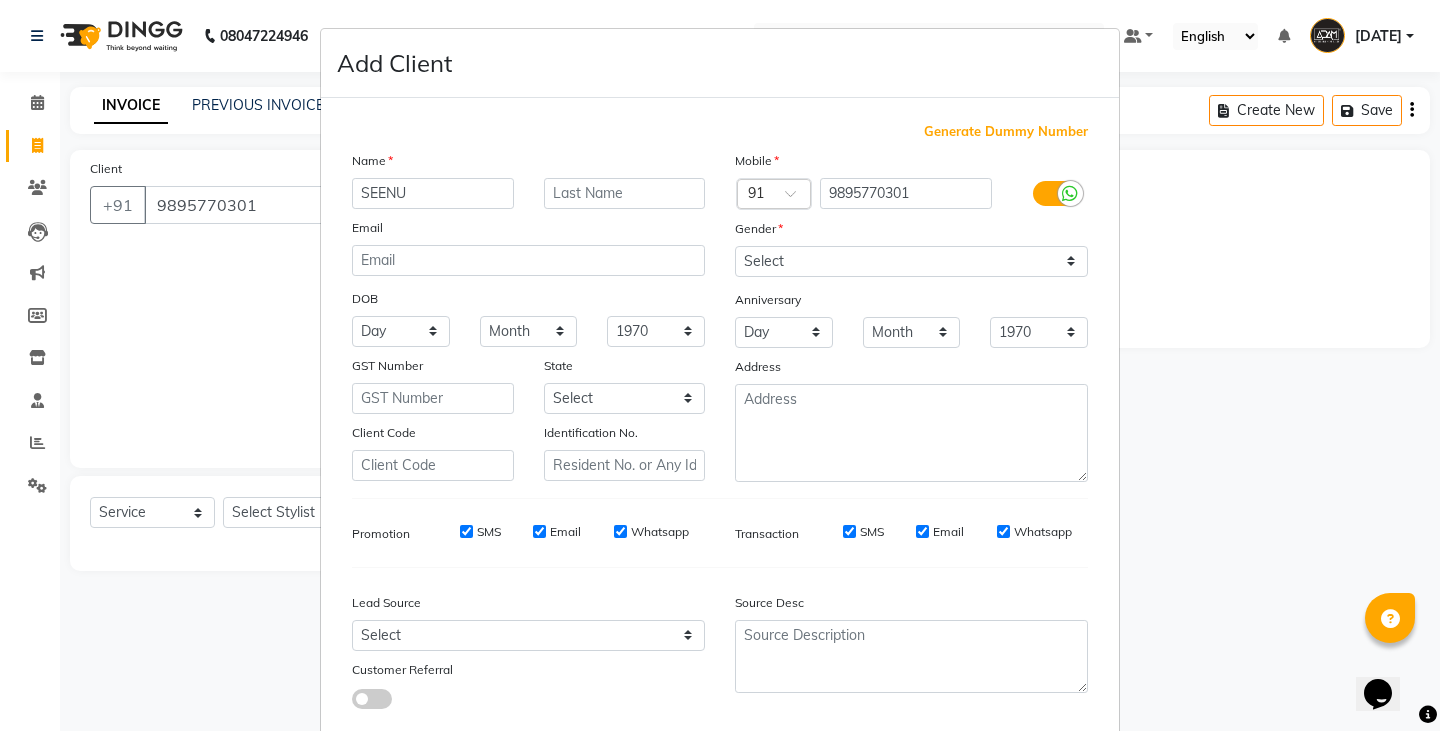 type on "SEENU" 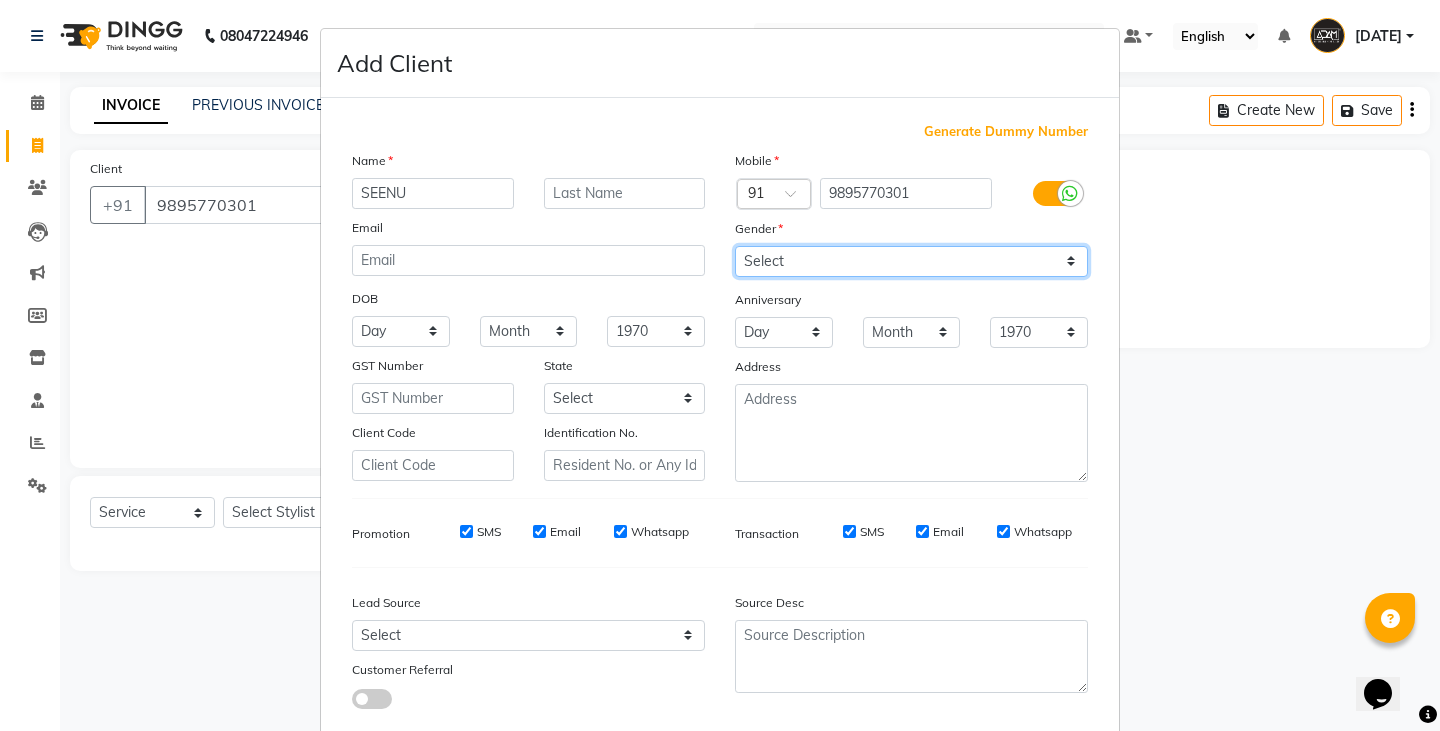 click on "Select [DEMOGRAPHIC_DATA] [DEMOGRAPHIC_DATA] Other Prefer Not To Say" at bounding box center (911, 261) 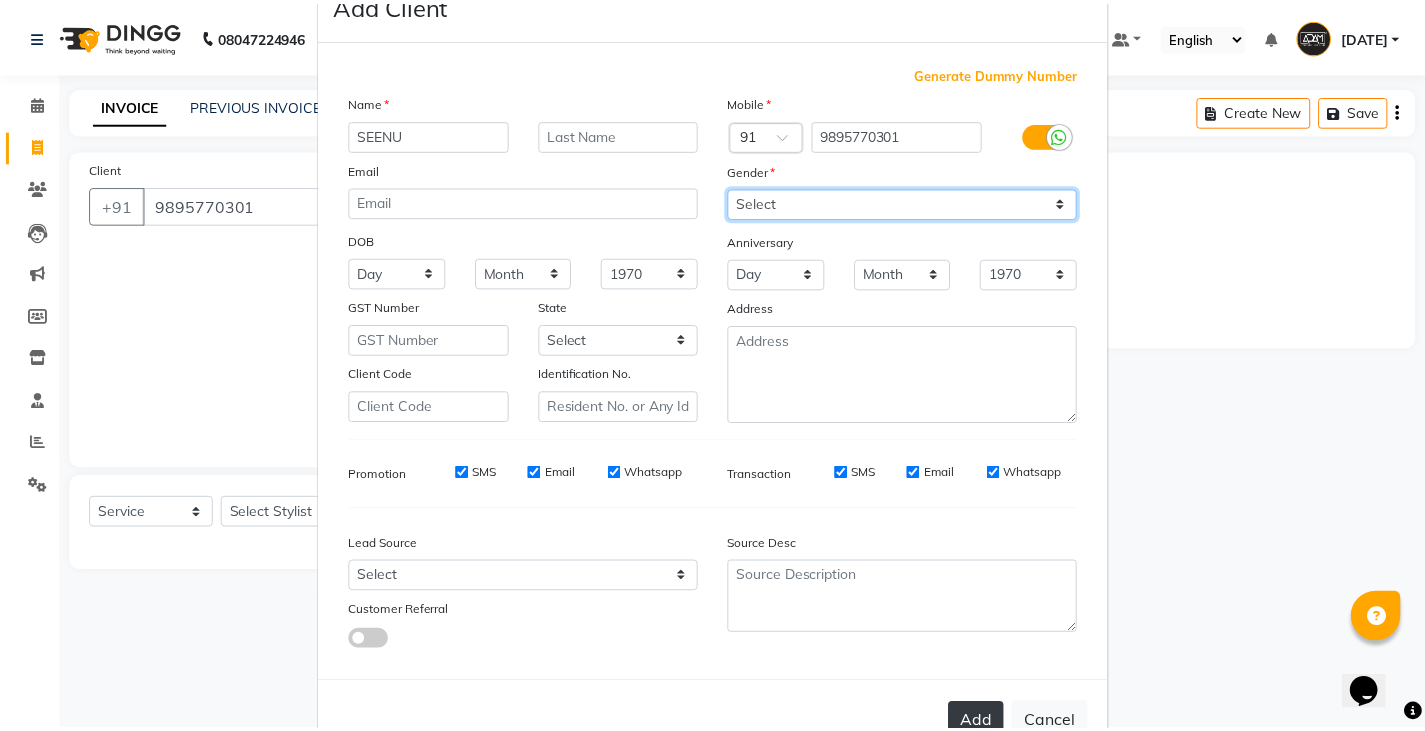 scroll, scrollTop: 118, scrollLeft: 0, axis: vertical 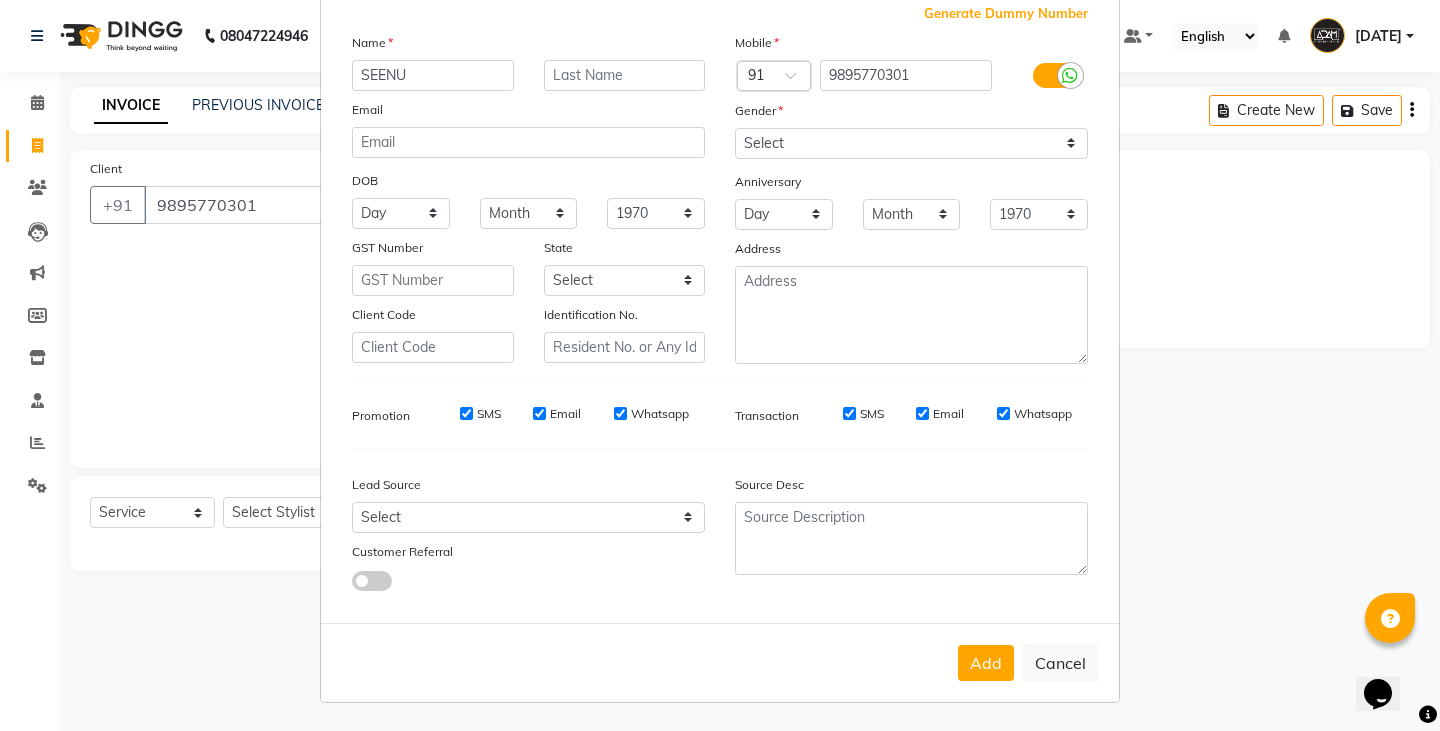 click on "Add   Cancel" at bounding box center (720, 662) 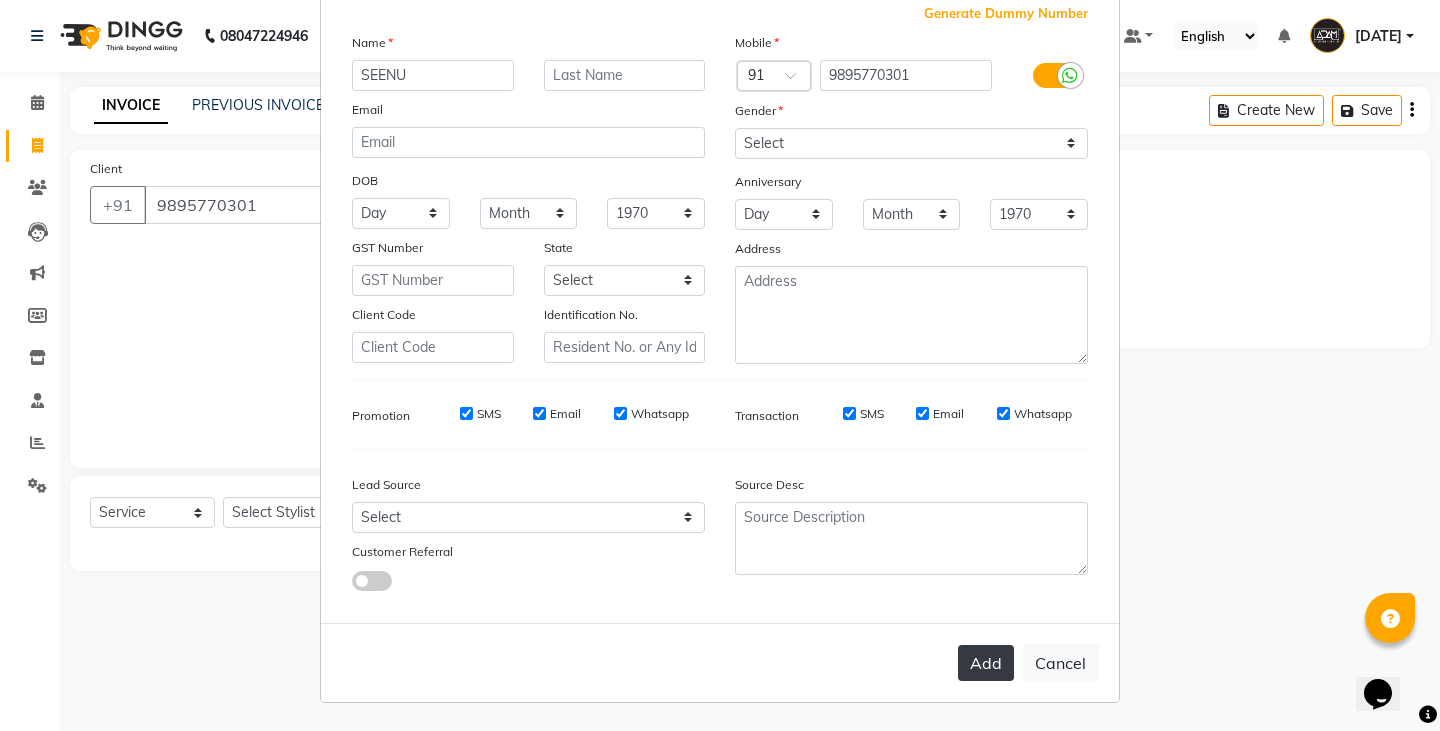 click on "Add" at bounding box center [986, 663] 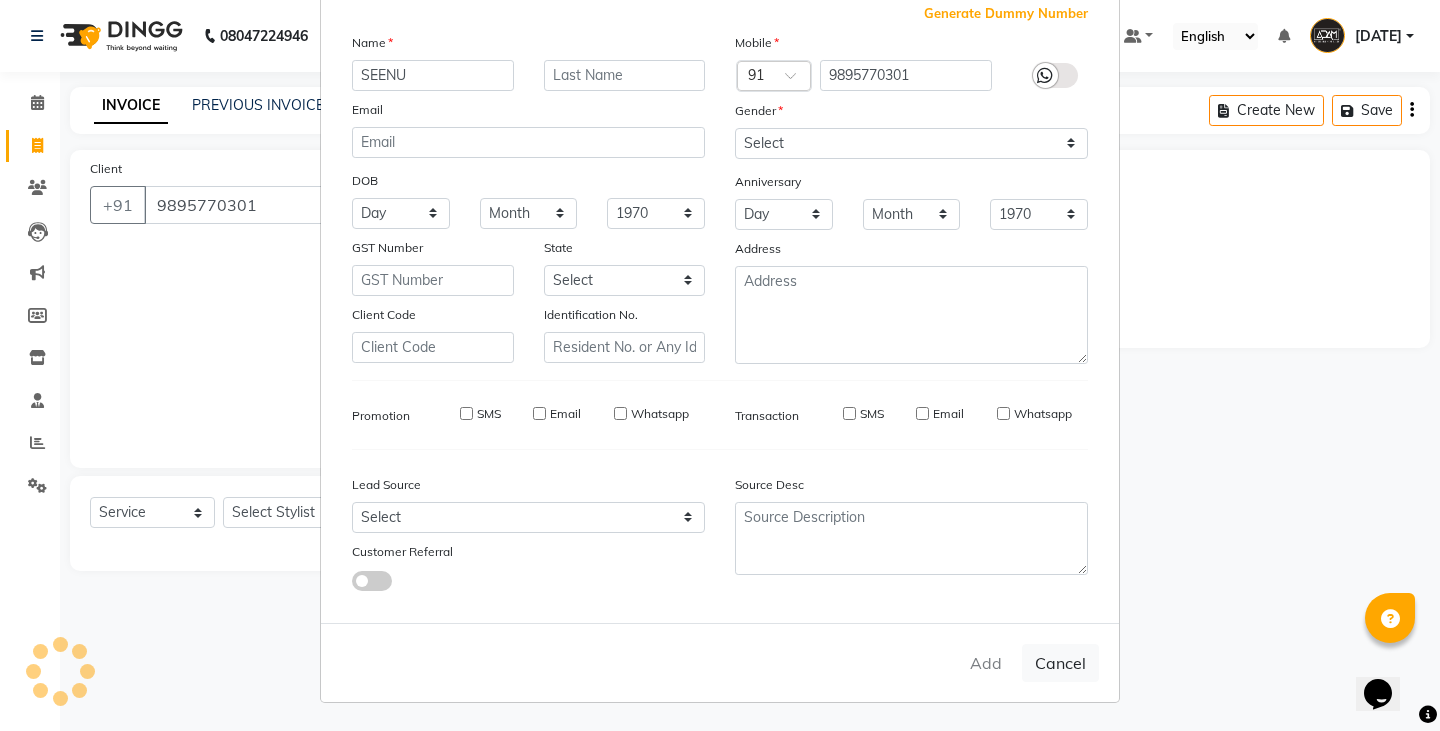 type 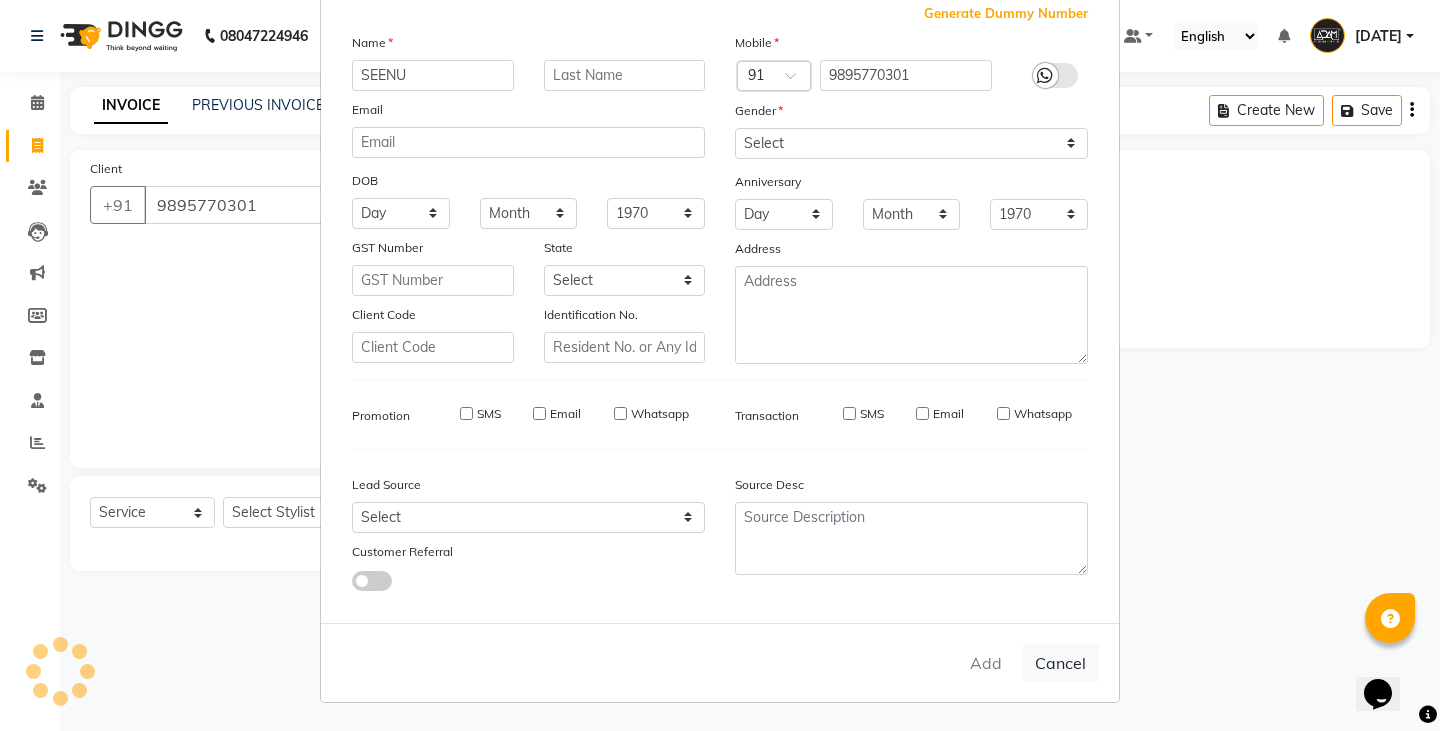 select 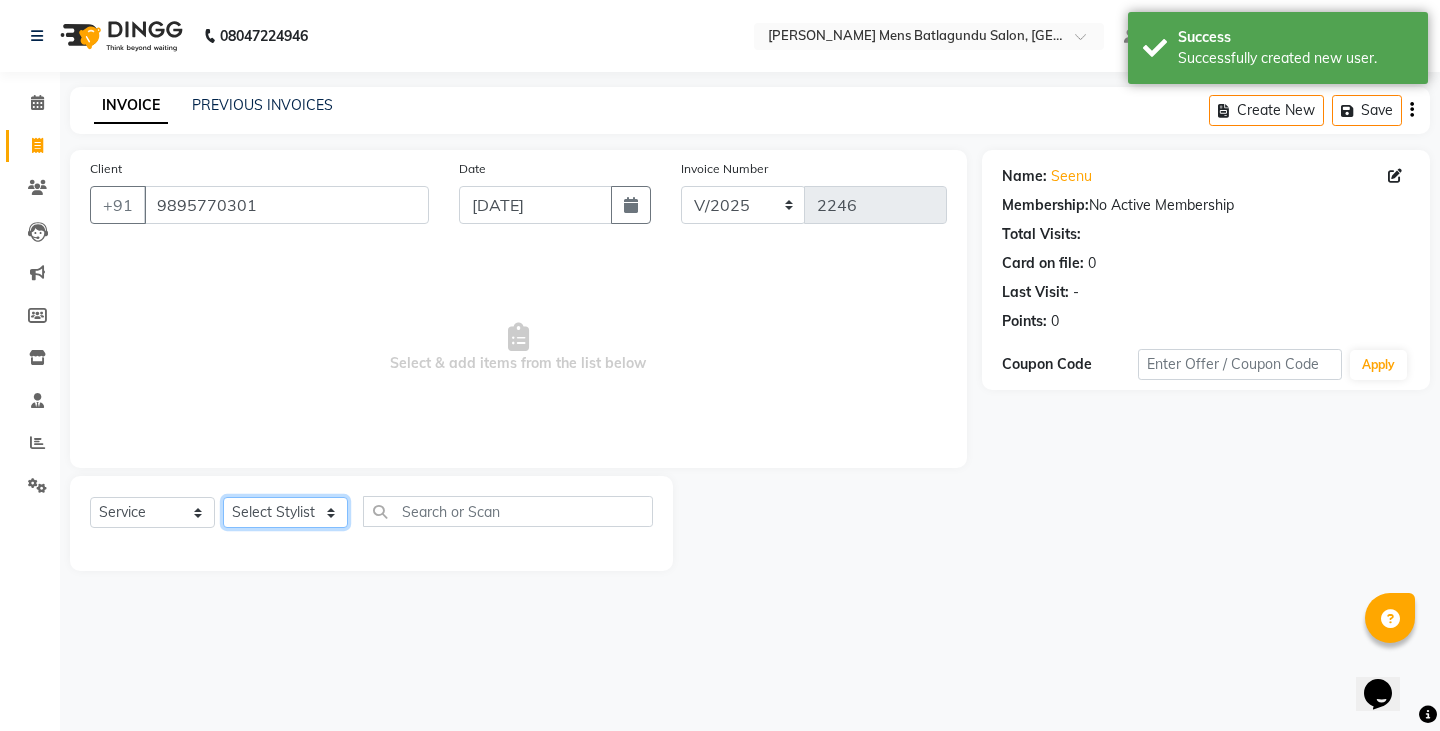 click on "Select Stylist Admin [PERSON_NAME]  [PERSON_NAME] [PERSON_NAME][DATE] [PERSON_NAME] [PERSON_NAME]" 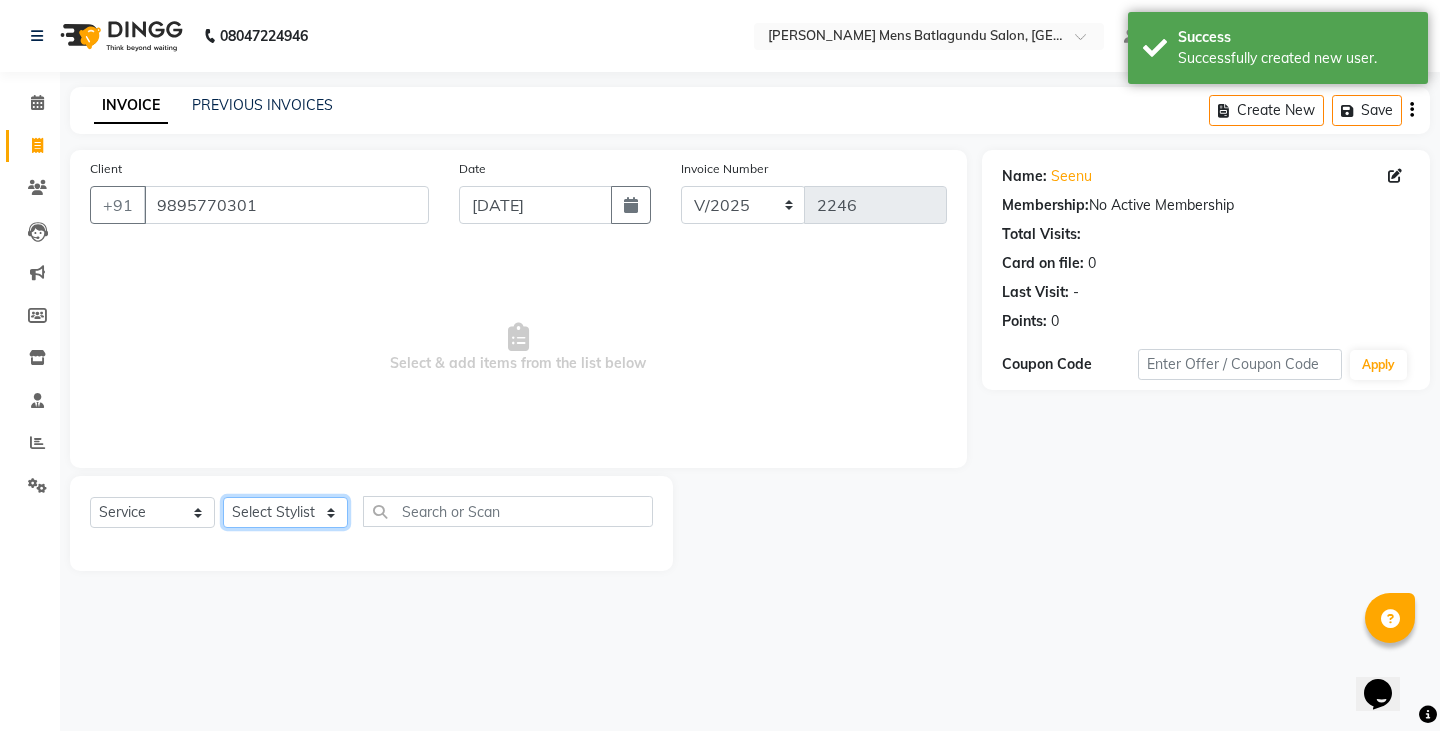 select on "84870" 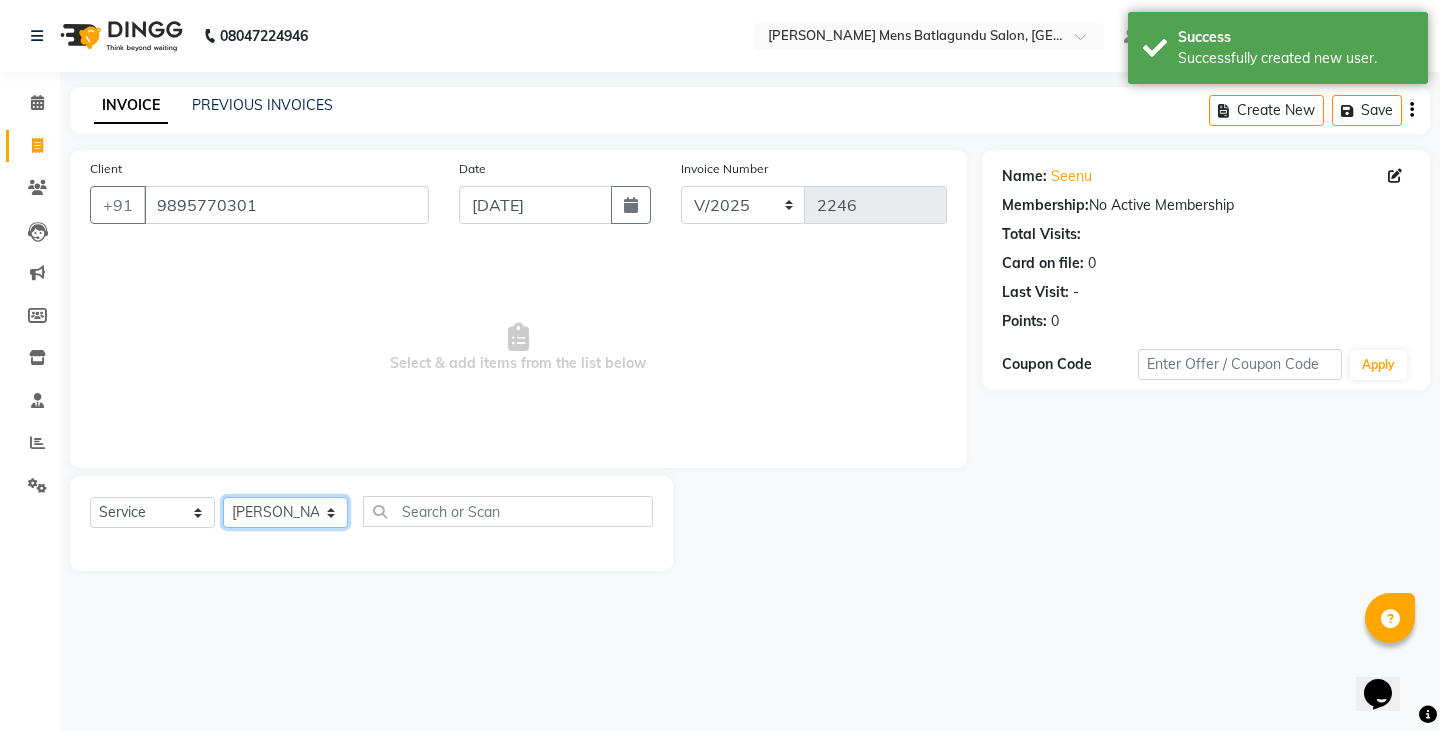click on "Select Stylist Admin [PERSON_NAME]  [PERSON_NAME] [PERSON_NAME][DATE] [PERSON_NAME] [PERSON_NAME]" 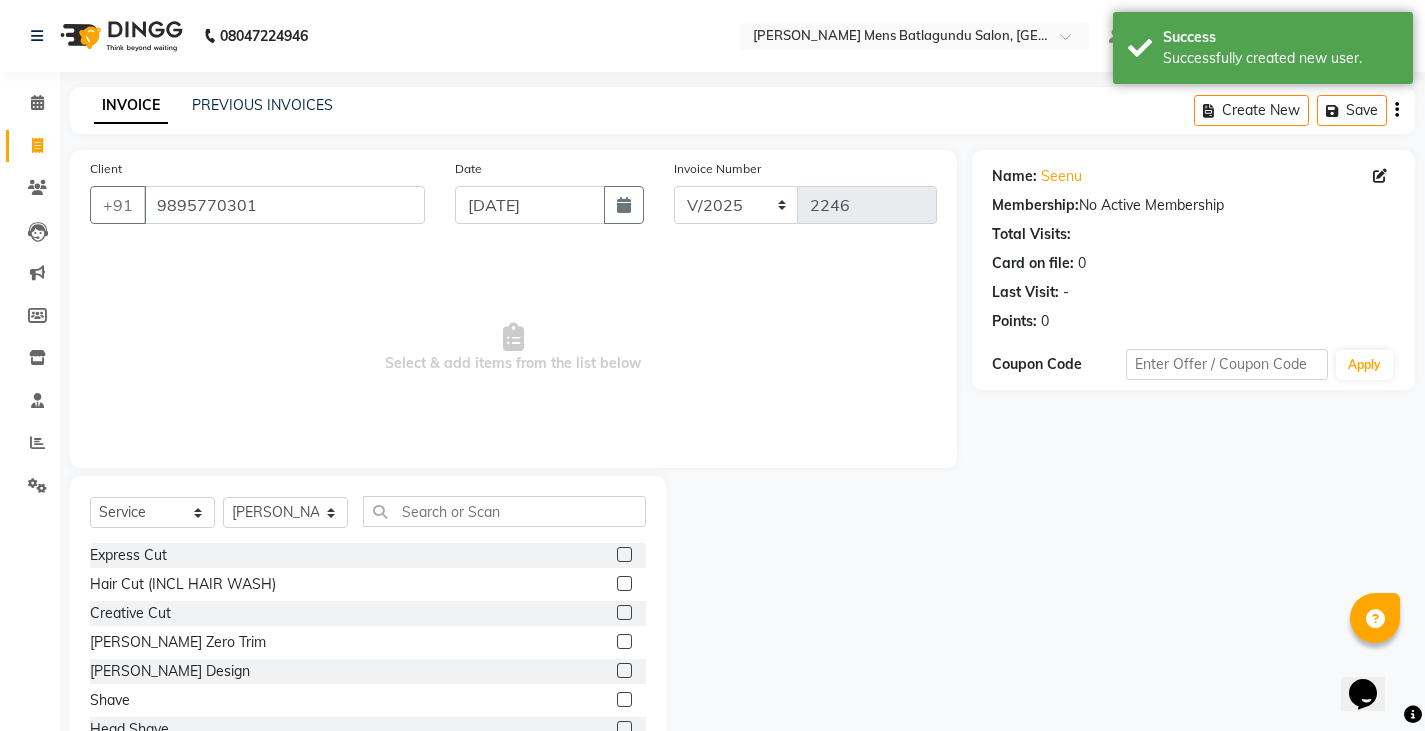 click 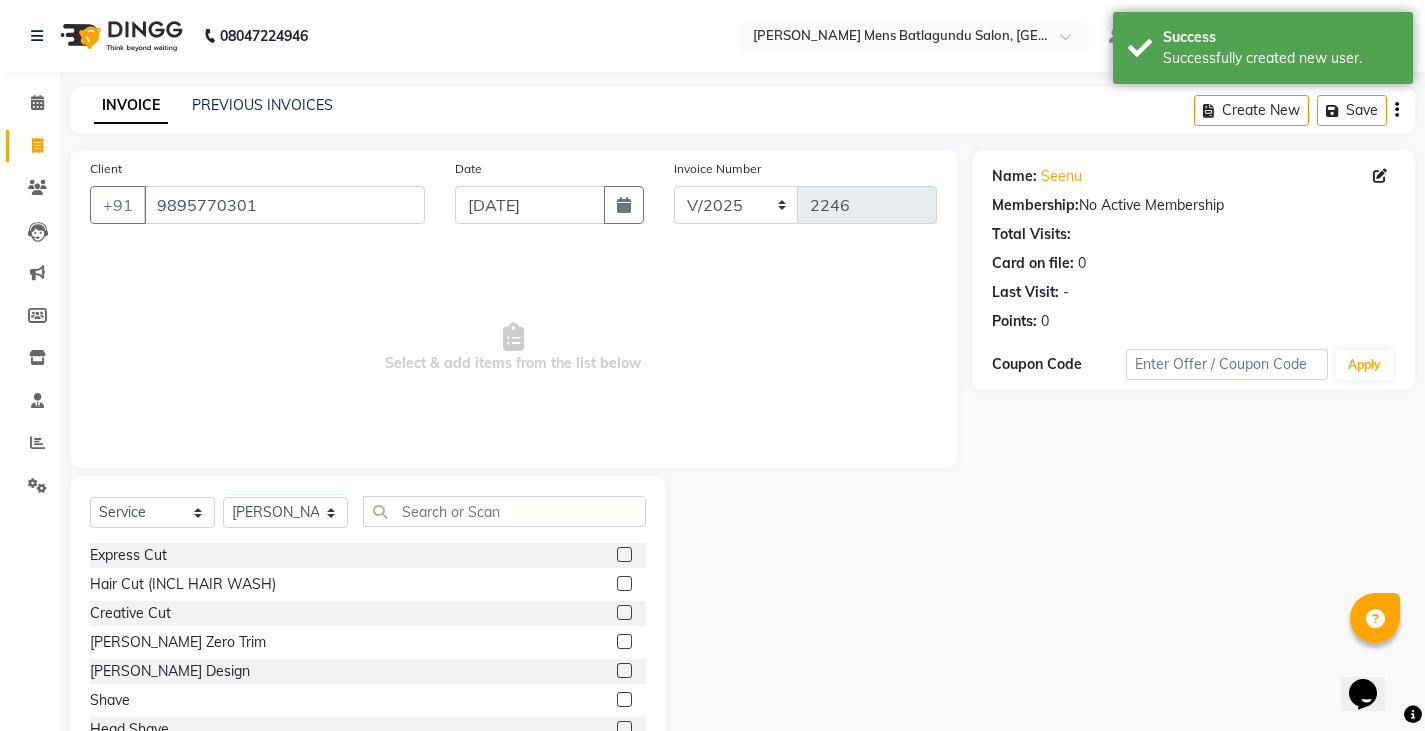 click 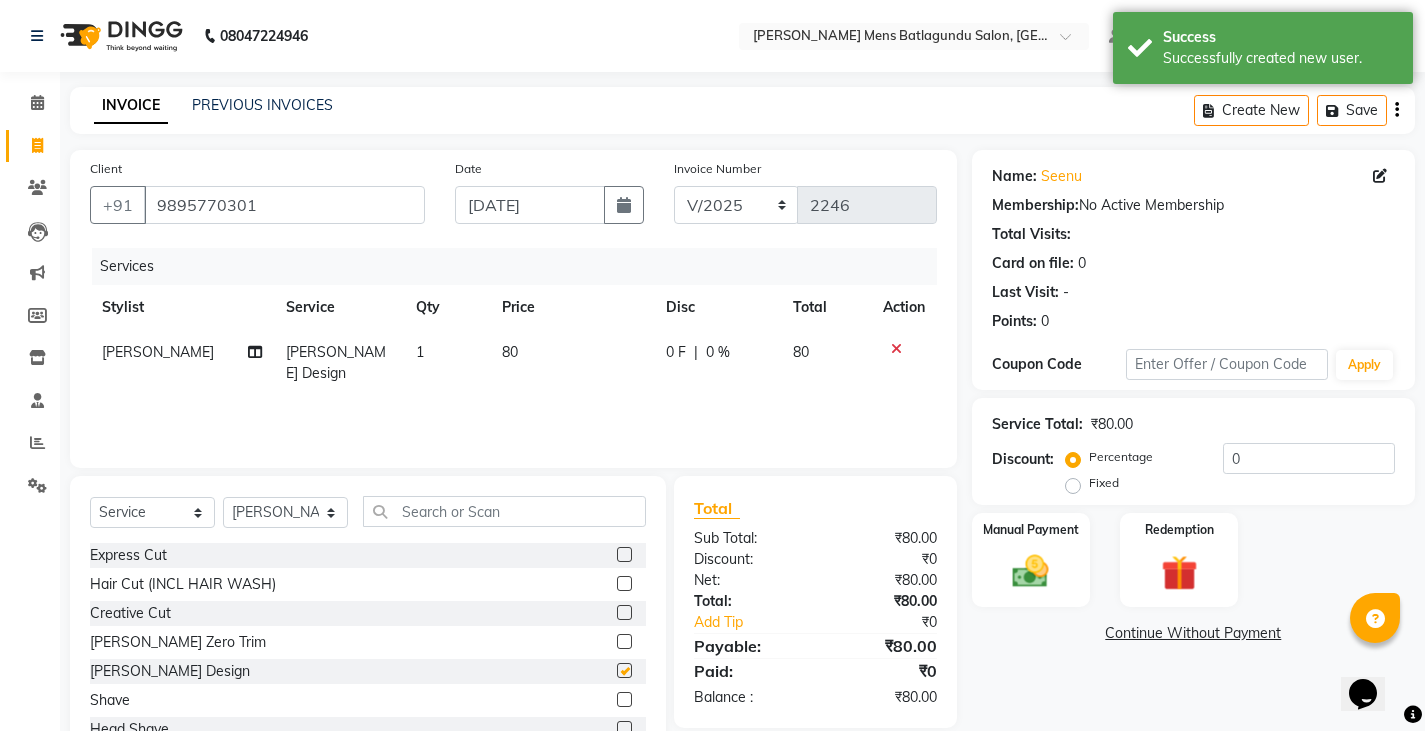 checkbox on "false" 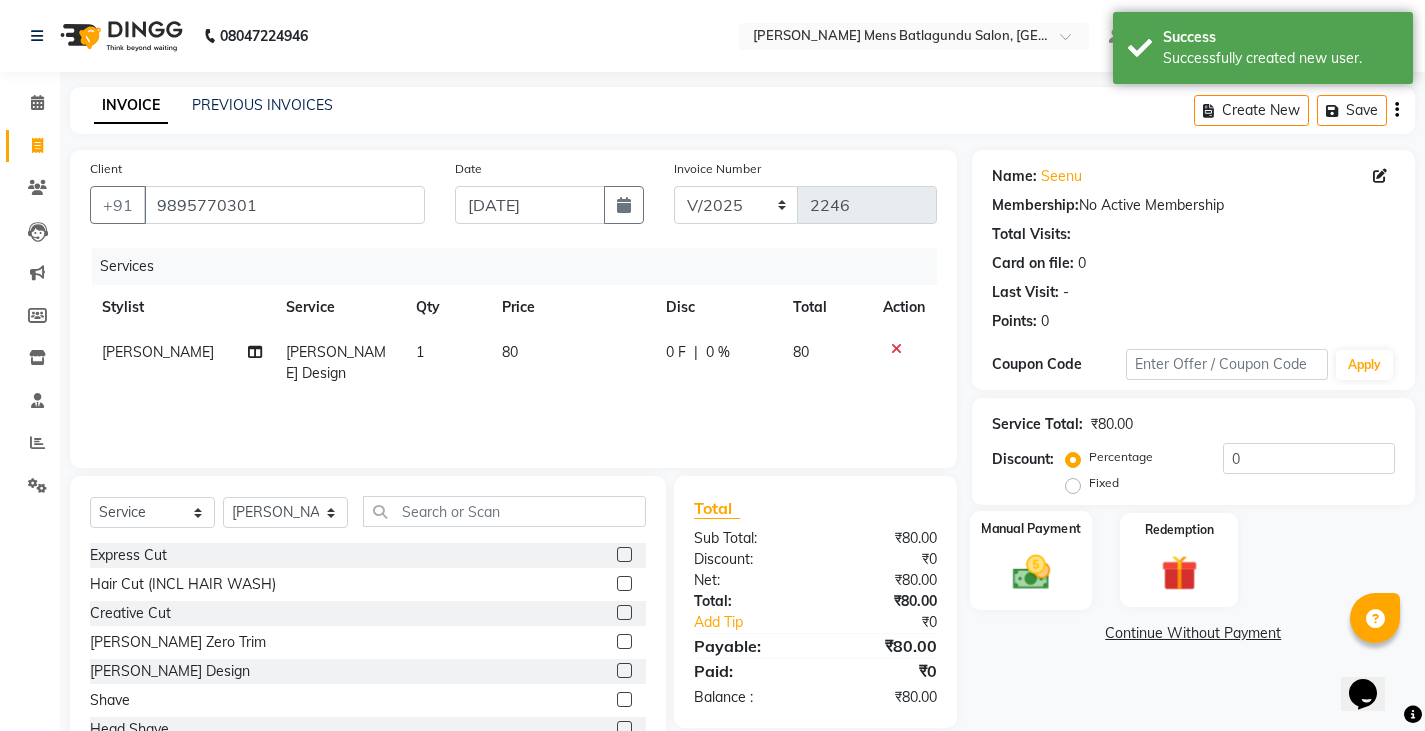 click 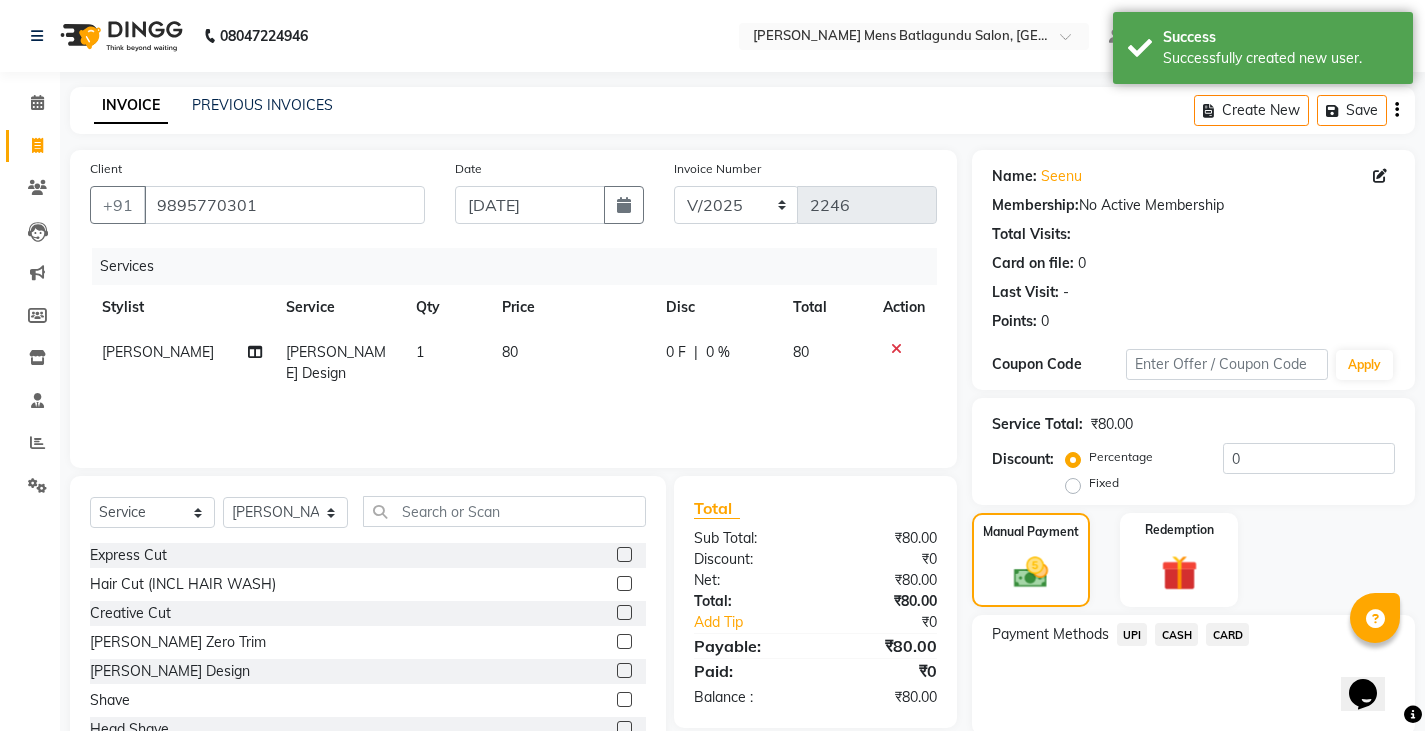 click on "UPI" 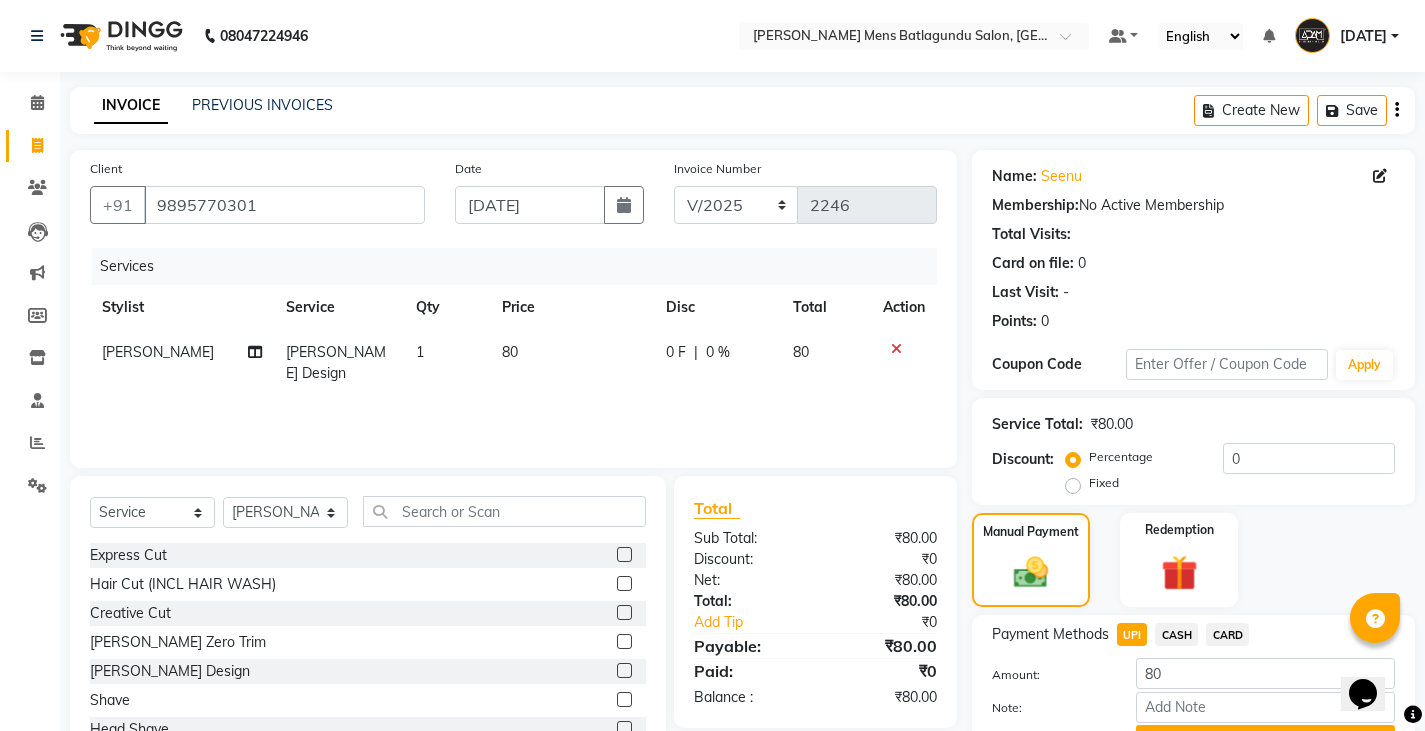 scroll, scrollTop: 104, scrollLeft: 0, axis: vertical 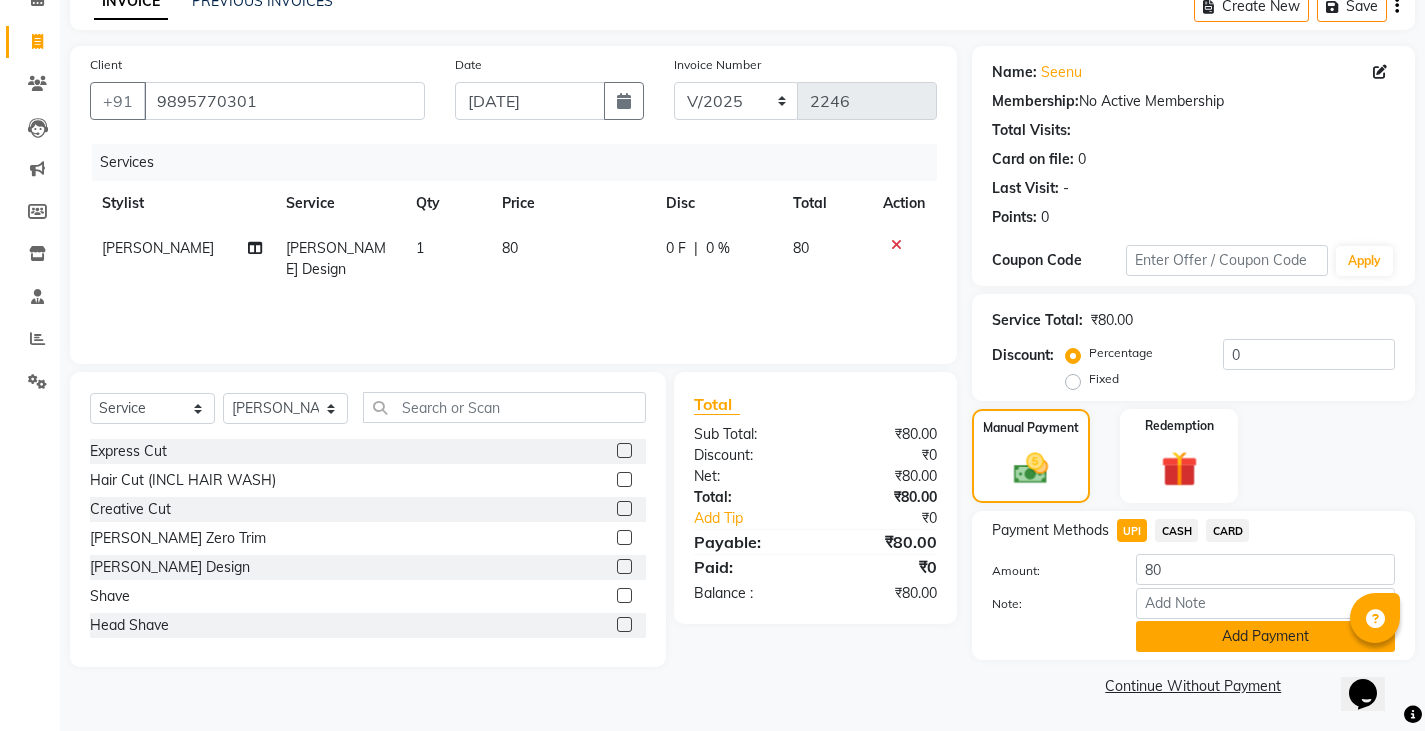 click on "Add Payment" 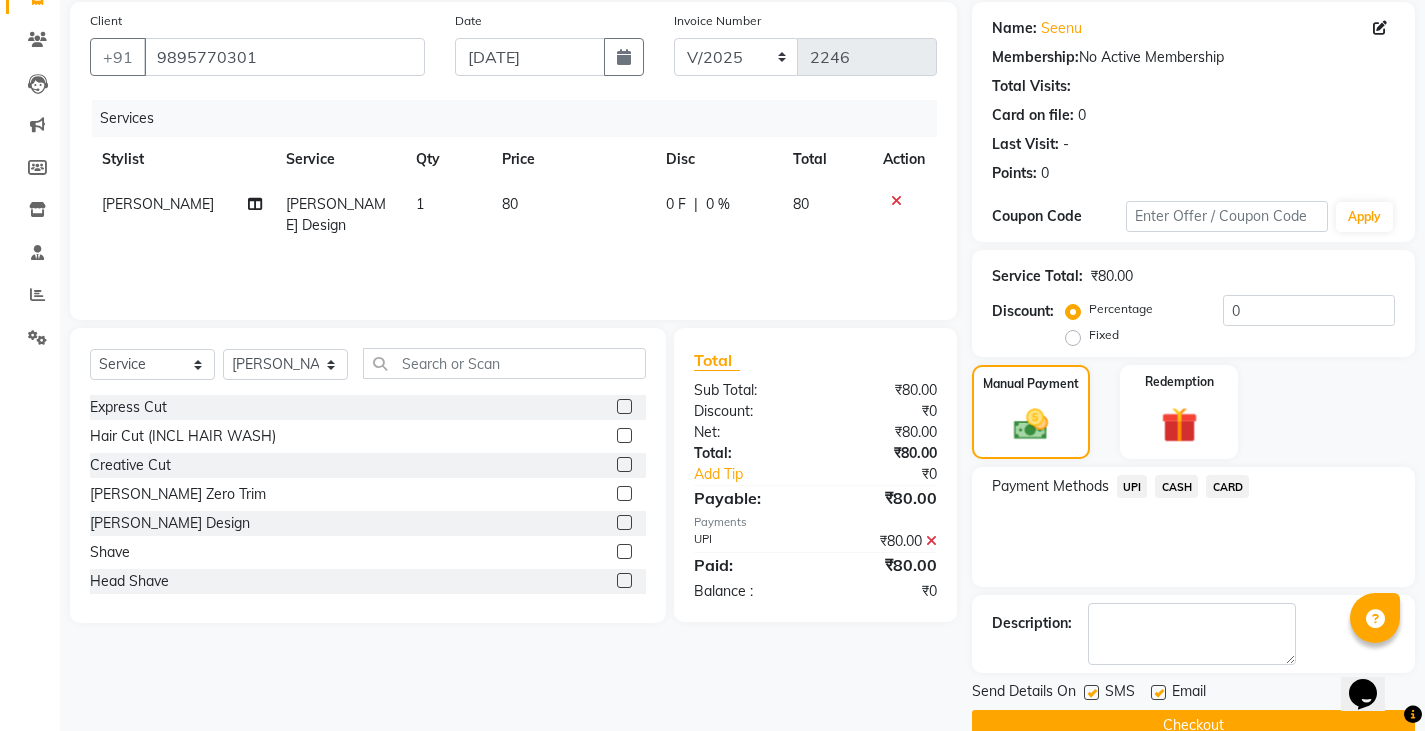 scroll, scrollTop: 188, scrollLeft: 0, axis: vertical 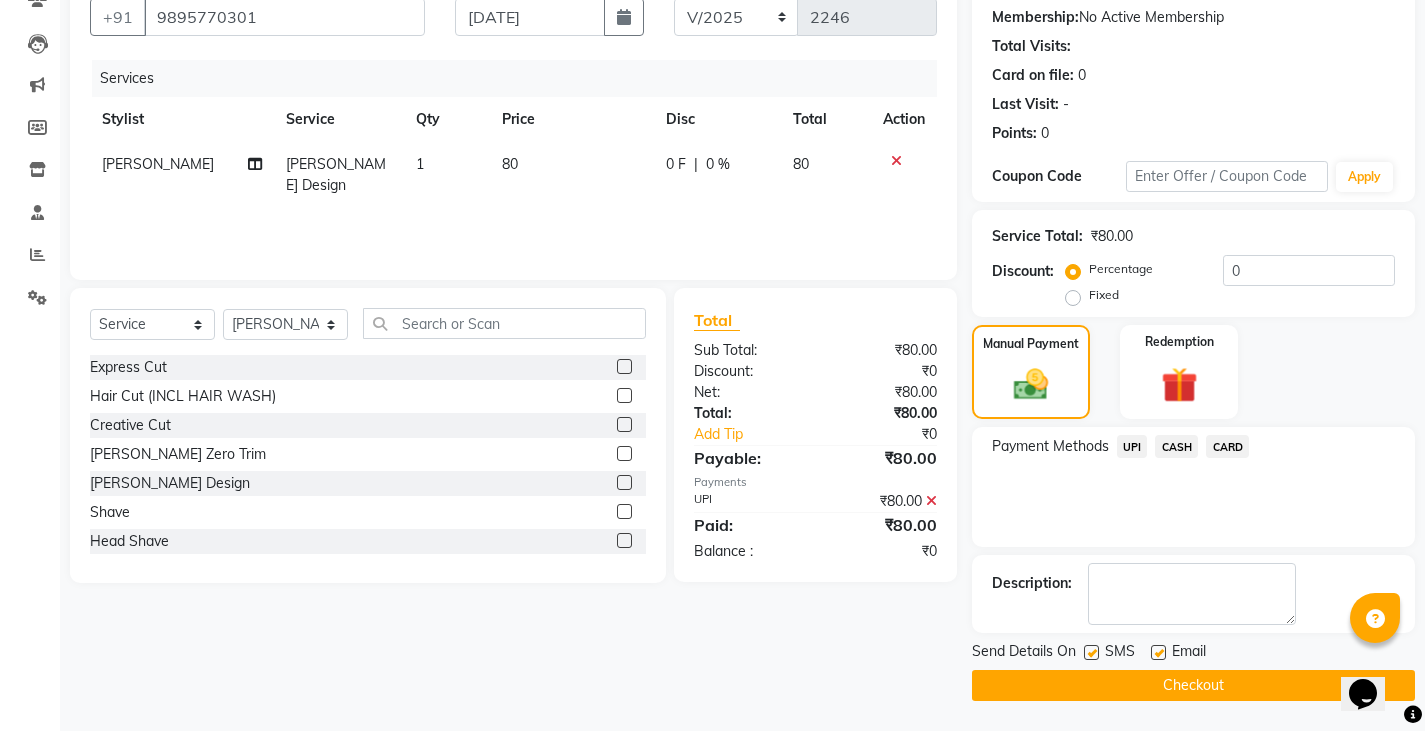 click on "Checkout" 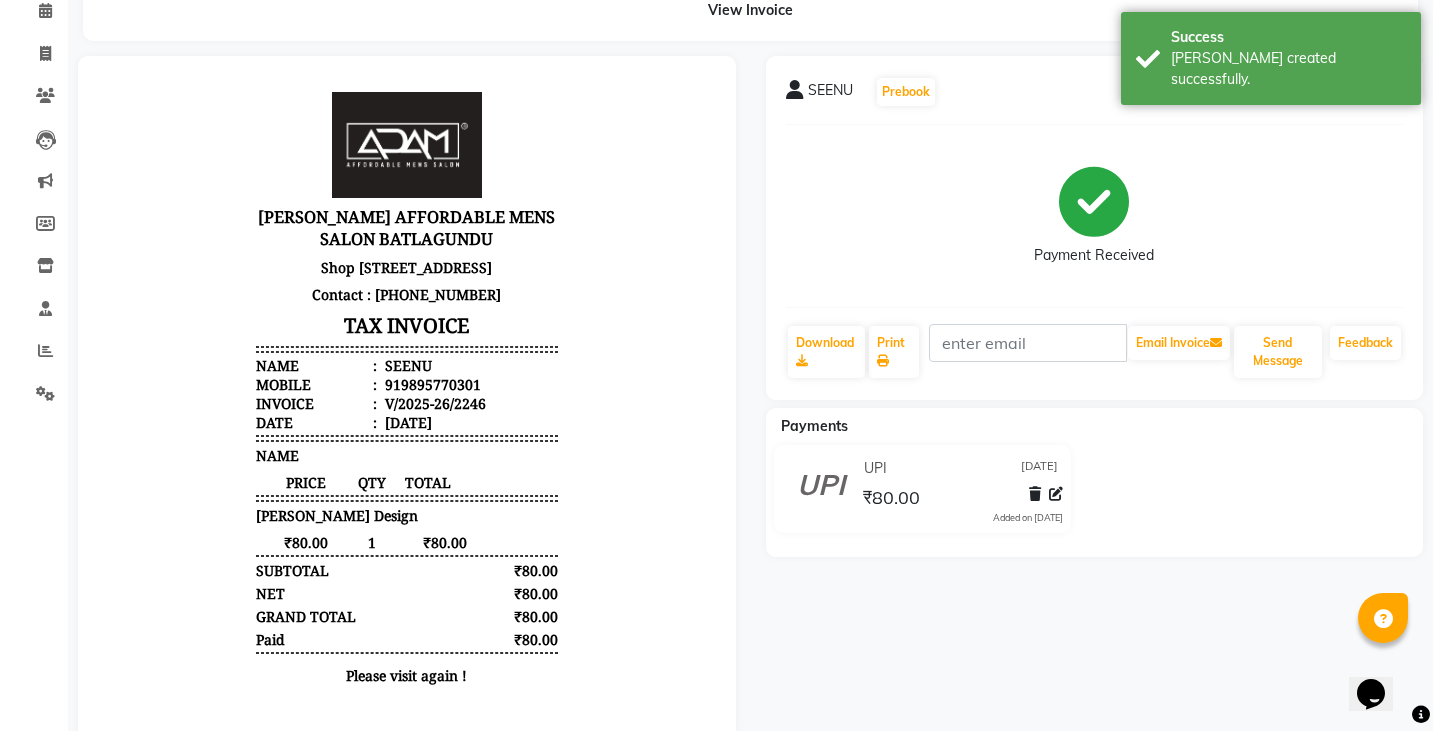 scroll, scrollTop: 0, scrollLeft: 0, axis: both 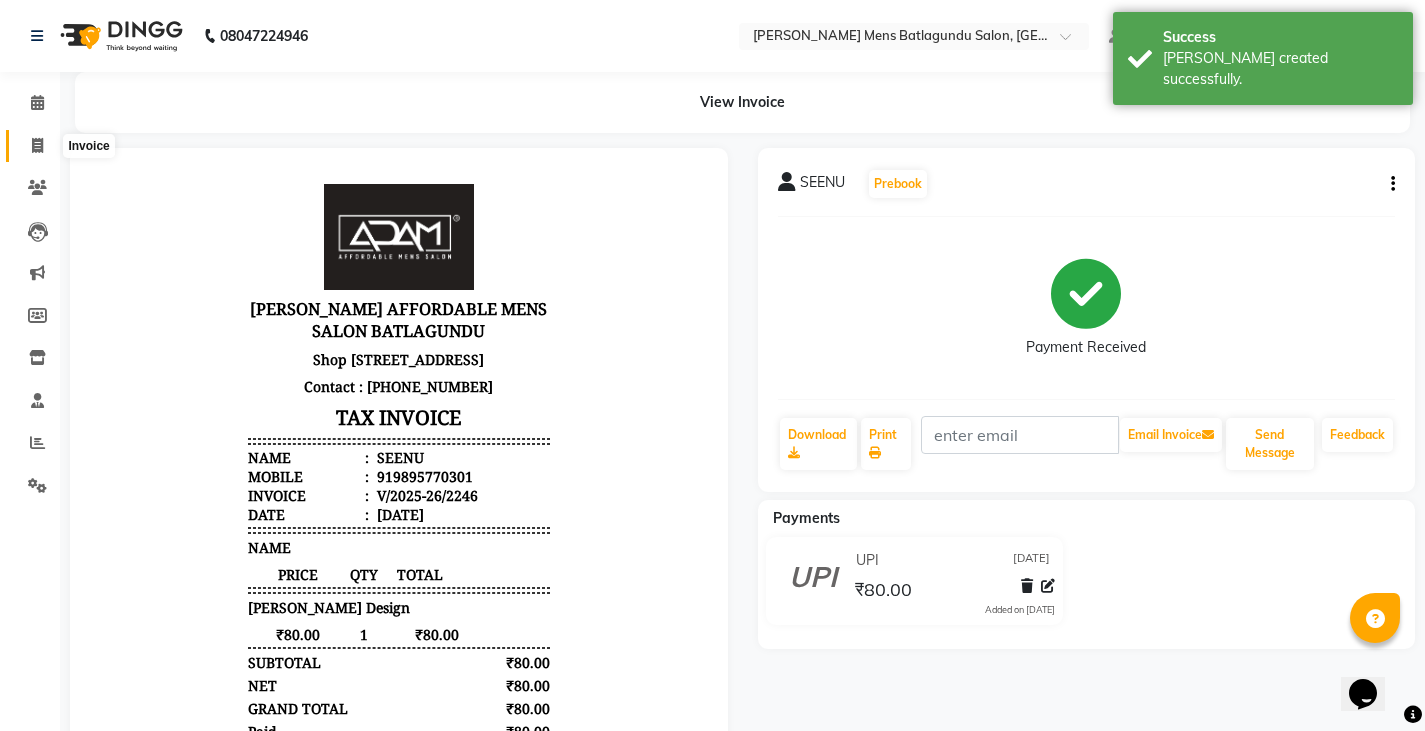 click 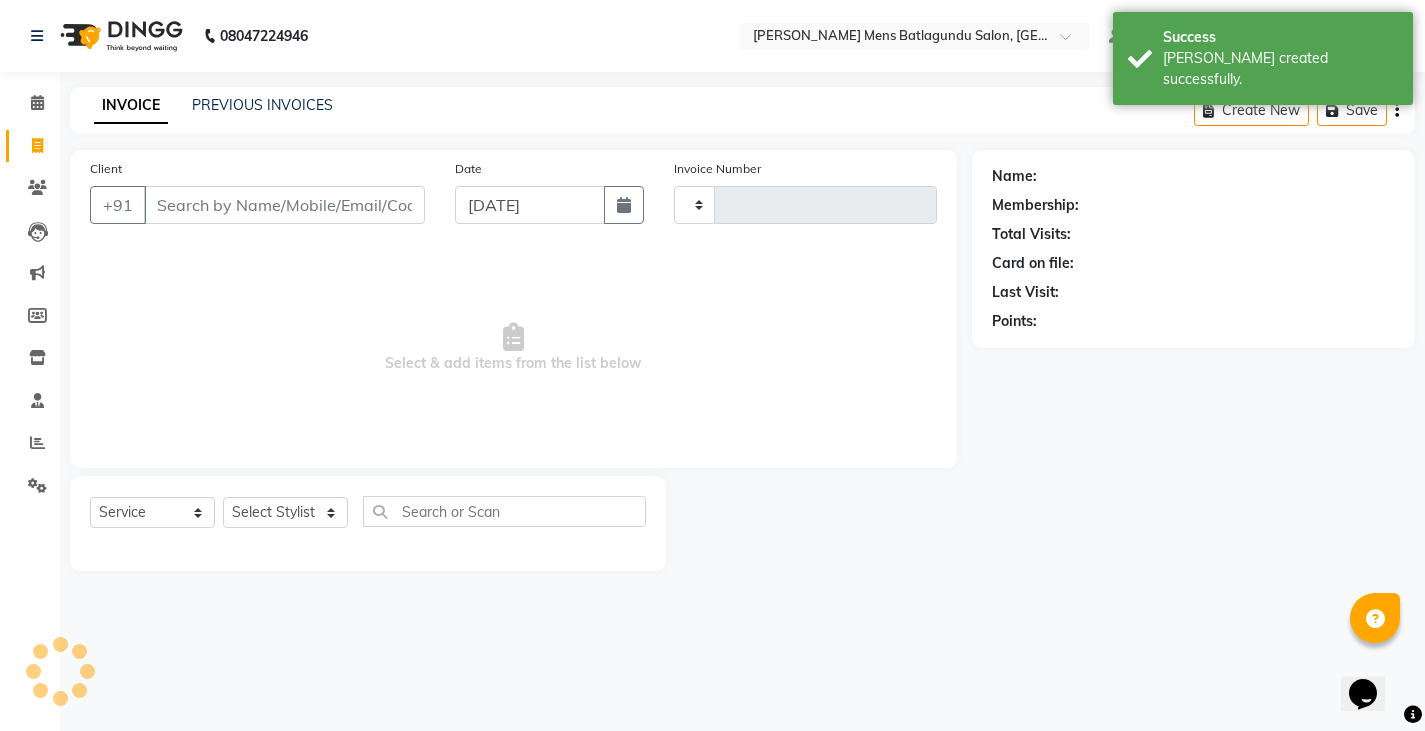 type on "2247" 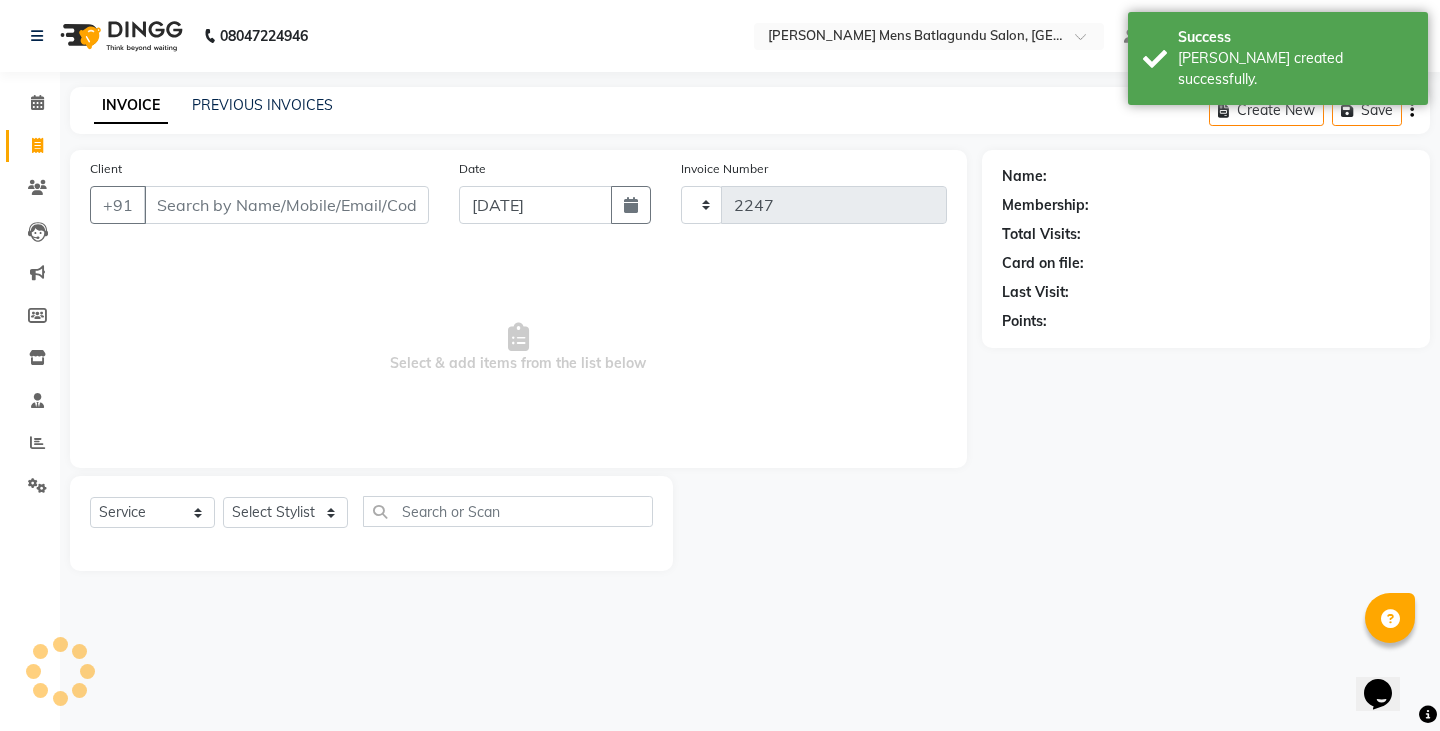 select on "8213" 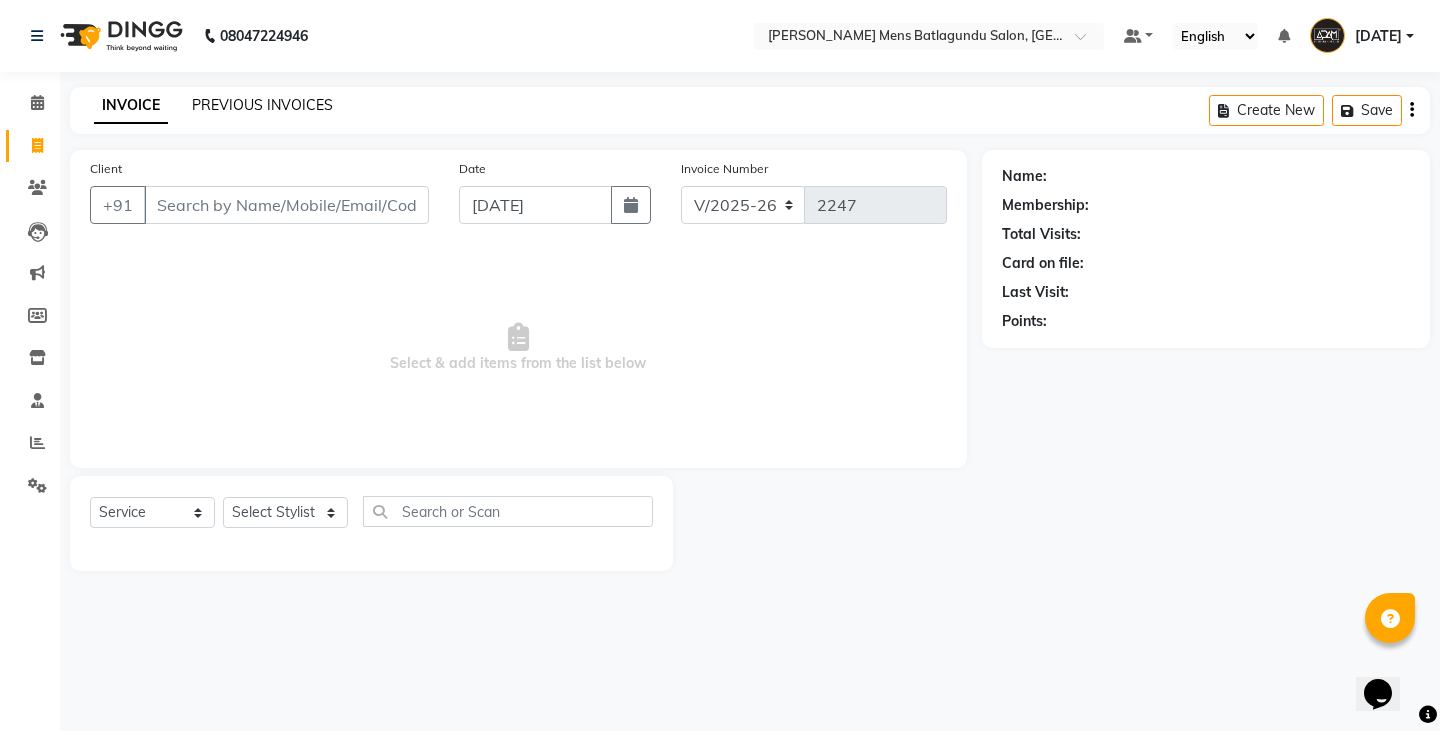 click on "PREVIOUS INVOICES" 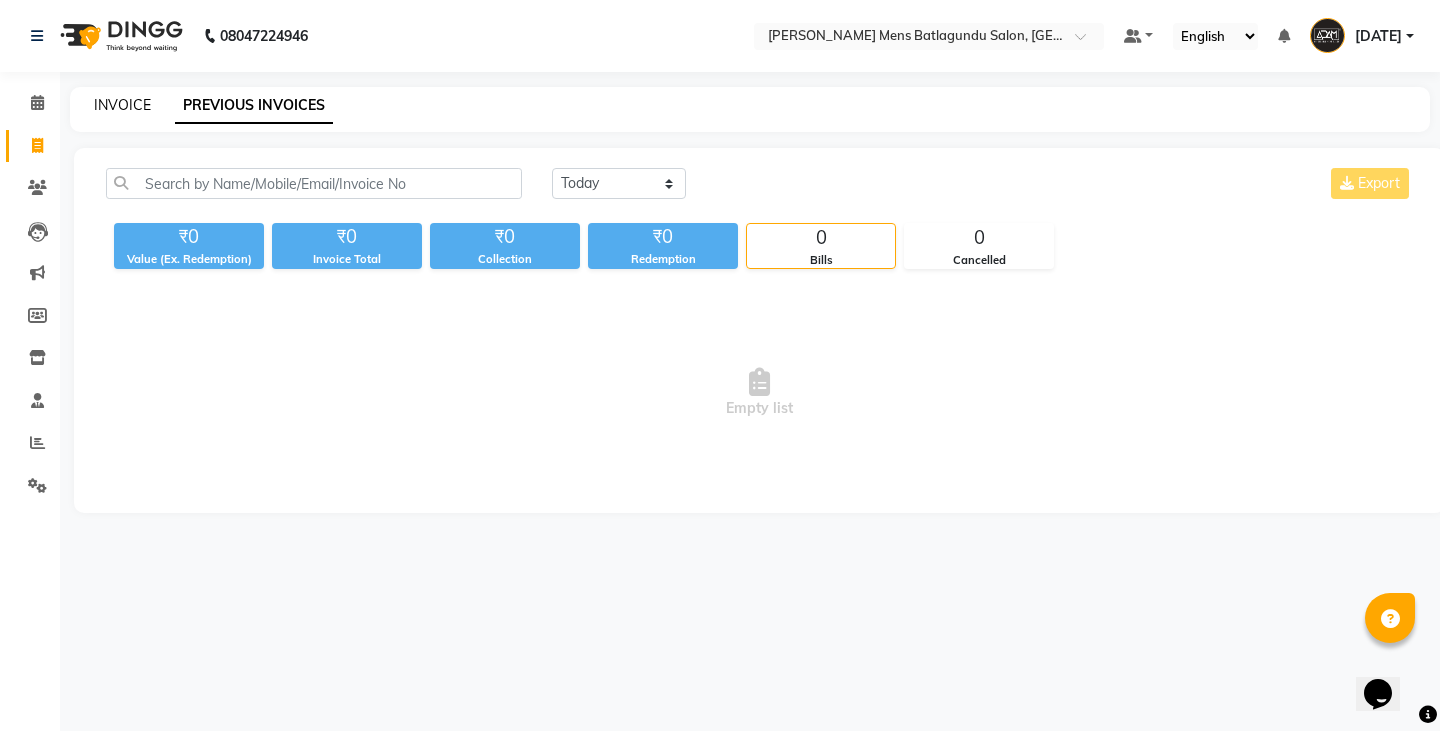 click on "INVOICE" 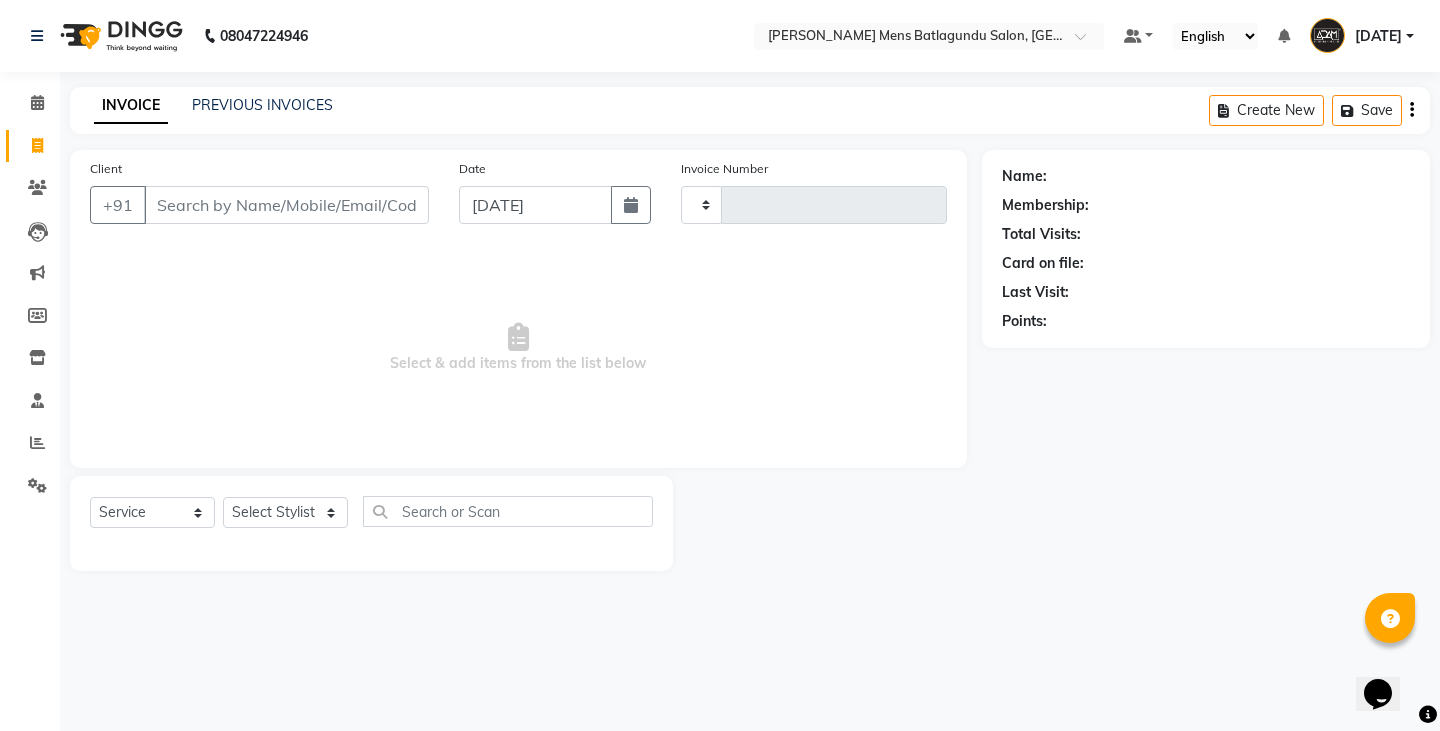 type on "2247" 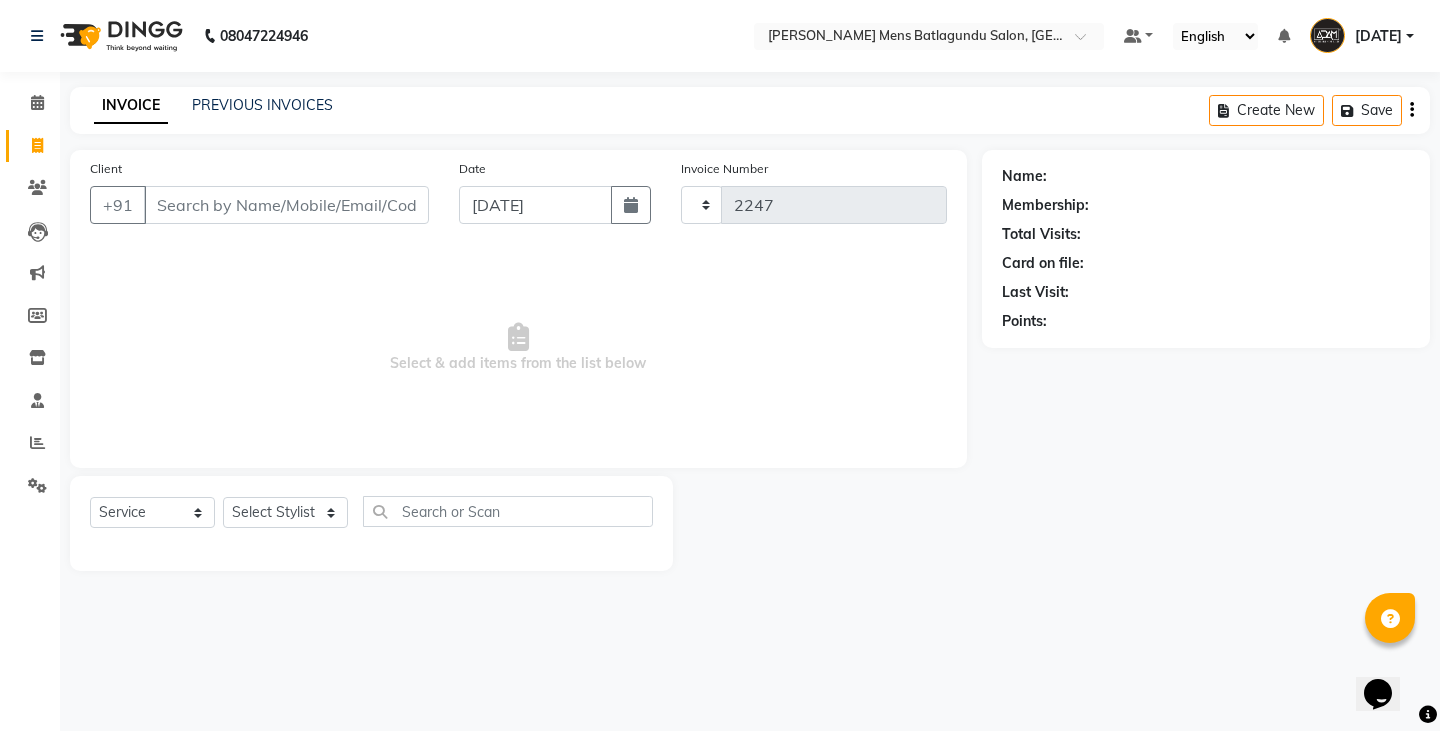 select on "8213" 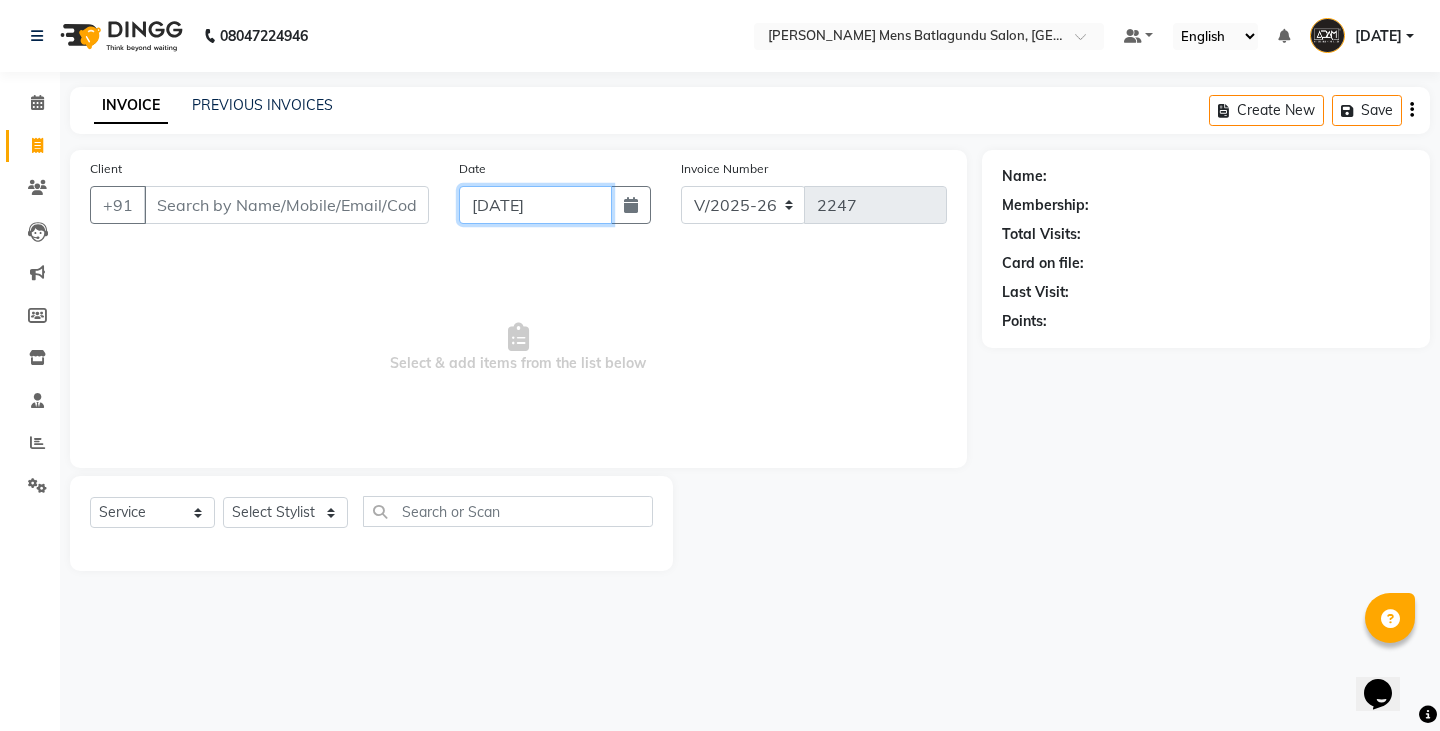 click on "[DATE]" 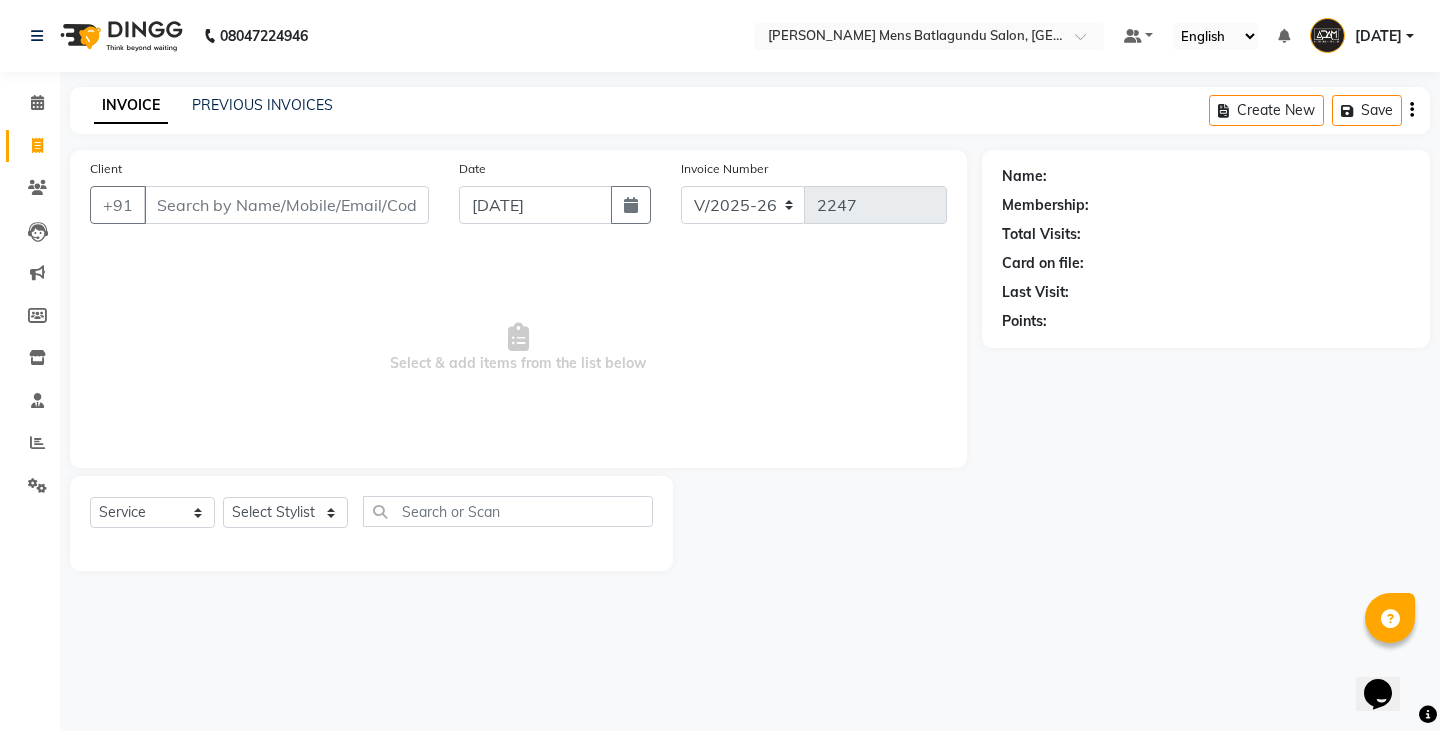 select on "7" 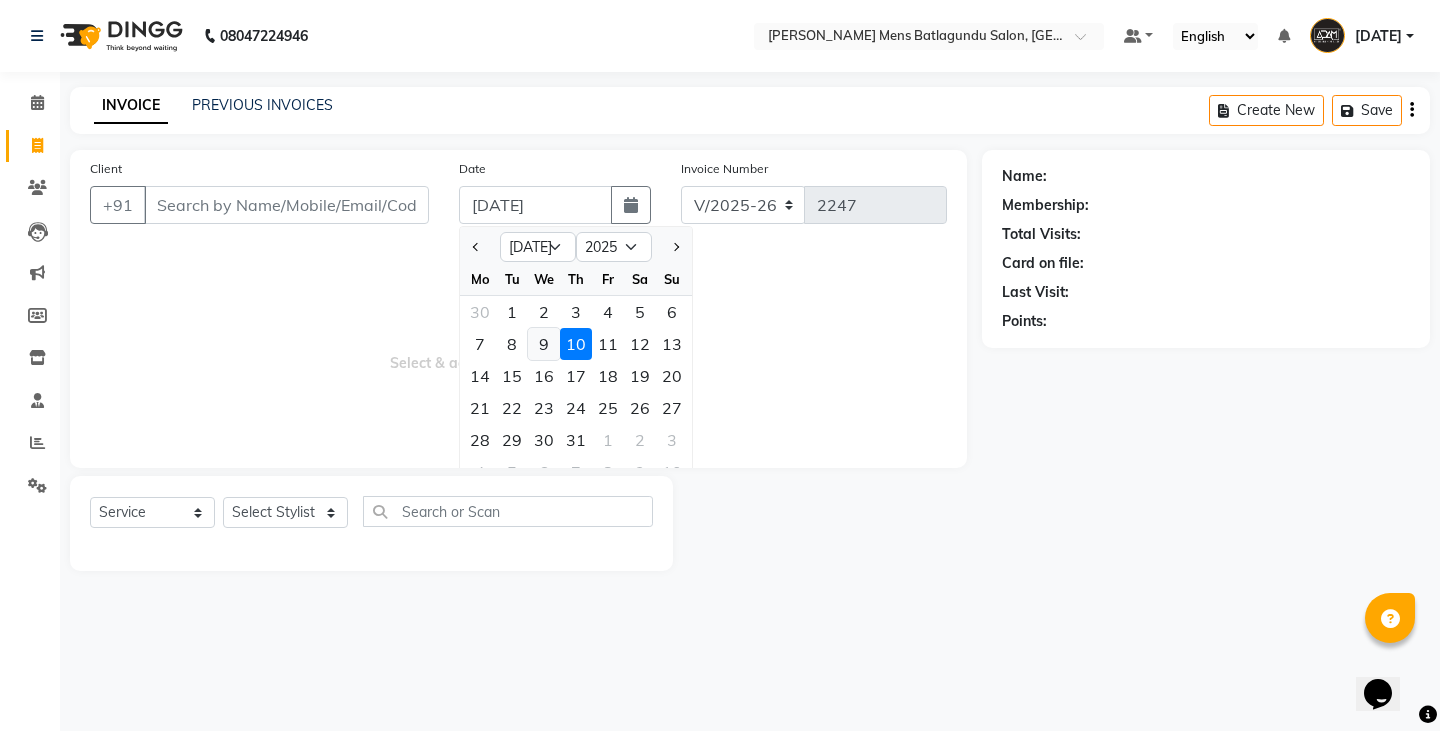 click on "9" 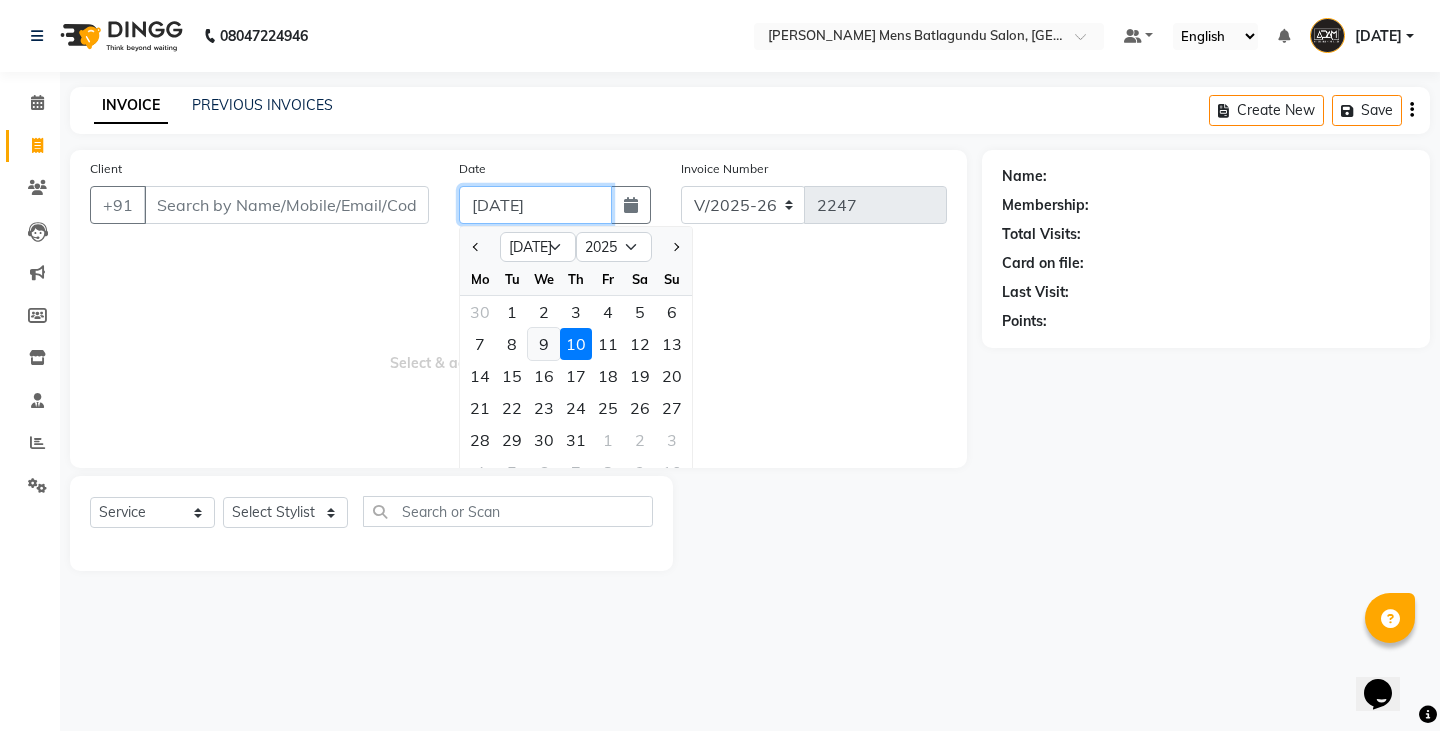 type on "[DATE]" 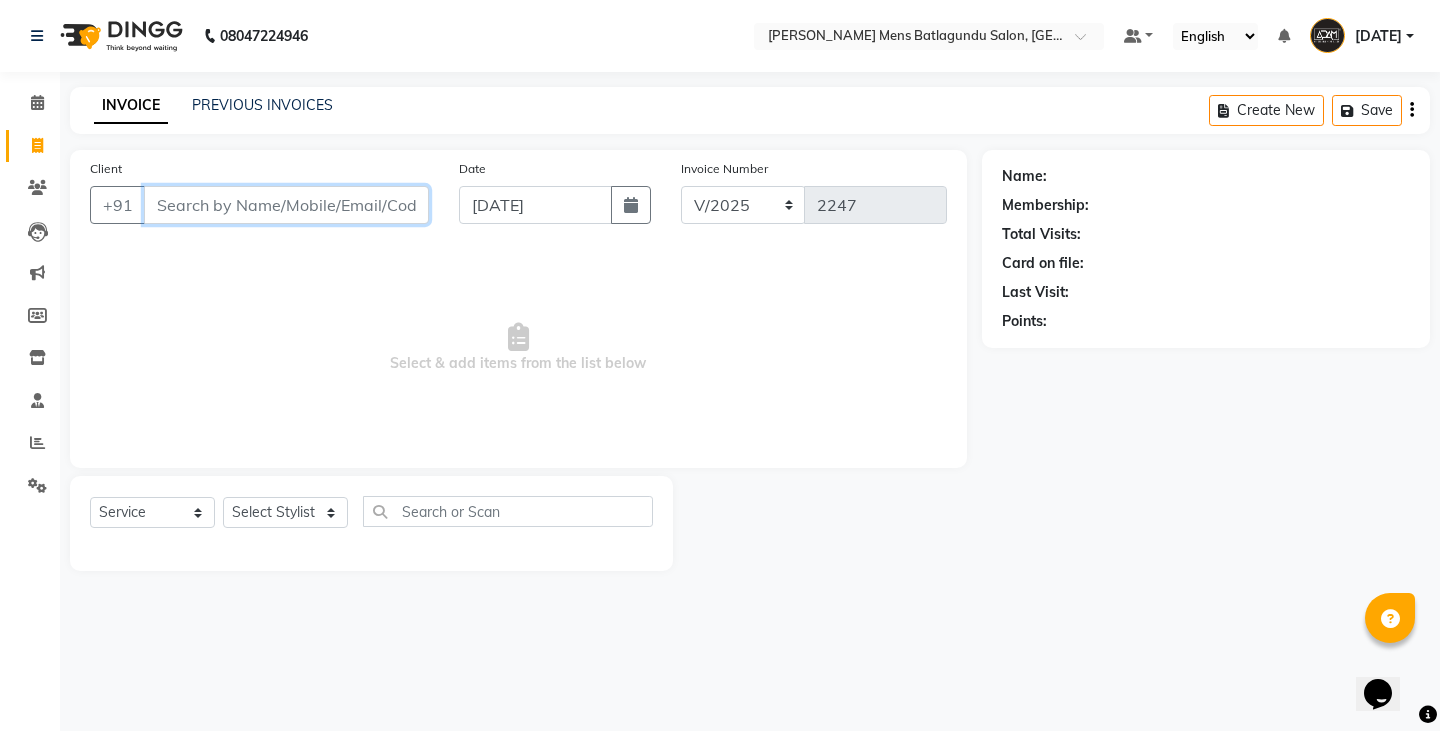 click on "Client" at bounding box center (286, 205) 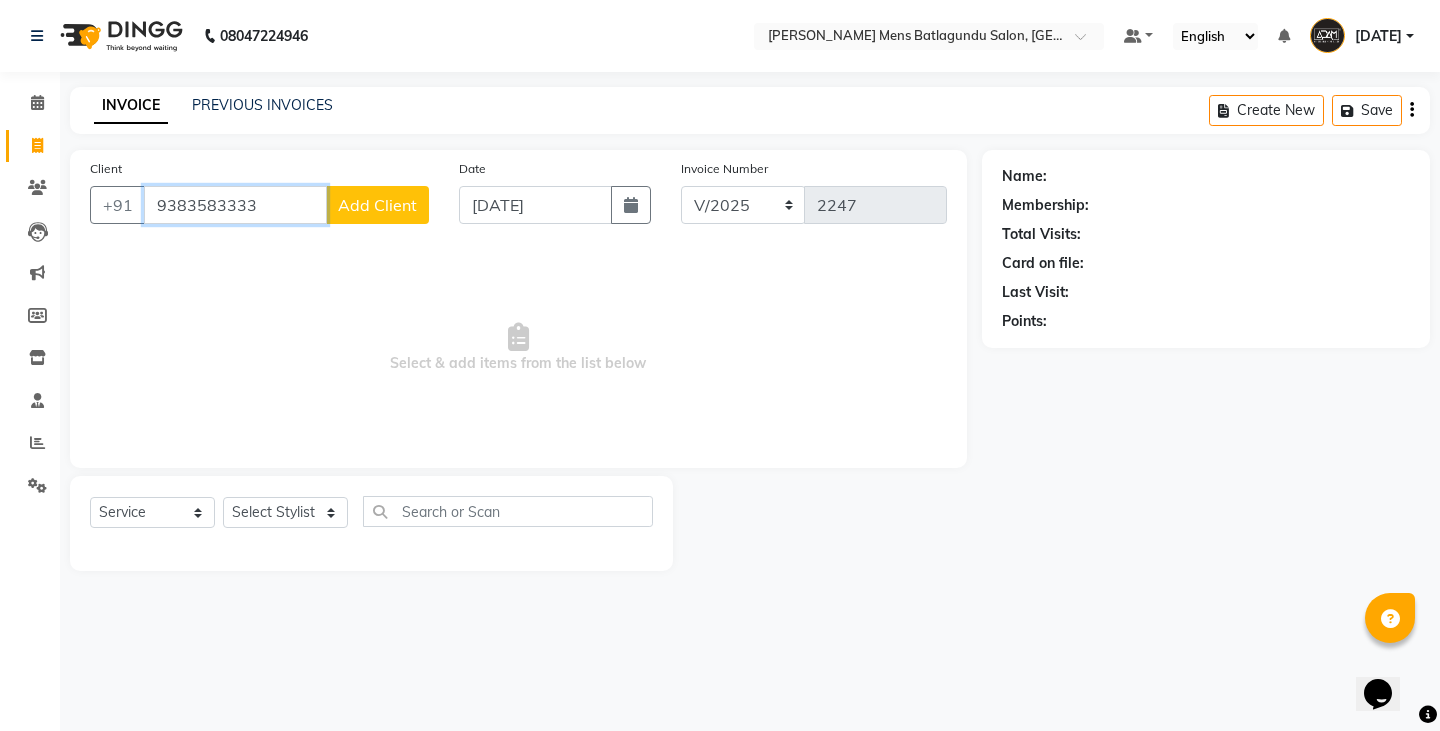 type on "9383583333" 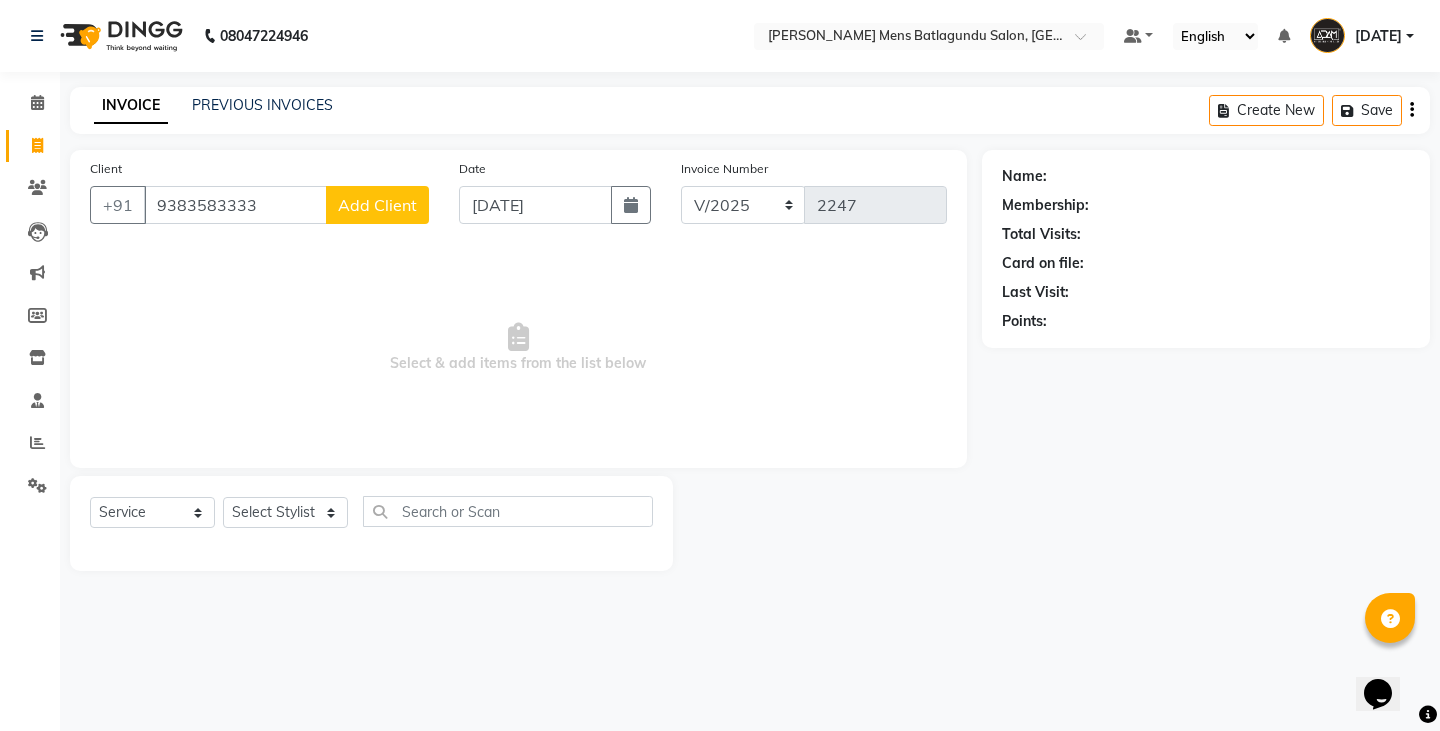 click on "Add Client" 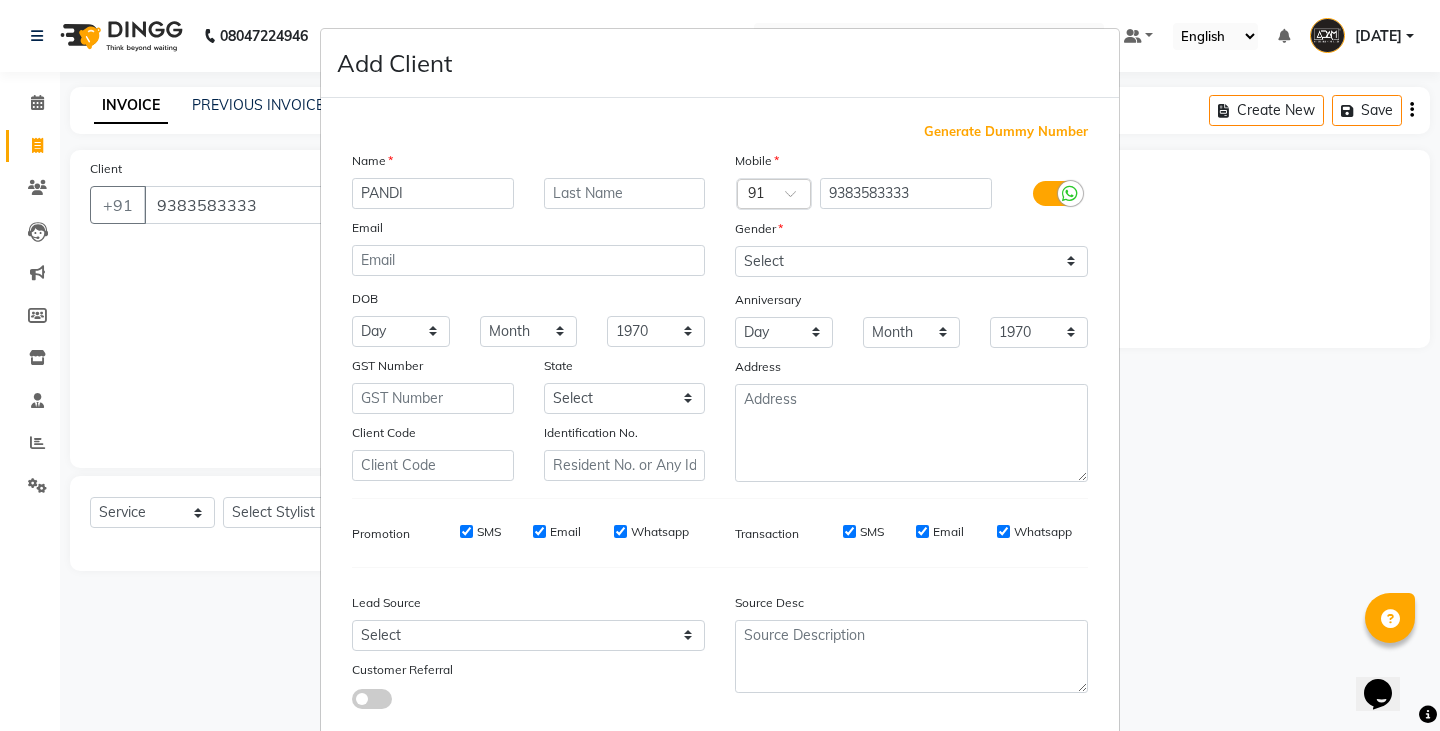 type on "PANDI" 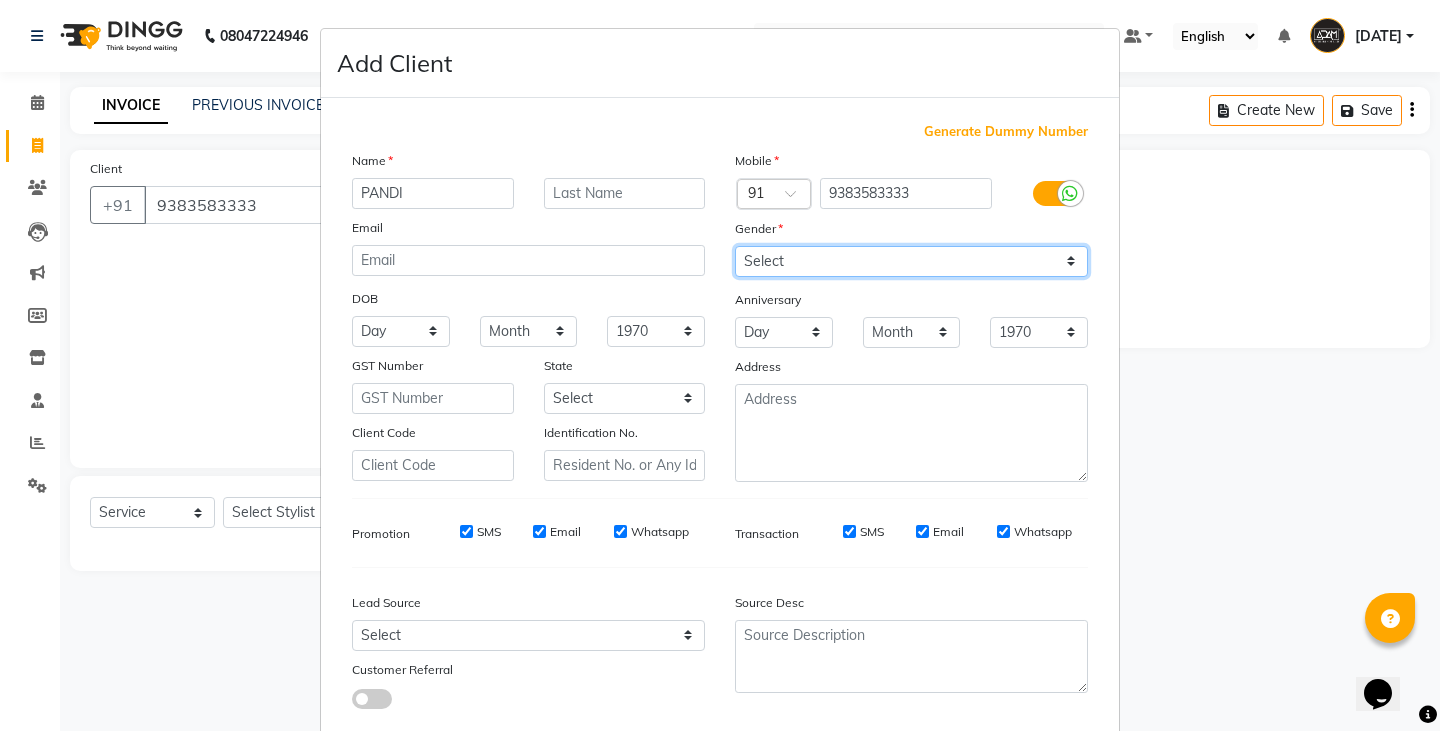 click on "Select [DEMOGRAPHIC_DATA] [DEMOGRAPHIC_DATA] Other Prefer Not To Say" at bounding box center (911, 261) 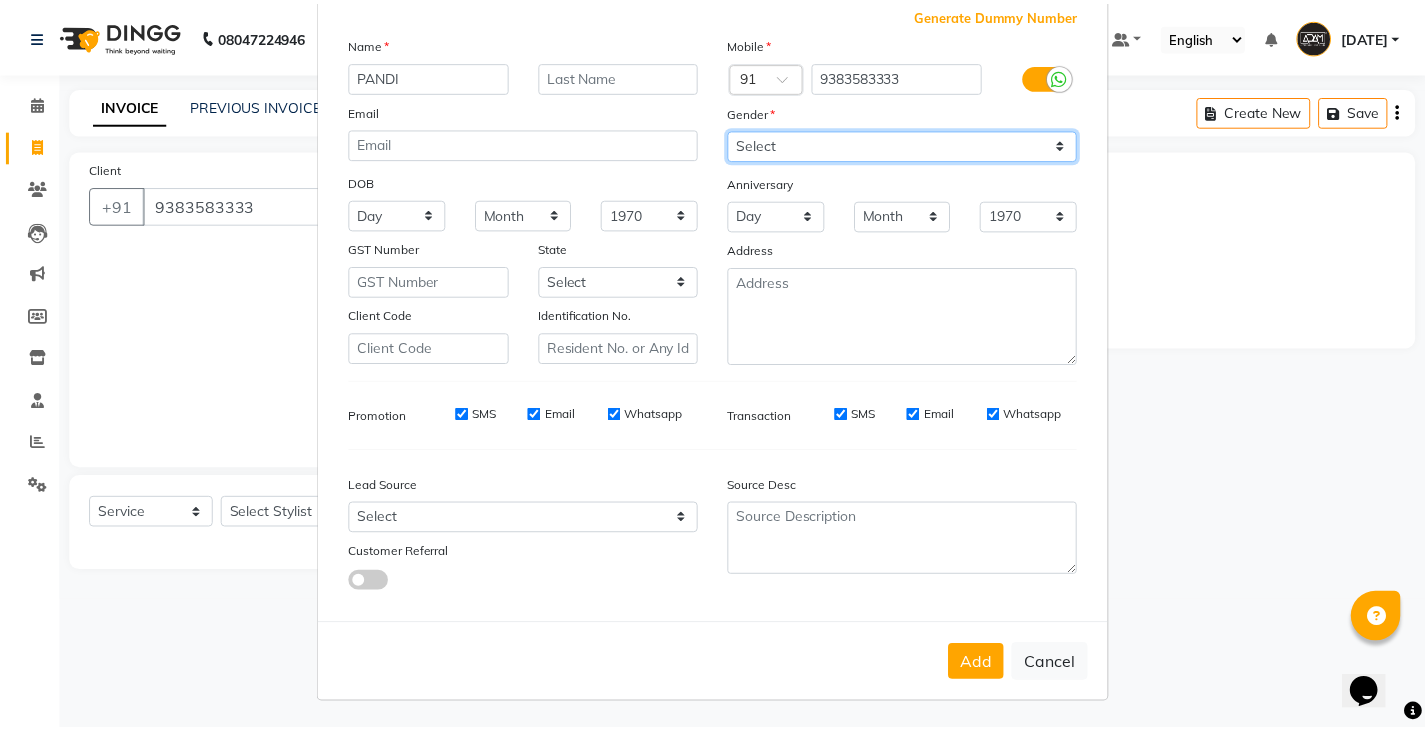 scroll, scrollTop: 118, scrollLeft: 0, axis: vertical 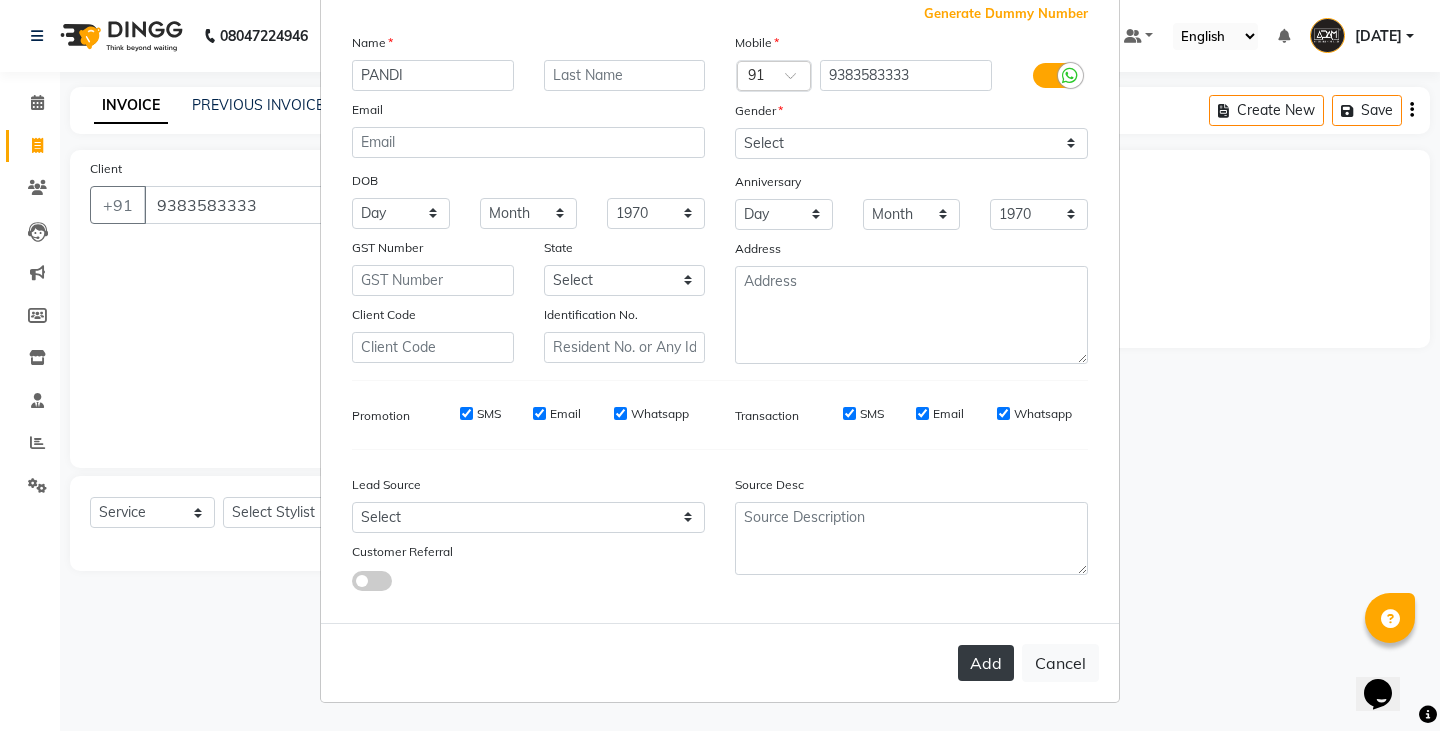 click on "Add" at bounding box center [986, 663] 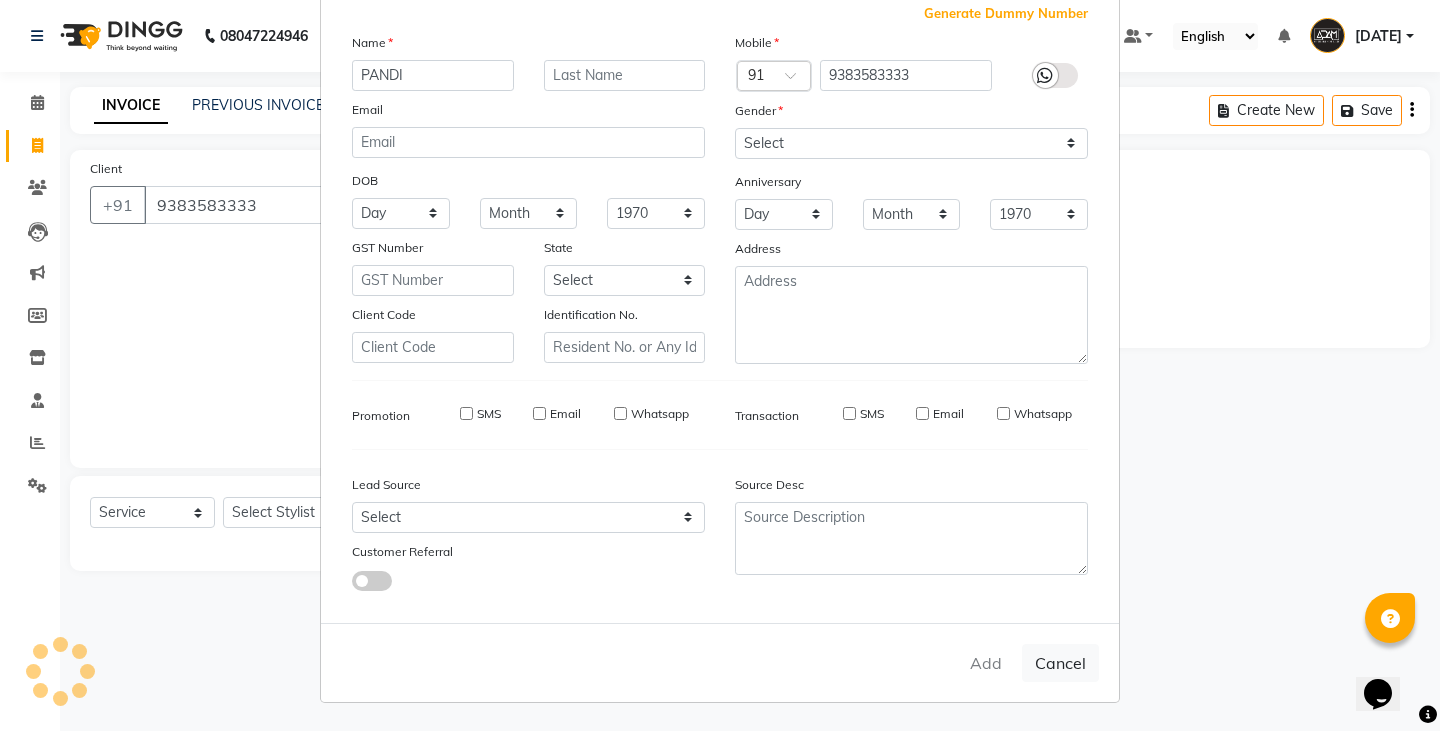 type 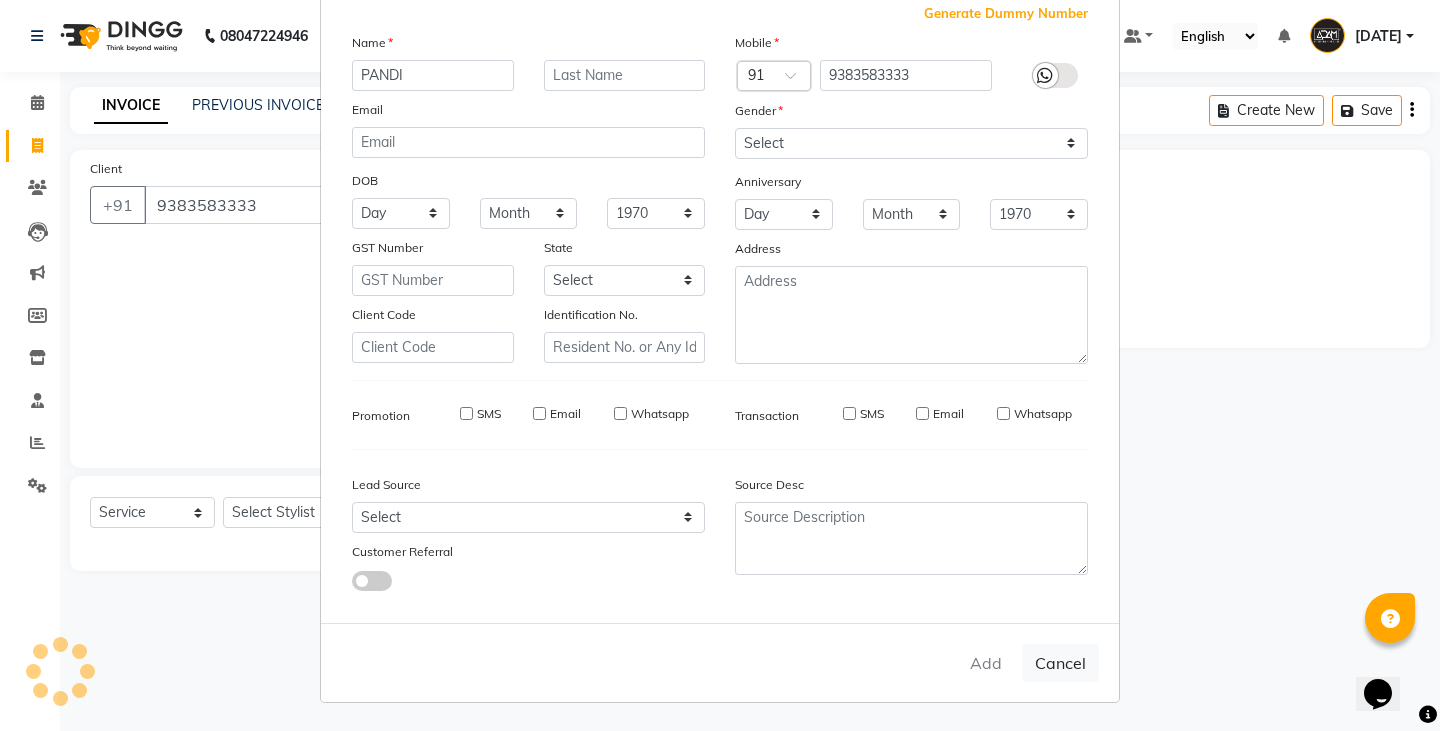 select 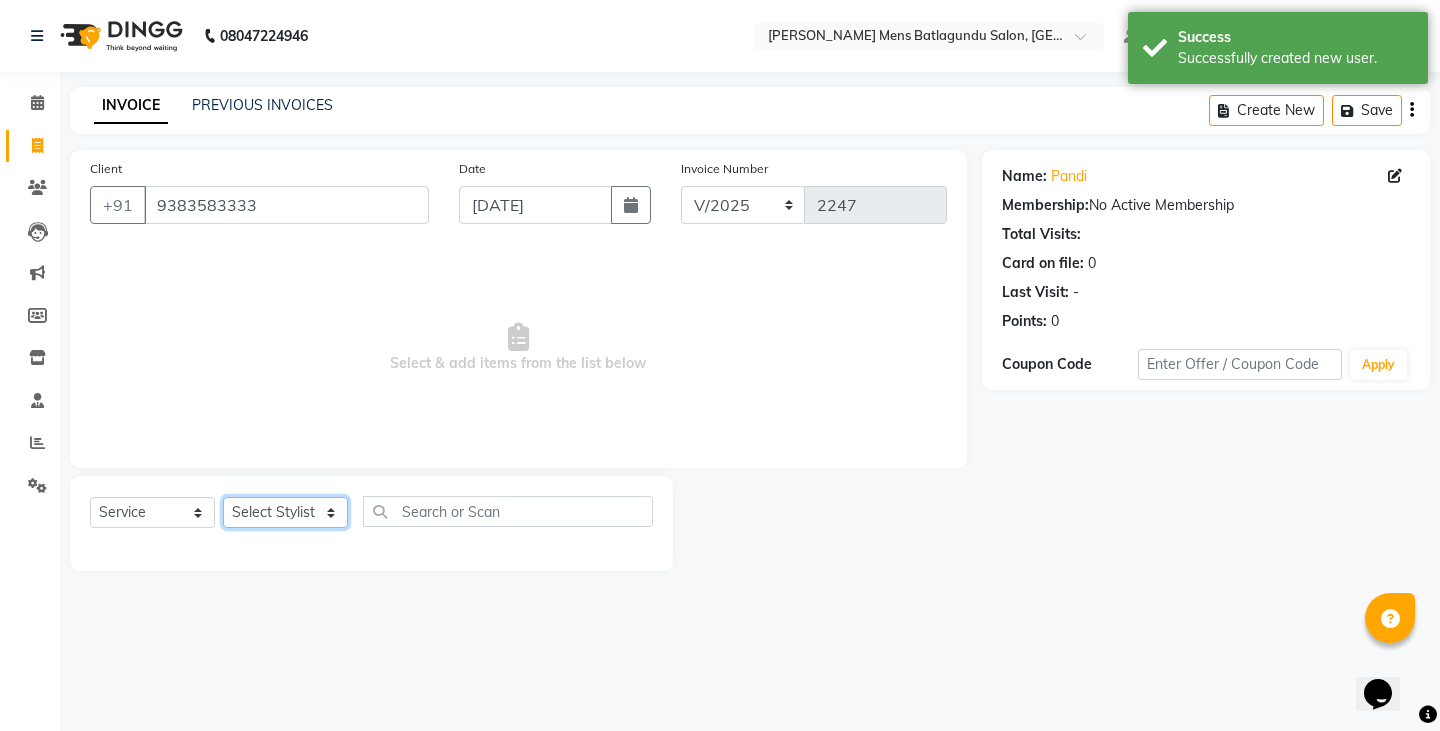 click on "Select Stylist Admin [PERSON_NAME]  [PERSON_NAME] [PERSON_NAME][DATE] [PERSON_NAME] [PERSON_NAME]" 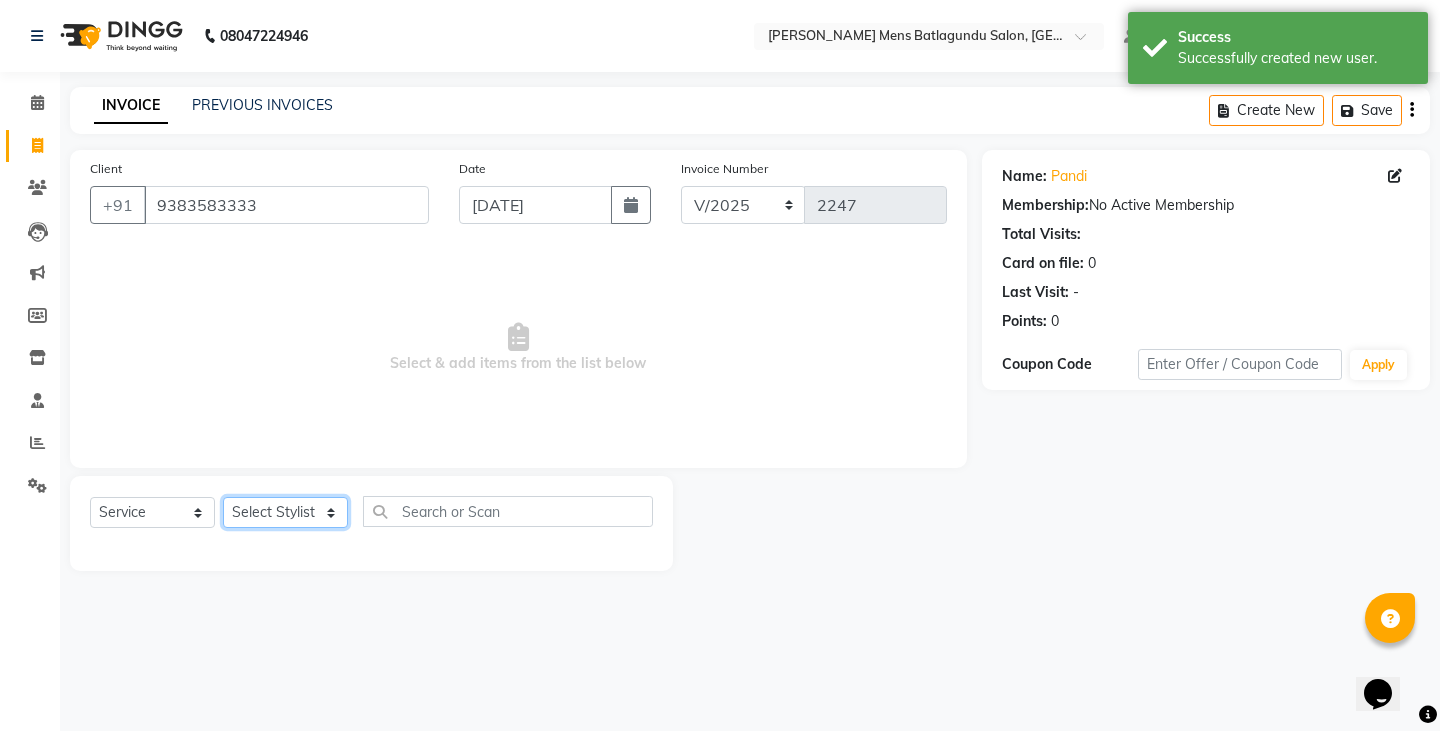 select on "78652" 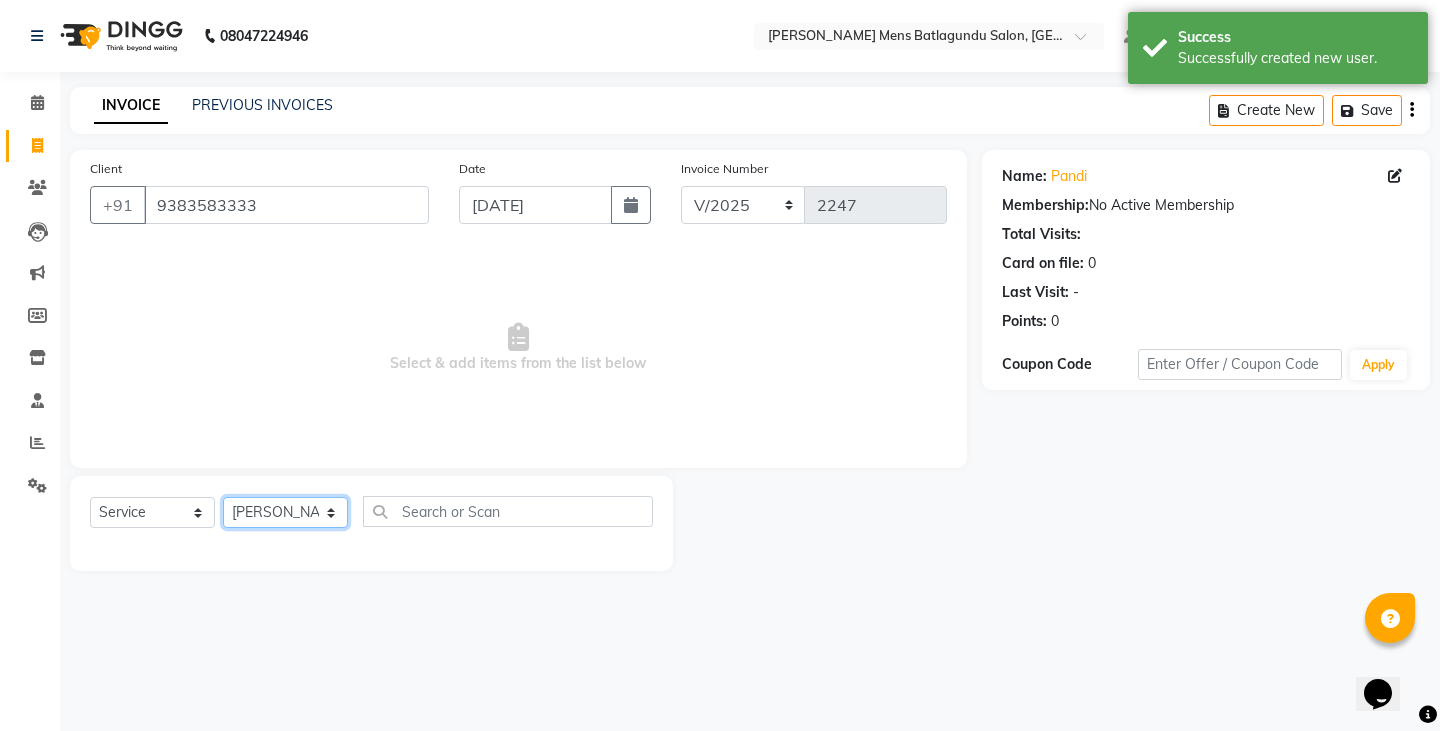 click on "Select Stylist Admin [PERSON_NAME]  [PERSON_NAME] [PERSON_NAME][DATE] [PERSON_NAME] [PERSON_NAME]" 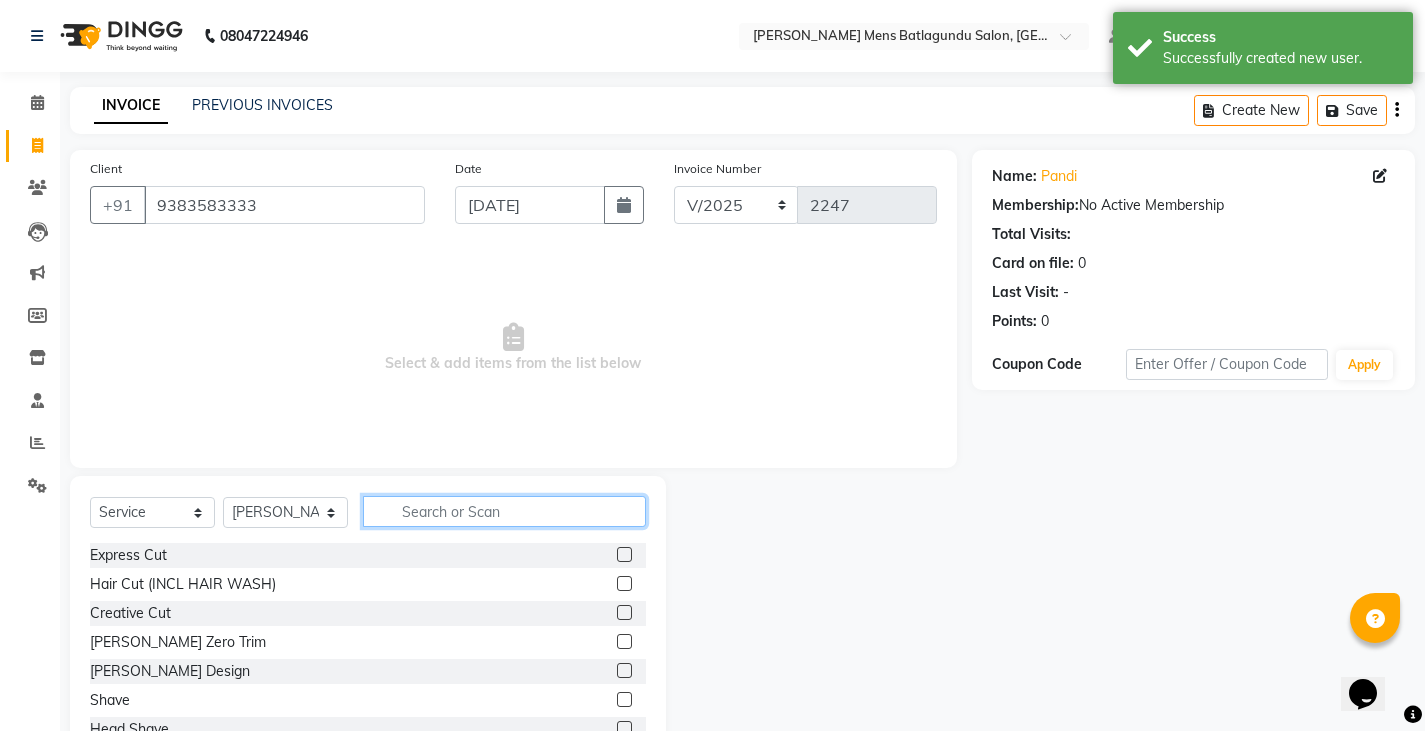 click 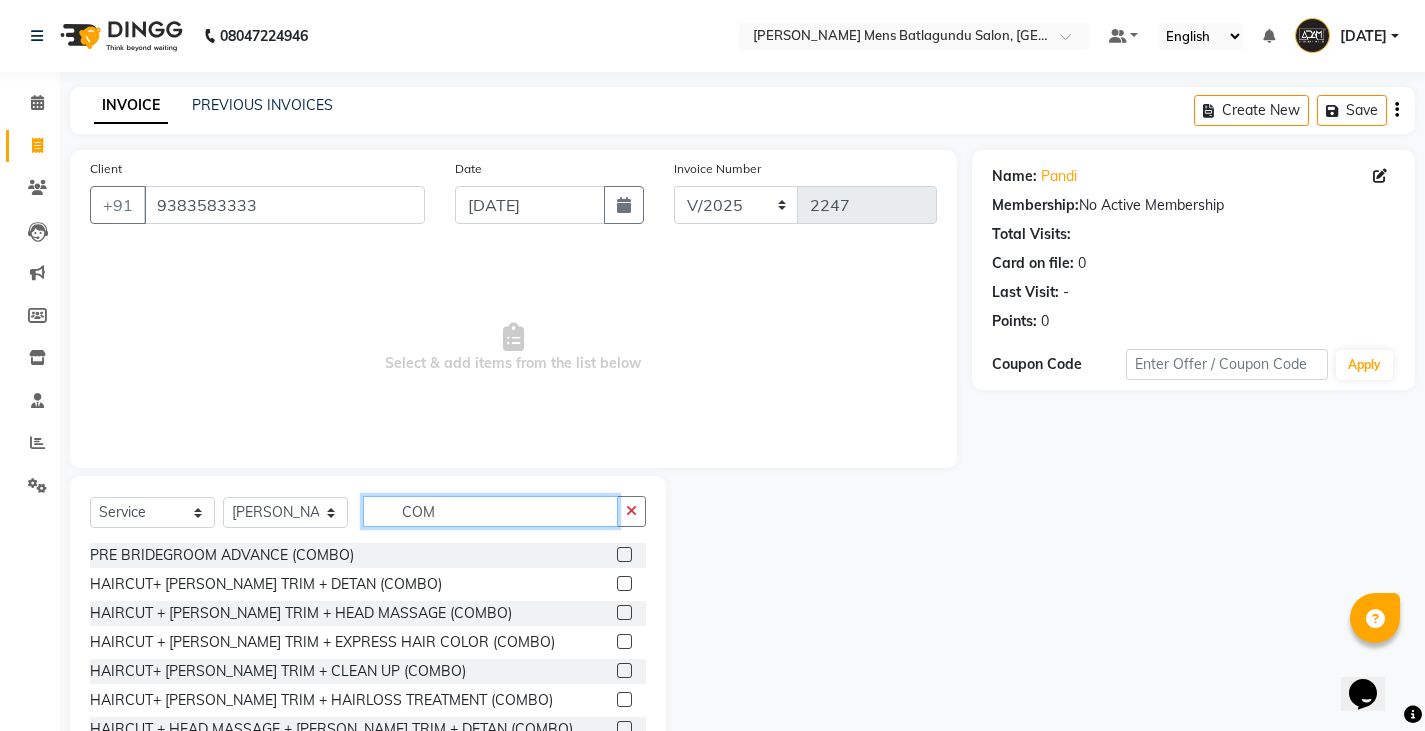 type on "COM" 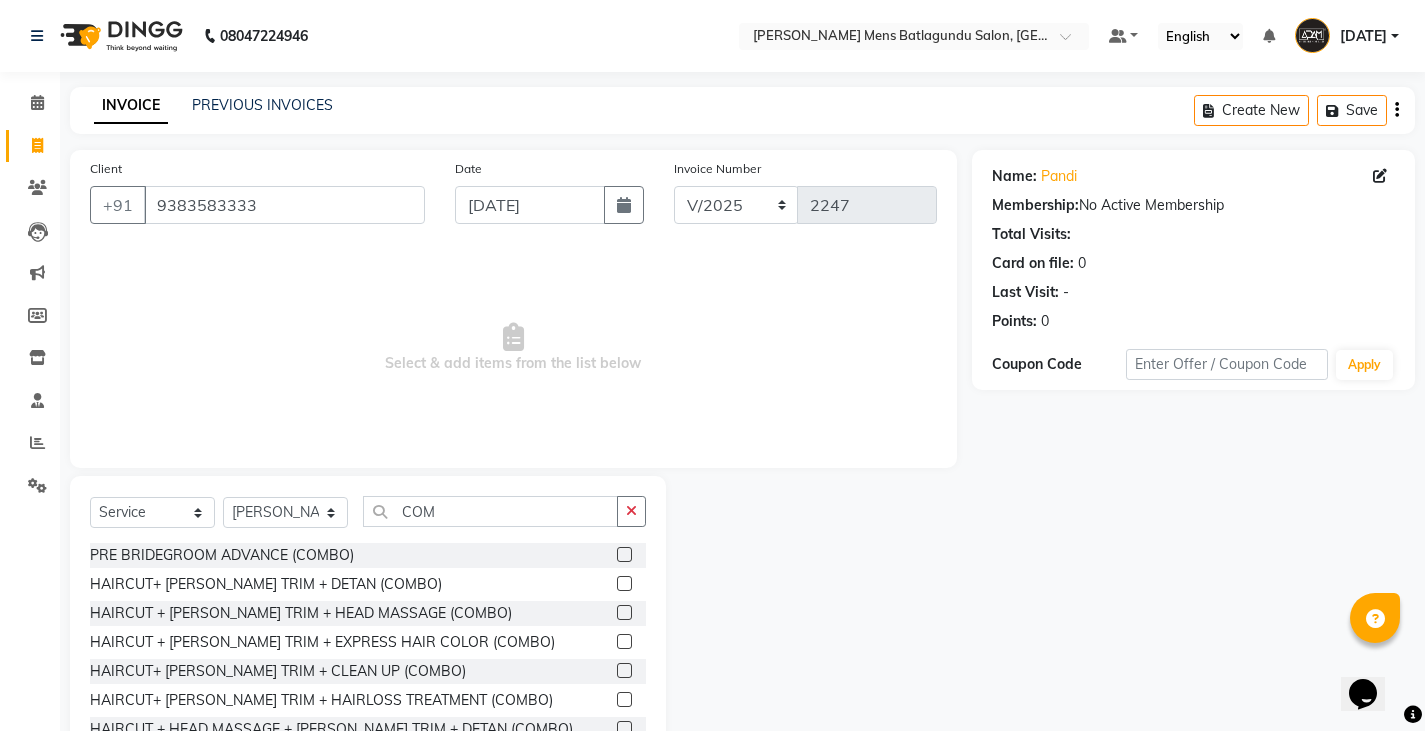 click 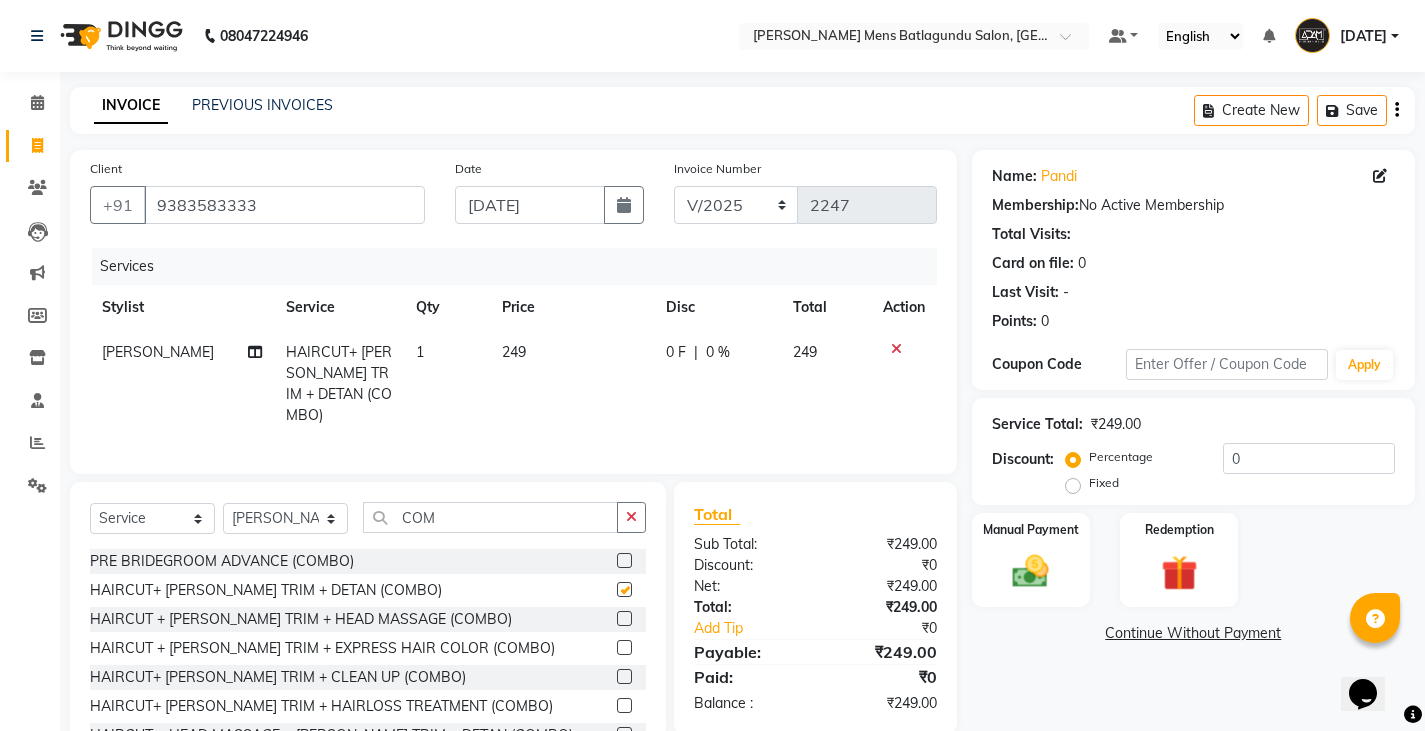 checkbox on "false" 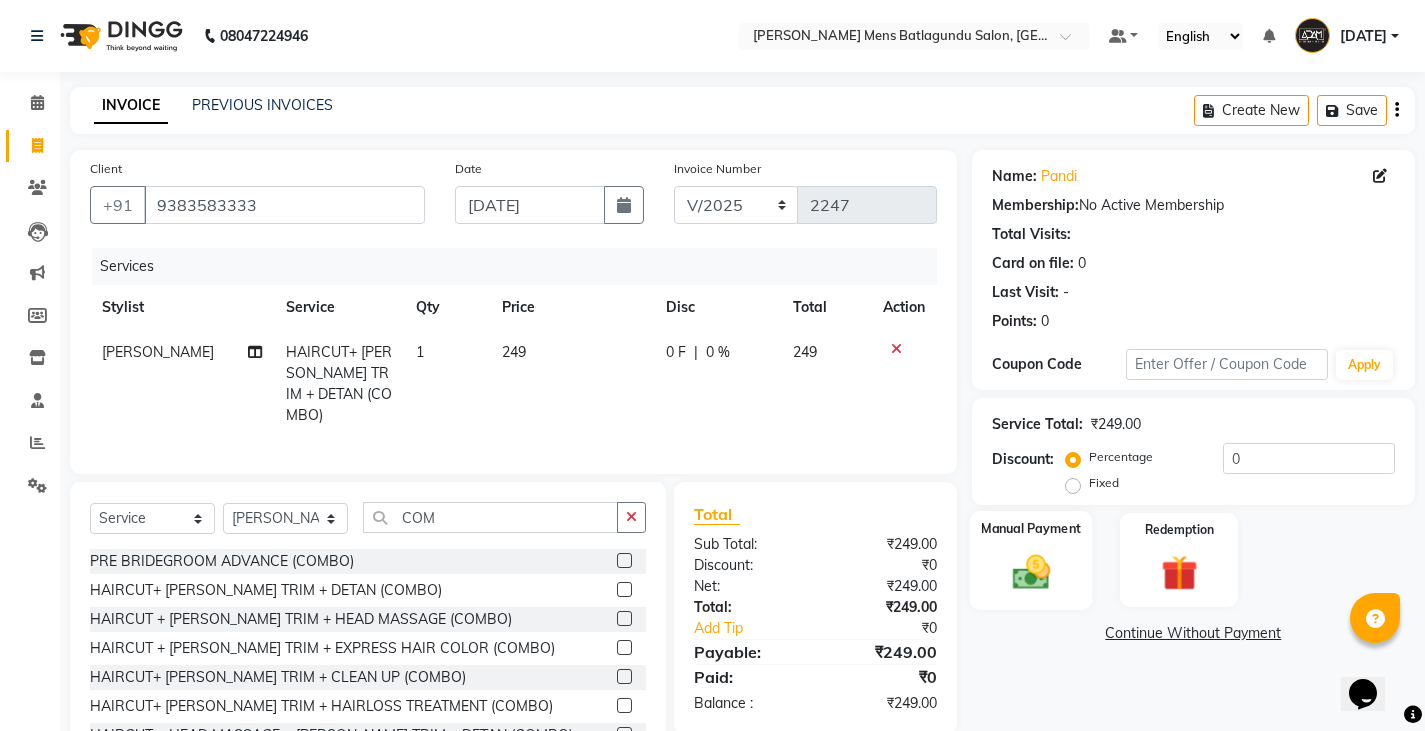 click 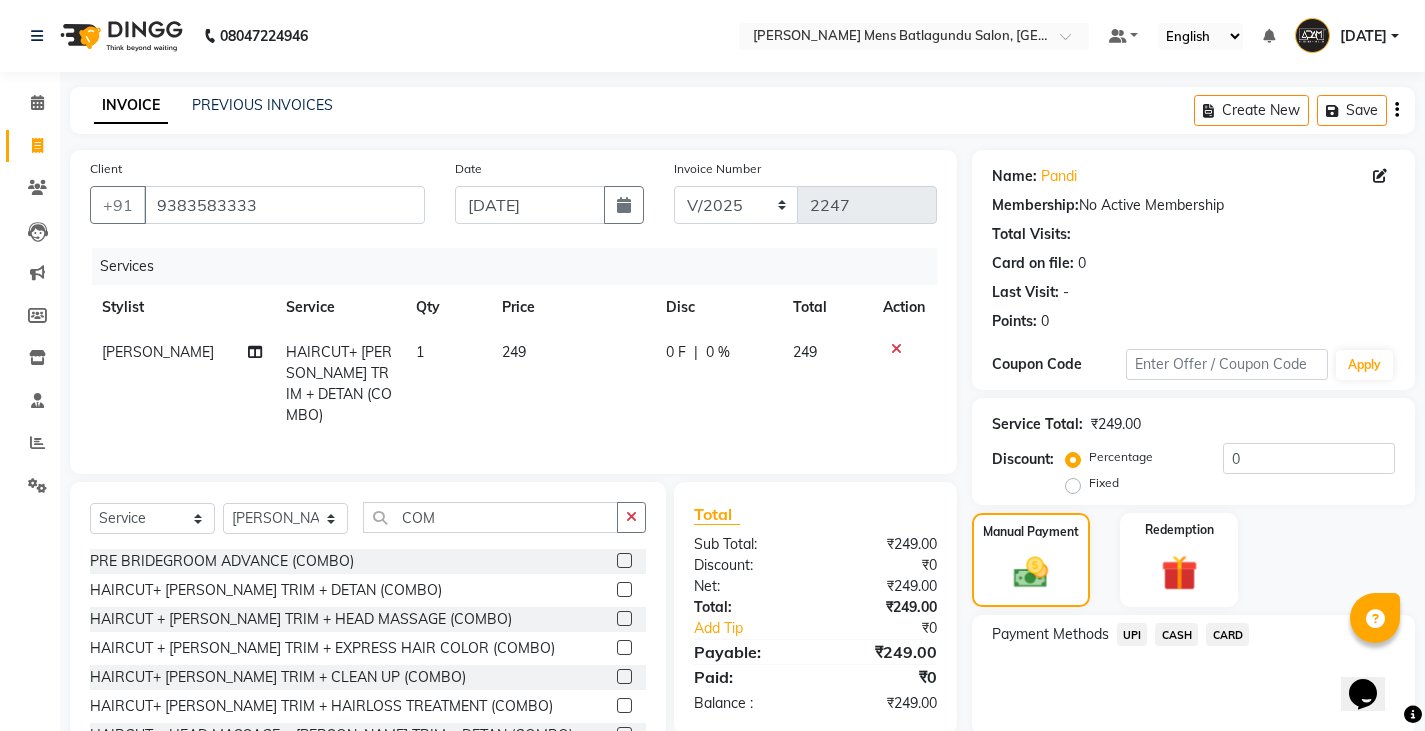click on "UPI" 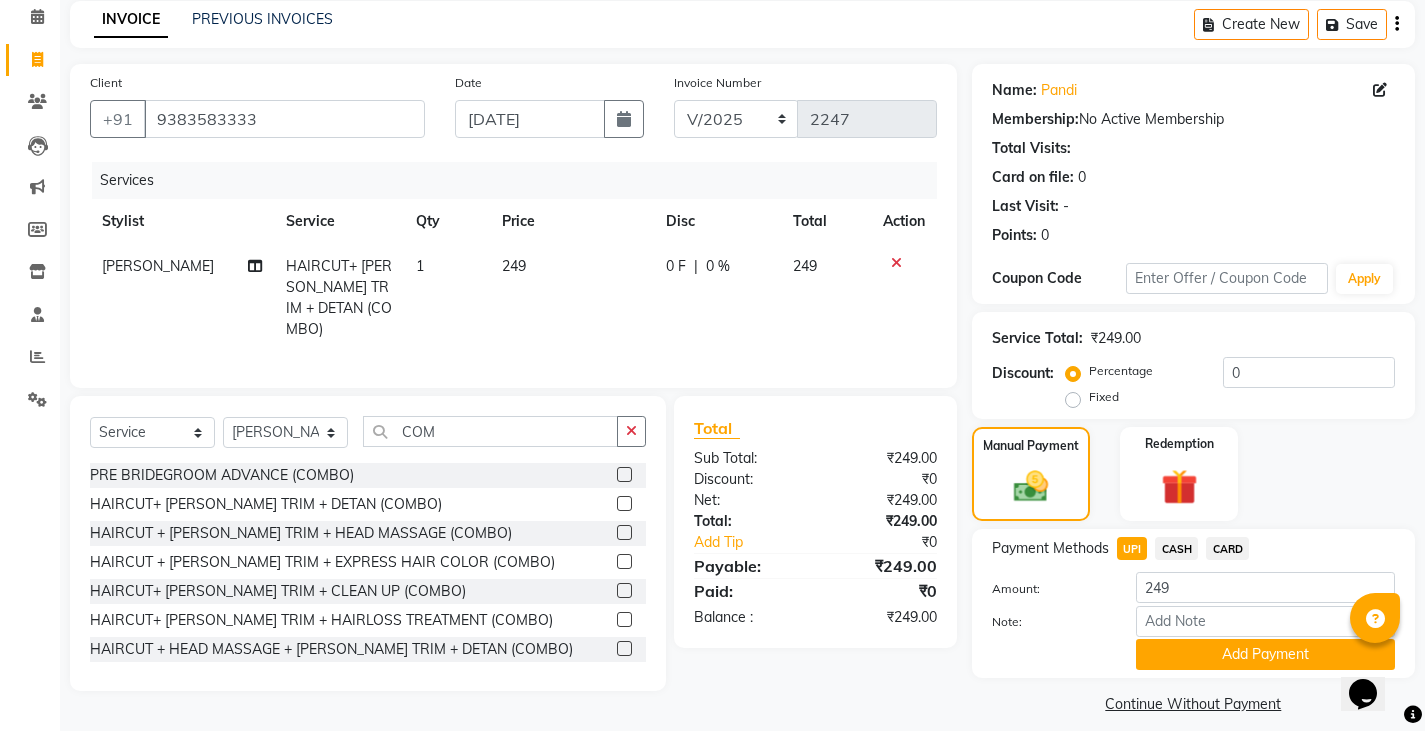 scroll, scrollTop: 104, scrollLeft: 0, axis: vertical 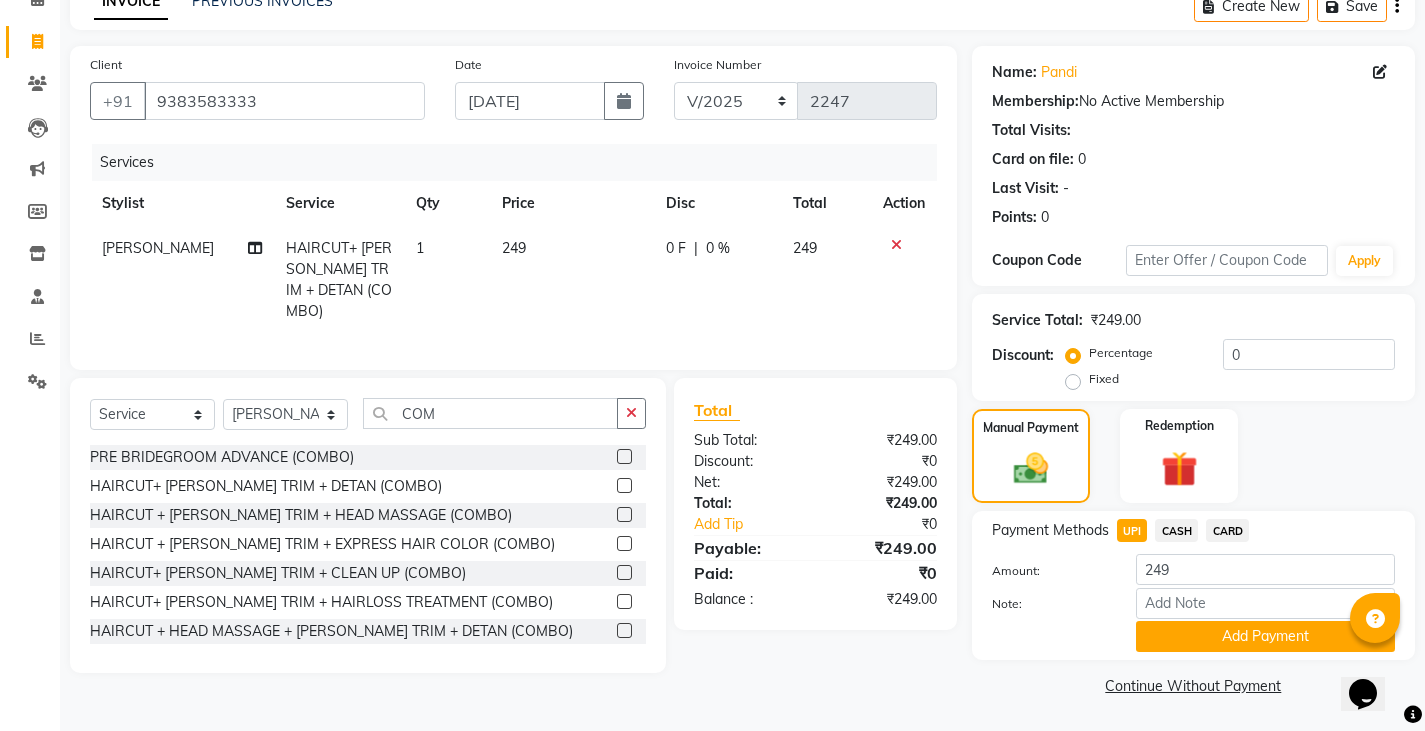 click on "Add Payment" 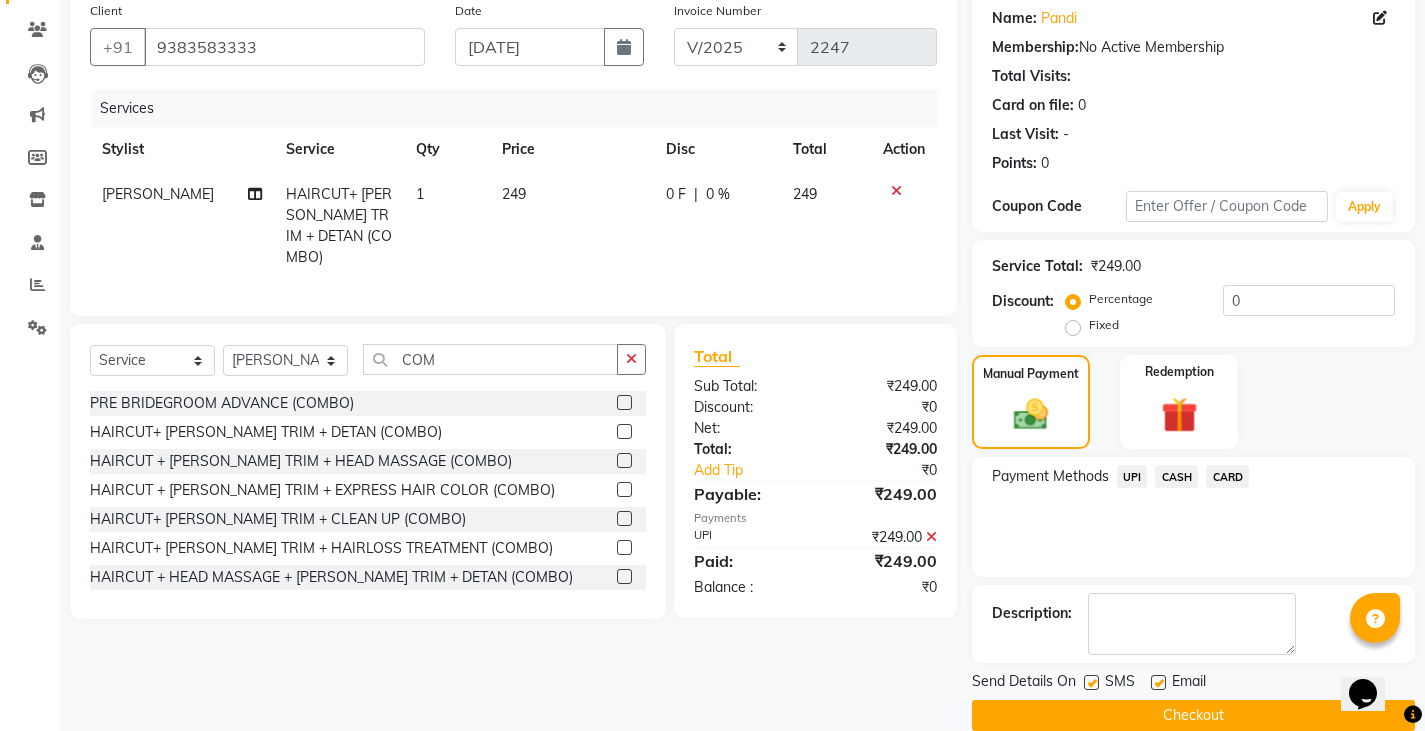 scroll, scrollTop: 188, scrollLeft: 0, axis: vertical 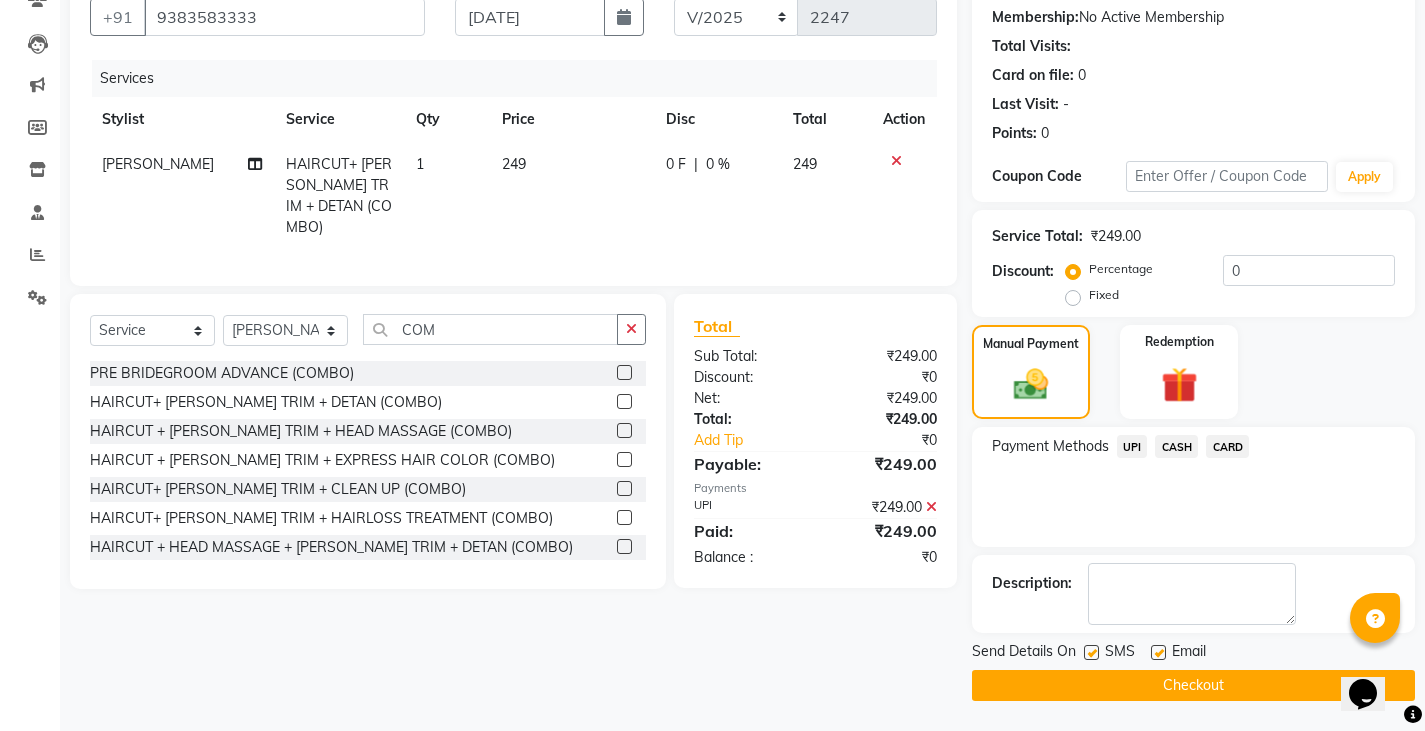 click on "Checkout" 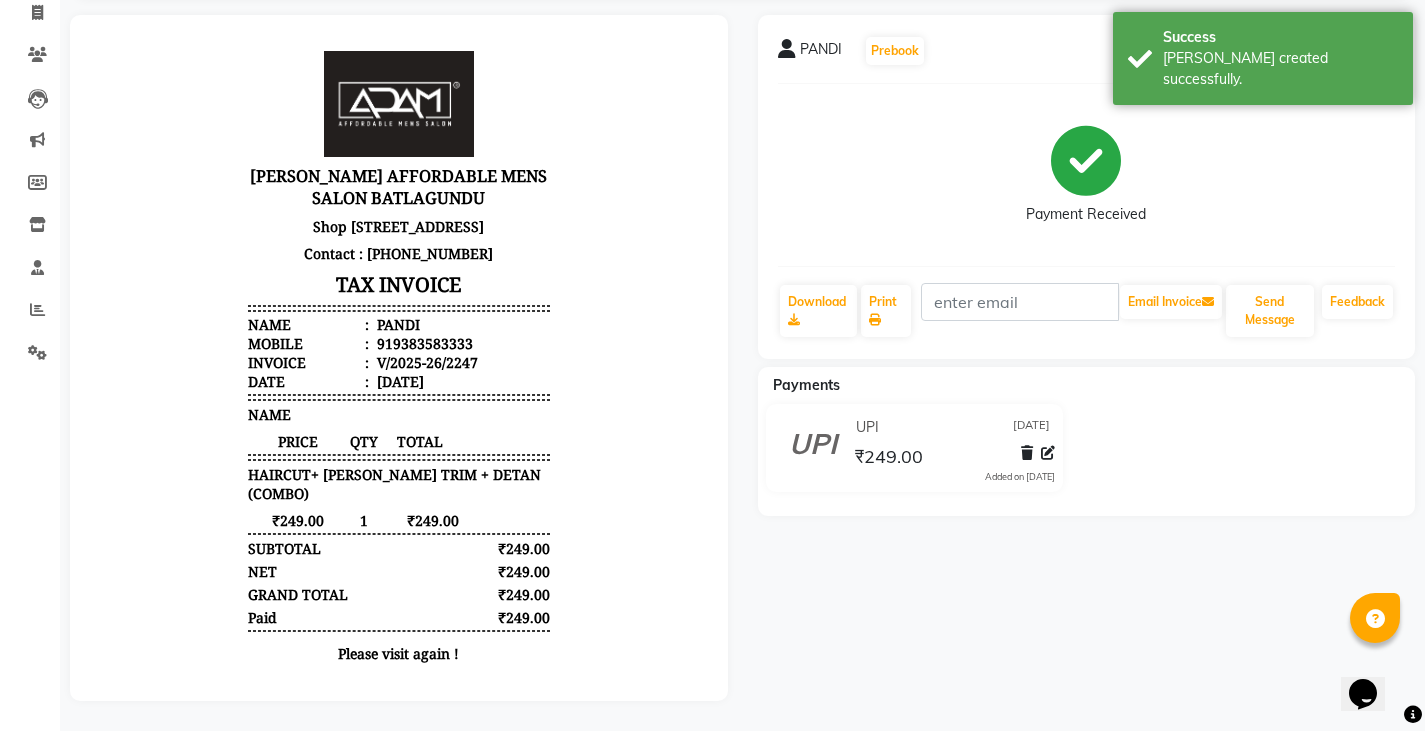 scroll, scrollTop: 0, scrollLeft: 0, axis: both 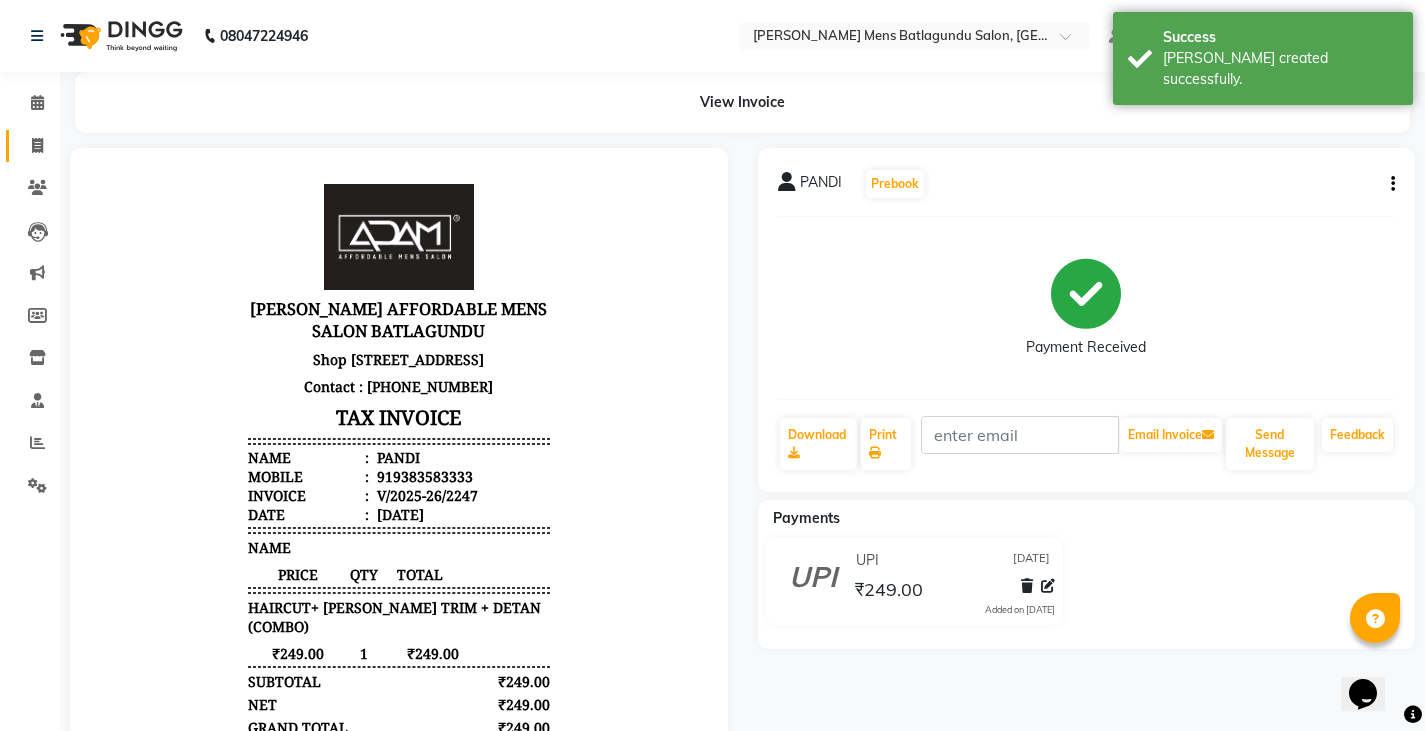 click on "Invoice" 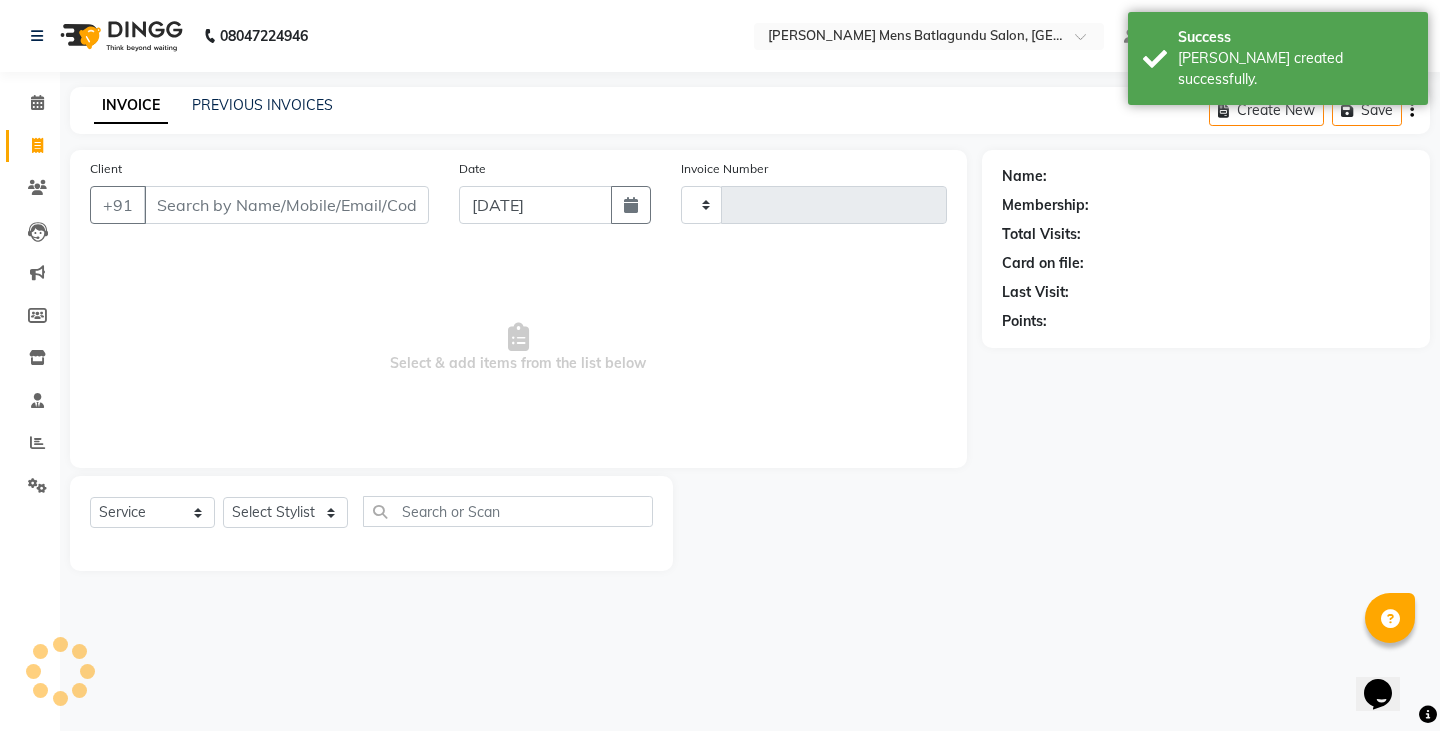 type on "2248" 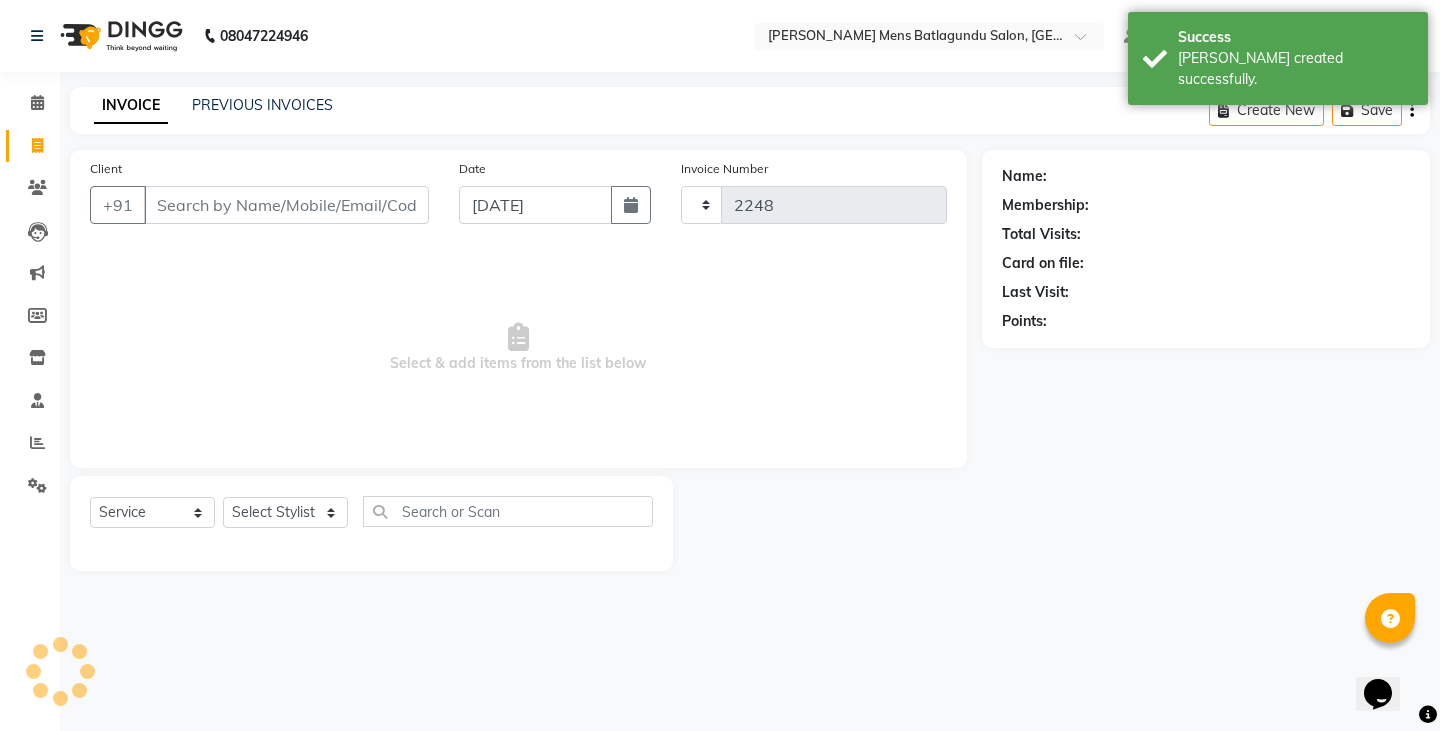 select on "8213" 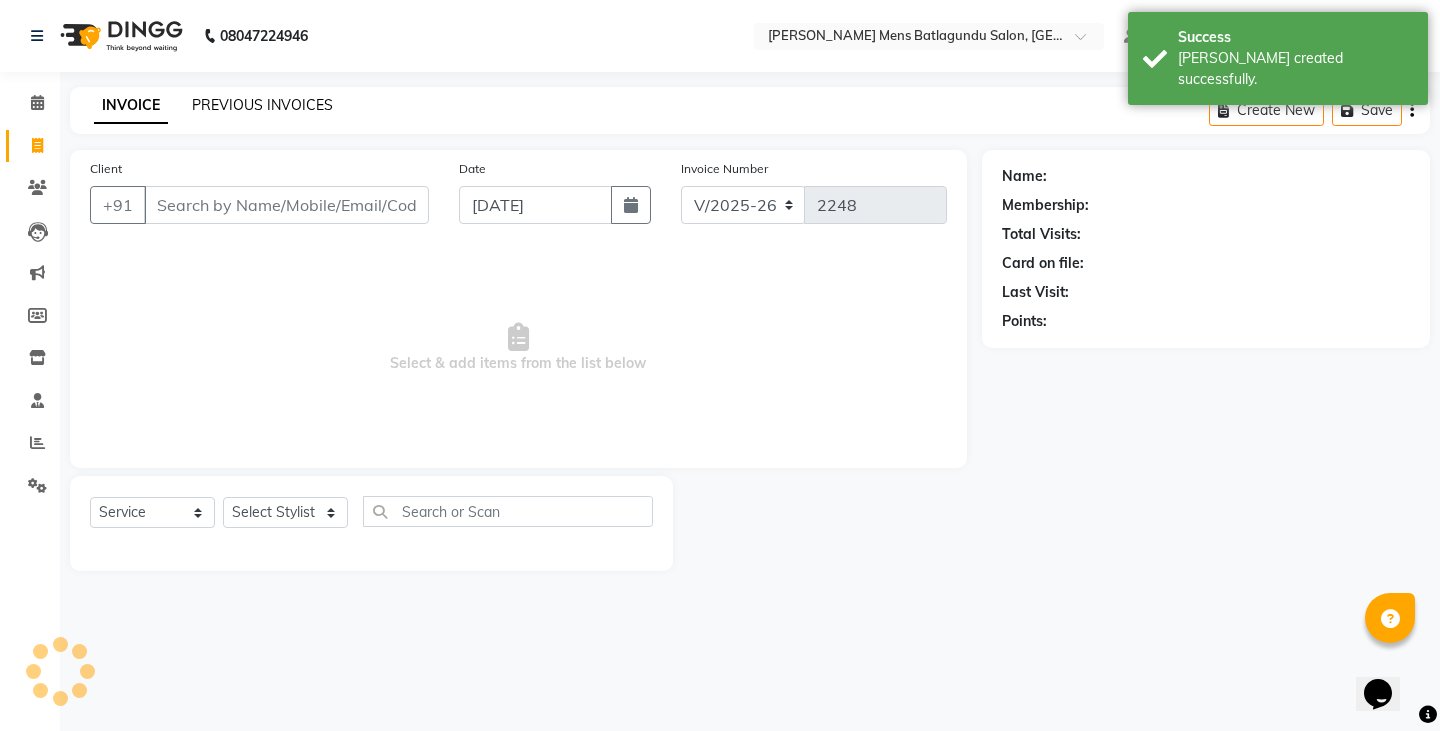 click on "PREVIOUS INVOICES" 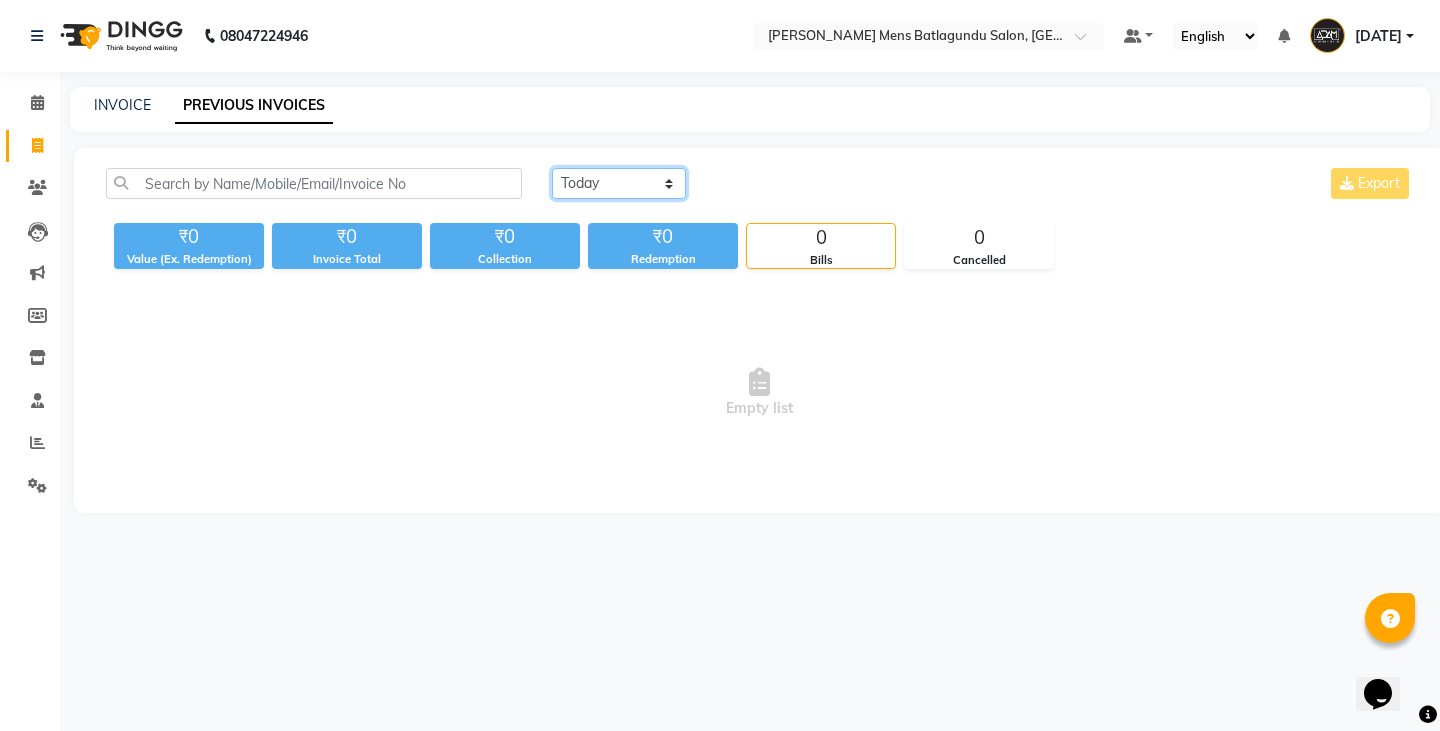 click on "[DATE] [DATE] Custom Range" 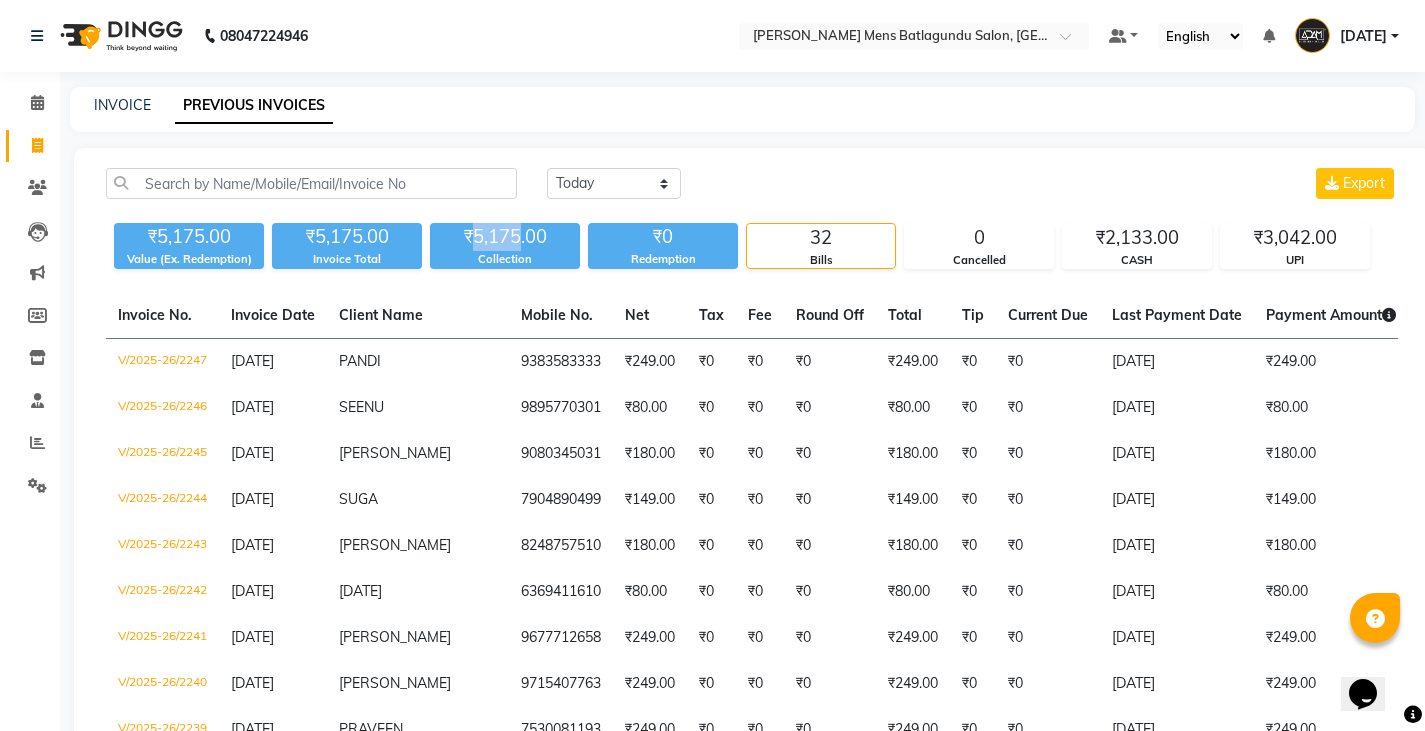 drag, startPoint x: 476, startPoint y: 235, endPoint x: 519, endPoint y: 238, distance: 43.104523 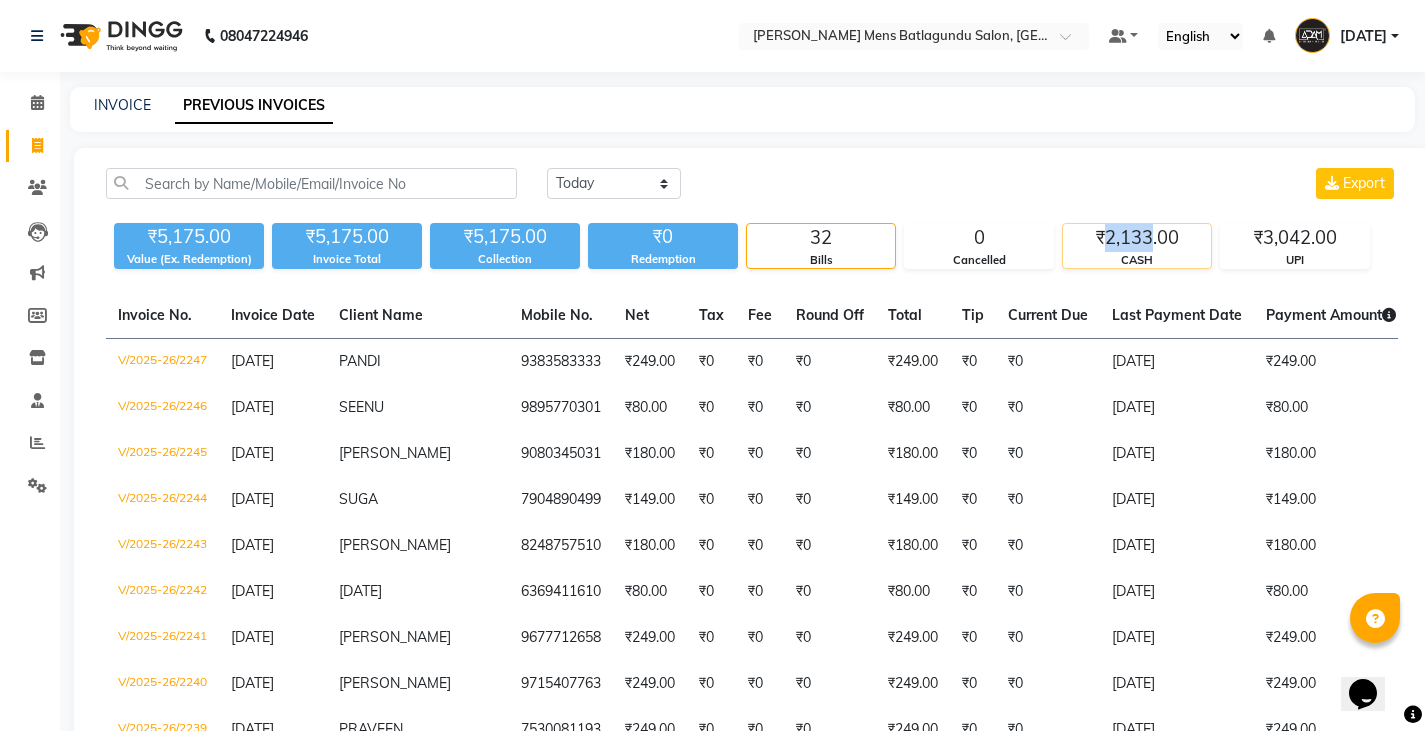 drag, startPoint x: 1110, startPoint y: 235, endPoint x: 1153, endPoint y: 238, distance: 43.104523 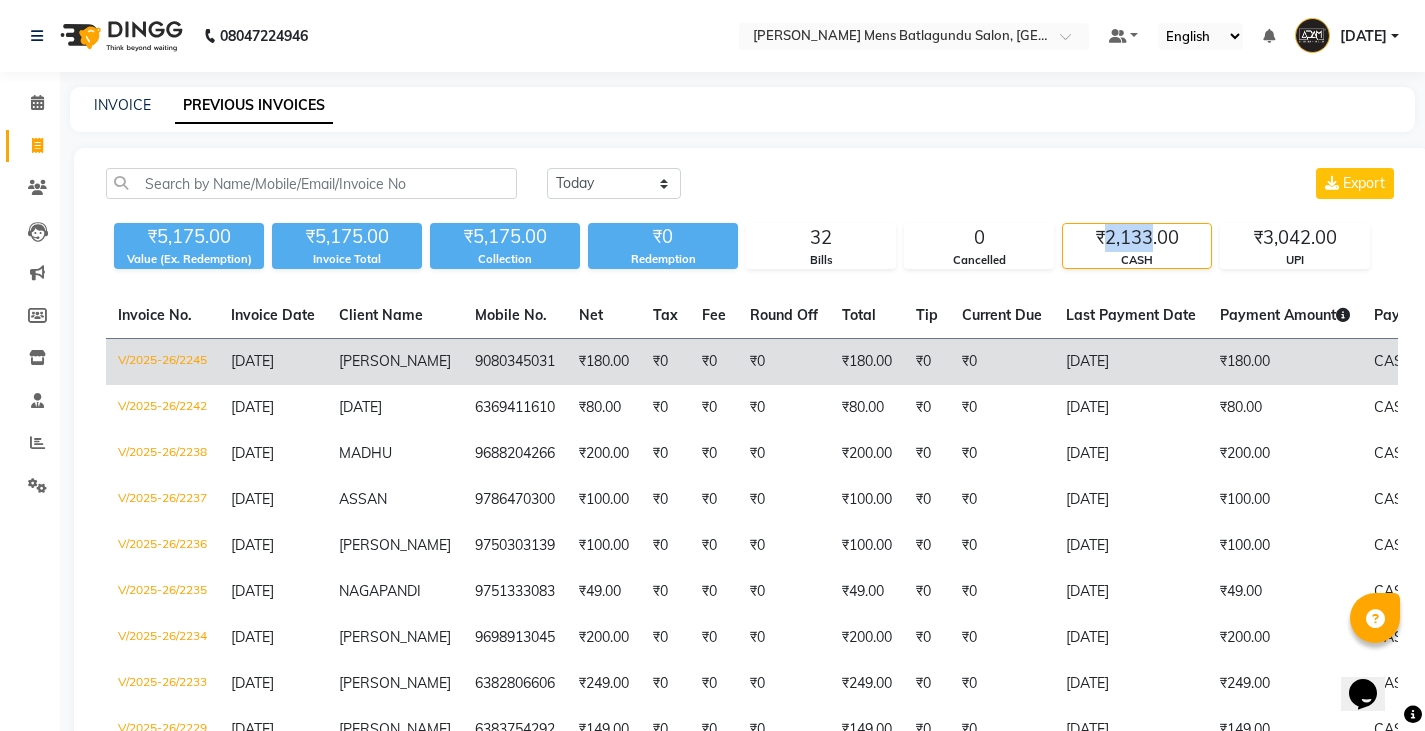 copy on "2,133" 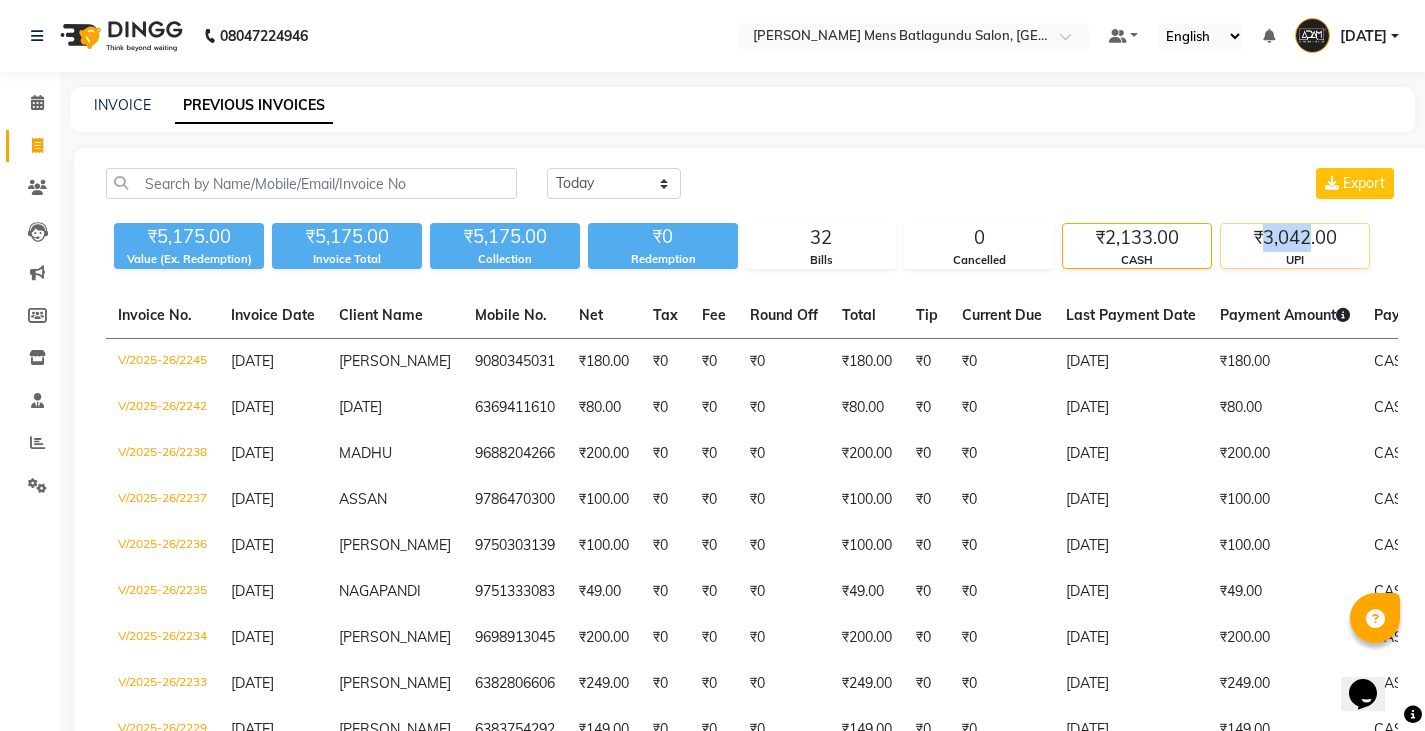 drag, startPoint x: 1267, startPoint y: 238, endPoint x: 1307, endPoint y: 246, distance: 40.792156 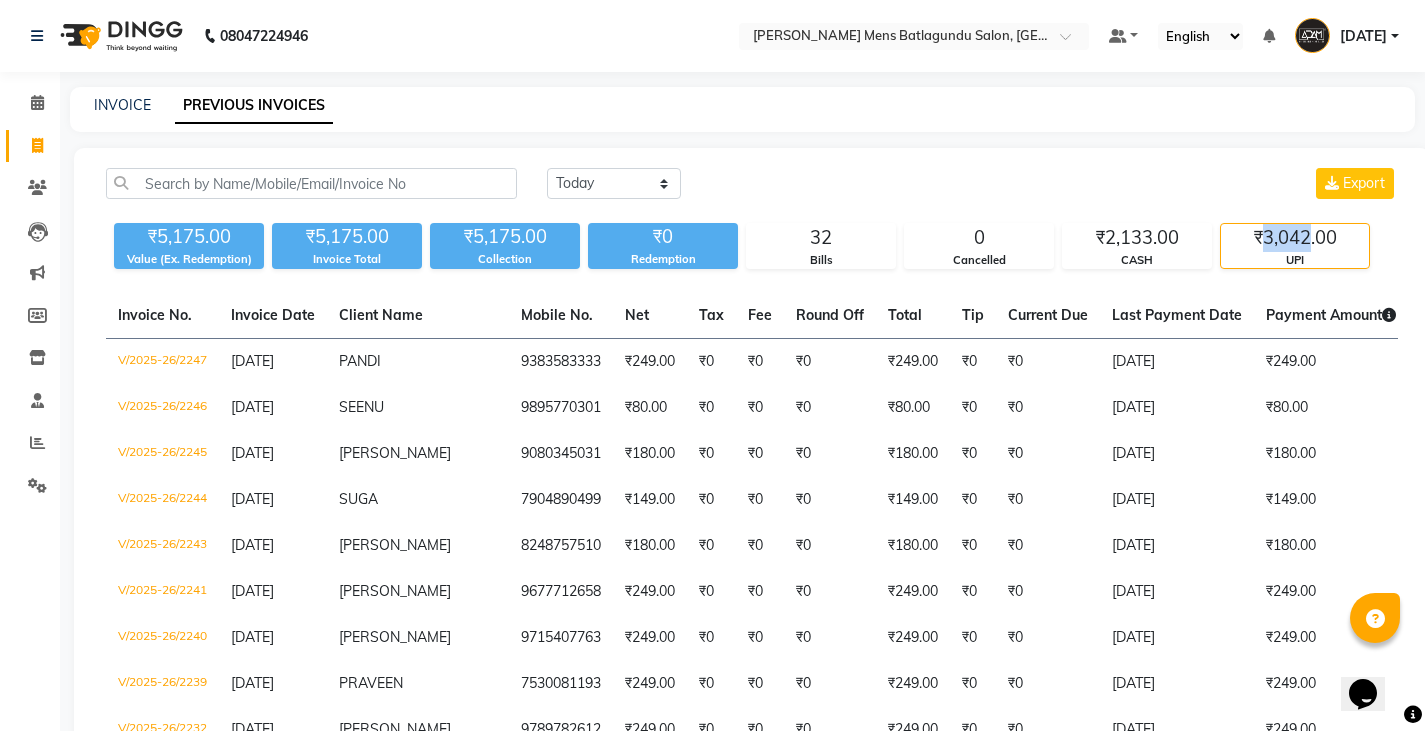 copy on "3,042" 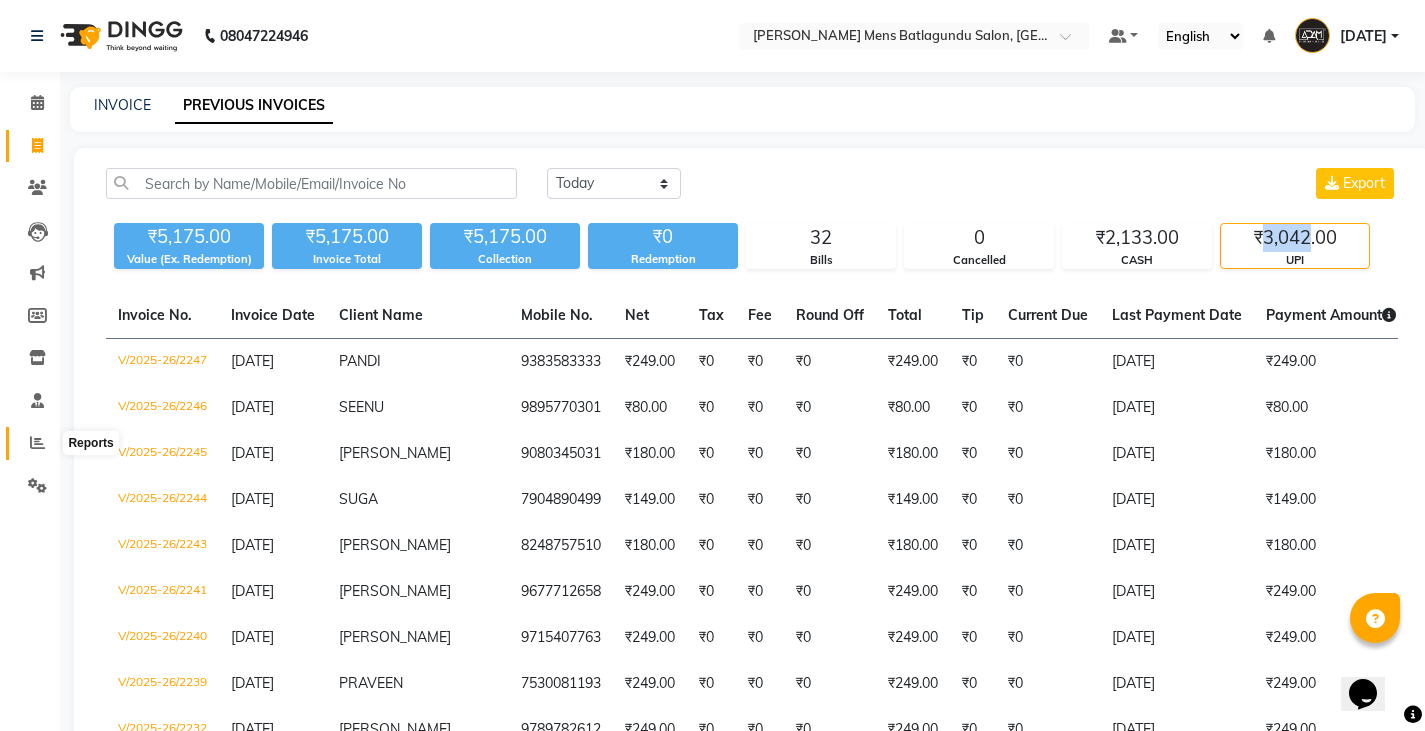 click 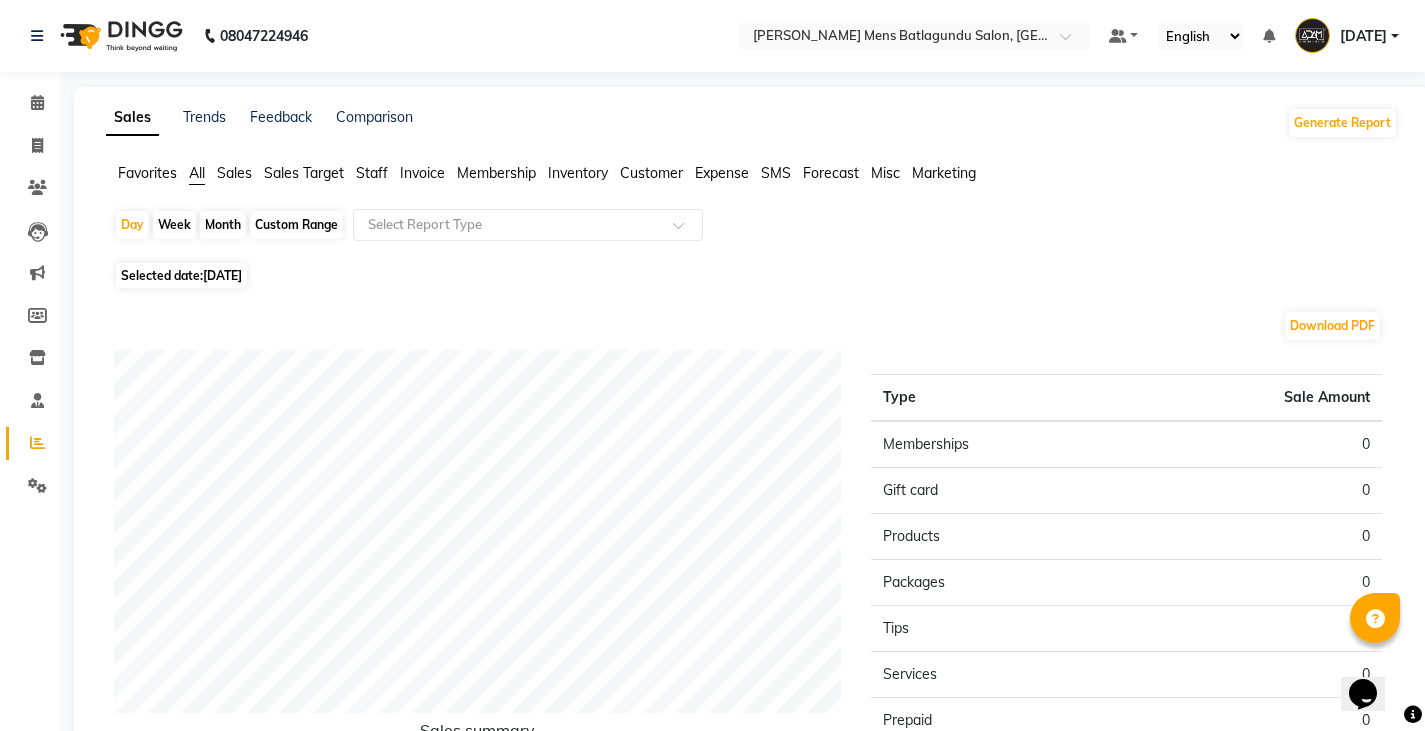 drag, startPoint x: 252, startPoint y: 173, endPoint x: 240, endPoint y: 185, distance: 16.970562 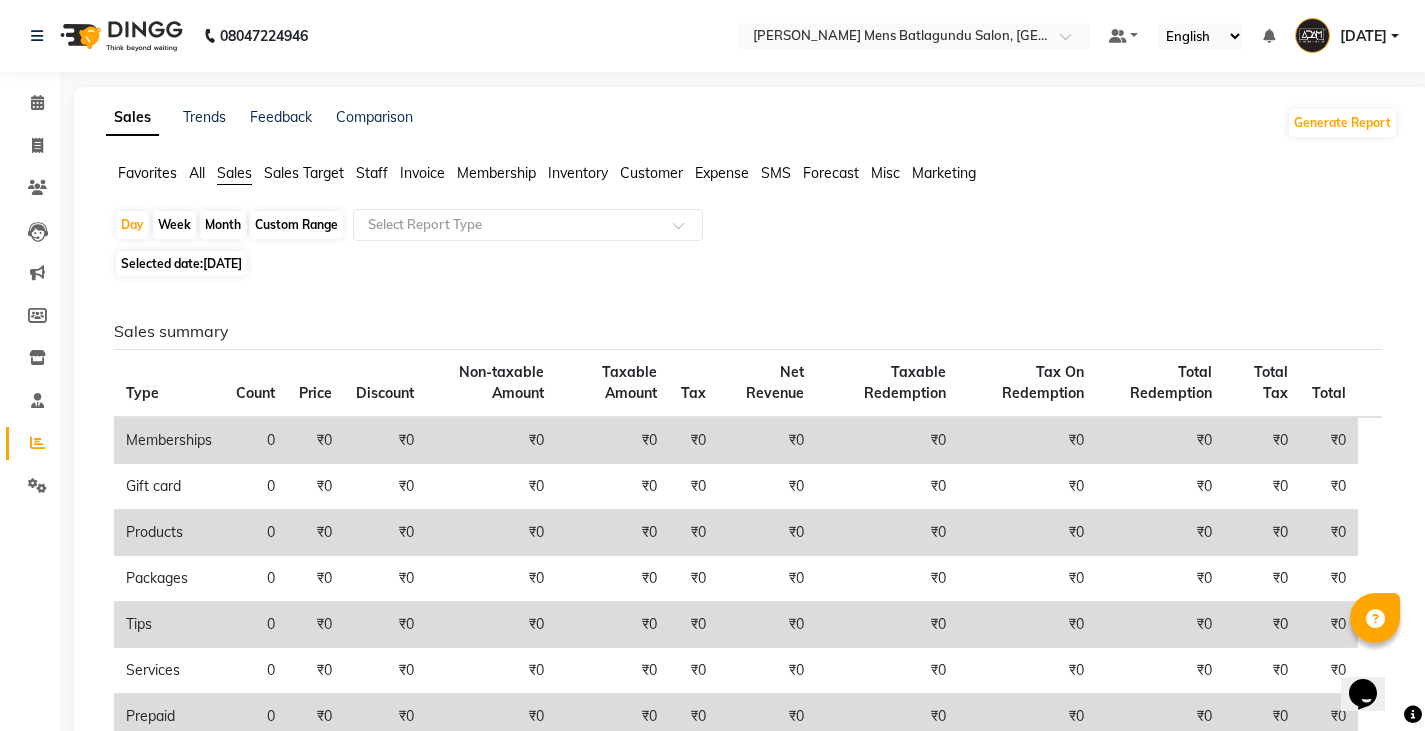 click on "Month" 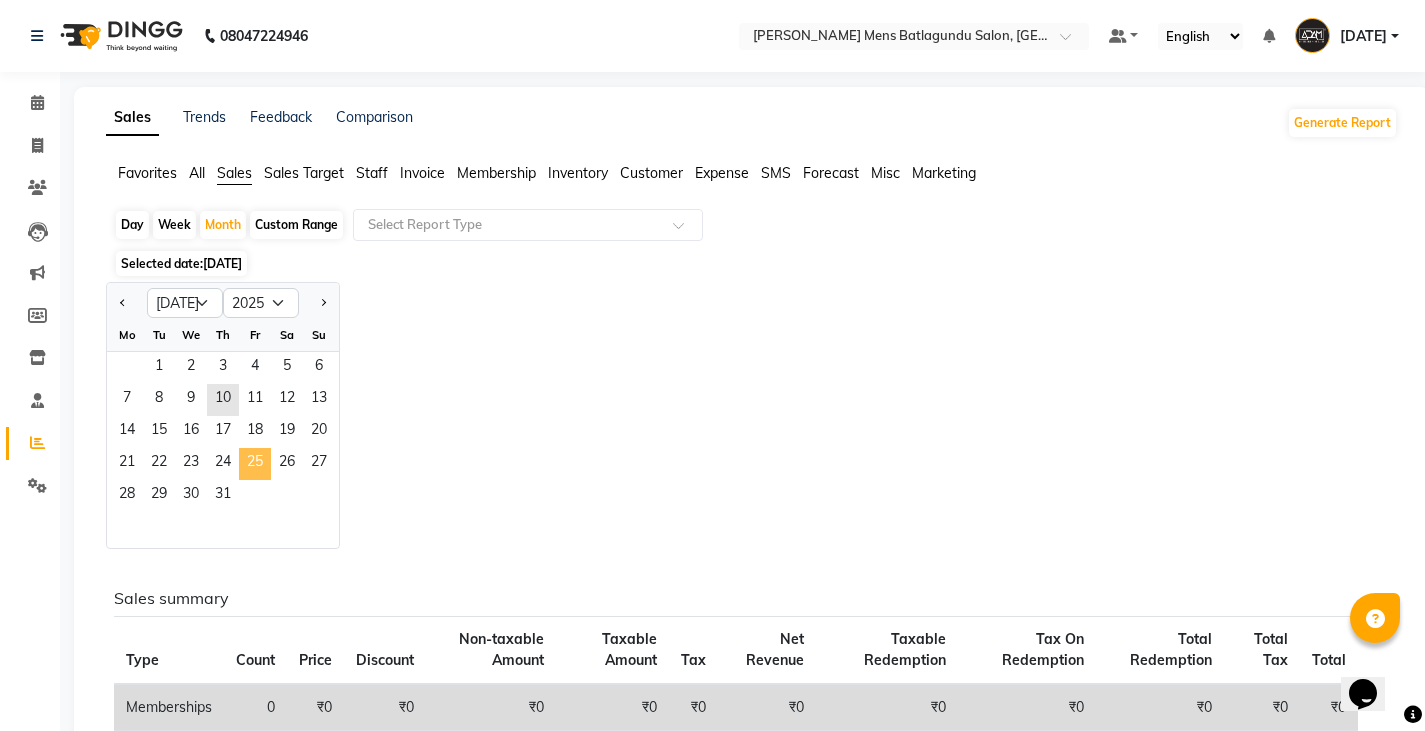 click on "25" 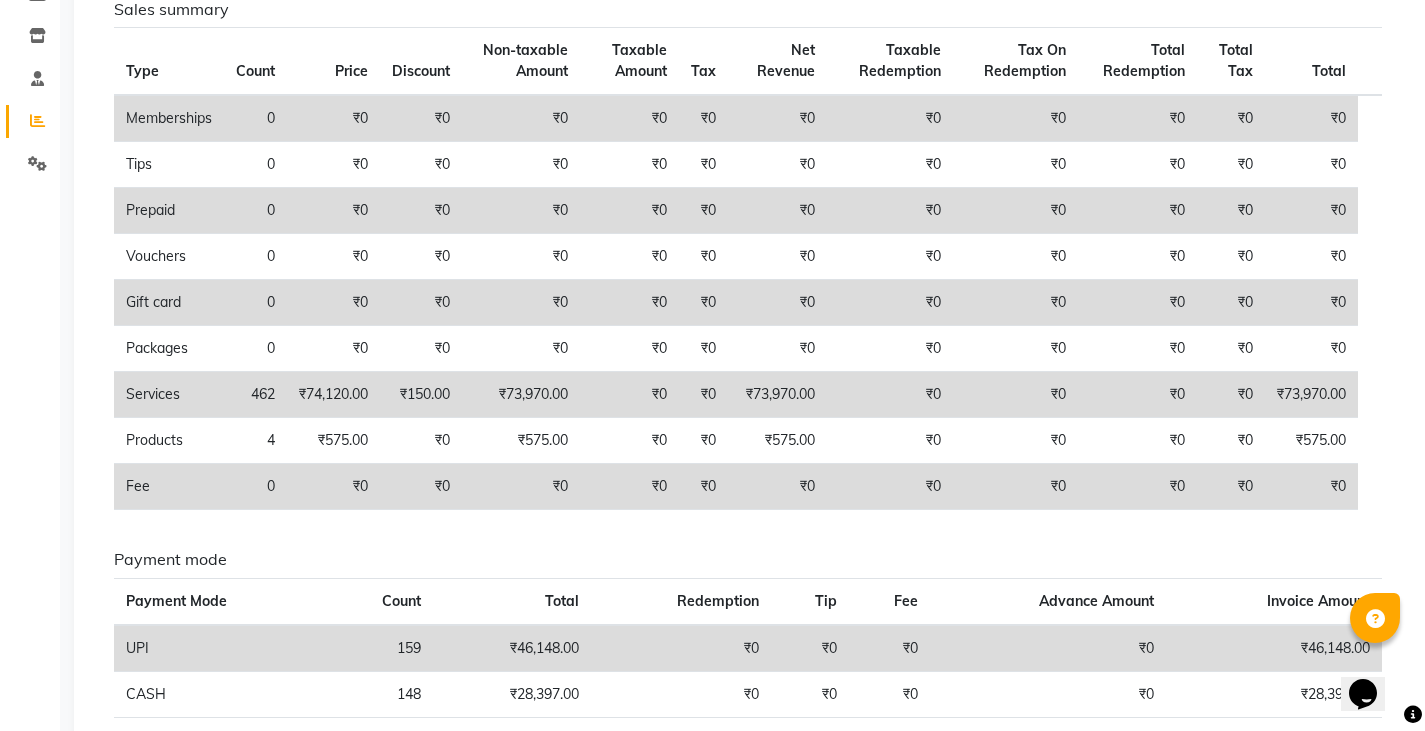 scroll, scrollTop: 300, scrollLeft: 0, axis: vertical 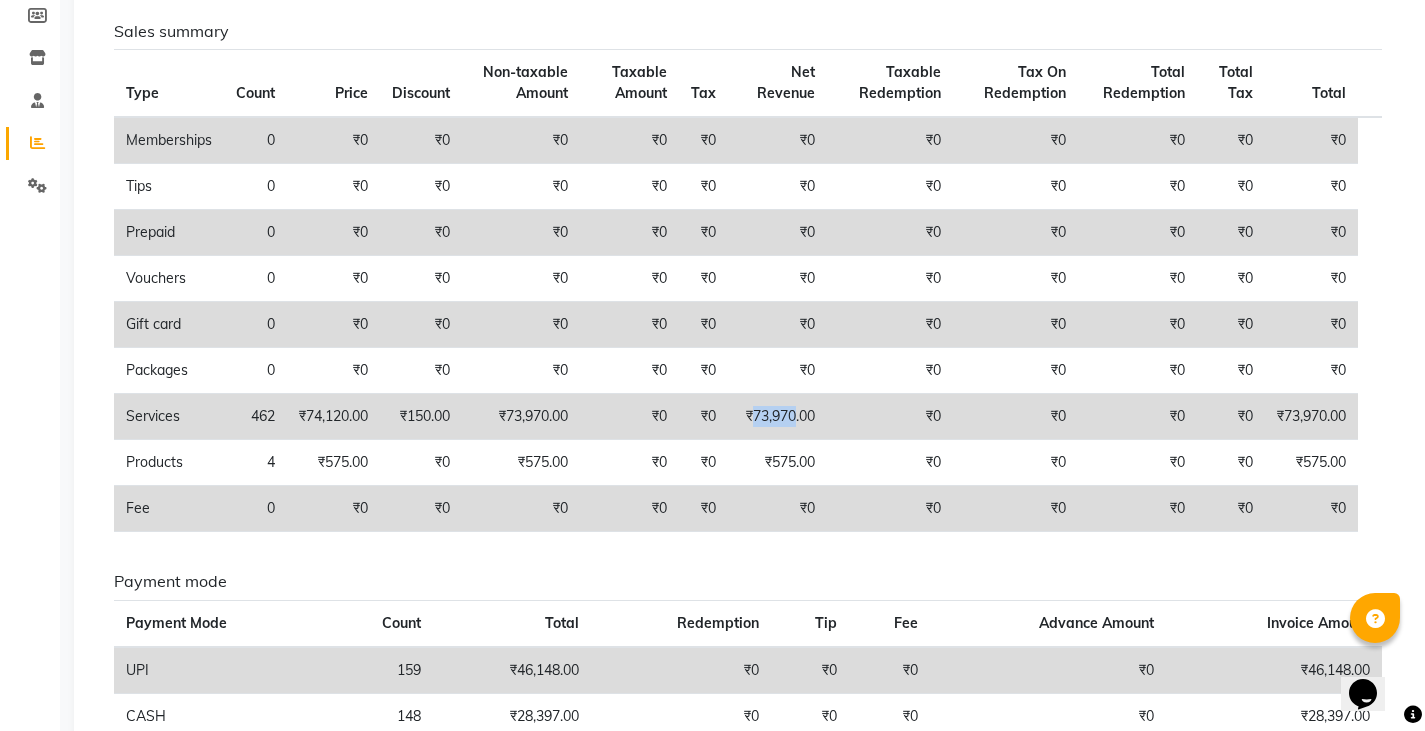 drag, startPoint x: 755, startPoint y: 414, endPoint x: 800, endPoint y: 435, distance: 49.658836 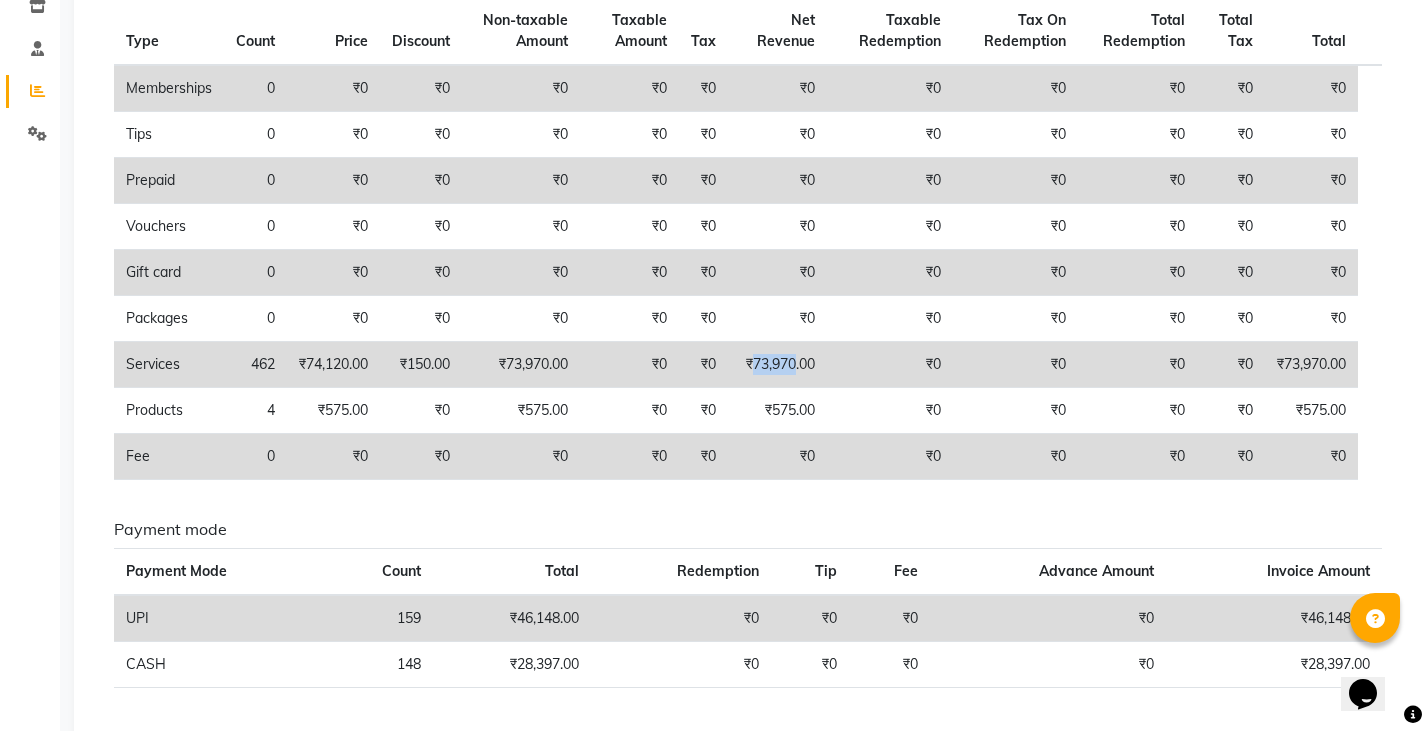 scroll, scrollTop: 400, scrollLeft: 0, axis: vertical 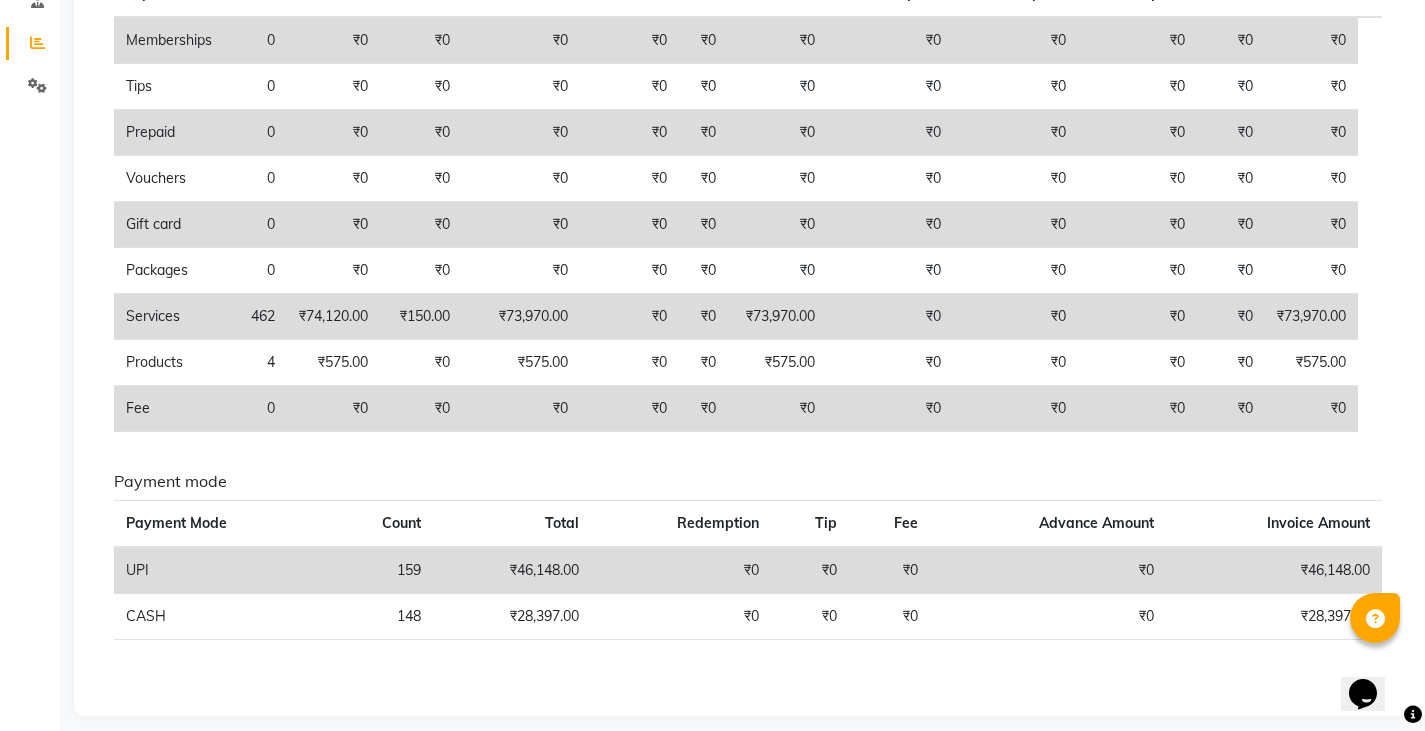 click on "Sales summary Type Count Price Discount Non-taxable Amount Taxable Amount Tax Net Revenue Taxable Redemption Tax On Redemption Total Redemption Total Tax Total  Memberships 0 ₹0 ₹0 ₹0 ₹0 ₹0 ₹0 ₹0 ₹0 ₹0 ₹0 ₹0  Tips 0 ₹0 ₹0 ₹0 ₹0 ₹0 ₹0 ₹0 ₹0 ₹0 ₹0 ₹0  Prepaid 0 ₹0 ₹0 ₹0 ₹0 ₹0 ₹0 ₹0 ₹0 ₹0 ₹0 ₹0  Vouchers 0 ₹0 ₹0 ₹0 ₹0 ₹0 ₹0 ₹0 ₹0 ₹0 ₹0 ₹0  Gift card 0 ₹0 ₹0 ₹0 ₹0 ₹0 ₹0 ₹0 ₹0 ₹0 ₹0 ₹0  Packages 0 ₹0 ₹0 ₹0 ₹0 ₹0 ₹0 ₹0 ₹0 ₹0 ₹0 ₹0  Services 462 ₹74,120.00 ₹150.00 ₹73,970.00 ₹0 ₹0 ₹73,970.00 ₹0 ₹0 ₹0 ₹0 ₹73,970.00  Products 4 ₹575.00 ₹0 ₹575.00 ₹0 ₹0 ₹575.00 ₹0 ₹0 ₹0 ₹0 ₹575.00  Fee 0 ₹0 ₹0 ₹0 ₹0 ₹0 ₹0 ₹0 ₹0 ₹0 ₹0 ₹0 Payment mode Payment Mode Count Total Redemption Tip Fee Advance Amount Invoice Amount  UPI 159 ₹46,148.00 ₹0 ₹0 ₹0 ₹0 ₹46,148.00  CASH 148 ₹28,397.00 ₹0 ₹0 ₹0 ₹0 ₹28,397.00" 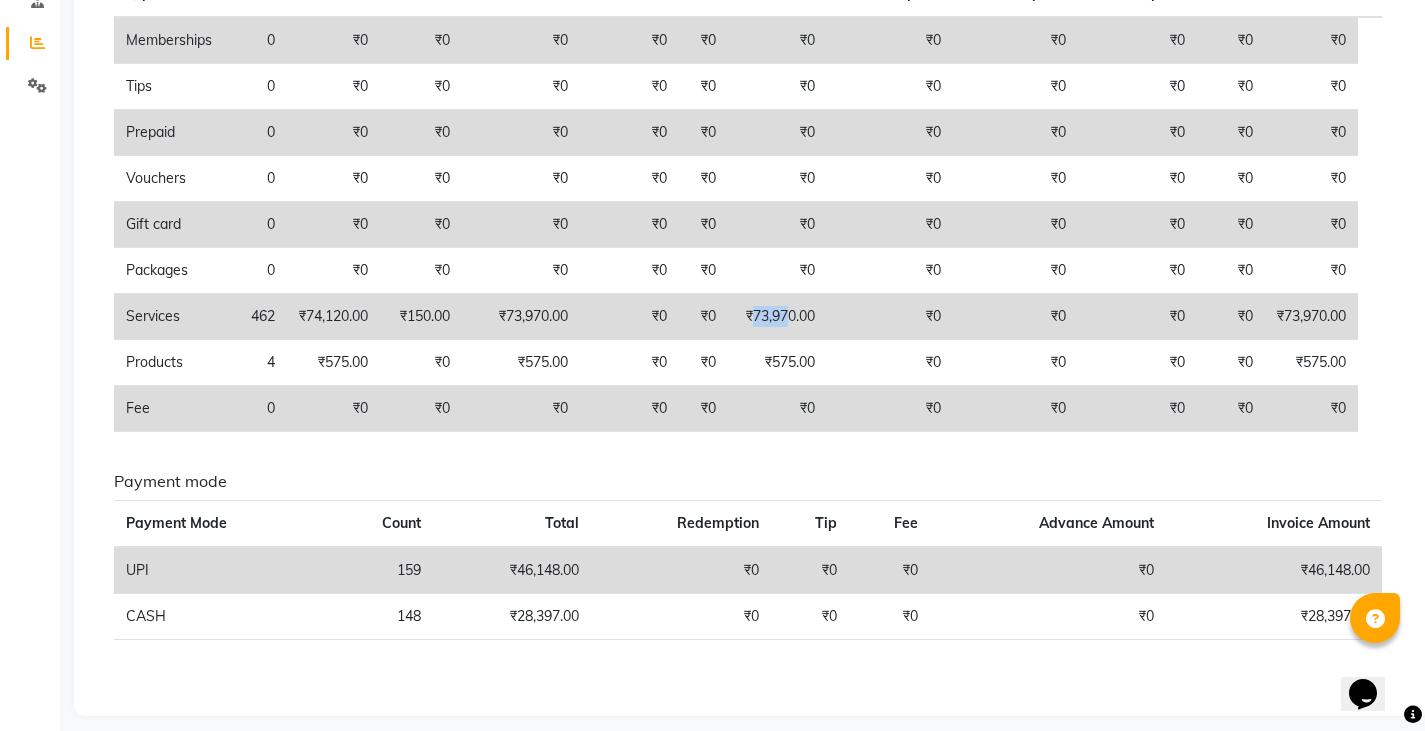 drag, startPoint x: 756, startPoint y: 312, endPoint x: 791, endPoint y: 329, distance: 38.910152 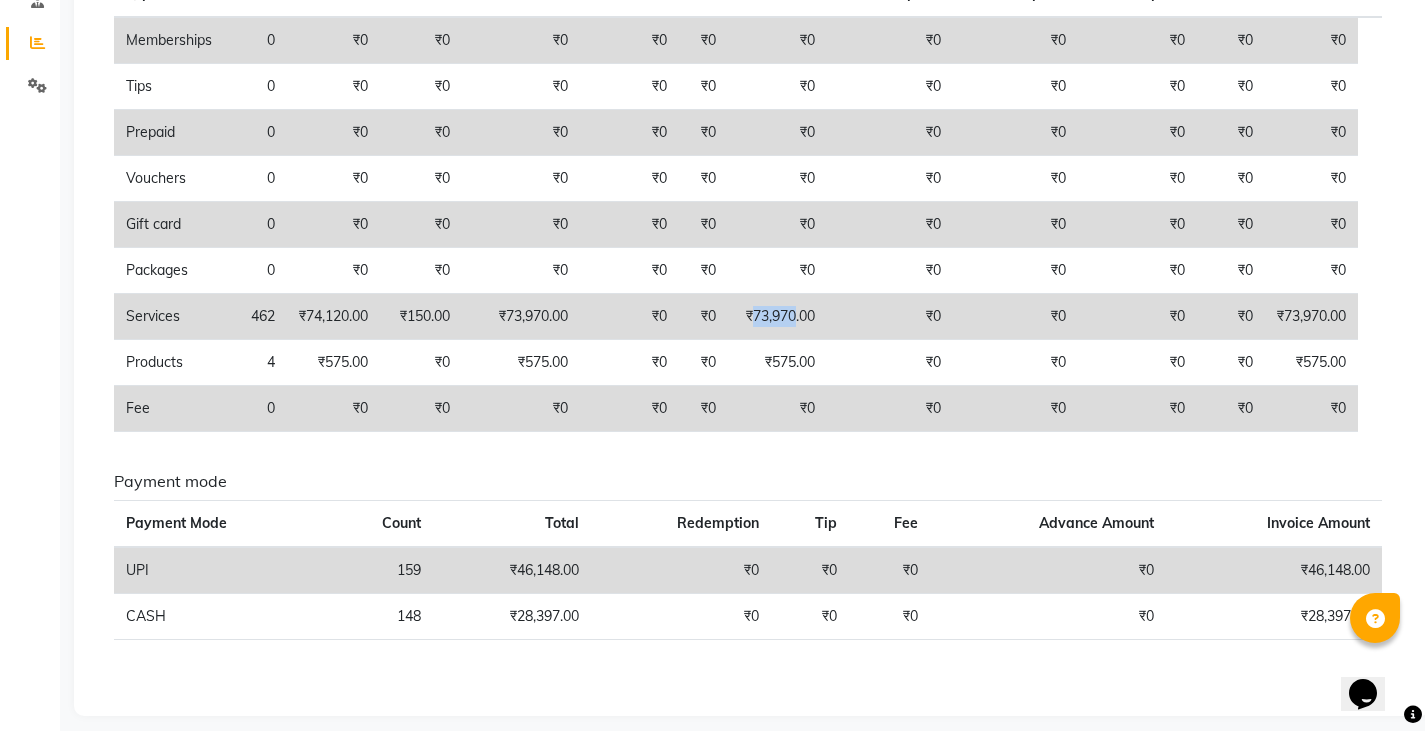drag, startPoint x: 757, startPoint y: 309, endPoint x: 799, endPoint y: 332, distance: 47.88528 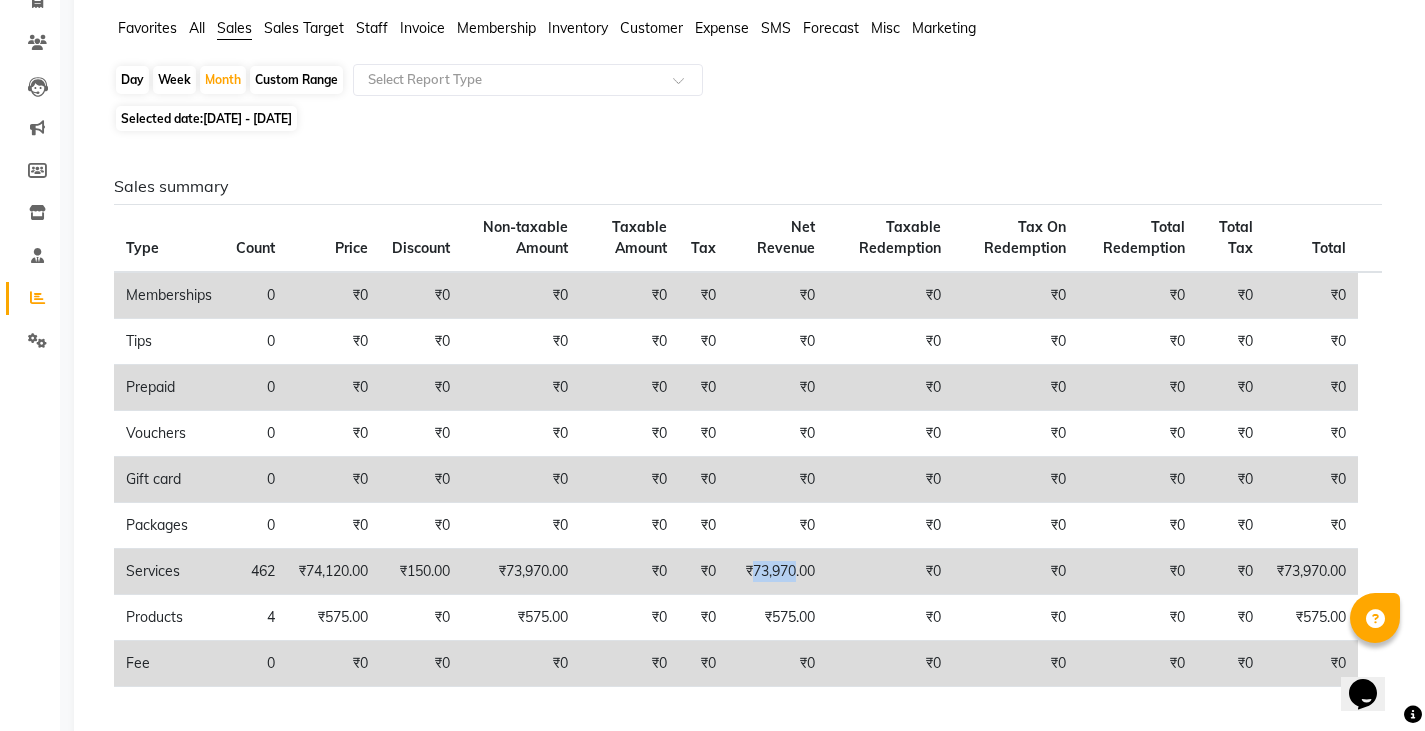 scroll, scrollTop: 100, scrollLeft: 0, axis: vertical 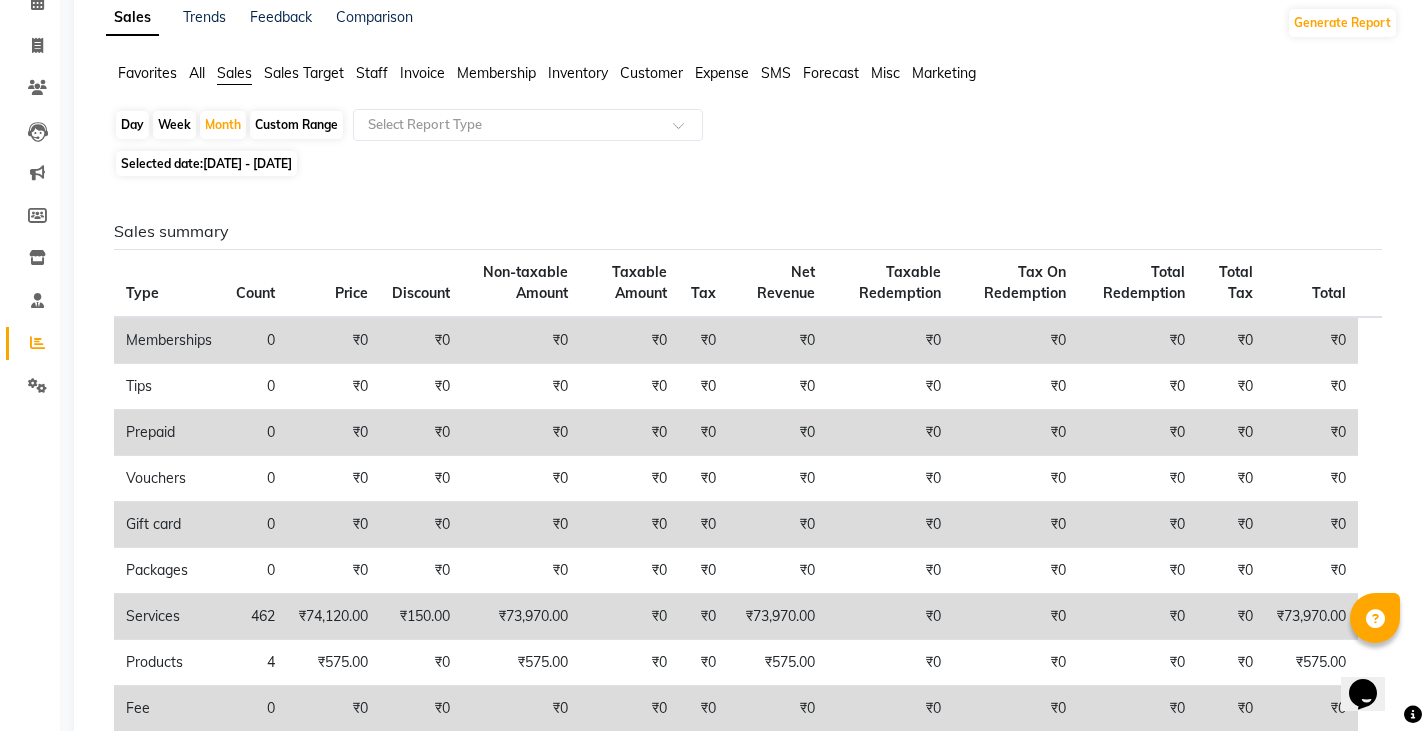 click on "Day" 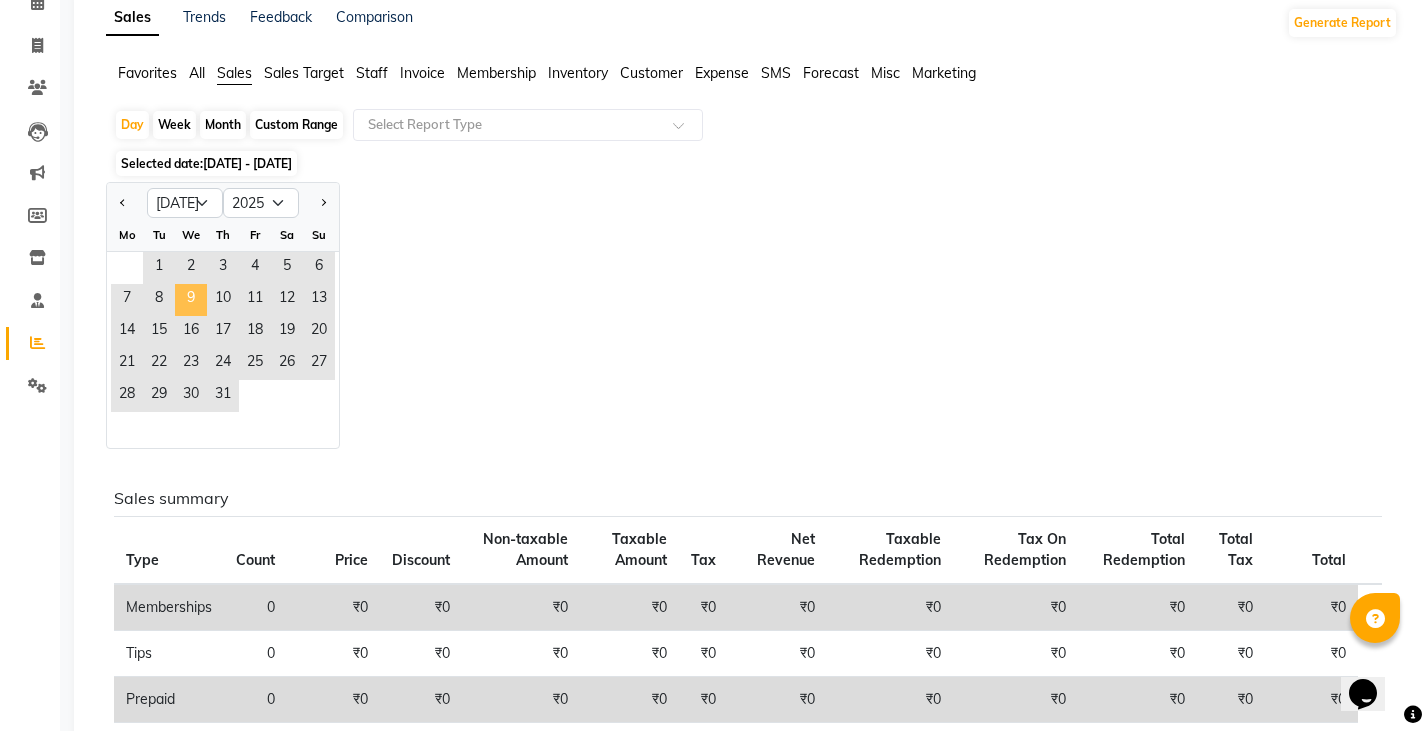 click on "9" 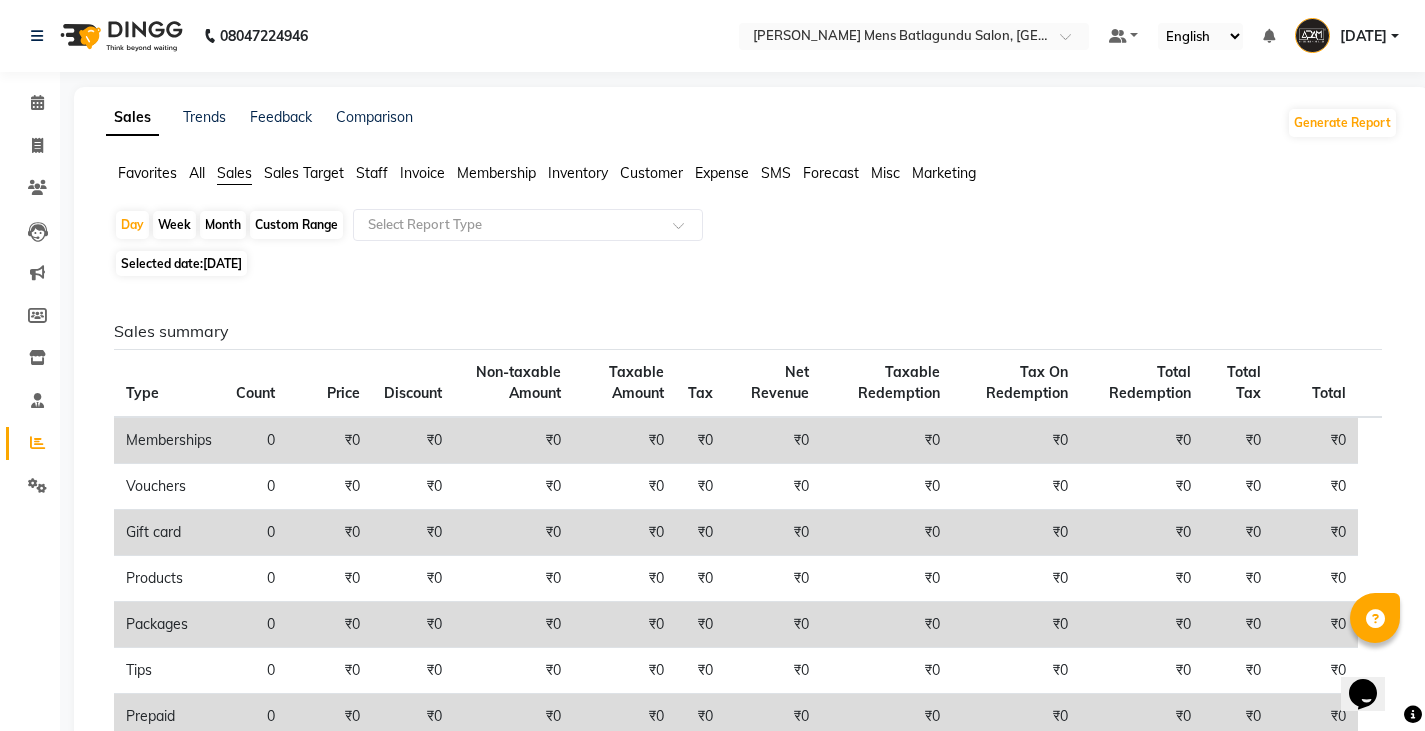 click on "Staff" 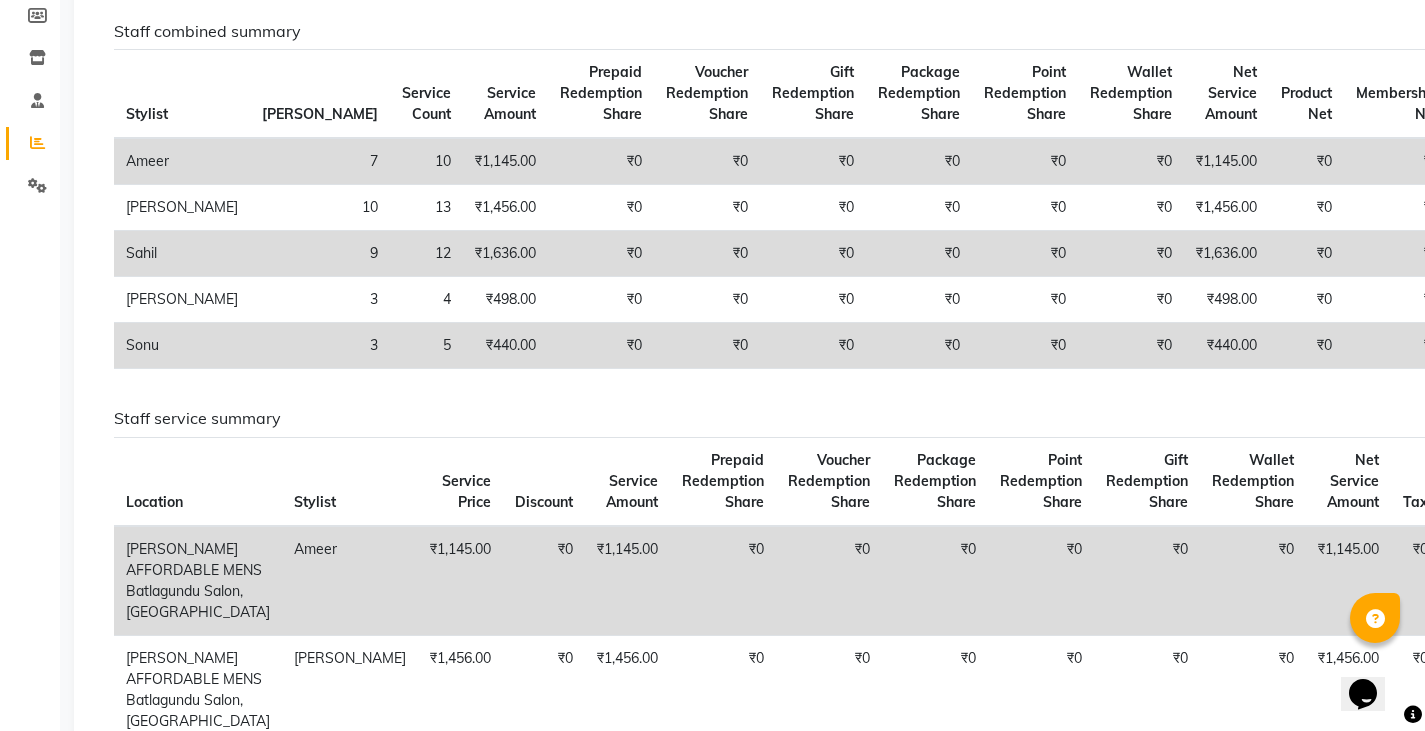 scroll, scrollTop: 200, scrollLeft: 0, axis: vertical 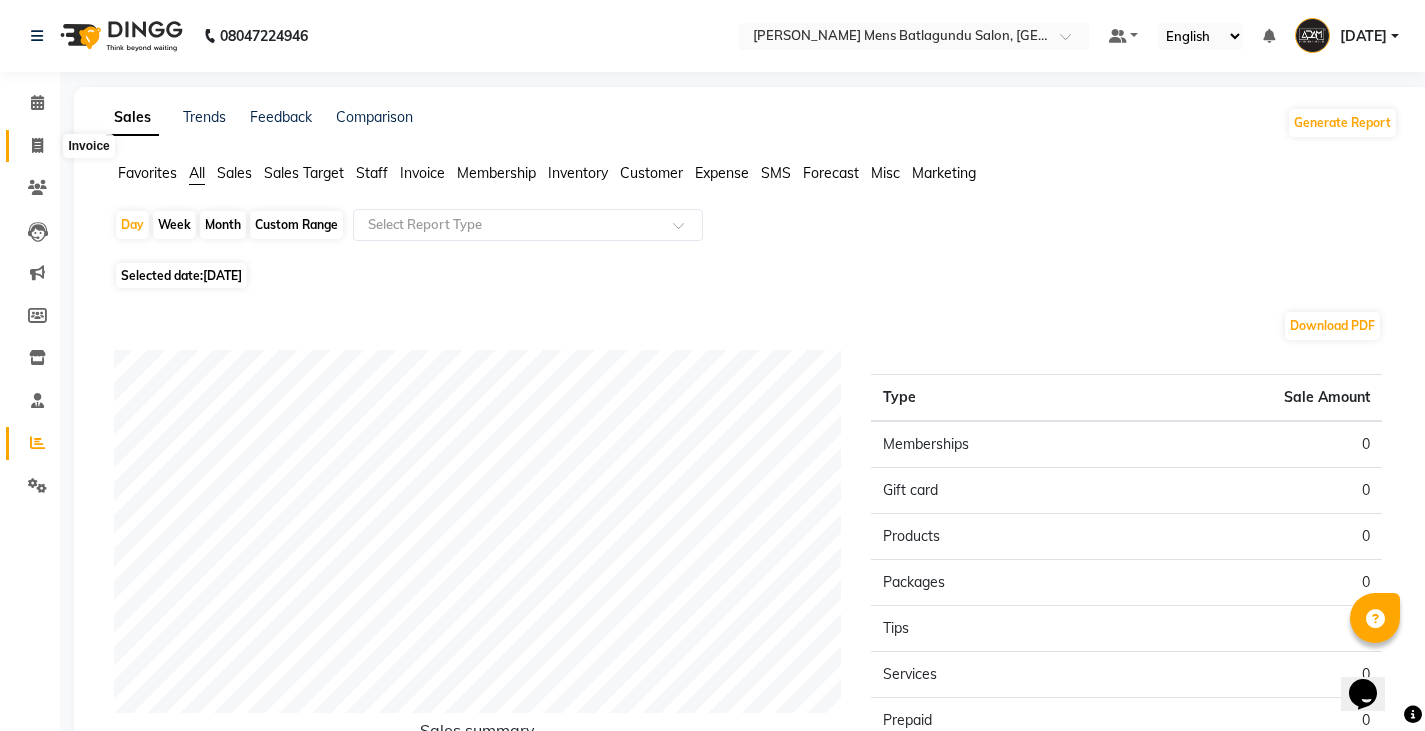 click 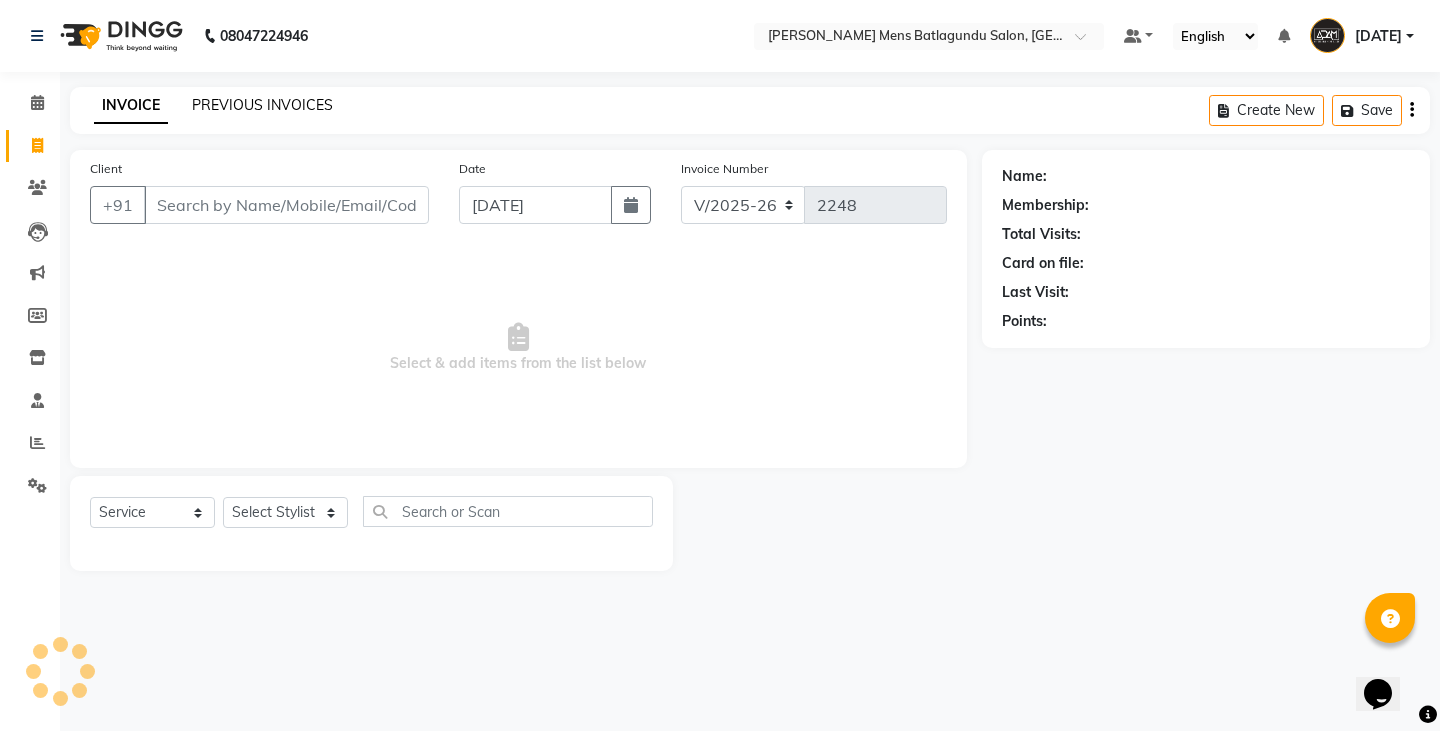 click on "PREVIOUS INVOICES" 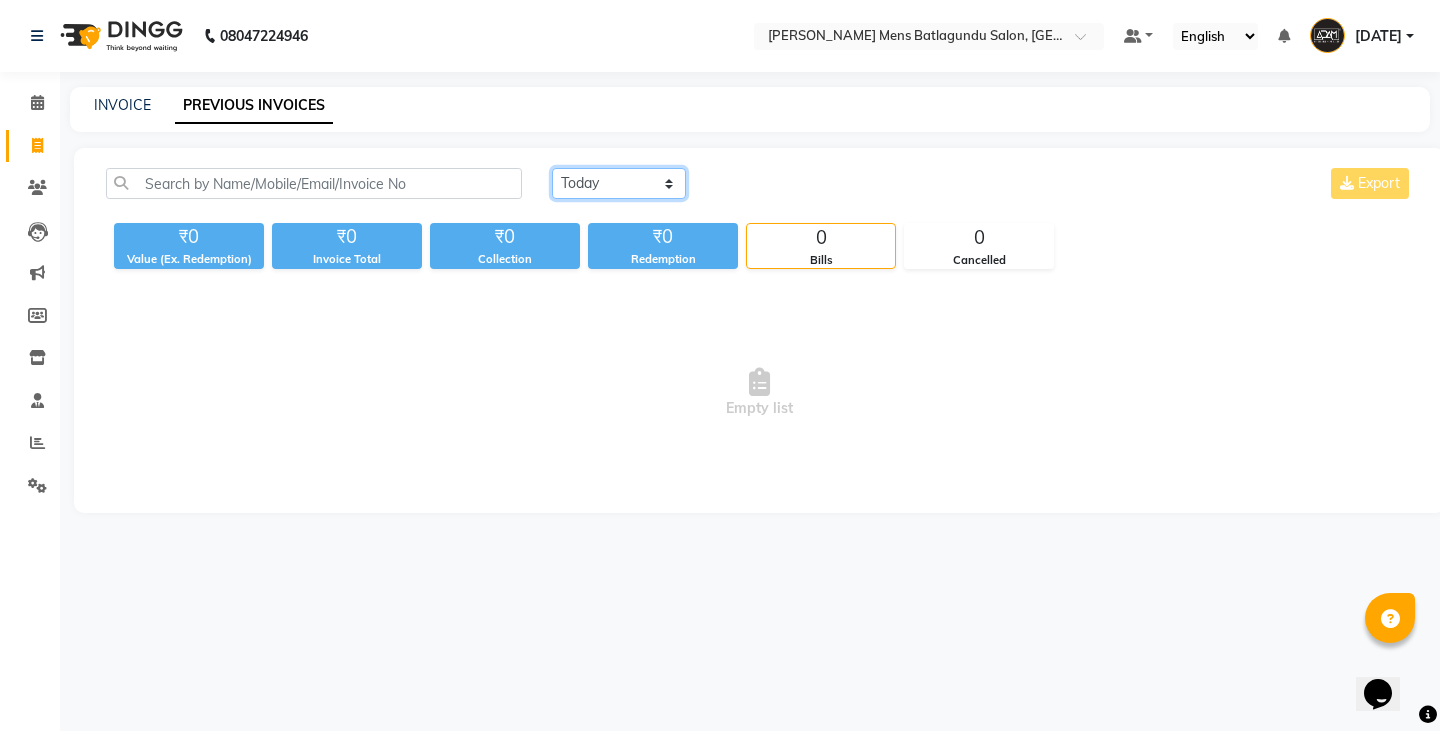 click on "Today Yesterday Custom Range" 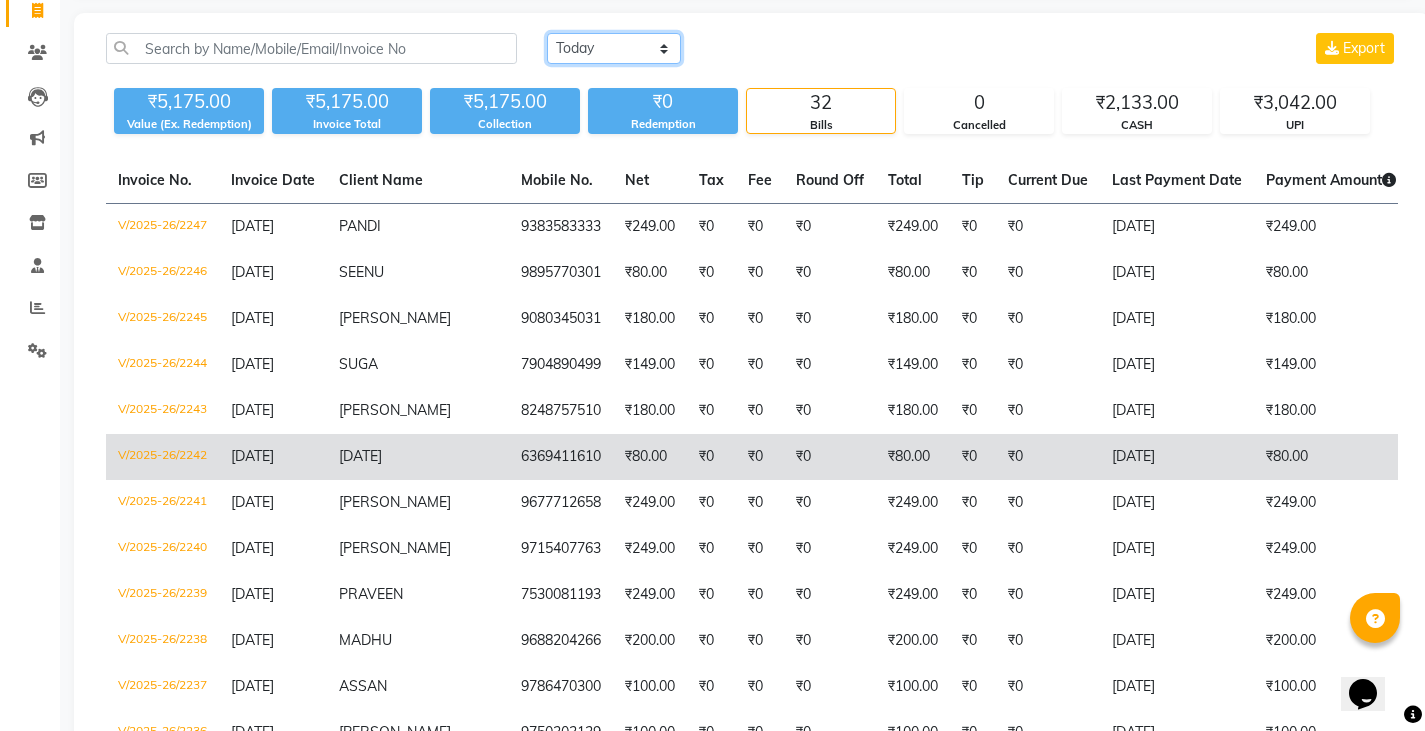 scroll, scrollTop: 200, scrollLeft: 0, axis: vertical 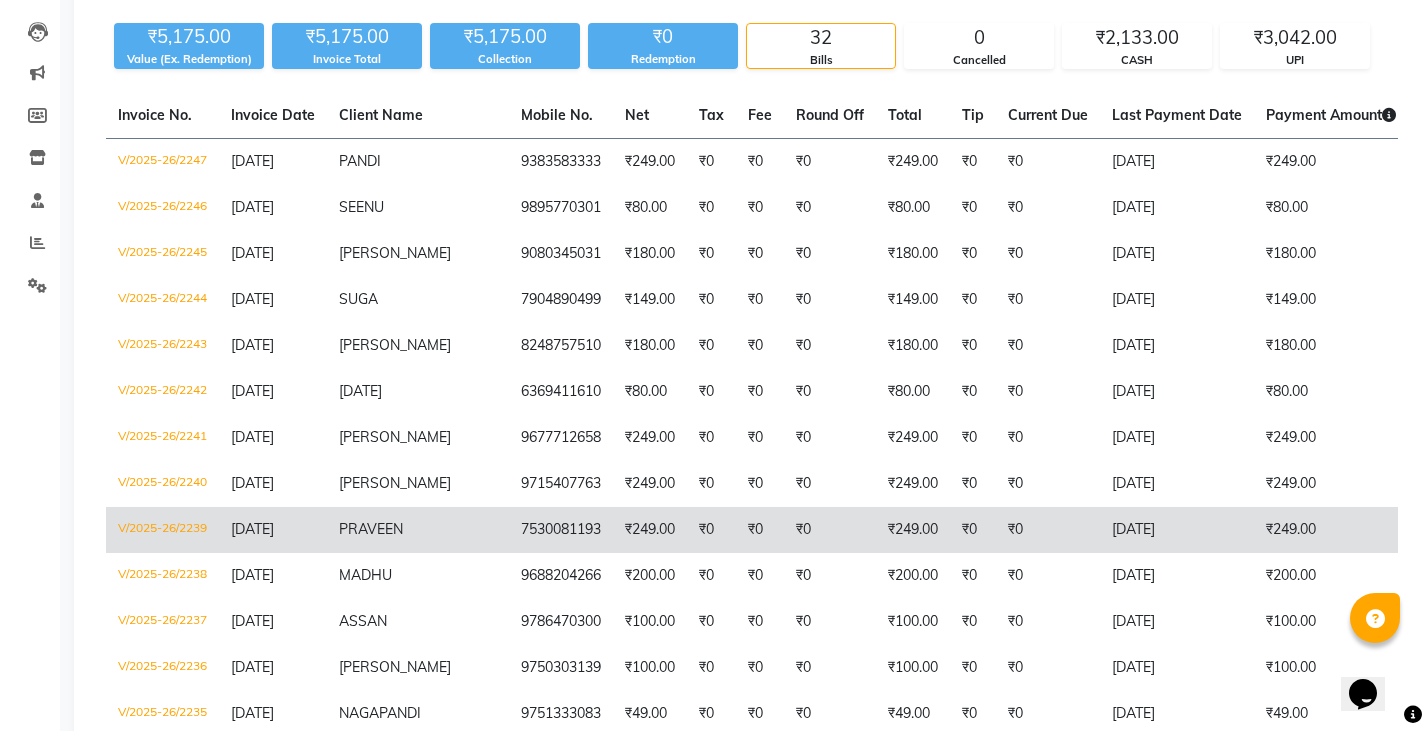 click on "PRAVEEN" 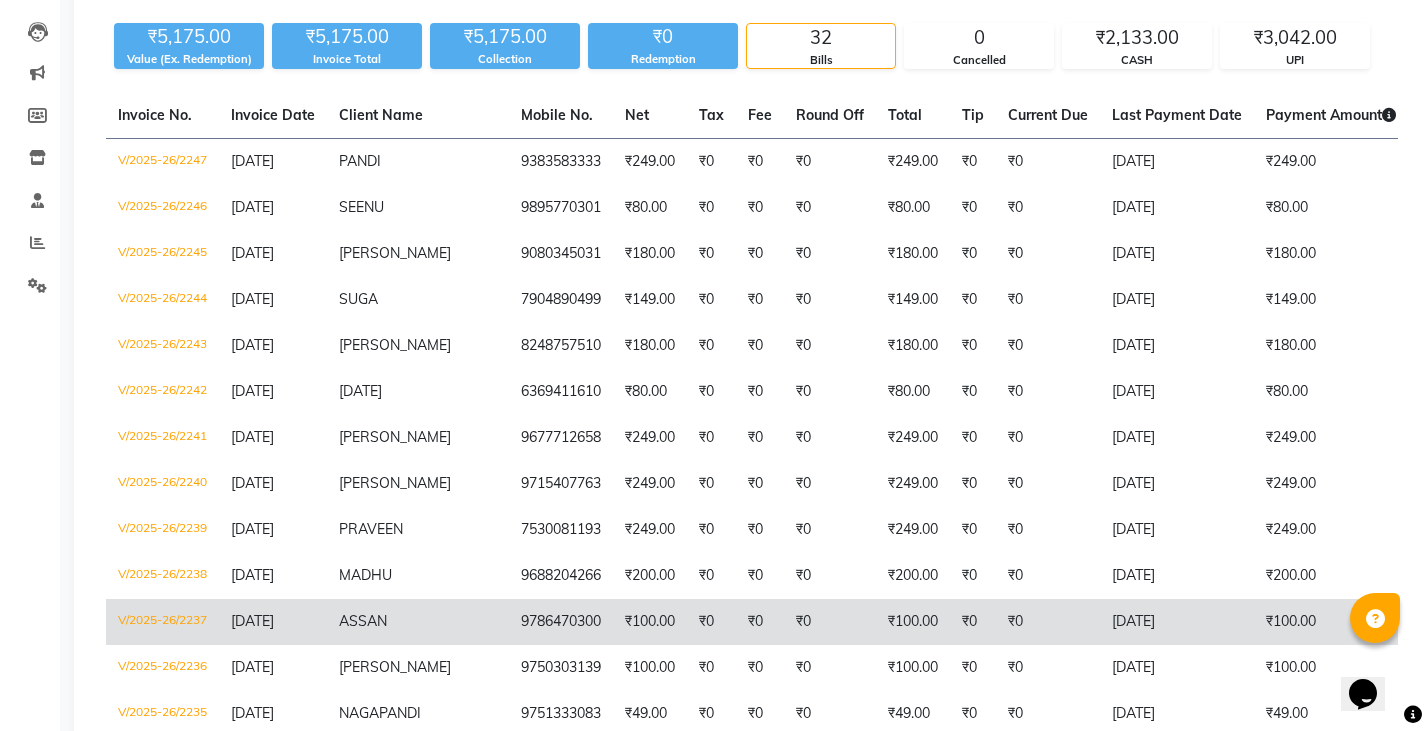 click on "ASSAN" 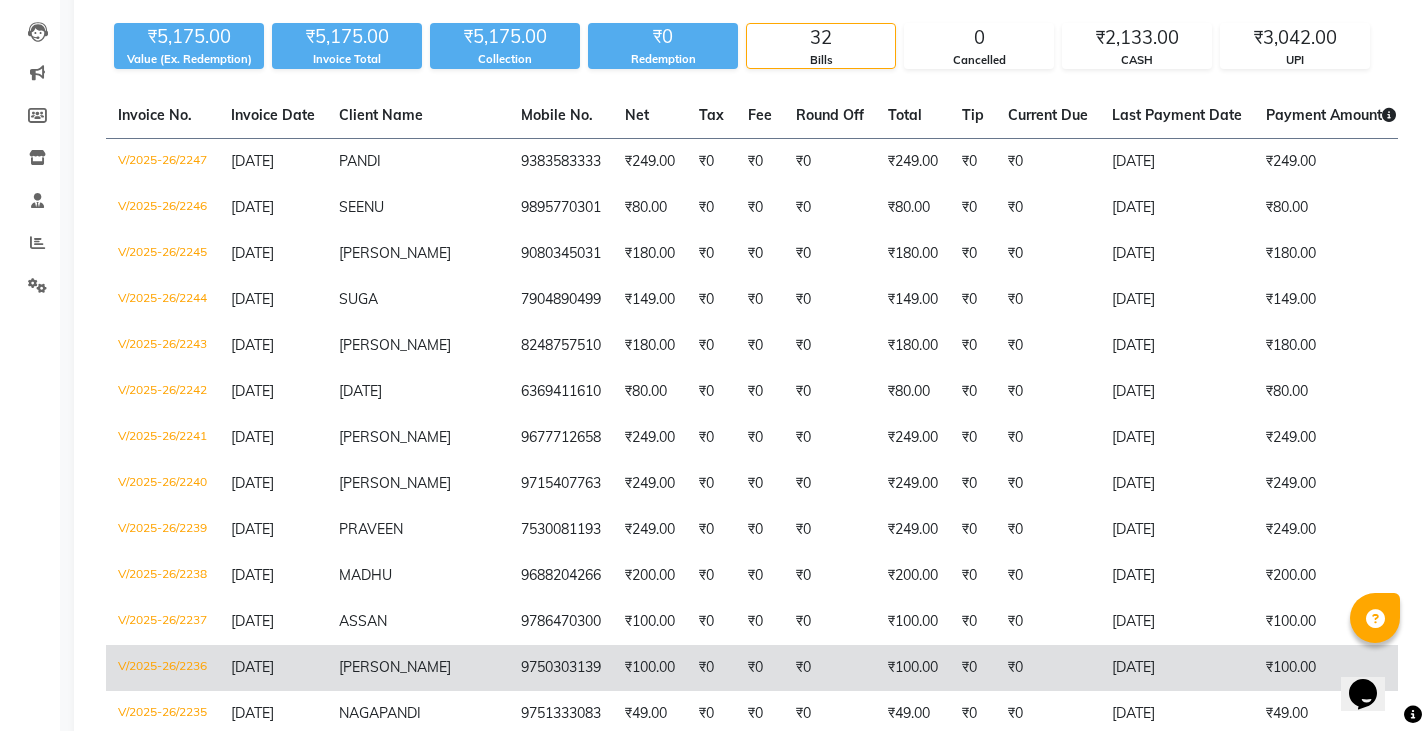 click on "PRASATH" 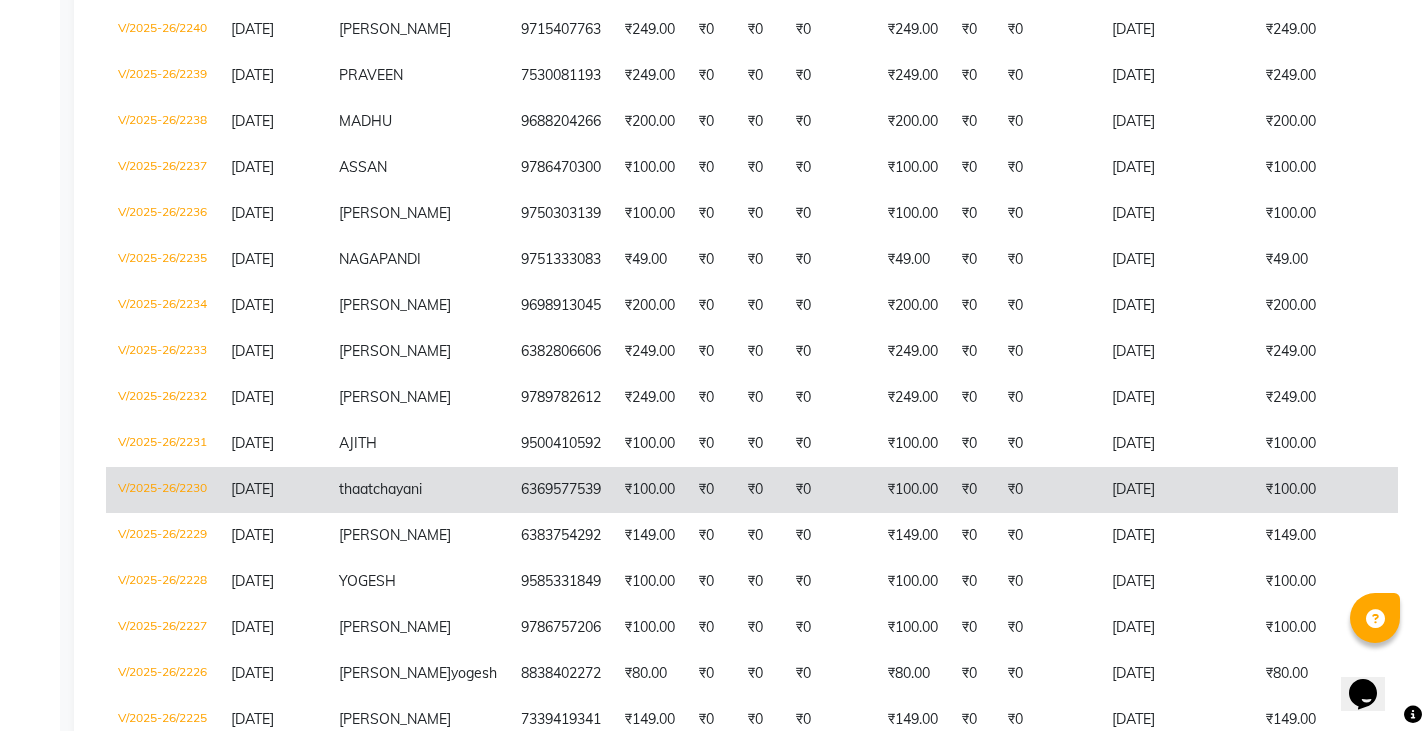 scroll, scrollTop: 700, scrollLeft: 0, axis: vertical 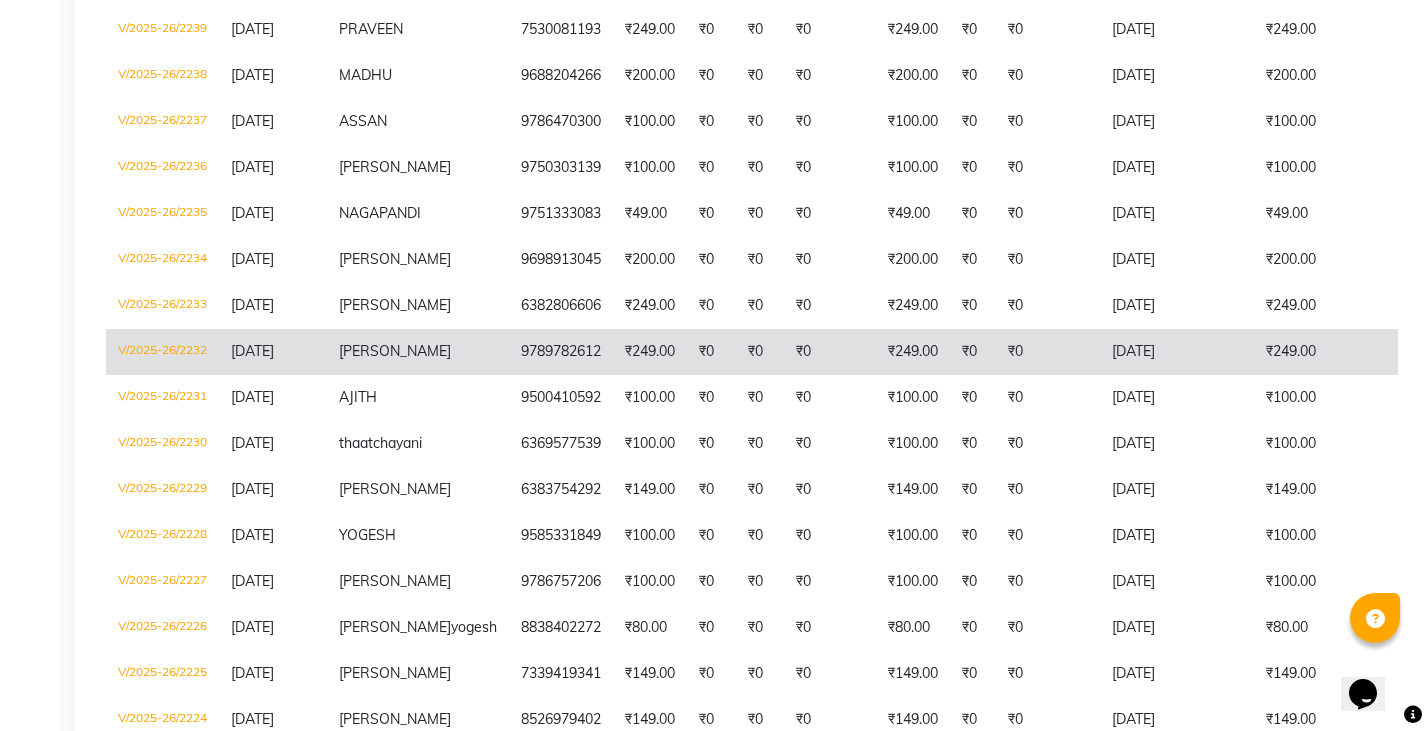 click on "[PERSON_NAME]" 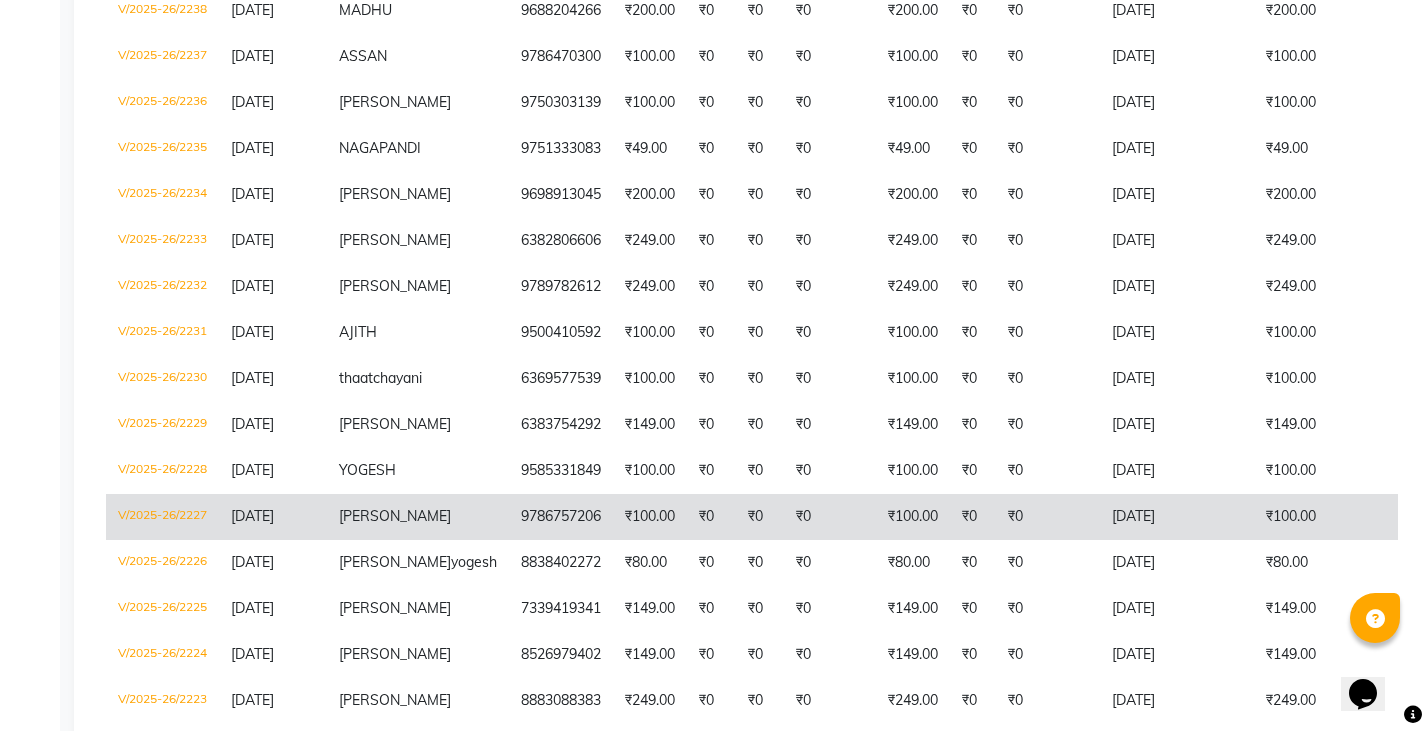 scroll, scrollTop: 800, scrollLeft: 0, axis: vertical 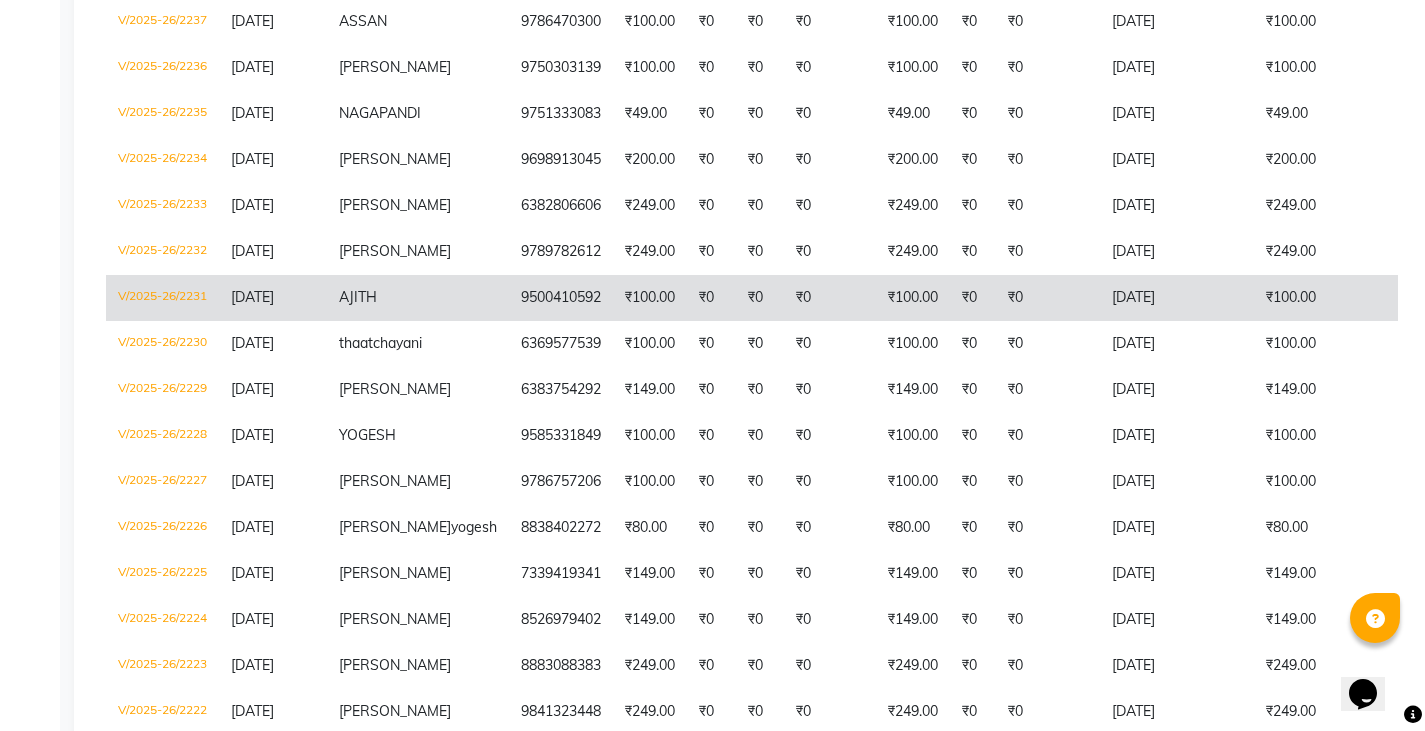 click on "AJITH" 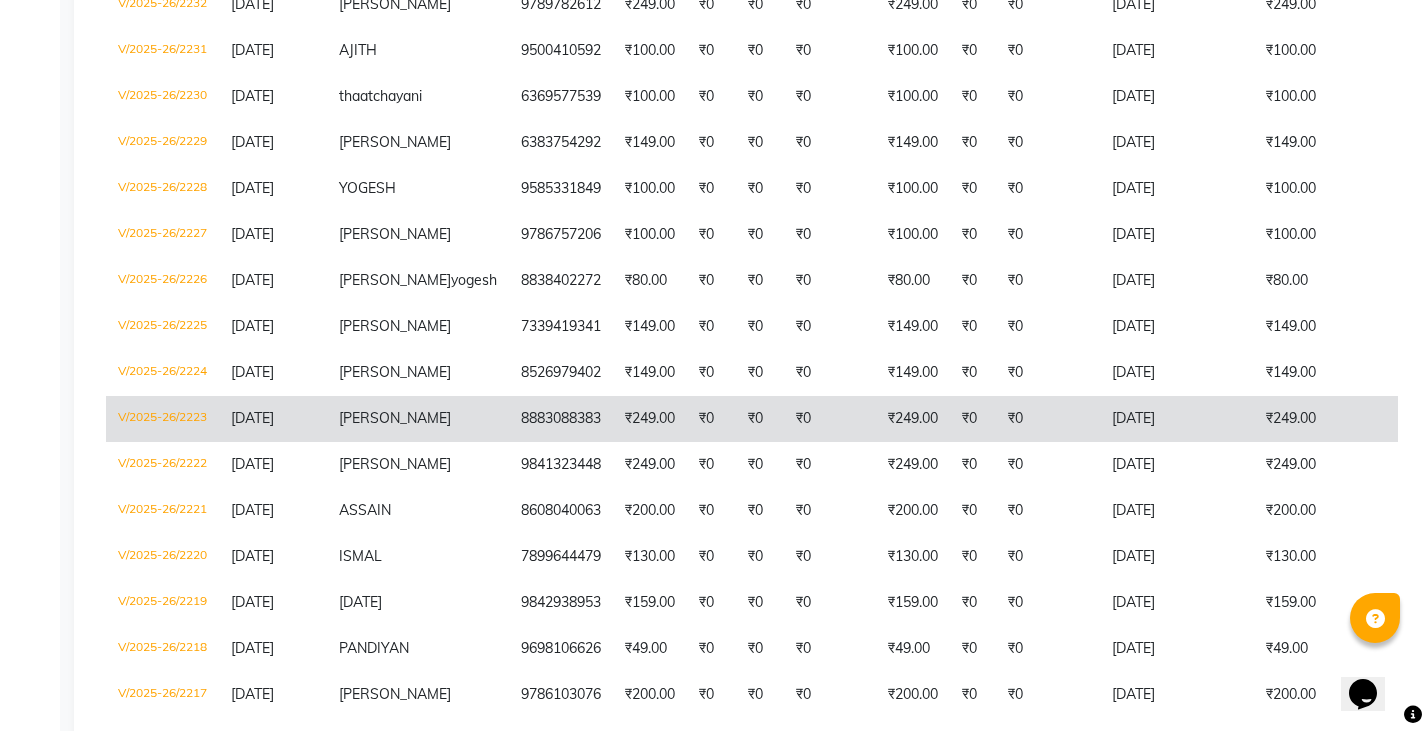 scroll, scrollTop: 1000, scrollLeft: 0, axis: vertical 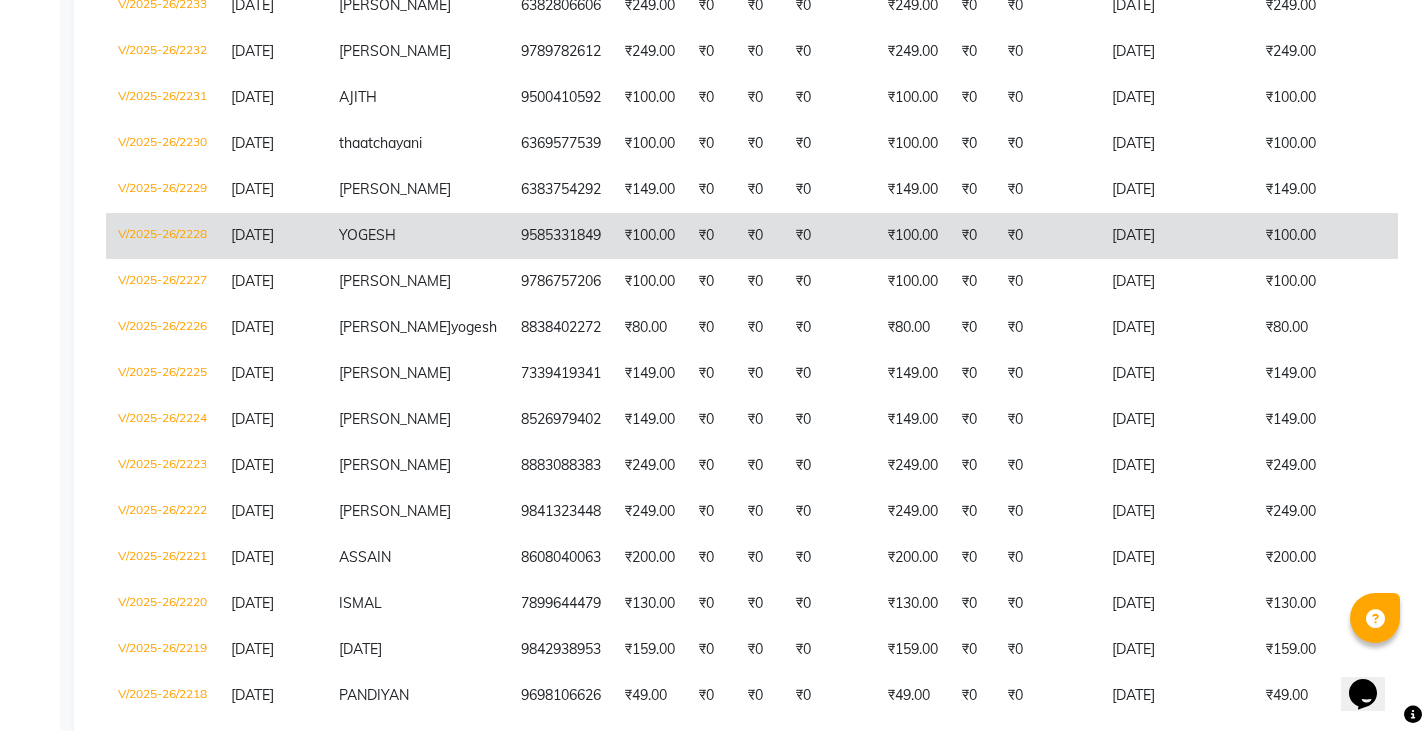 click on "YOGESH" 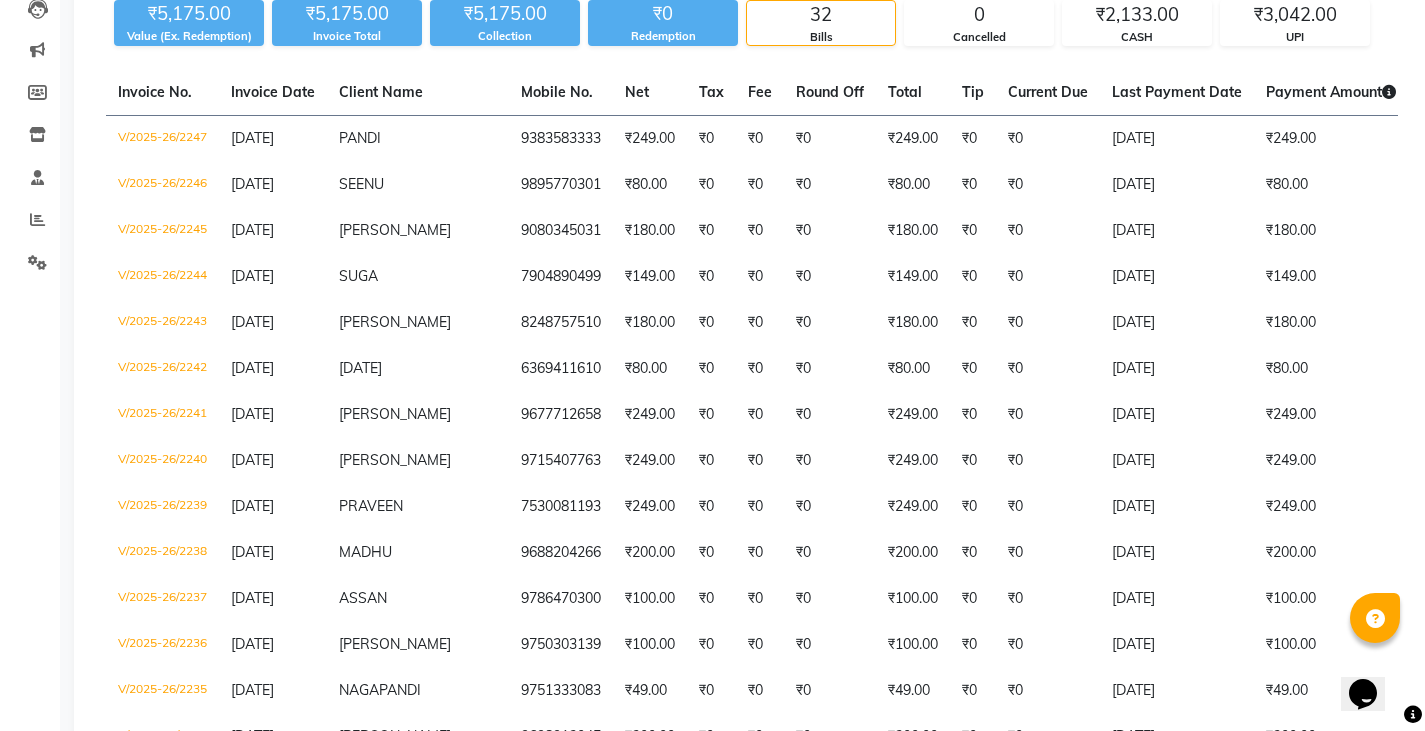 scroll, scrollTop: 0, scrollLeft: 0, axis: both 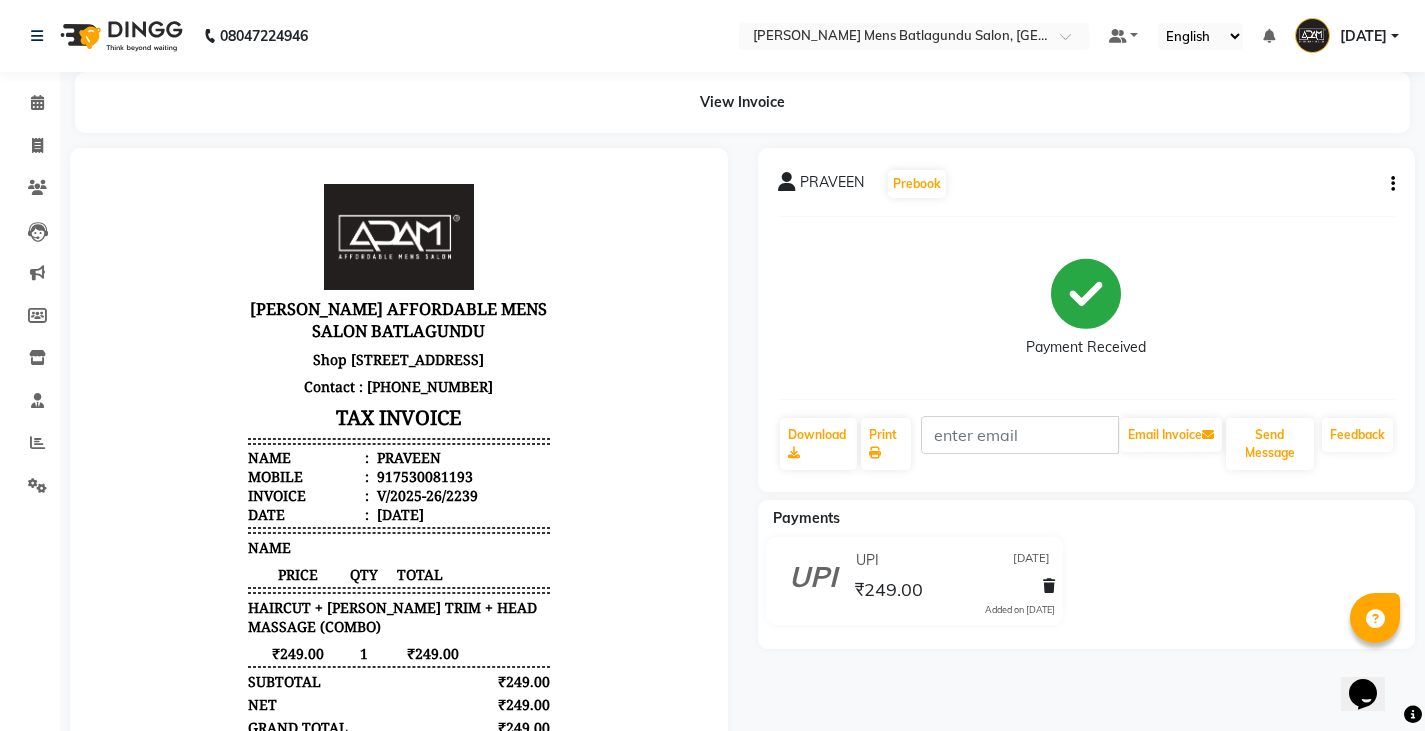 click 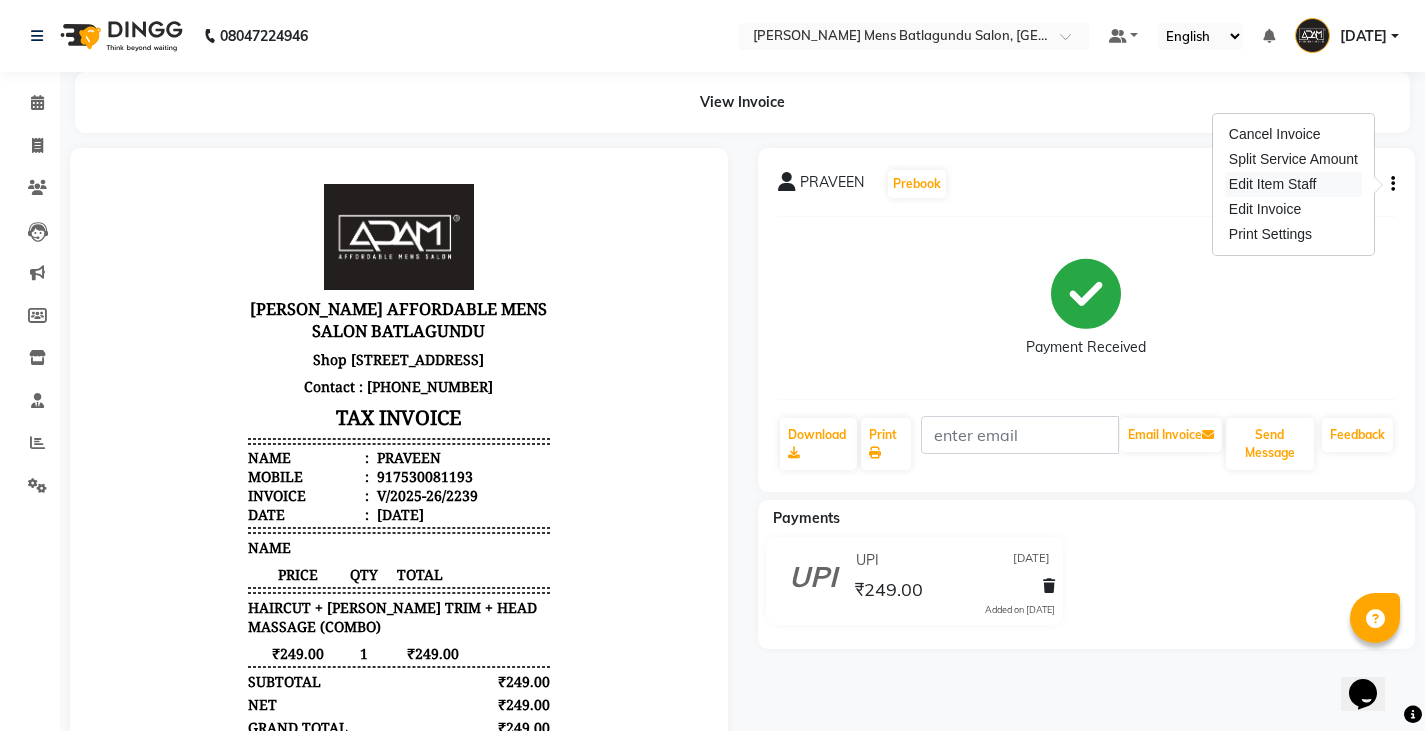 click on "Edit Item Staff" at bounding box center [1293, 184] 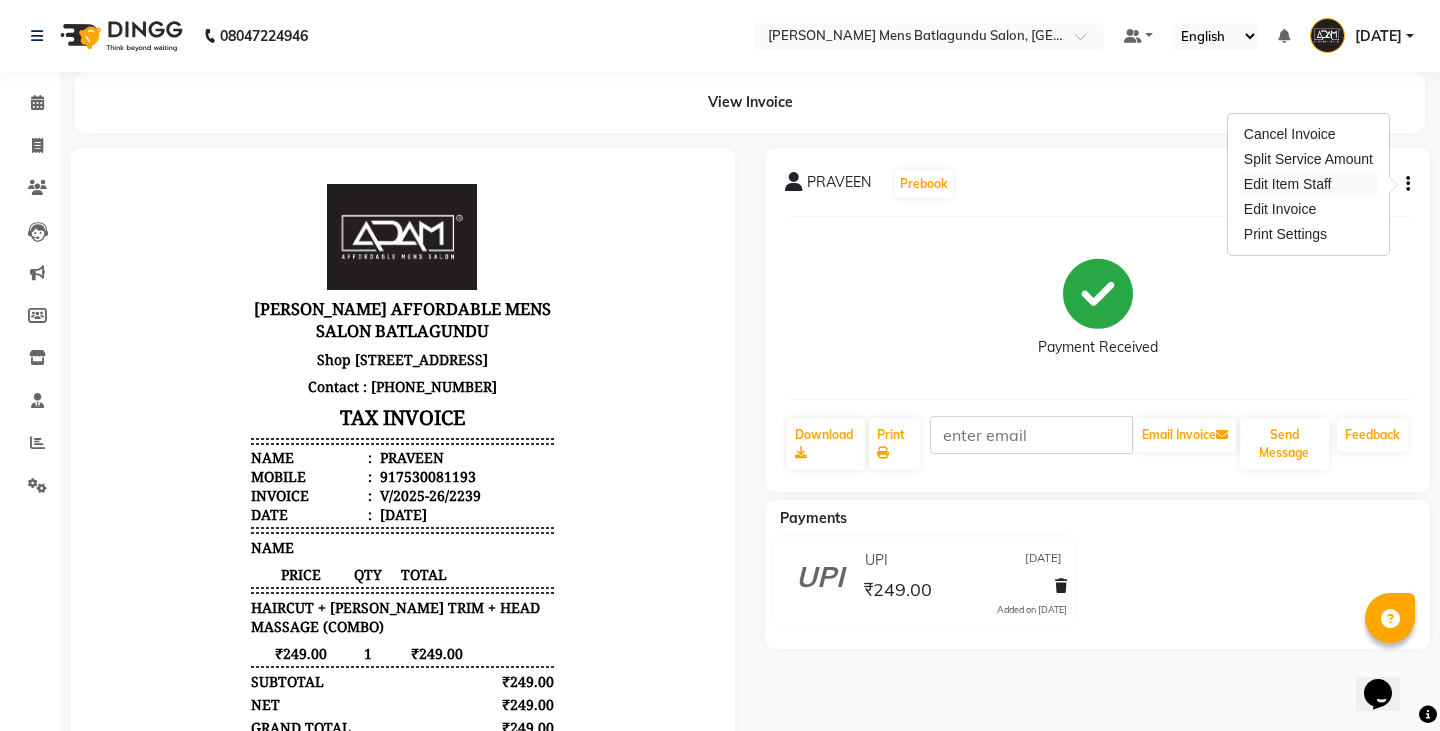 select on "84061" 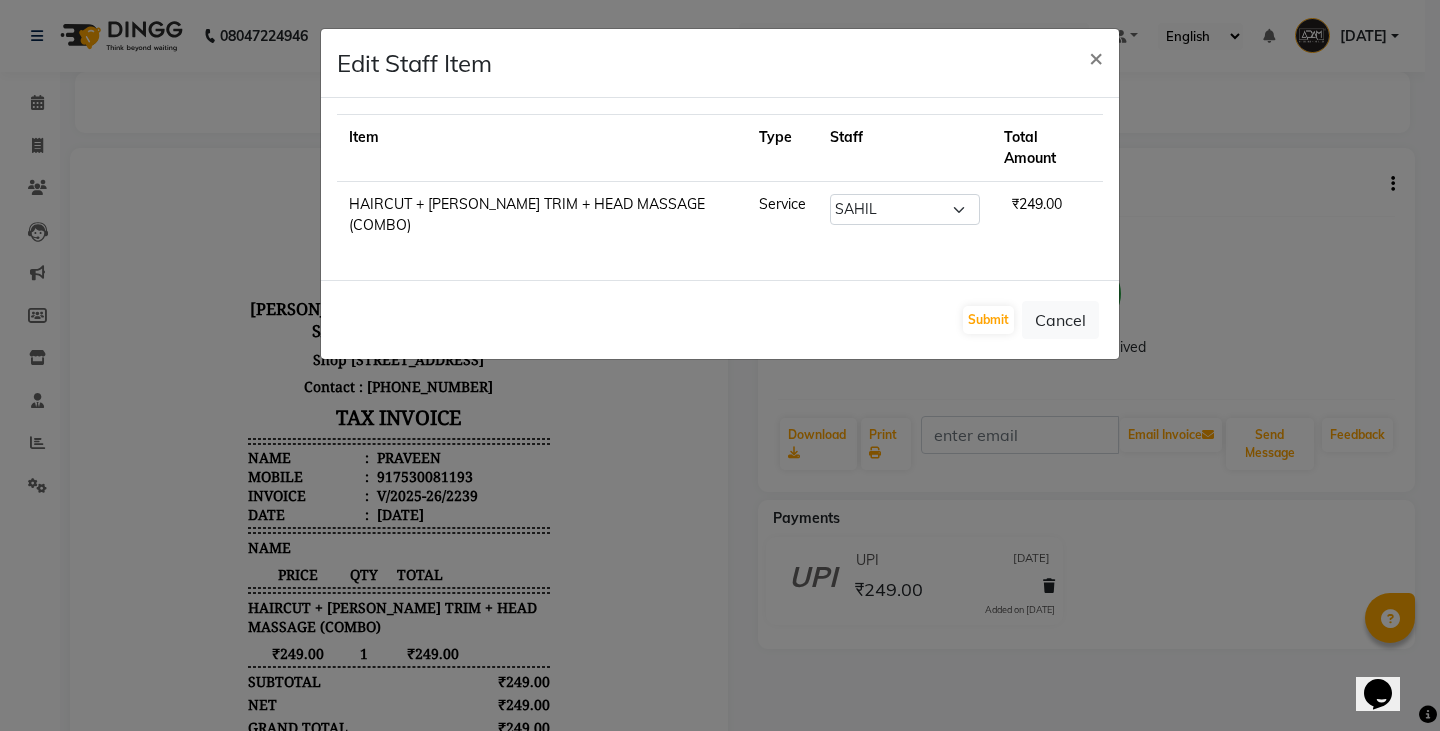 click on "Submit   Cancel" 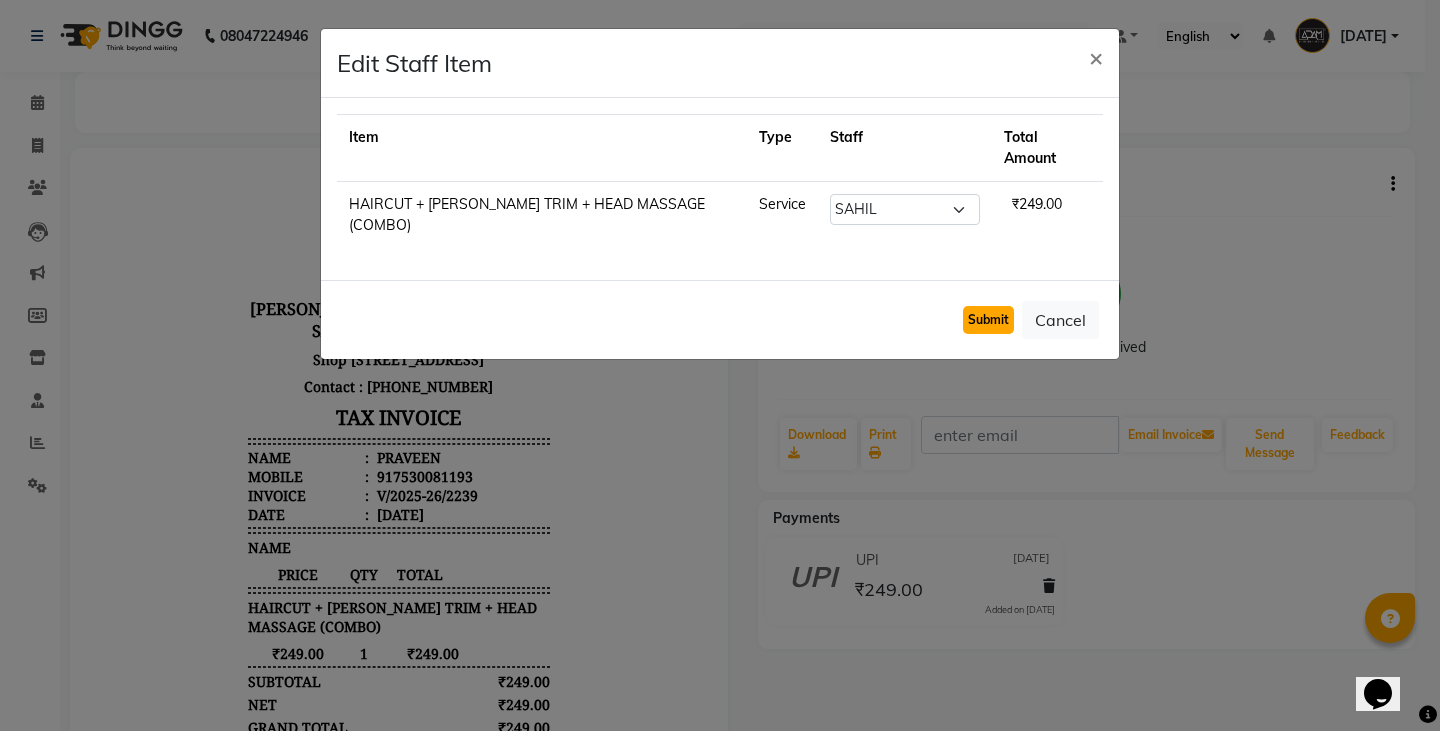 click on "Submit" 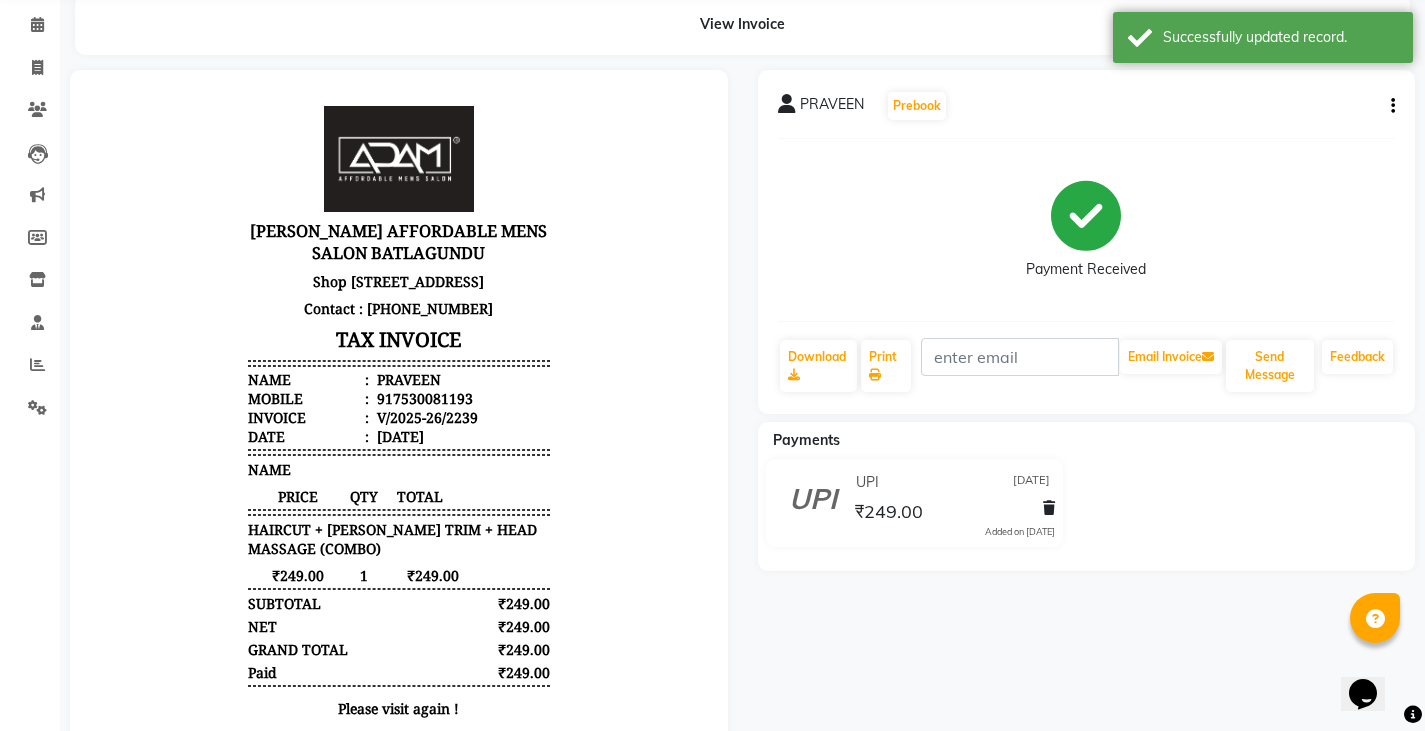 scroll, scrollTop: 0, scrollLeft: 0, axis: both 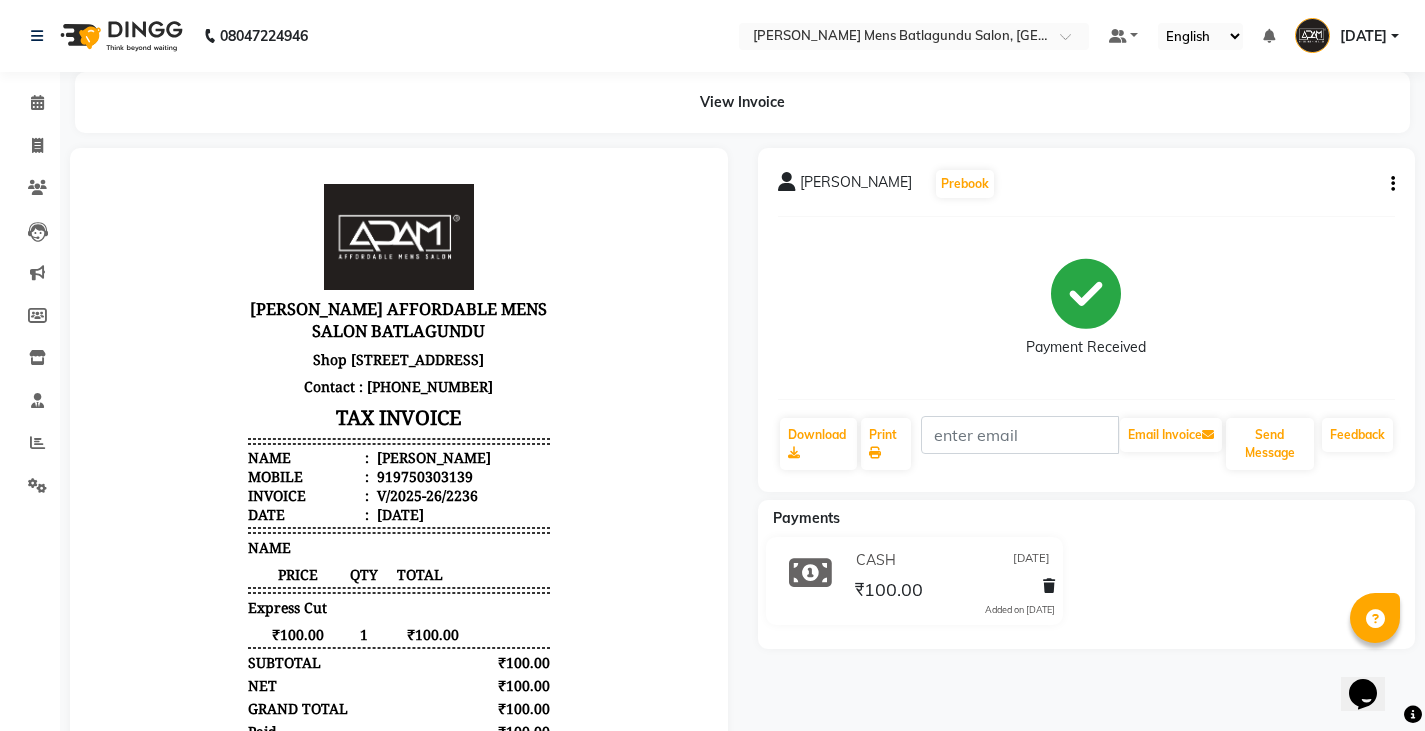 click 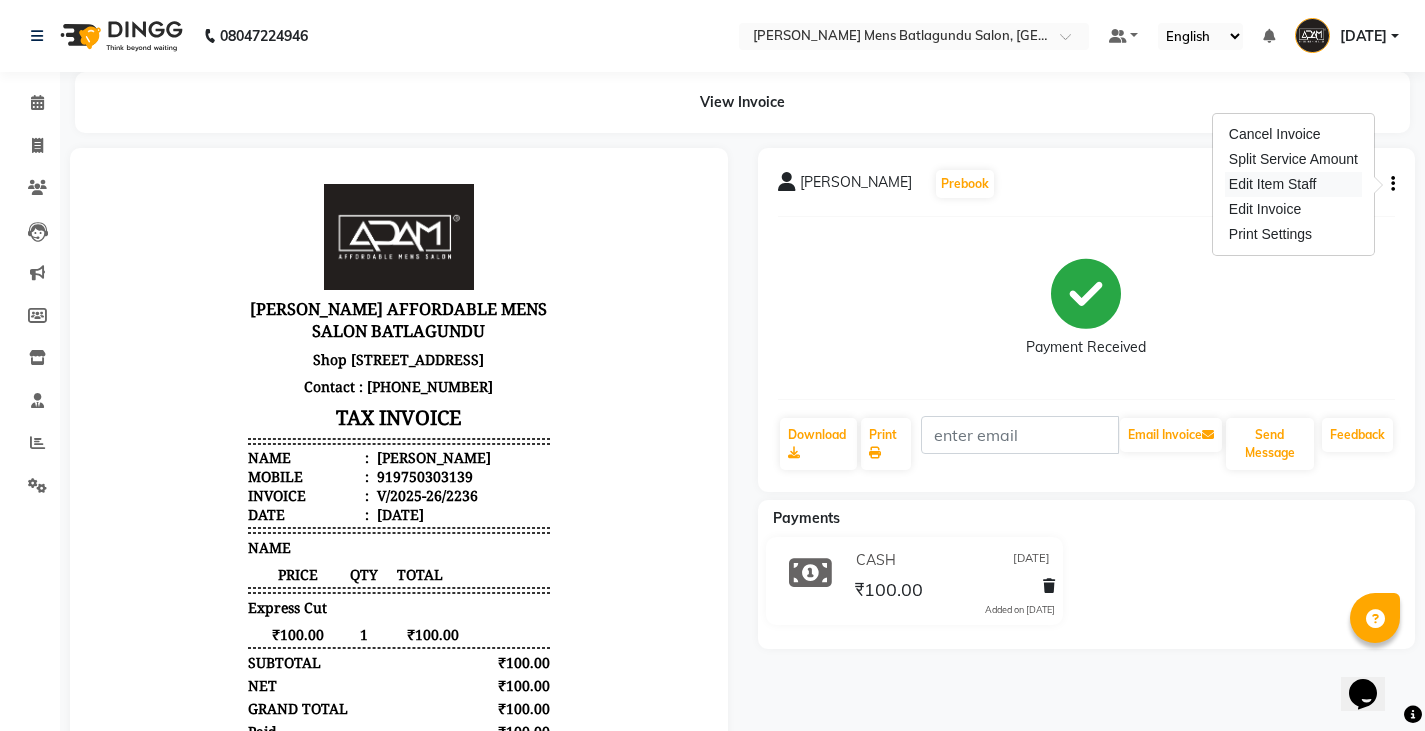 click on "Edit Item Staff" at bounding box center [1293, 184] 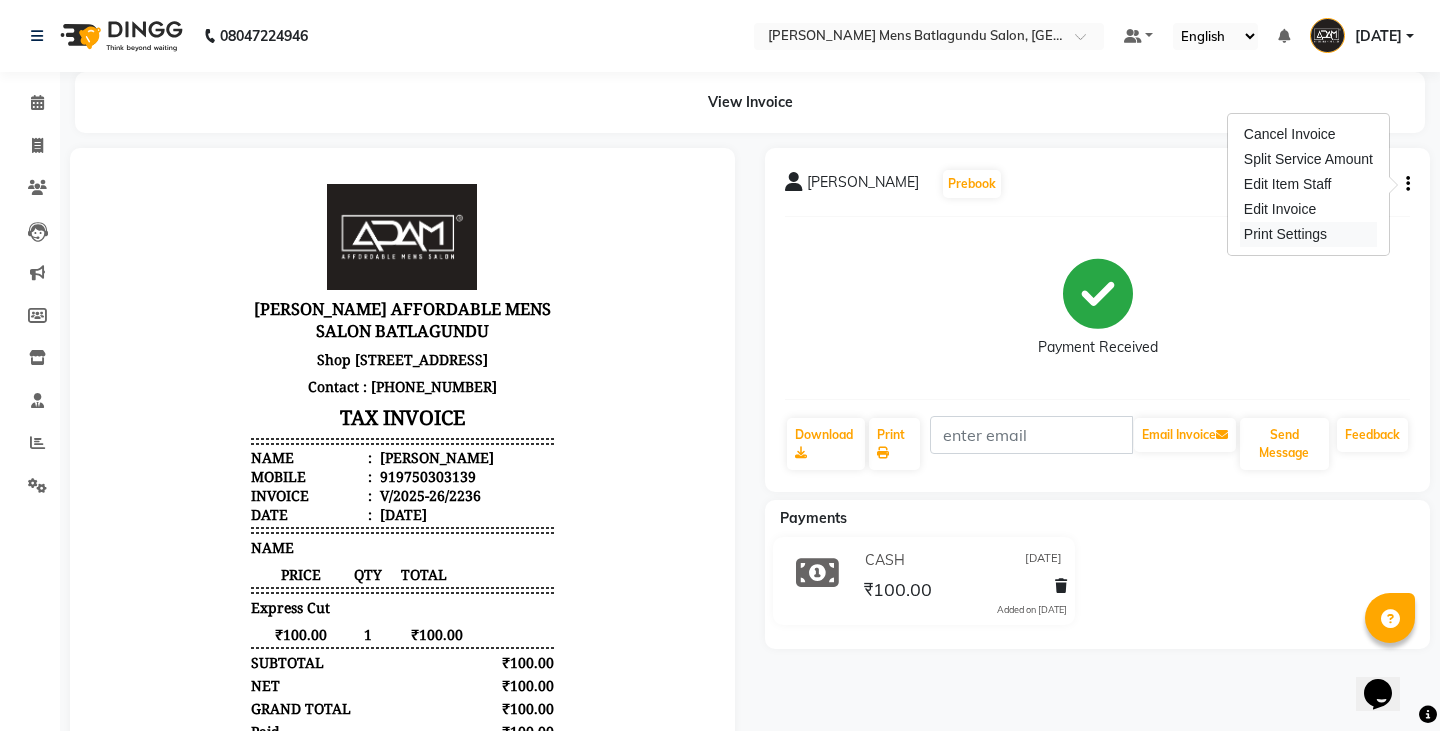 select on "84061" 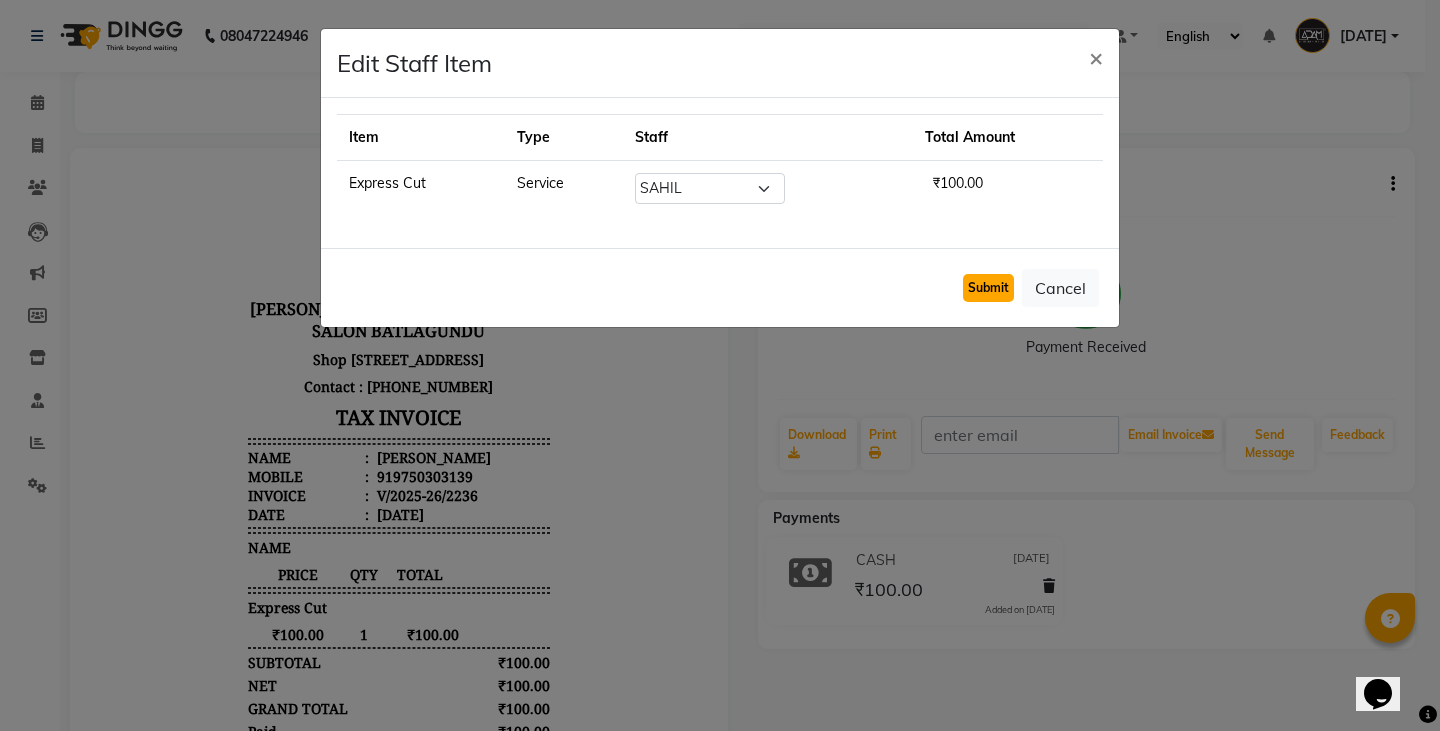 click on "Submit" 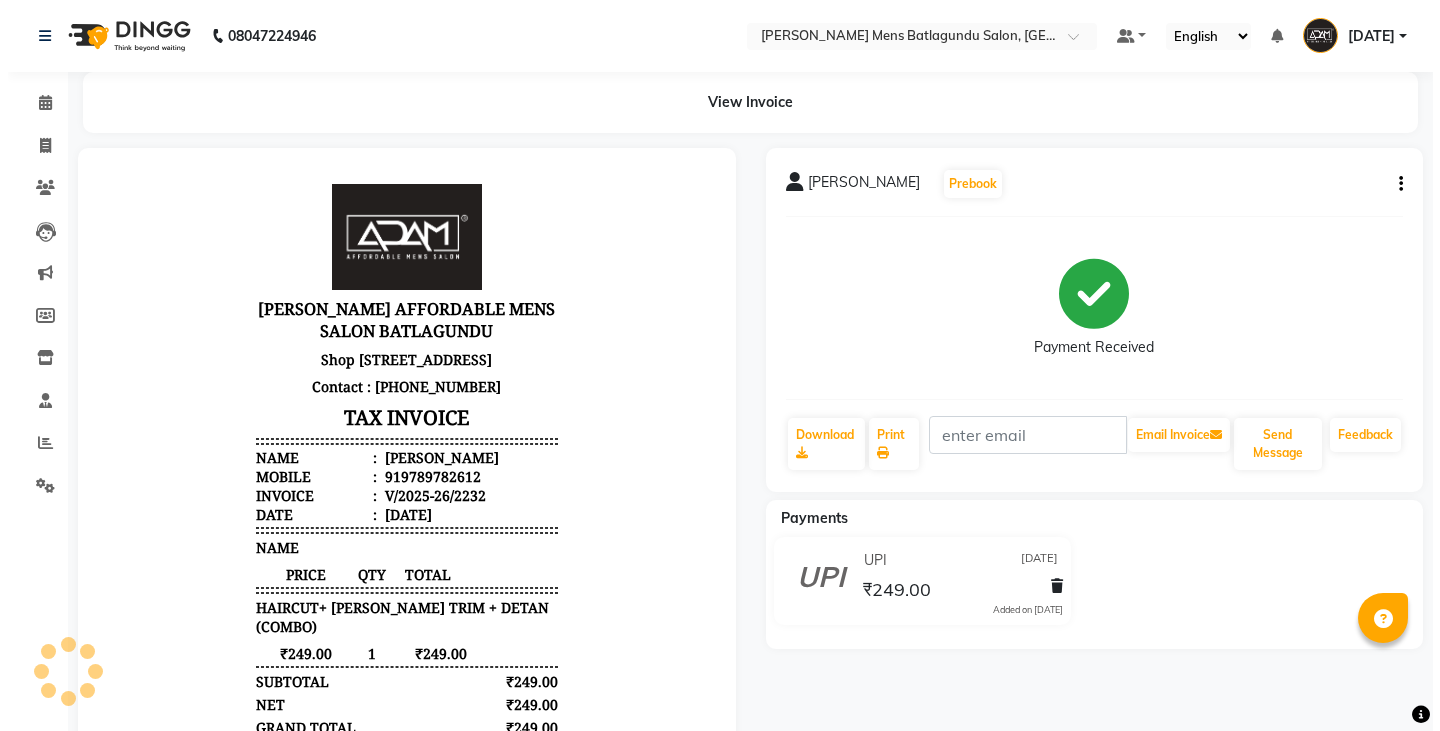 scroll, scrollTop: 0, scrollLeft: 0, axis: both 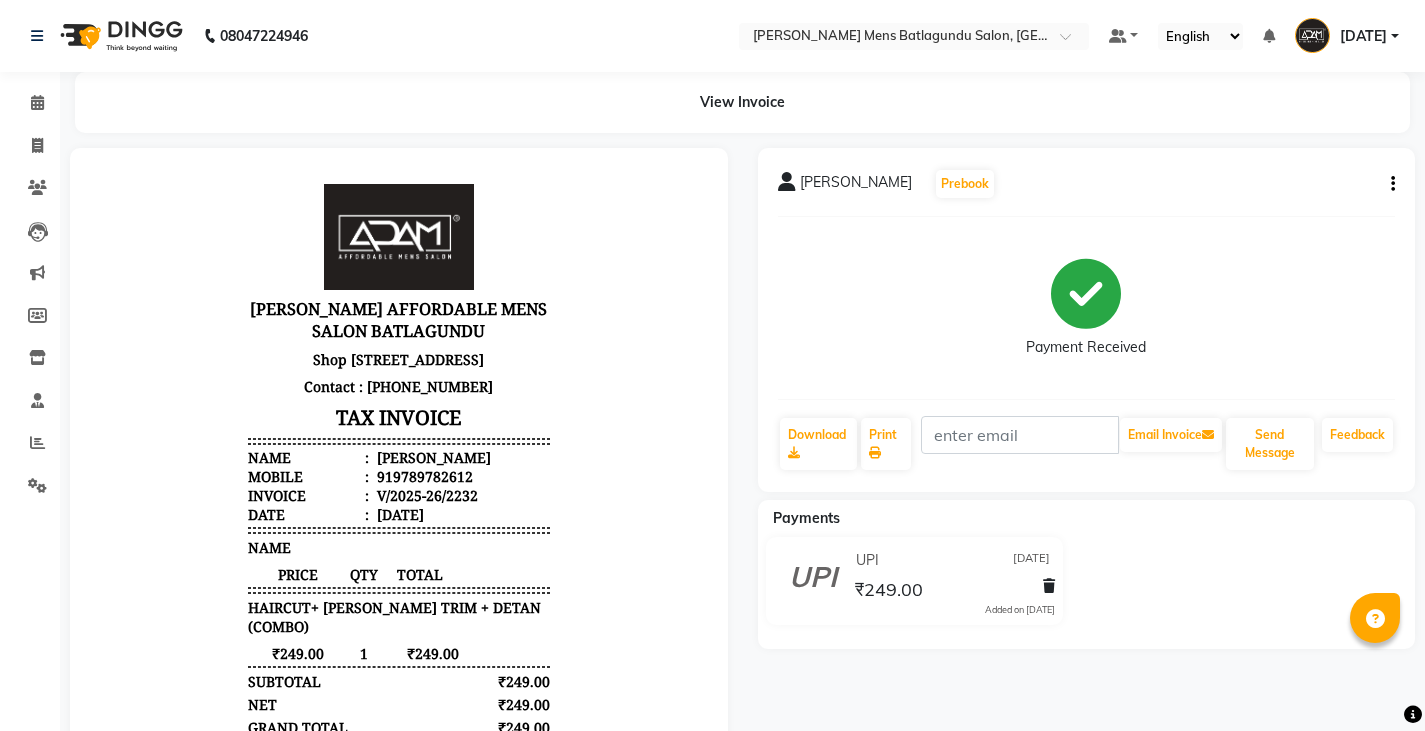 click 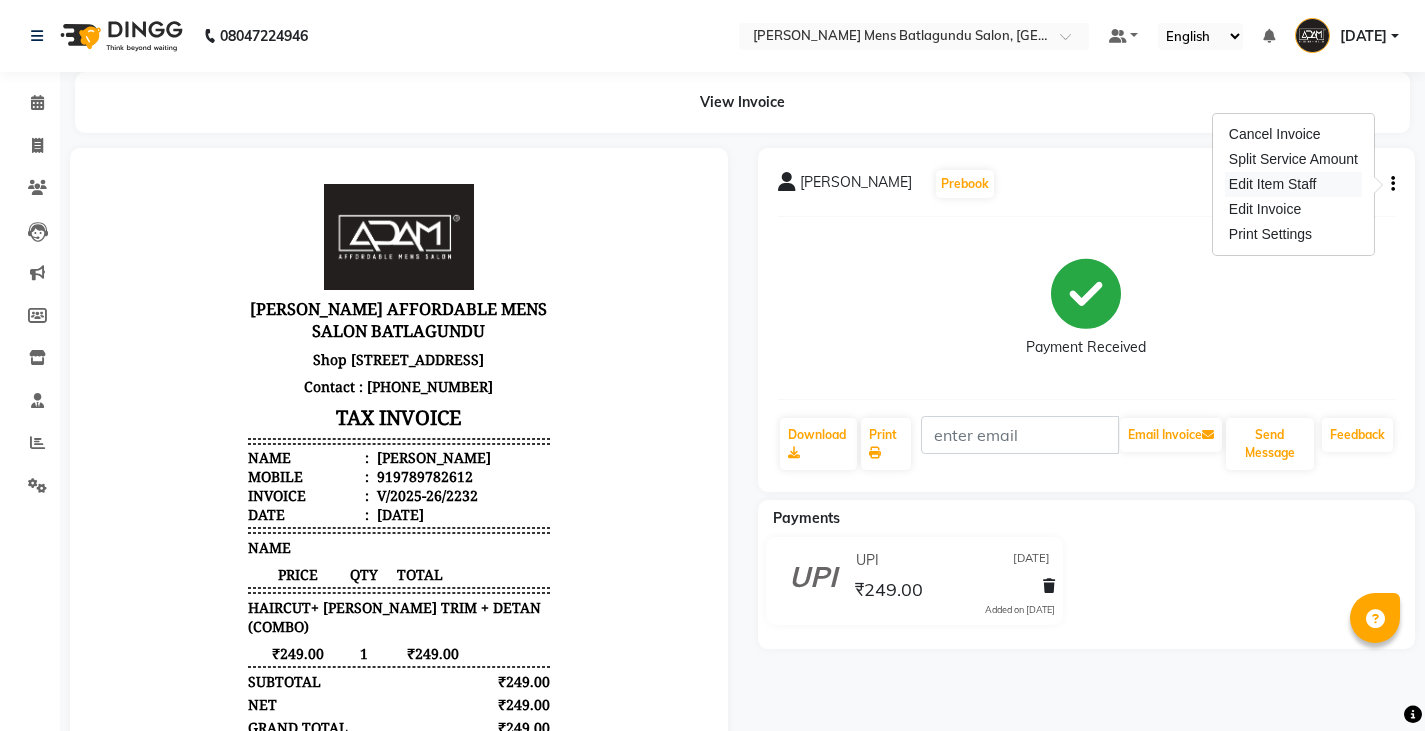 click on "Edit Item Staff" at bounding box center [1293, 184] 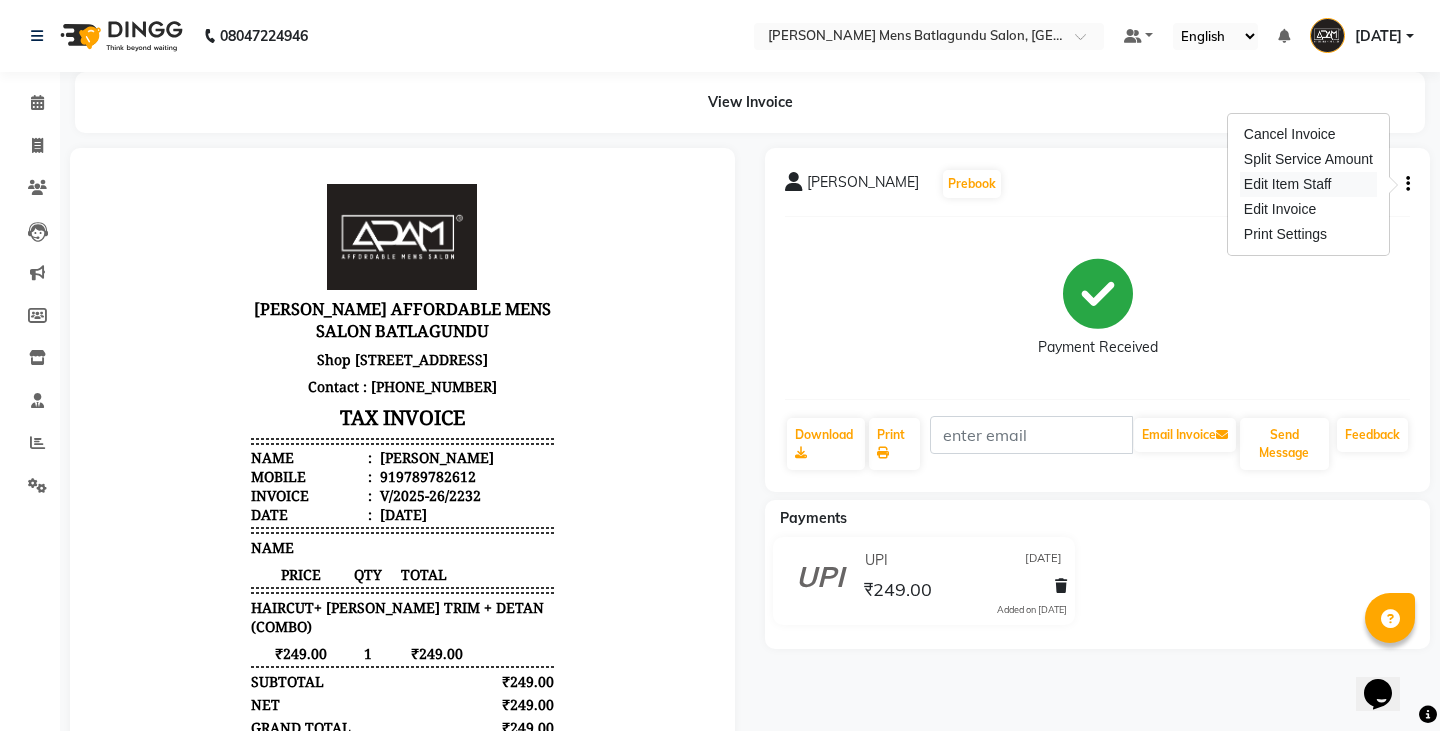 scroll, scrollTop: 0, scrollLeft: 0, axis: both 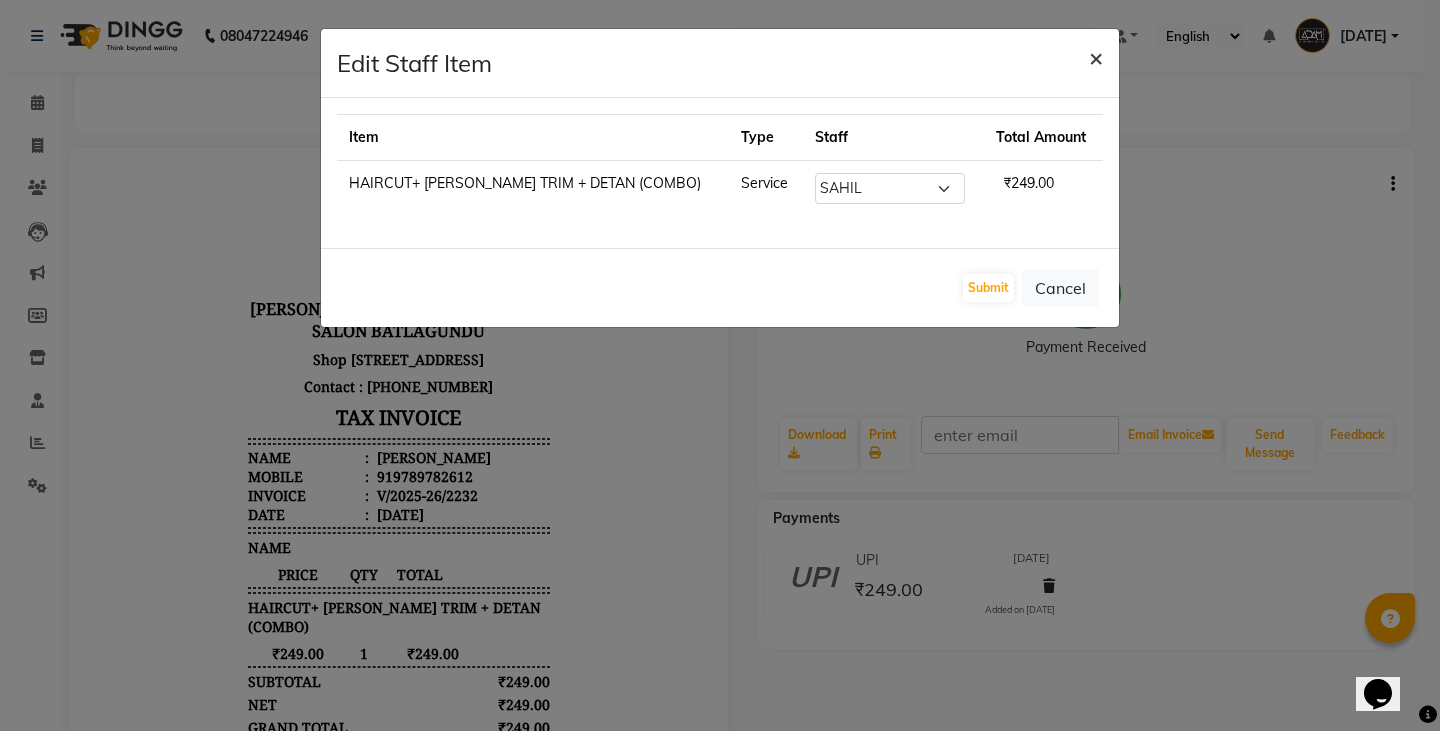 click on "×" 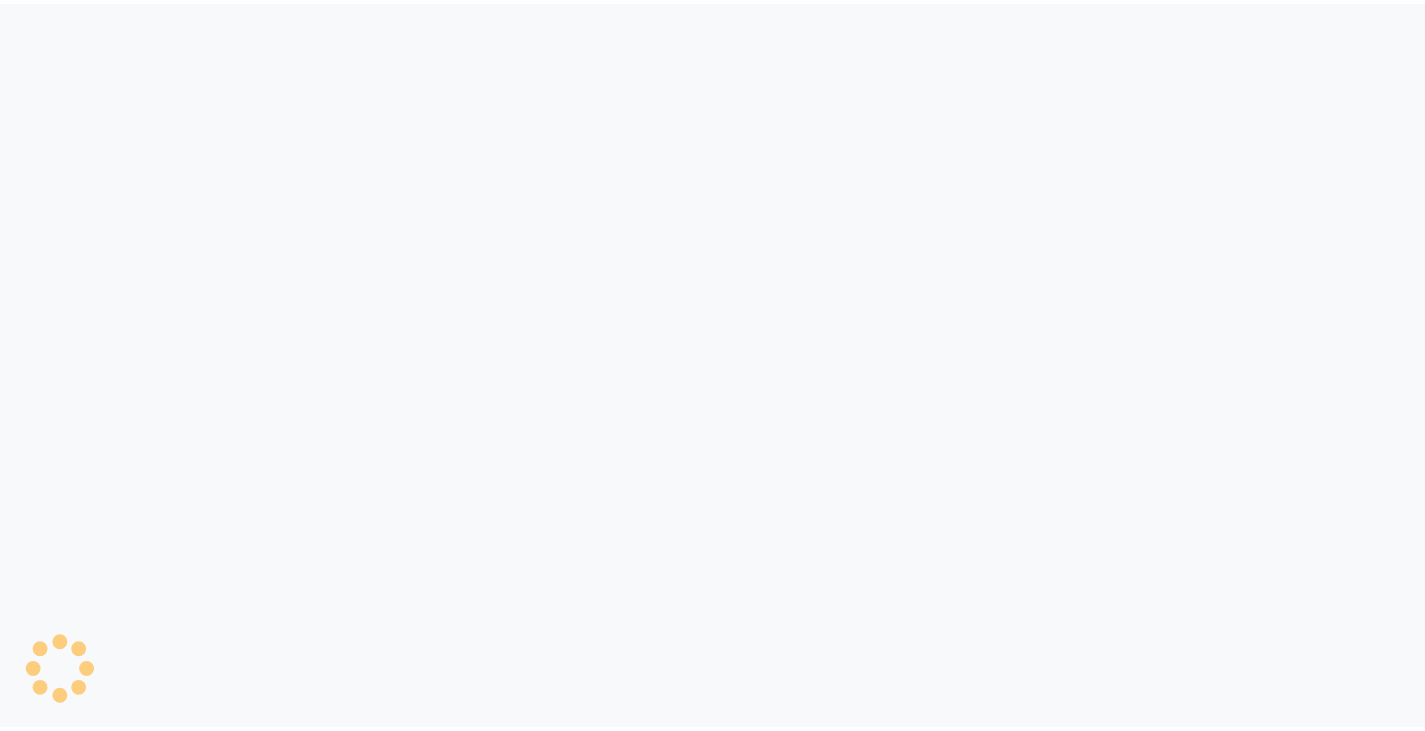 scroll, scrollTop: 0, scrollLeft: 0, axis: both 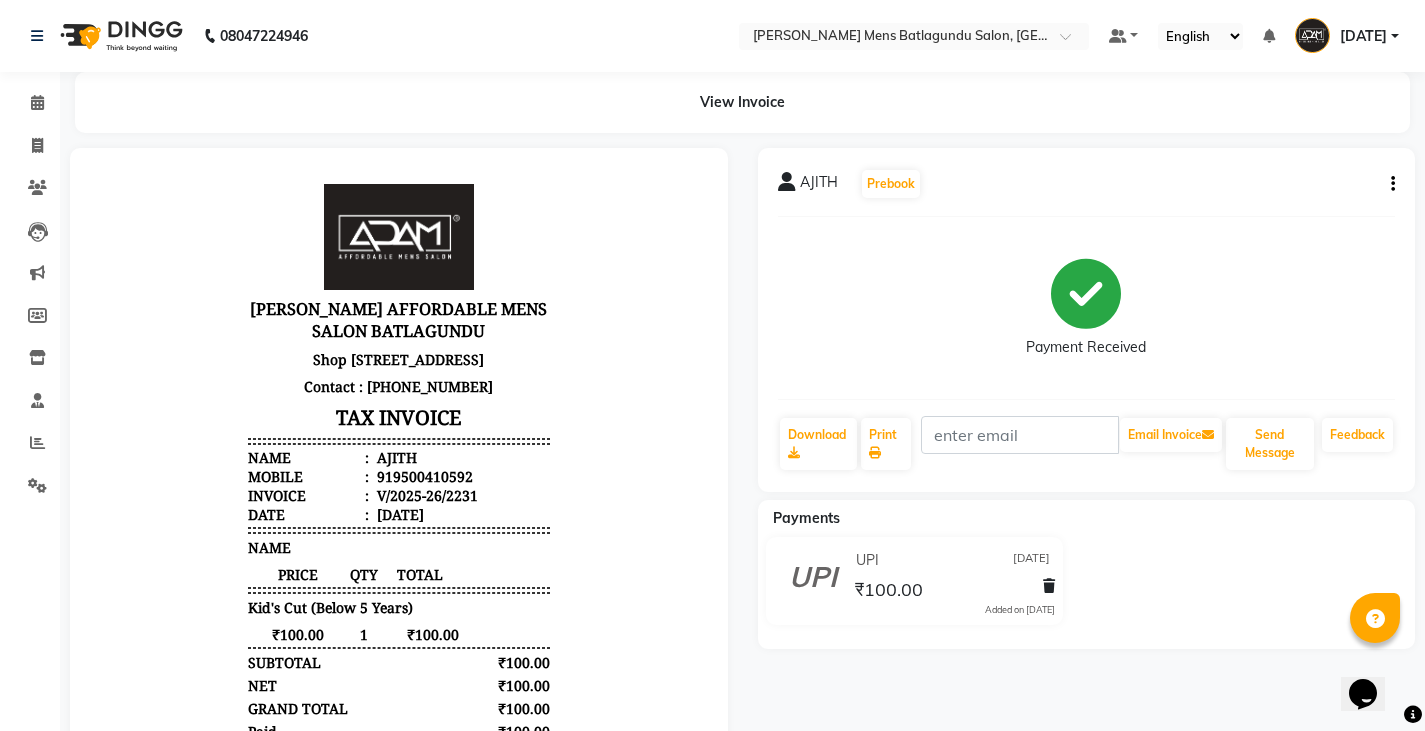click on "AJITH   Prebook   Payment Received  Download  Print   Email Invoice   Send Message Feedback" 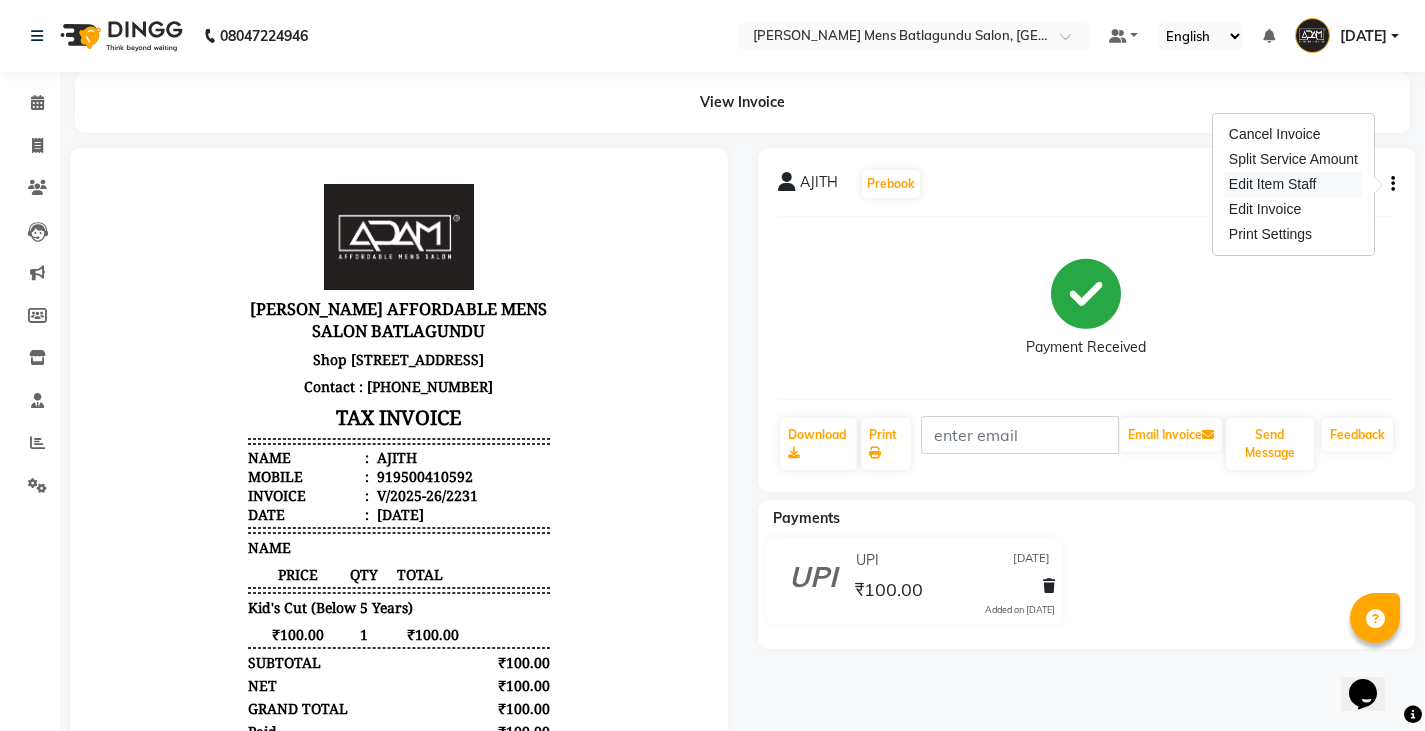 click on "Edit Item Staff" at bounding box center (1293, 184) 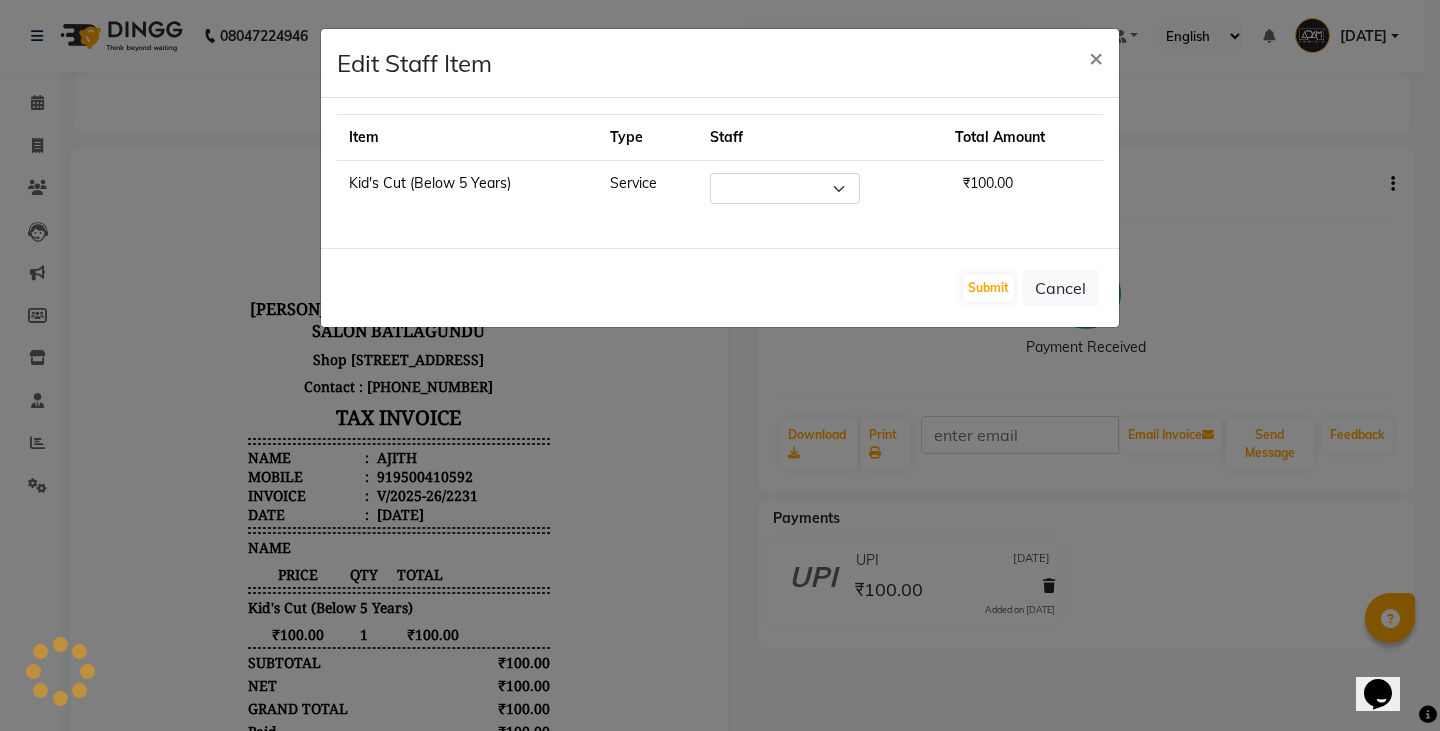 select on "84061" 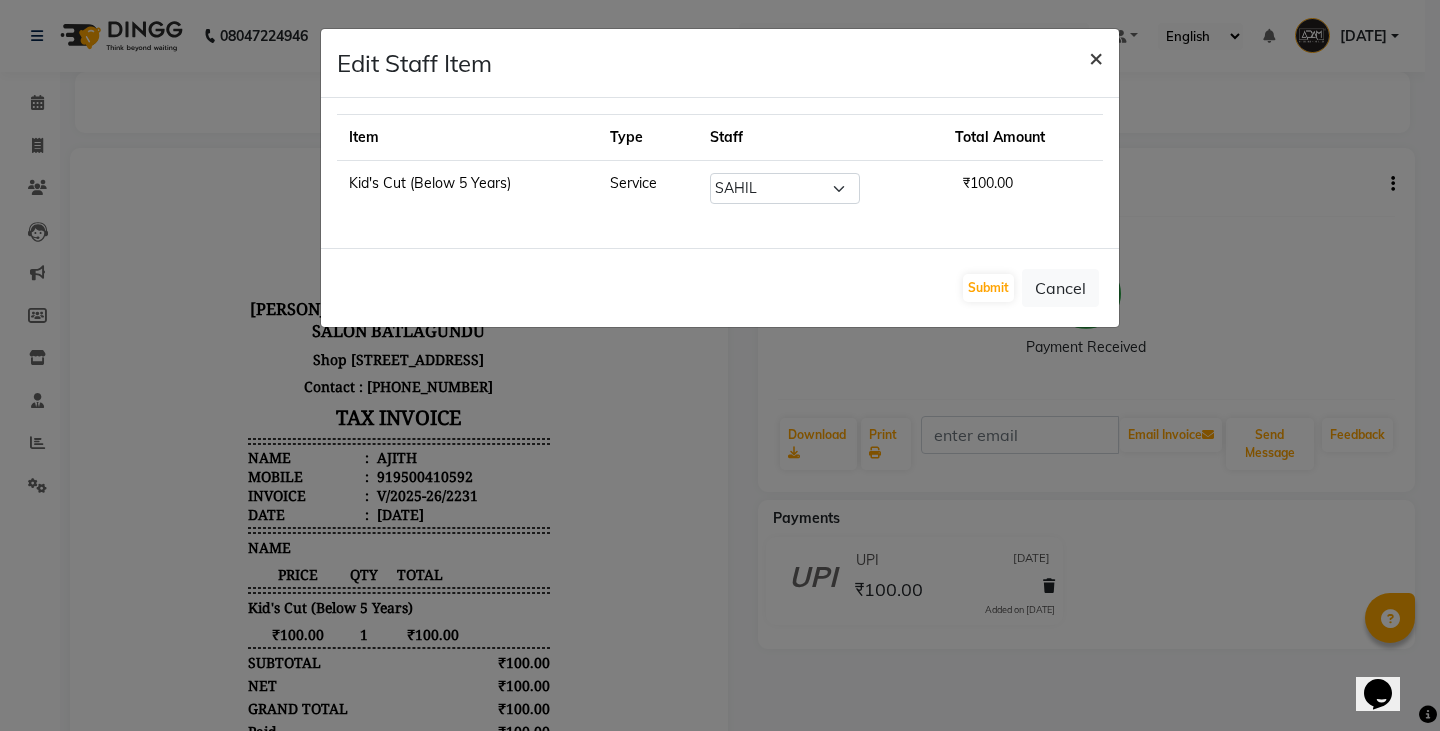 click on "×" 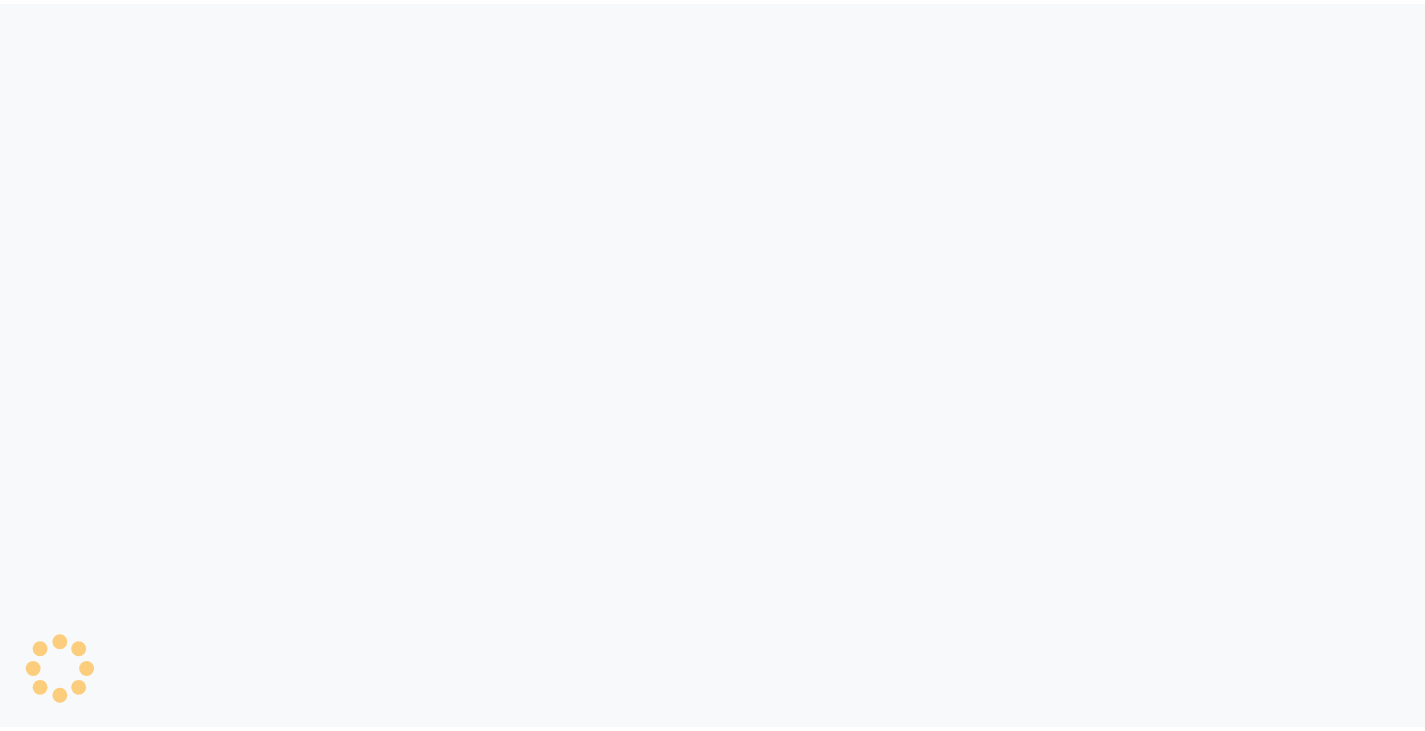 scroll, scrollTop: 0, scrollLeft: 0, axis: both 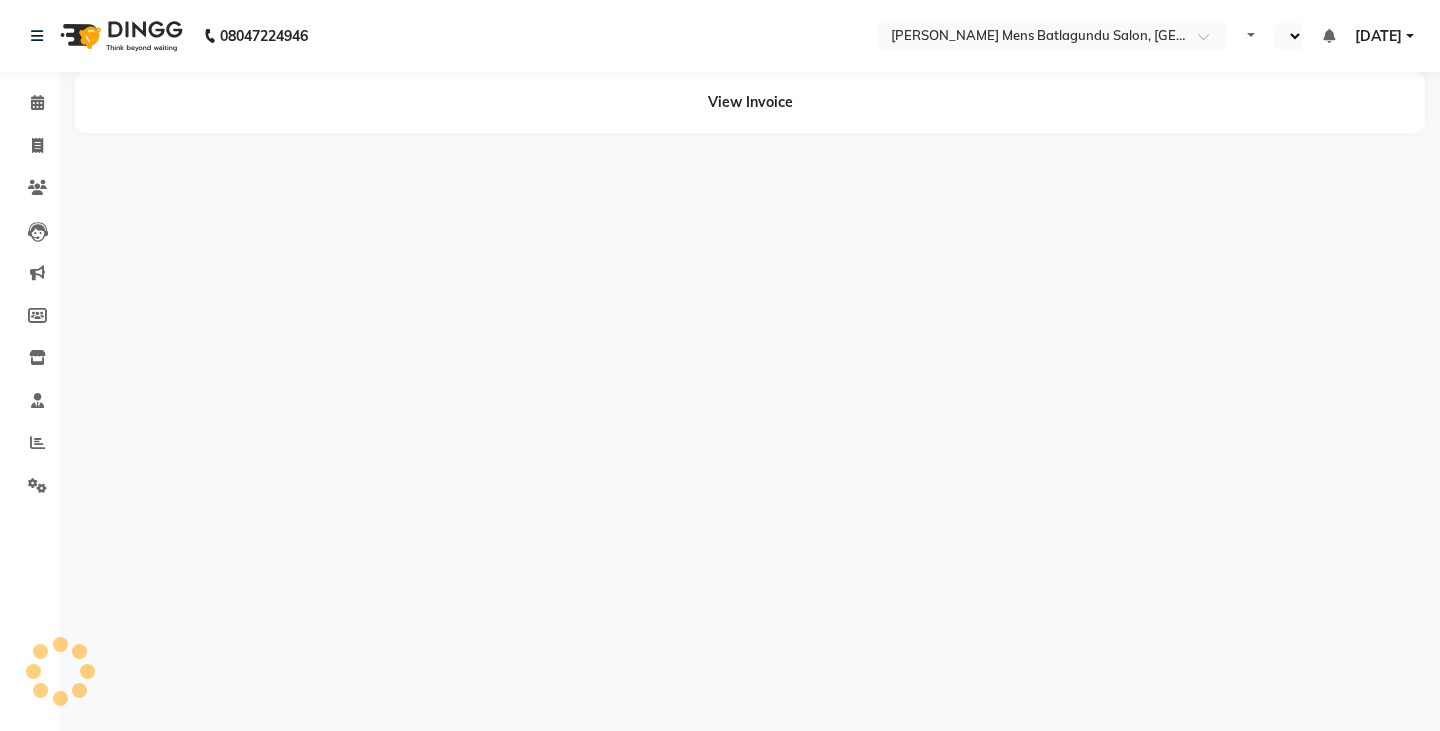 select on "en" 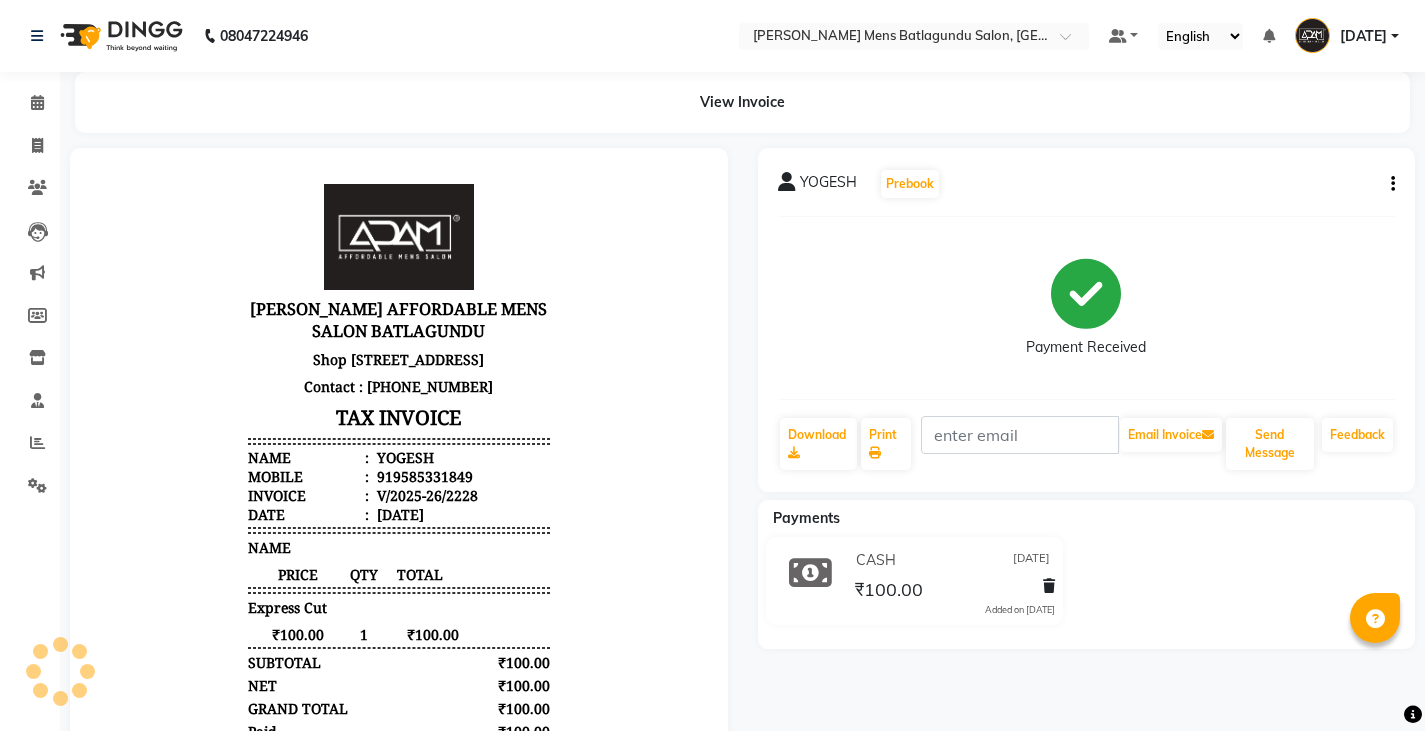 scroll, scrollTop: 0, scrollLeft: 0, axis: both 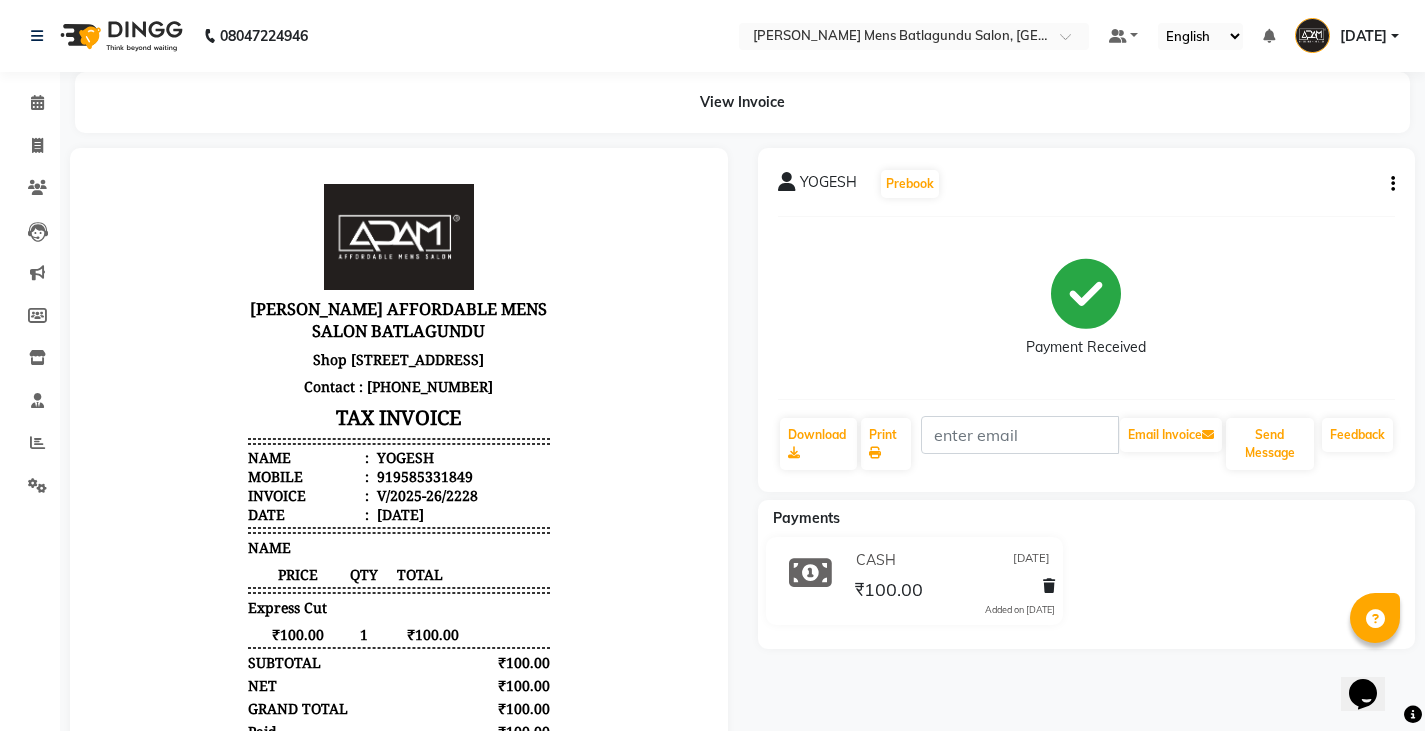 click 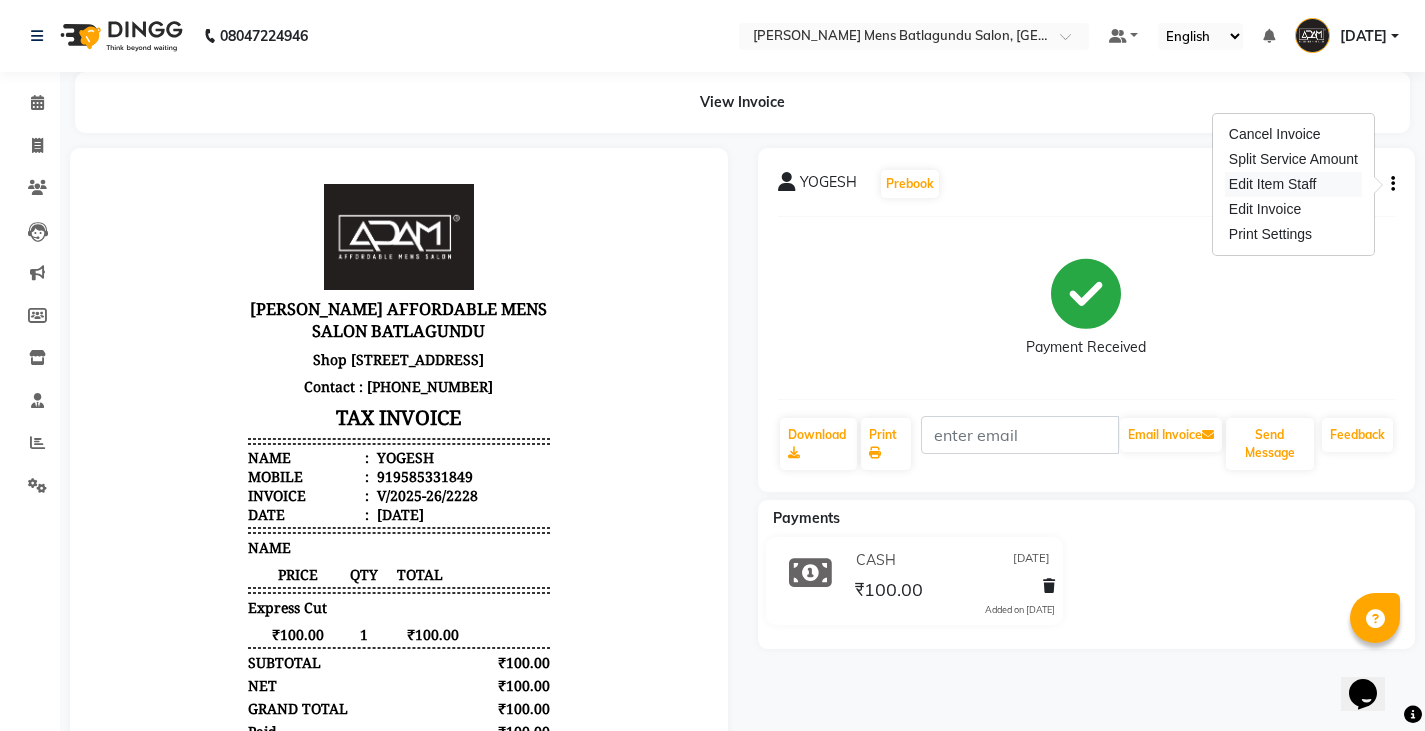 click on "Edit Item Staff" at bounding box center (1293, 184) 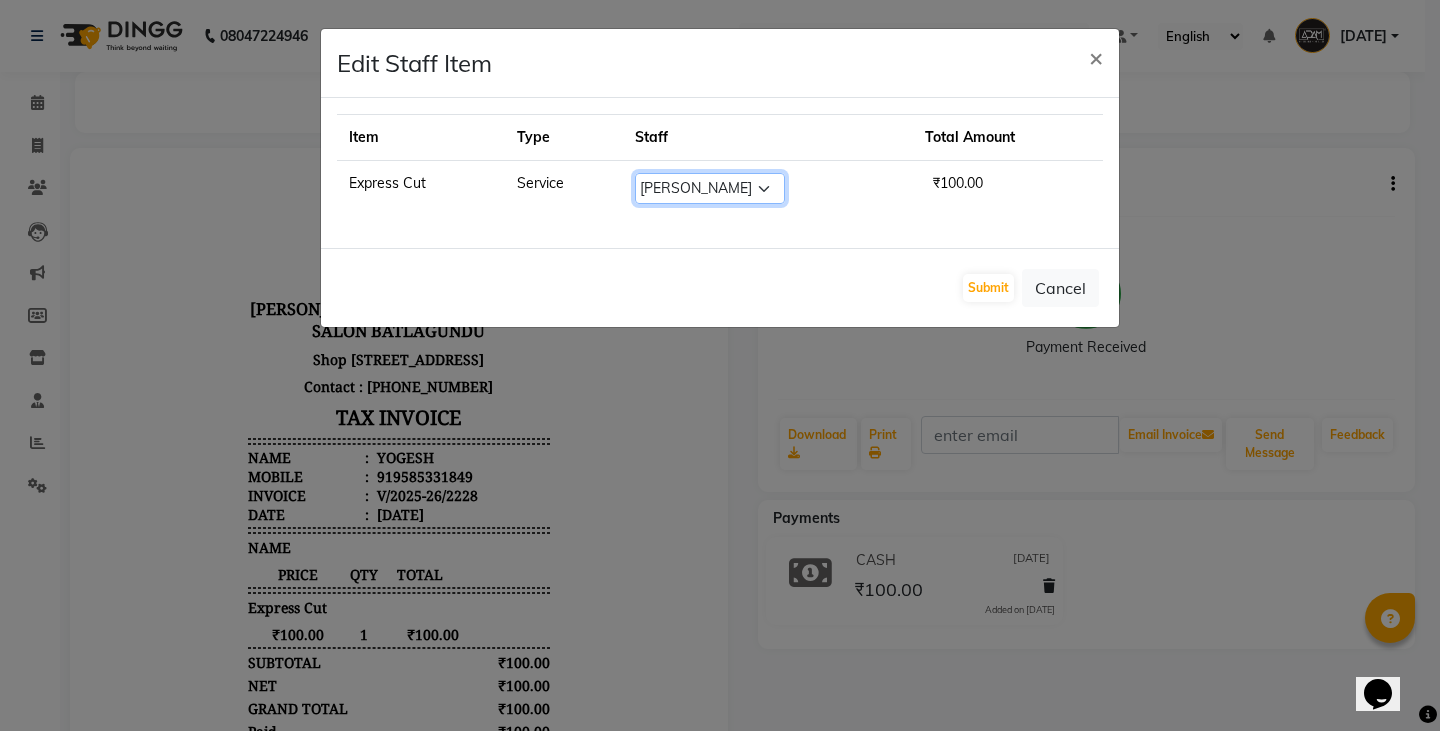 click on "Select  Admin   Ameer    Anish   Khalim   Ovesh   Raja   SAHIL    SOHAIL   SONU" 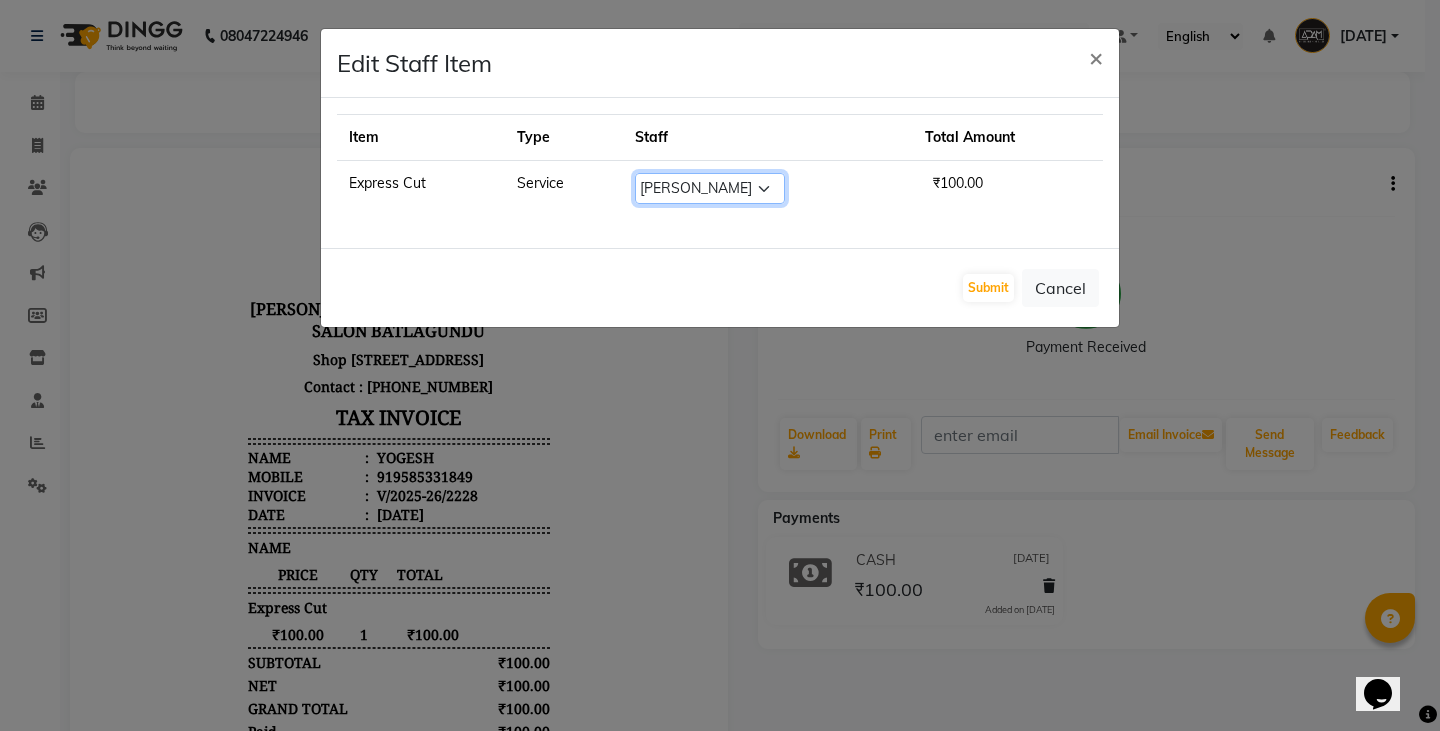 select on "84061" 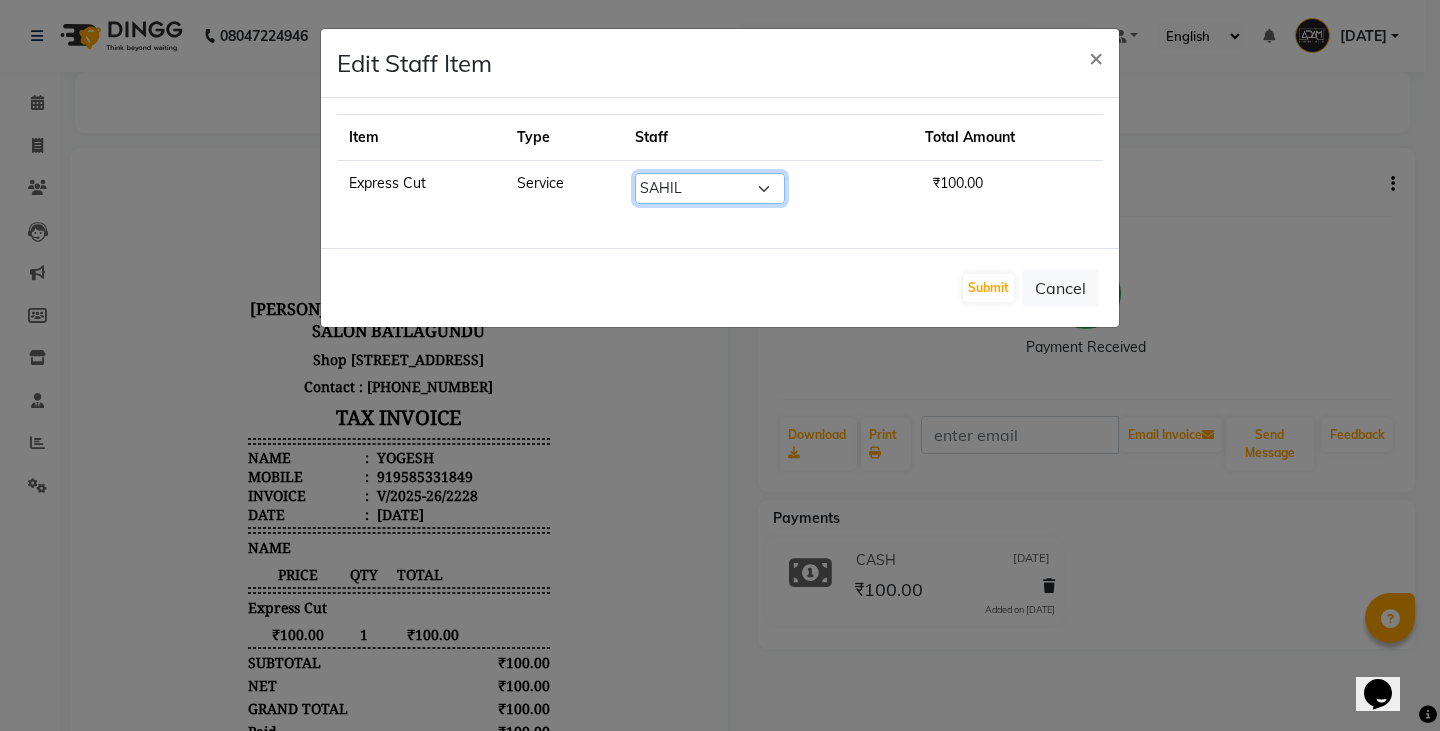 click on "Select  Admin   Ameer    Anish   Khalim   Ovesh   Raja   SAHIL    SOHAIL   SONU" 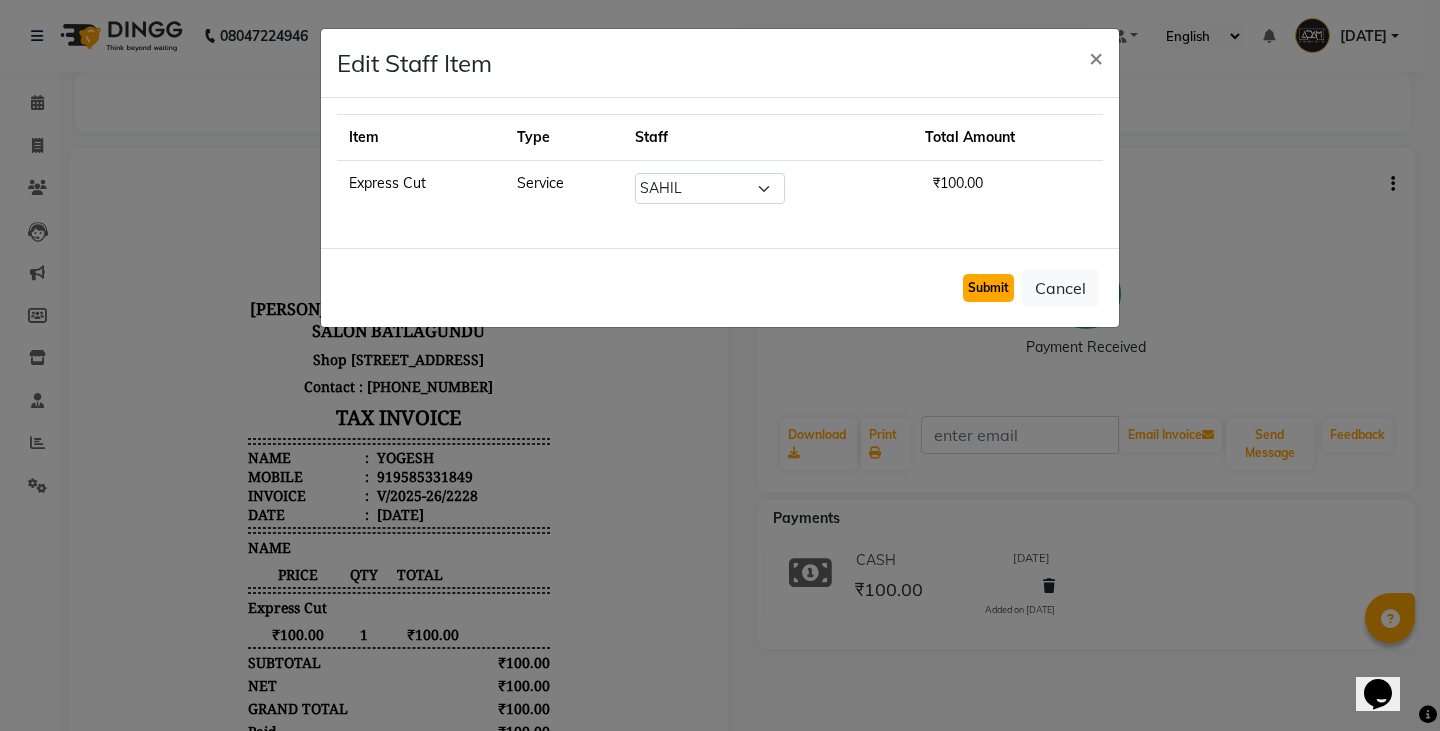 click on "Submit" 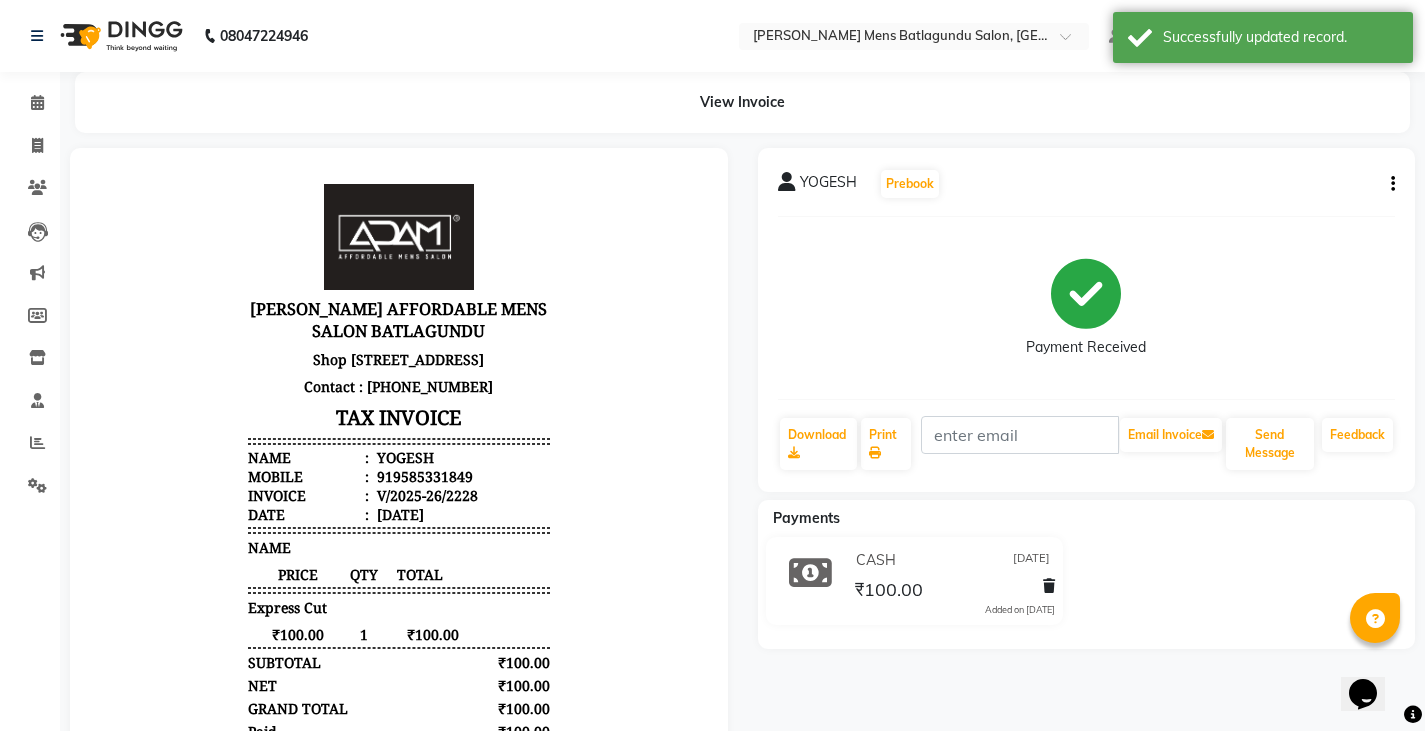 drag, startPoint x: 1326, startPoint y: 338, endPoint x: 1283, endPoint y: 327, distance: 44.38468 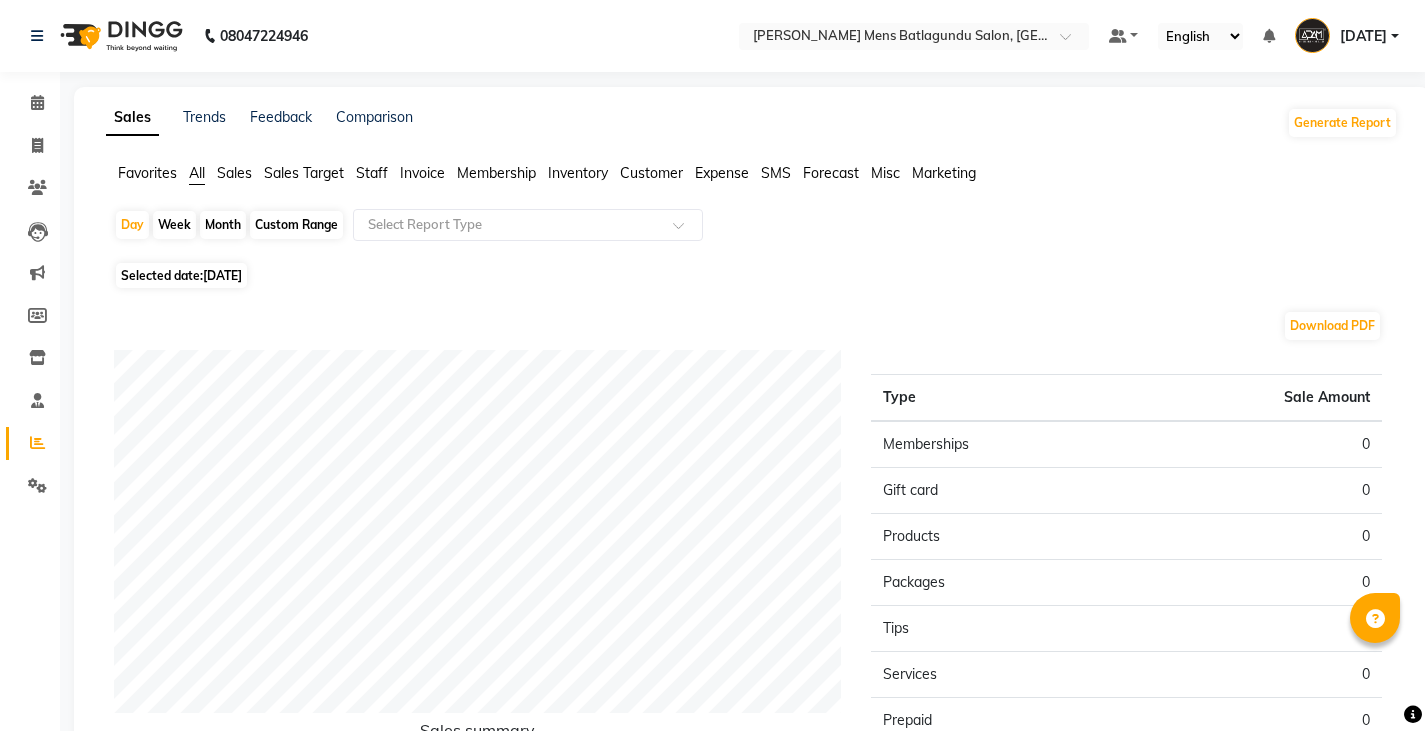 scroll, scrollTop: 0, scrollLeft: 0, axis: both 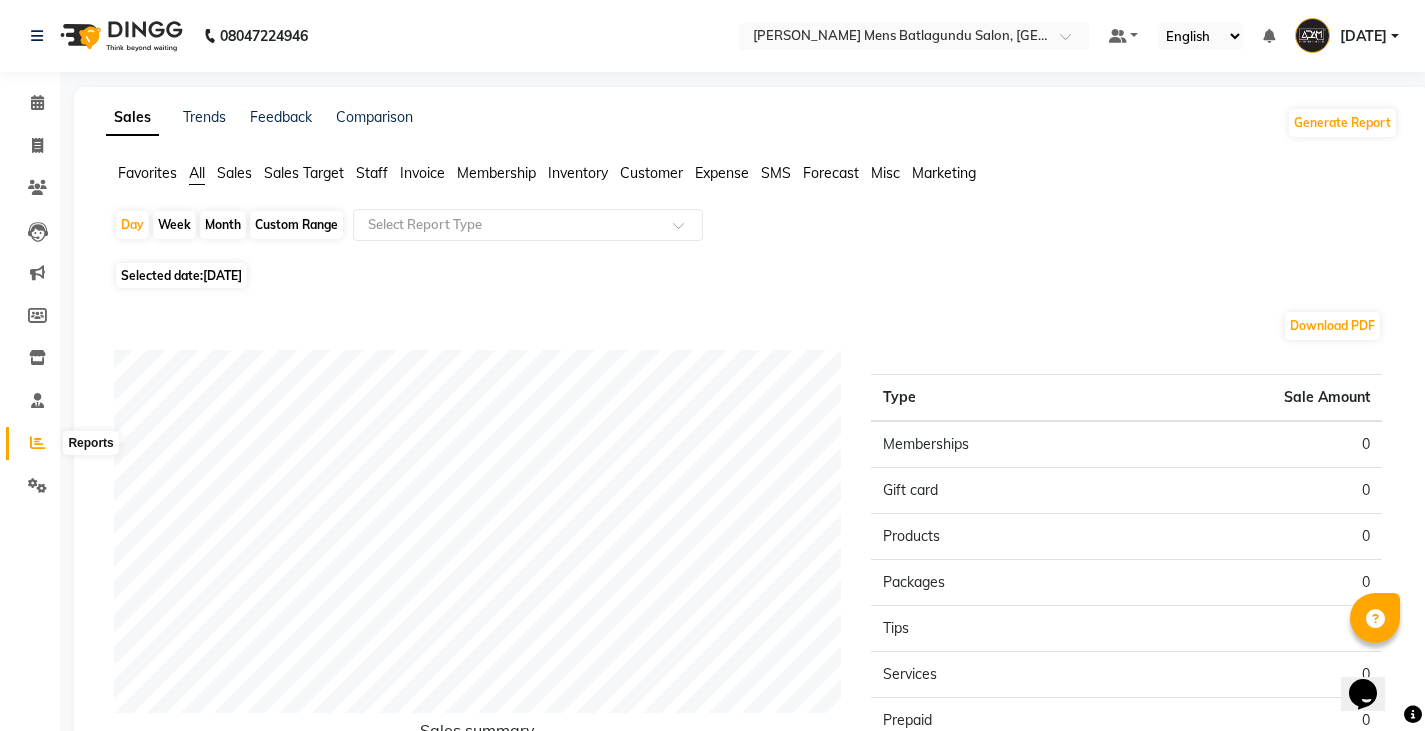 click 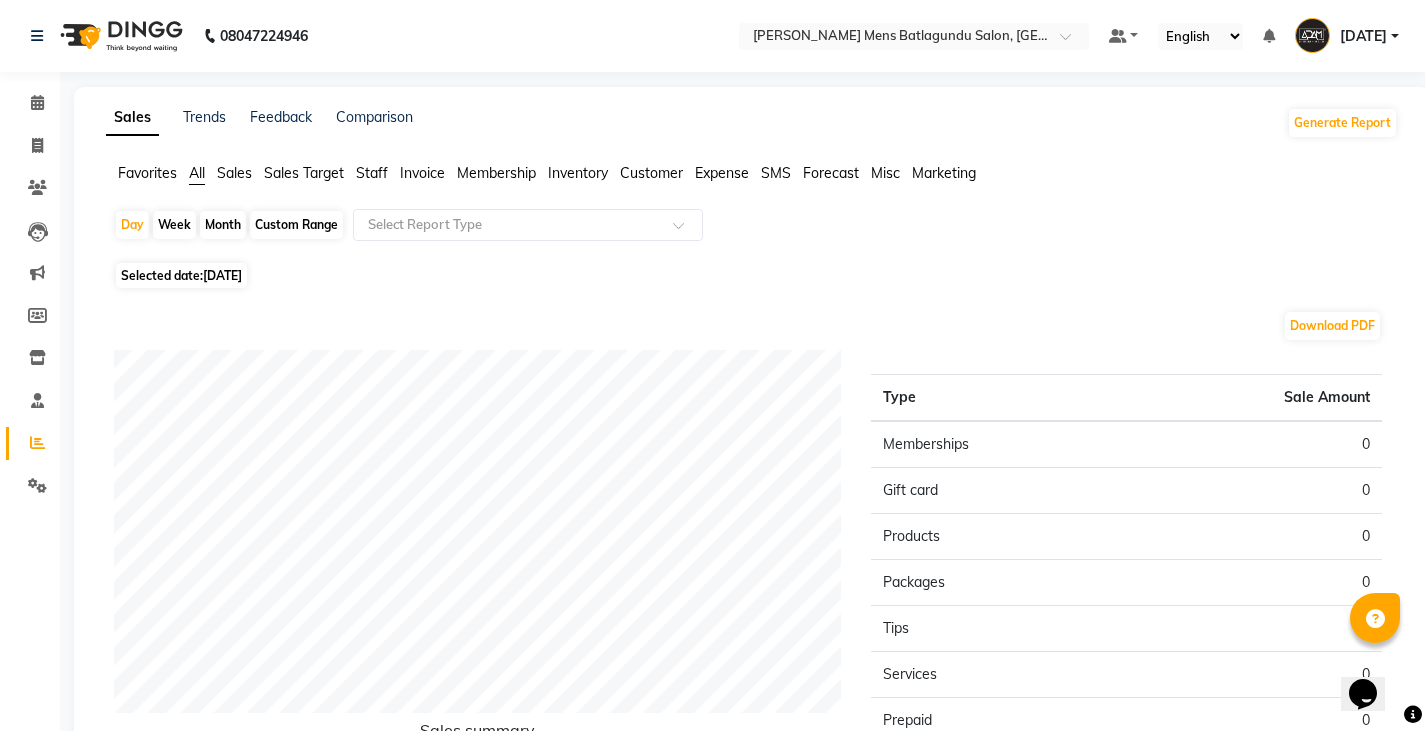 click on "Staff" 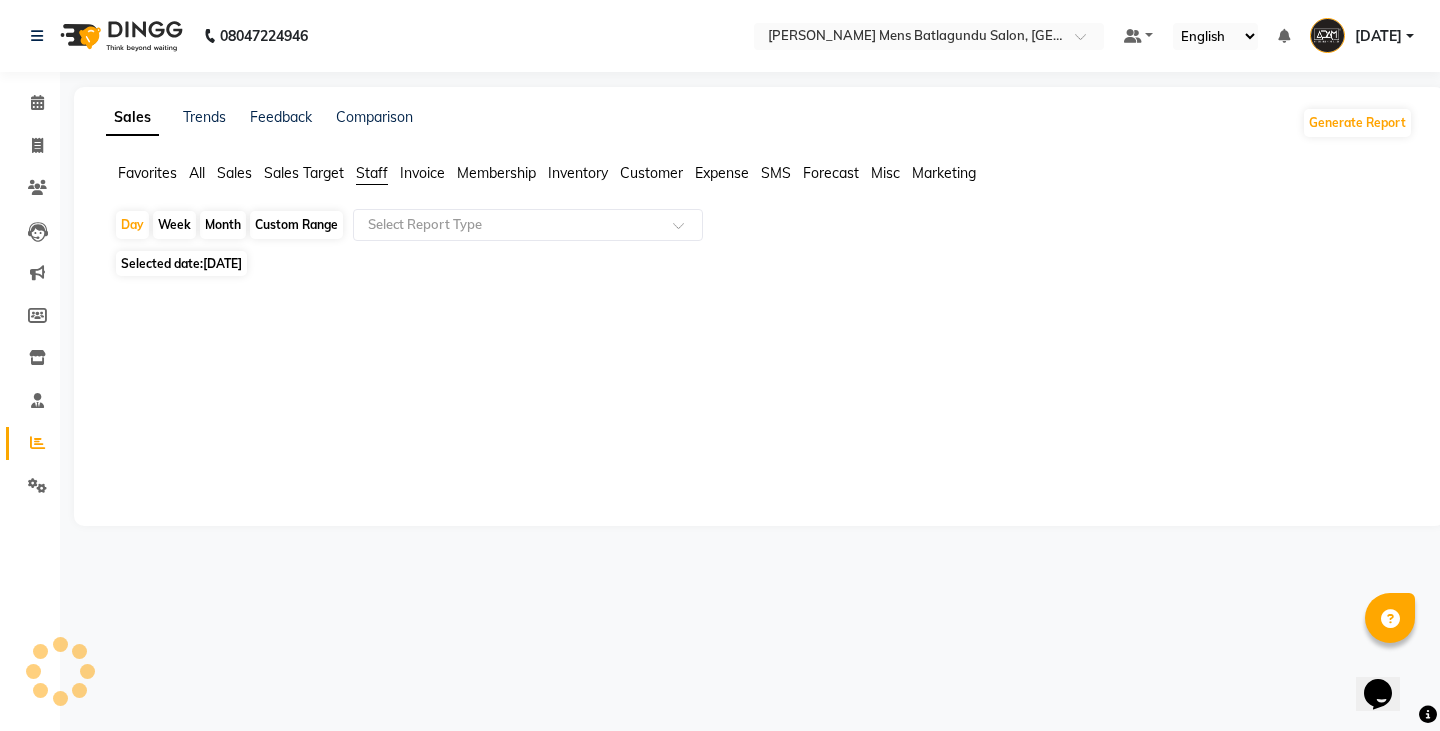click on "[DATE]" 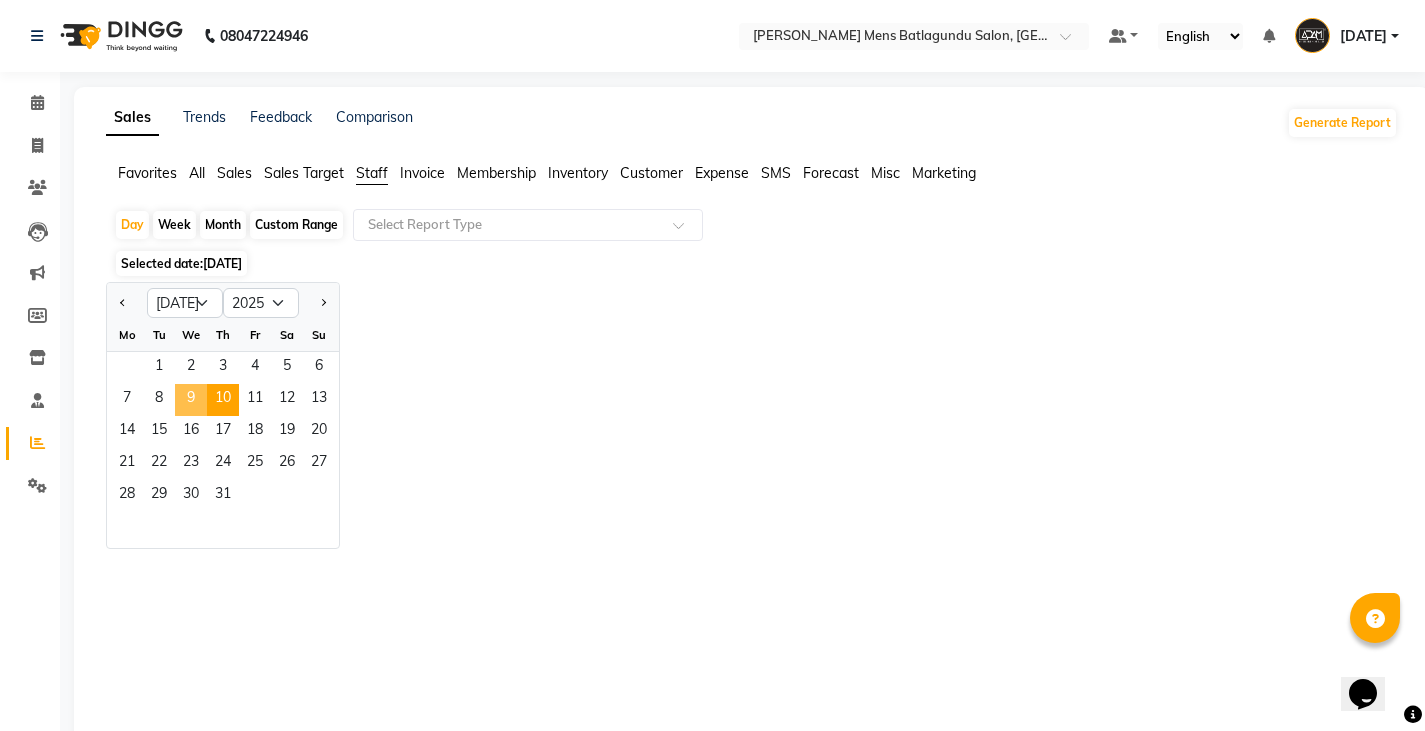 click on "9" 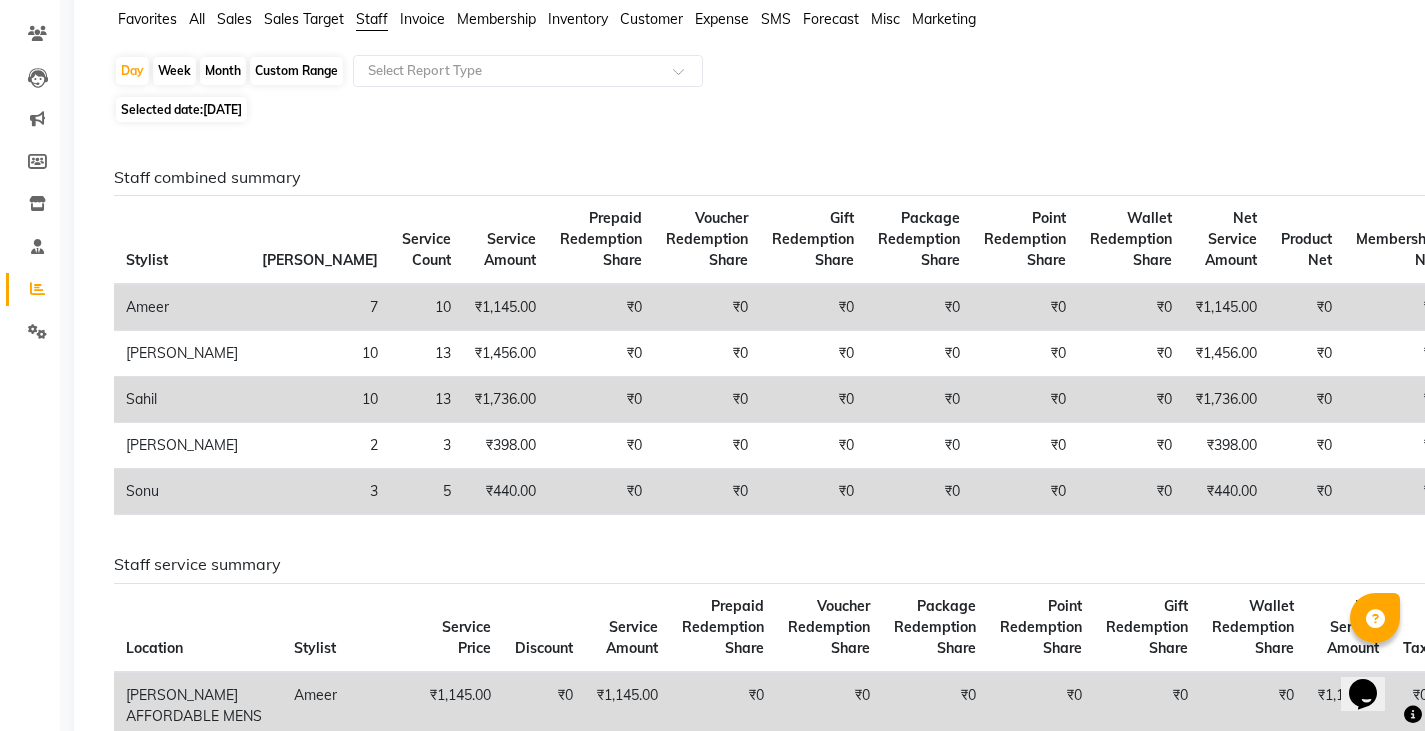 scroll, scrollTop: 200, scrollLeft: 0, axis: vertical 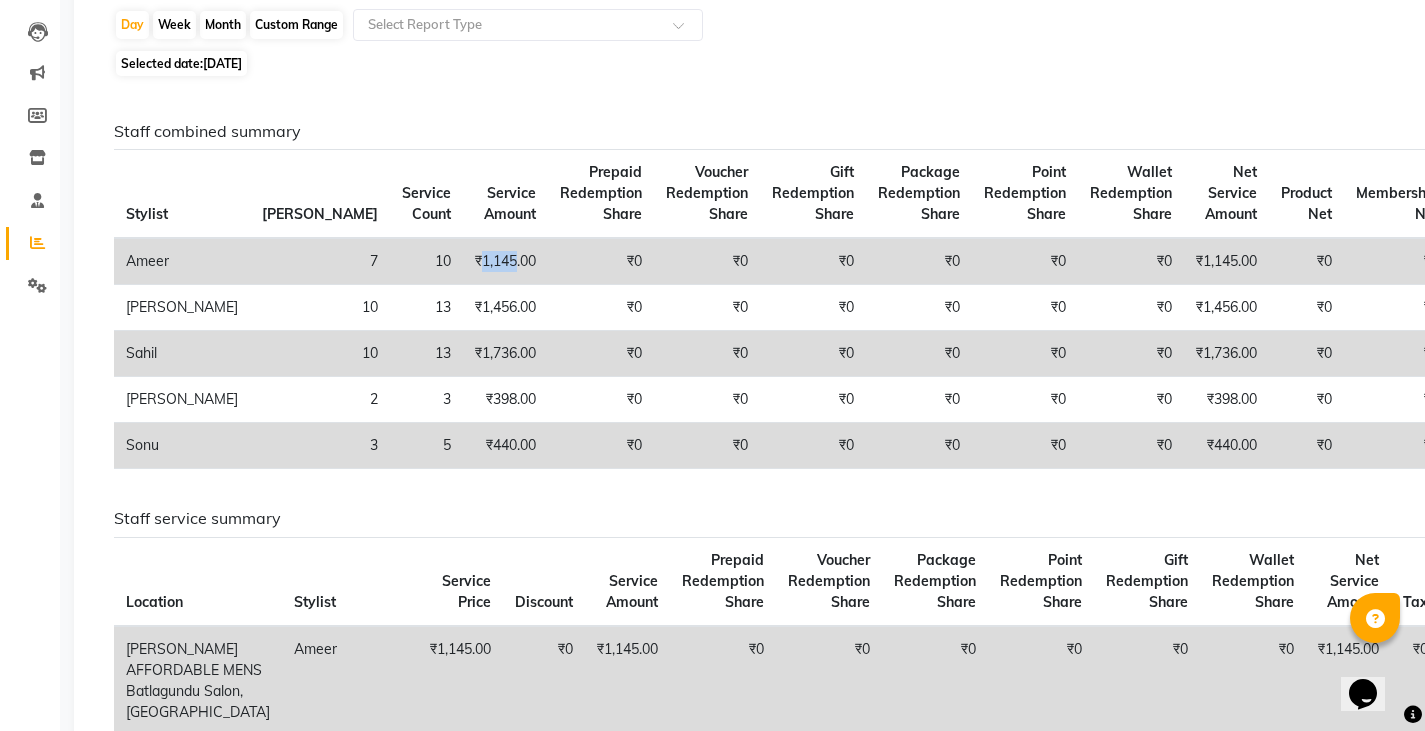 drag, startPoint x: 338, startPoint y: 259, endPoint x: 374, endPoint y: 273, distance: 38.626415 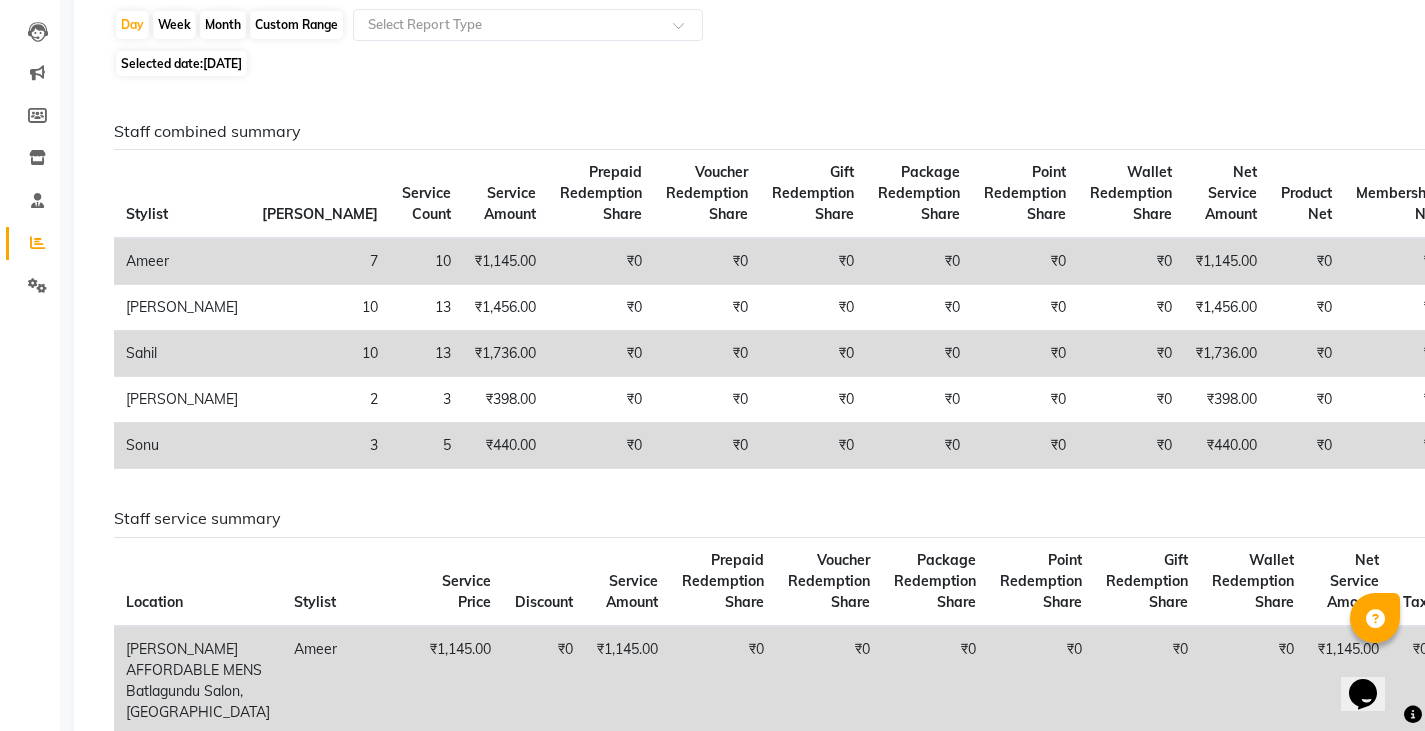 click on "Staff combined summary Stylist Bill Count Service Count Service Amount Prepaid Redemption Share Voucher Redemption Share Gift Redemption Share Package Redemption Share Point Redemption Share Wallet Redemption Share Net Service Amount Product Net Membership Net Prepaid Net Voucher Net Gift Net Package Net  Ameer  7 10 ₹1,145.00 ₹0 ₹0 ₹0 ₹0 ₹0 ₹0 ₹1,145.00 ₹0 ₹0 ₹0 ₹0 ₹0 ₹0  [PERSON_NAME] 10 13 ₹1,456.00 ₹0 ₹0 ₹0 ₹0 ₹0 ₹0 ₹1,456.00 ₹0 ₹0 ₹0 ₹0 ₹0 ₹0  [PERSON_NAME]  10 13 ₹1,736.00 ₹0 ₹0 ₹0 ₹0 ₹0 ₹0 ₹1,736.00 ₹0 ₹0 ₹0 ₹0 ₹0 ₹0  [PERSON_NAME] 2 3 ₹398.00 ₹0 ₹0 ₹0 ₹0 ₹0 ₹0 ₹398.00 ₹0 ₹0 ₹0 ₹0 ₹0 ₹0  [PERSON_NAME] 3 5 ₹440.00 ₹0 ₹0 ₹0 ₹0 ₹0 ₹0 ₹440.00 ₹0 ₹0 ₹0 ₹0 ₹0 ₹0 Staff service summary Location Stylist Service Price Discount Service Amount Prepaid Redemption Share Voucher Redemption Share Package Redemption Share Point Redemption Share Gift Redemption Share Wallet Redemption Share Net Service Amount Tax" 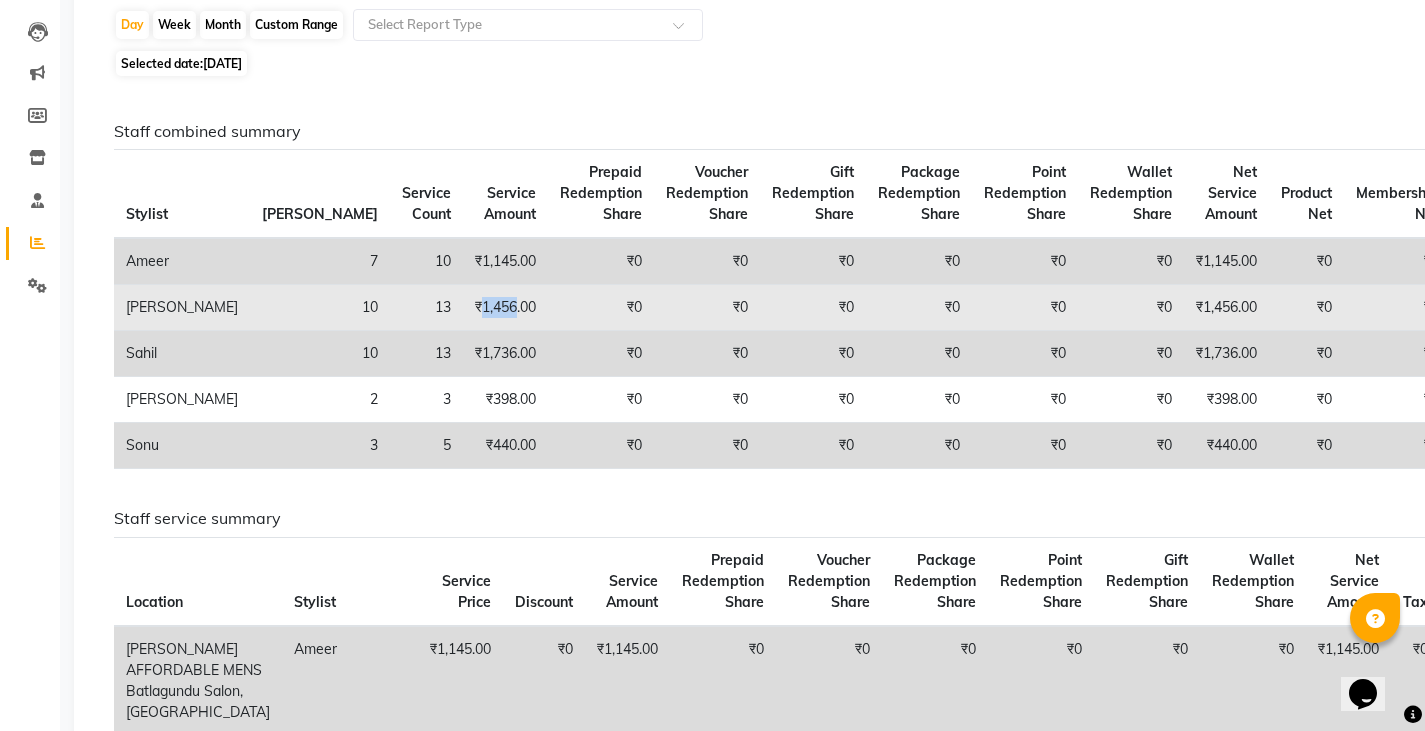 drag, startPoint x: 339, startPoint y: 308, endPoint x: 374, endPoint y: 324, distance: 38.483765 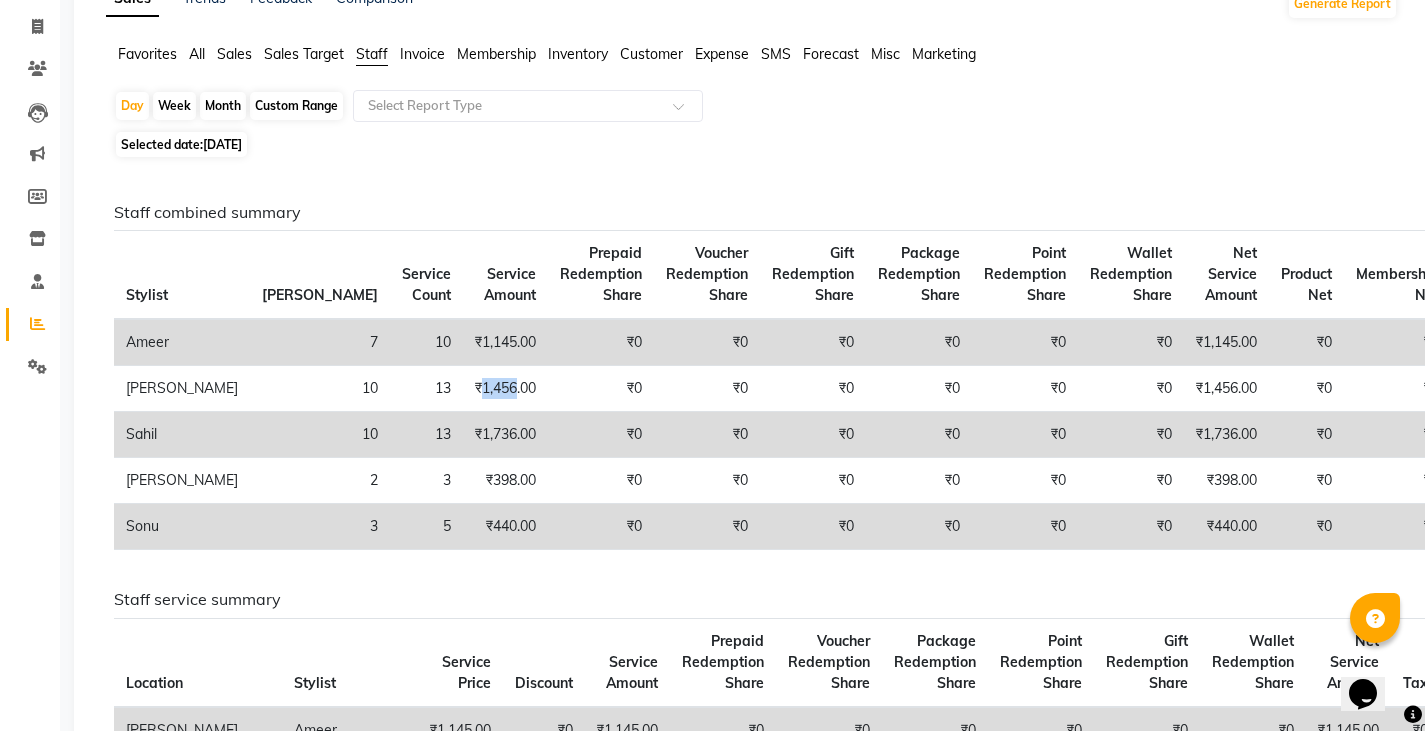 scroll, scrollTop: 0, scrollLeft: 0, axis: both 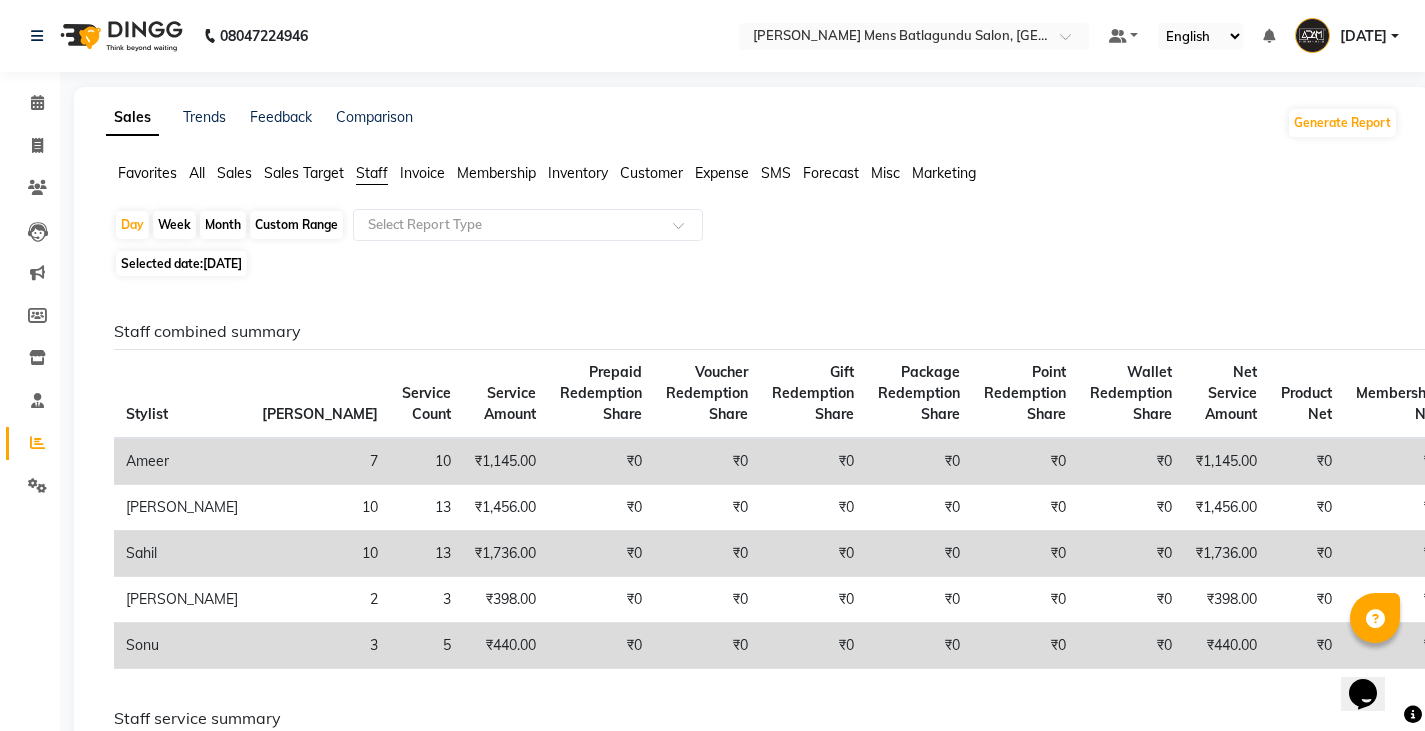 click on "Month" 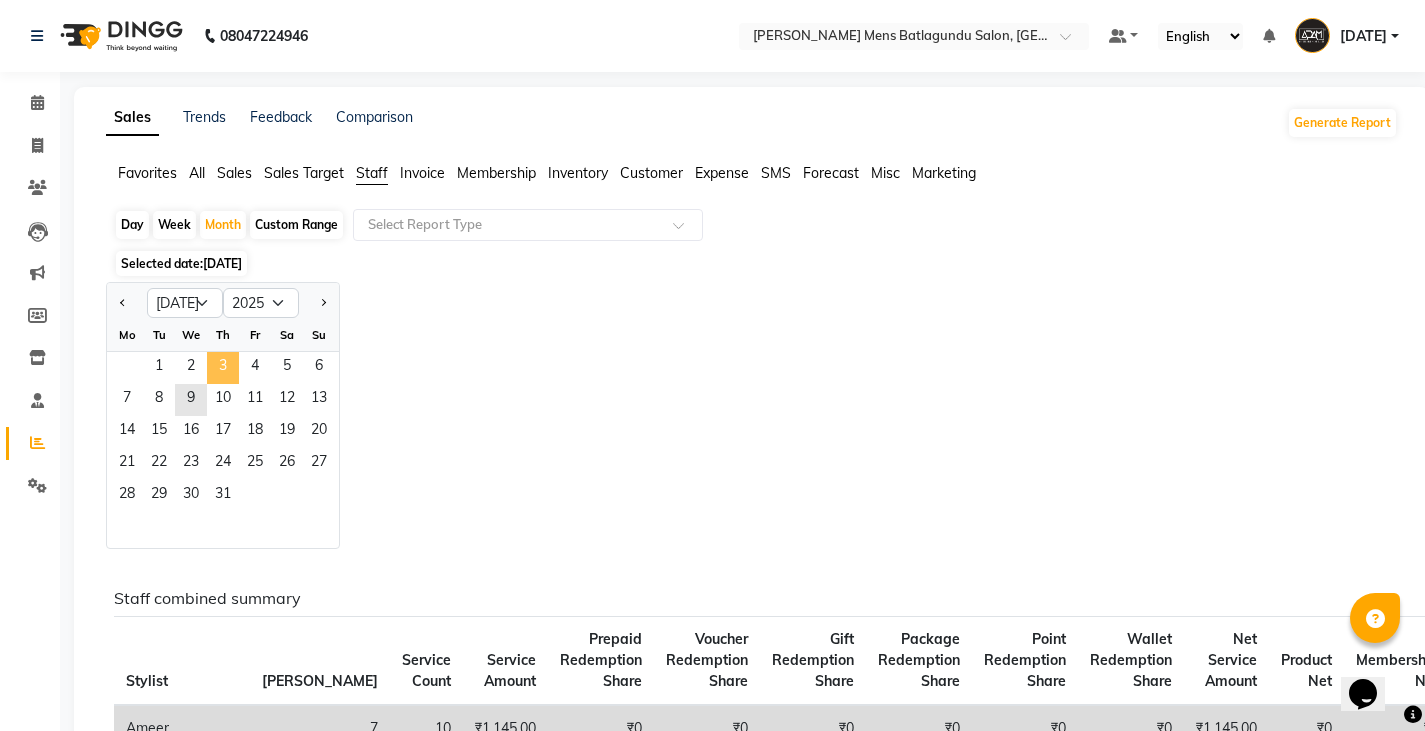 click on "3" 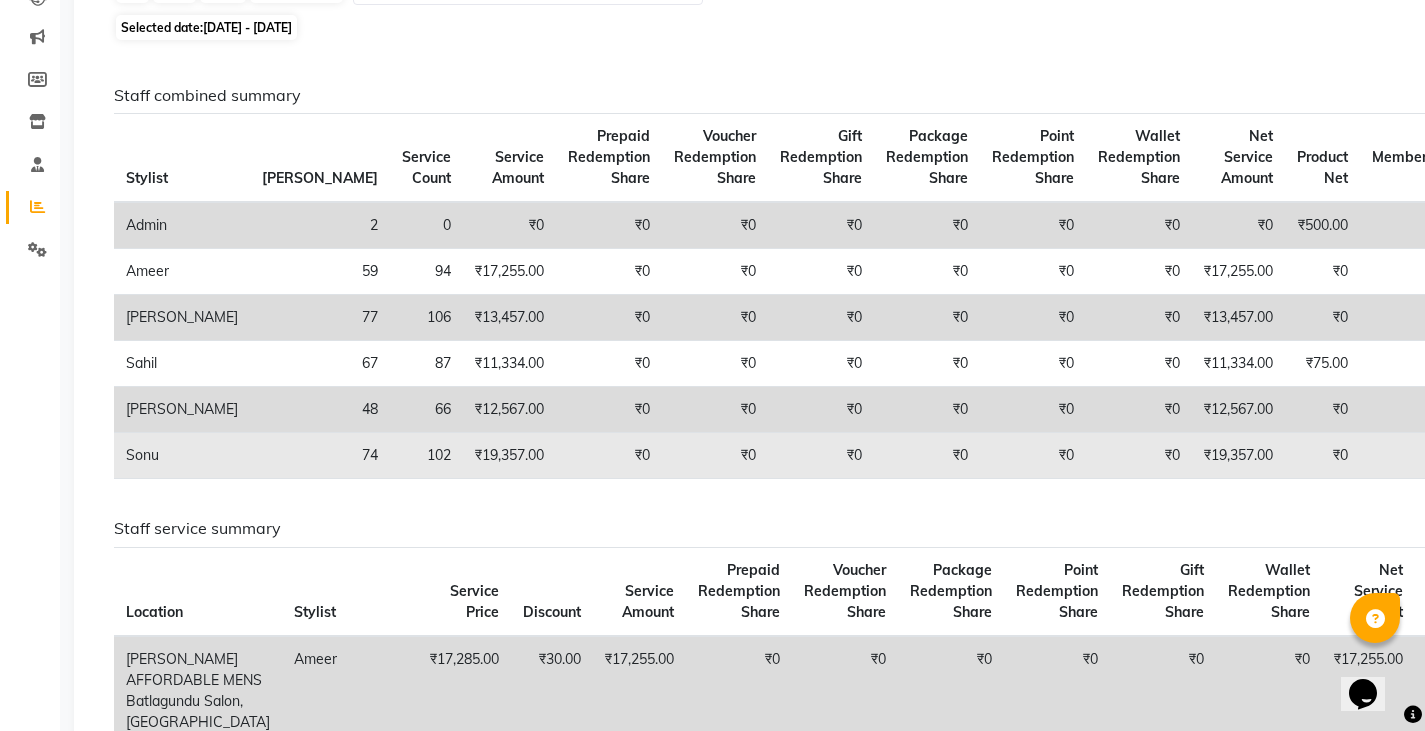 scroll, scrollTop: 300, scrollLeft: 0, axis: vertical 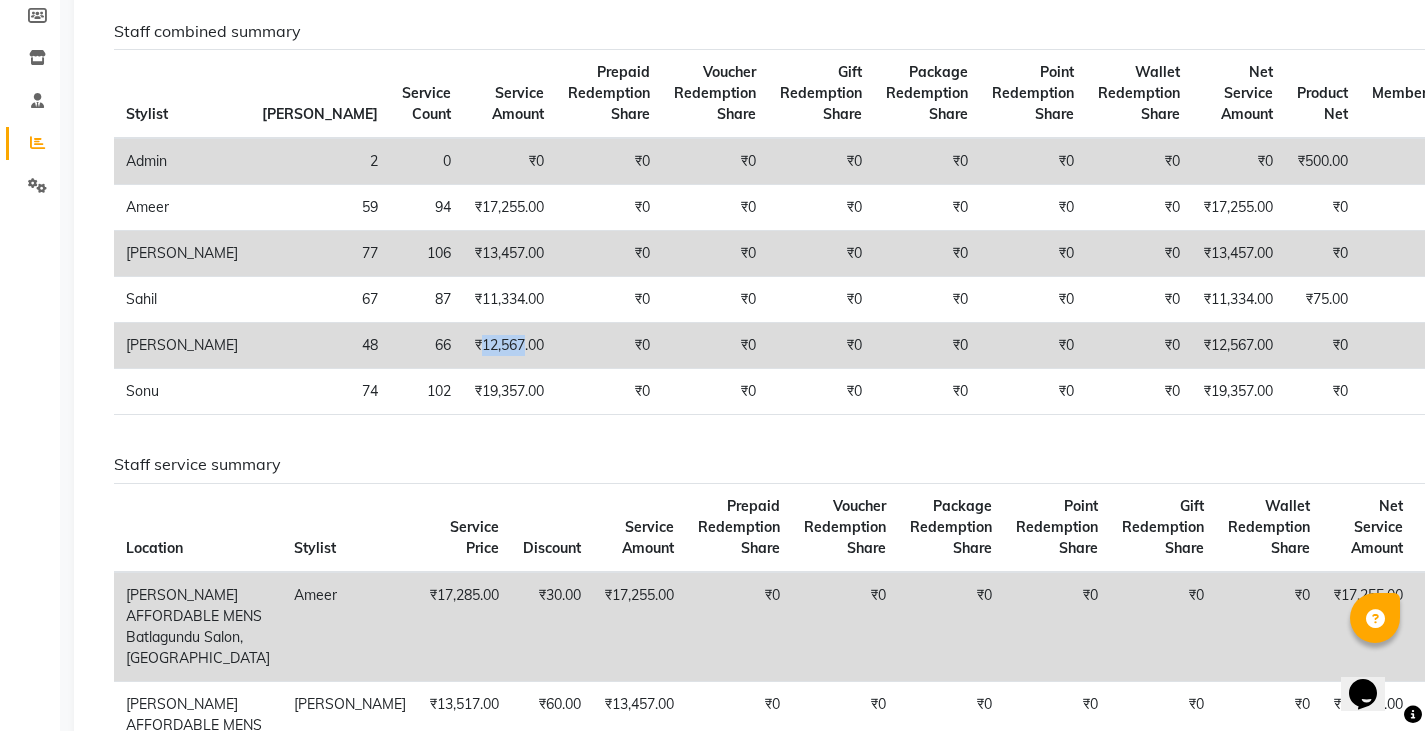 drag, startPoint x: 339, startPoint y: 342, endPoint x: 381, endPoint y: 367, distance: 48.8774 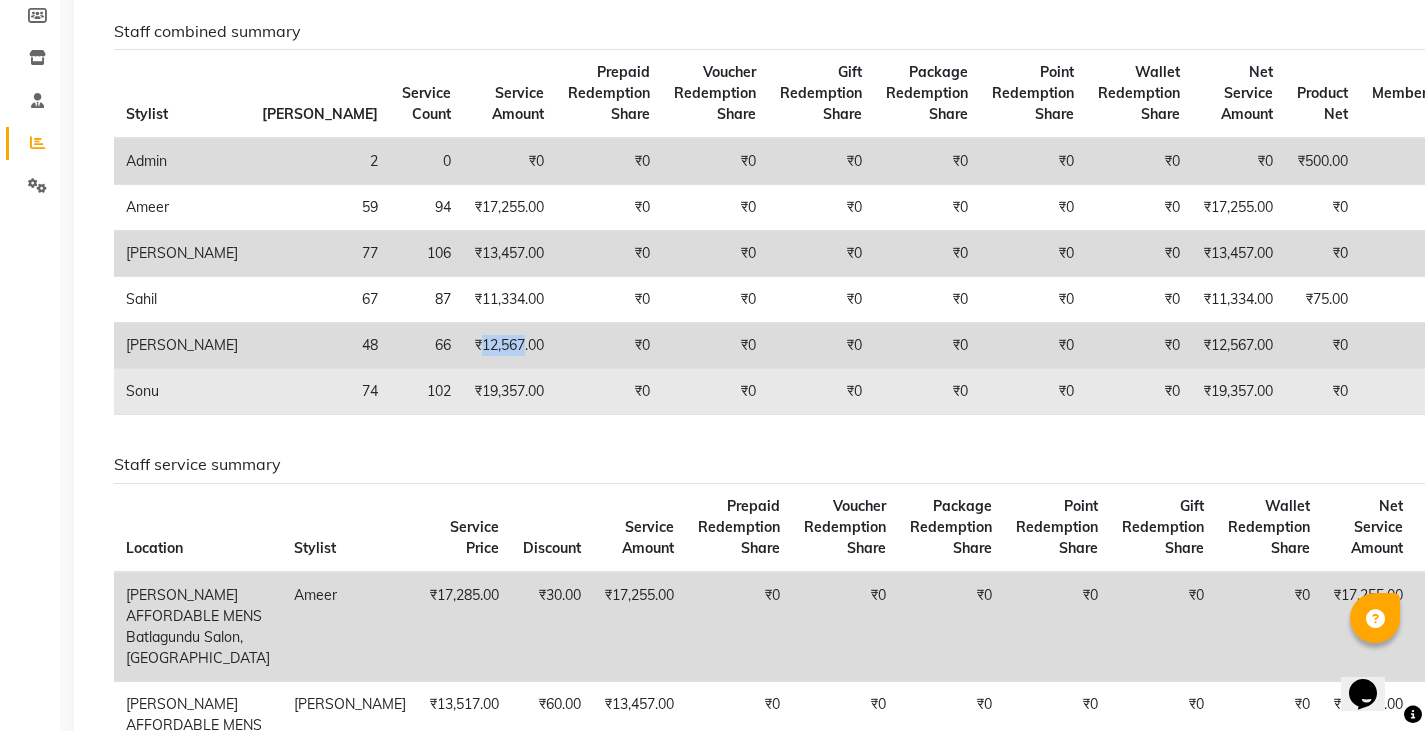 copy on "12,567" 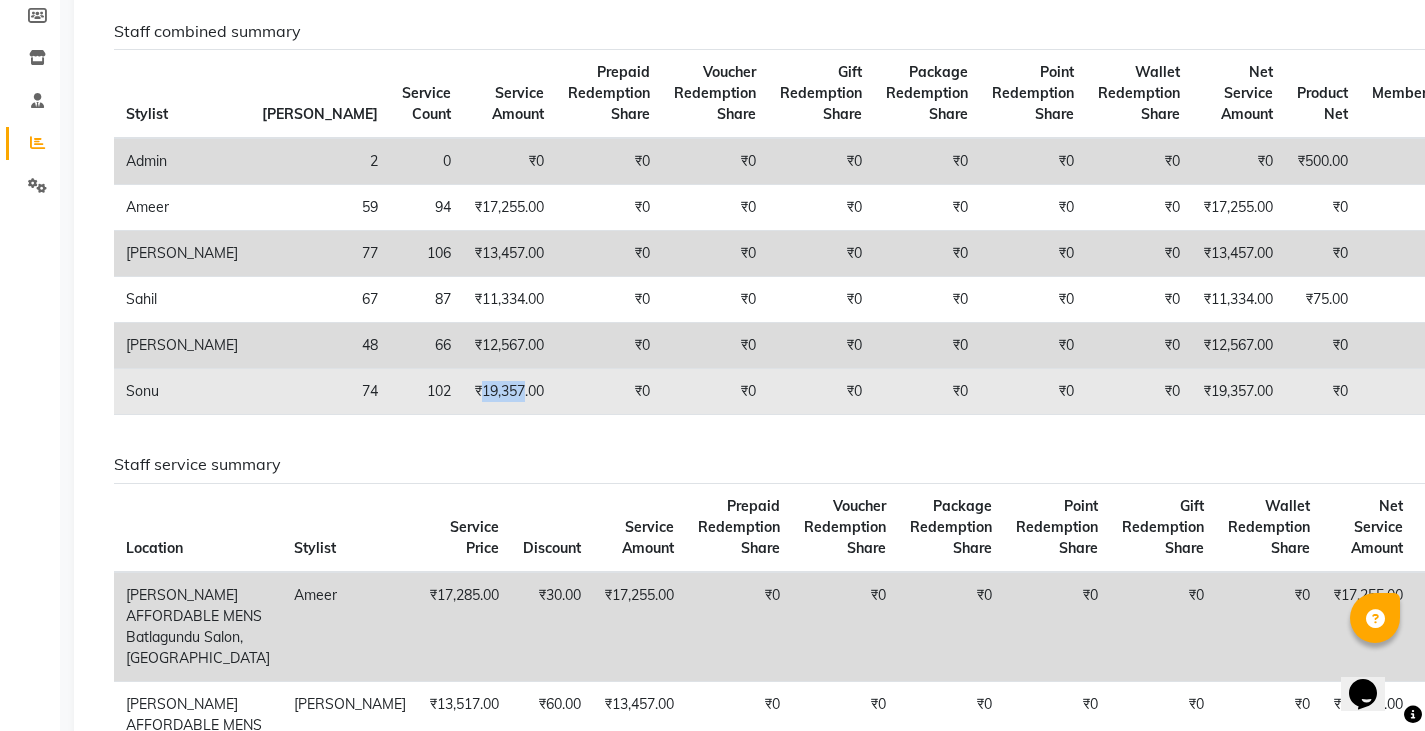 drag, startPoint x: 338, startPoint y: 388, endPoint x: 379, endPoint y: 399, distance: 42.44997 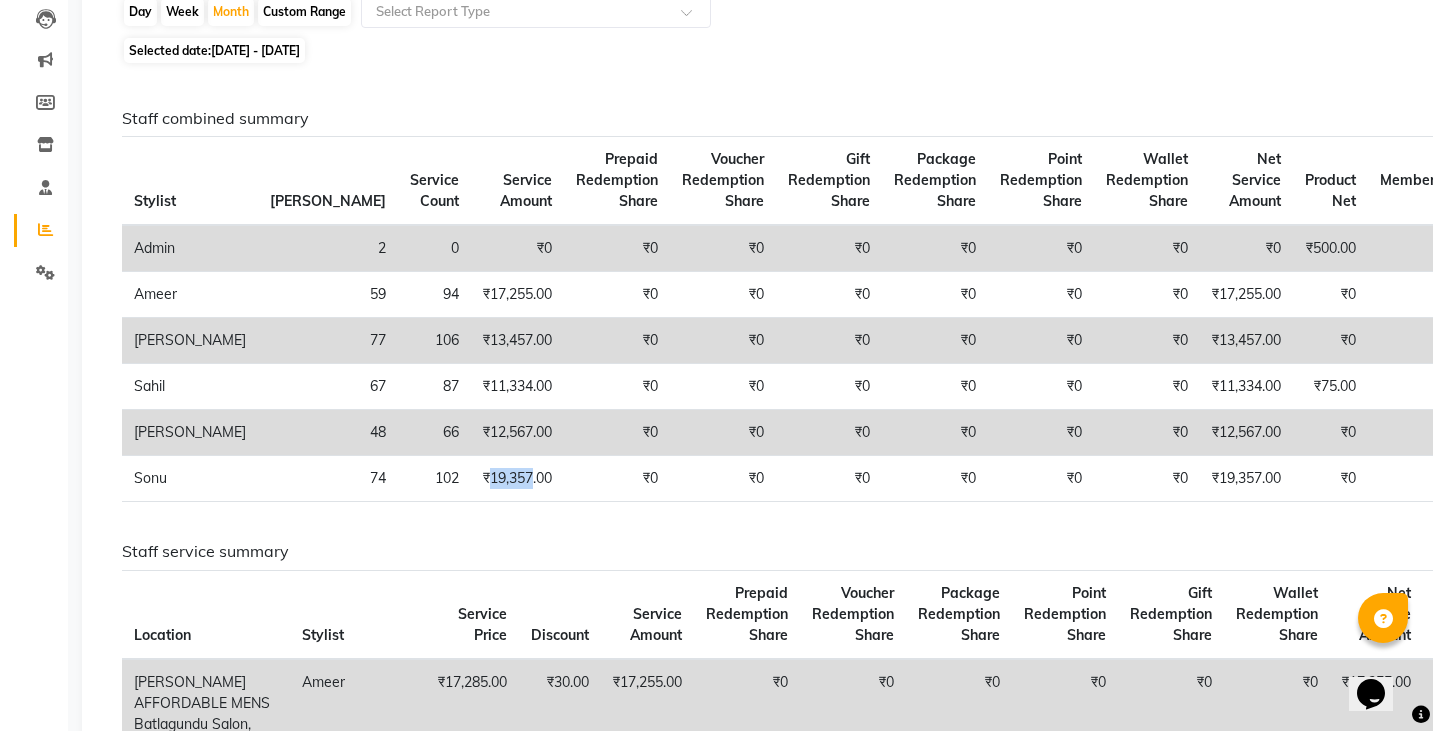 scroll, scrollTop: 0, scrollLeft: 0, axis: both 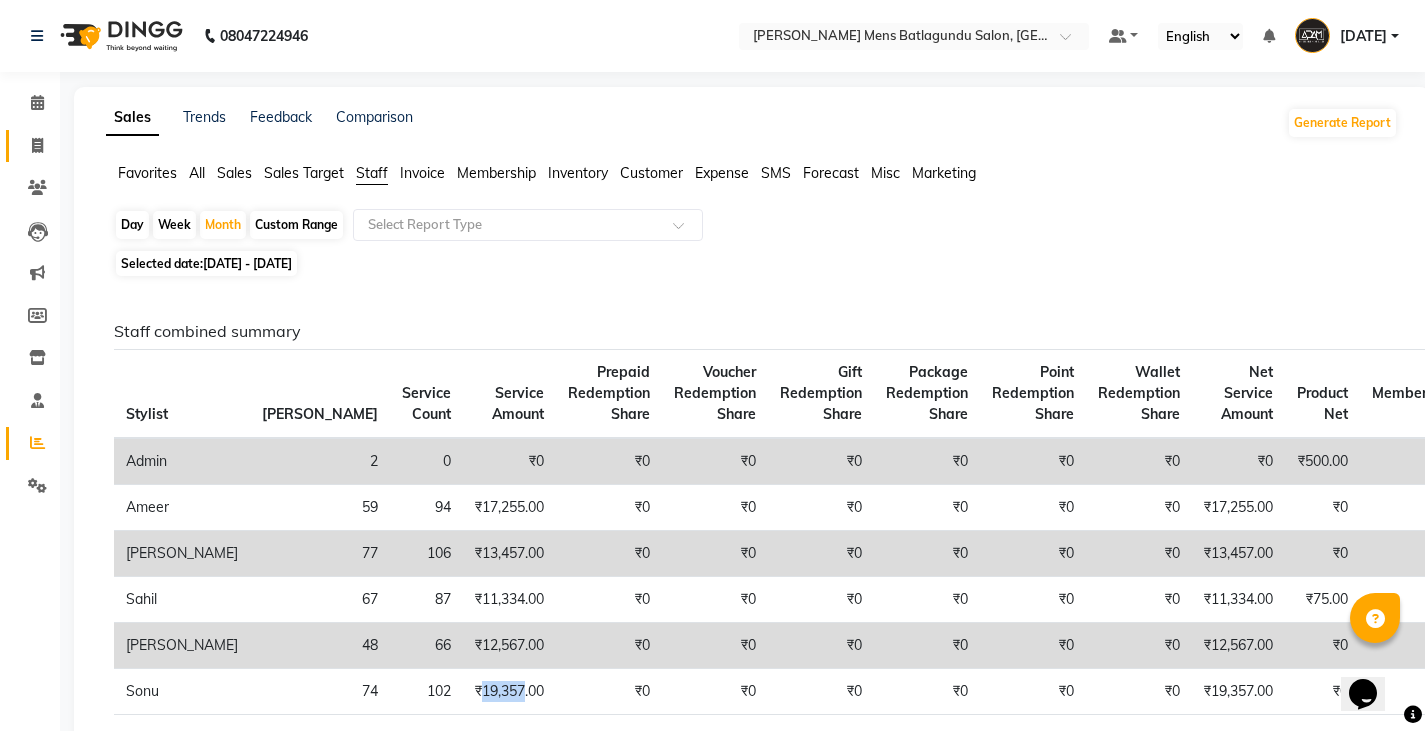 click 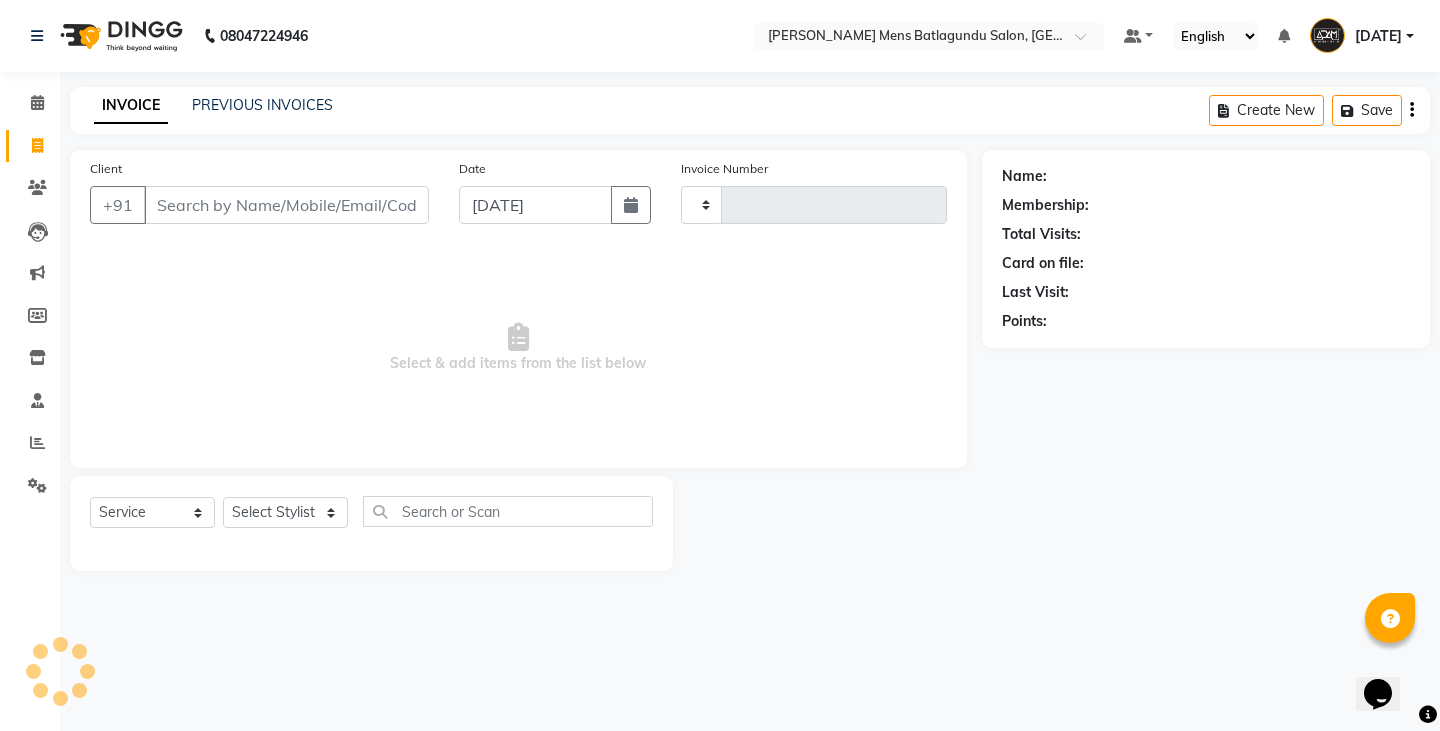 type on "2248" 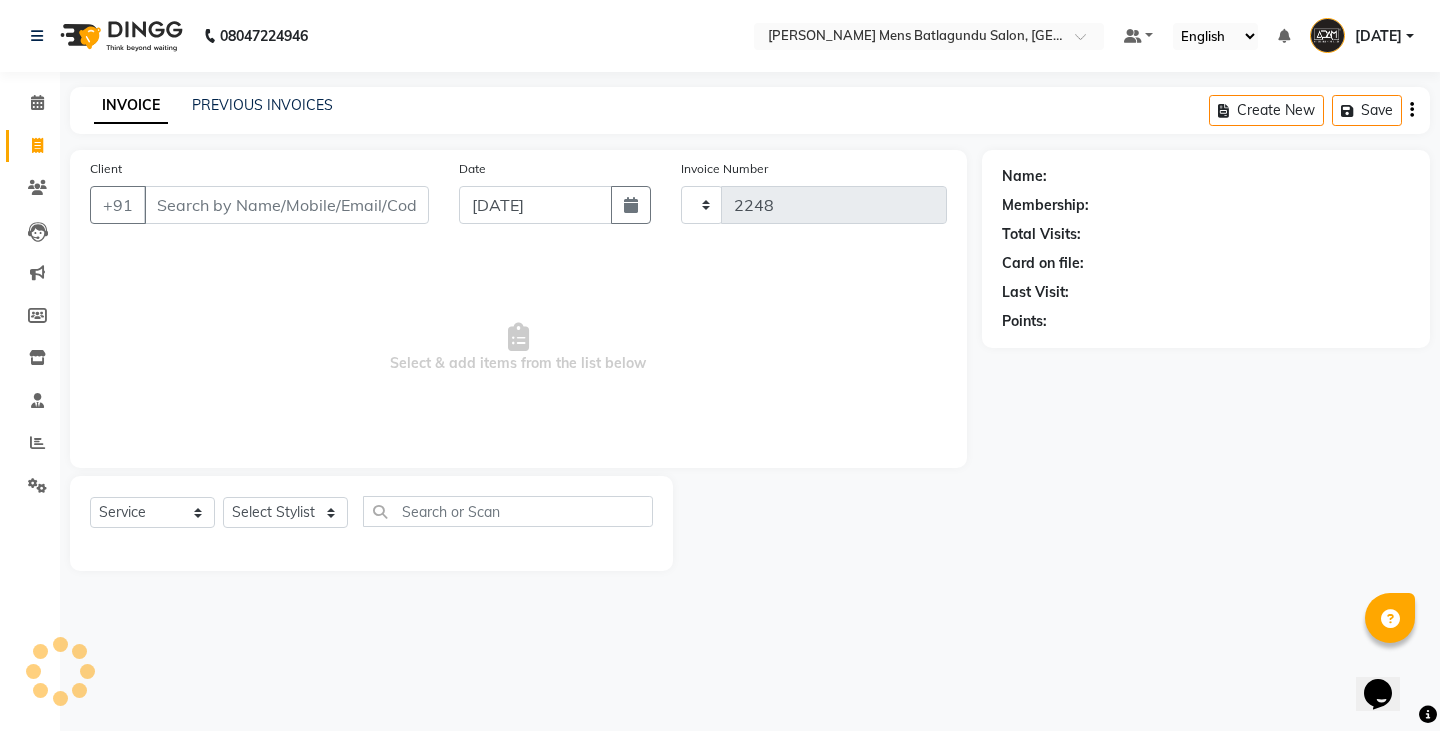 select on "8213" 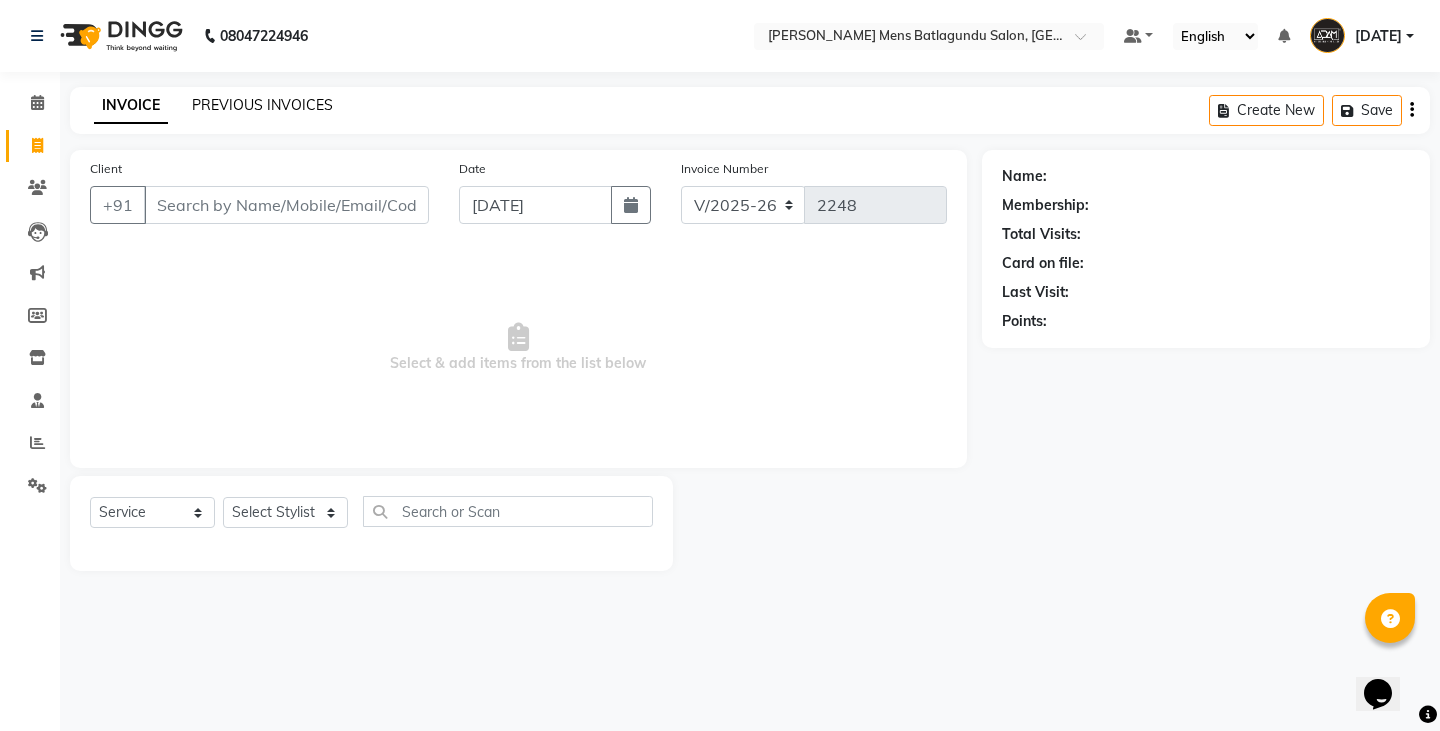 click on "PREVIOUS INVOICES" 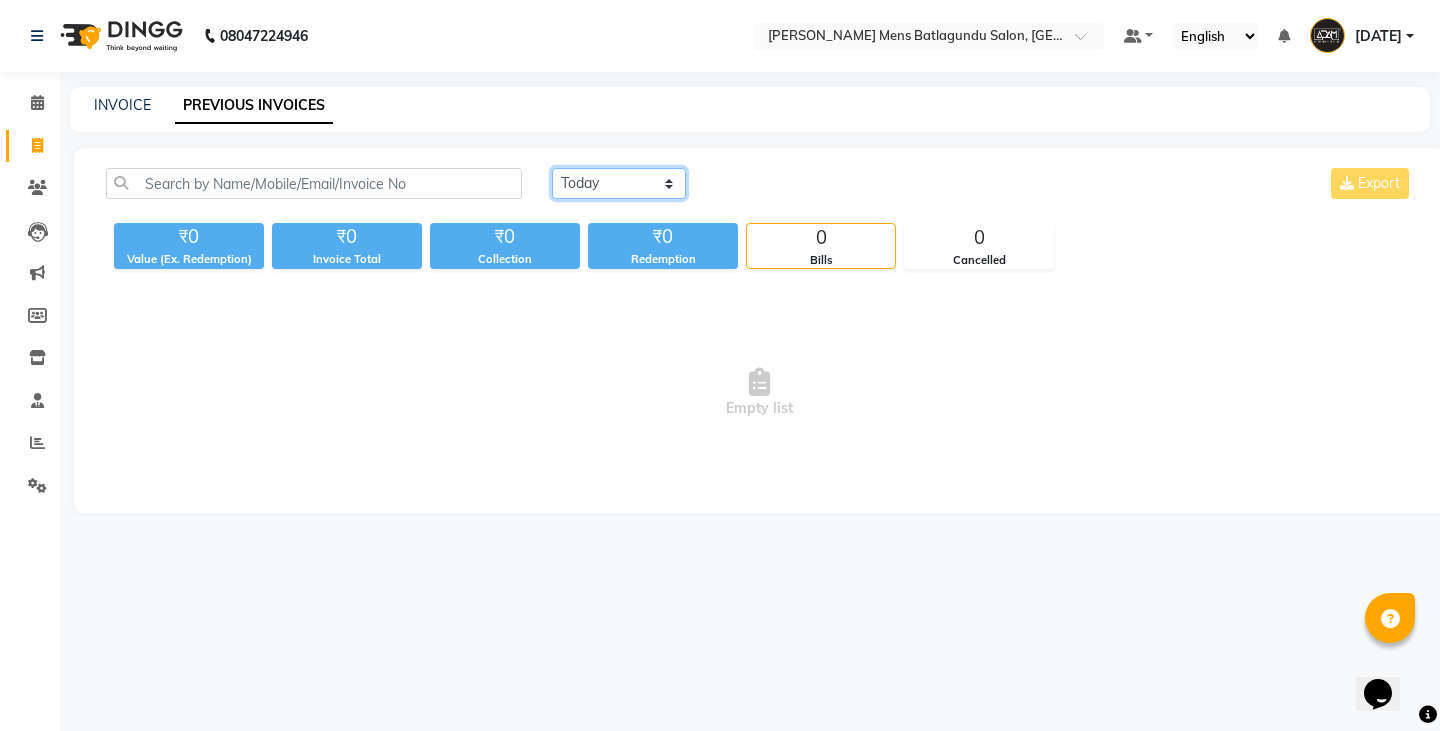drag, startPoint x: 621, startPoint y: 181, endPoint x: 612, endPoint y: 195, distance: 16.643316 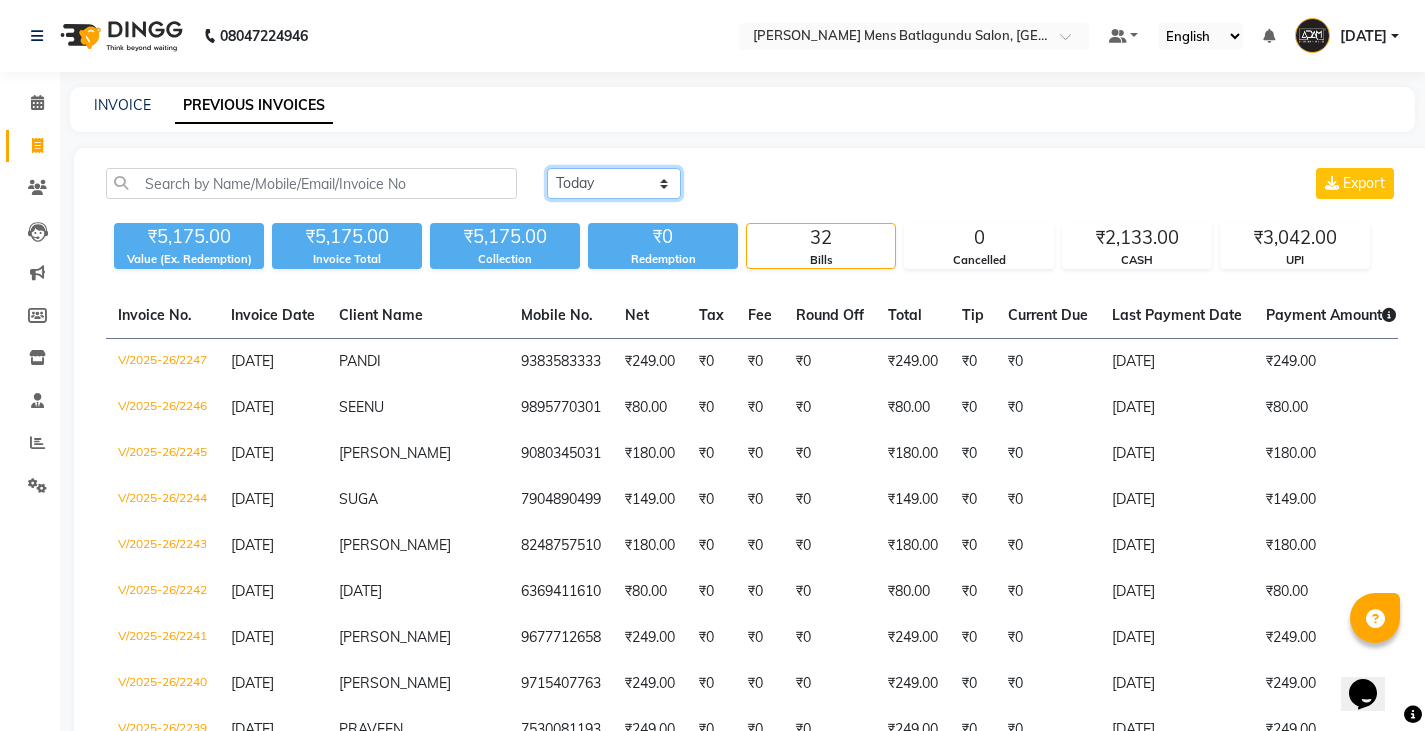 click on "[DATE] [DATE] Custom Range" 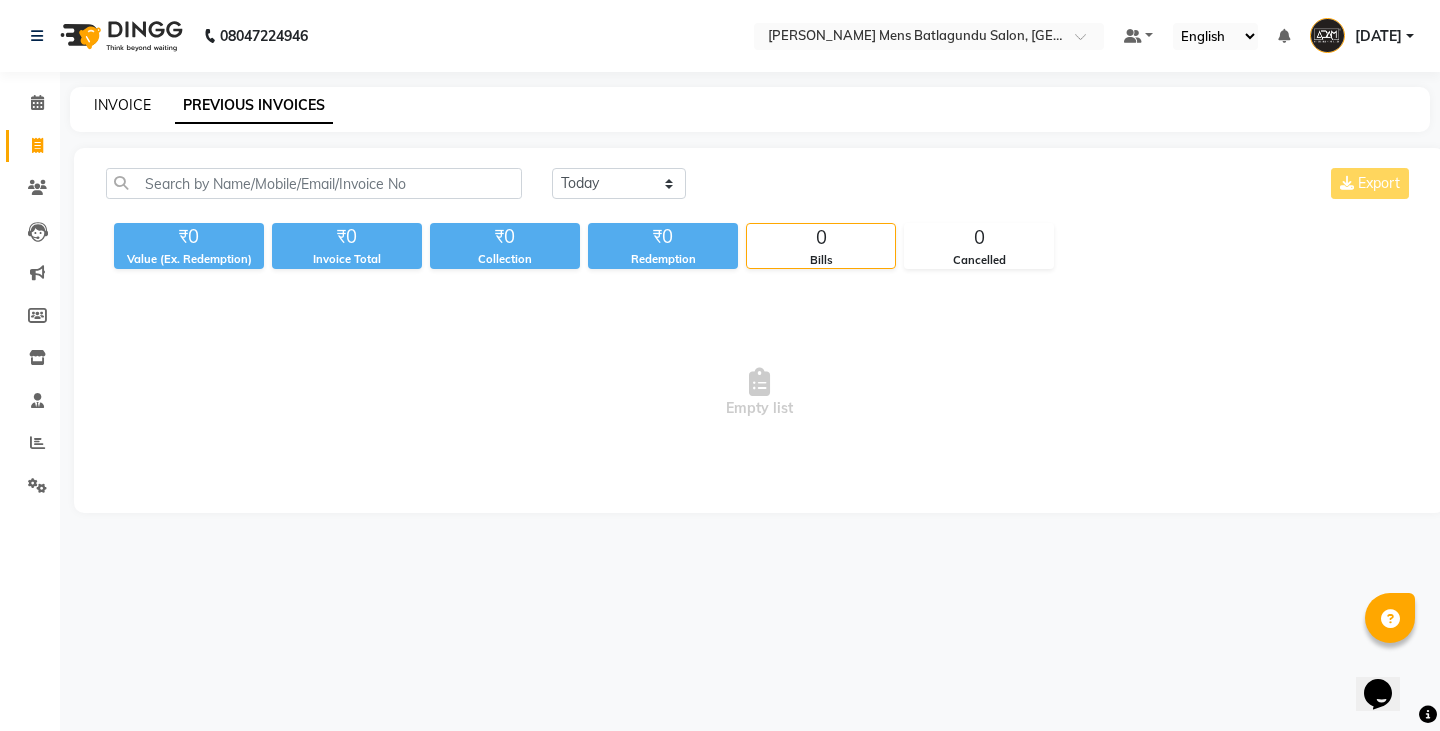 drag, startPoint x: 112, startPoint y: 89, endPoint x: 119, endPoint y: 105, distance: 17.464249 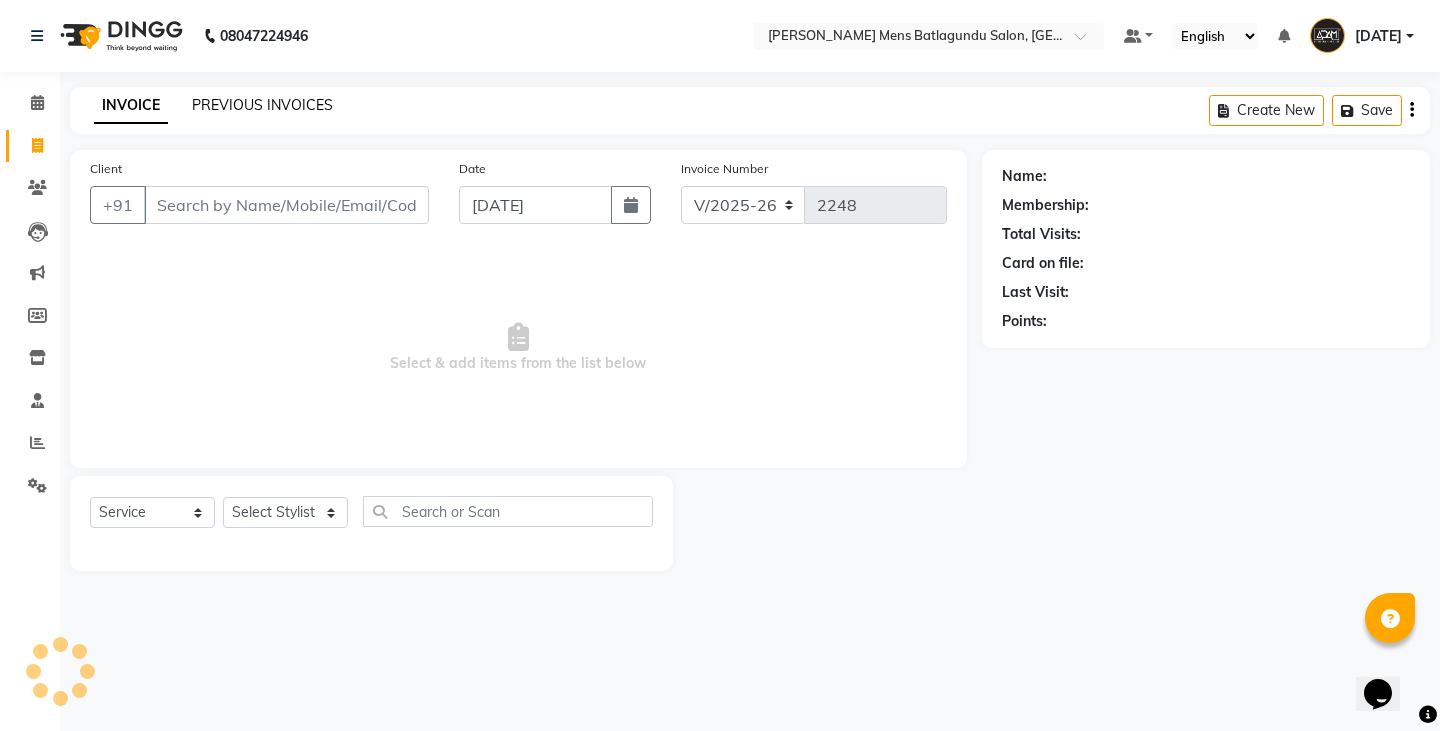 click on "PREVIOUS INVOICES" 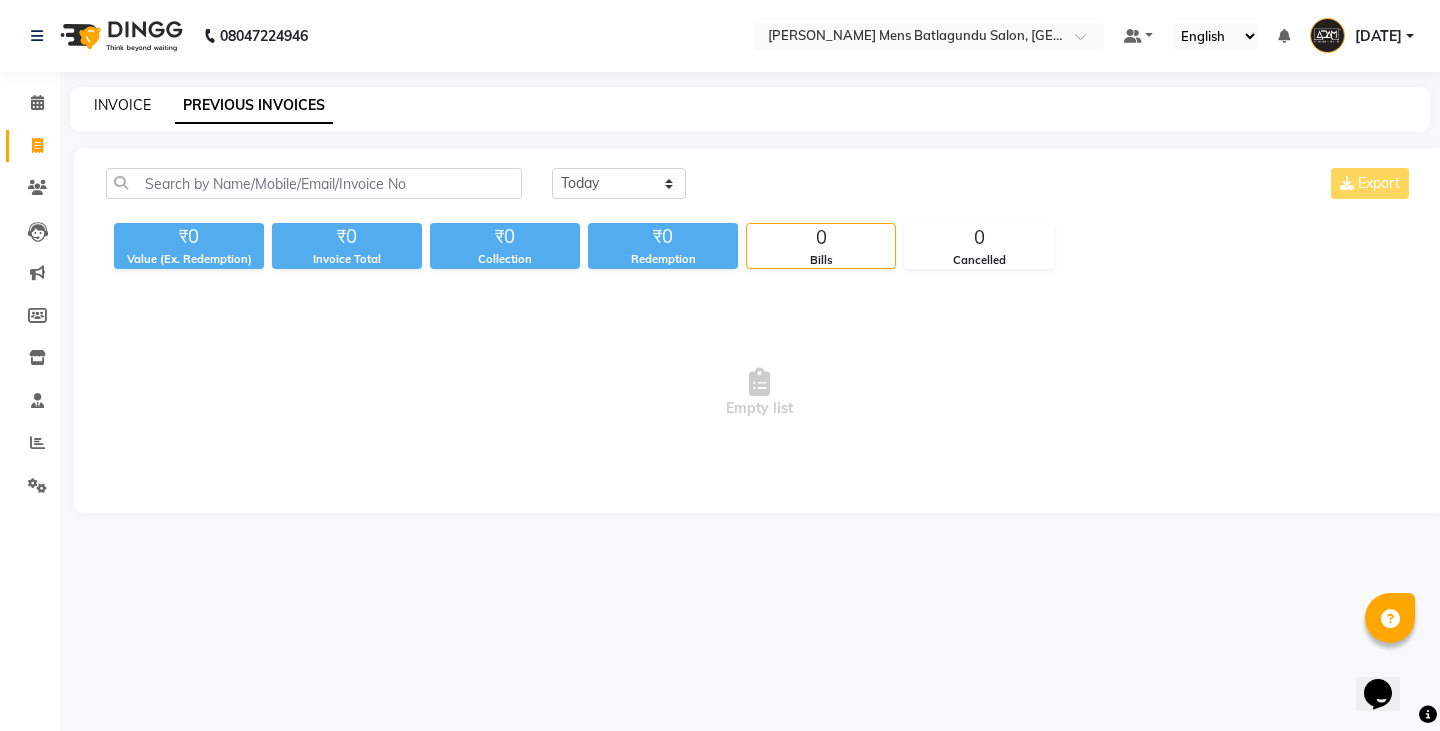 click on "INVOICE" 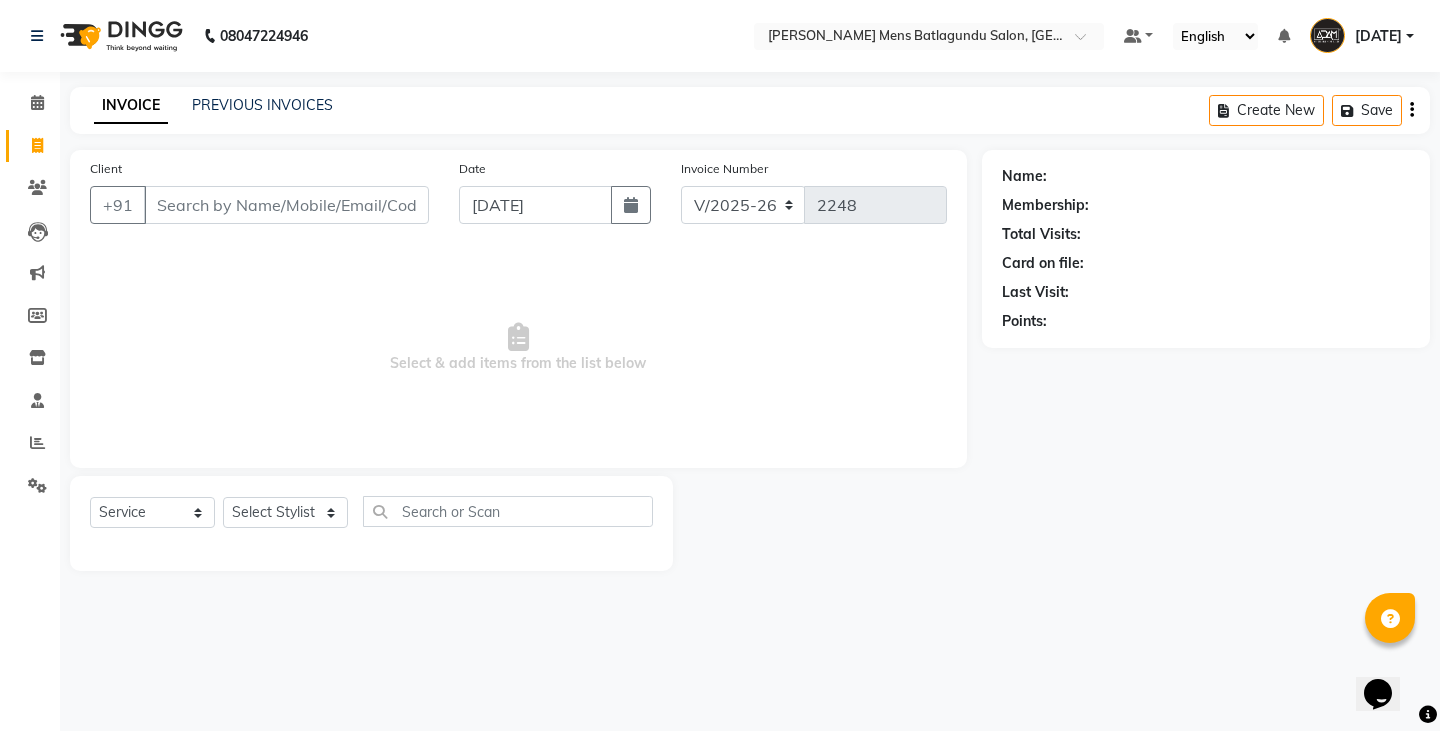 click on "Client +91" 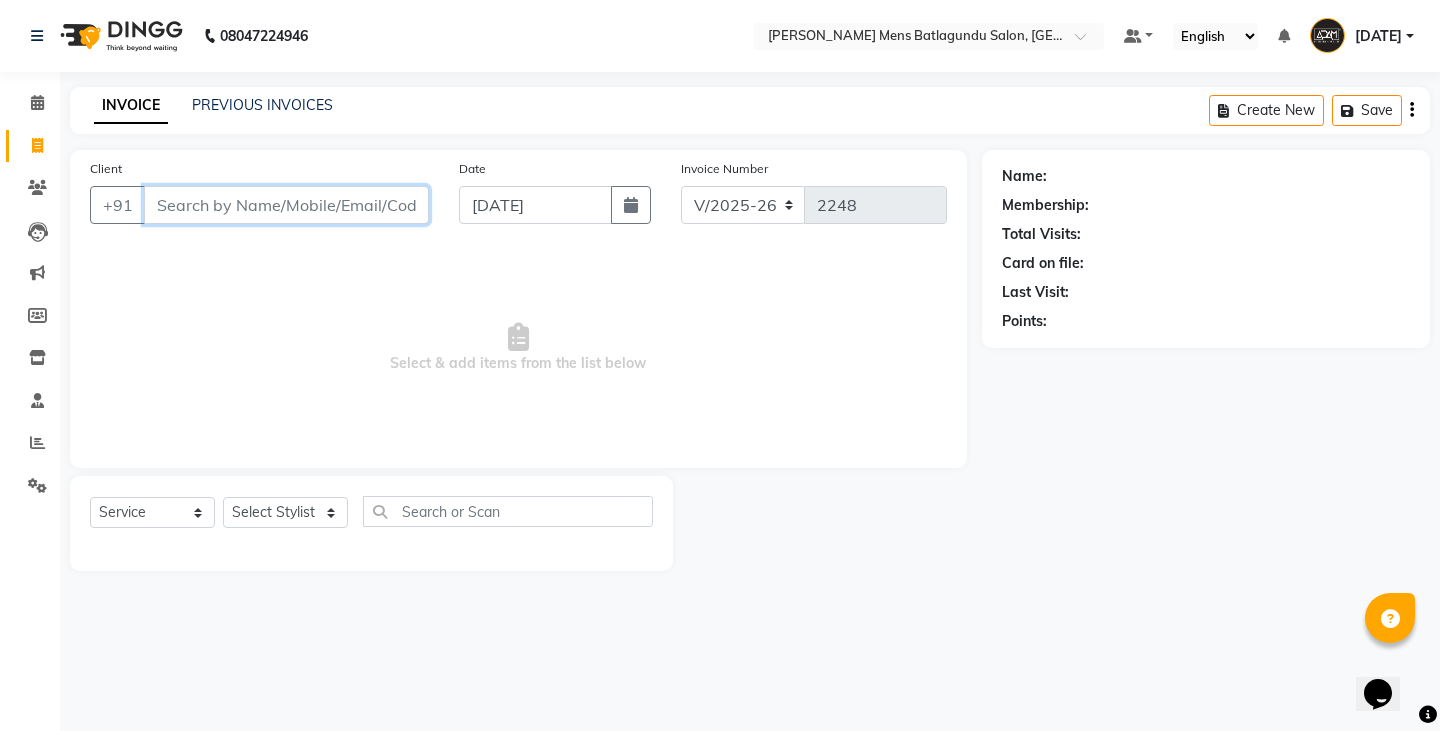 click on "Client" at bounding box center (286, 205) 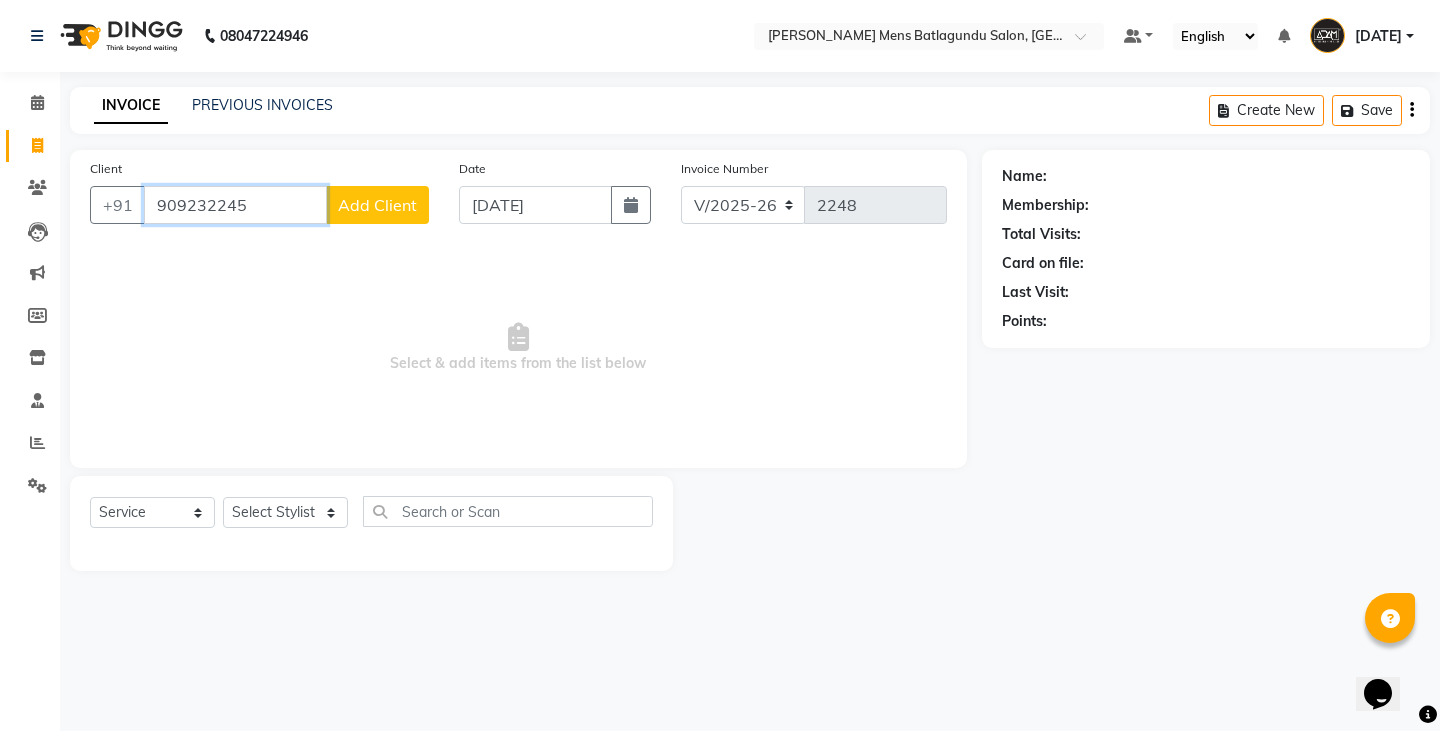 type on "909232245" 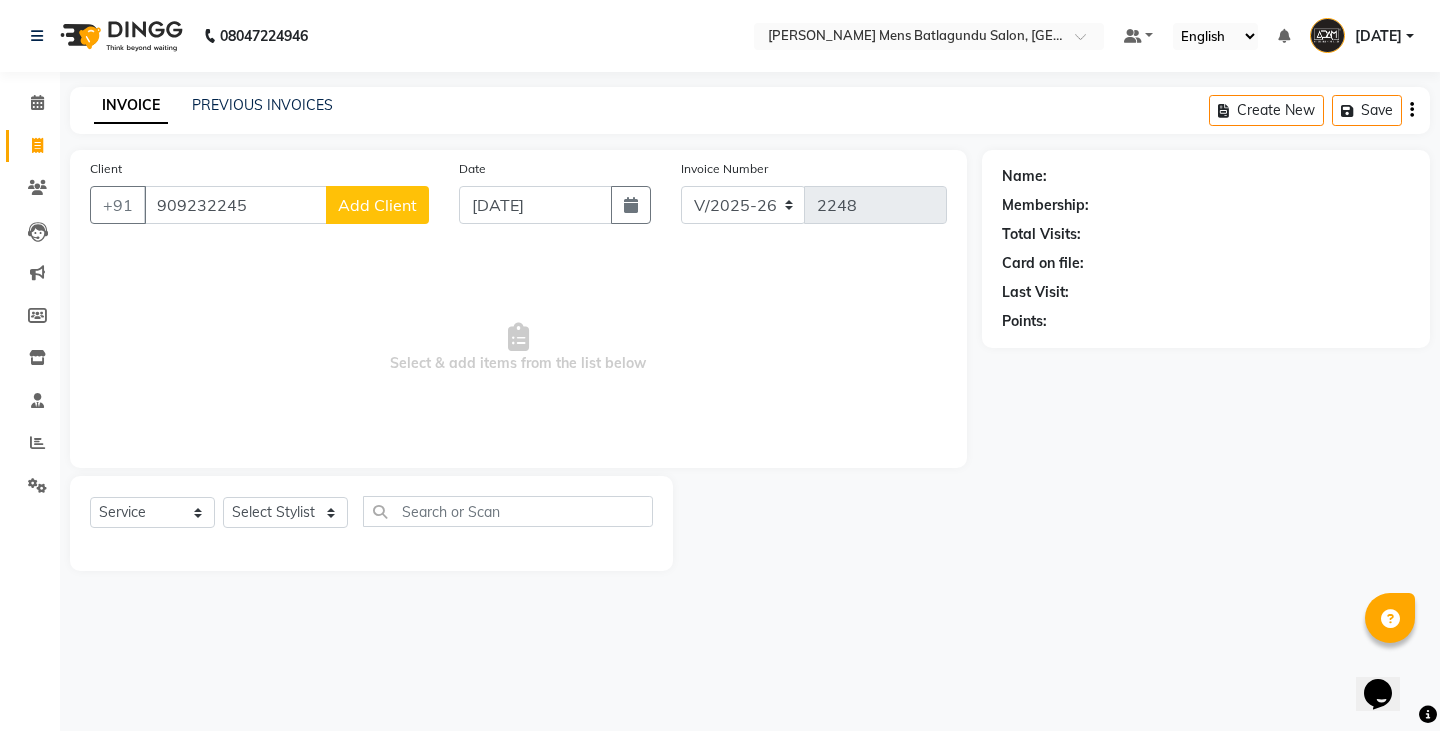 click on "Add Client" 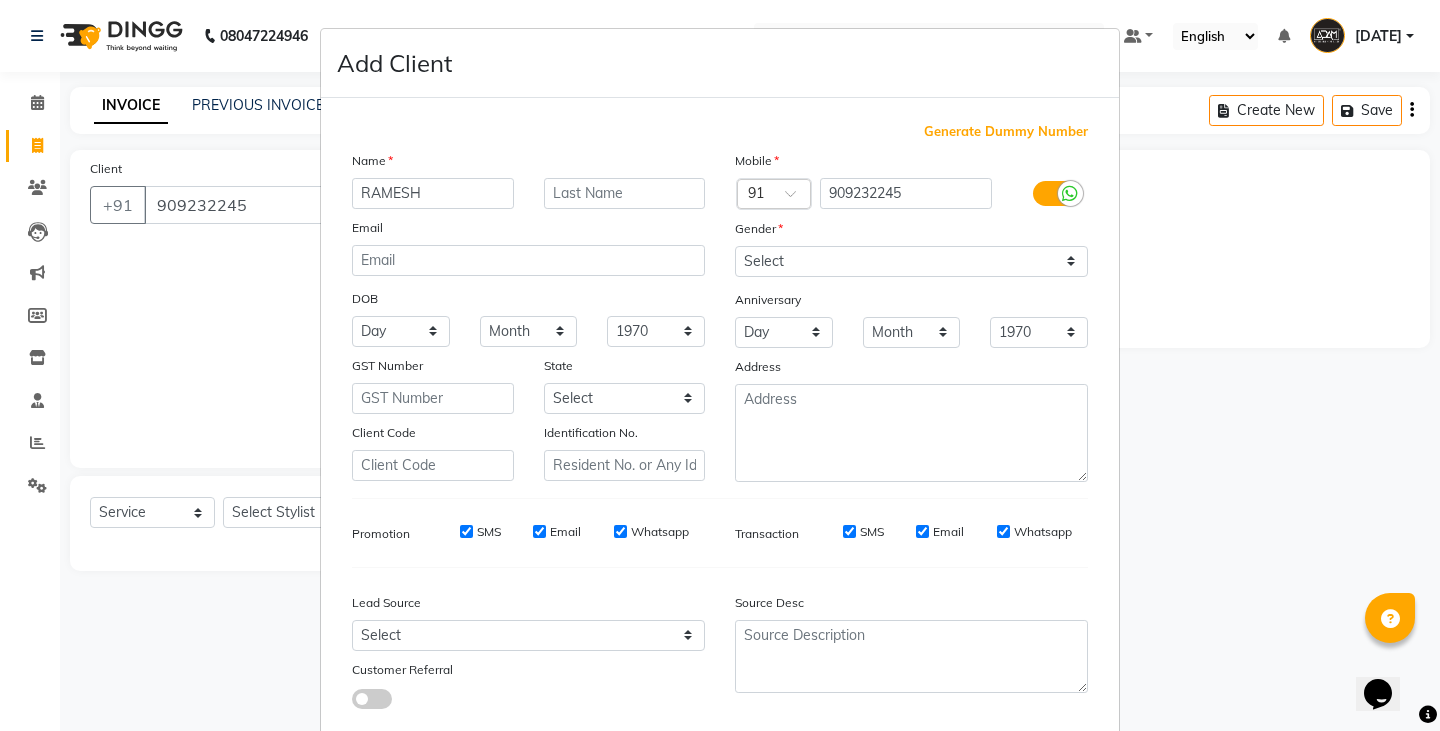 type on "RAMESH" 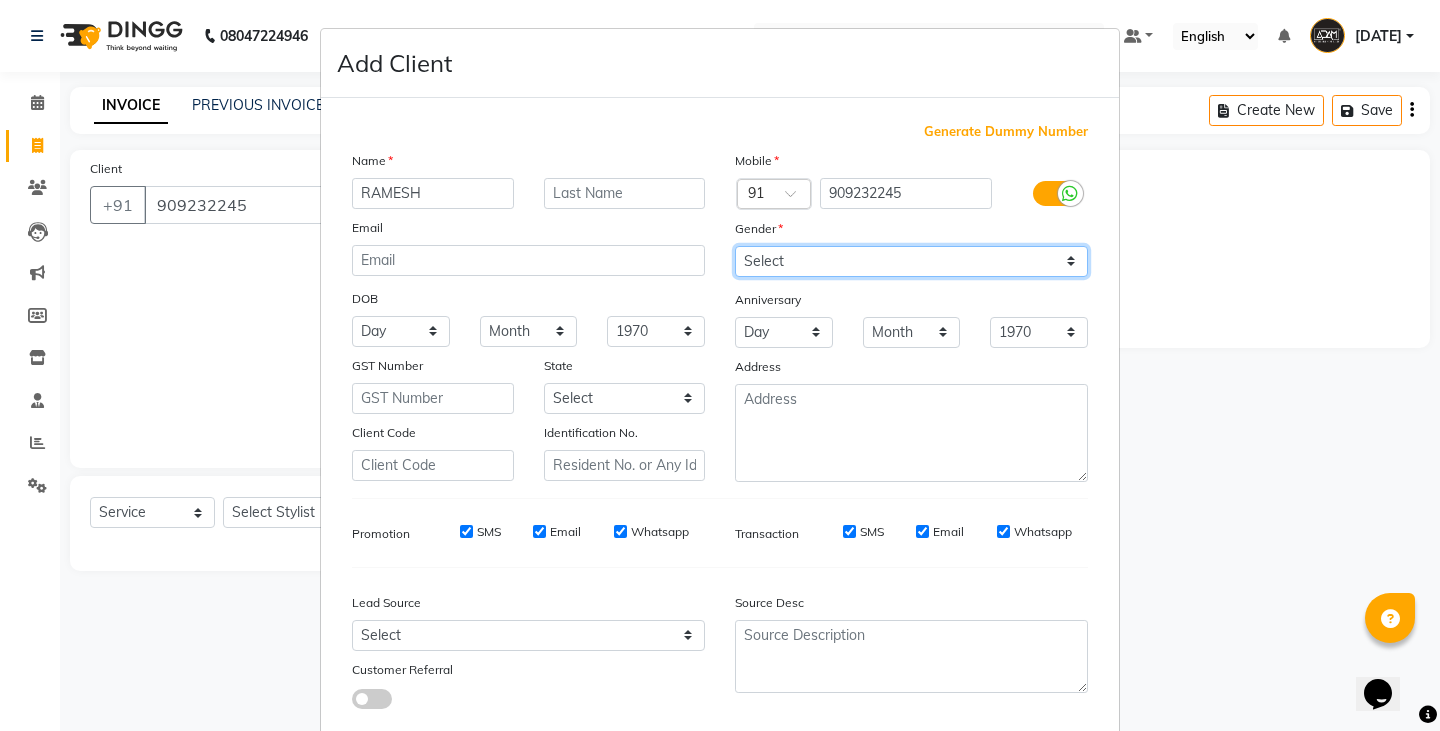 click on "Select [DEMOGRAPHIC_DATA] [DEMOGRAPHIC_DATA] Other Prefer Not To Say" at bounding box center (911, 261) 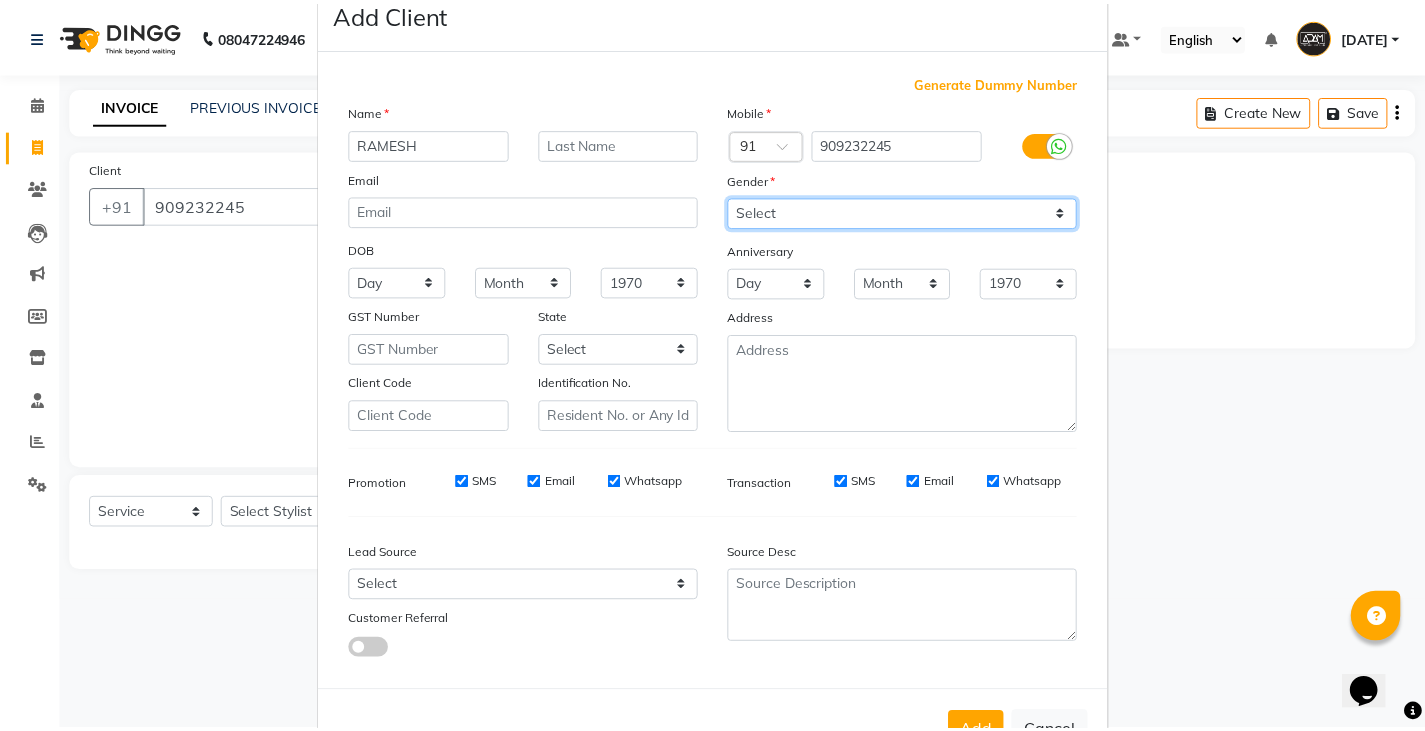 scroll, scrollTop: 118, scrollLeft: 0, axis: vertical 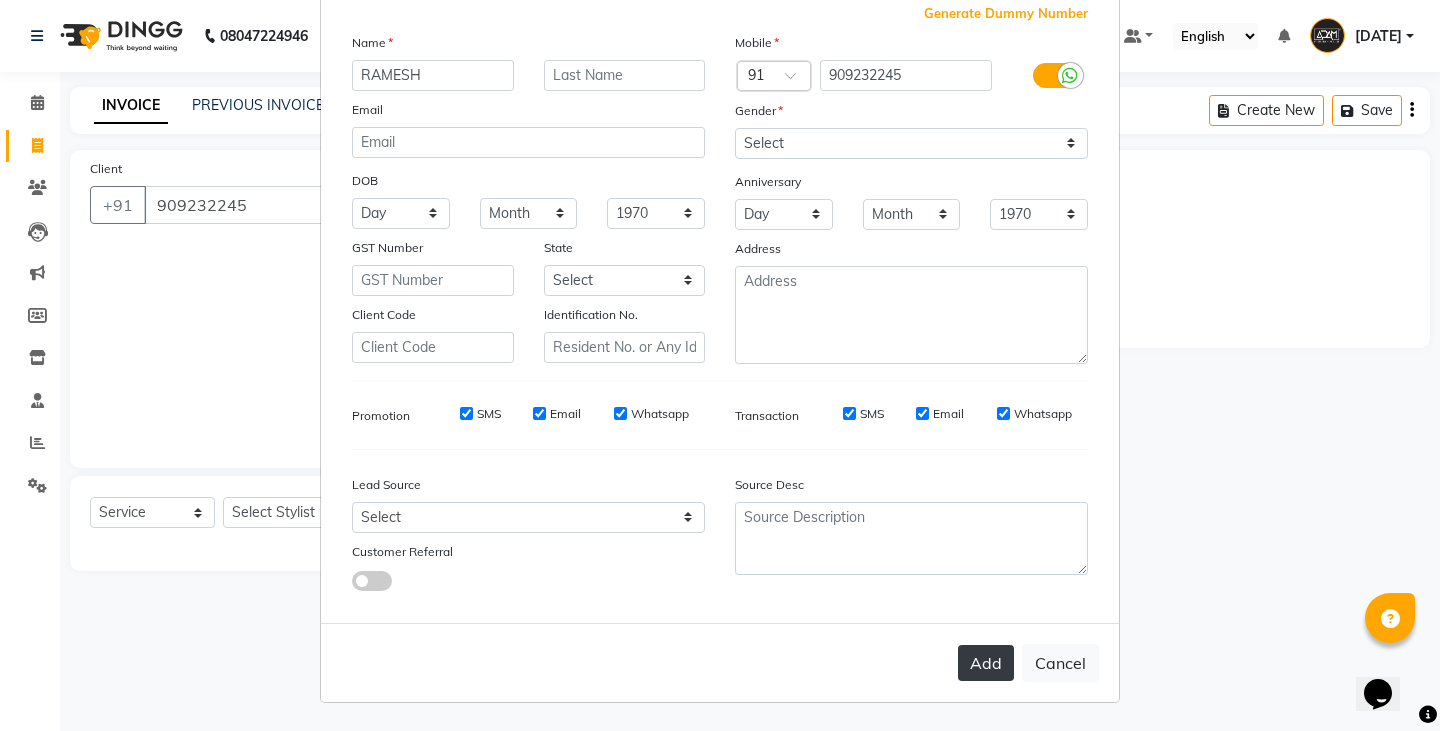click on "Add" at bounding box center (986, 663) 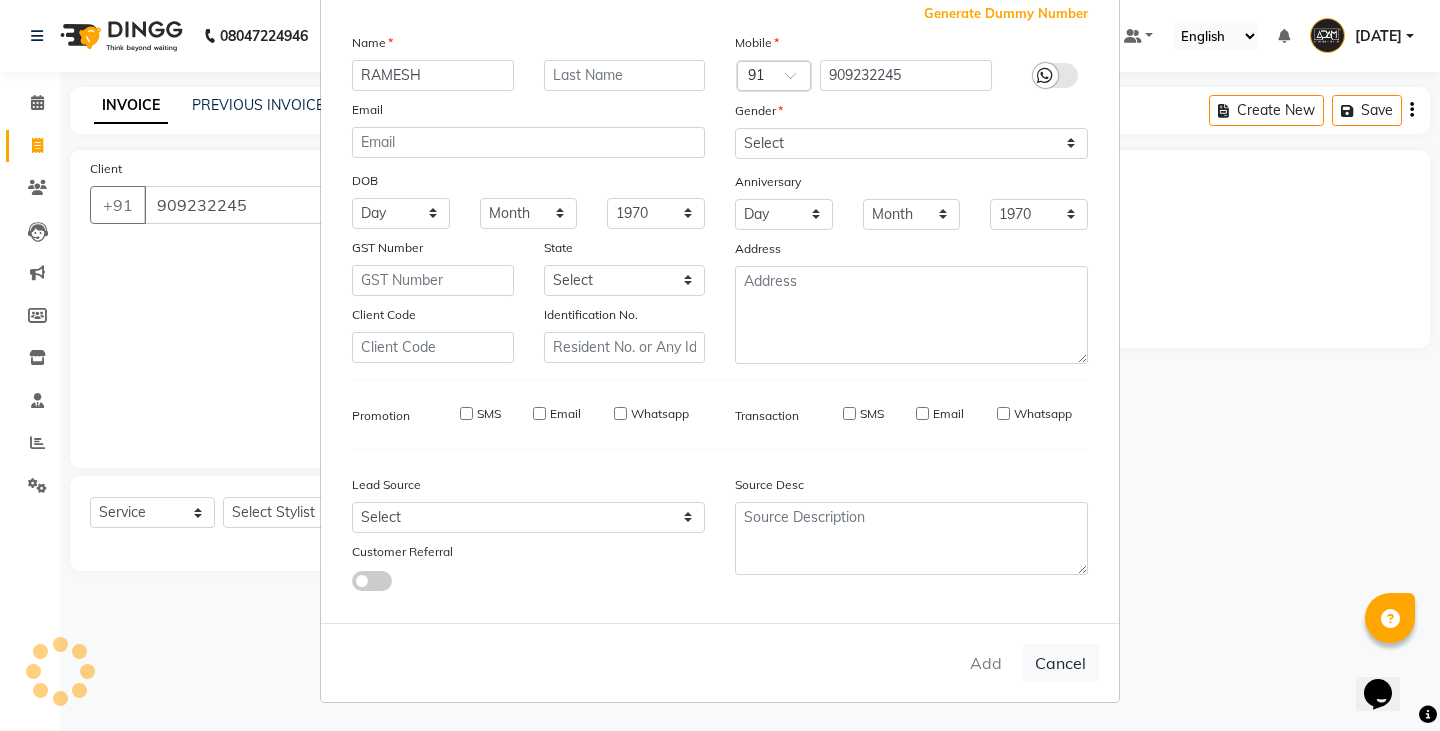 type 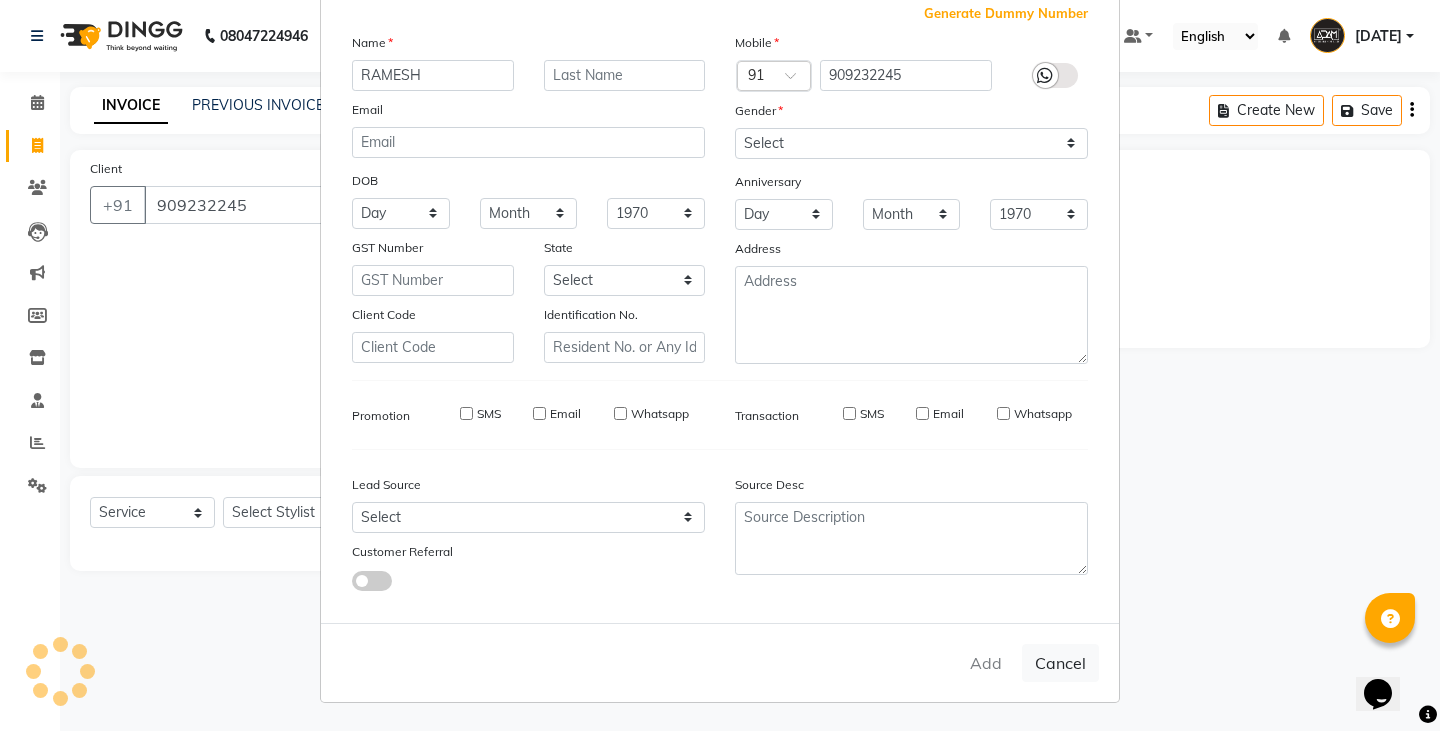 select 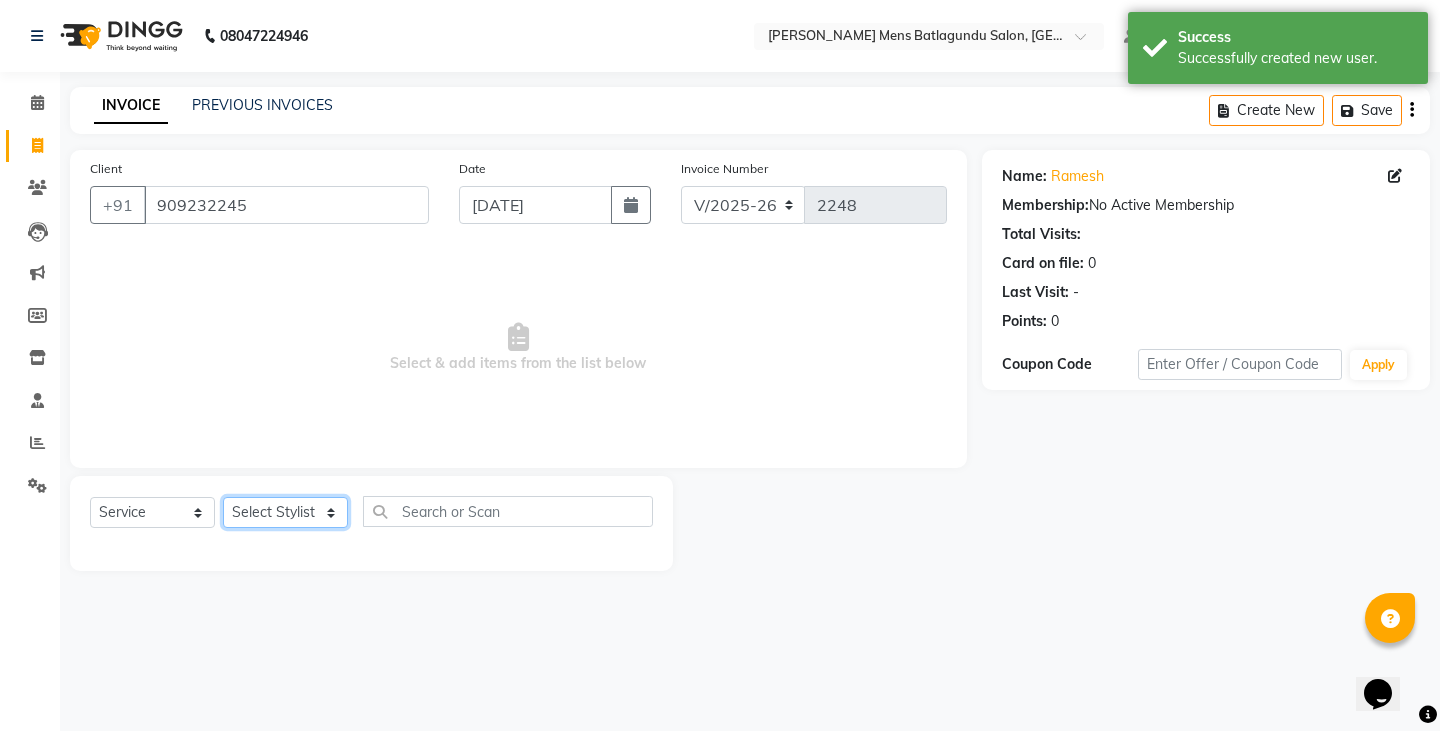 click on "Select Stylist Admin [PERSON_NAME]  [PERSON_NAME] [PERSON_NAME][DATE] [PERSON_NAME] [PERSON_NAME]" 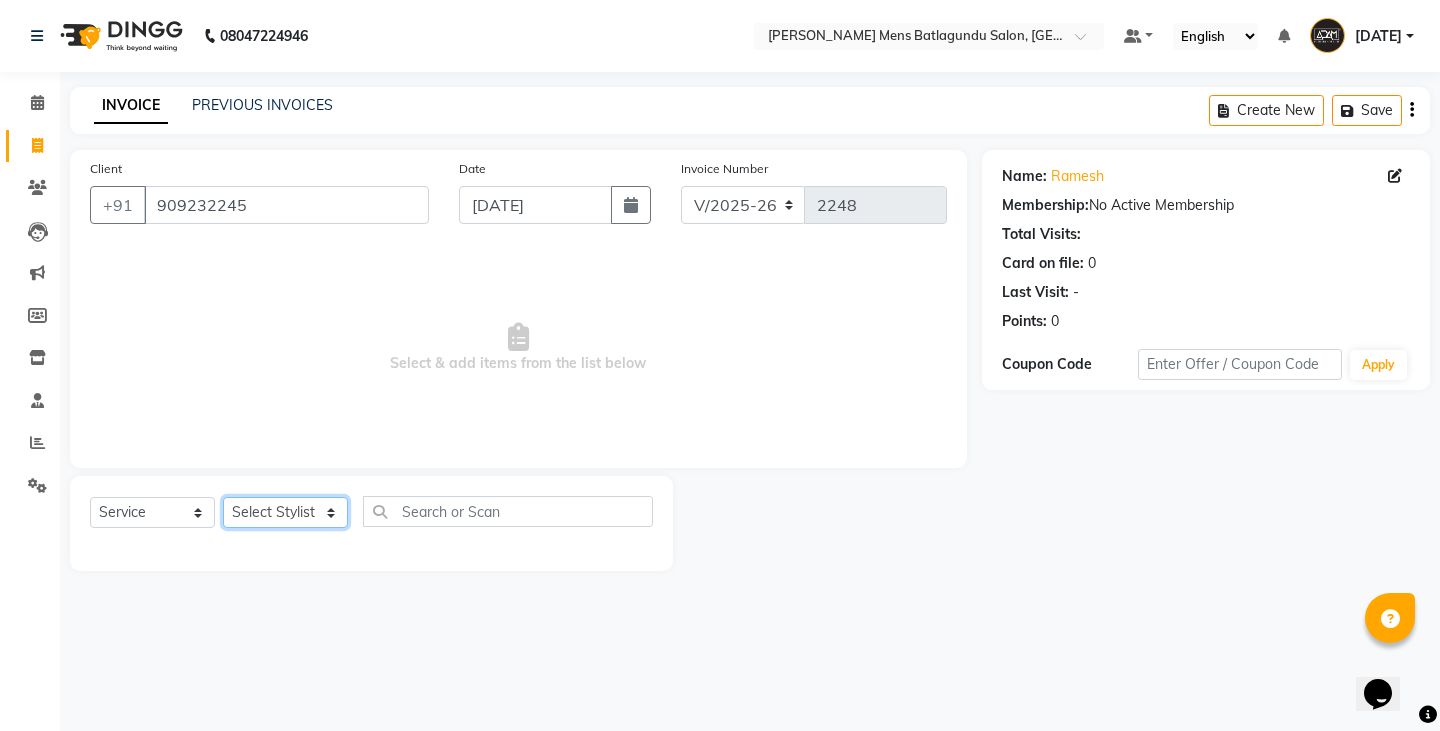 select on "84870" 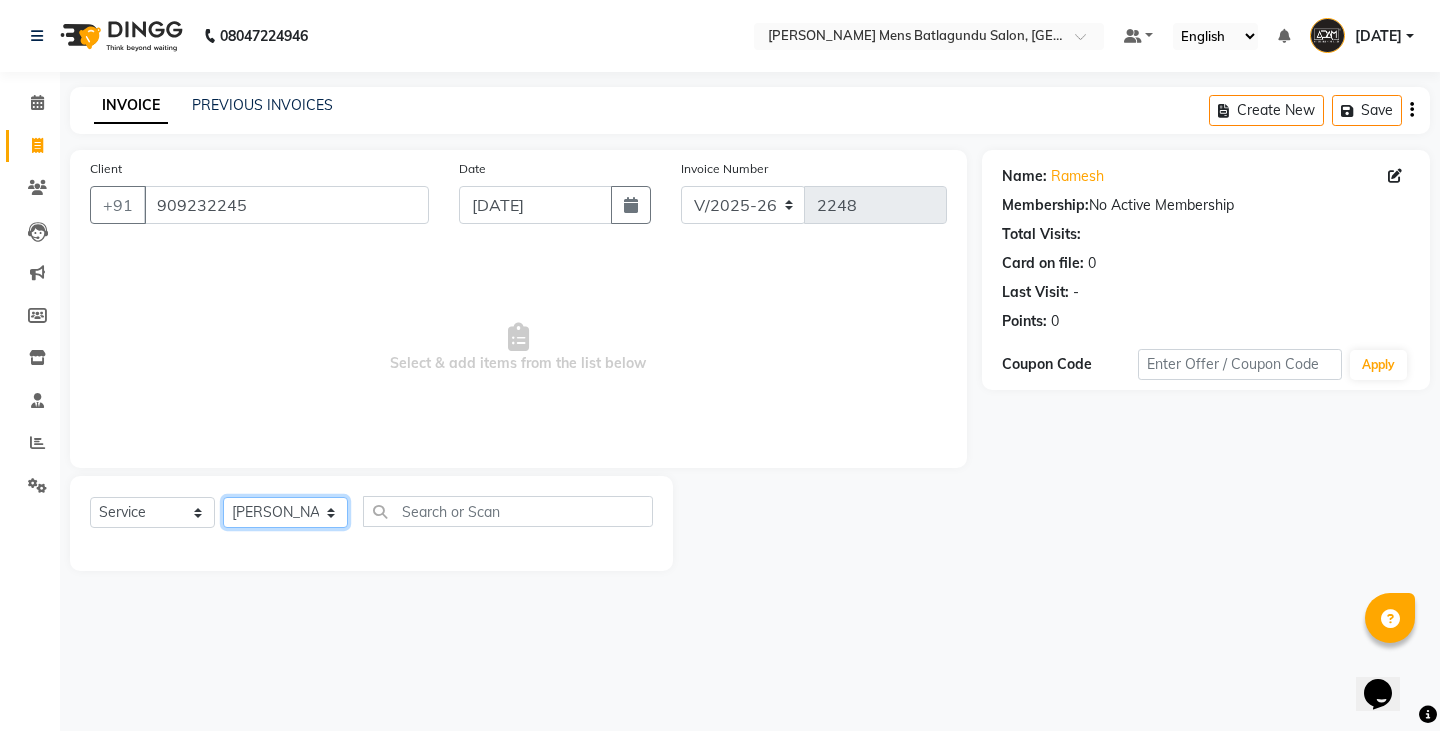 click on "Select Stylist Admin [PERSON_NAME]  [PERSON_NAME] [PERSON_NAME][DATE] [PERSON_NAME] [PERSON_NAME]" 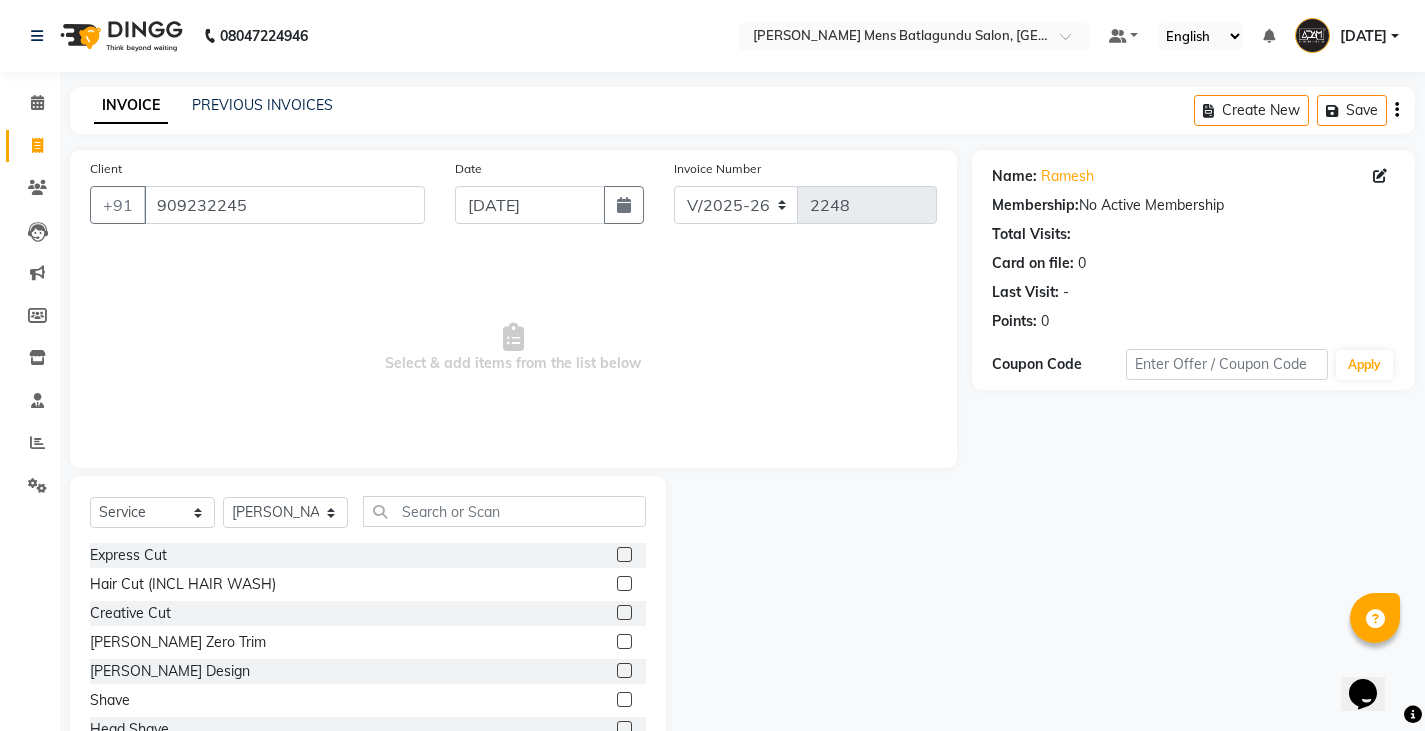 click 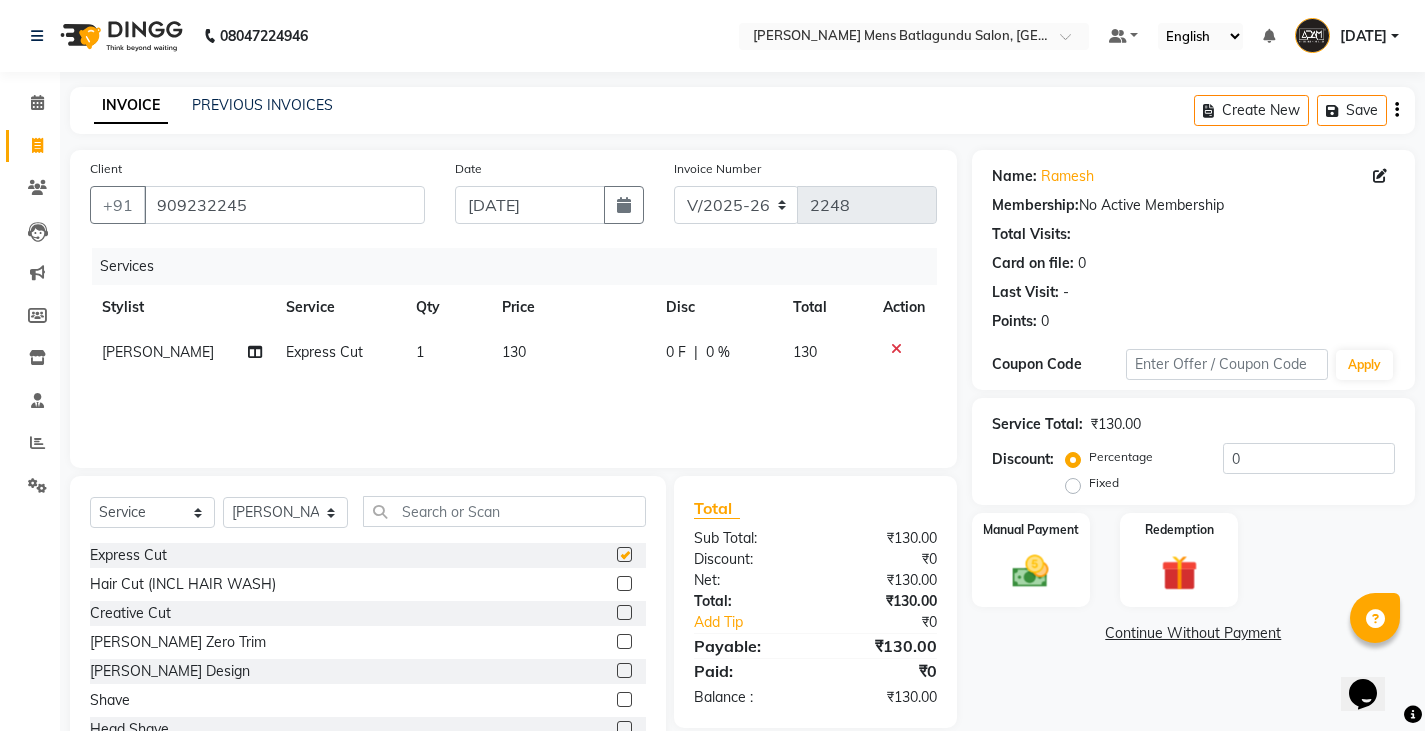 checkbox on "false" 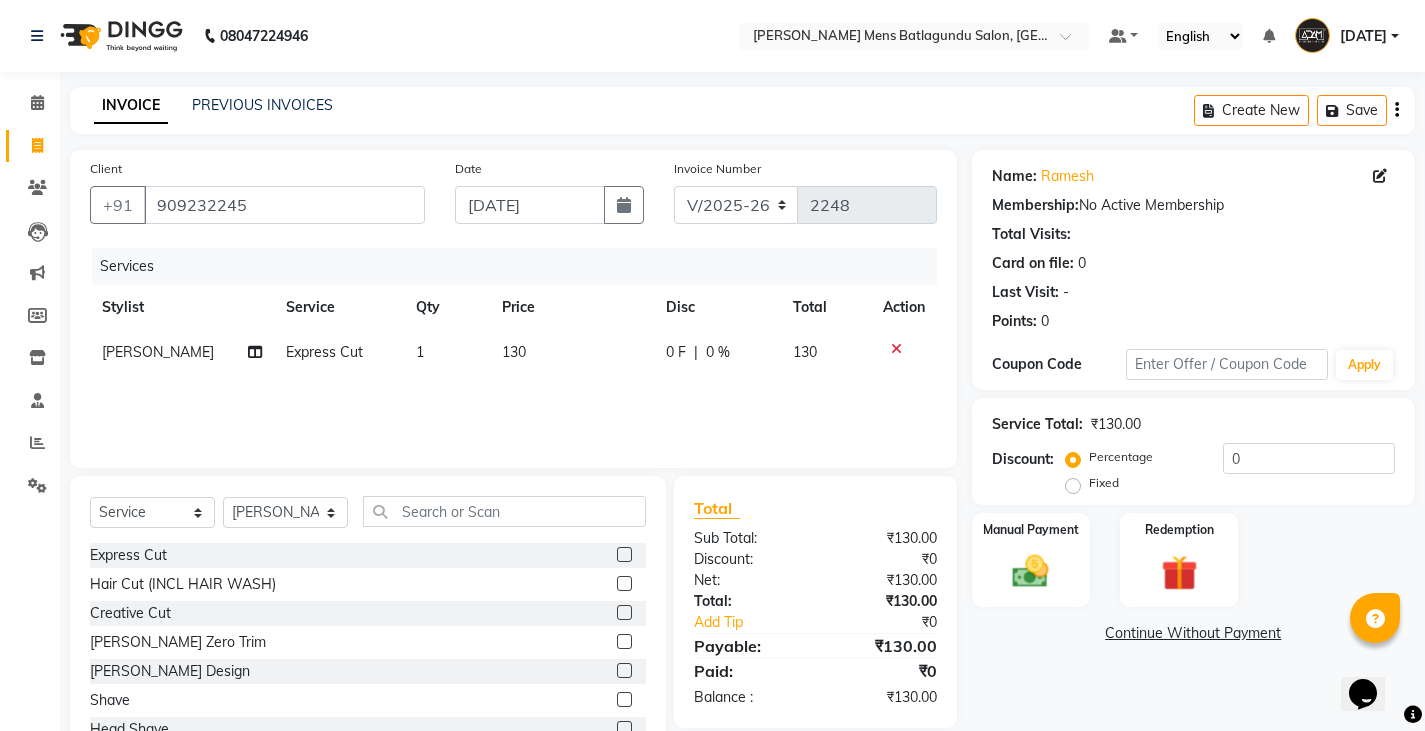 click on "130" 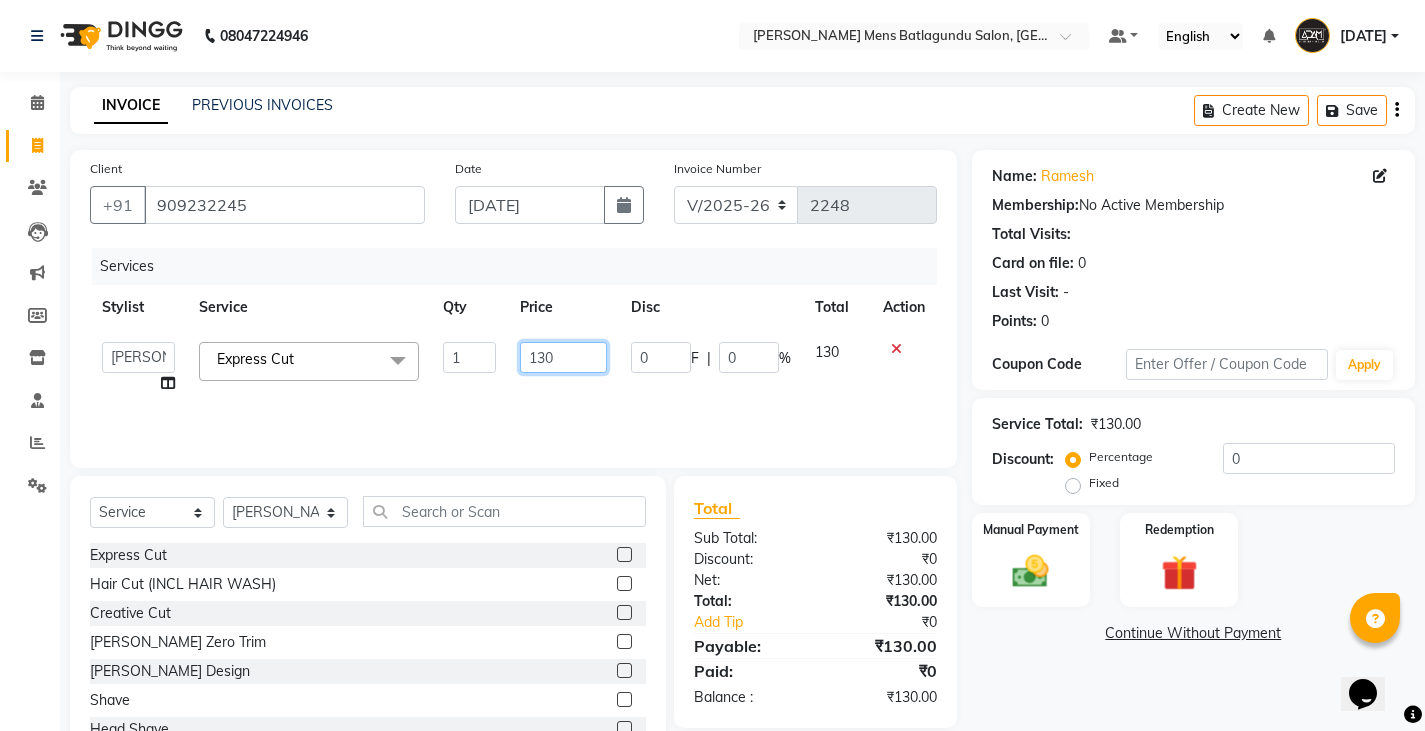 click on "130" 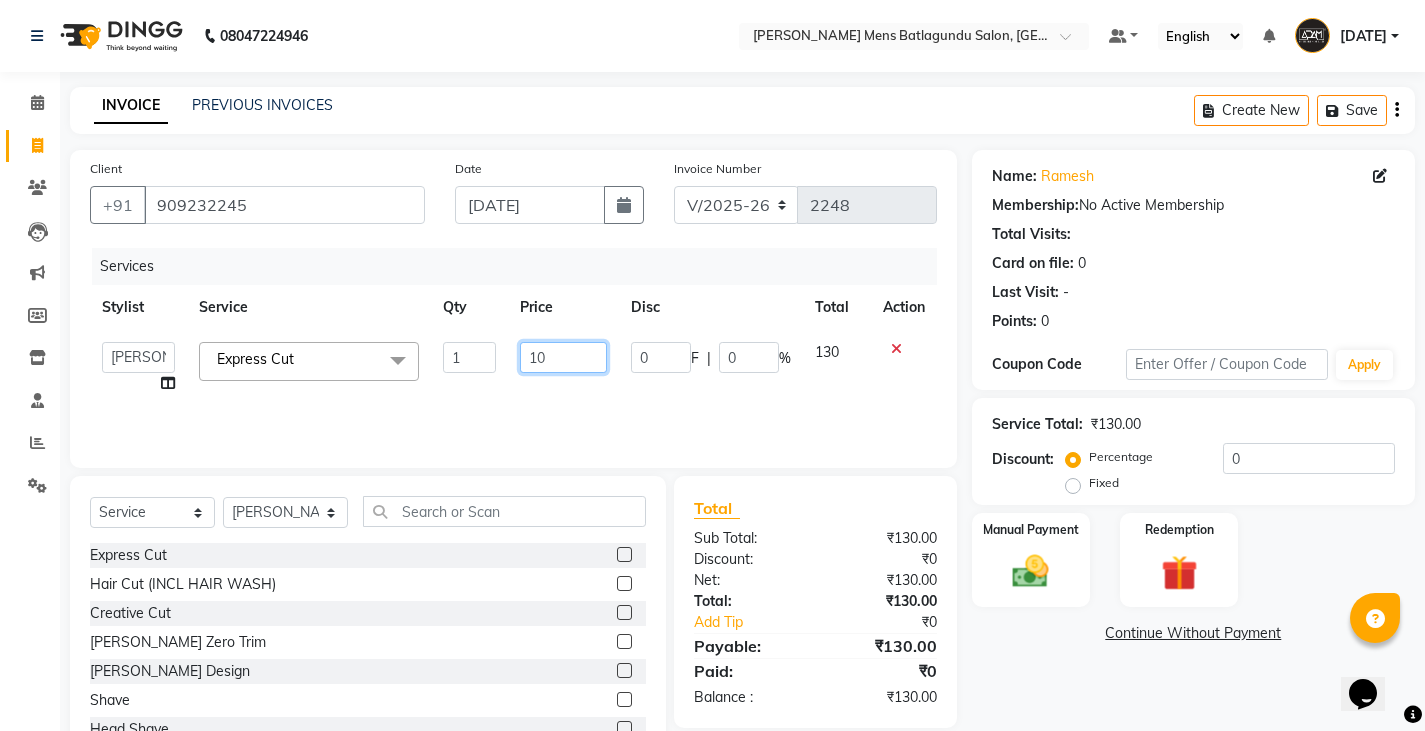type on "100" 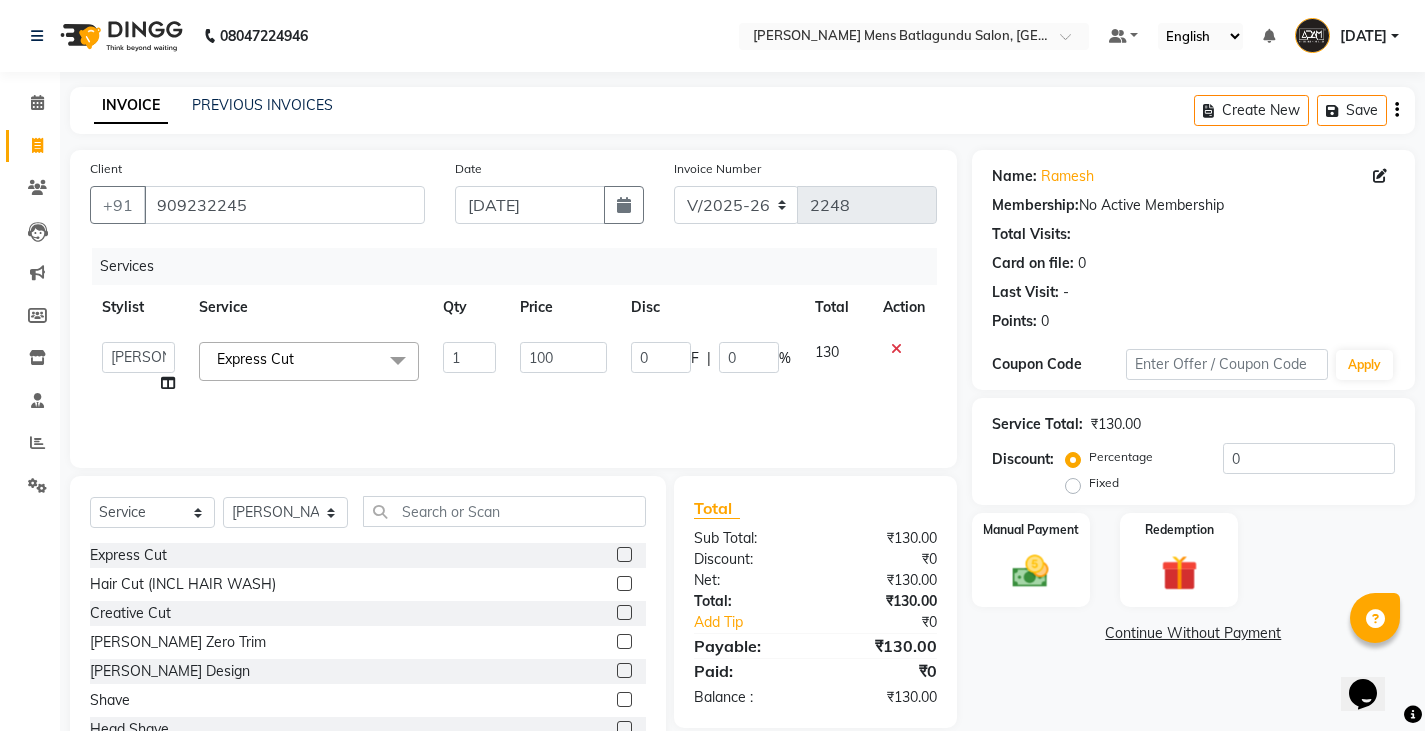 click on "Services Stylist Service Qty Price Disc Total Action  Admin   Ameer    [PERSON_NAME]   [PERSON_NAME][DATE]   [PERSON_NAME]   [PERSON_NAME]  Express Cut  x Express Cut Hair Cut (INCL HAIR WASH) Creative Cut [PERSON_NAME] Zero Trim [PERSON_NAME] Design Shave Head Shave Kid's Cut (Below 5 Years) Wash & Blast Dry EXPRESS GLOBAL HAIR COLOR GLOBAL HAIR COLOUR [MEDICAL_DATA] GOLBAL HAIR COLOUR NON [MEDICAL_DATA] L'OREAL GOLBAL HAIR COLOUR [MEDICAL_DATA] L'OREAL GOLBAL HAIR COLOUR NON [MEDICAL_DATA] GLOBAL FASHION HAIR COLOUR MOUSTACHE COLOUR [PERSON_NAME] COLOUR PER STREAK HIGHLIGHT CAP HIGHLIGHTS NOURISHING HAIR SPA VITALIZING HAIR SPA REPAIR TREATMENT [MEDICAL_DATA] TREATMENT HAIR LOSS TREATMENT HAIR STRAIGHTENING HAIR REBONDING KERATIN ALMOND OIL NAVARATNA OIL CLEAN UP HYPER PIGMENTATION CLEAN UP REJUVANATE Fruit Facial Instant Glow Charcaol [MEDICAL_DATA] Skin Brightening FACE & NECK BLEACH FACE & NECK DETAN PRE BRIDEGROOM DELUXE PRE BRIDEGROOM ADVANCE (COMBO) NORMAL PREMIUM ELEGANT HAIRCUT+ [PERSON_NAME] TRIM + DETAN HAIRCUT + [PERSON_NAME] TRIM + HEAD MASSAGE HAIRCUT+ [PERSON_NAME] TRIM + CLEAN UP 1 0" 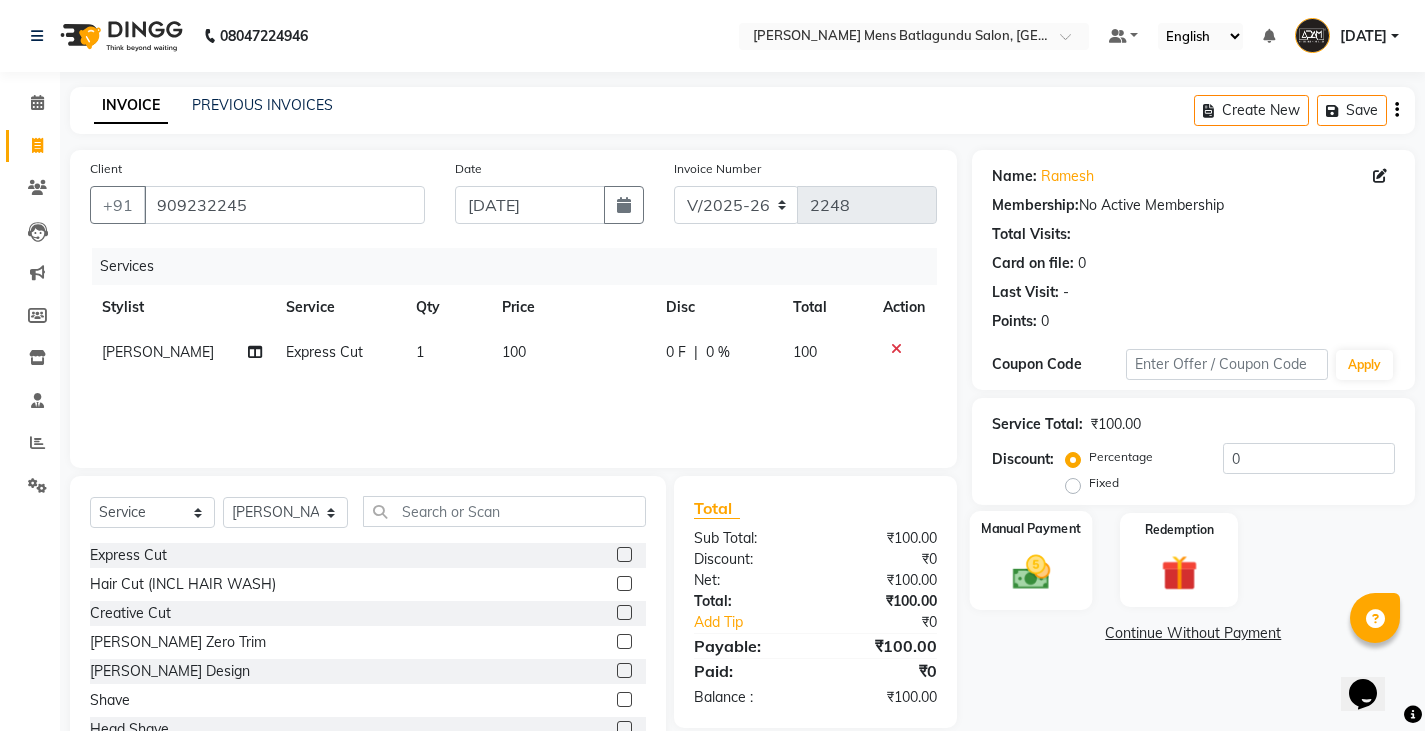 click 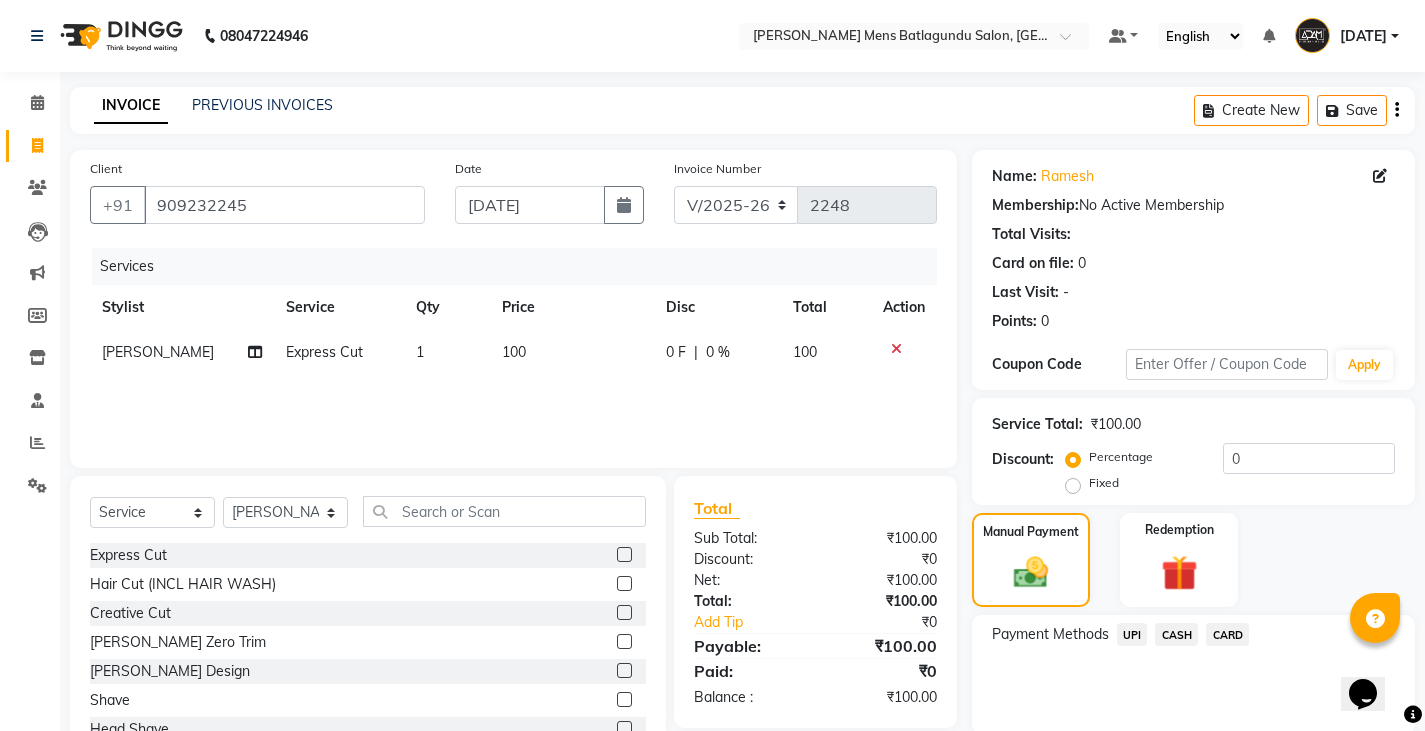 drag, startPoint x: 1154, startPoint y: 631, endPoint x: 1172, endPoint y: 645, distance: 22.803509 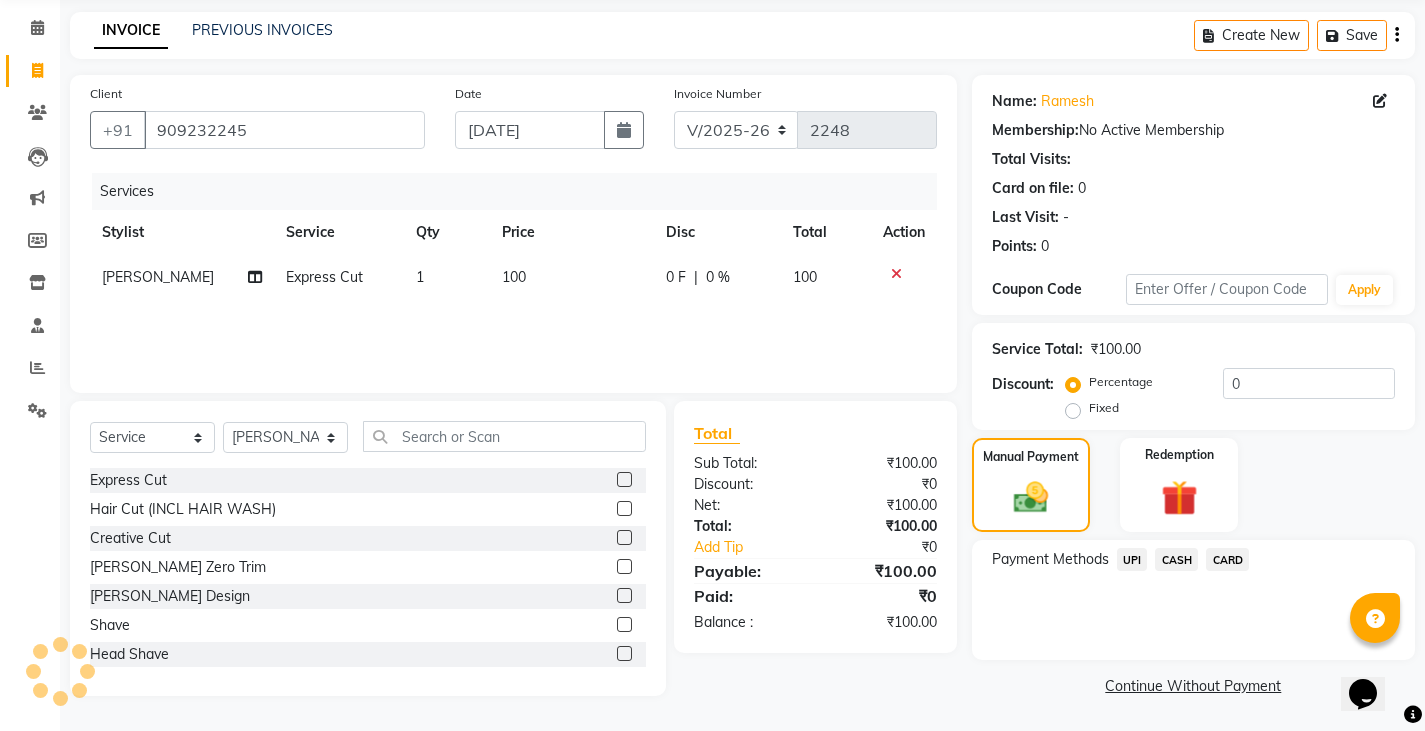 click on "CASH" 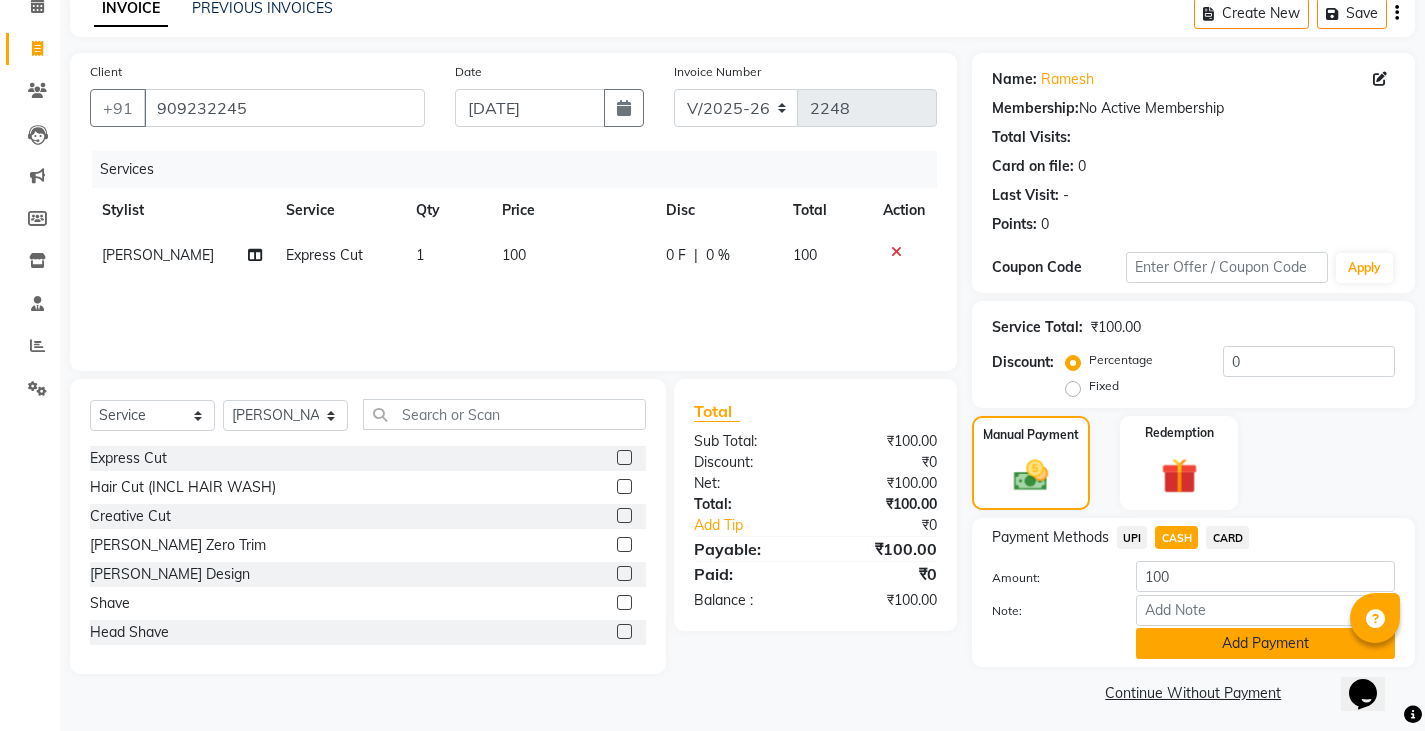 scroll, scrollTop: 104, scrollLeft: 0, axis: vertical 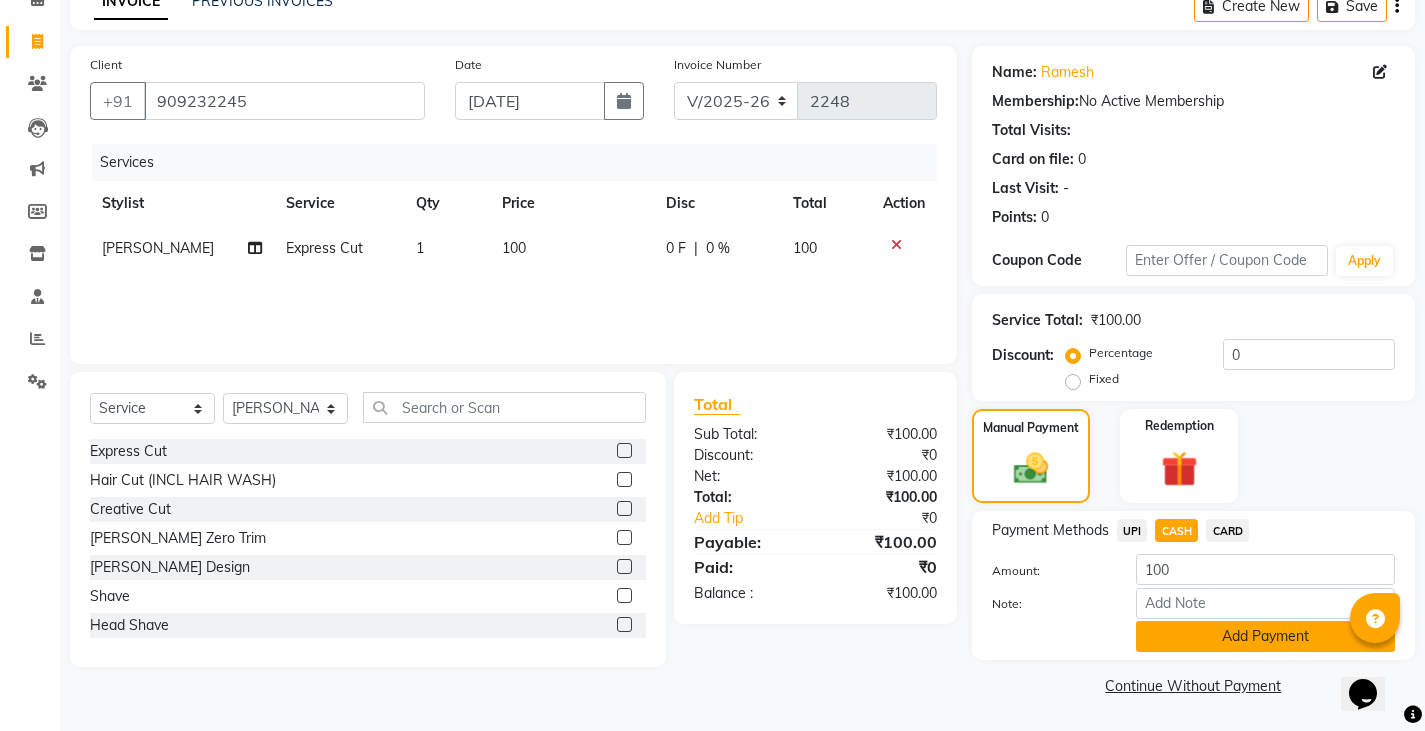 click on "Add Payment" 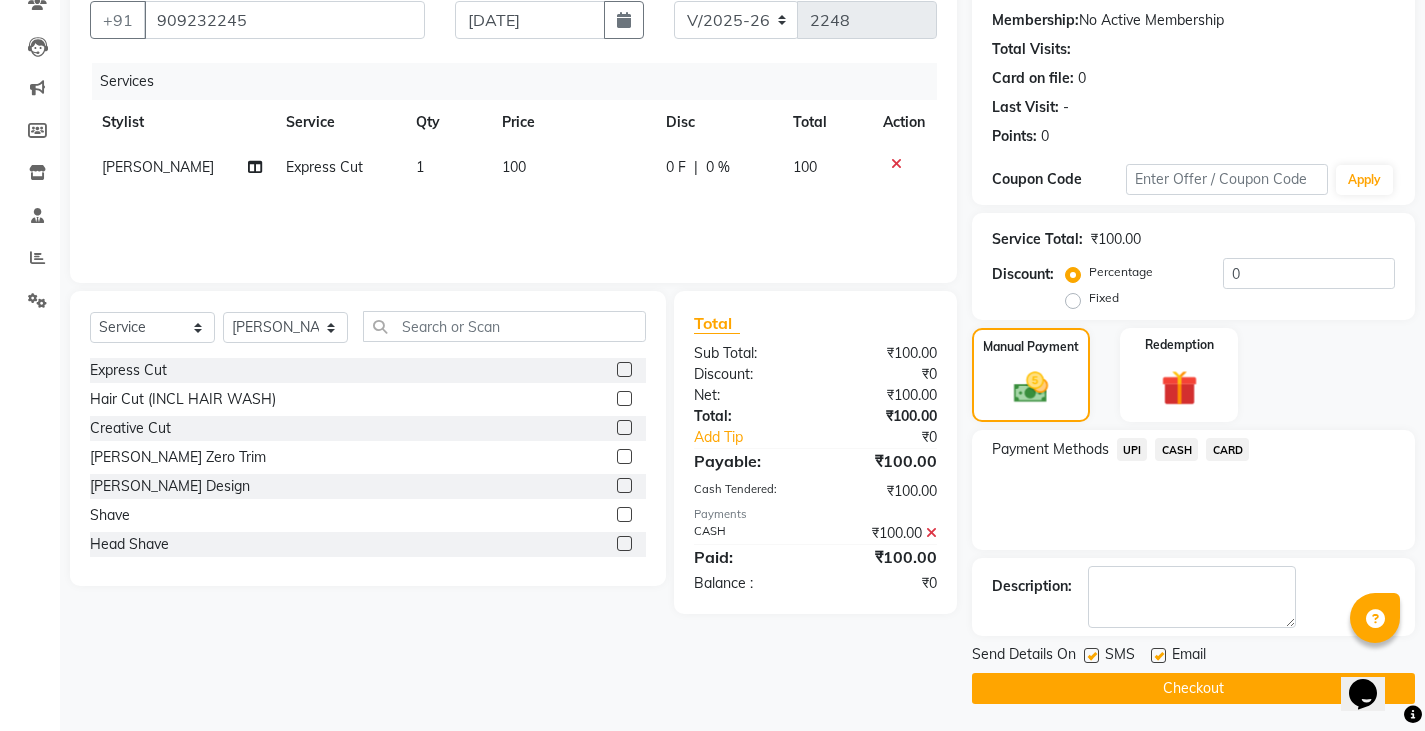 scroll, scrollTop: 188, scrollLeft: 0, axis: vertical 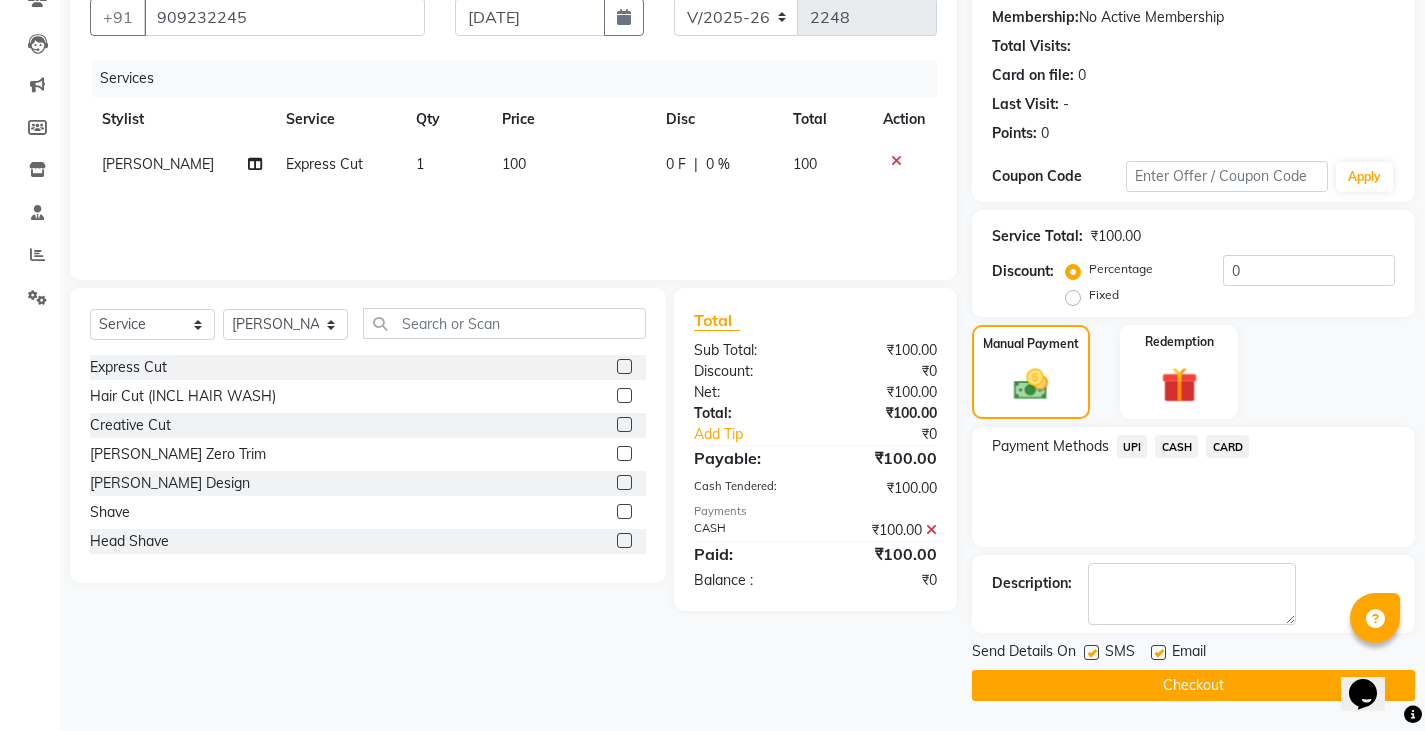 click on "Checkout" 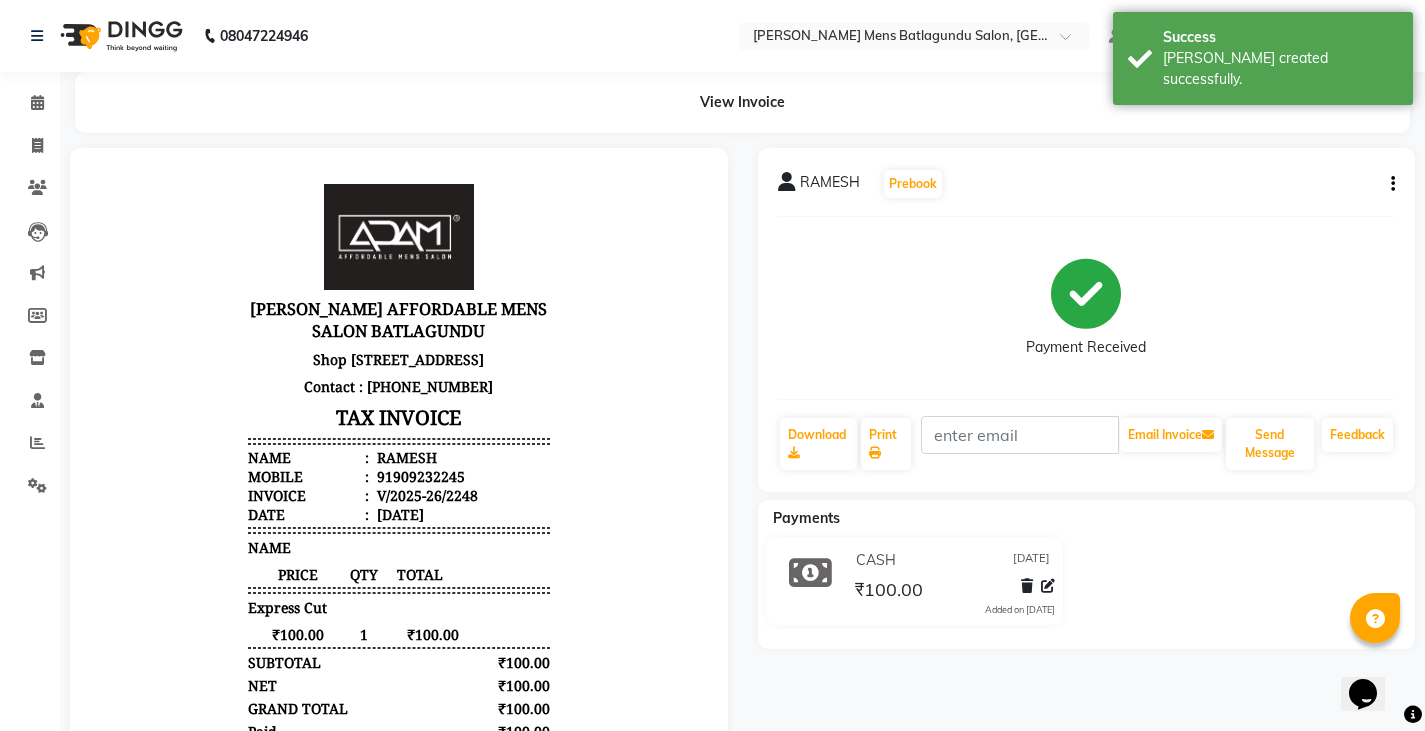 scroll, scrollTop: 0, scrollLeft: 0, axis: both 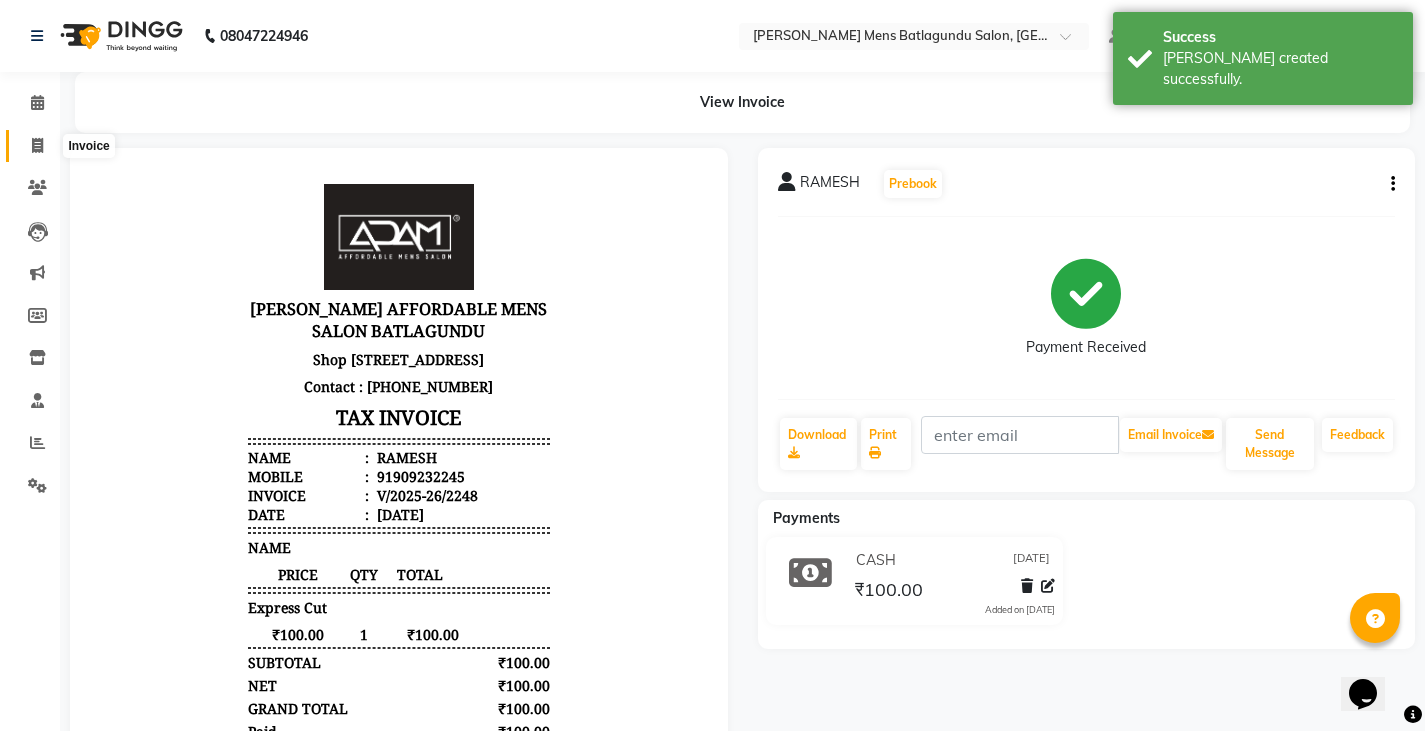 click 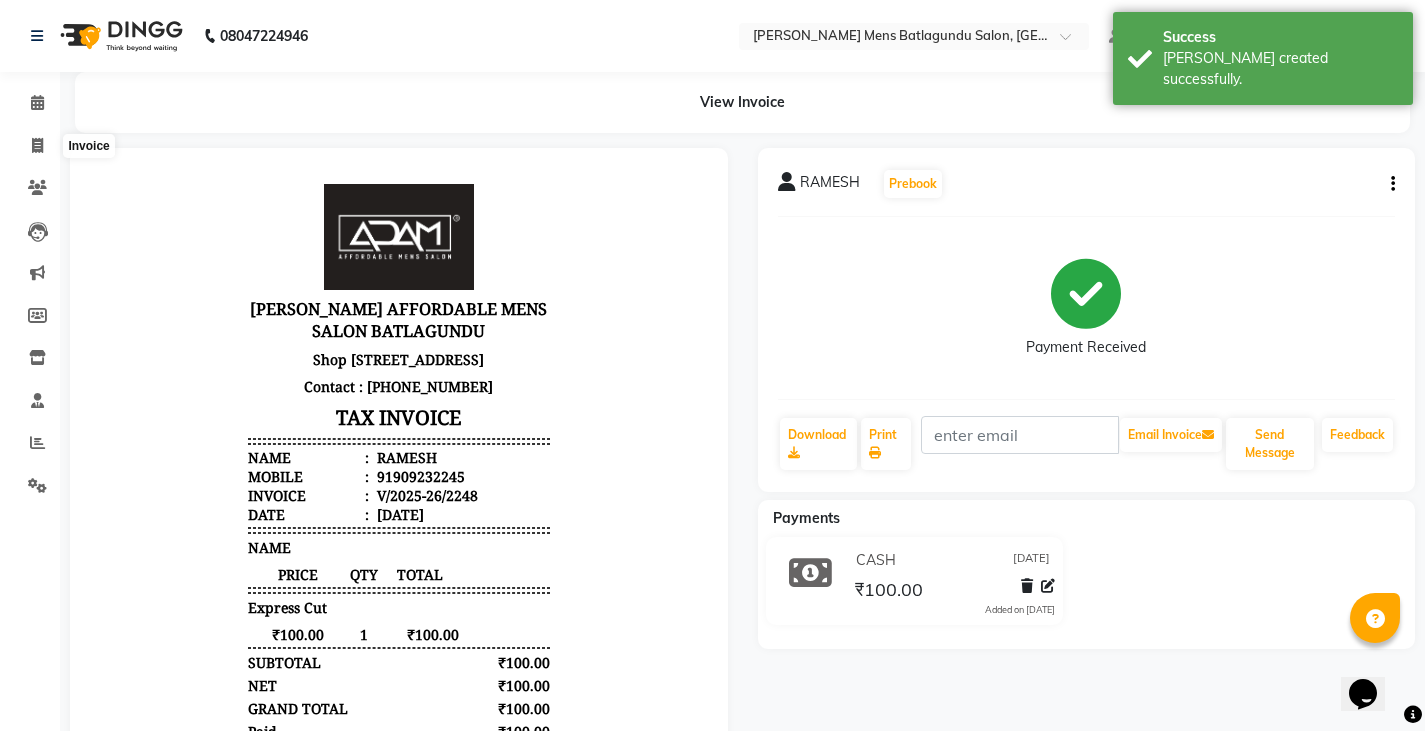 select on "service" 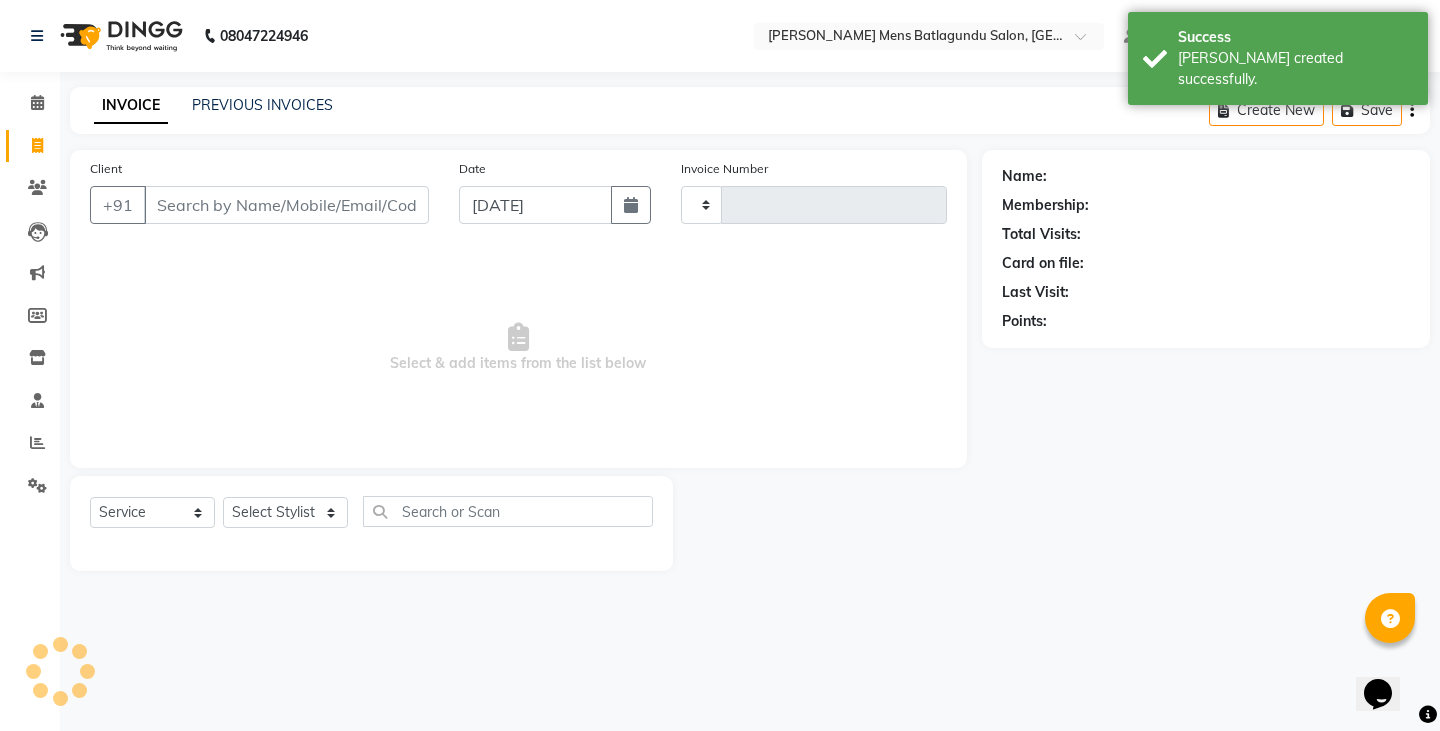 type on "2249" 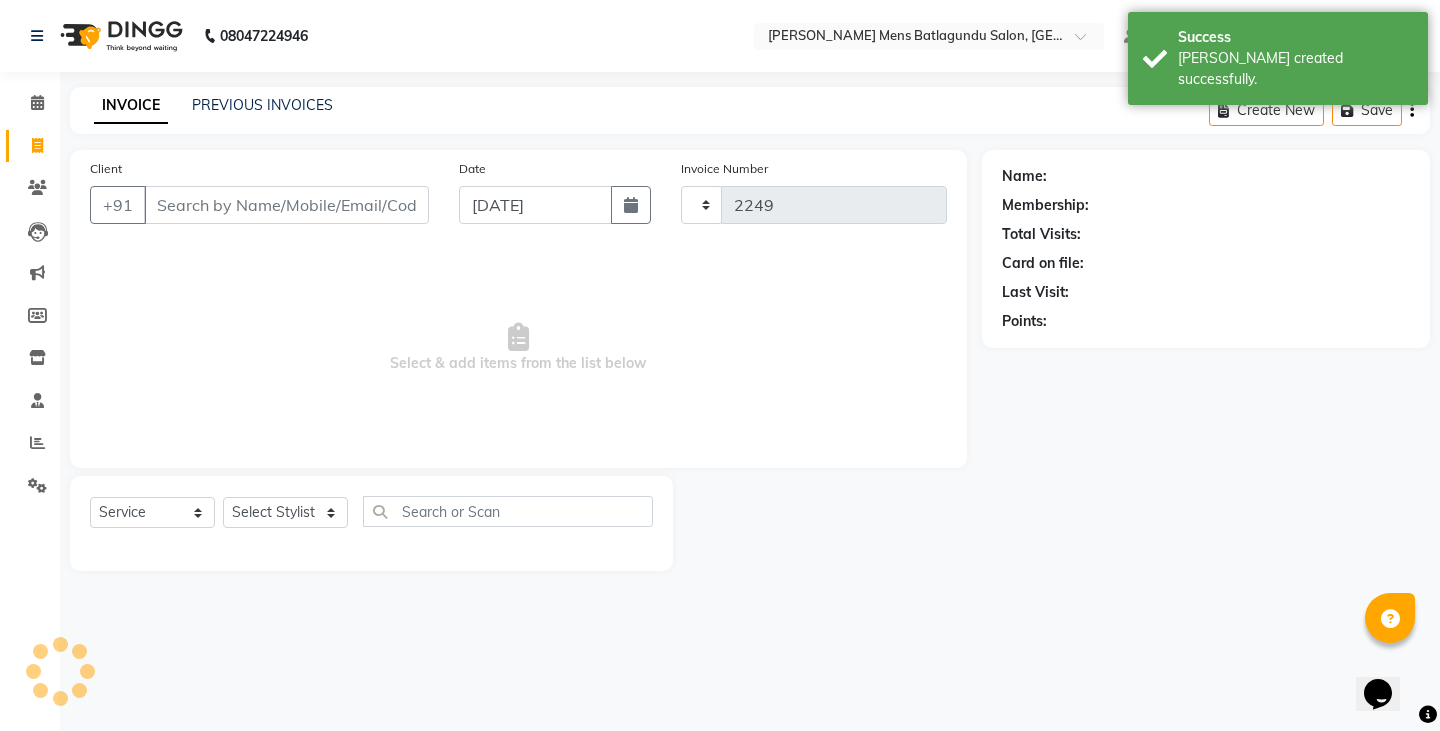 select on "8213" 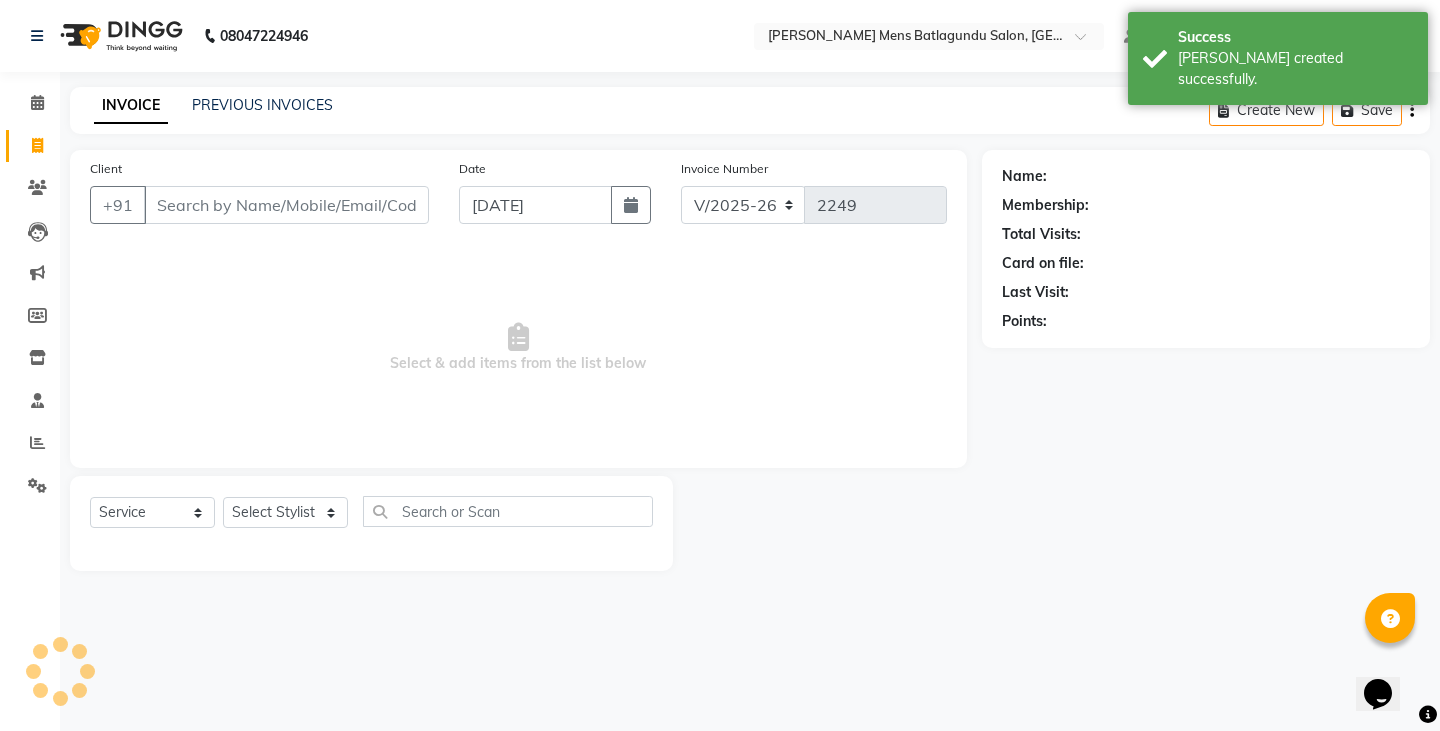 click on "Client" at bounding box center [286, 205] 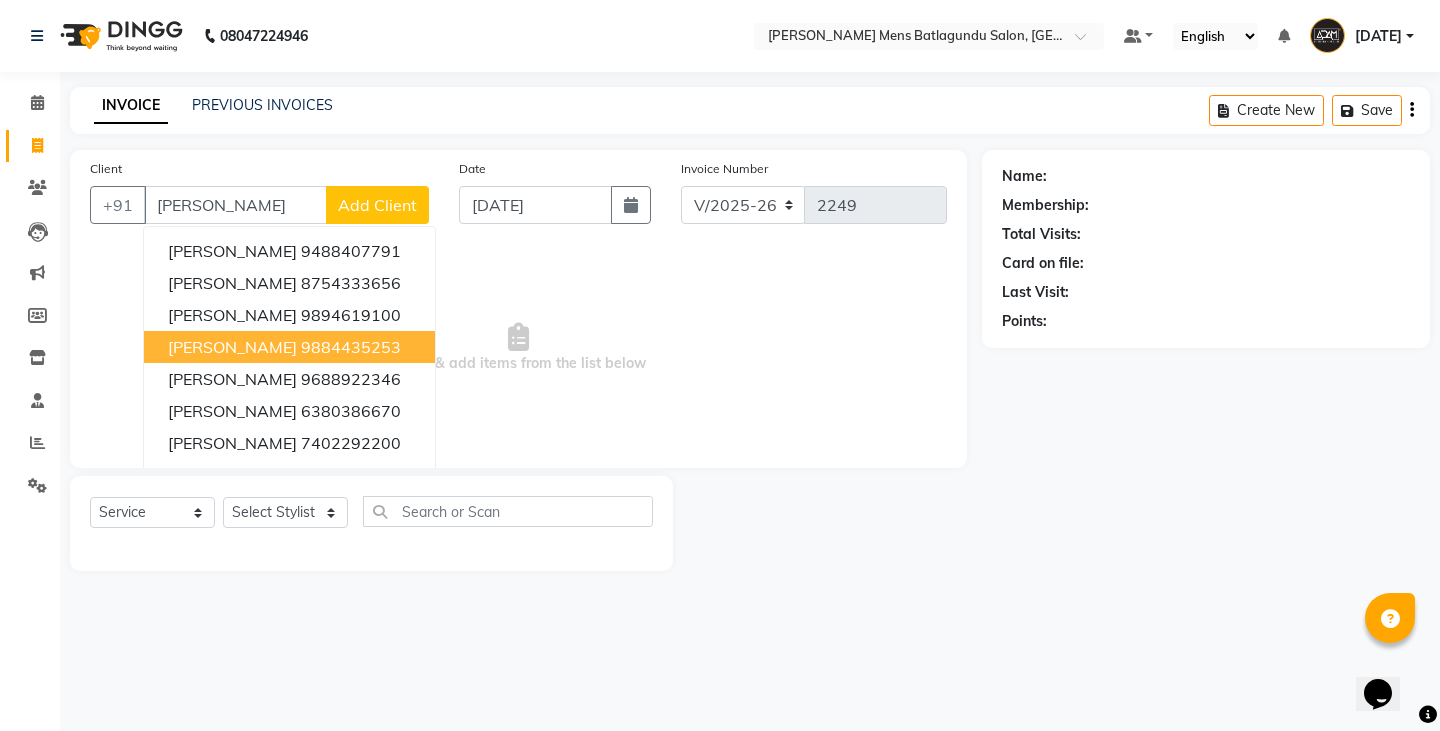 type on "[PERSON_NAME]" 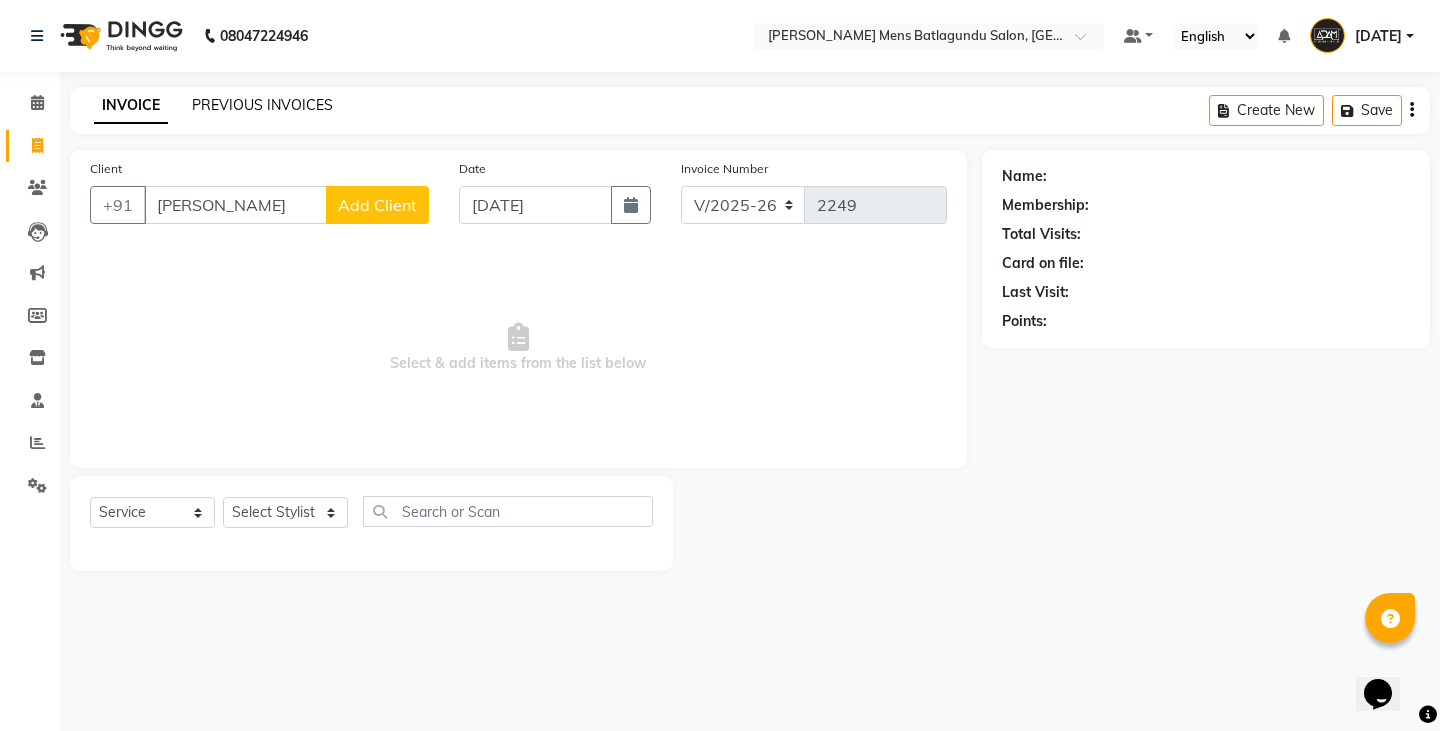 click on "PREVIOUS INVOICES" 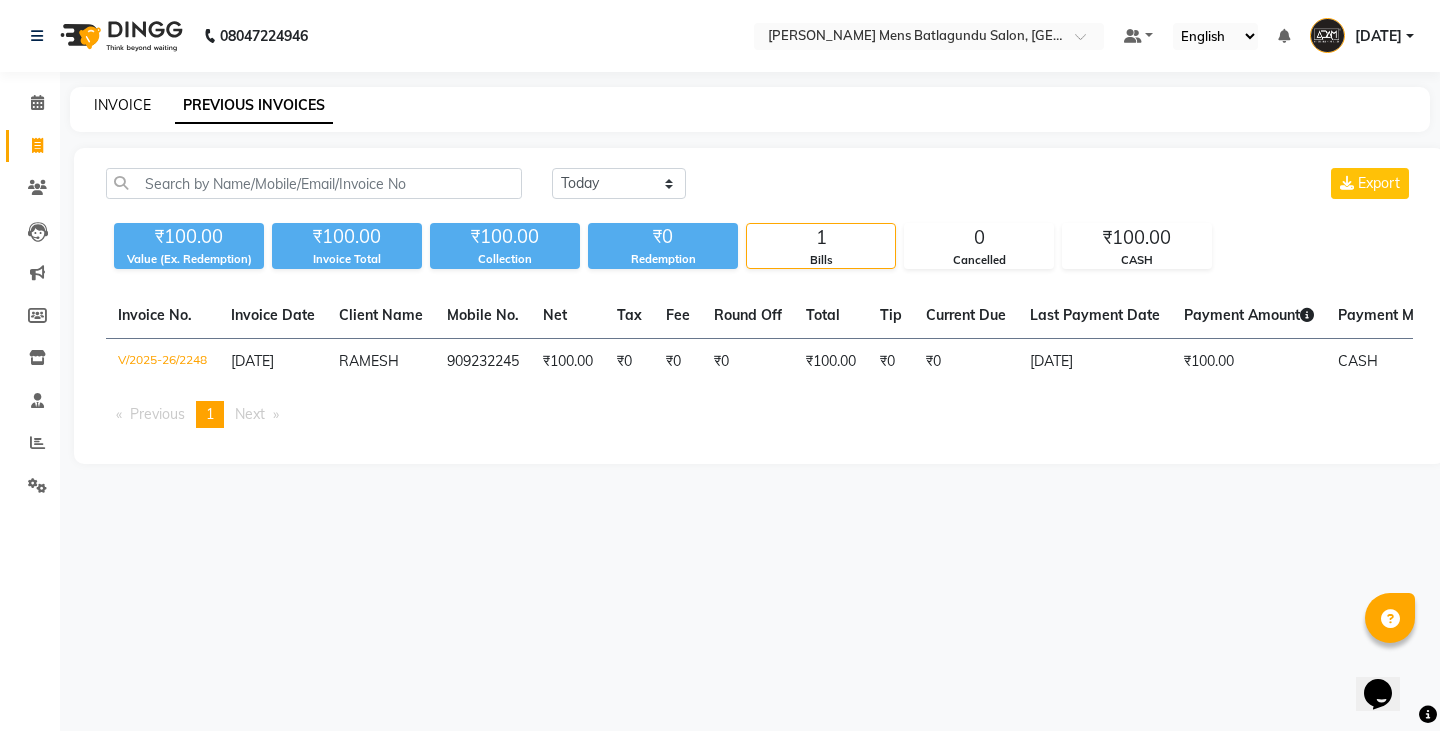 click on "INVOICE" 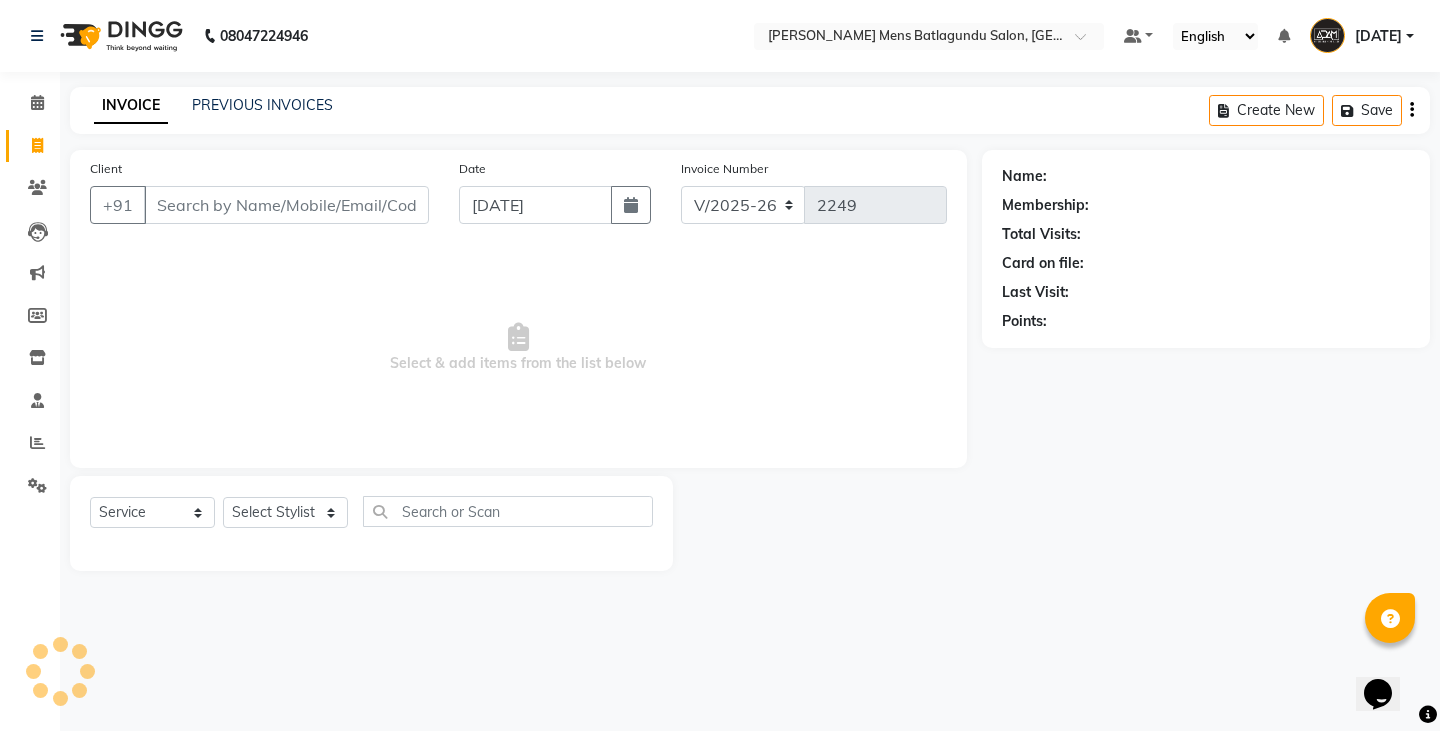click on "Client" at bounding box center (286, 205) 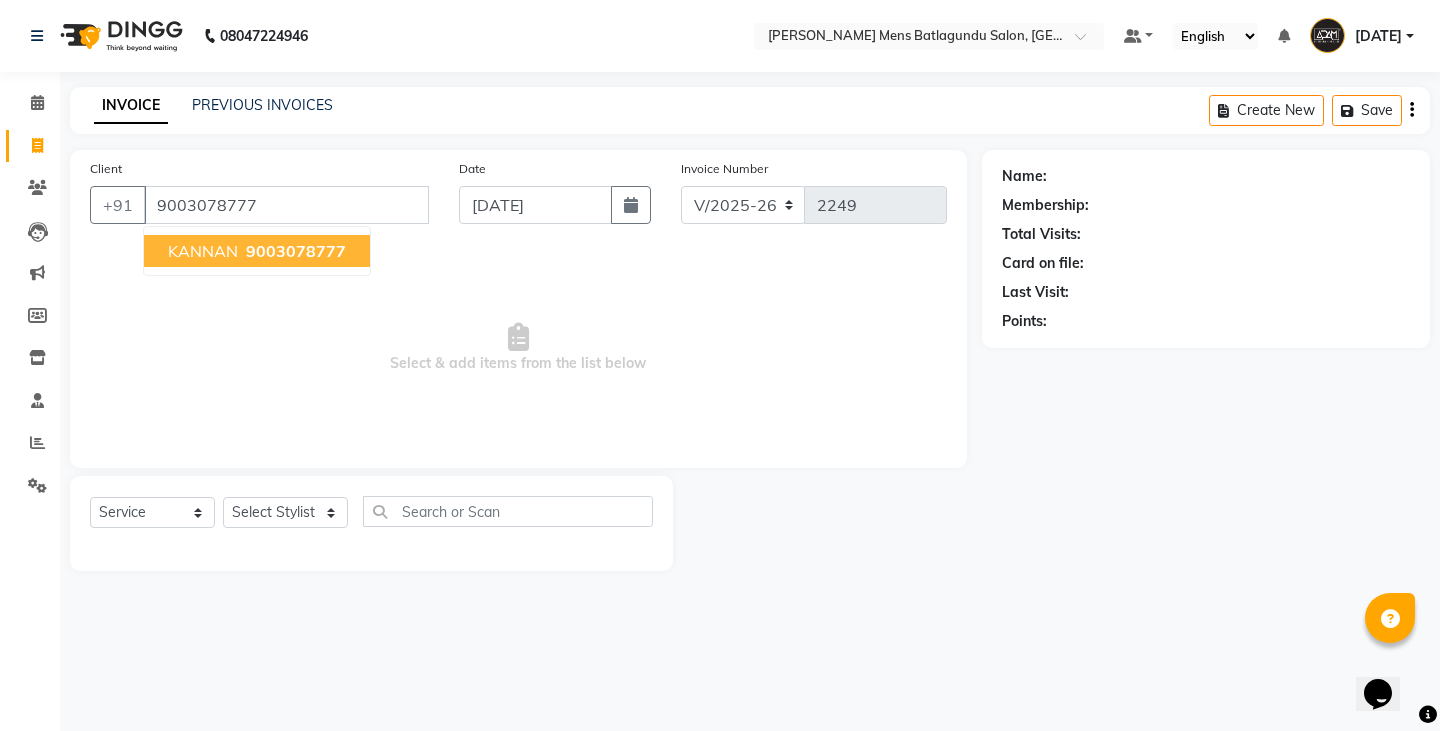 type on "9003078777" 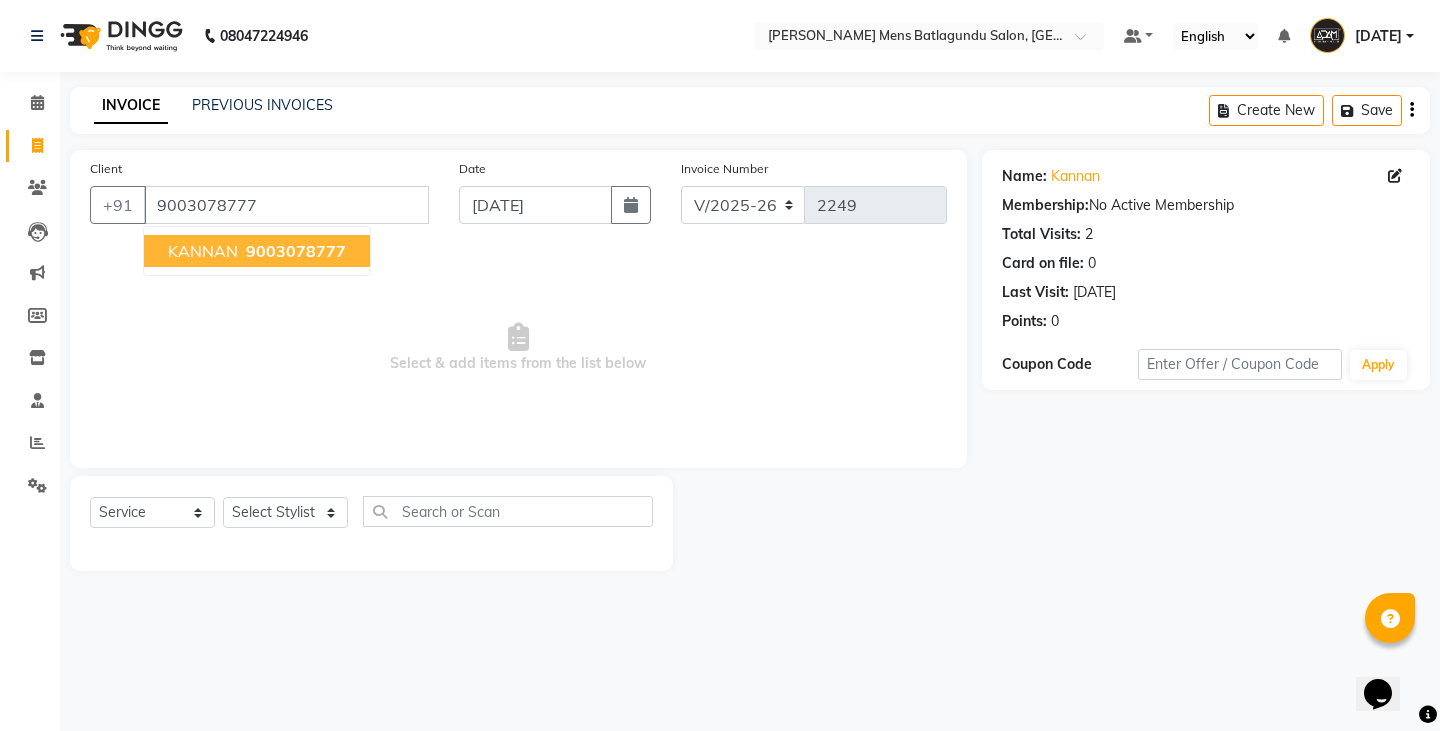 click on "KANNAN" at bounding box center [203, 251] 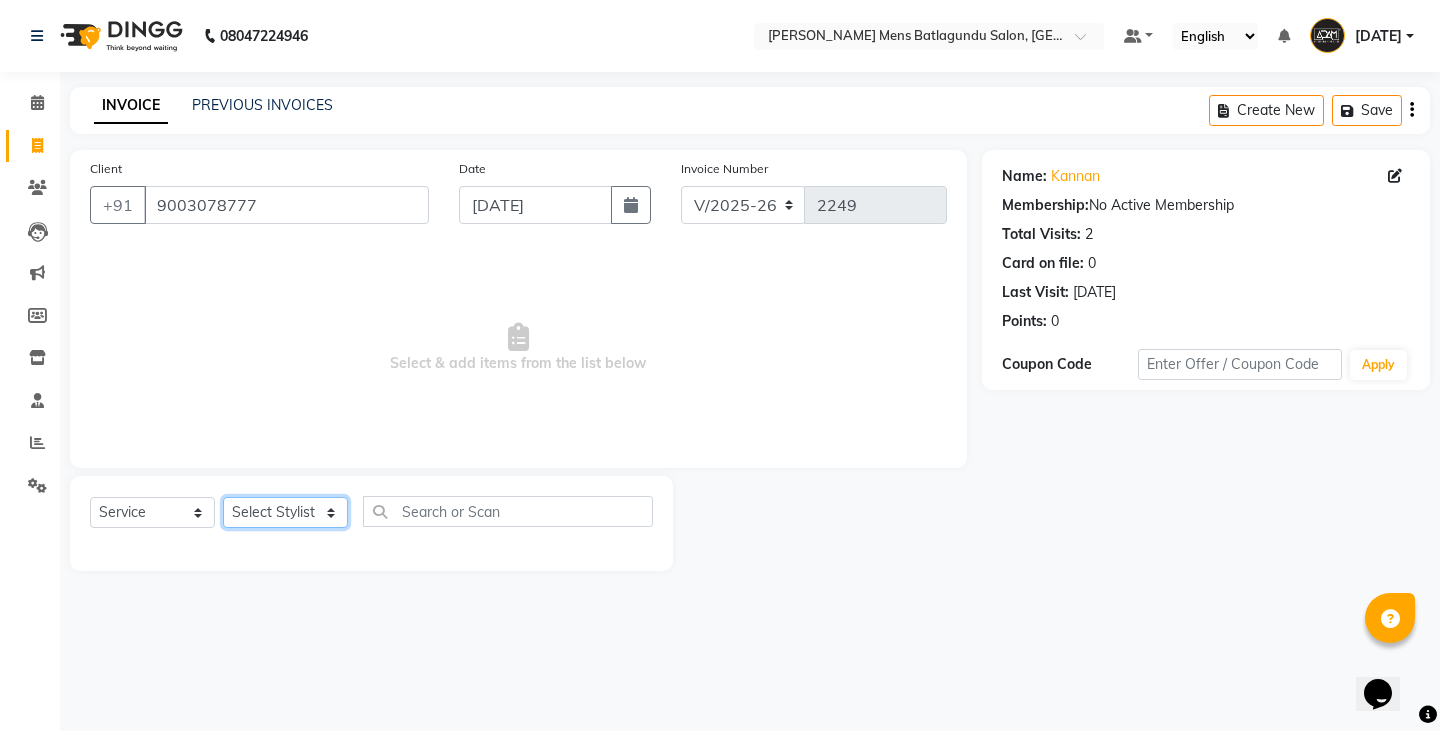 click on "Select Stylist Admin [PERSON_NAME]  [PERSON_NAME] [PERSON_NAME][DATE] [PERSON_NAME] [PERSON_NAME]" 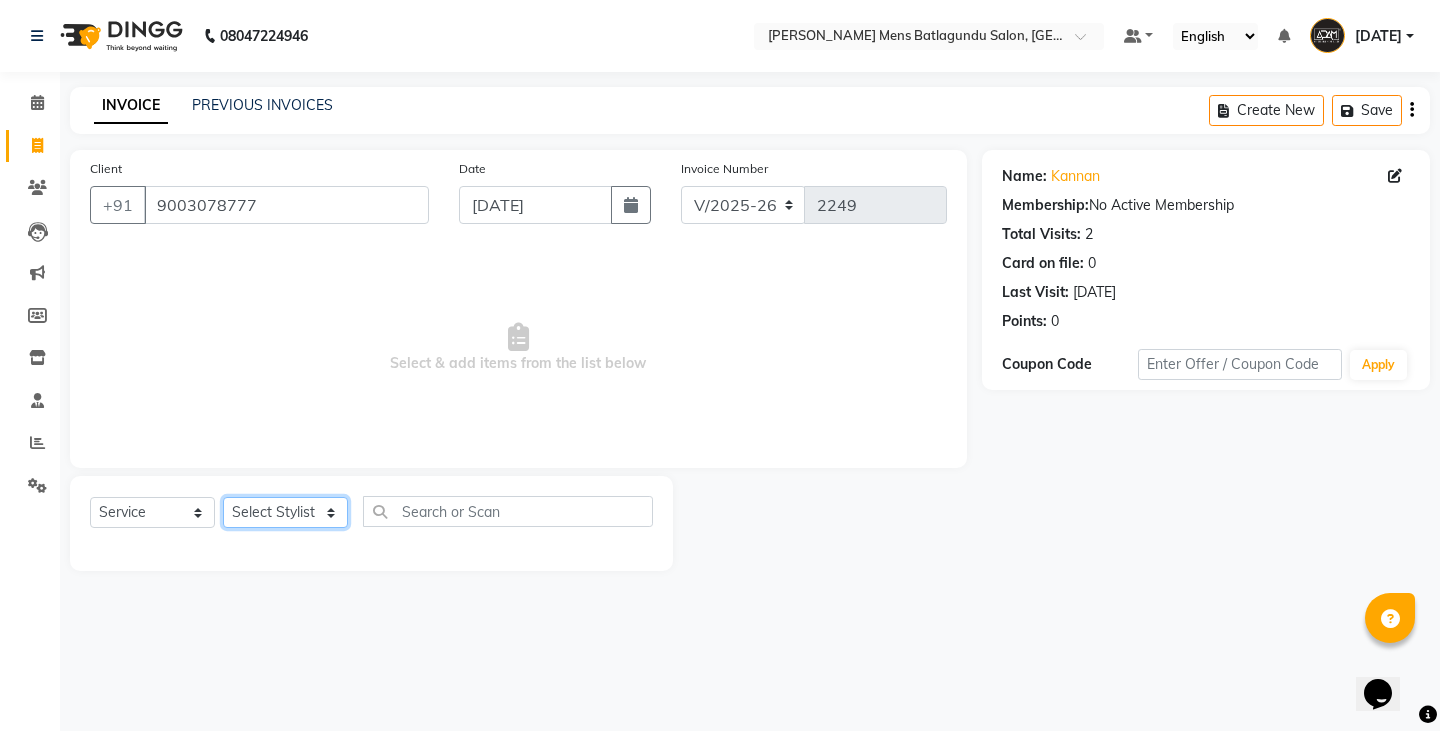 select on "84870" 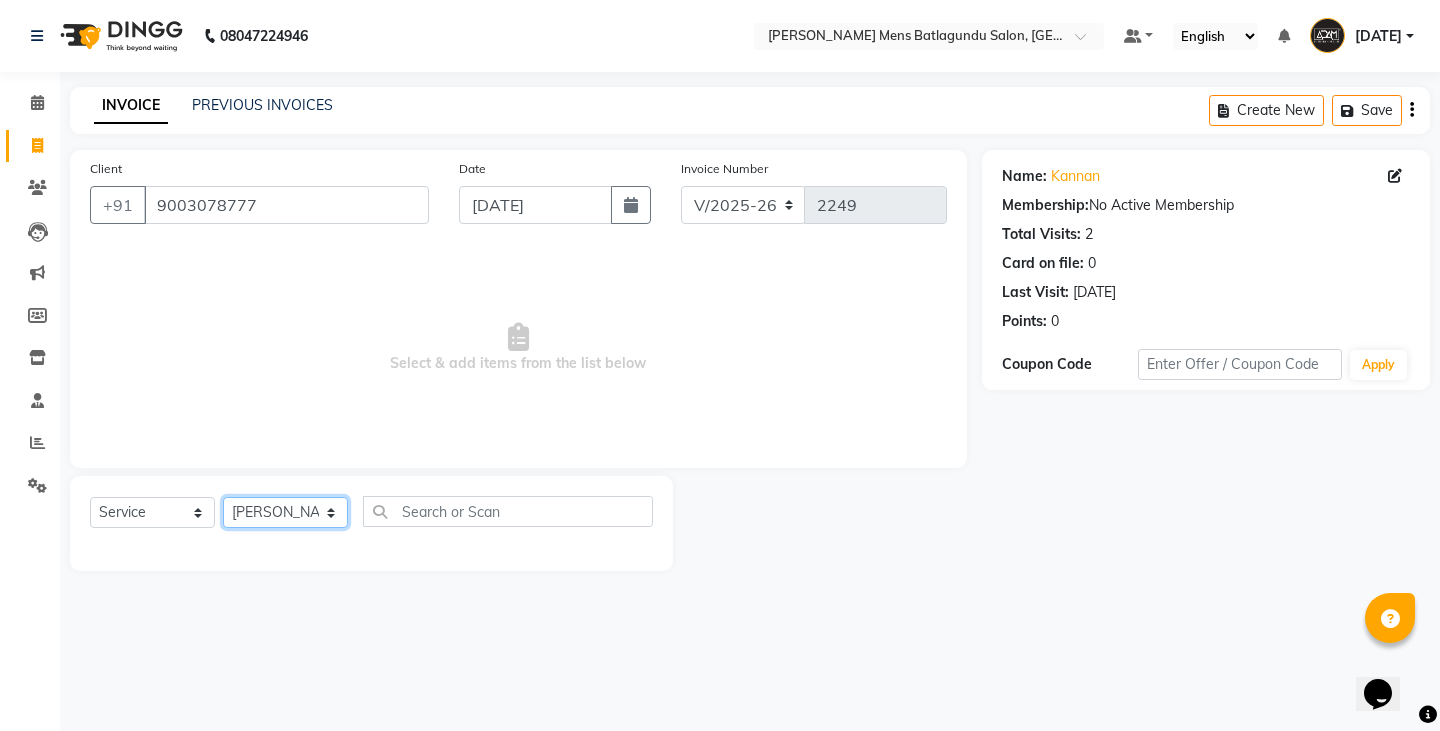 click on "Select Stylist Admin [PERSON_NAME]  [PERSON_NAME] [PERSON_NAME][DATE] [PERSON_NAME] [PERSON_NAME]" 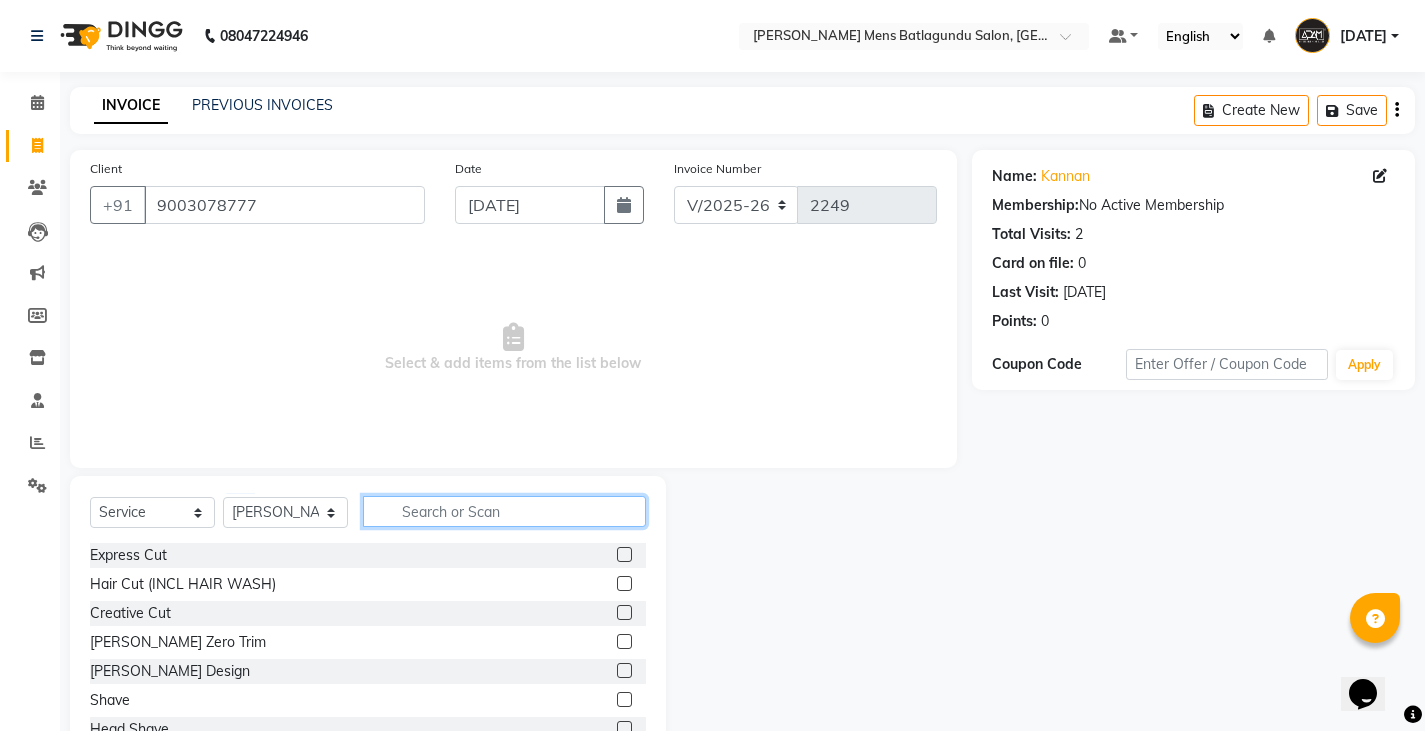 click 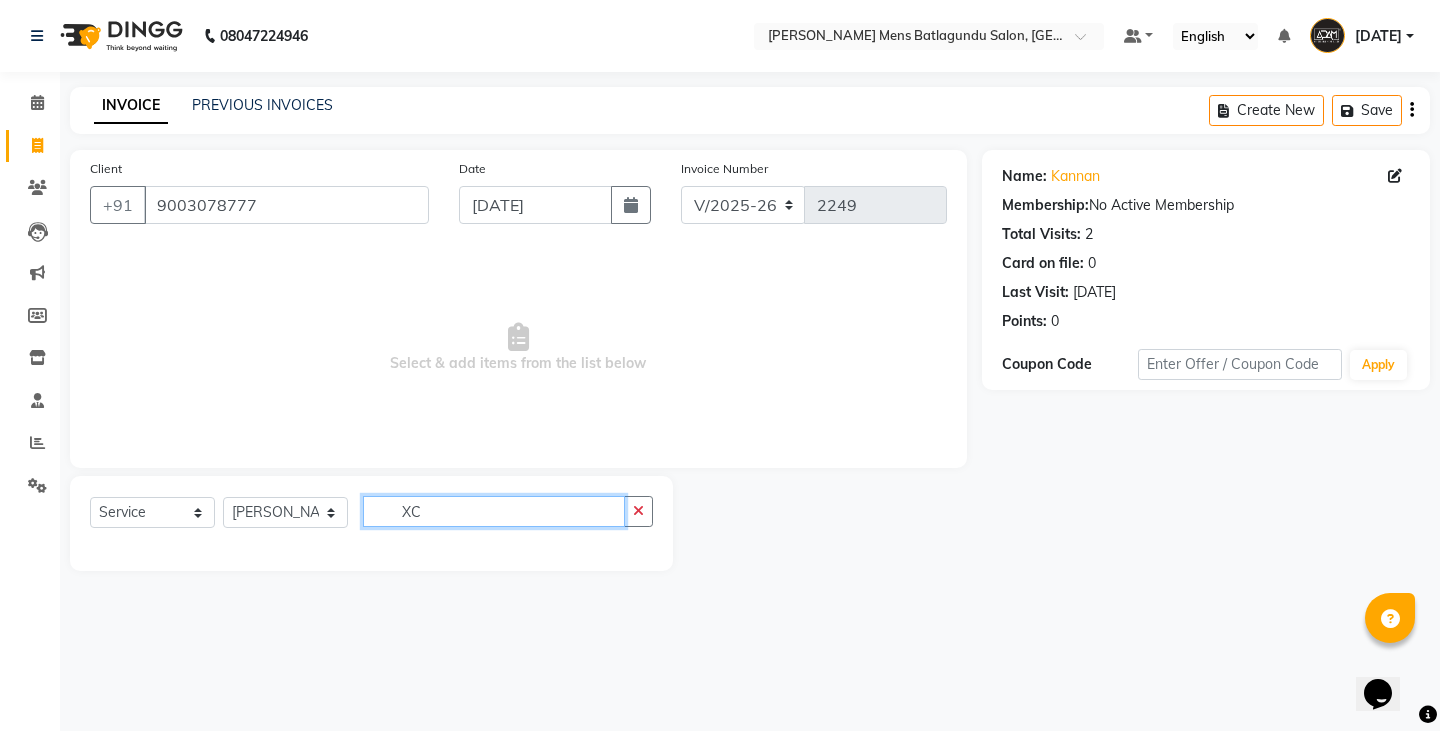 type on "X" 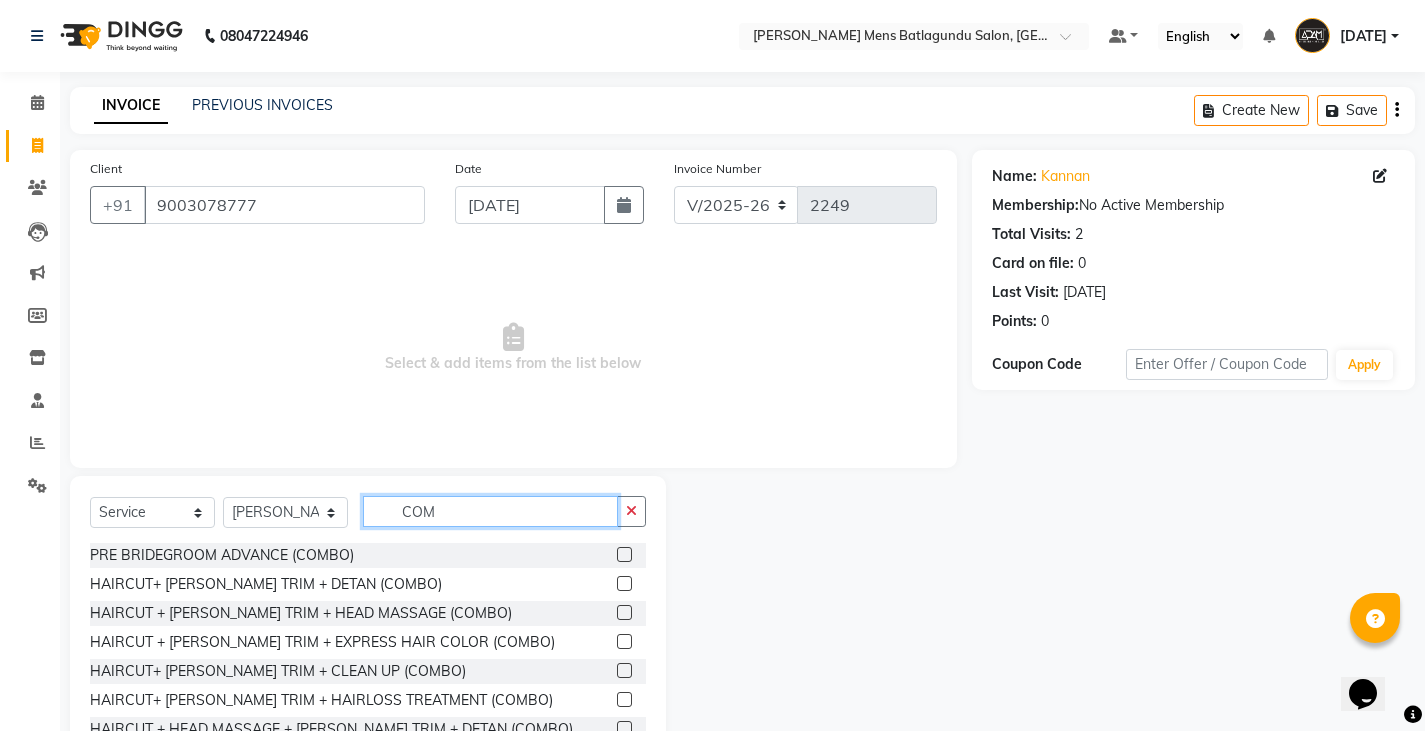 type on "COM" 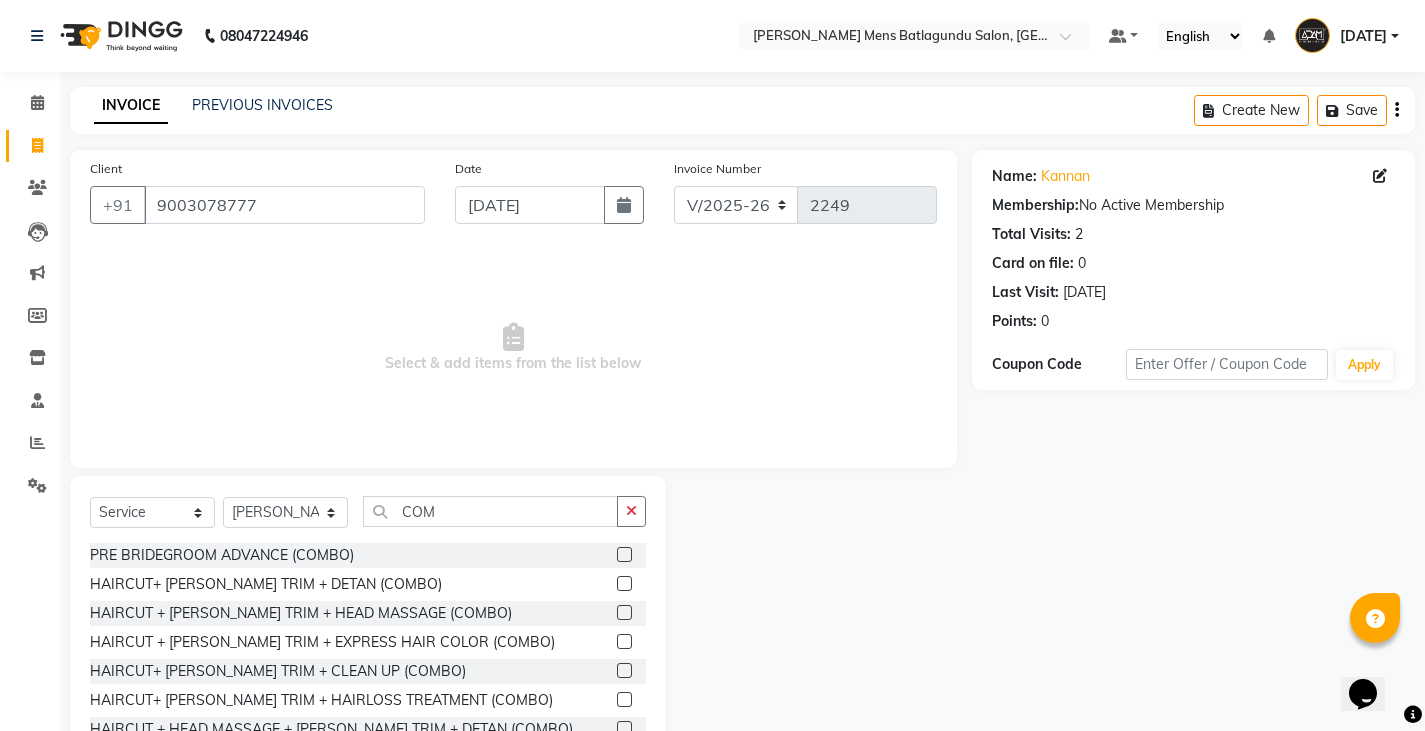 click 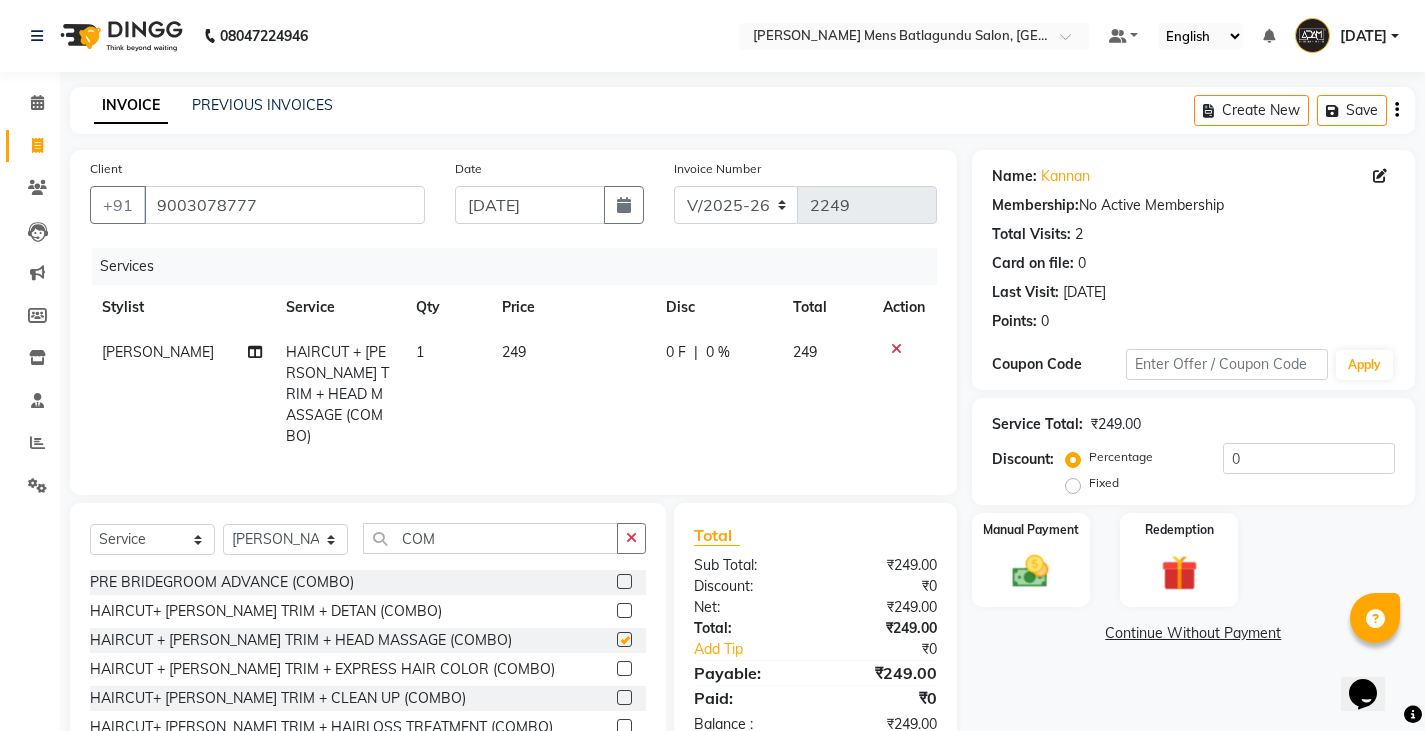 checkbox on "false" 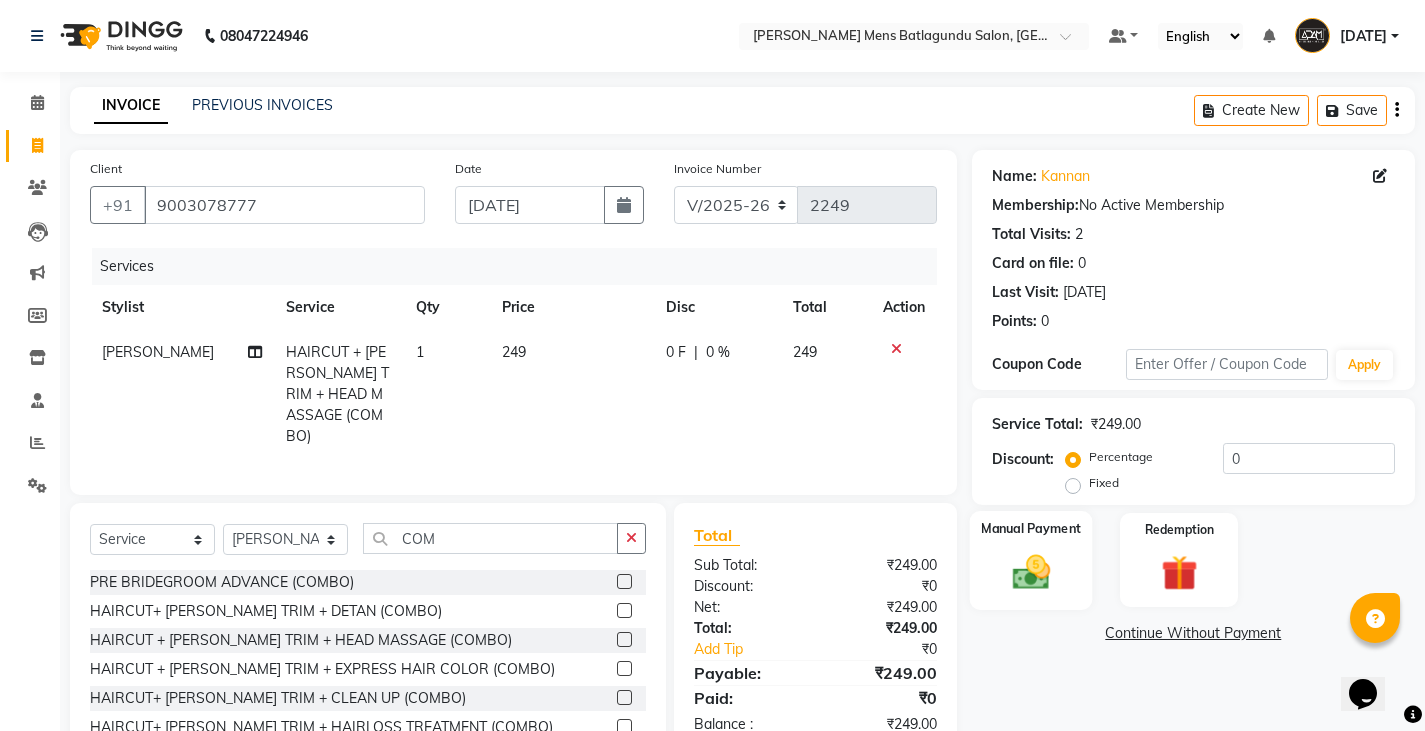click on "Manual Payment" 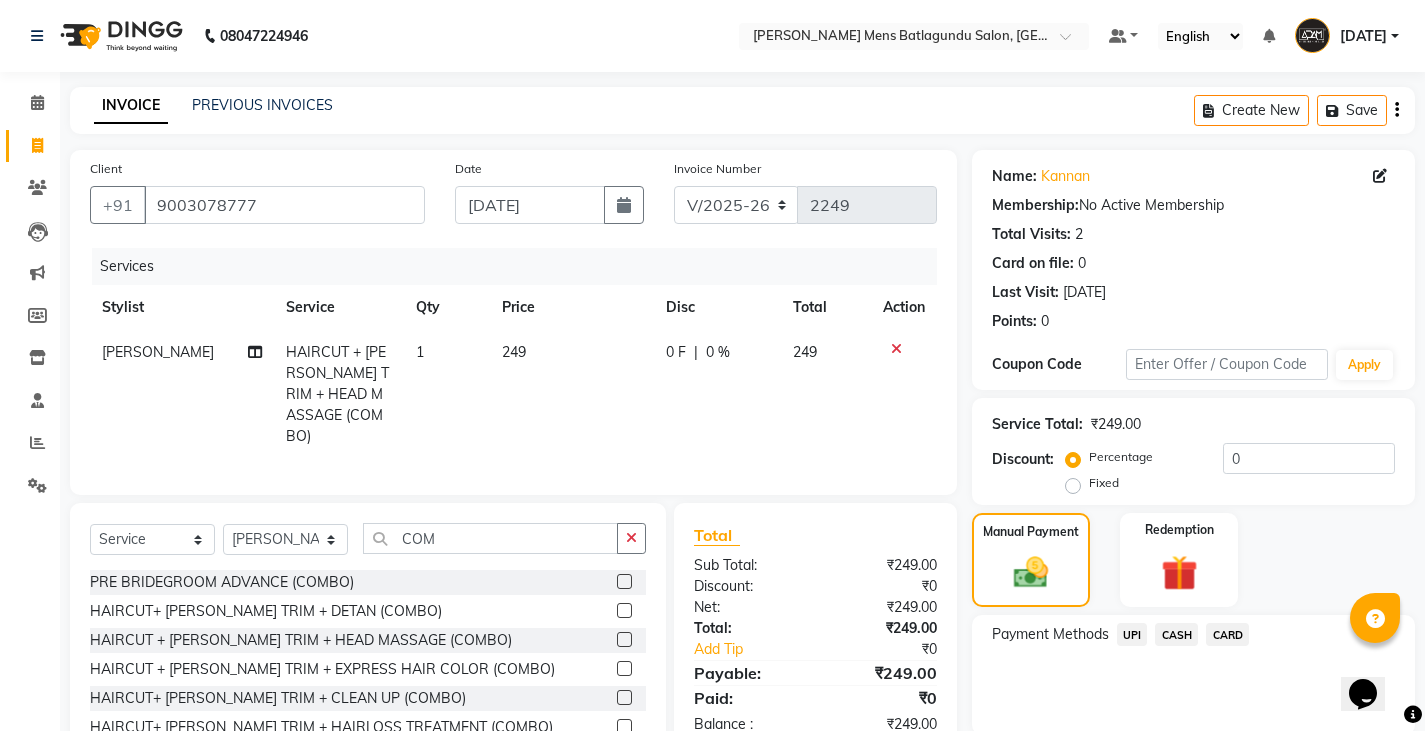 click on "UPI" 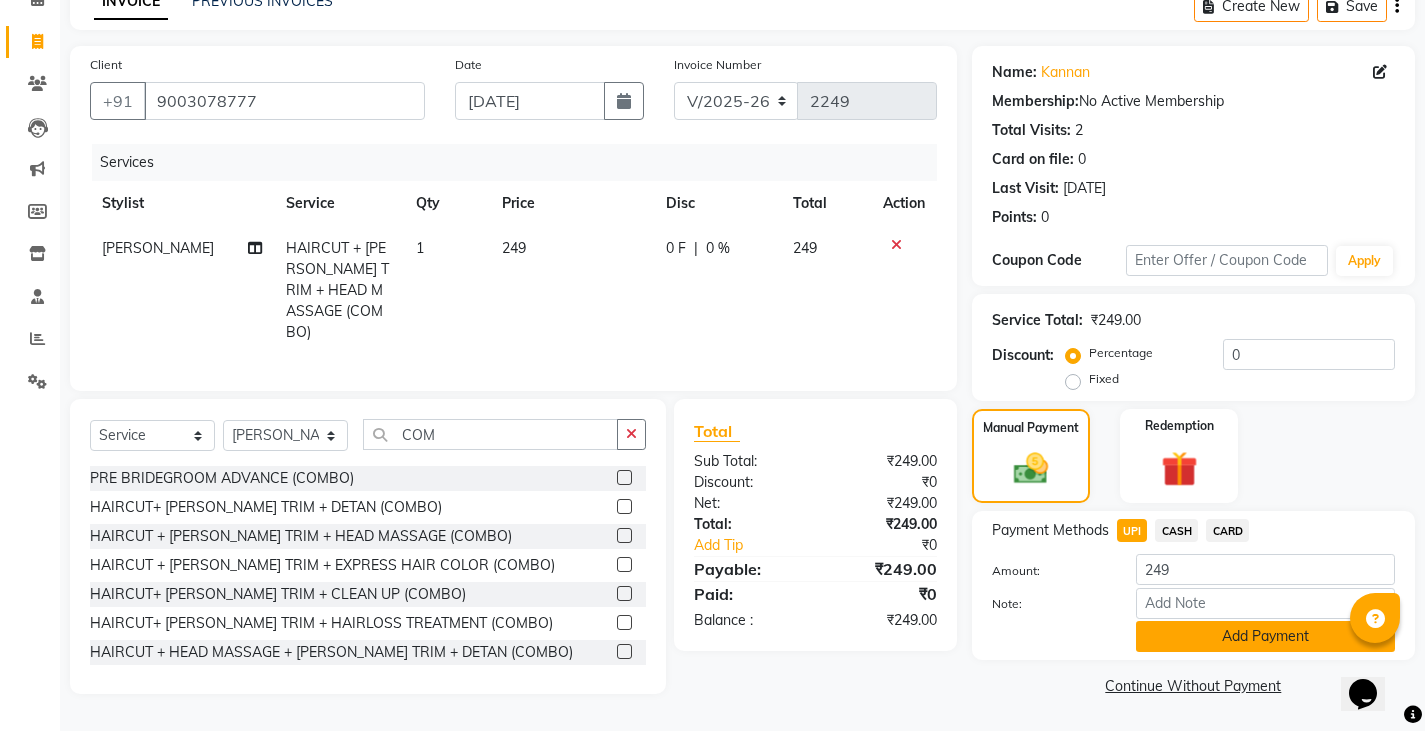 click on "Add Payment" 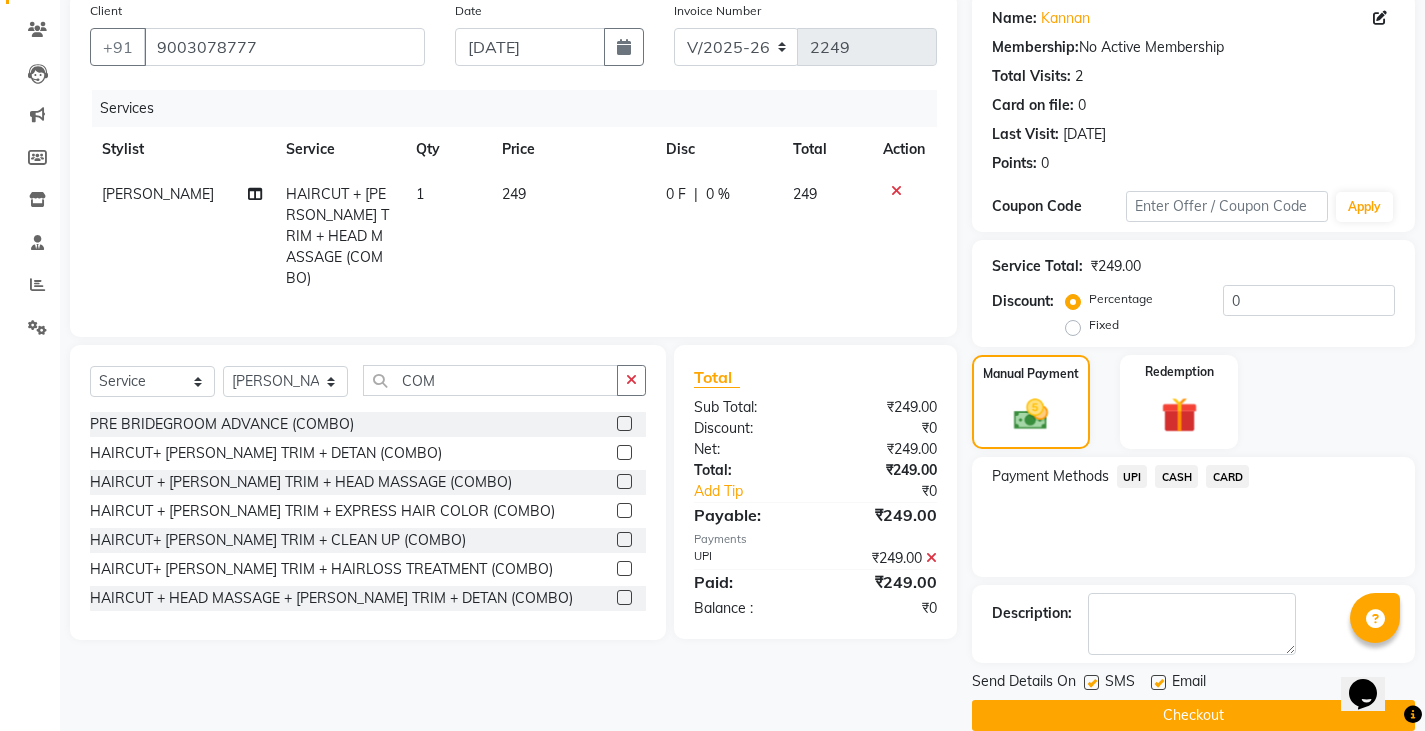 scroll, scrollTop: 188, scrollLeft: 0, axis: vertical 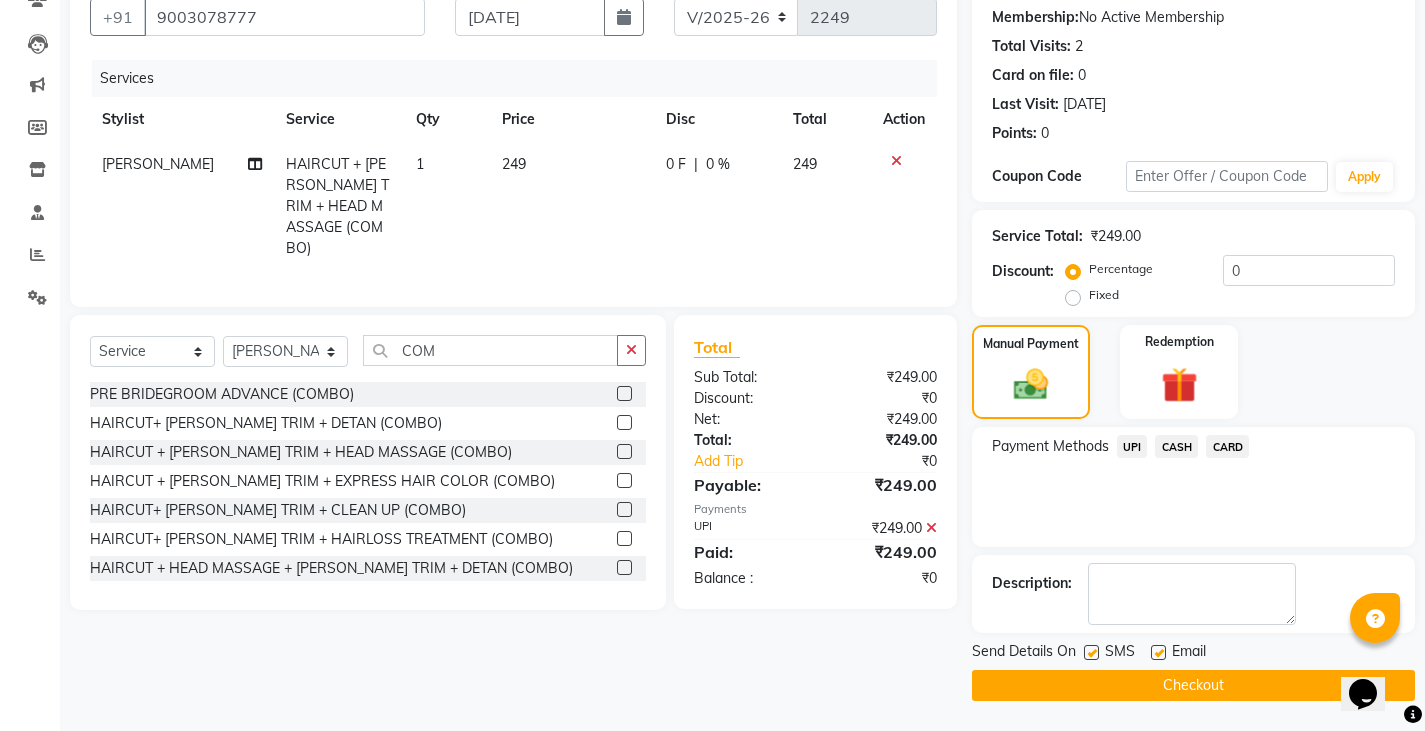 click on "Checkout" 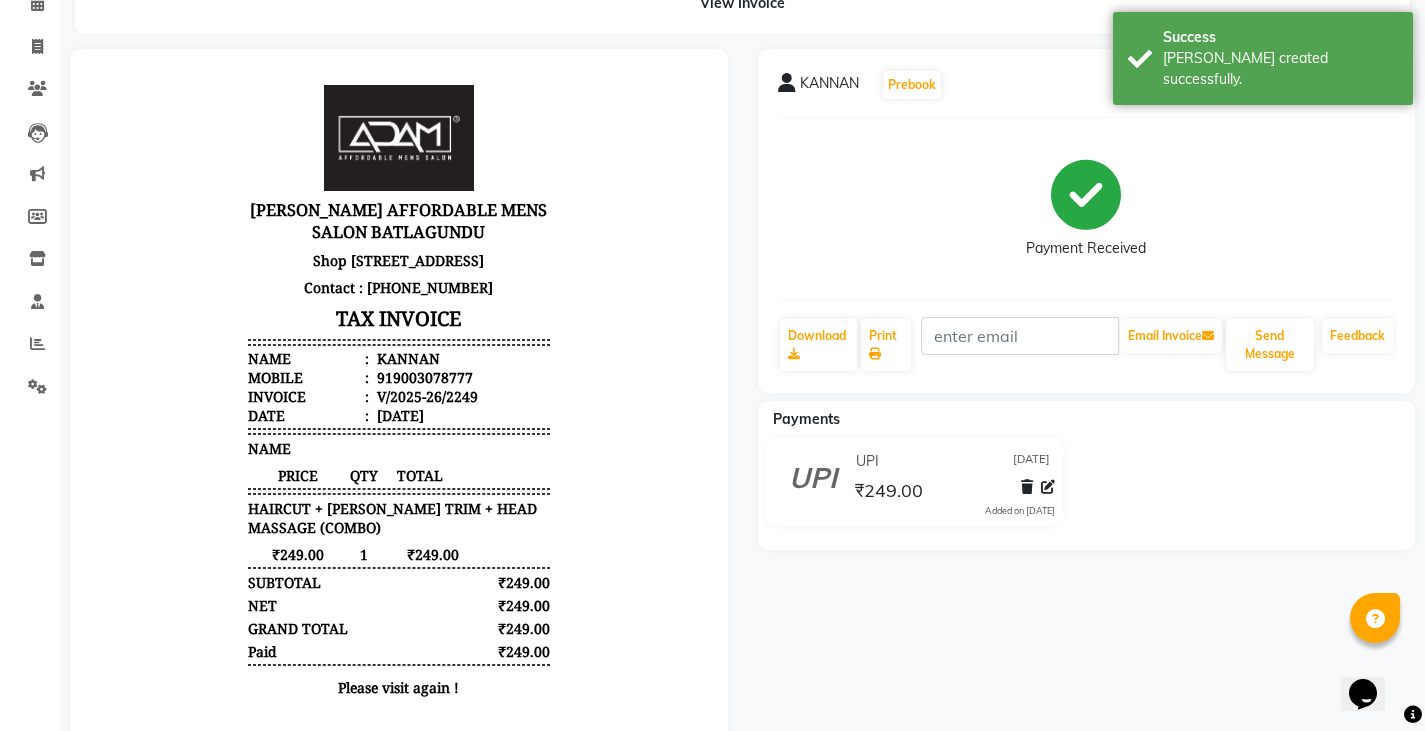 scroll, scrollTop: 0, scrollLeft: 0, axis: both 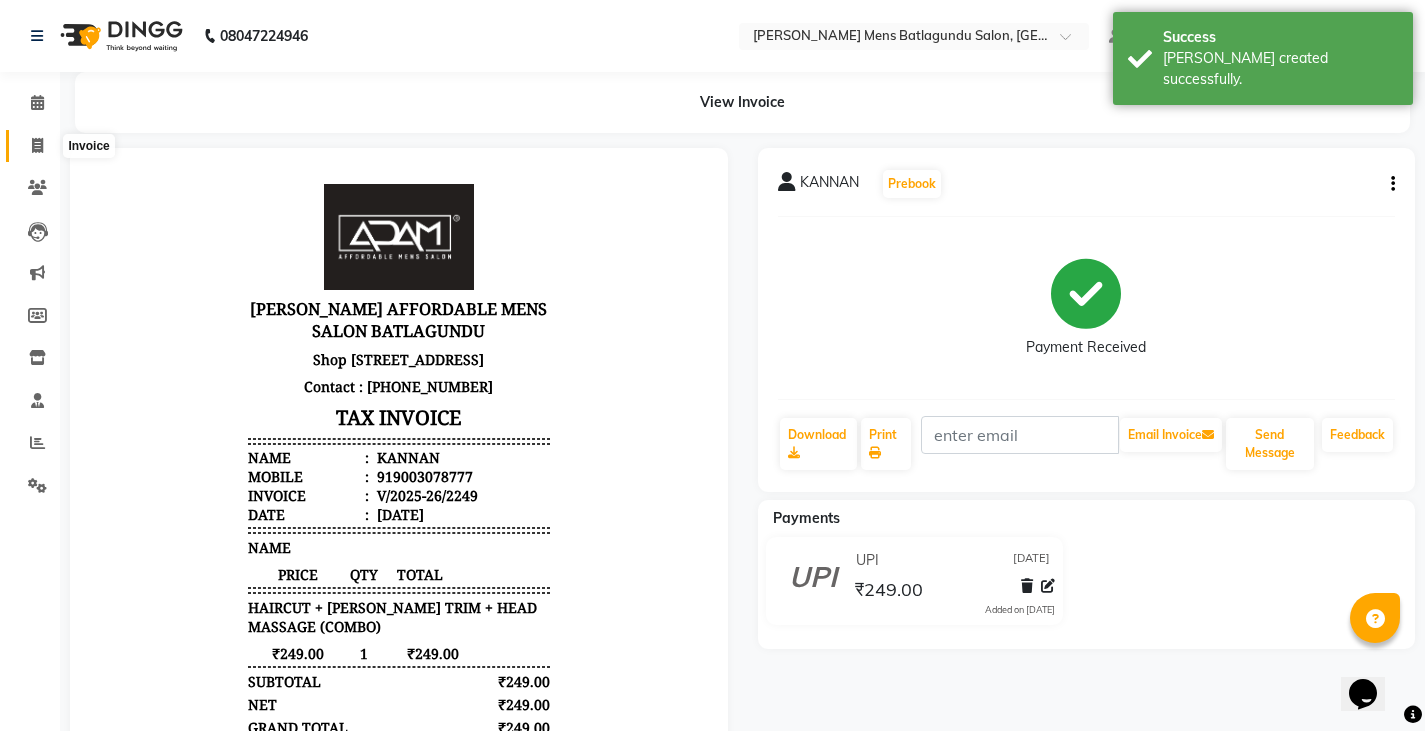 click 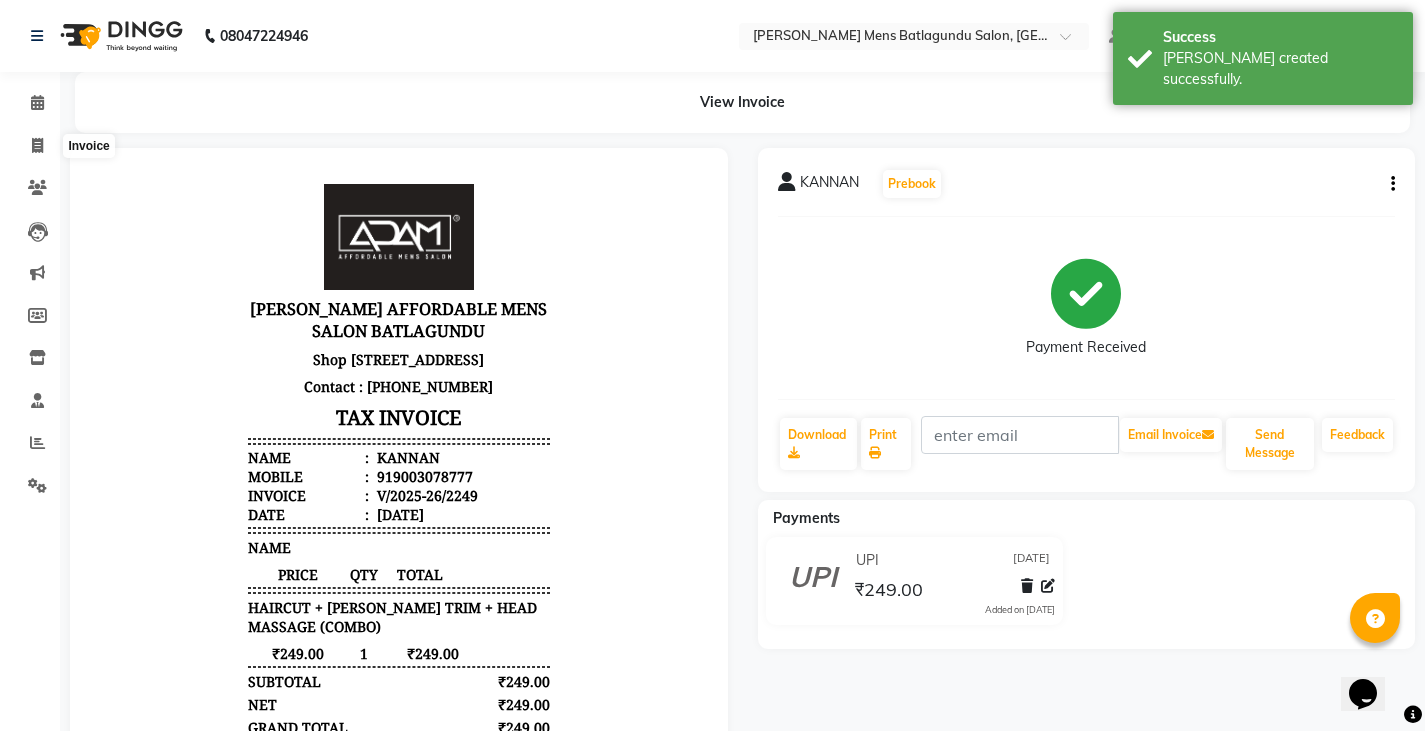 select on "8213" 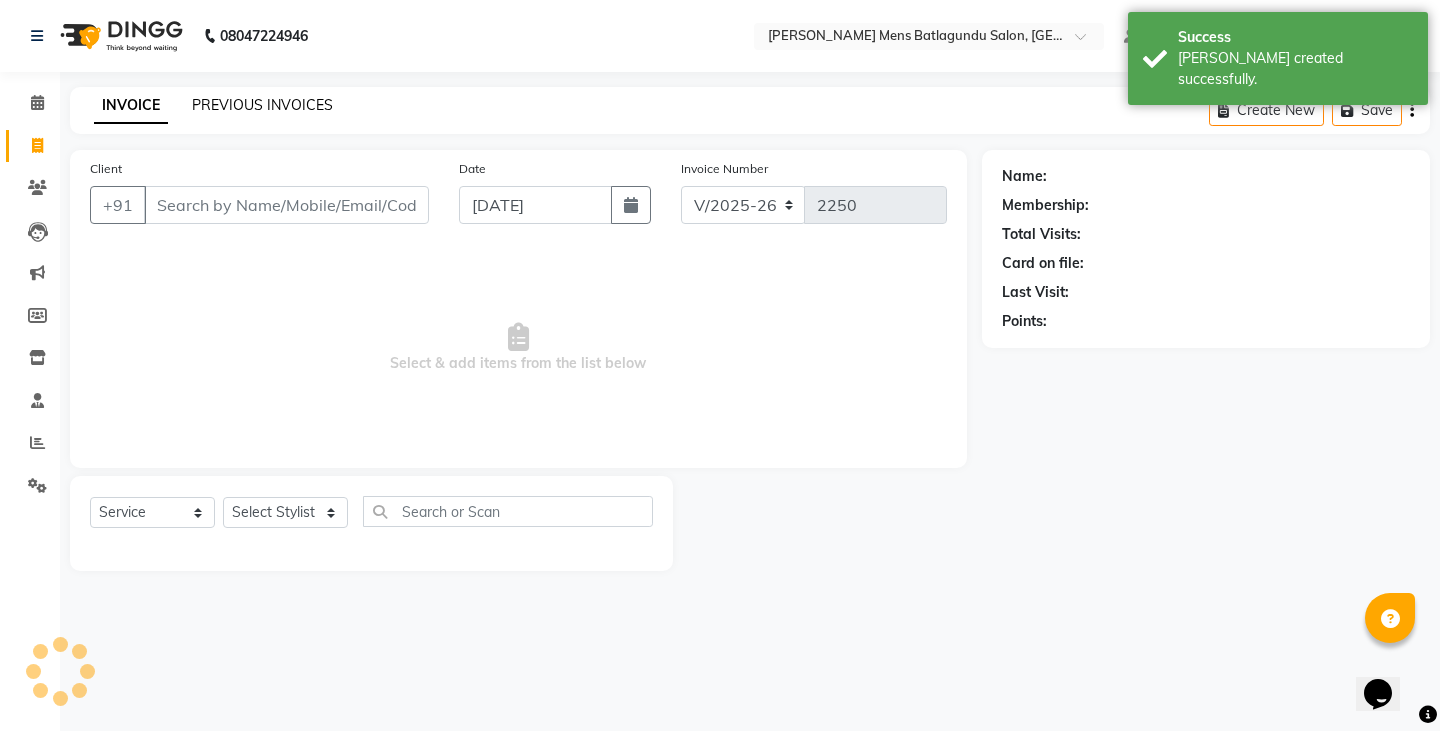 click on "PREVIOUS INVOICES" 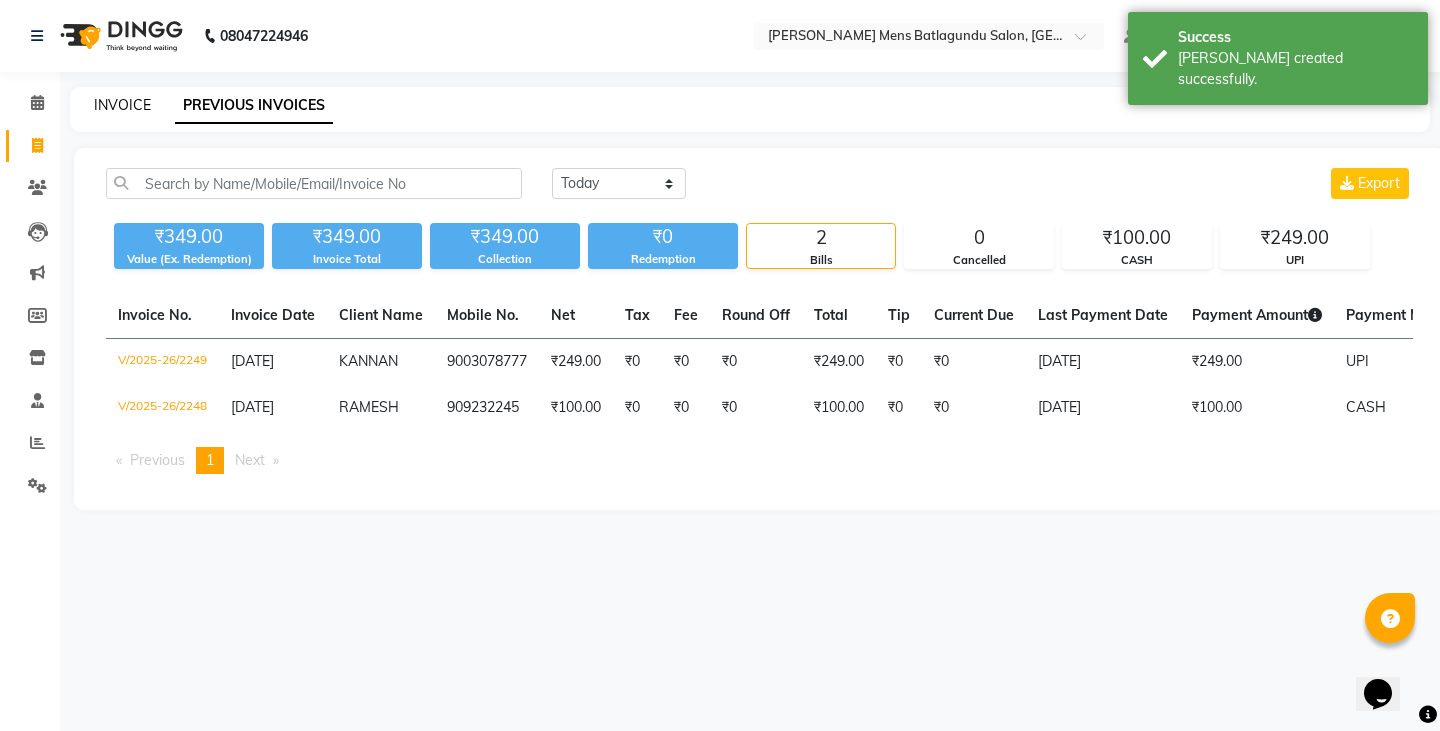 click on "INVOICE" 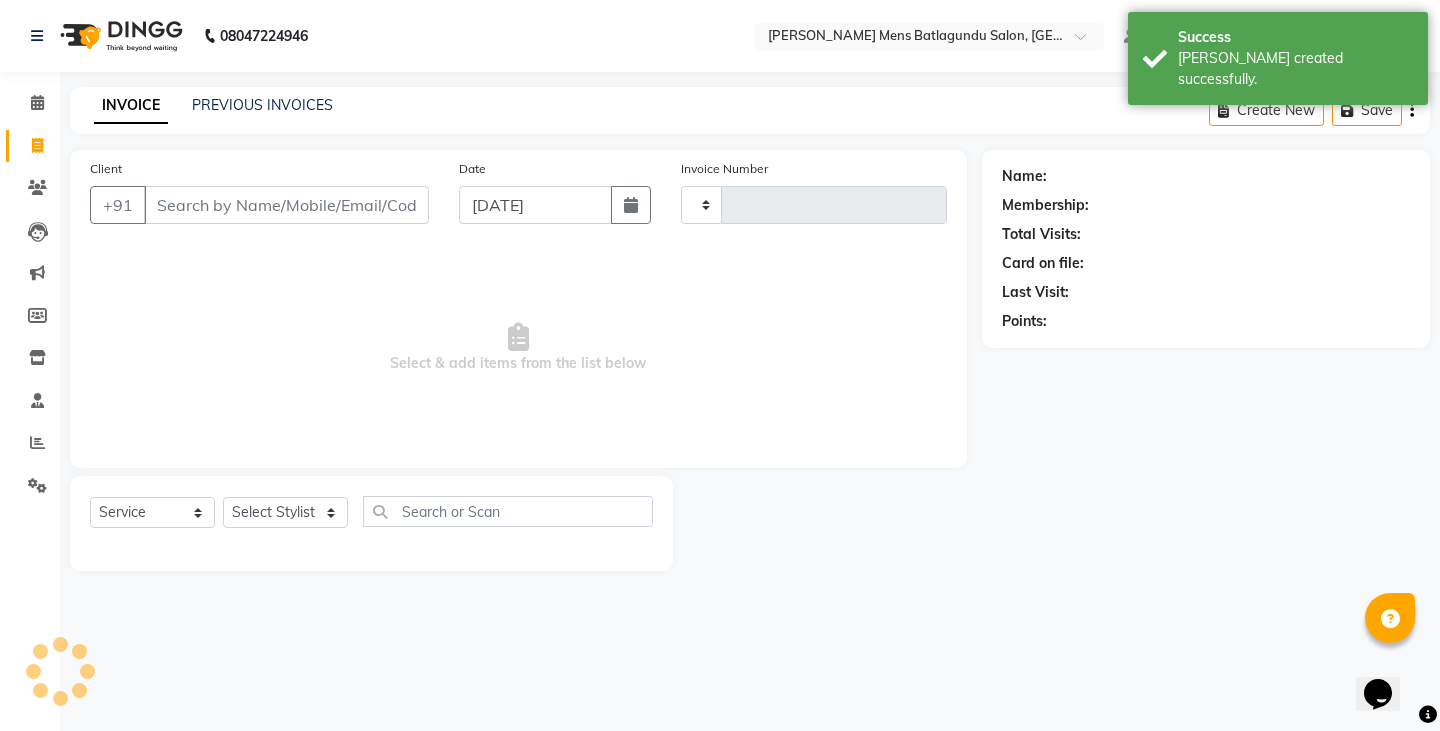 type on "2250" 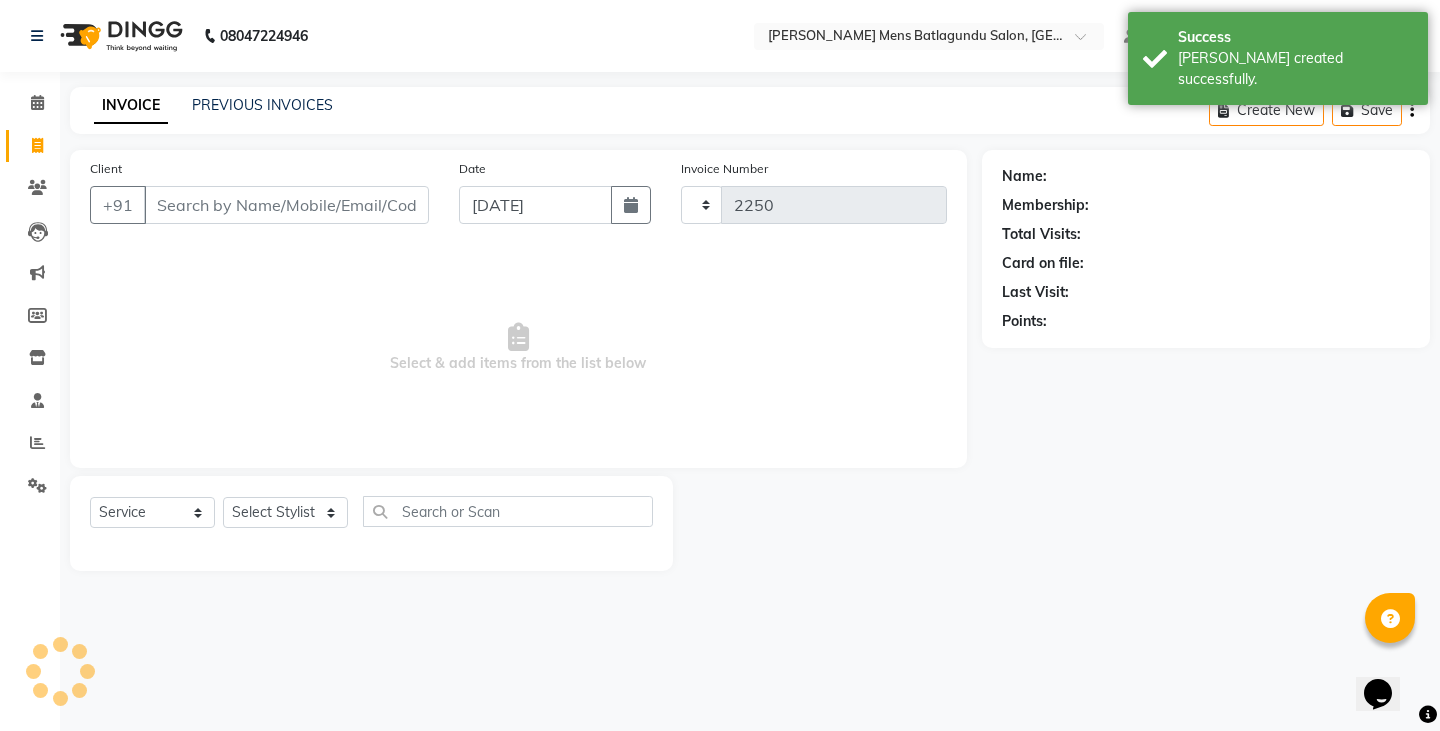 select on "8213" 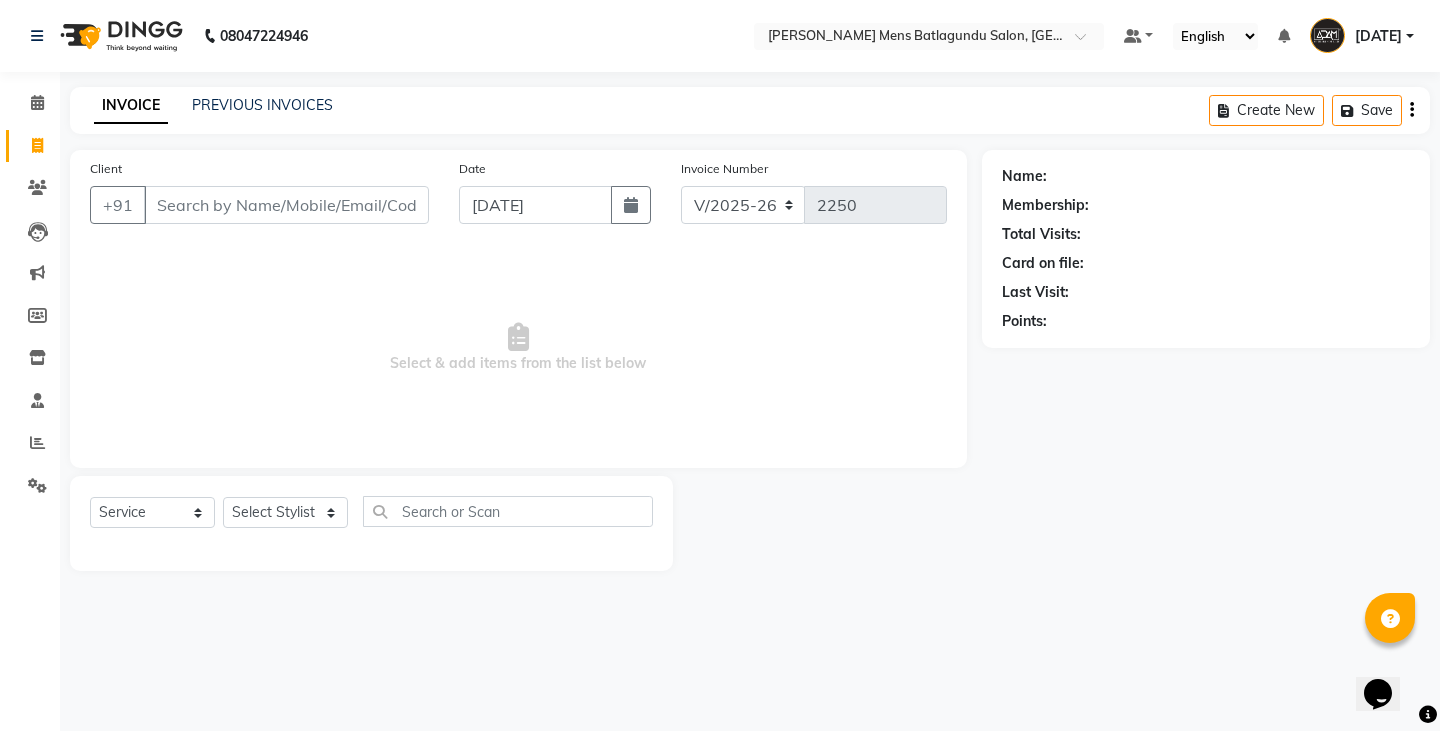 click on "Client" at bounding box center (286, 205) 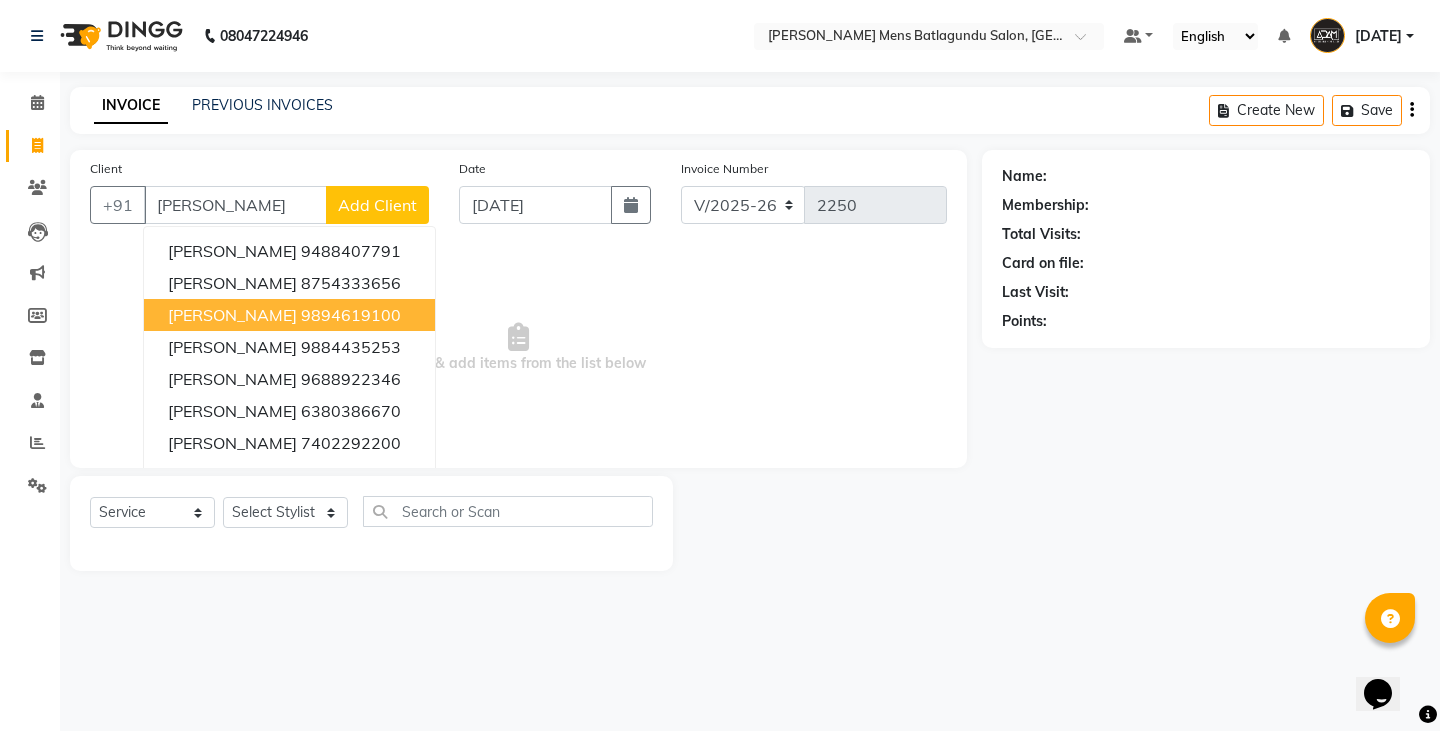 click on "9894619100" at bounding box center [351, 315] 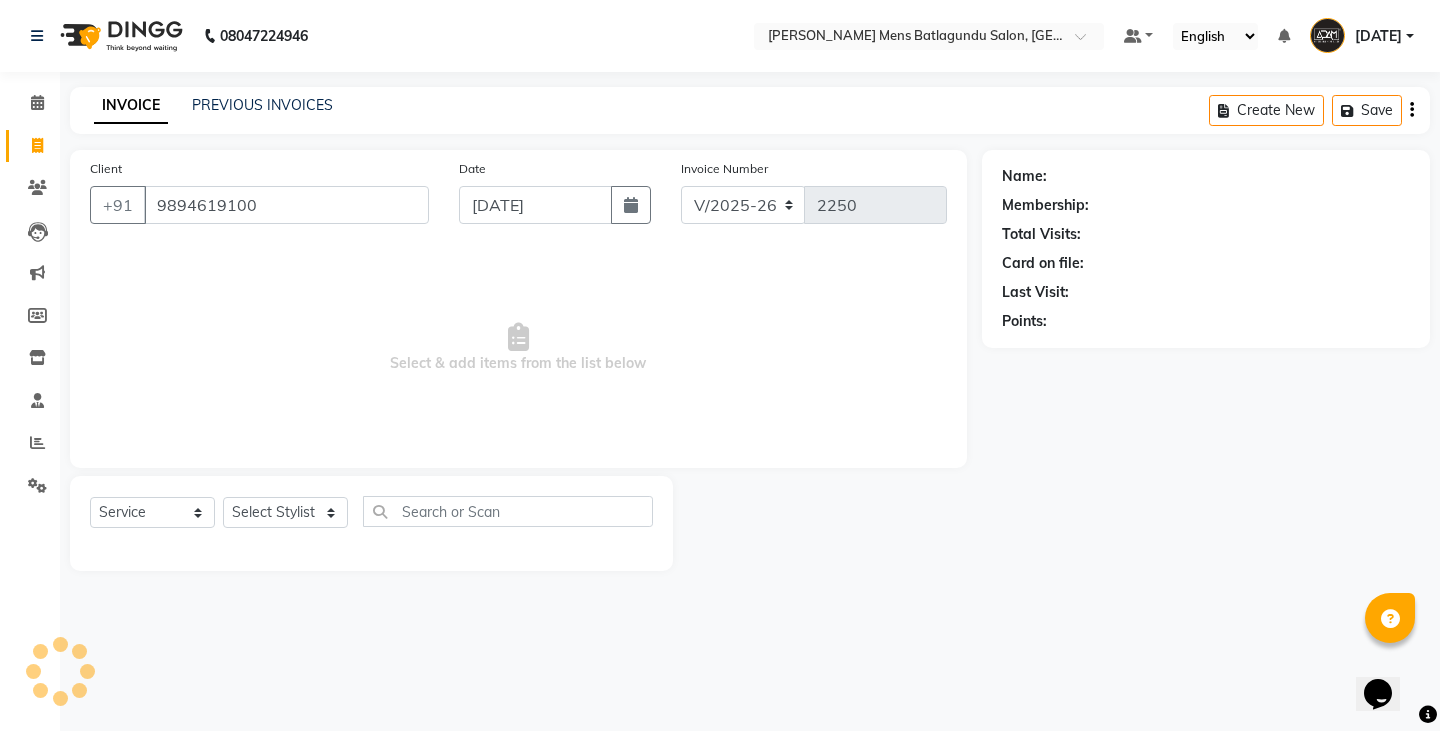type on "9894619100" 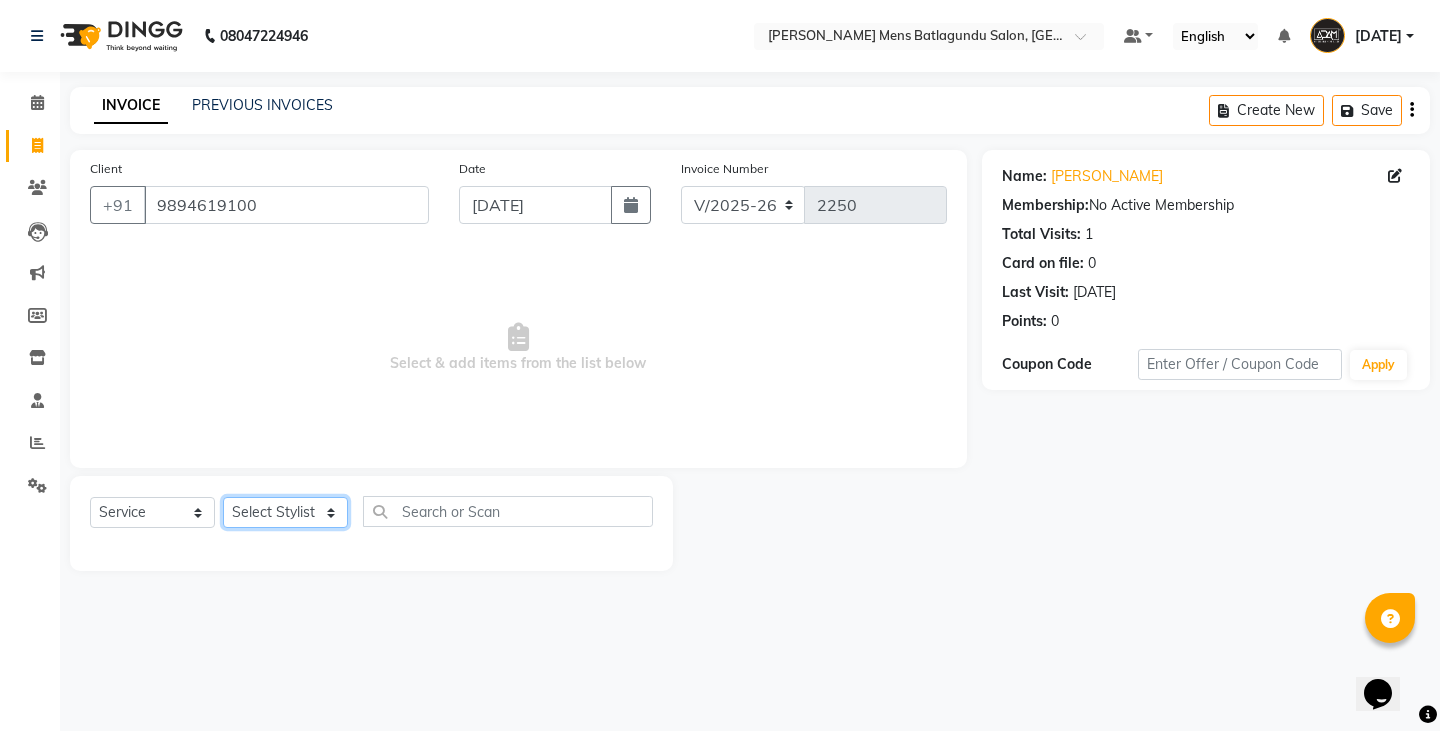 click on "Select Stylist Admin [PERSON_NAME]  [PERSON_NAME] [PERSON_NAME][DATE] [PERSON_NAME] [PERSON_NAME]" 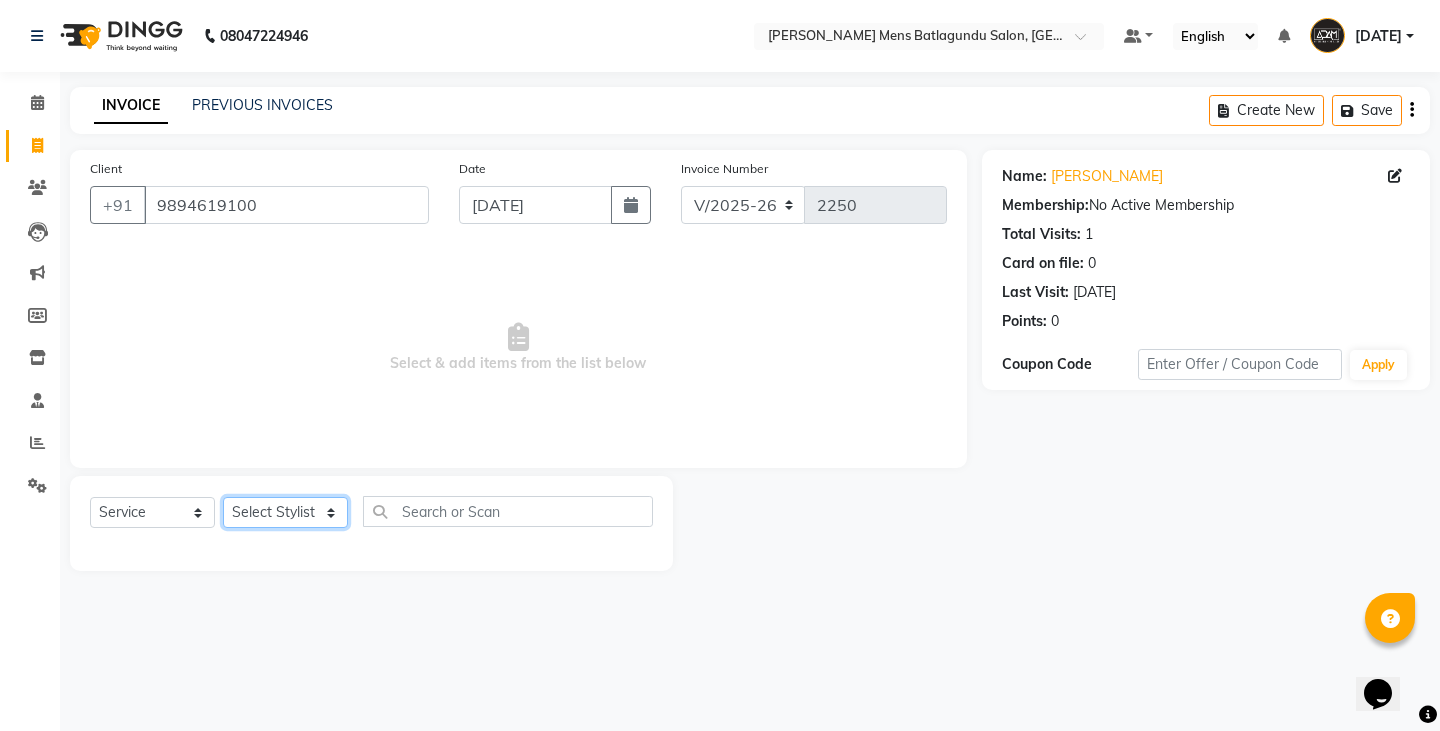 select on "84143" 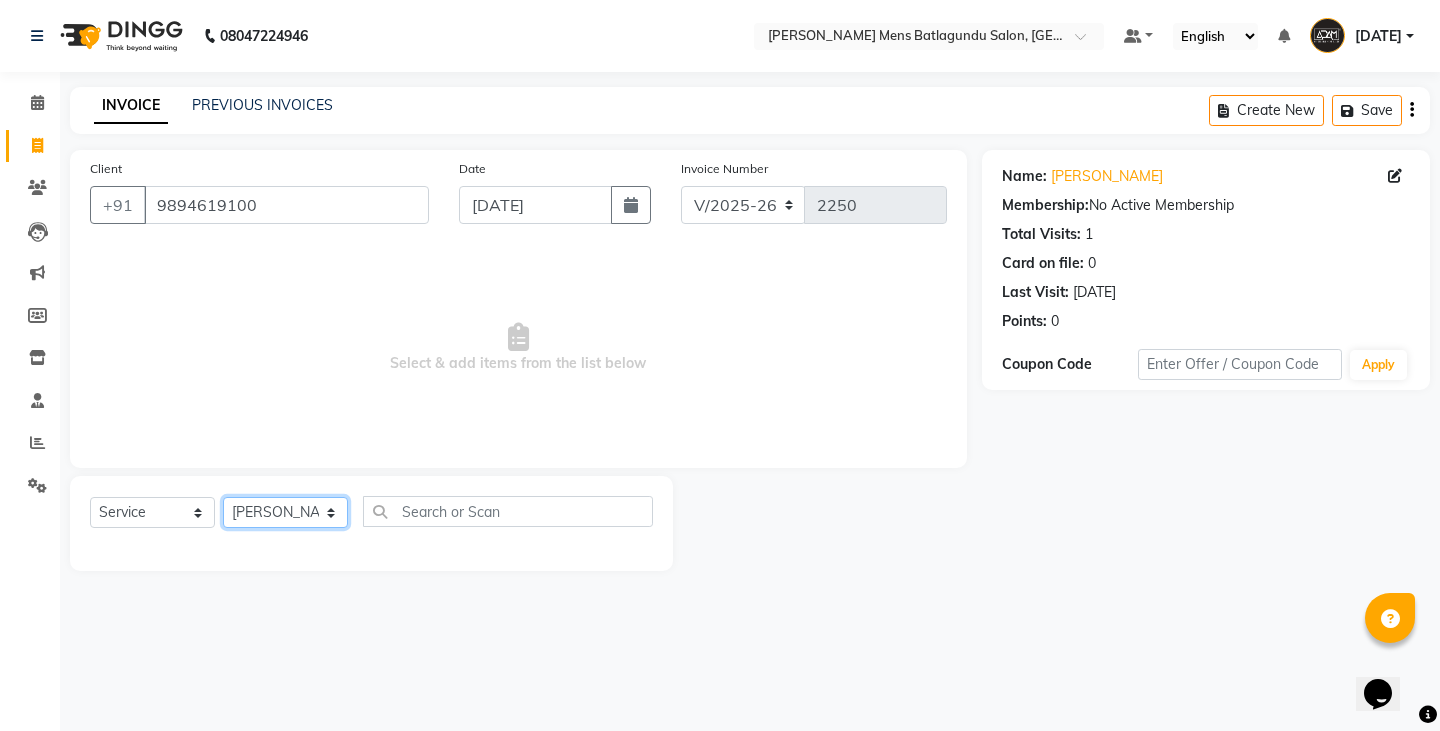 click on "Select Stylist Admin [PERSON_NAME]  [PERSON_NAME] [PERSON_NAME][DATE] [PERSON_NAME] [PERSON_NAME]" 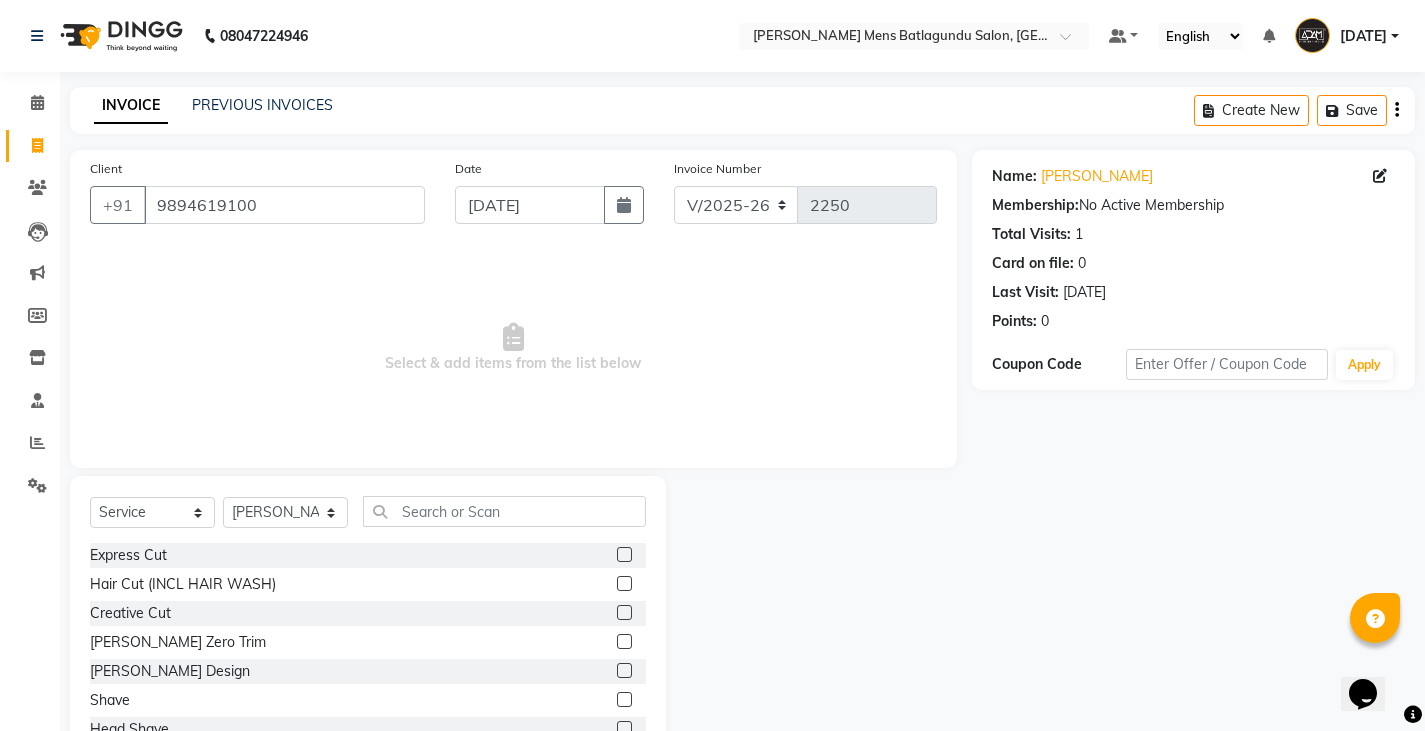 click 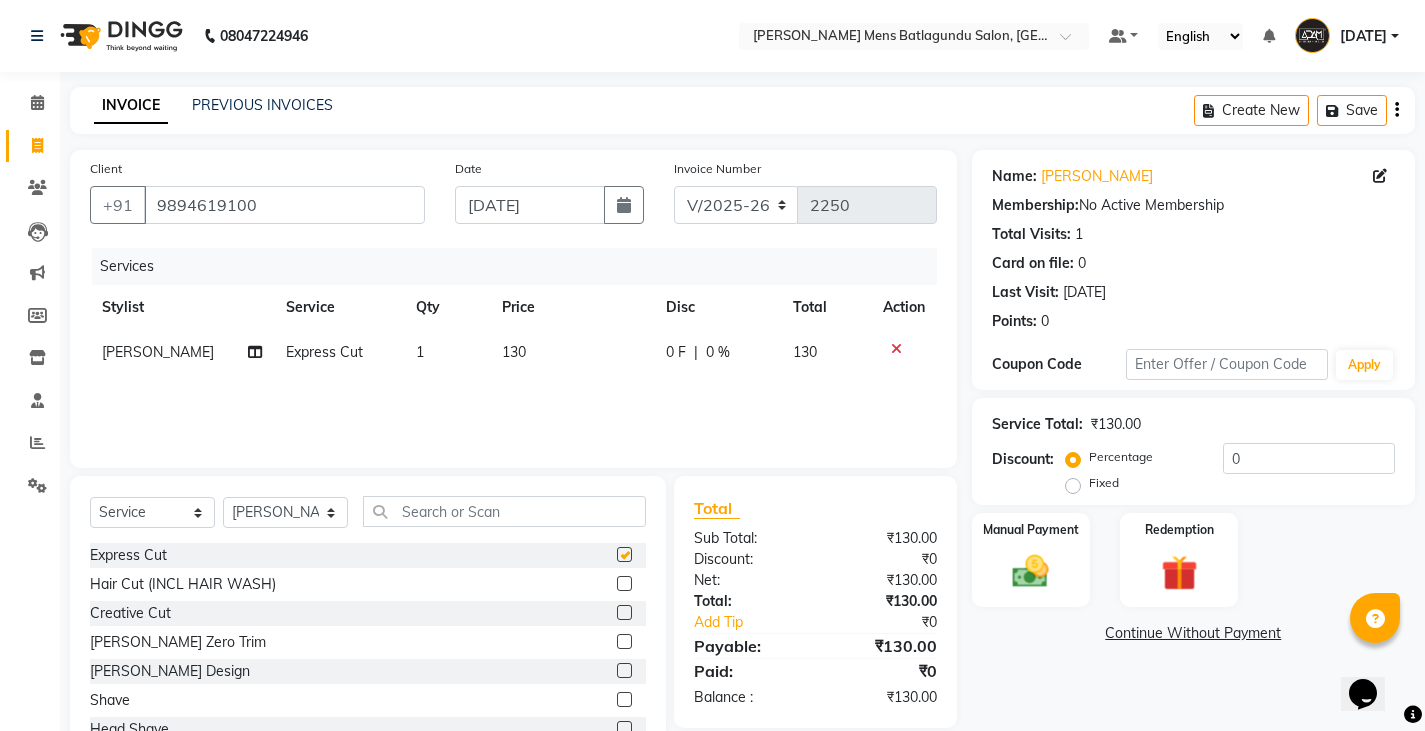 checkbox on "false" 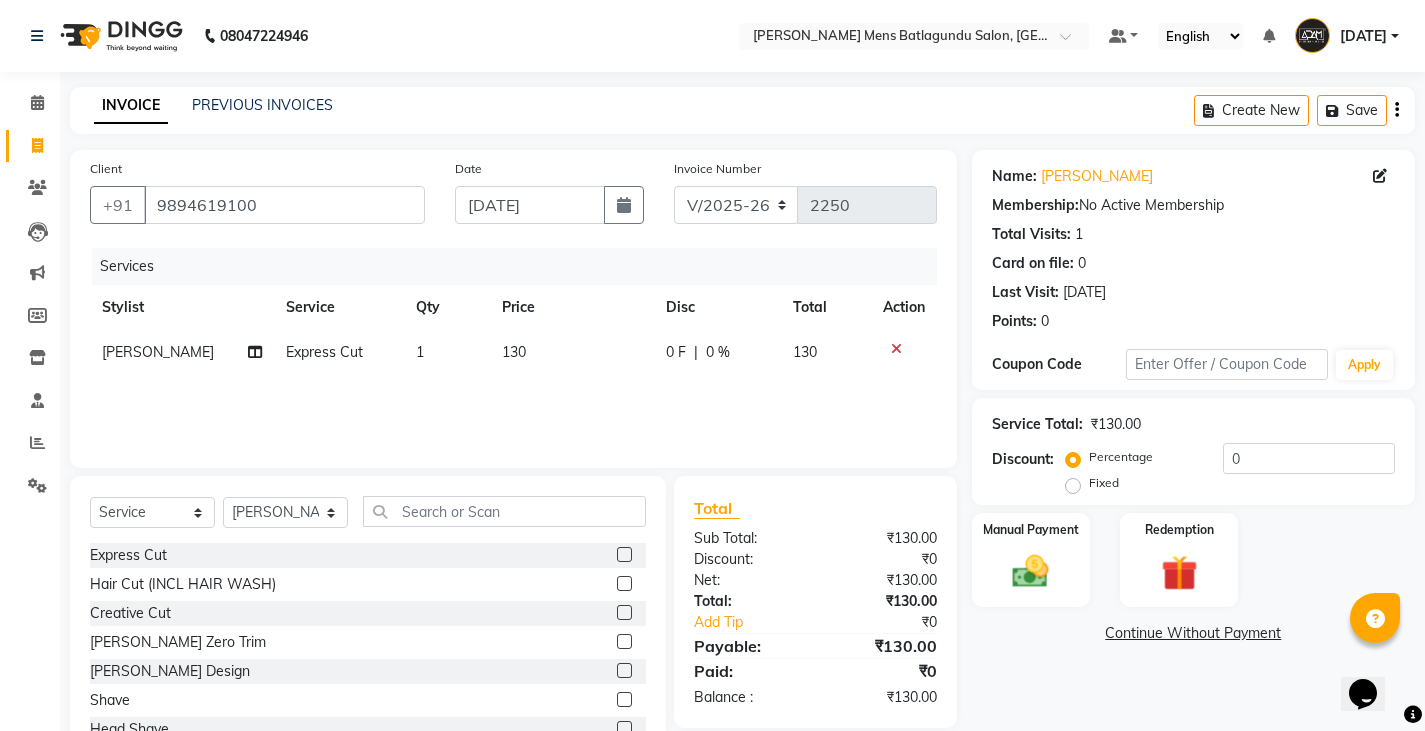 click on "130" 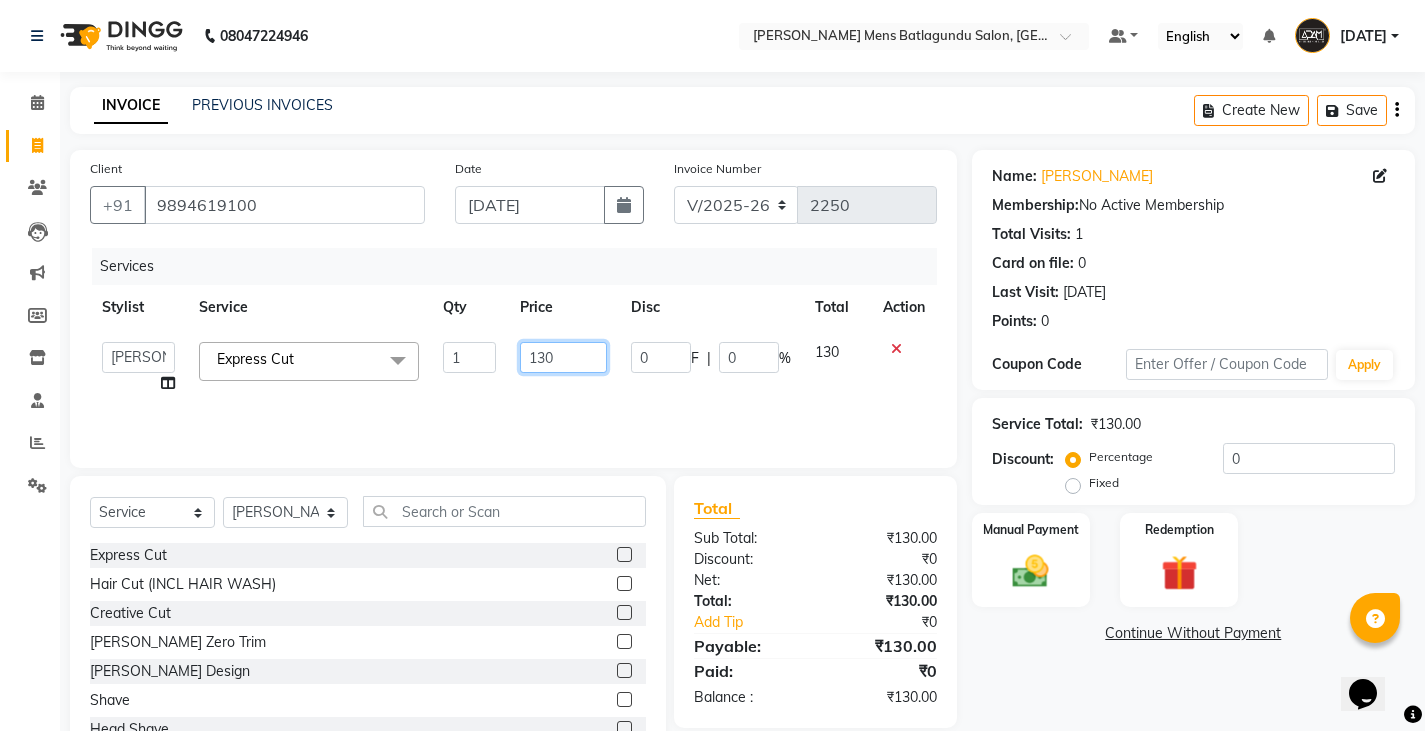 click on "130" 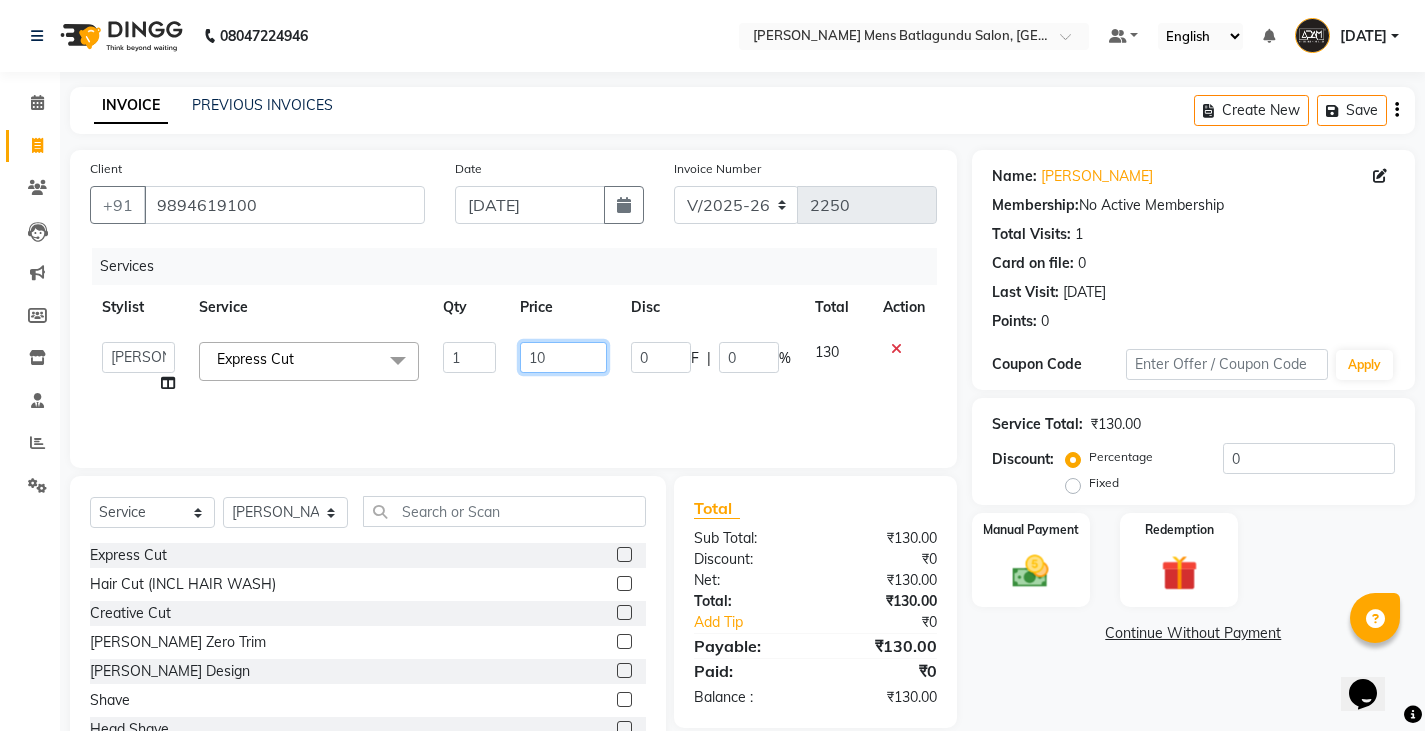 type on "100" 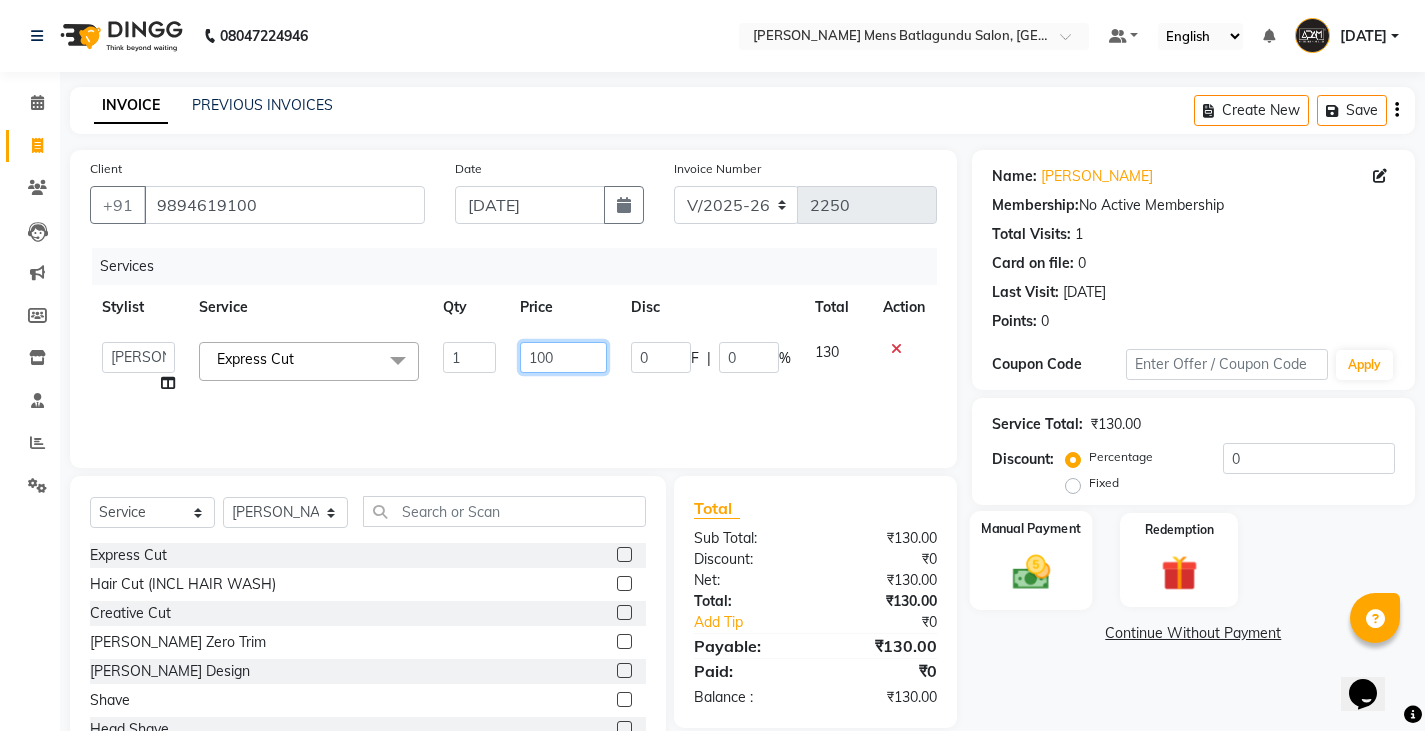 scroll, scrollTop: 70, scrollLeft: 0, axis: vertical 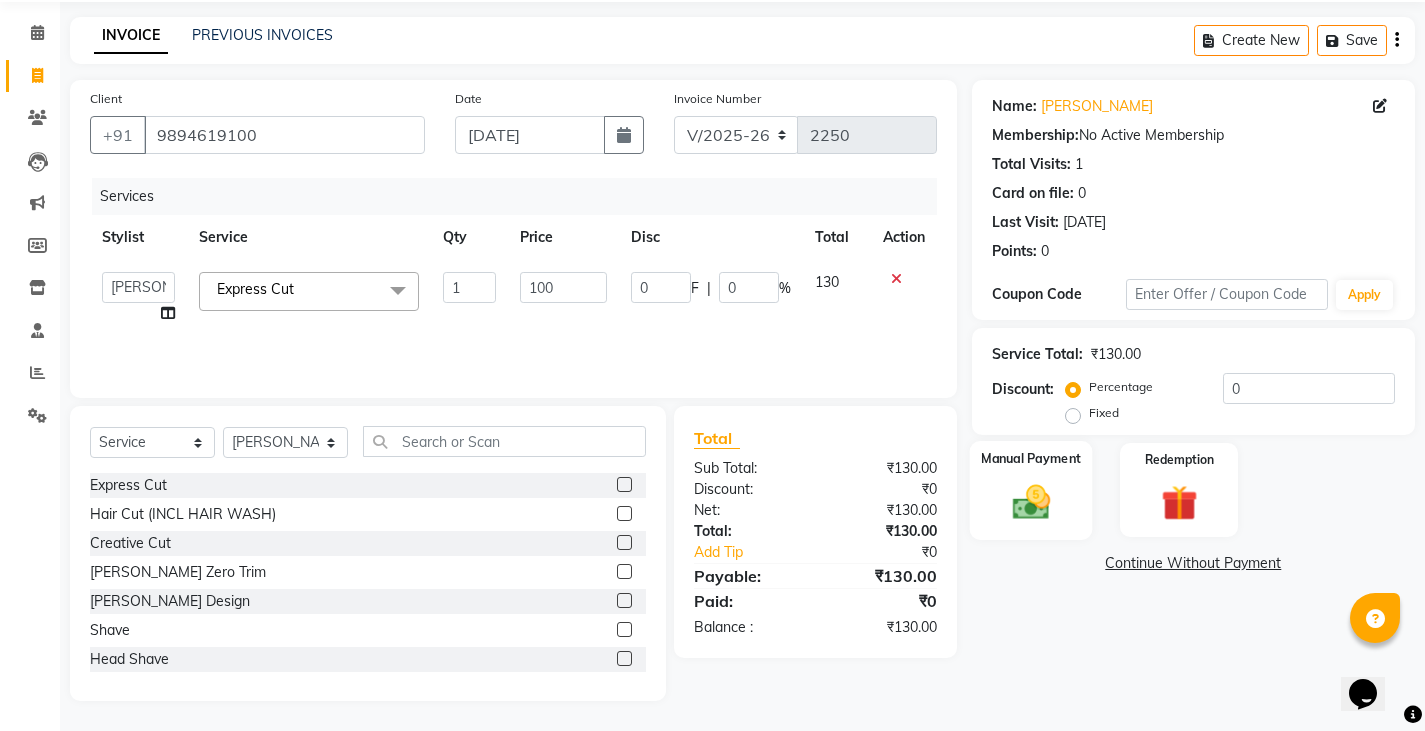 click on "Manual Payment" 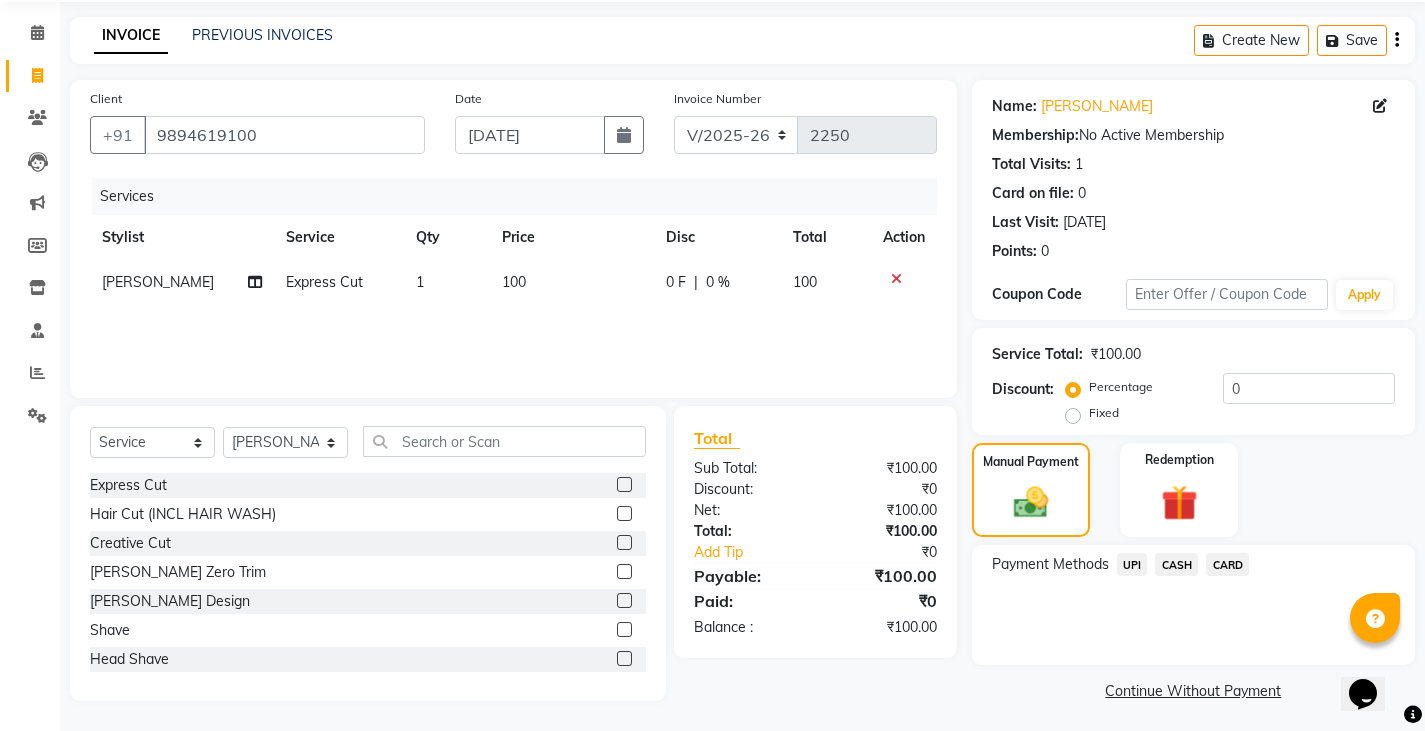 click on "CASH" 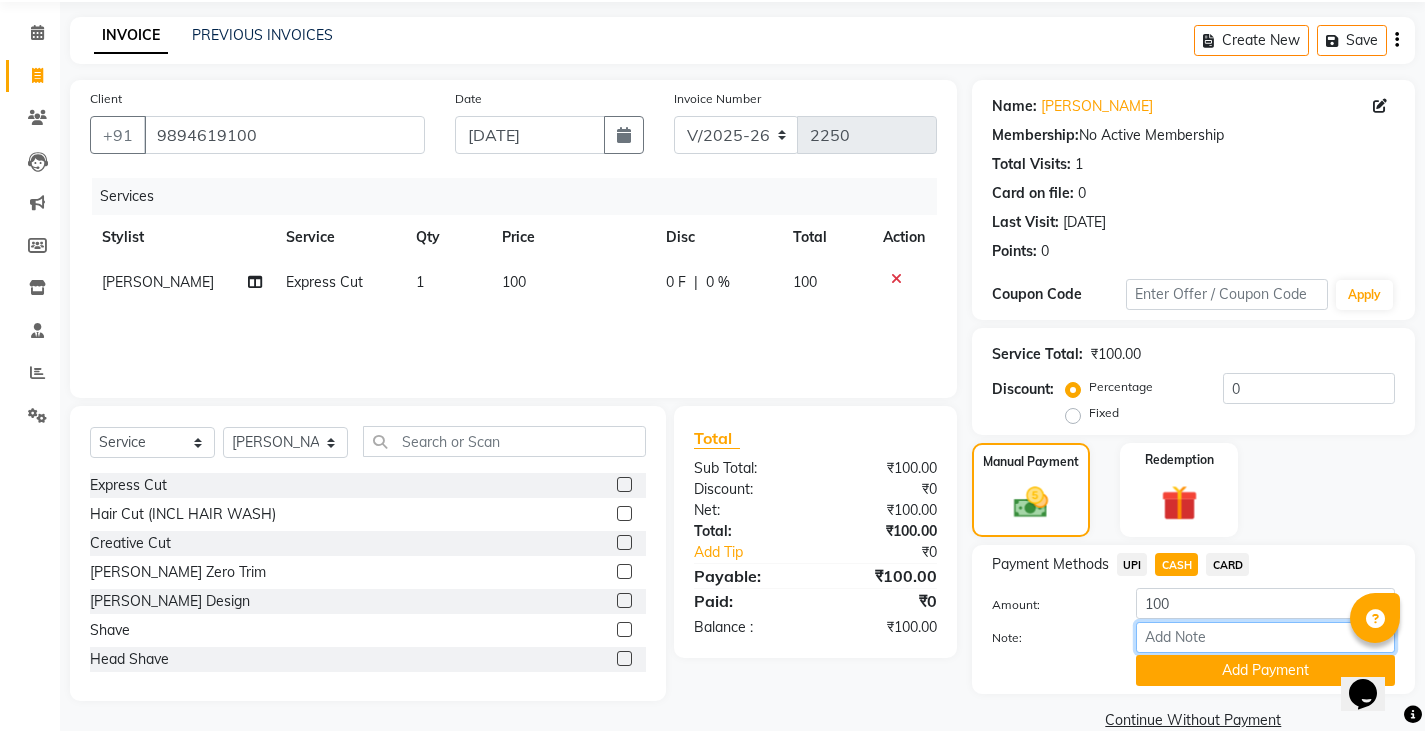 click on "Note:" at bounding box center [1265, 637] 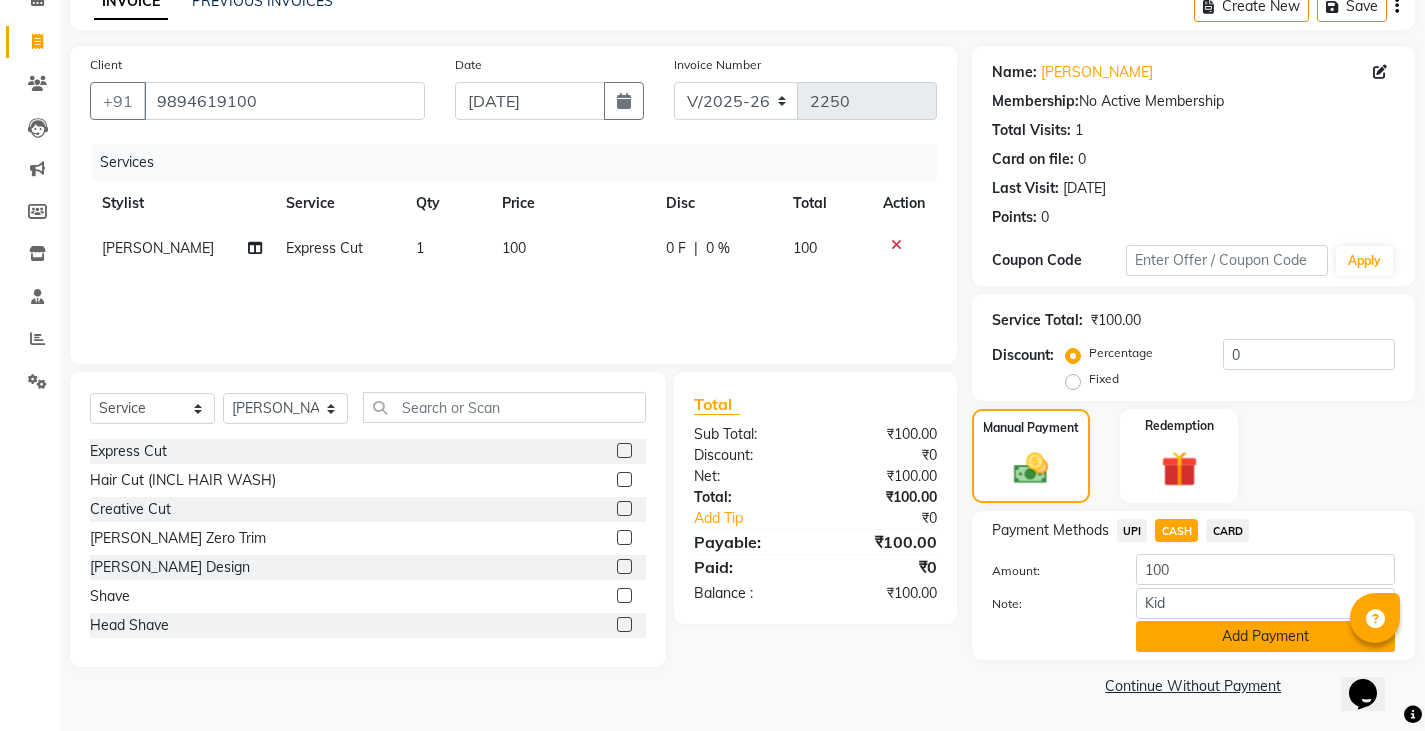 click on "Add Payment" 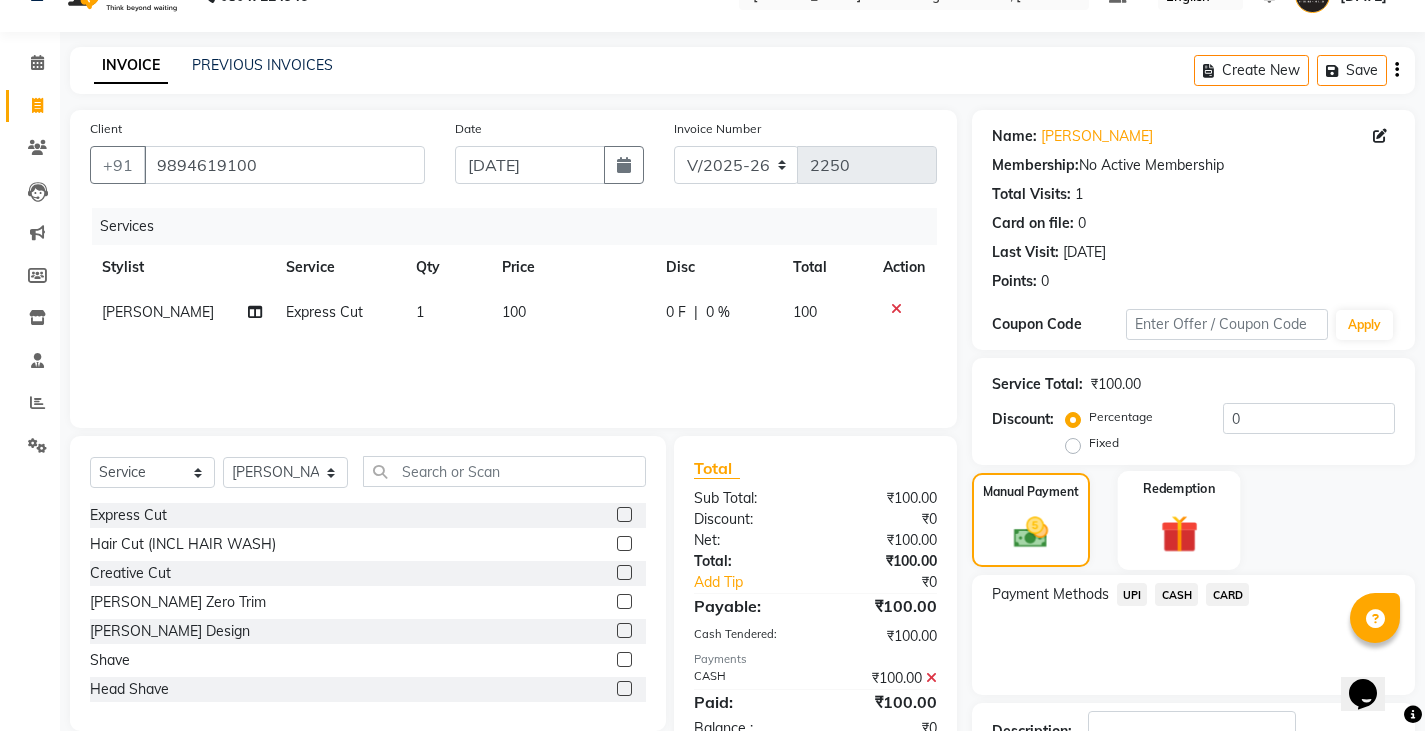 scroll, scrollTop: 0, scrollLeft: 0, axis: both 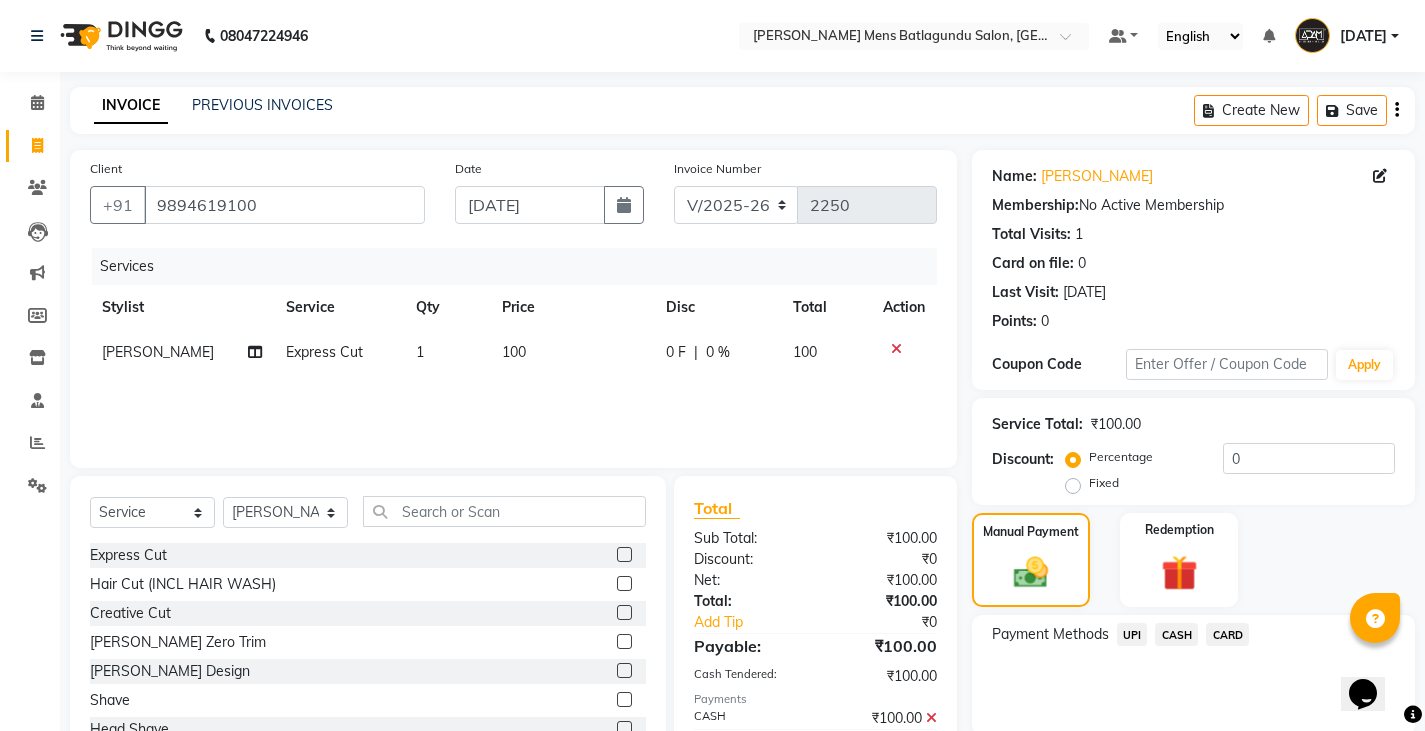 click on "UPI" 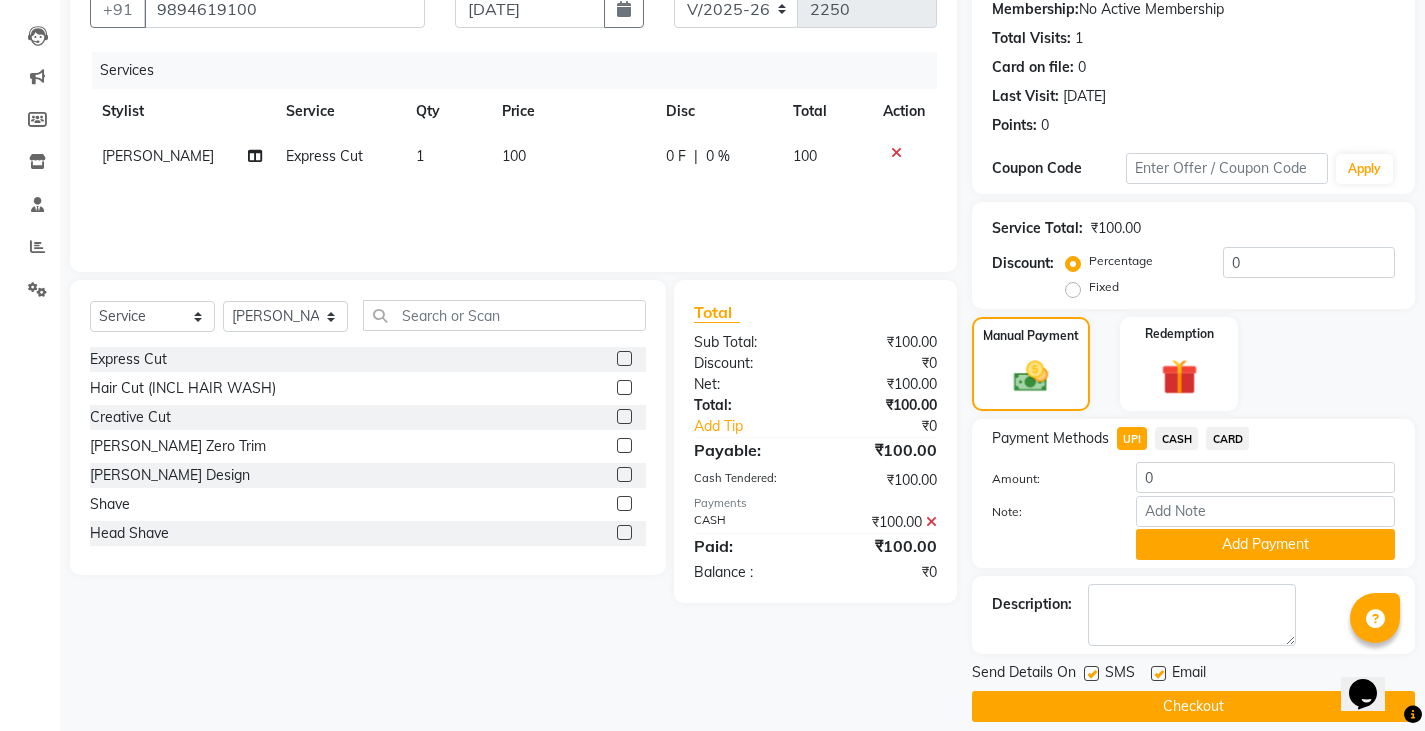 scroll, scrollTop: 200, scrollLeft: 0, axis: vertical 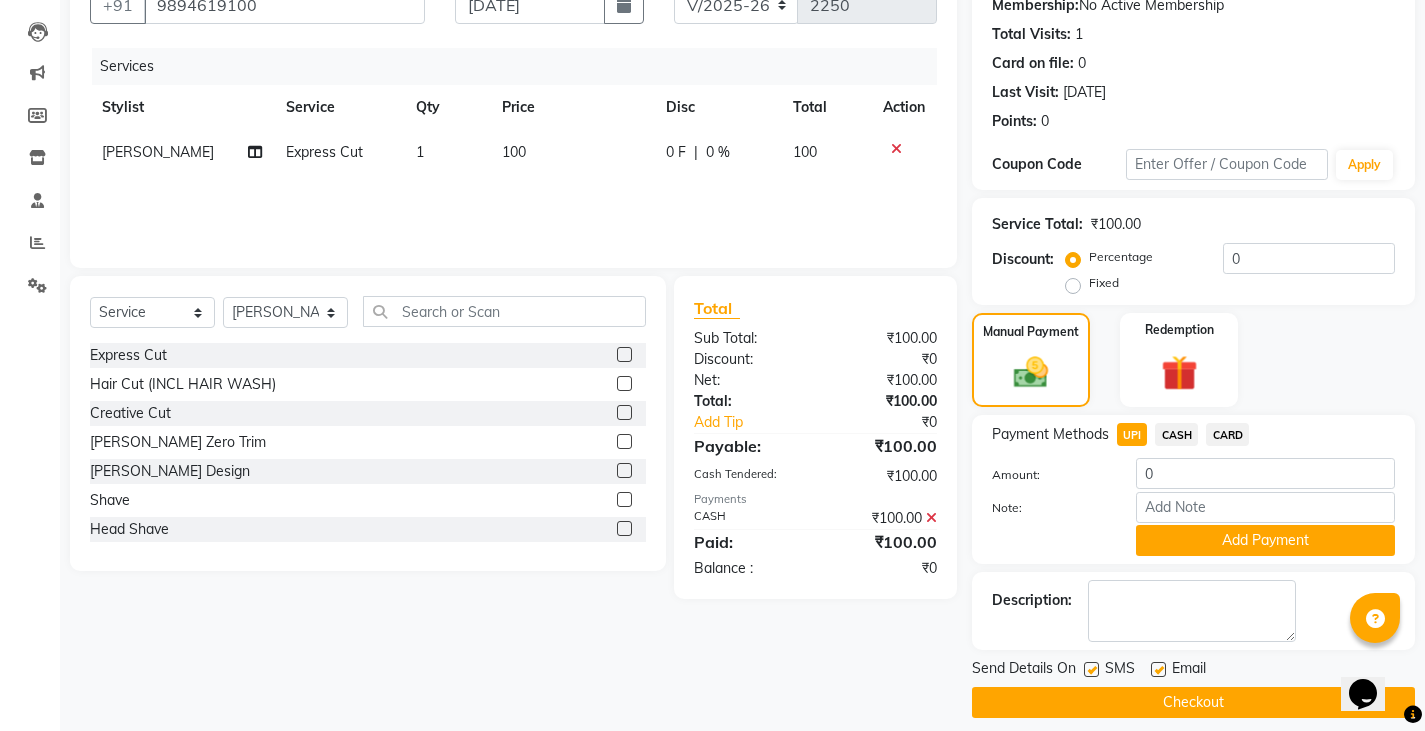 click on "CASH" 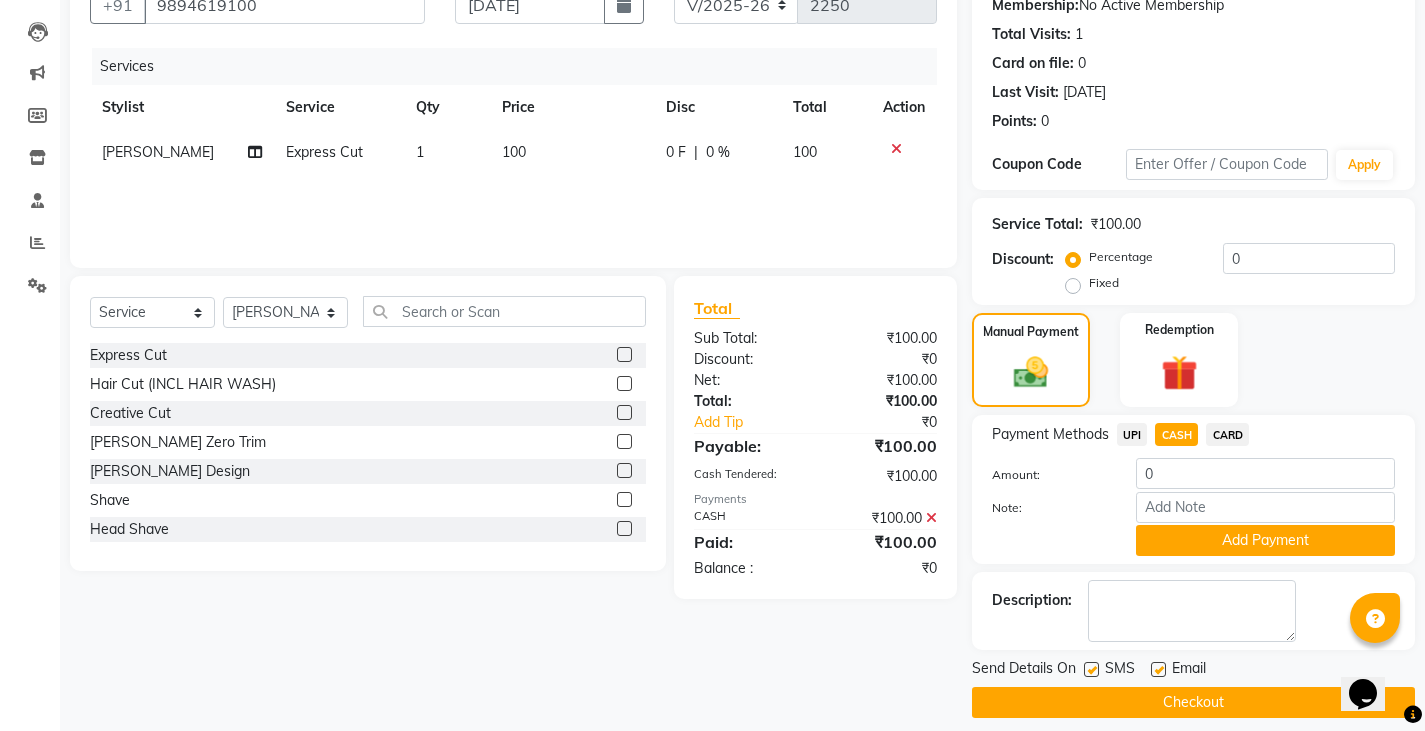 click on "UPI" 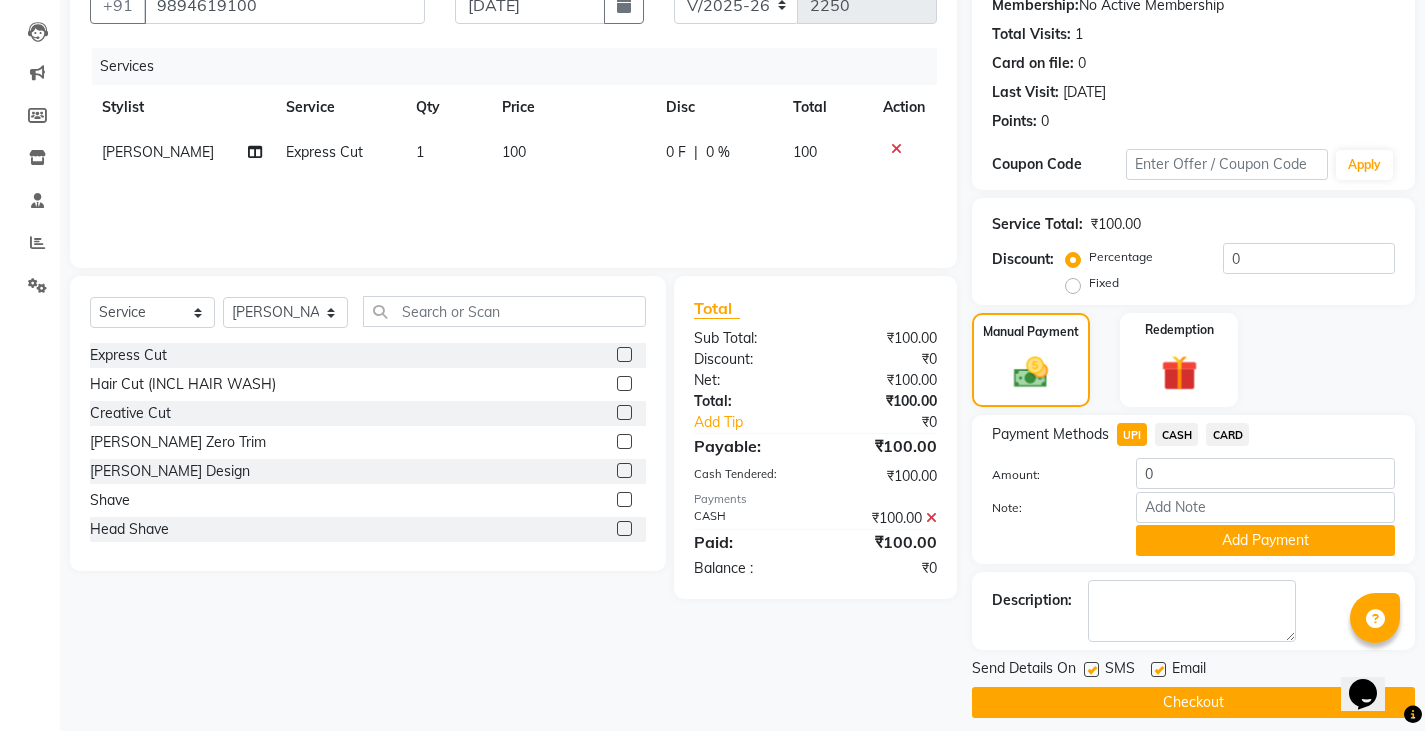 click 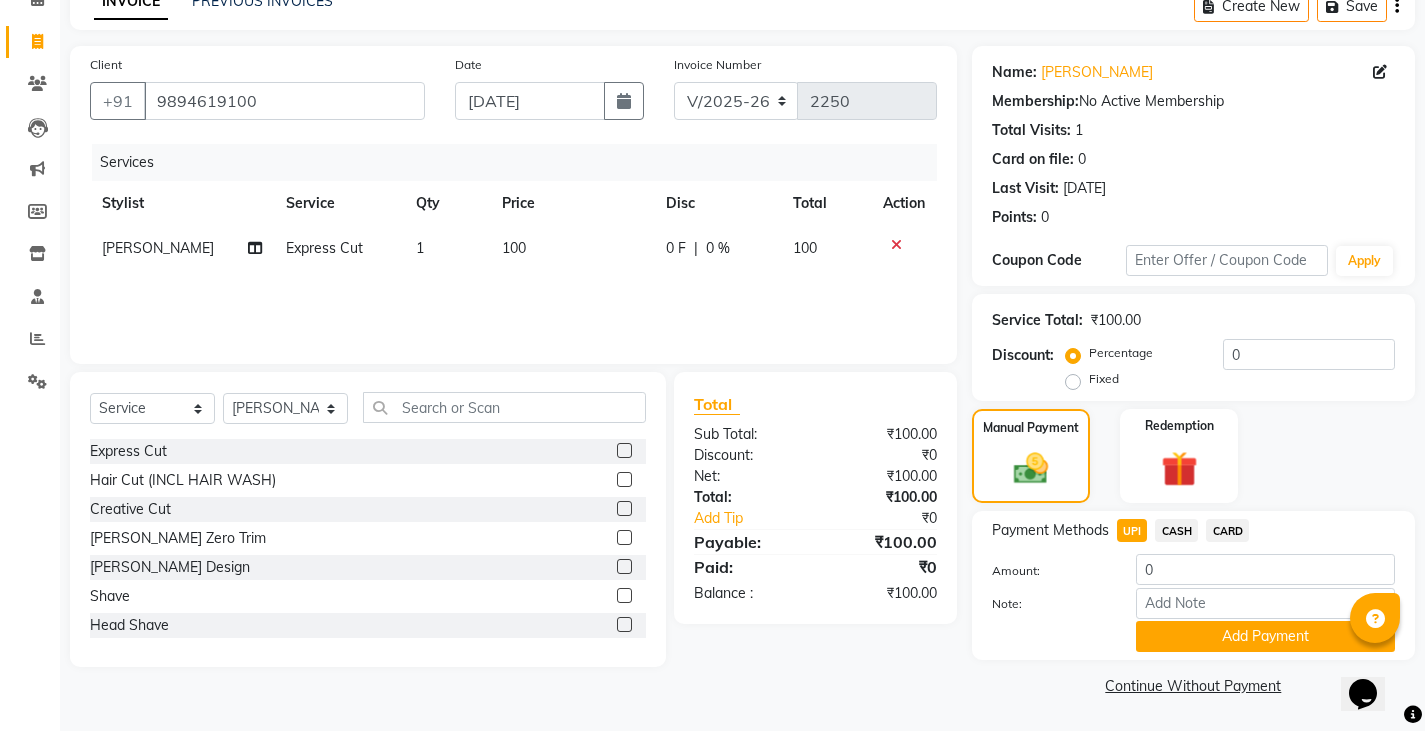 click on "CASH" 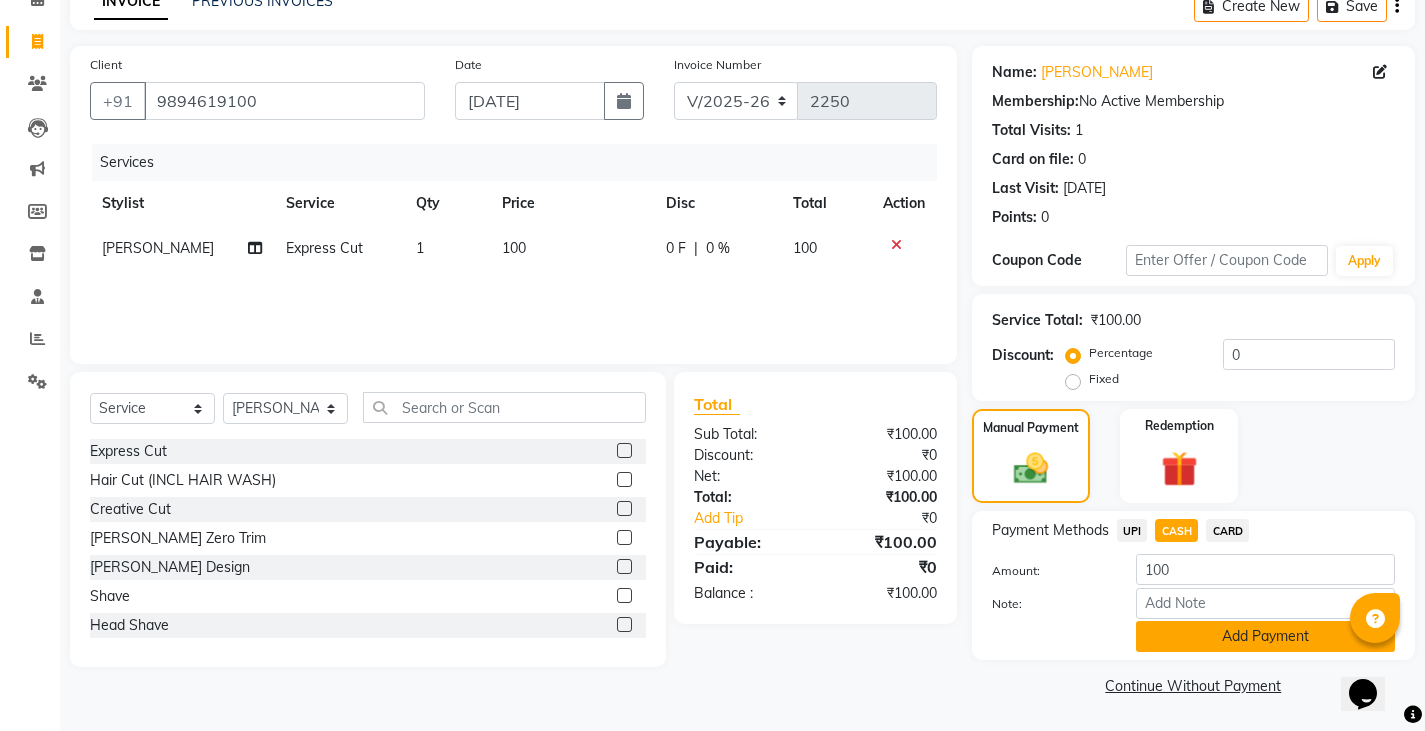 click on "Add Payment" 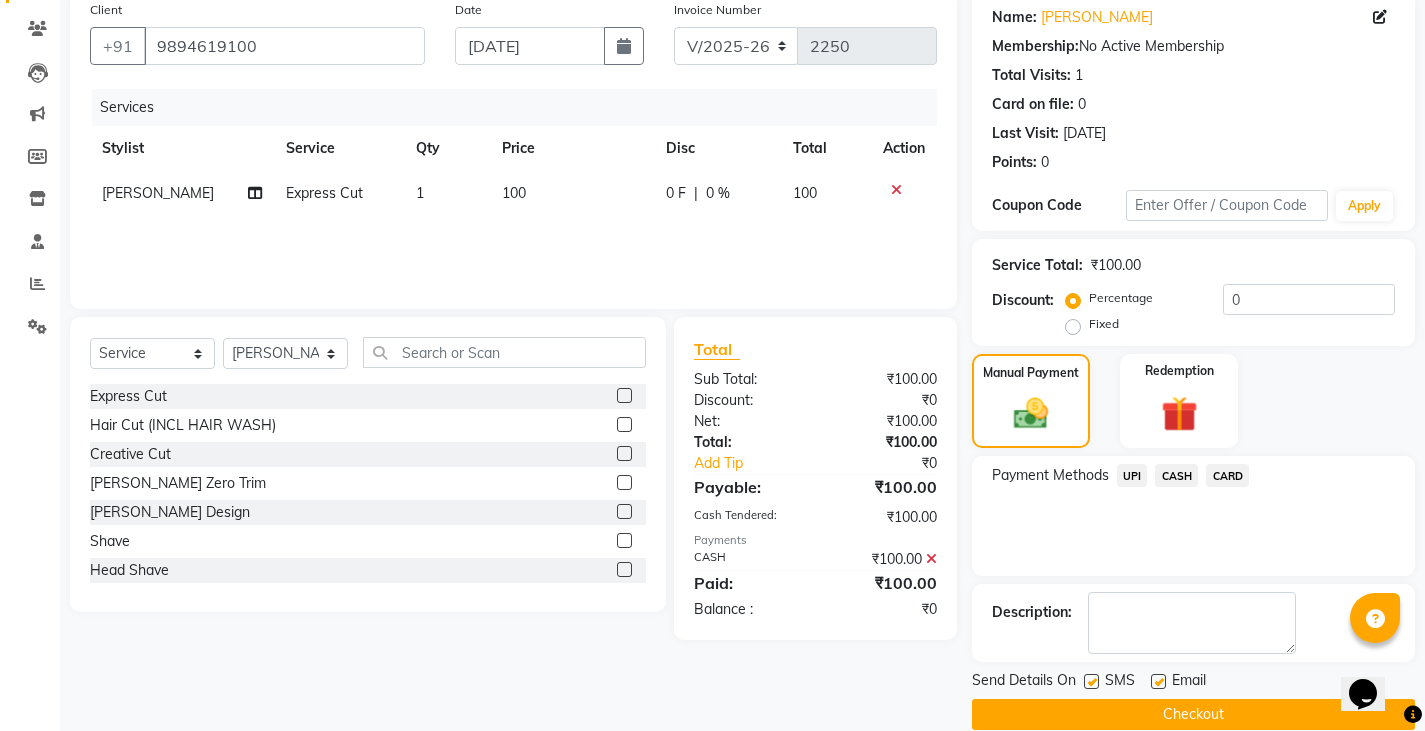 scroll, scrollTop: 188, scrollLeft: 0, axis: vertical 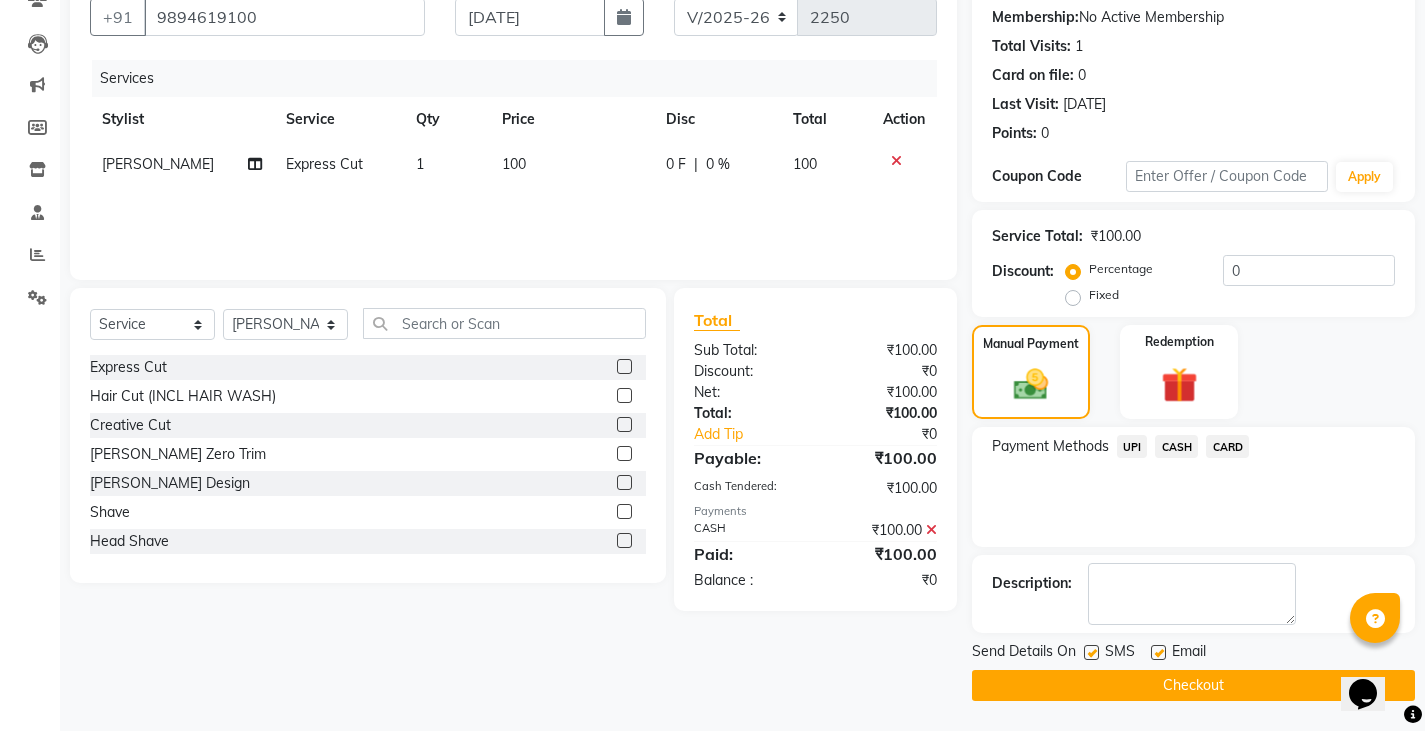 click on "Checkout" 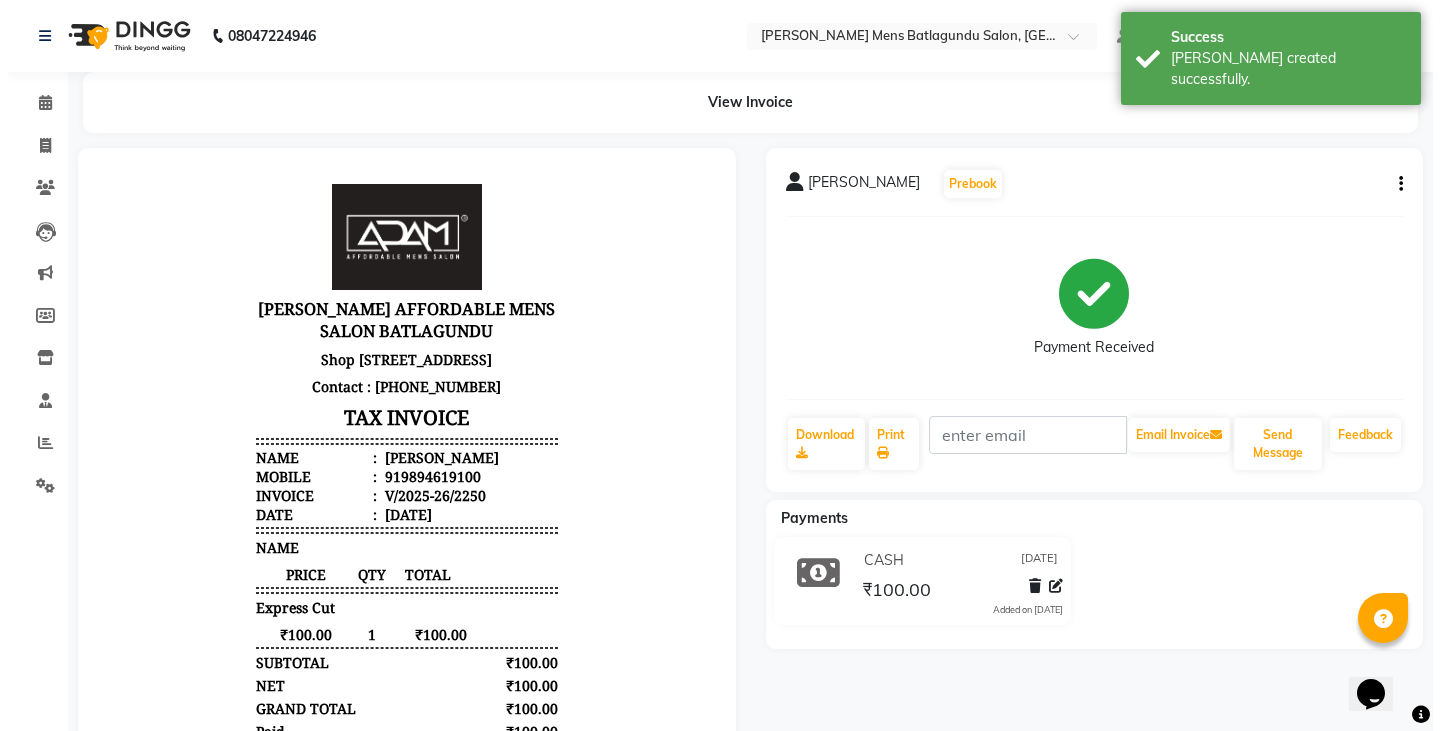 scroll, scrollTop: 0, scrollLeft: 0, axis: both 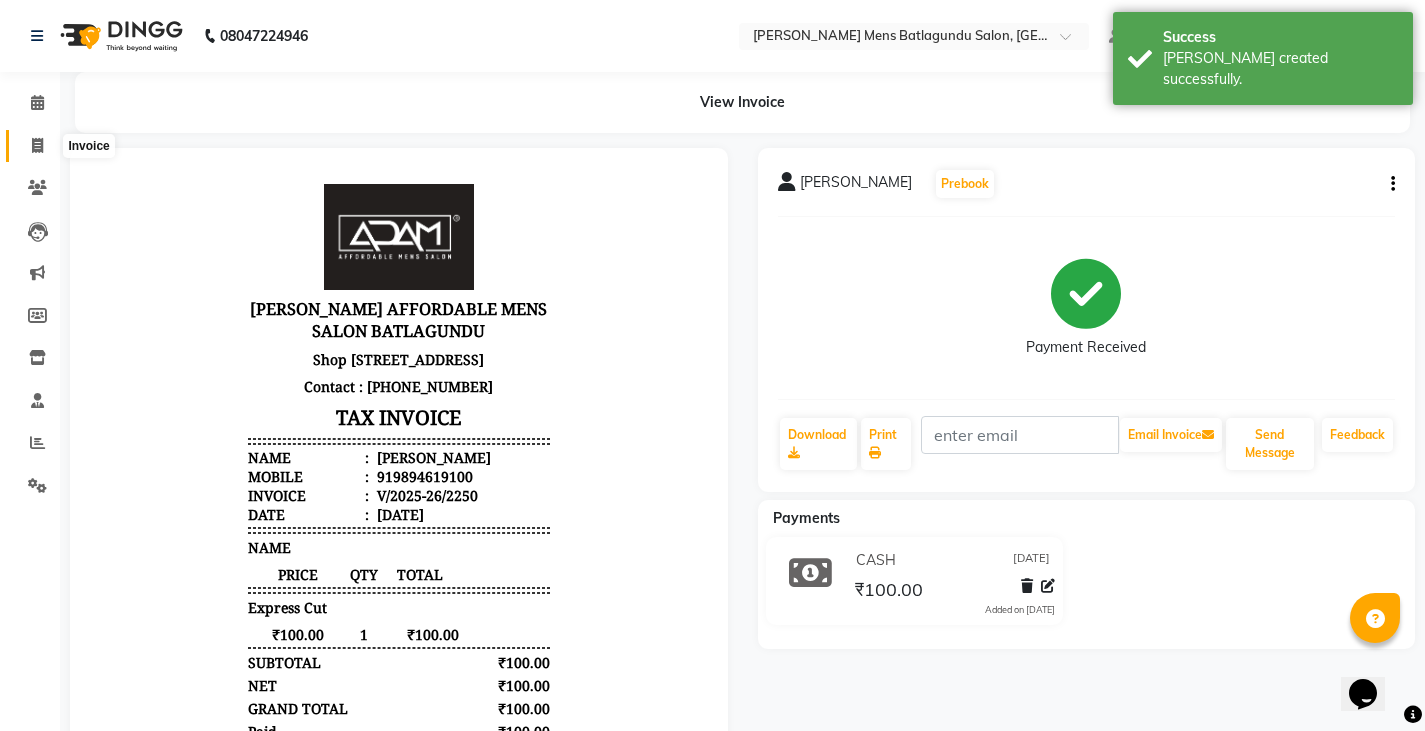 click 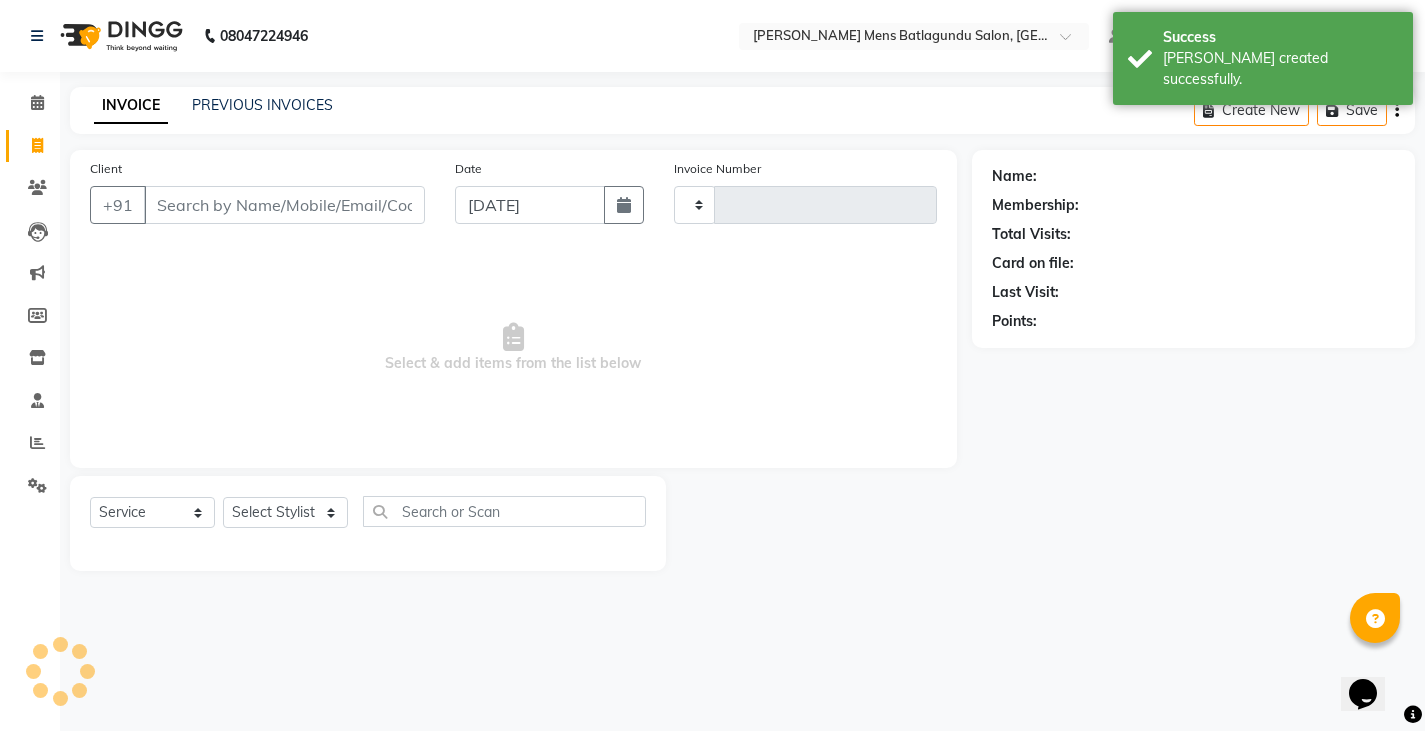 type on "2251" 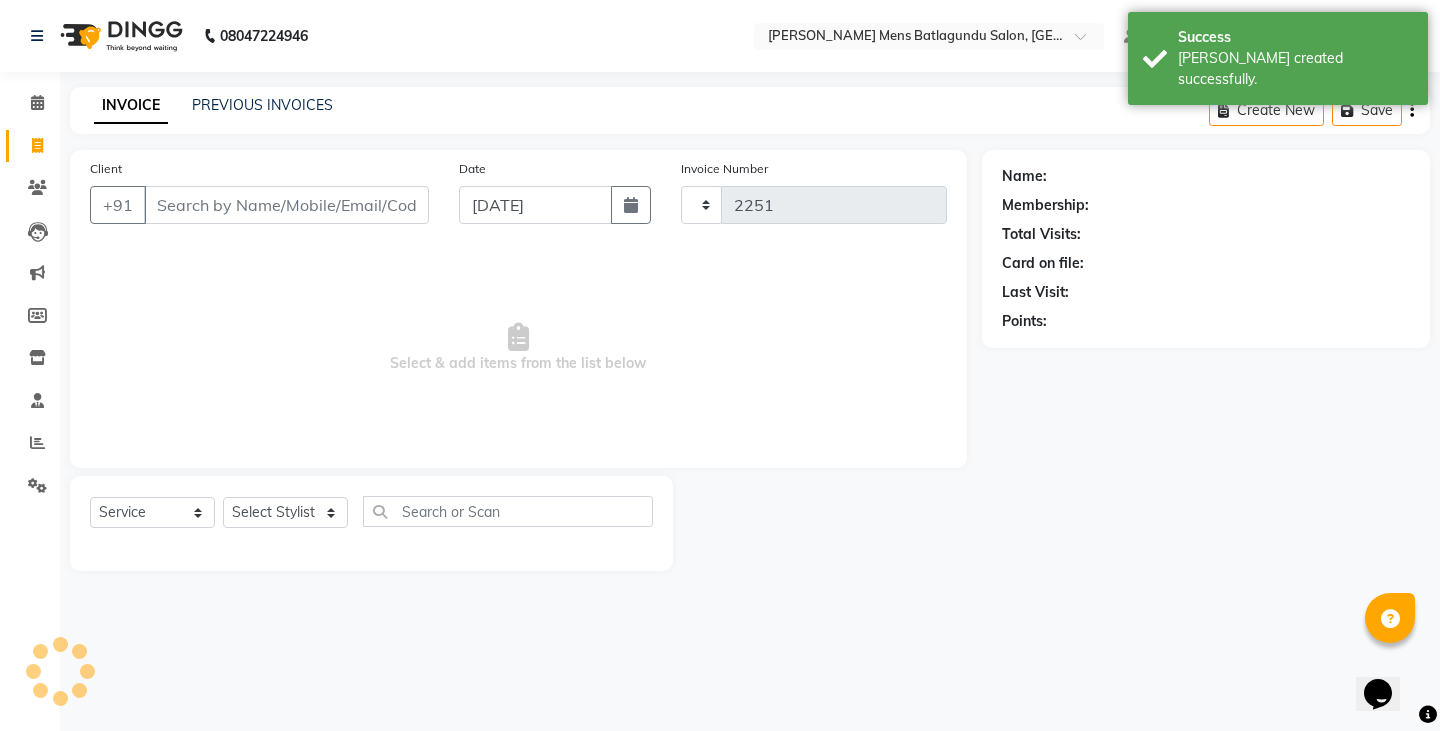 select on "8213" 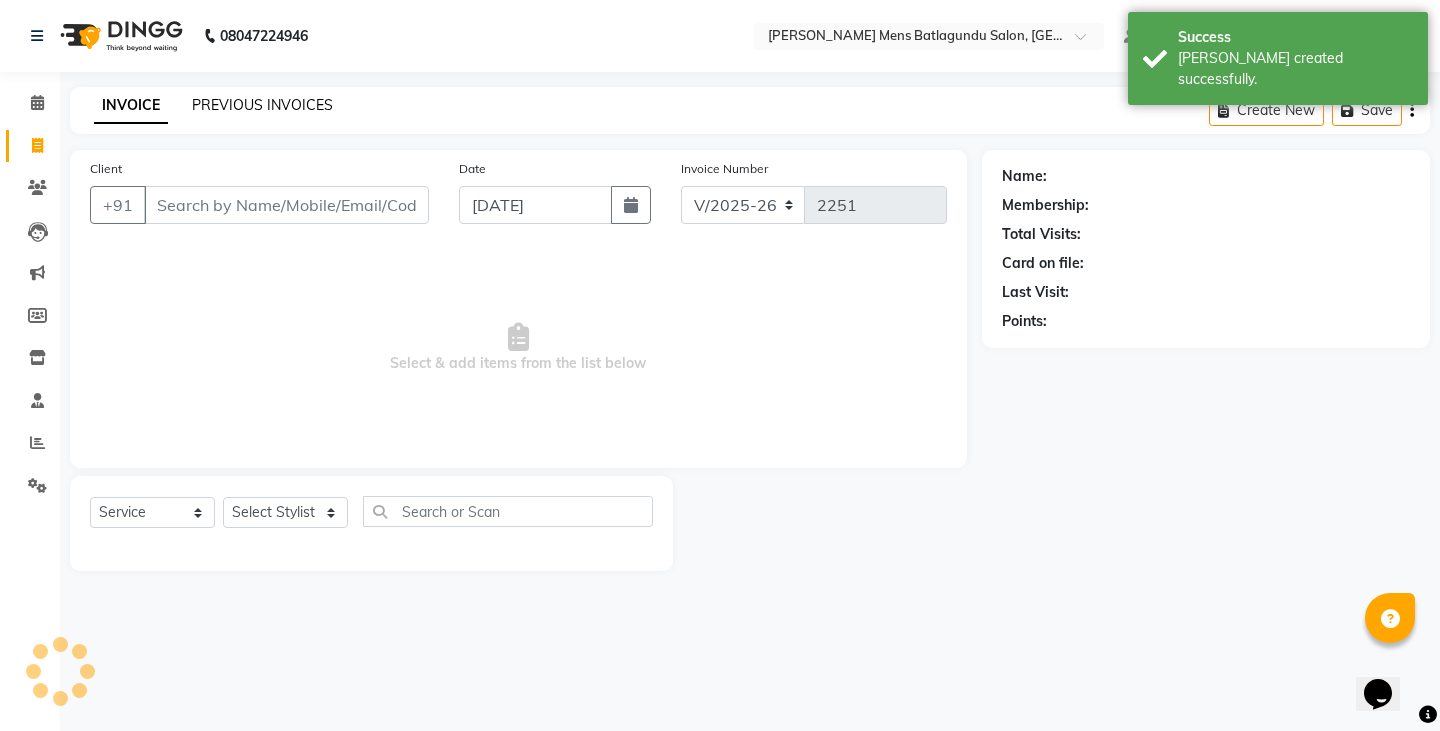 click on "PREVIOUS INVOICES" 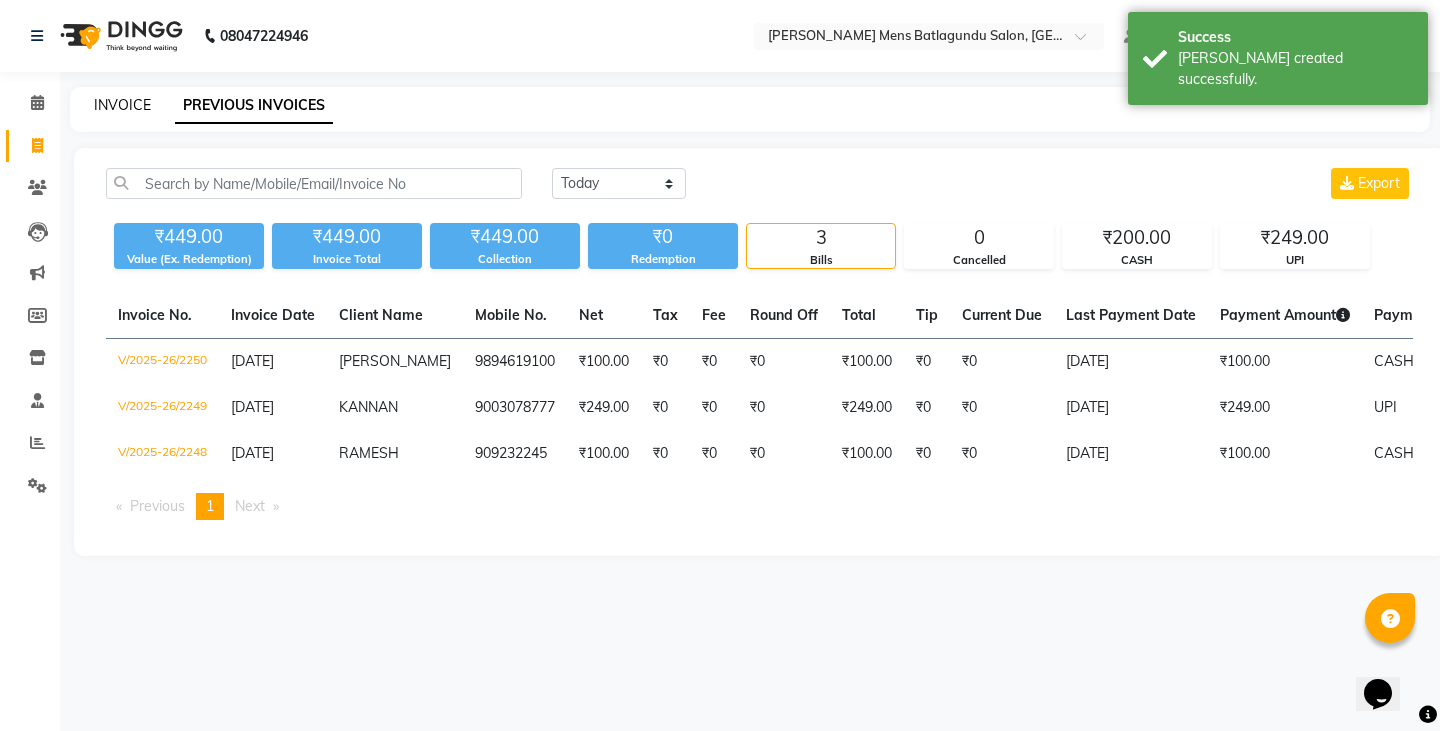 click on "INVOICE" 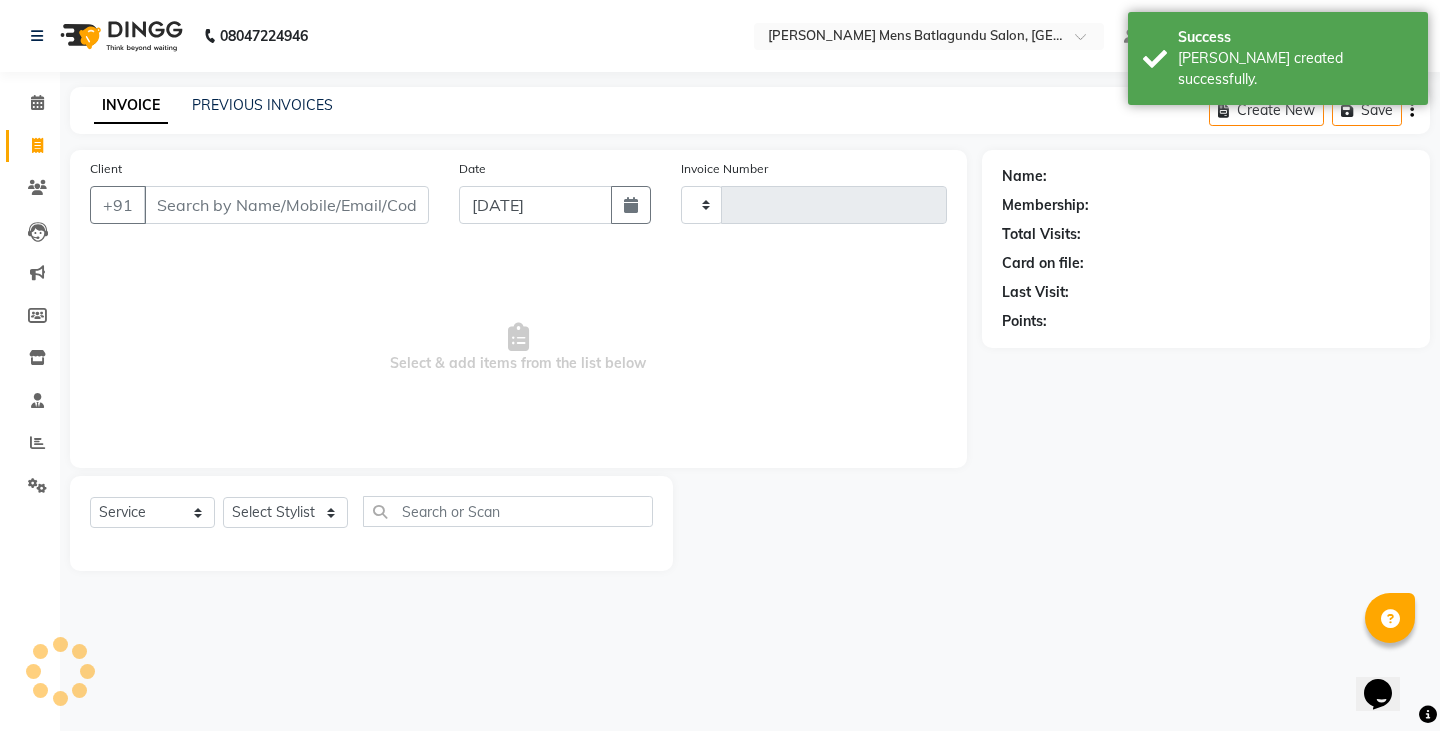 type on "2251" 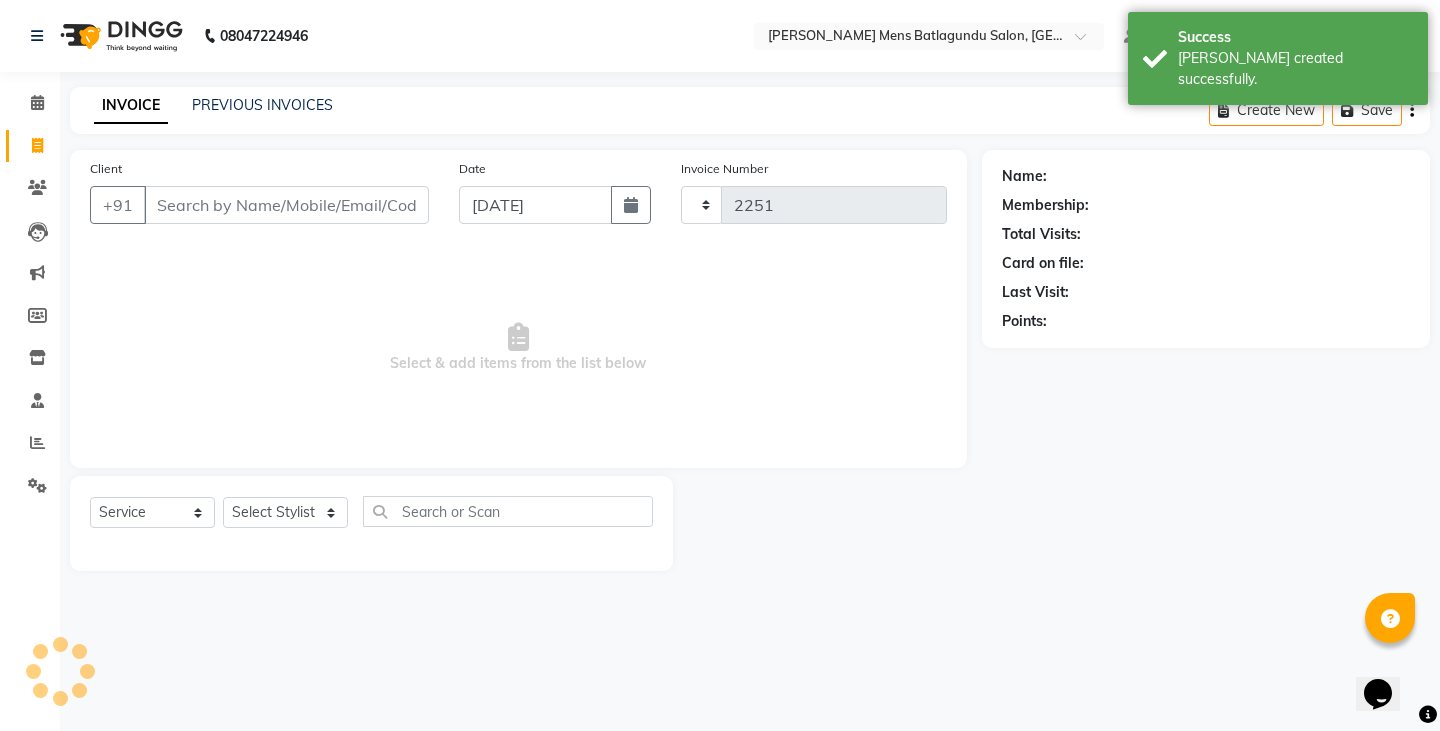 select on "8213" 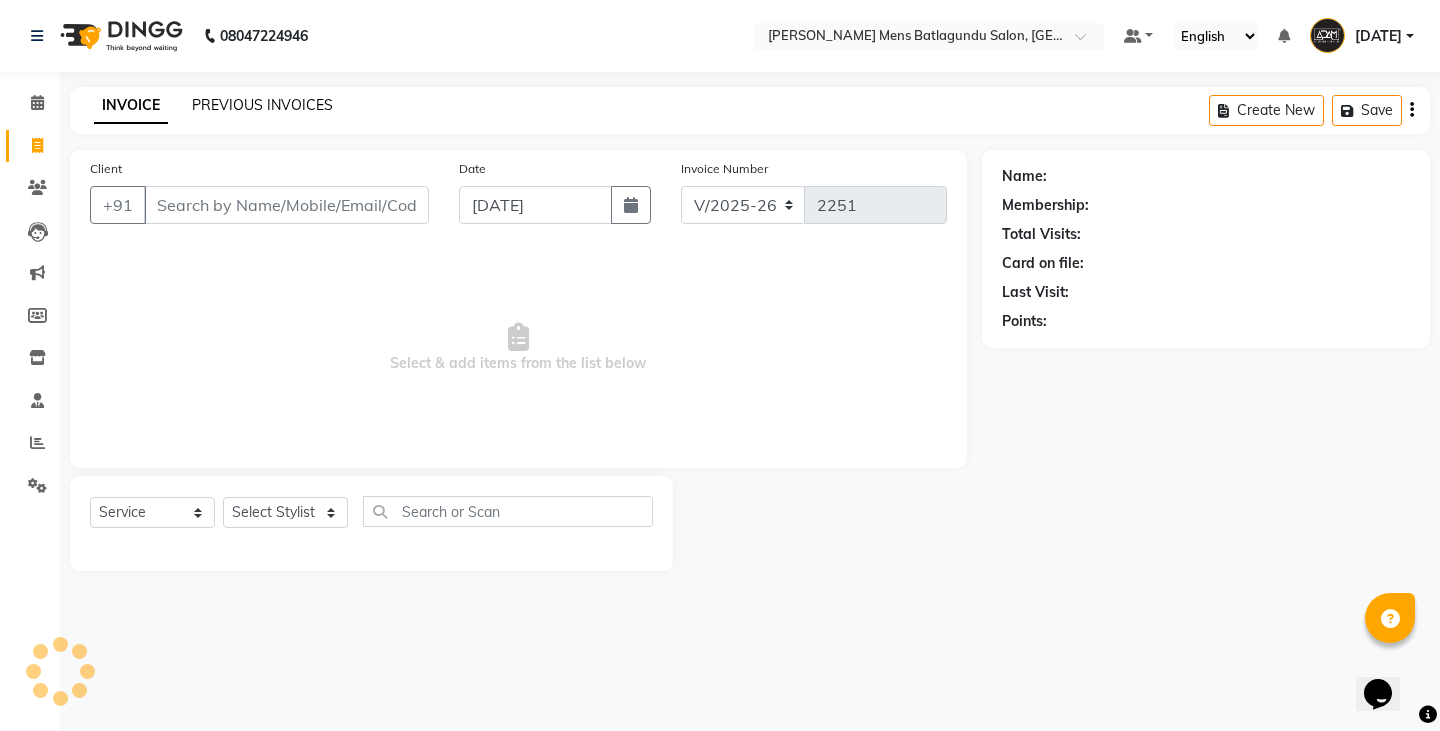 click on "PREVIOUS INVOICES" 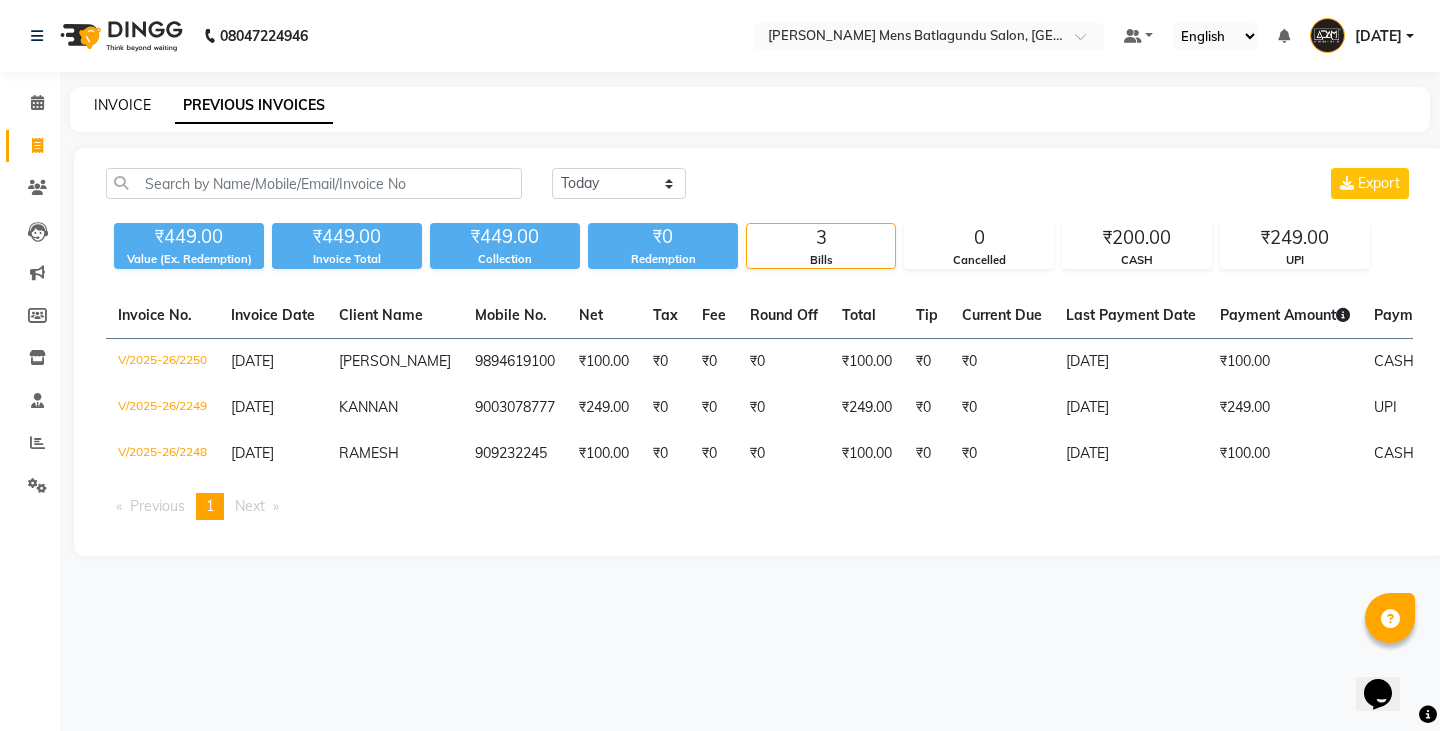 click on "INVOICE" 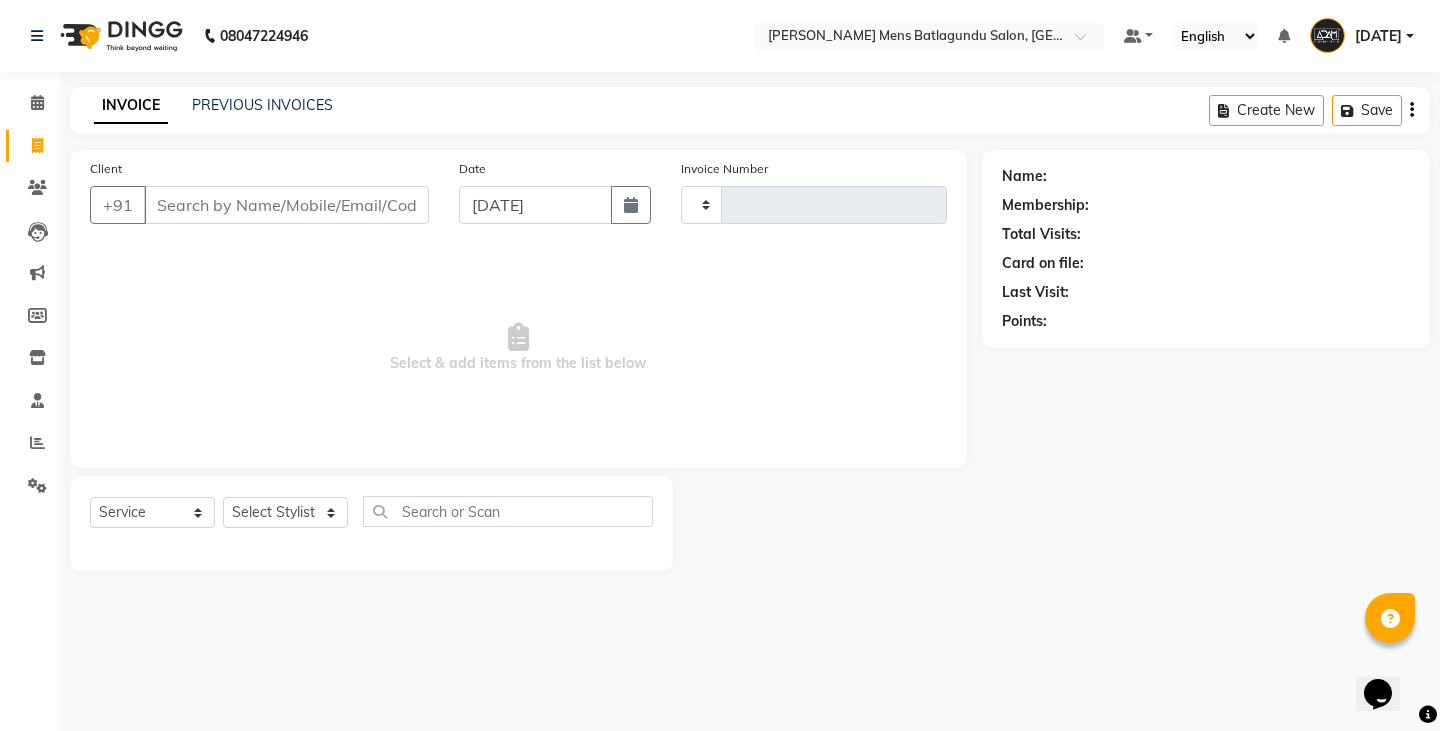 type on "2251" 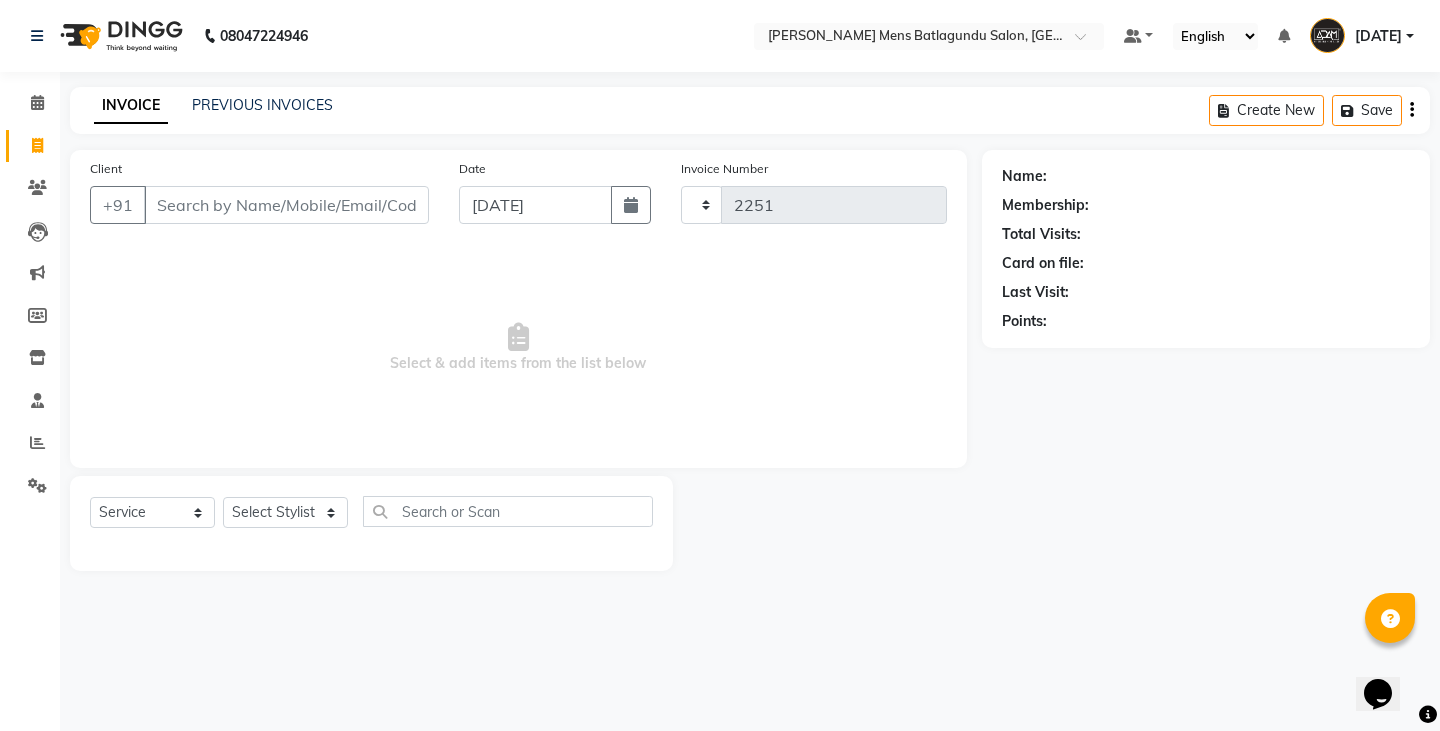 select on "8213" 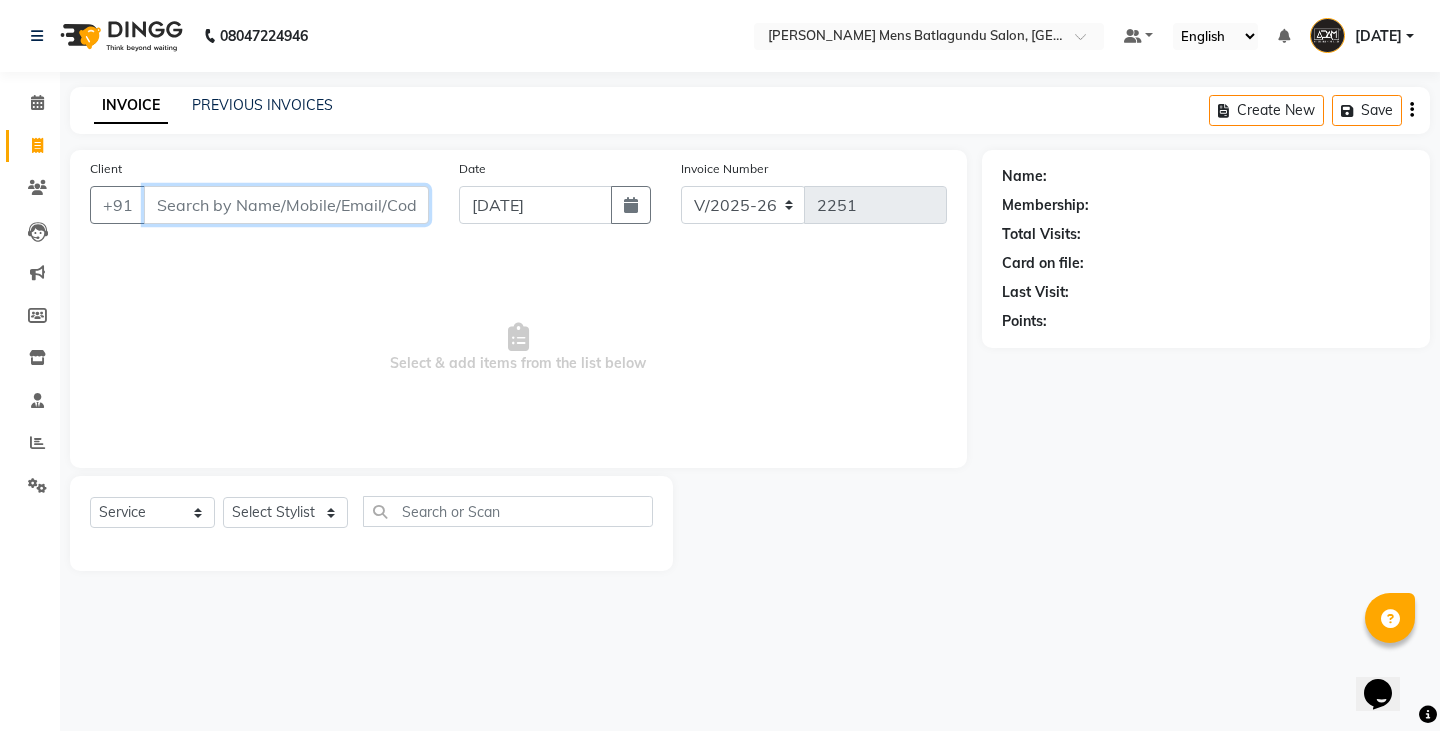 click on "Client" at bounding box center (286, 205) 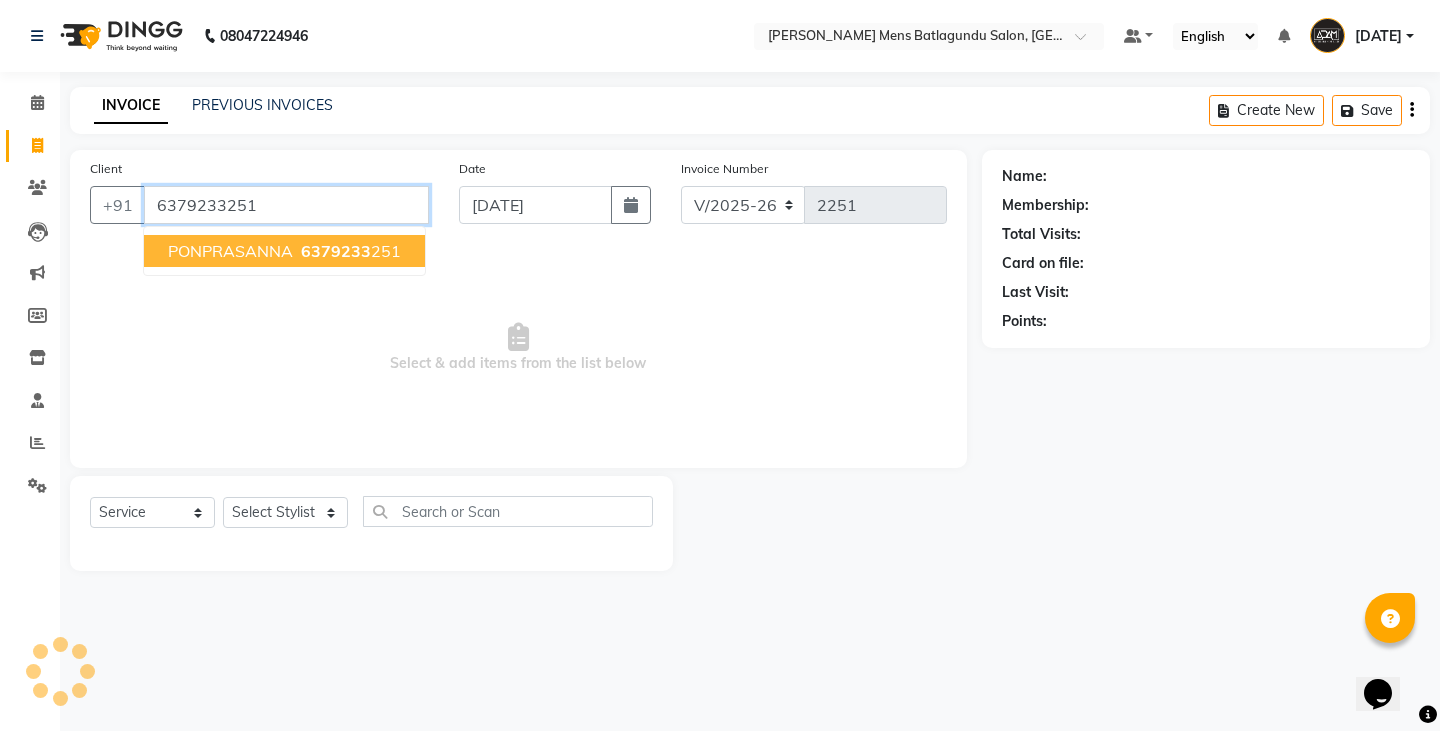type on "6379233251" 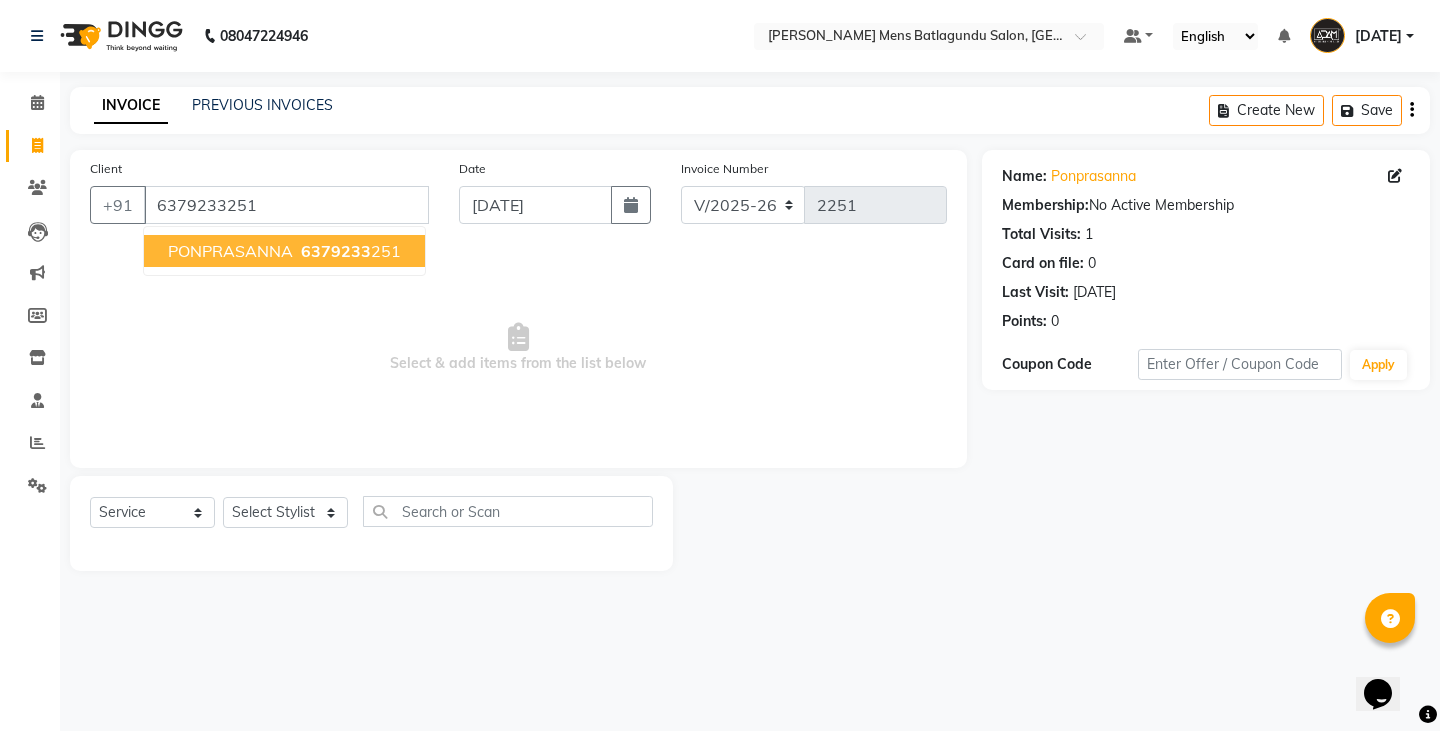 click on "6379233" at bounding box center (336, 251) 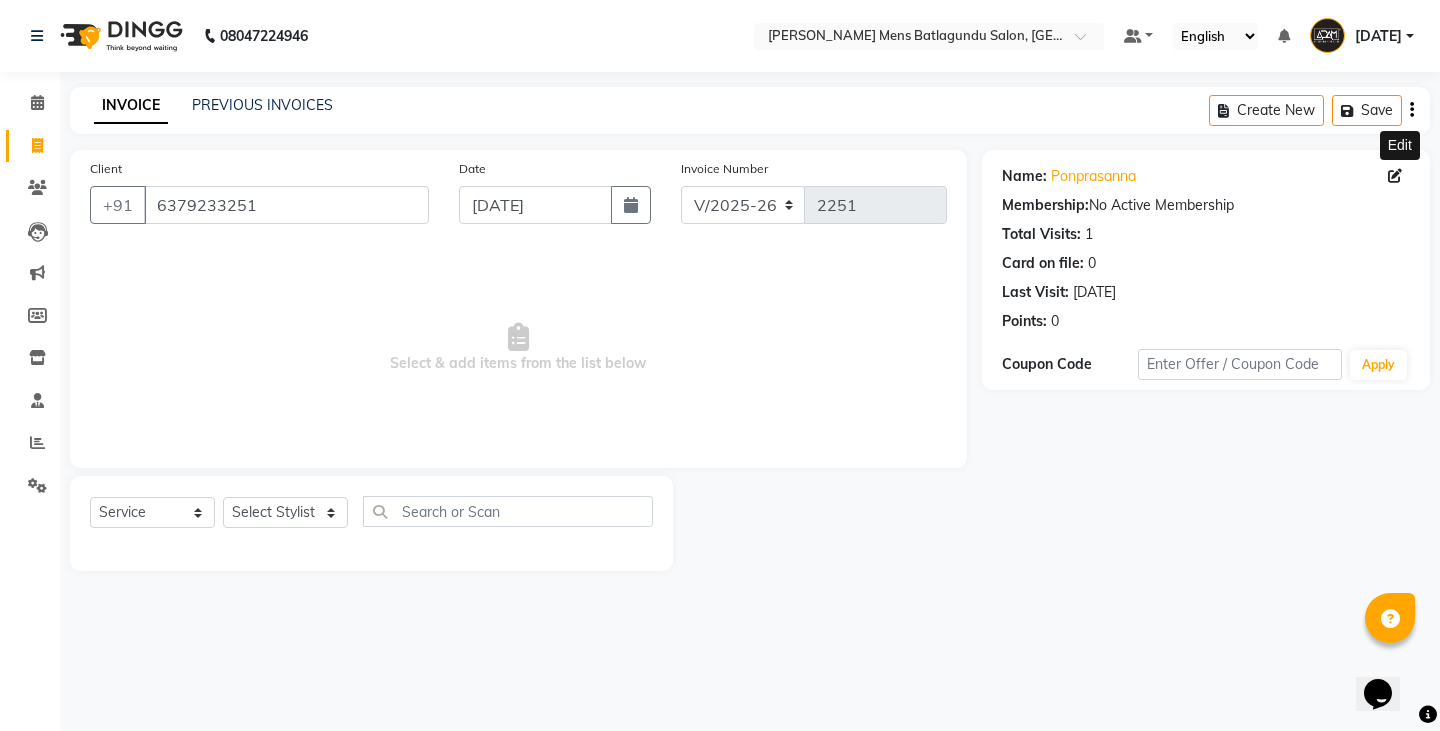 click 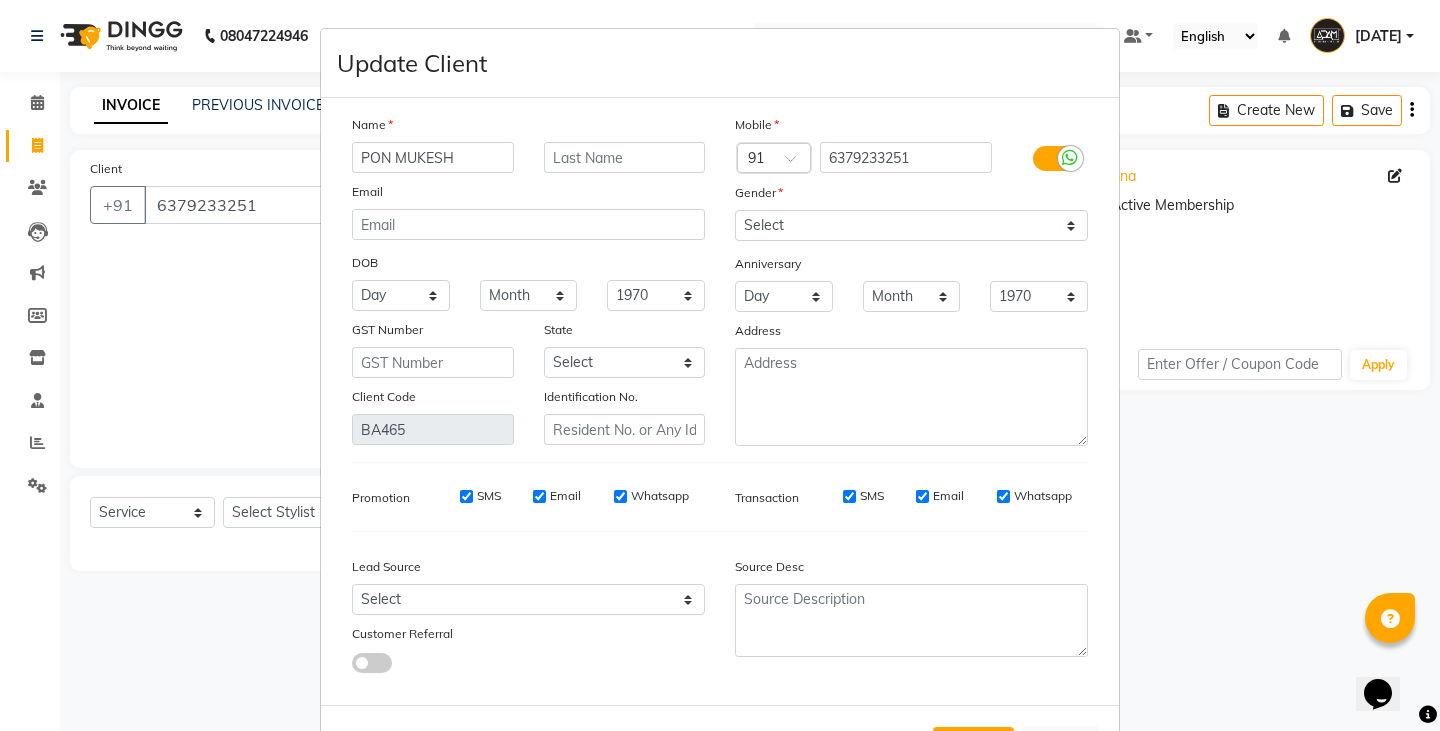 type on "PON MUKESH" 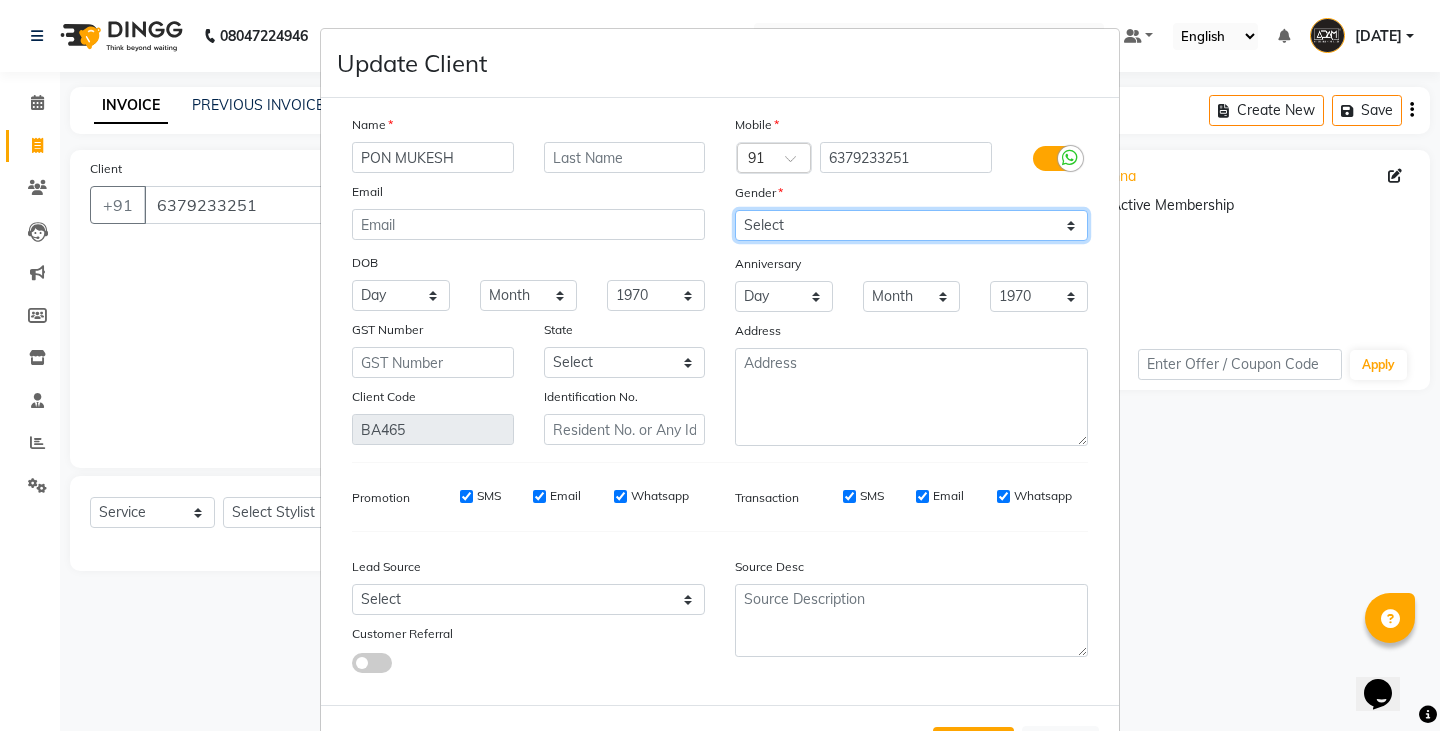 click on "Select [DEMOGRAPHIC_DATA] [DEMOGRAPHIC_DATA] Other Prefer Not To Say" at bounding box center (911, 225) 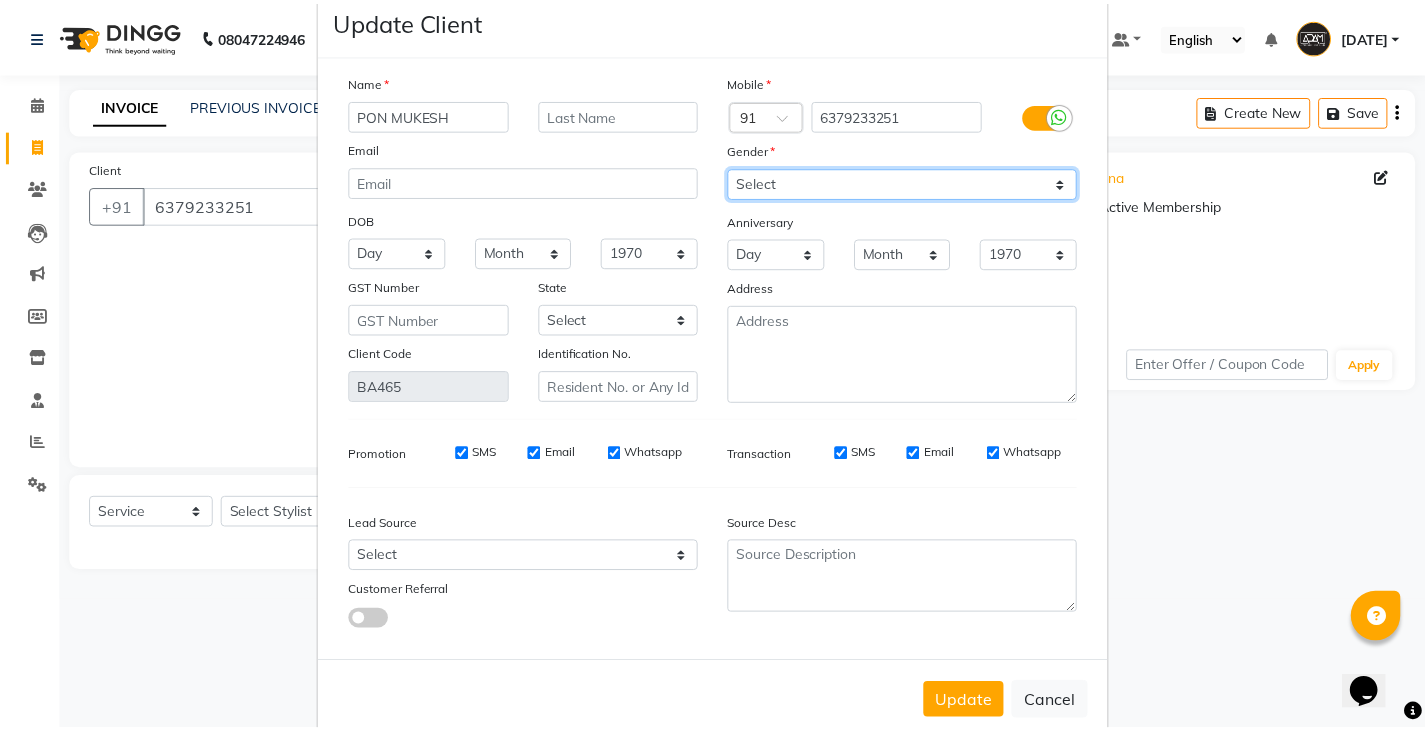 scroll, scrollTop: 82, scrollLeft: 0, axis: vertical 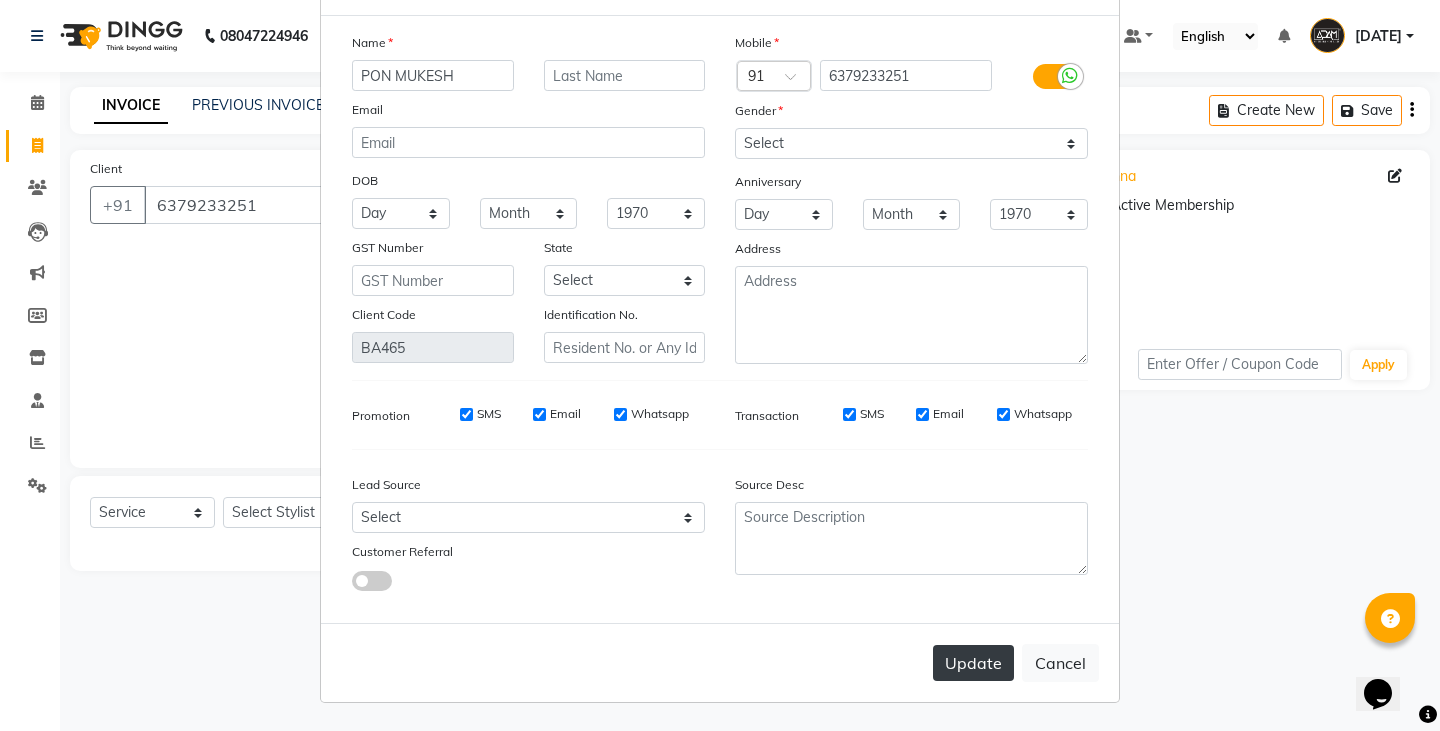 click on "Update" at bounding box center (973, 663) 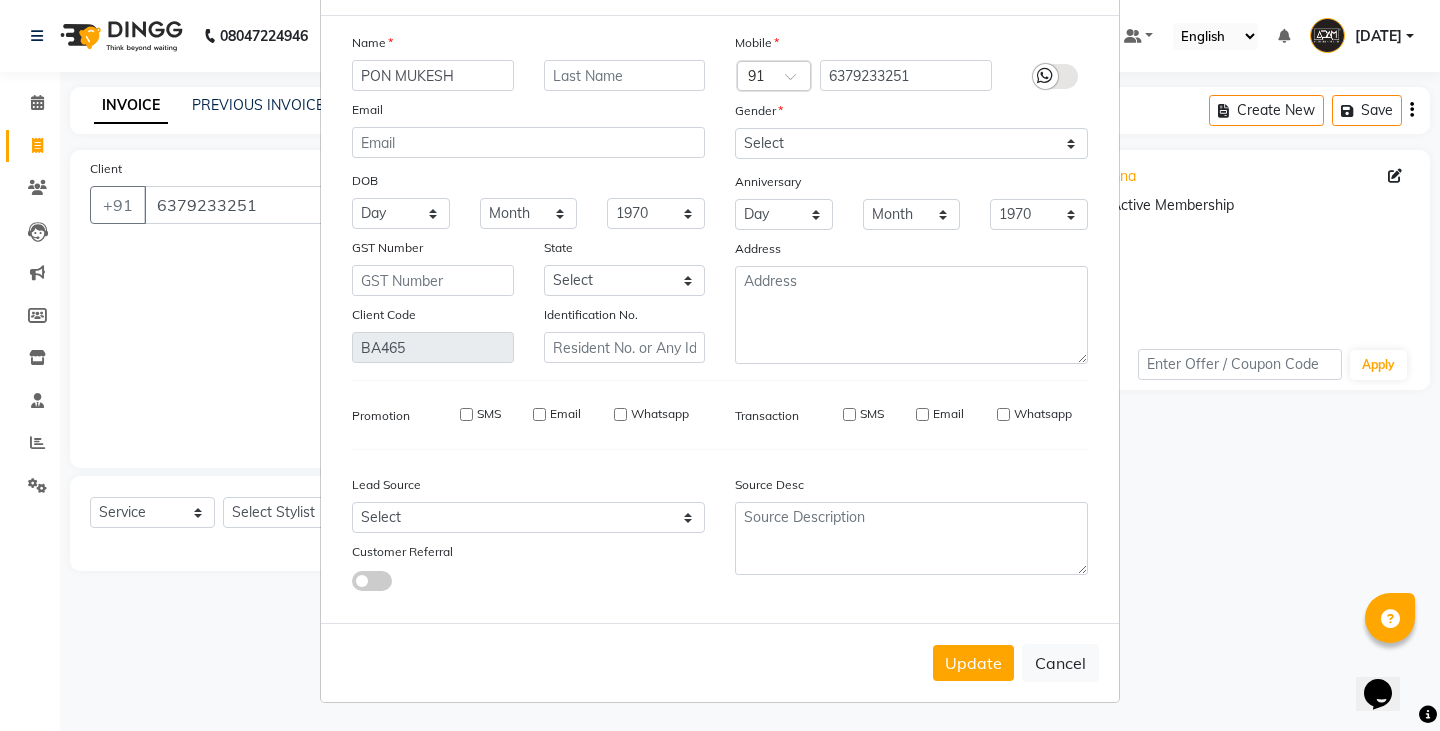 type 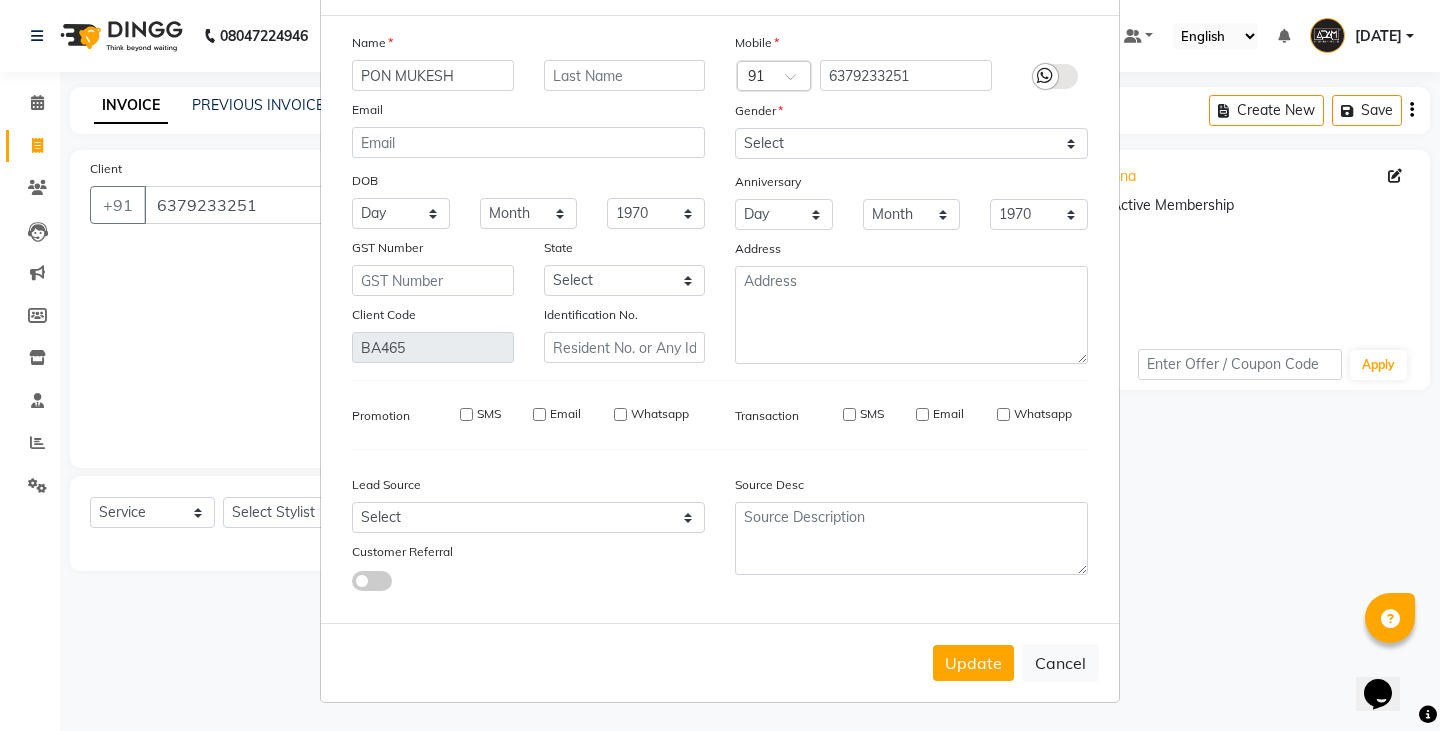 select 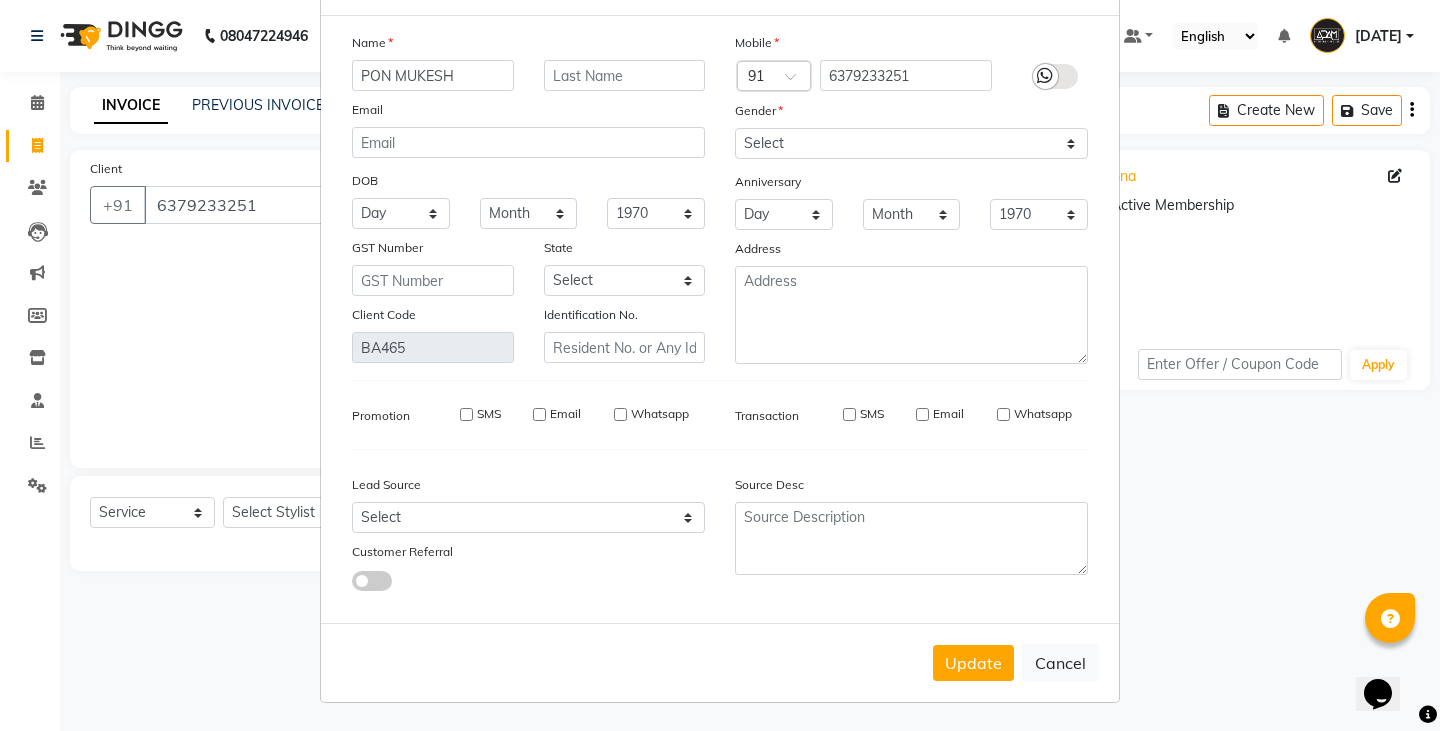 select 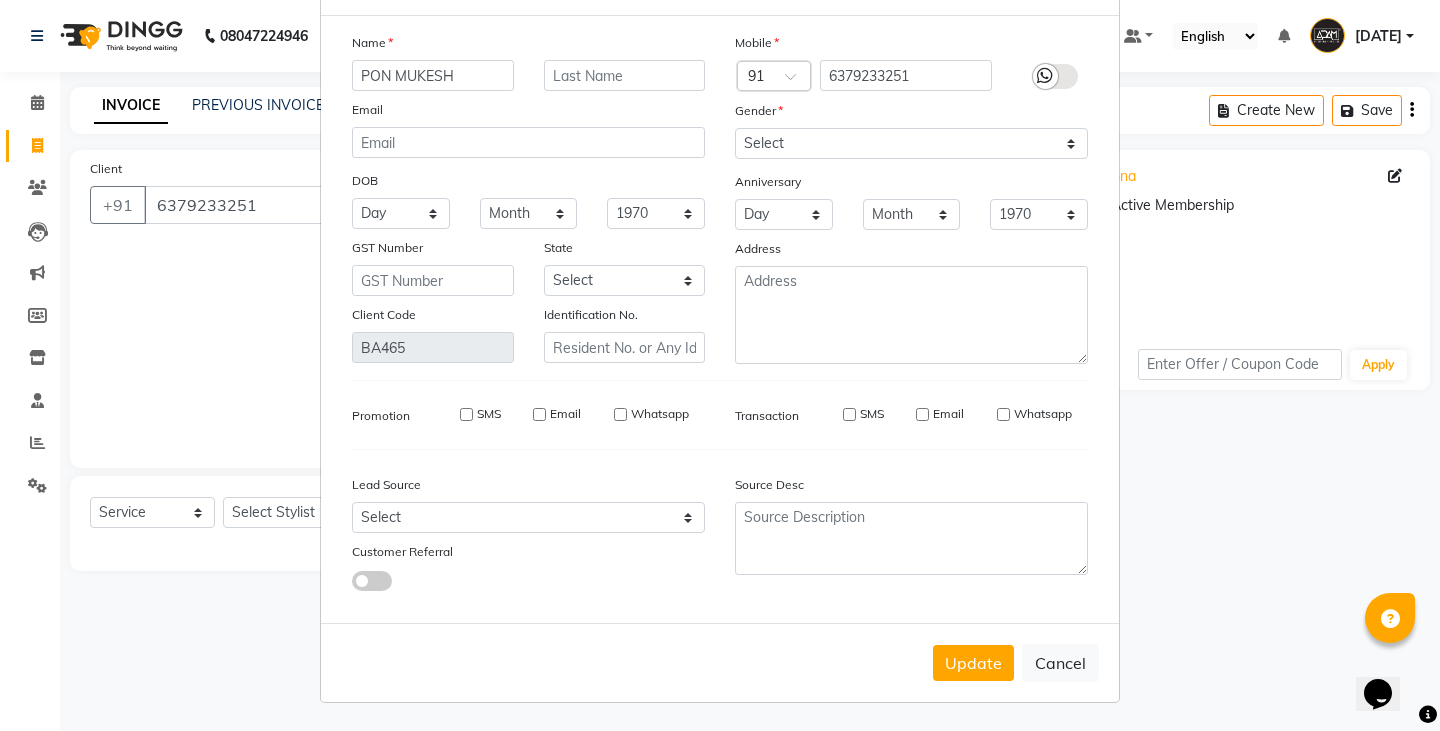 type 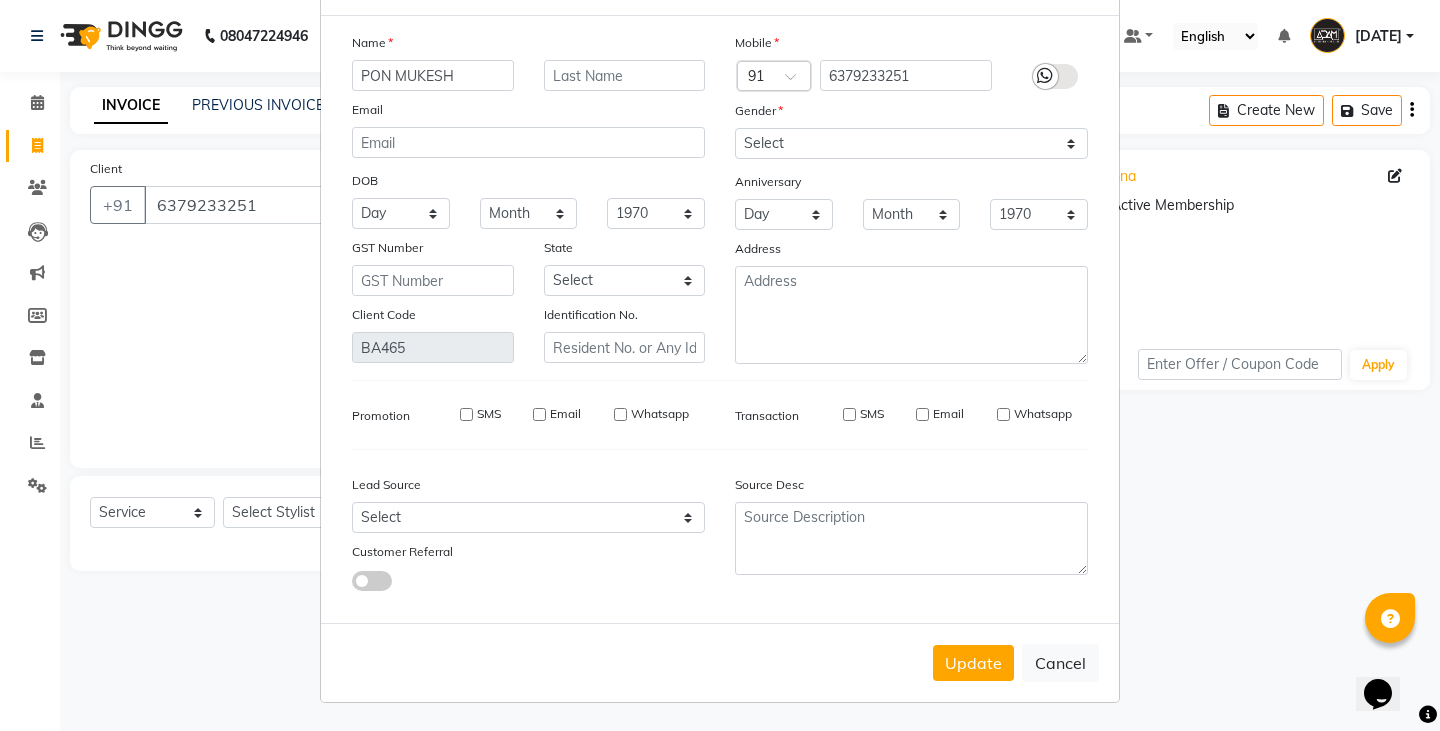 select 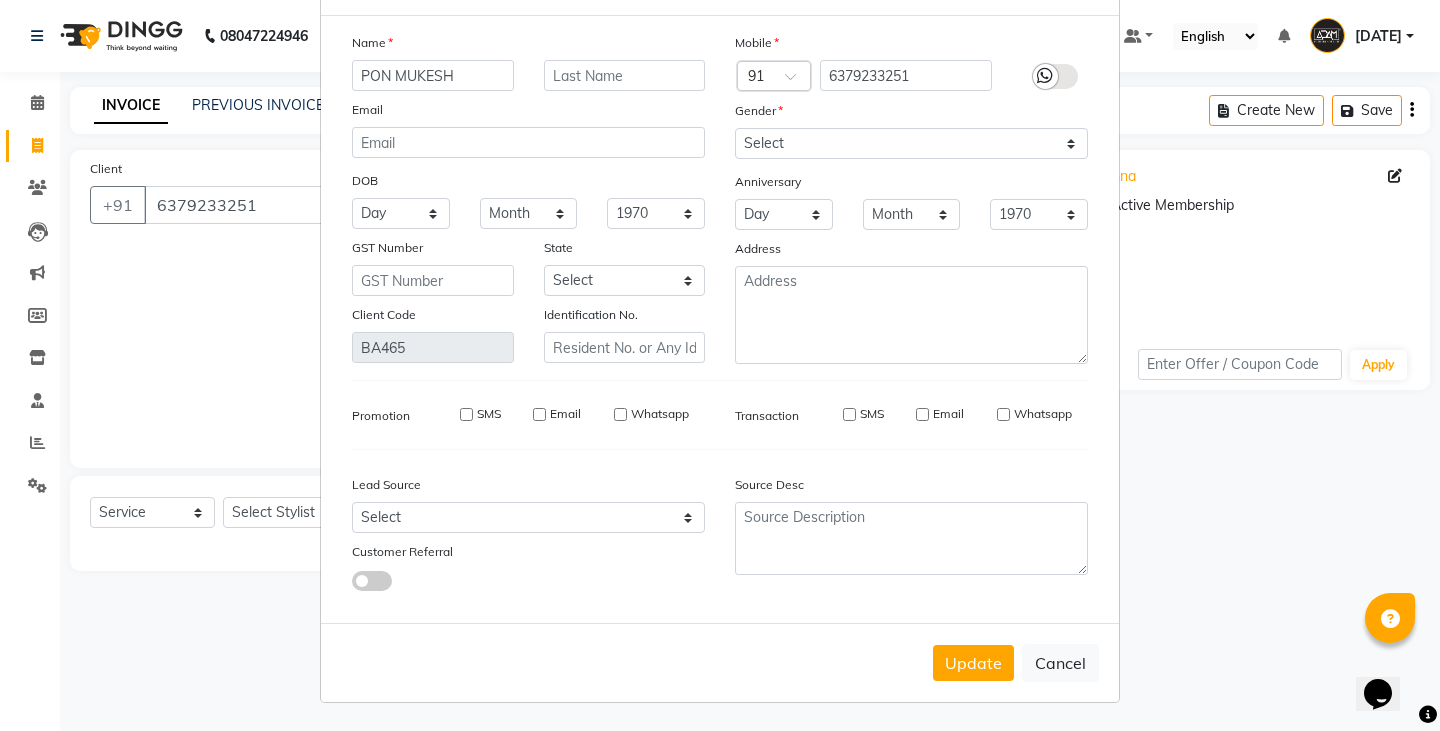 select 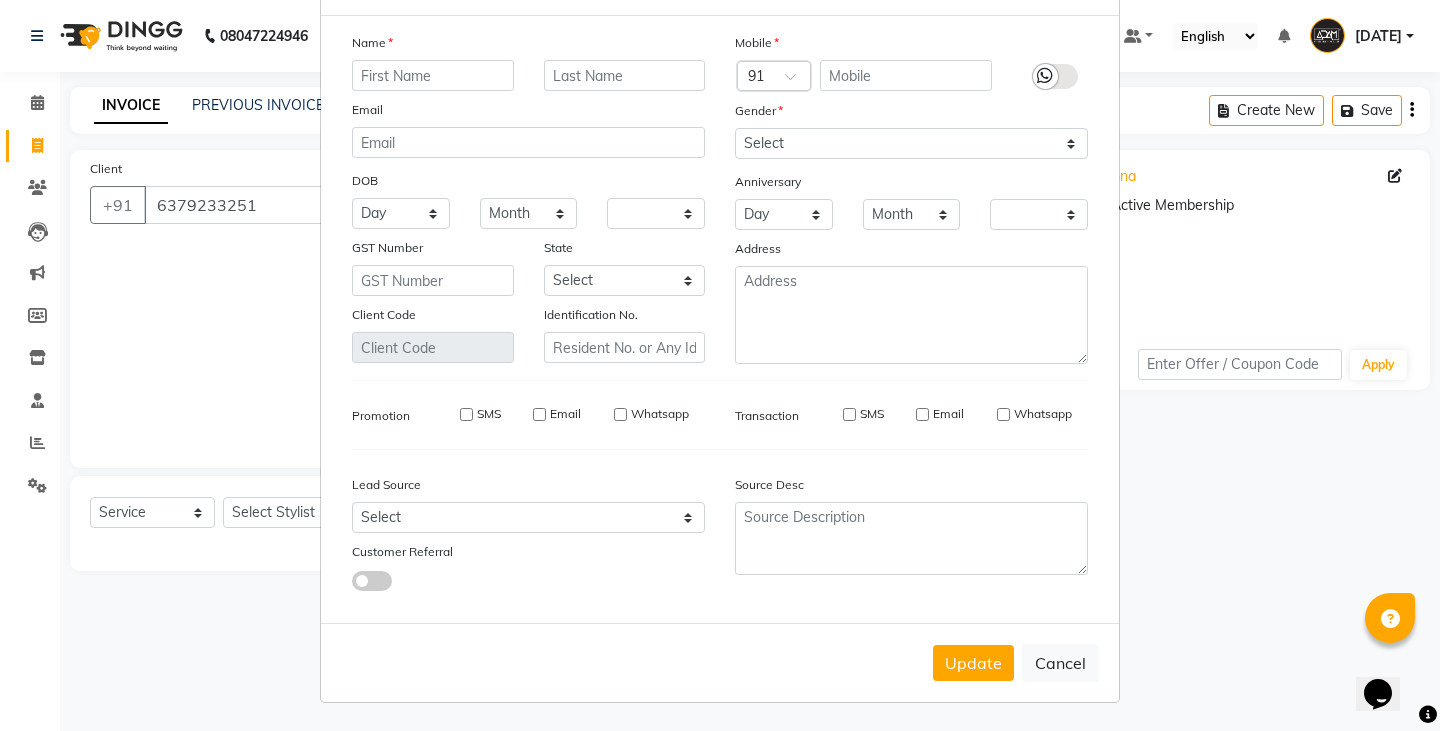 checkbox on "false" 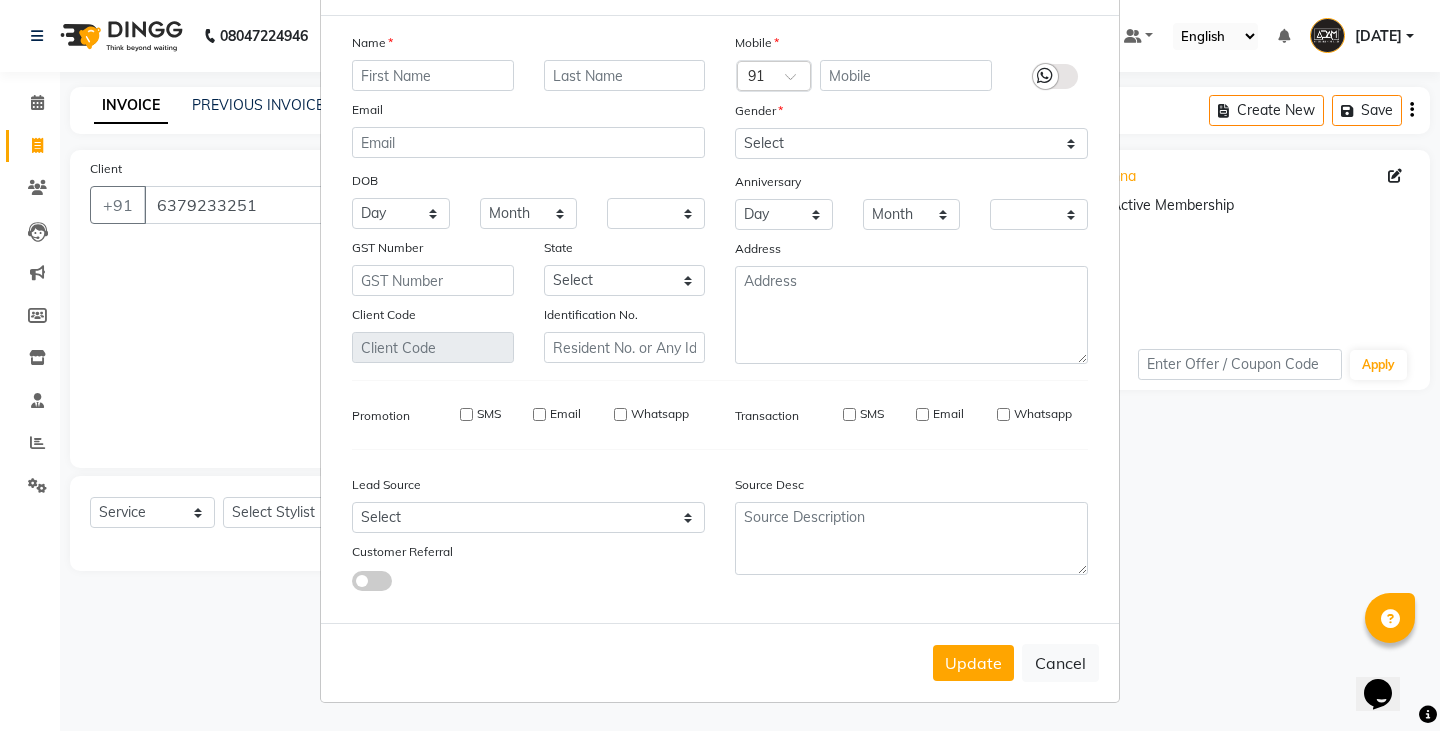 checkbox on "false" 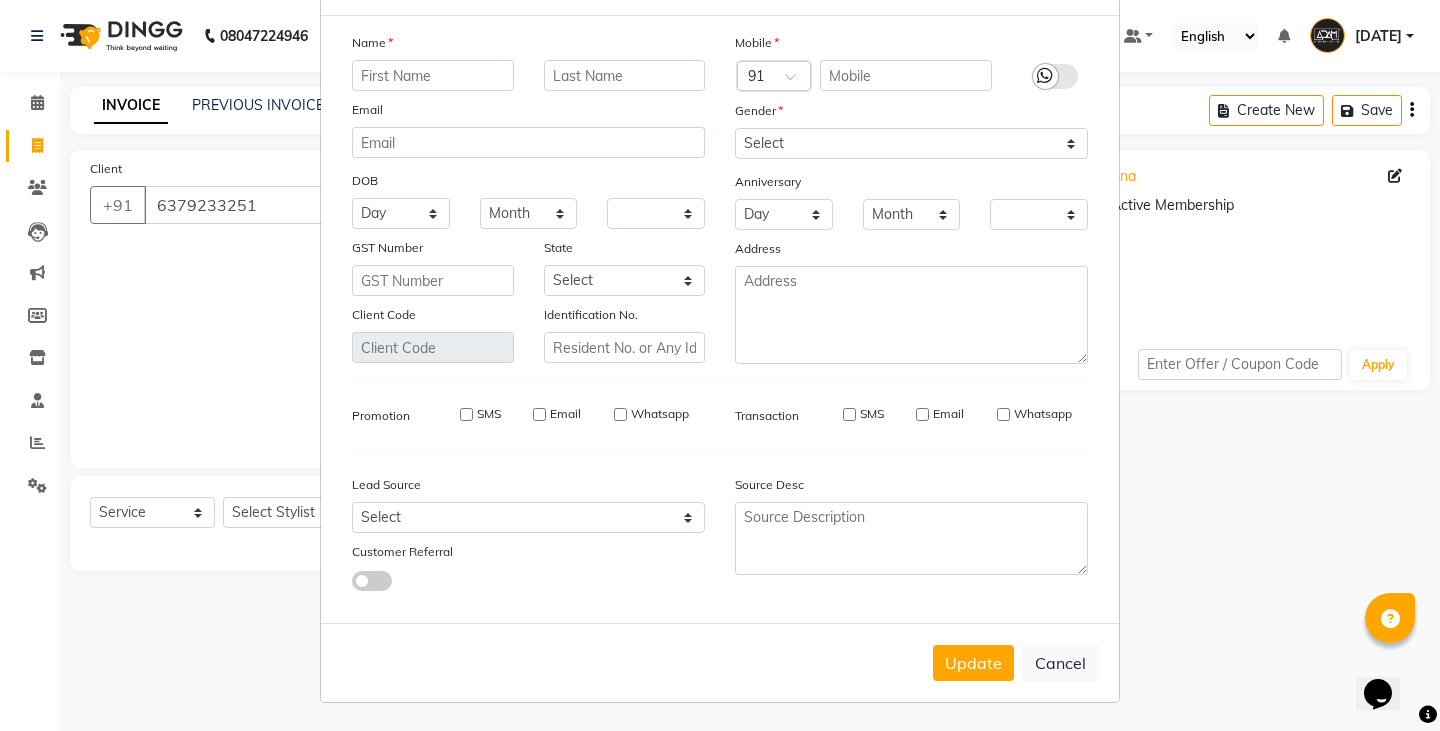 checkbox on "false" 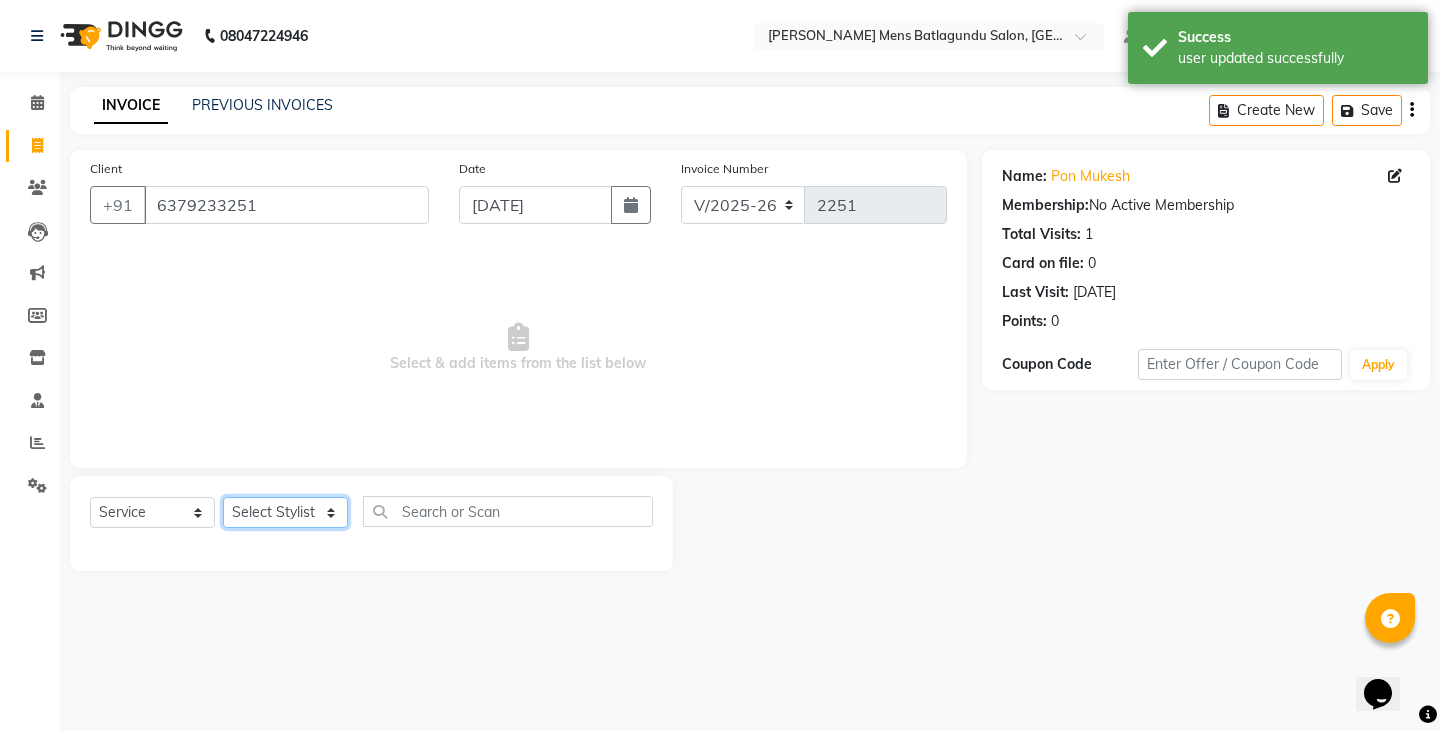 click on "Select Stylist Admin [PERSON_NAME]  [PERSON_NAME] [PERSON_NAME][DATE] [PERSON_NAME] [PERSON_NAME]" 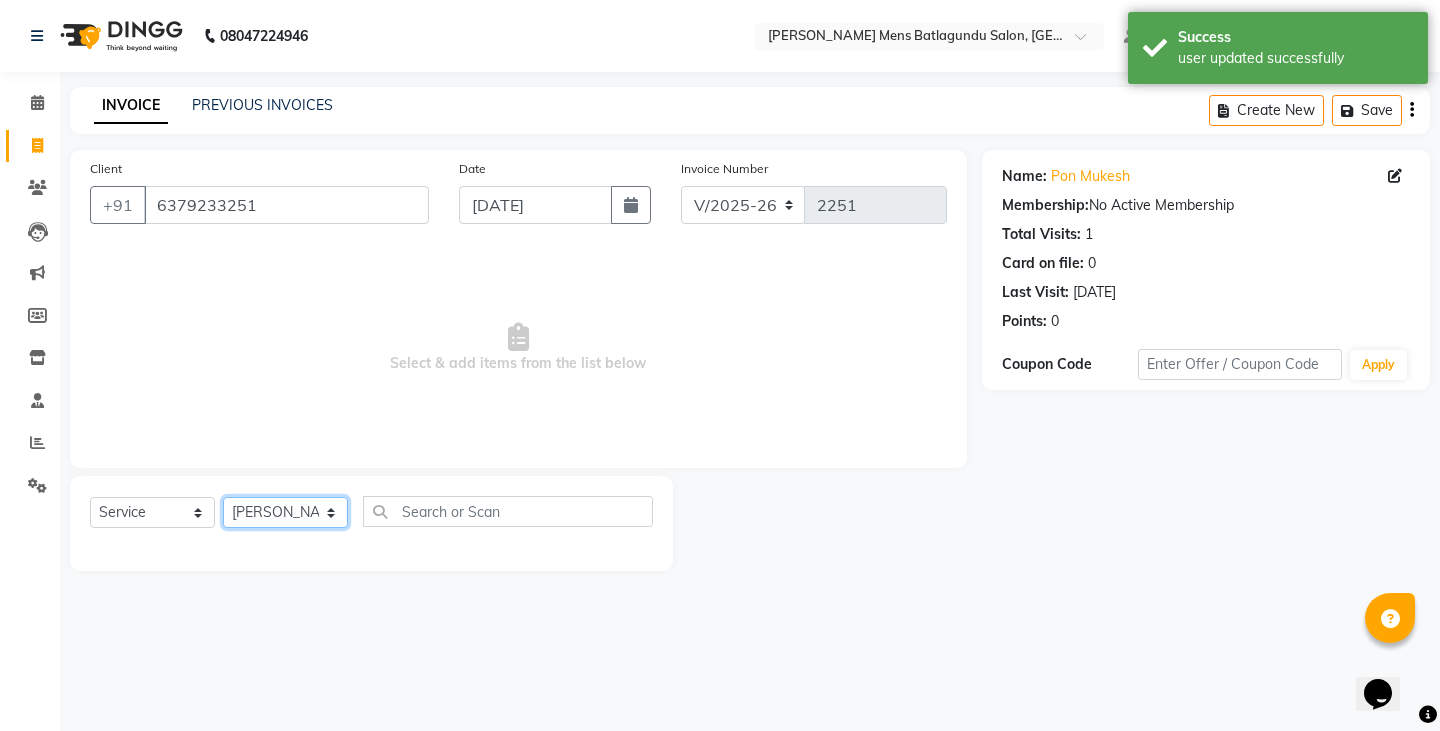 click on "Select Stylist Admin [PERSON_NAME]  [PERSON_NAME] [PERSON_NAME][DATE] [PERSON_NAME] [PERSON_NAME]" 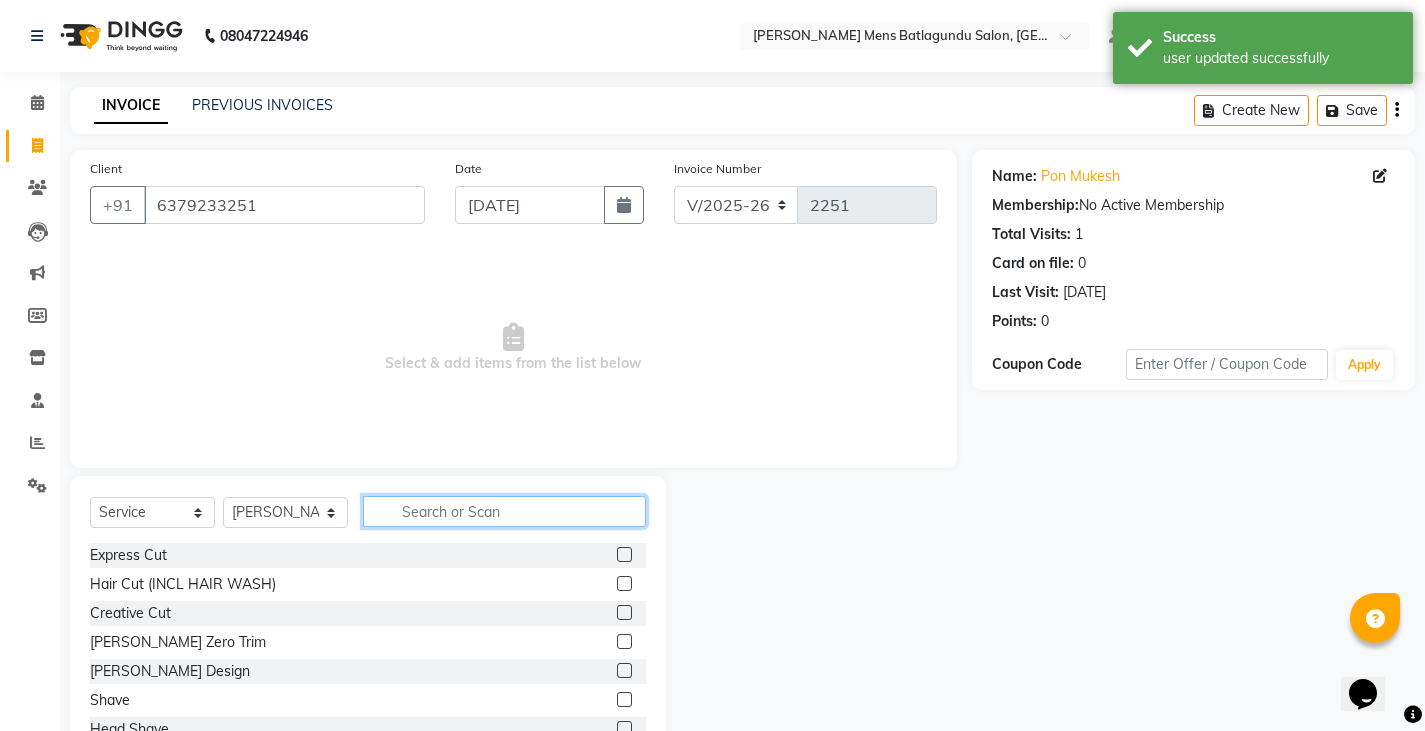 click 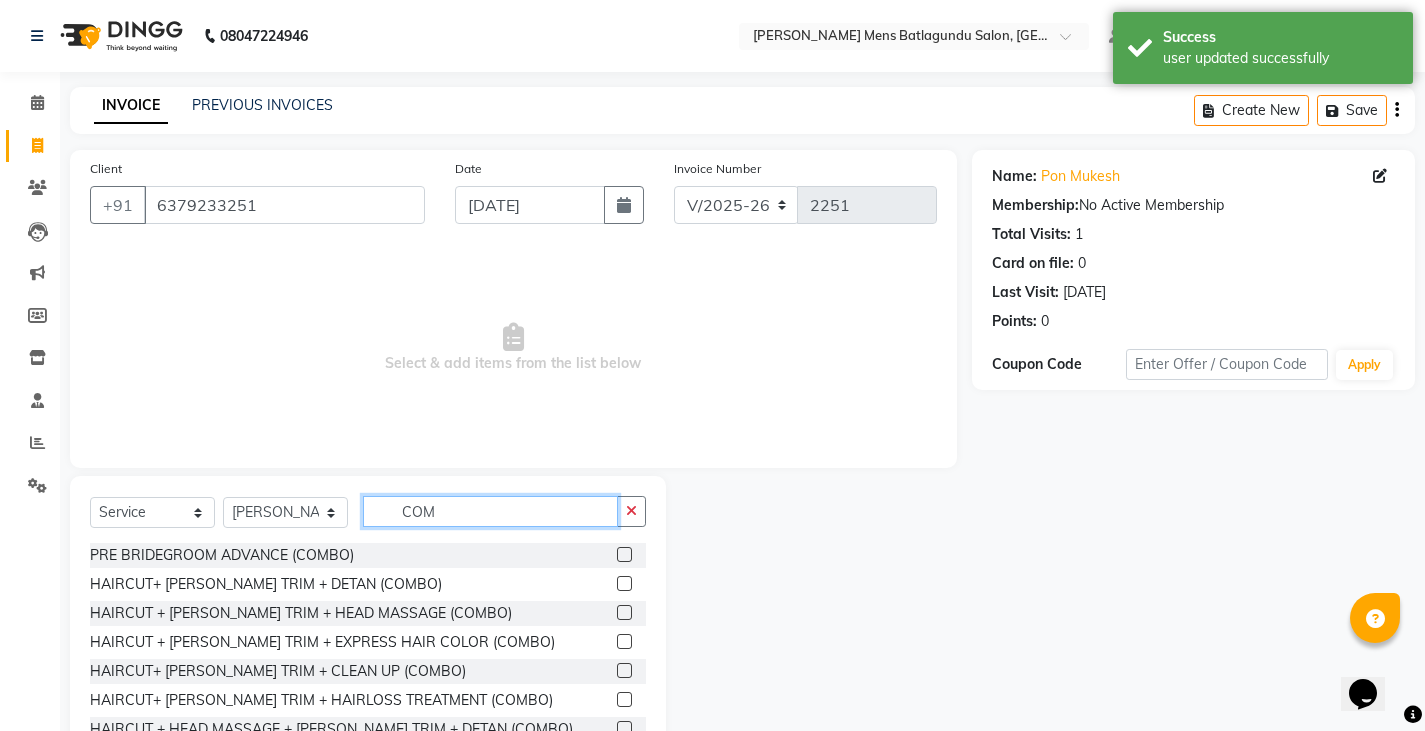 type on "COM" 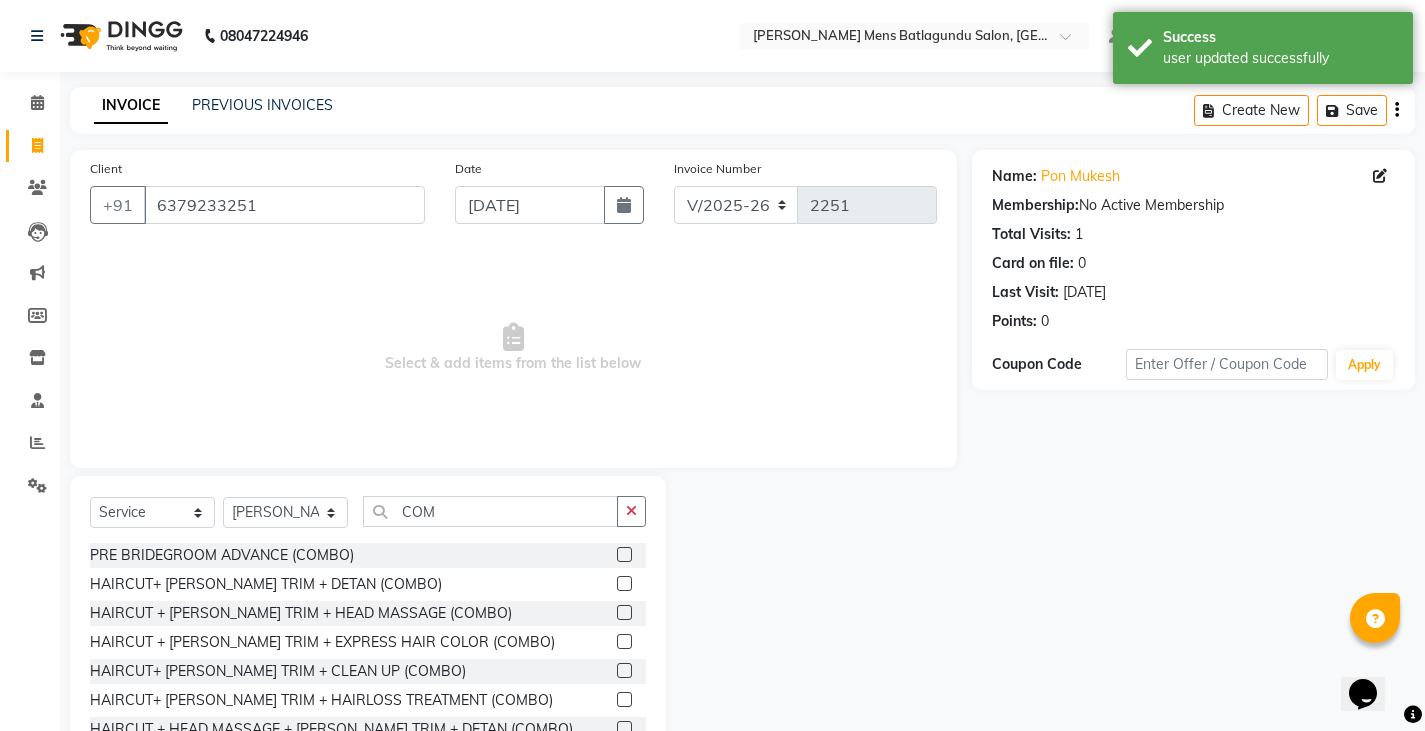 click 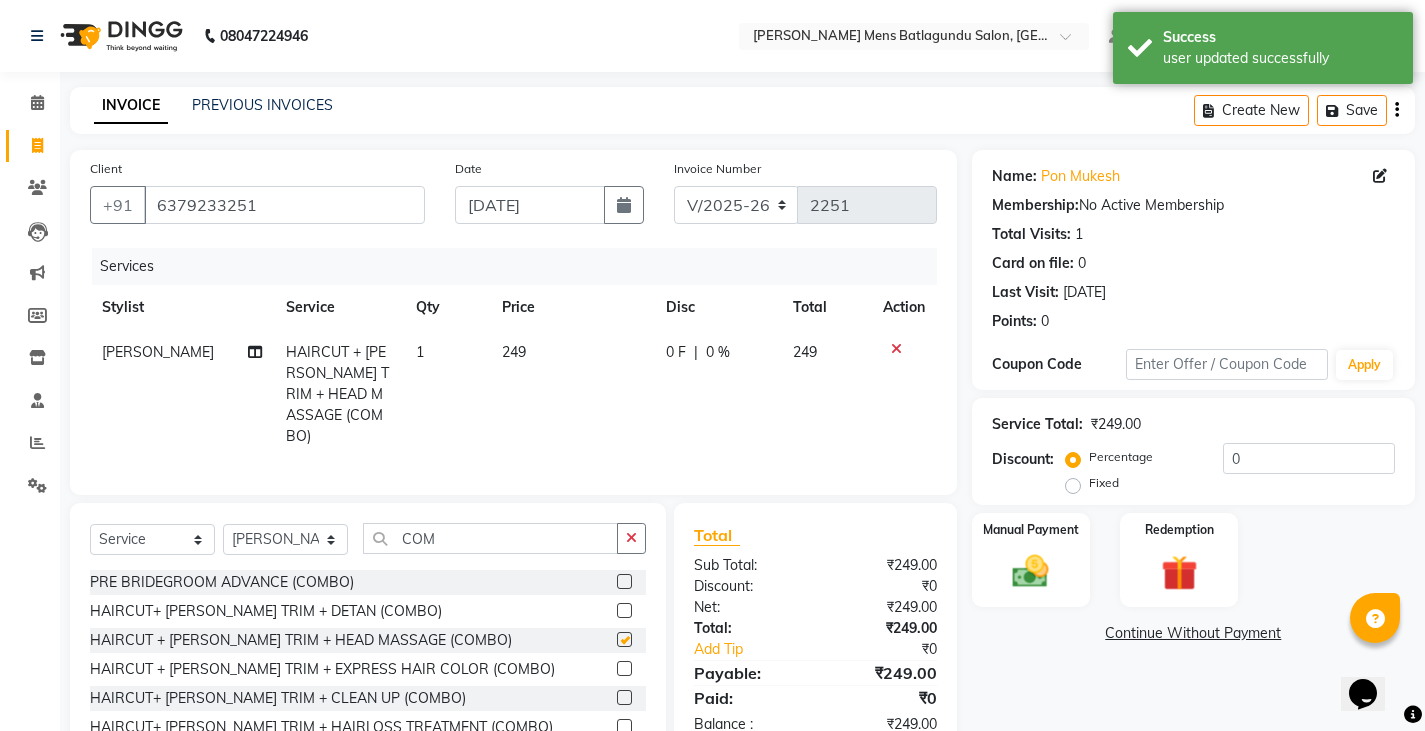 checkbox on "false" 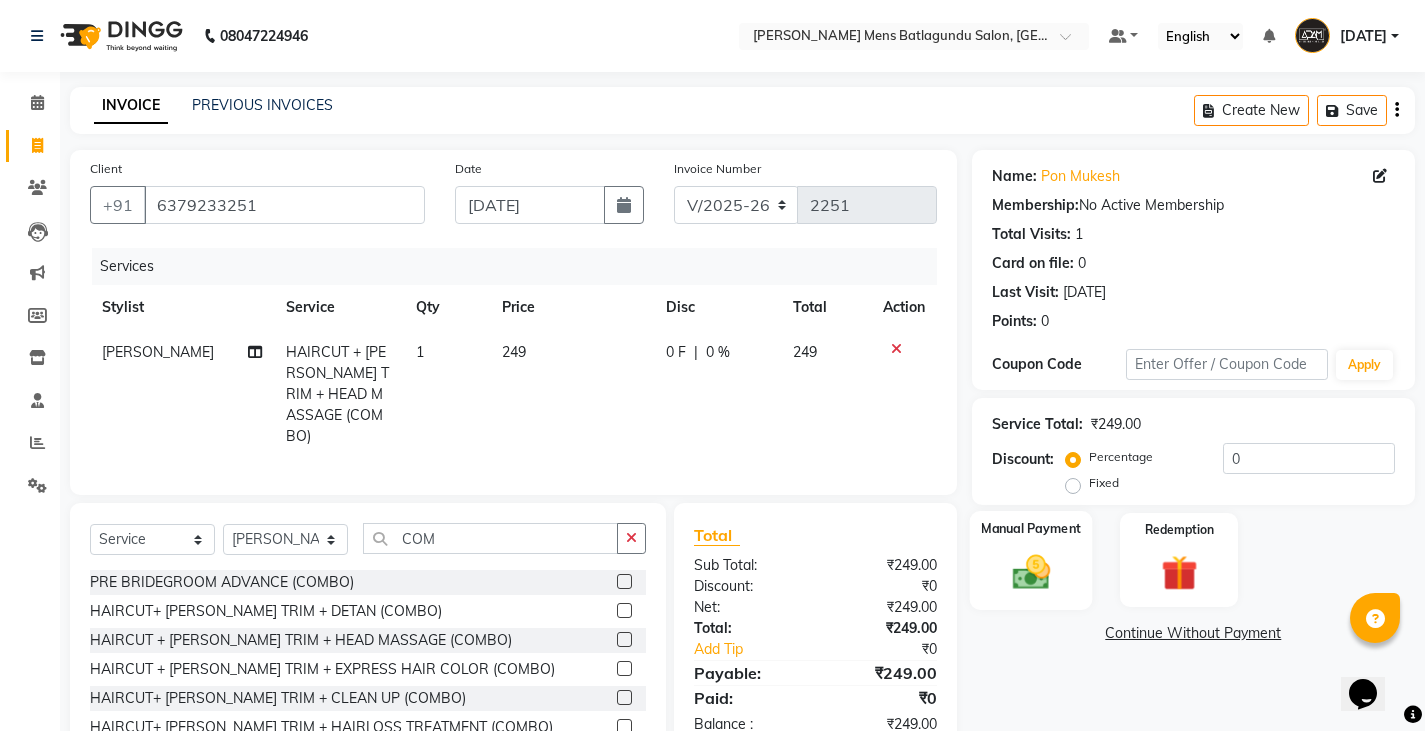 click 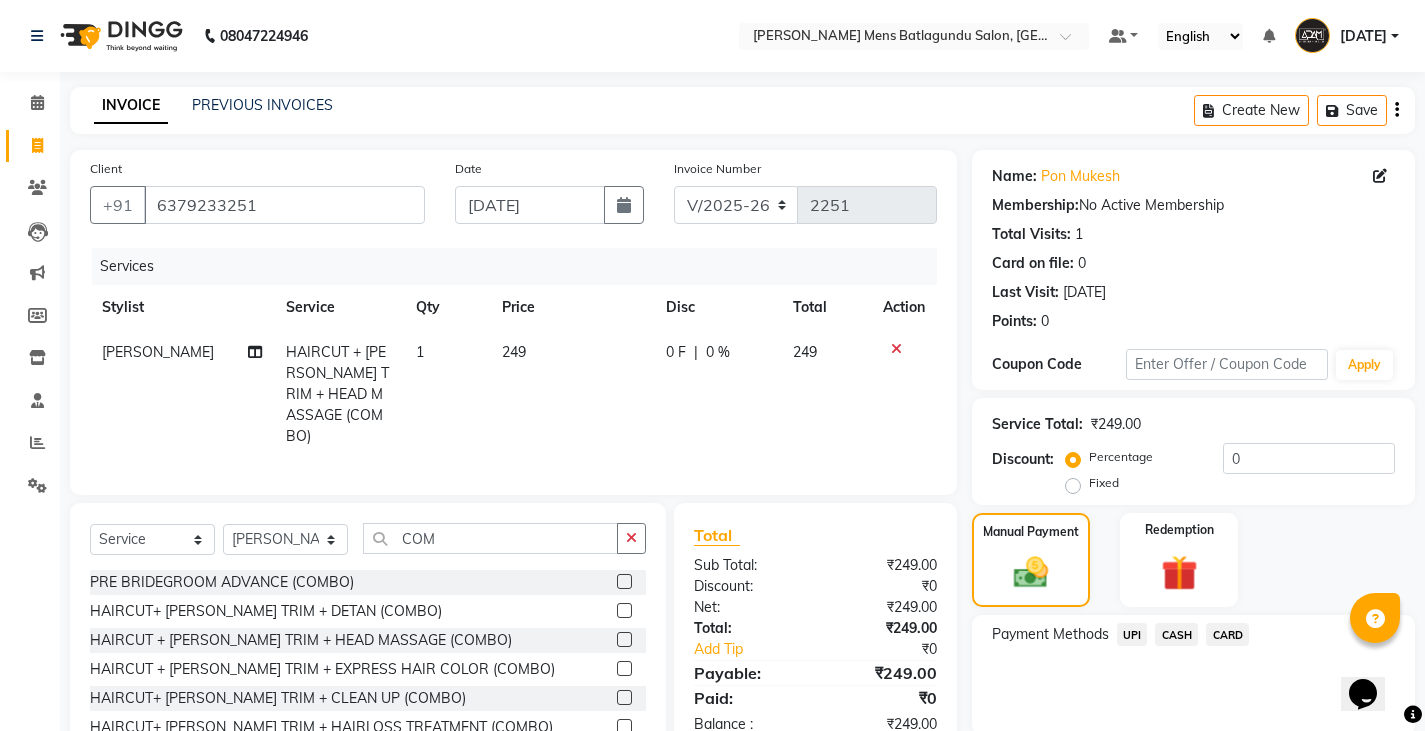 click on "UPI" 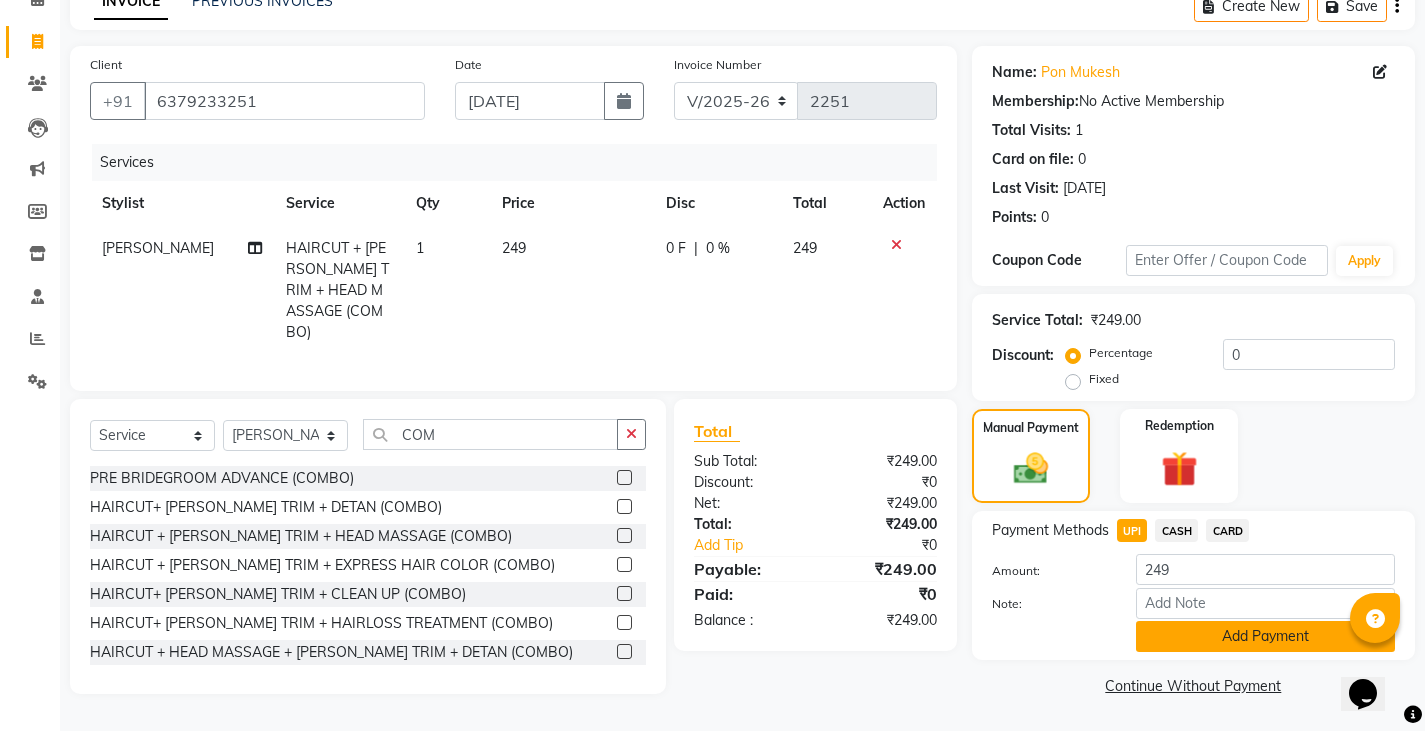 click on "Add Payment" 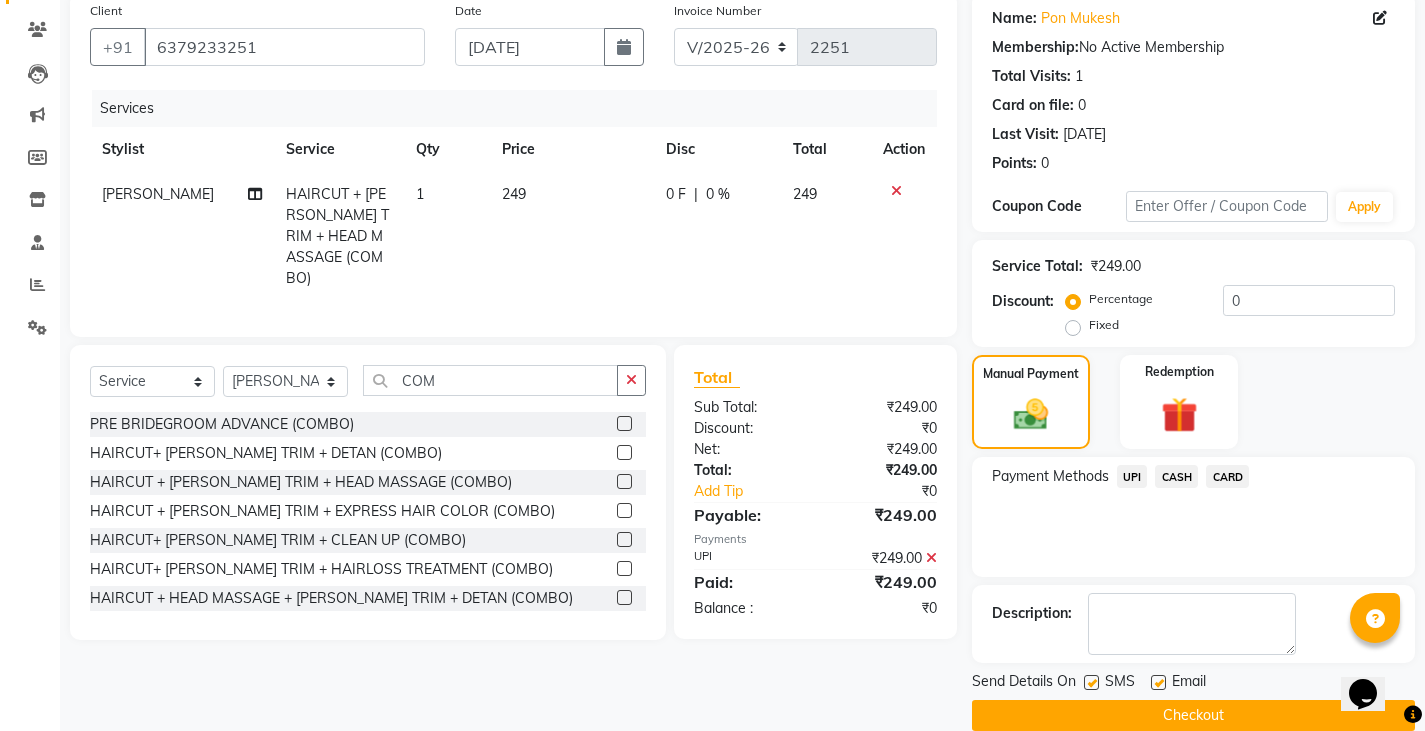 scroll, scrollTop: 188, scrollLeft: 0, axis: vertical 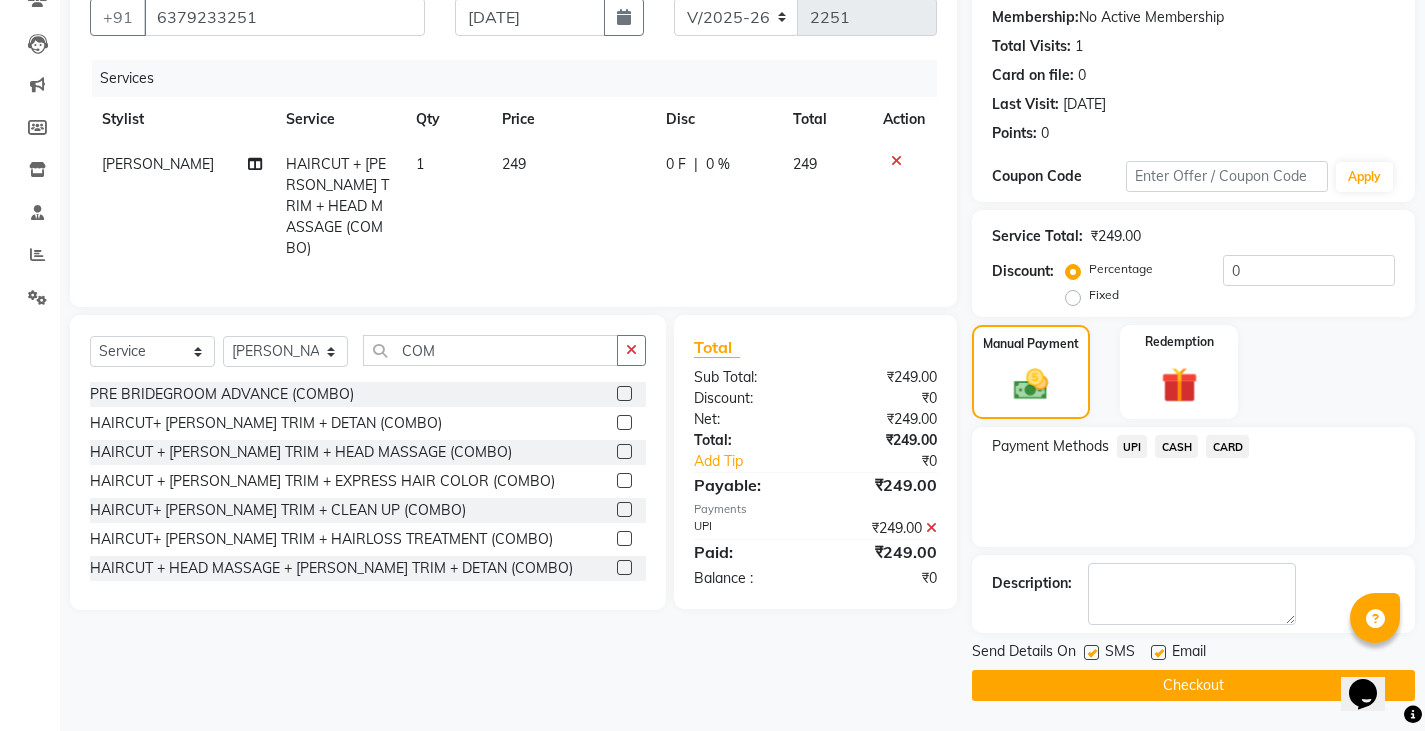 click on "Checkout" 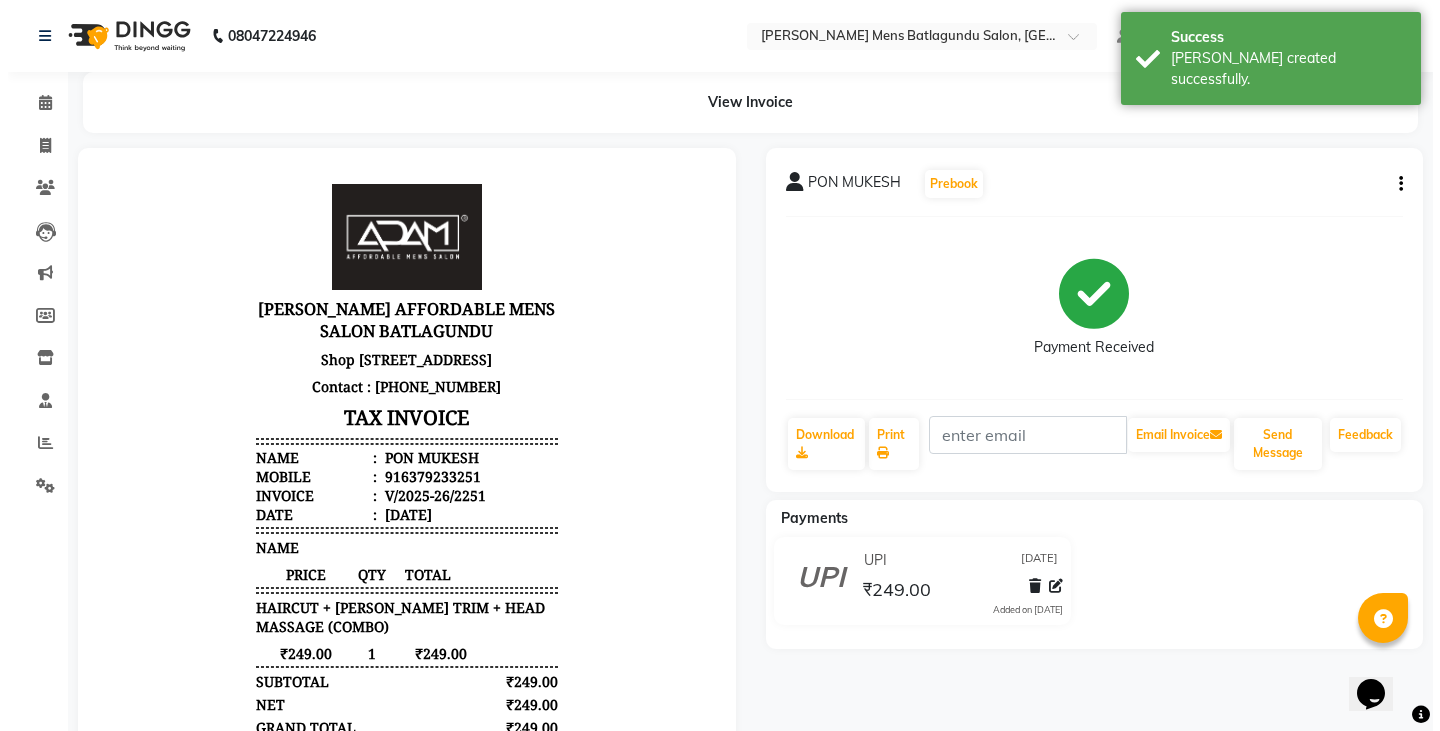scroll, scrollTop: 0, scrollLeft: 0, axis: both 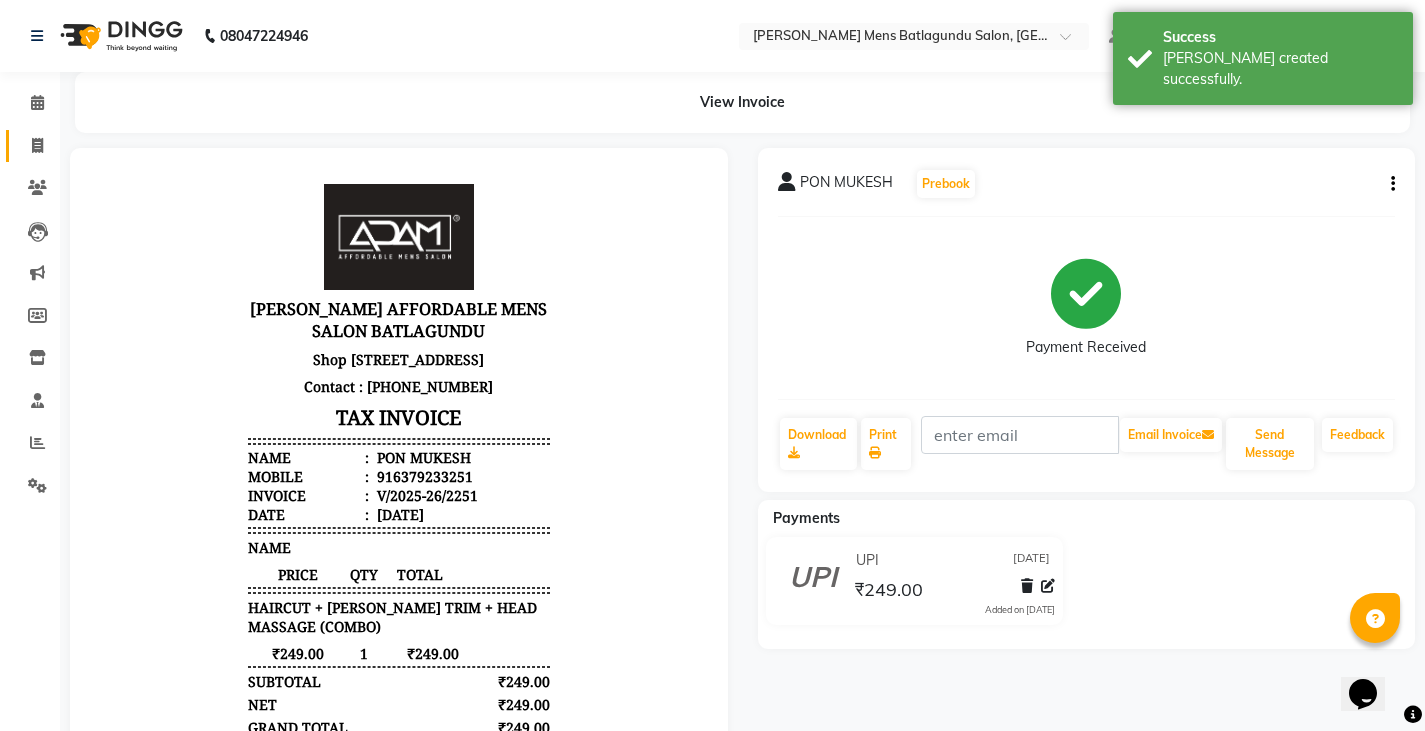 click on "Invoice" 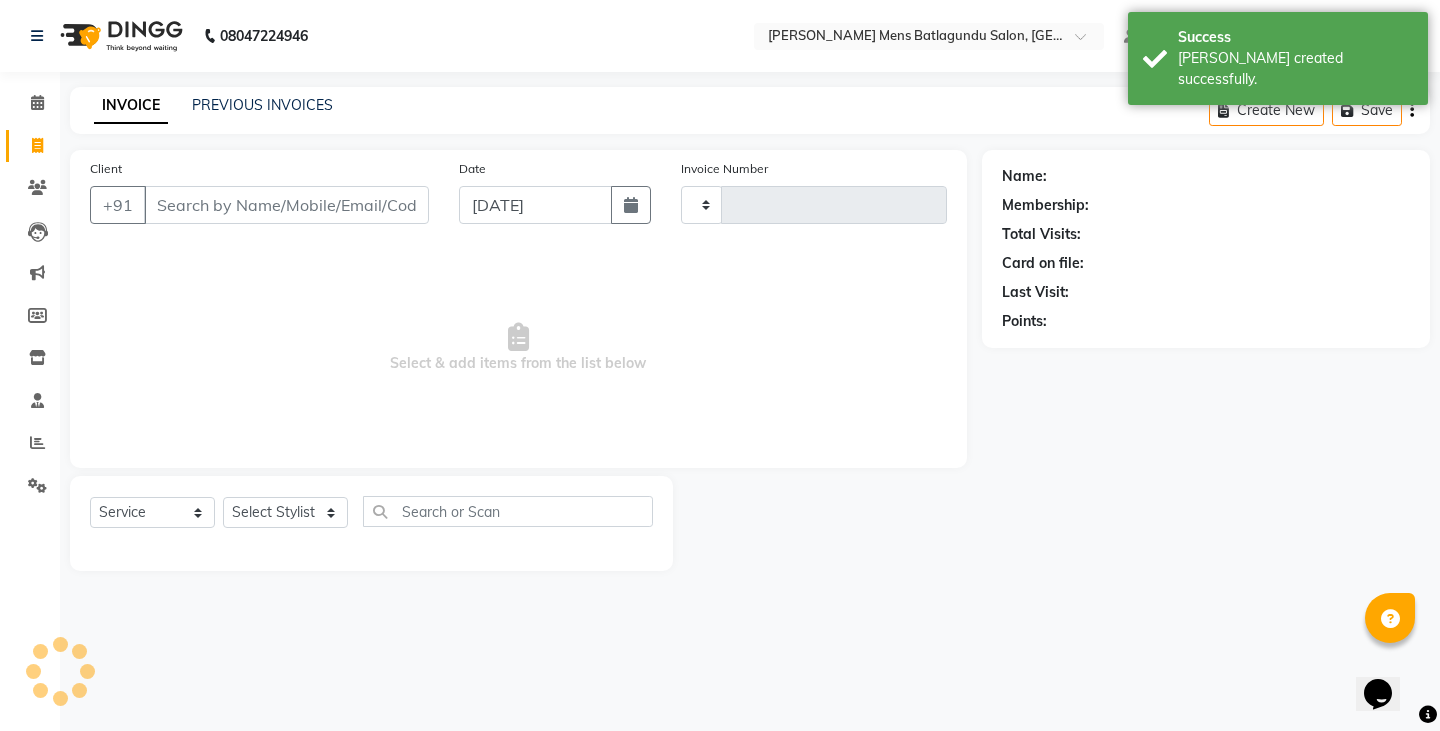 type on "2252" 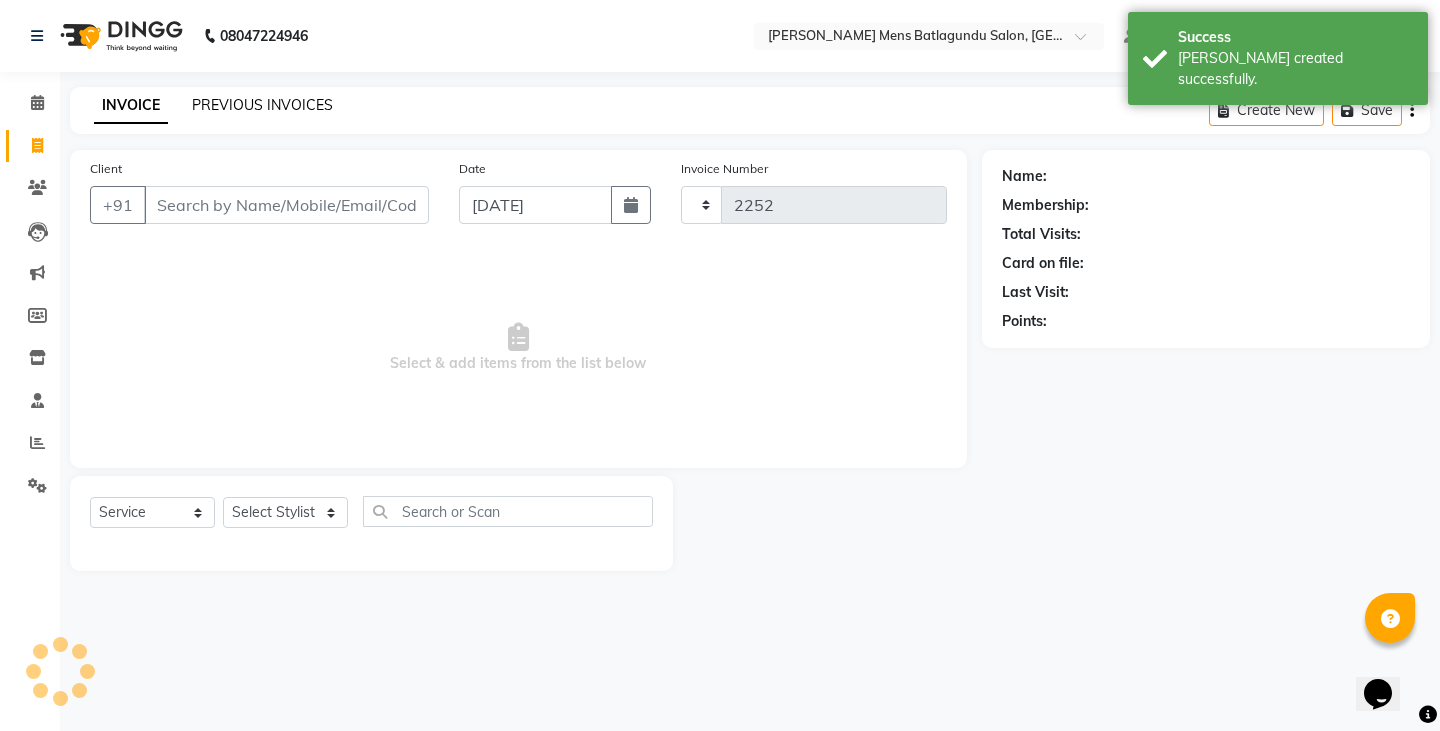select on "8213" 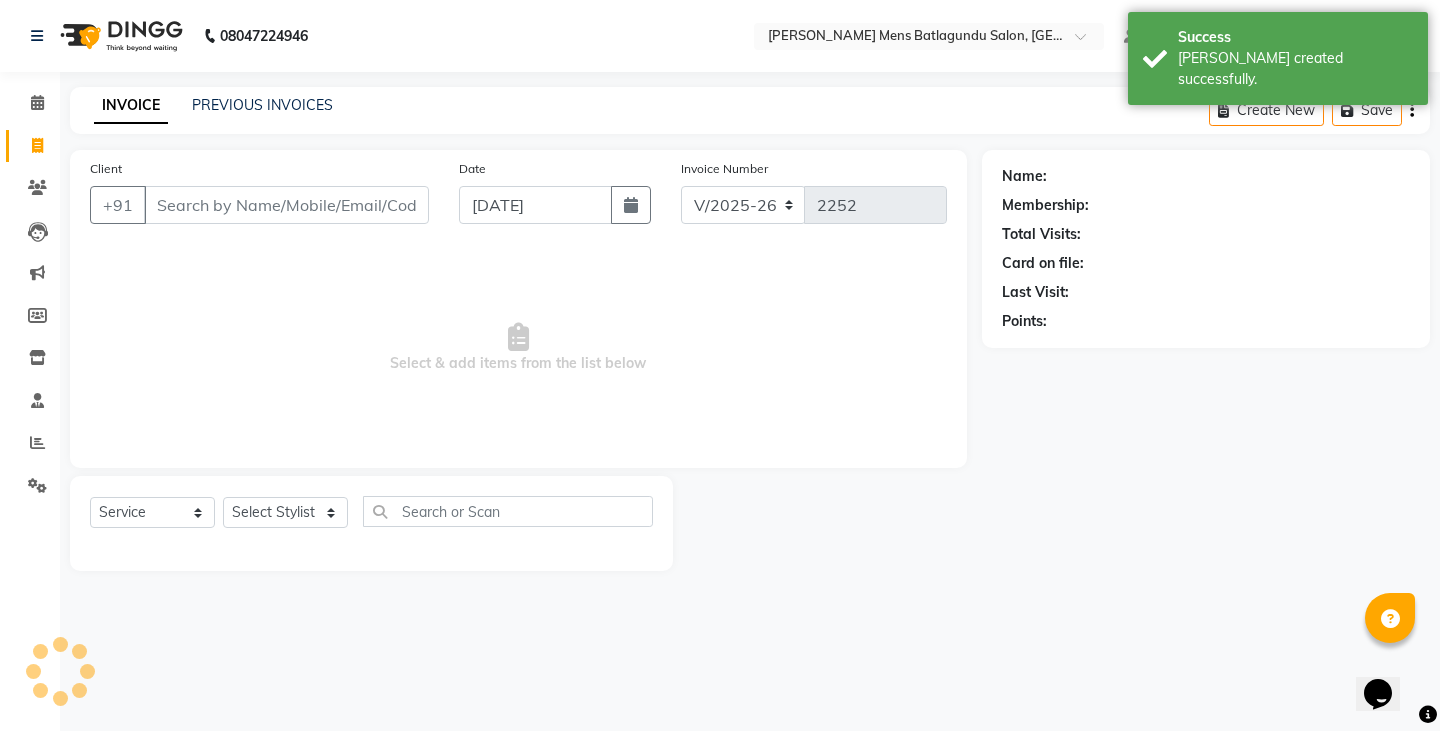 click on "INVOICE PREVIOUS INVOICES Create New   Save" 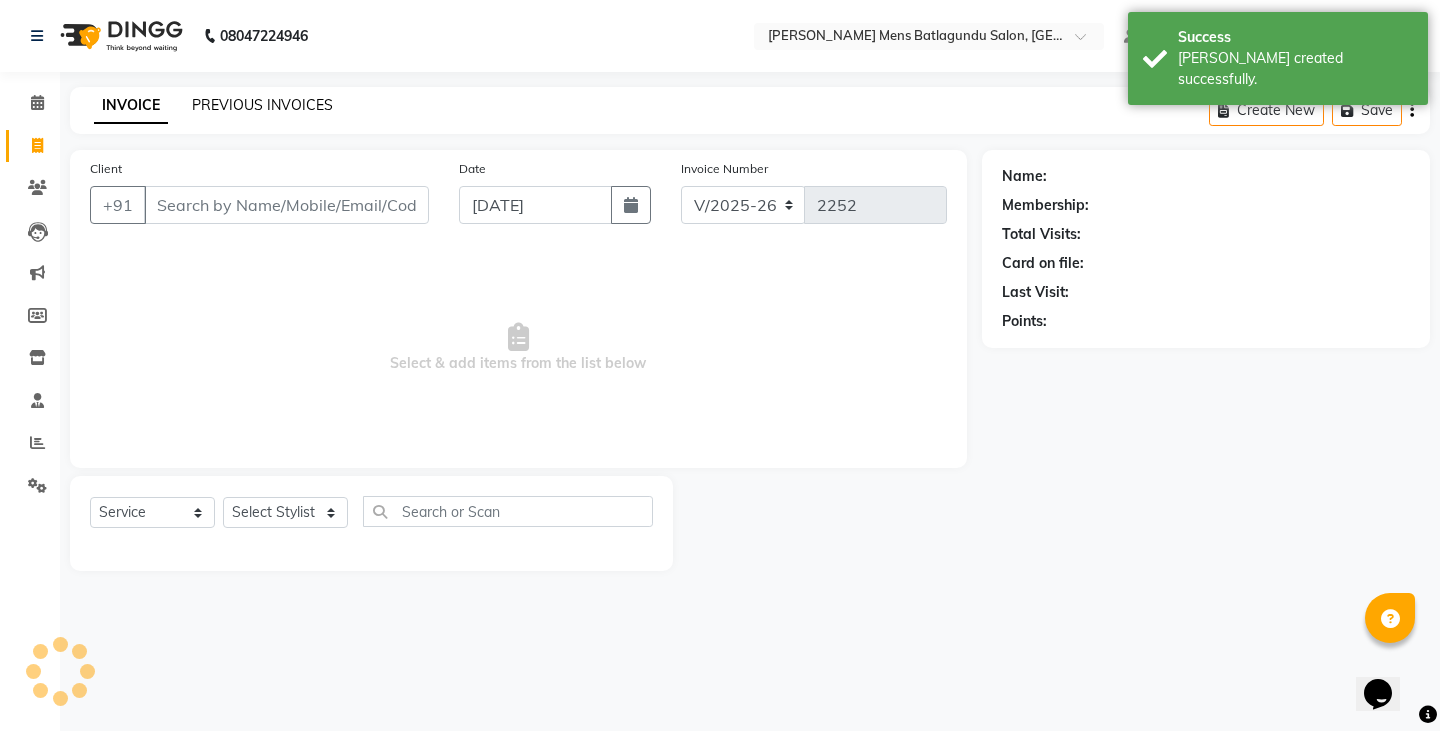click on "PREVIOUS INVOICES" 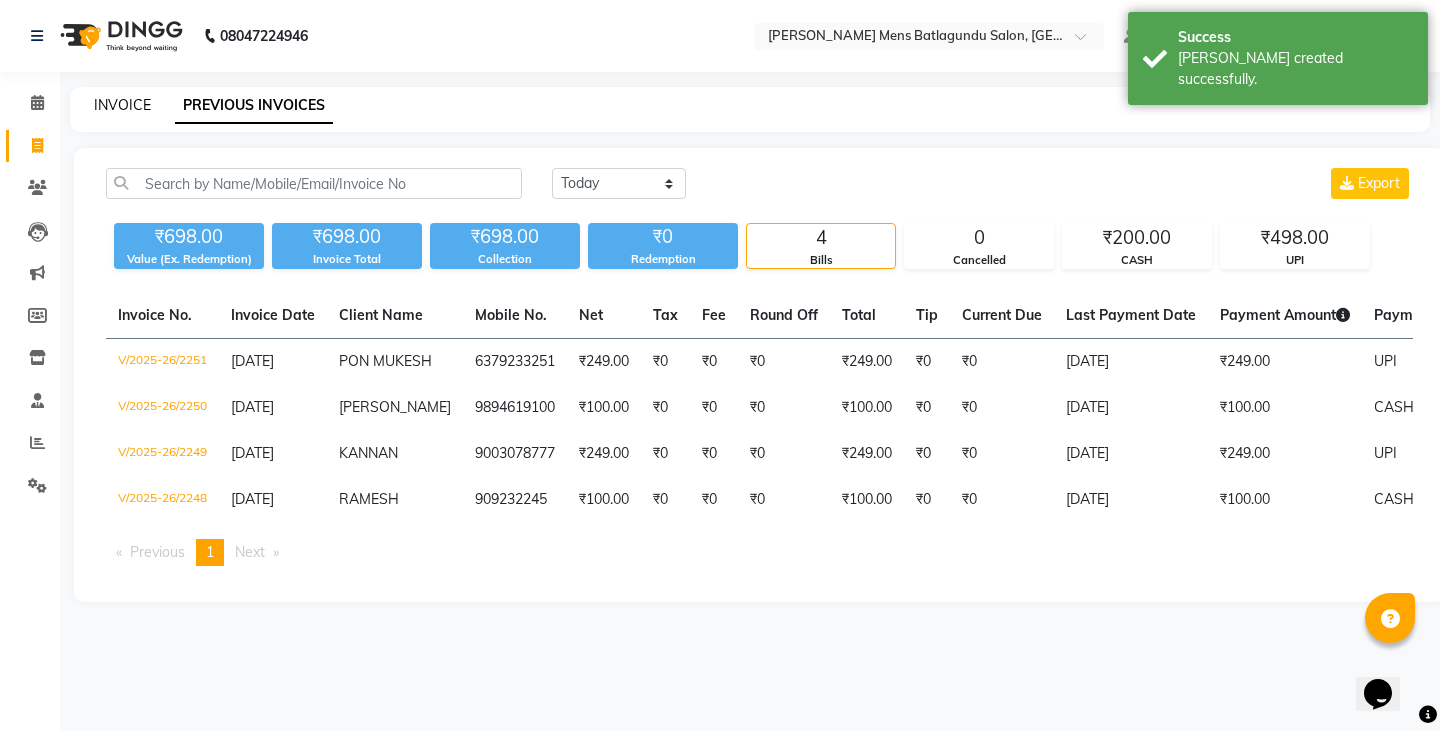 click on "INVOICE" 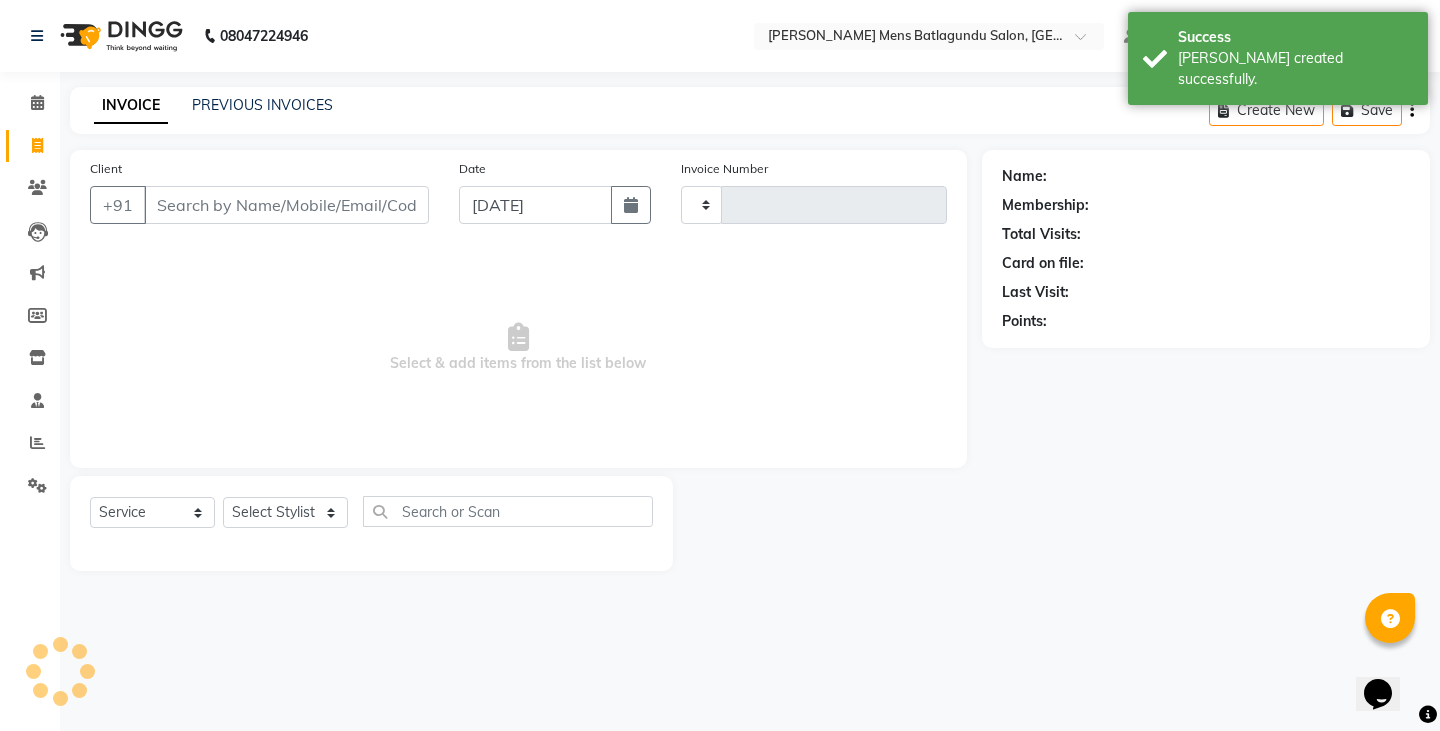 type on "2252" 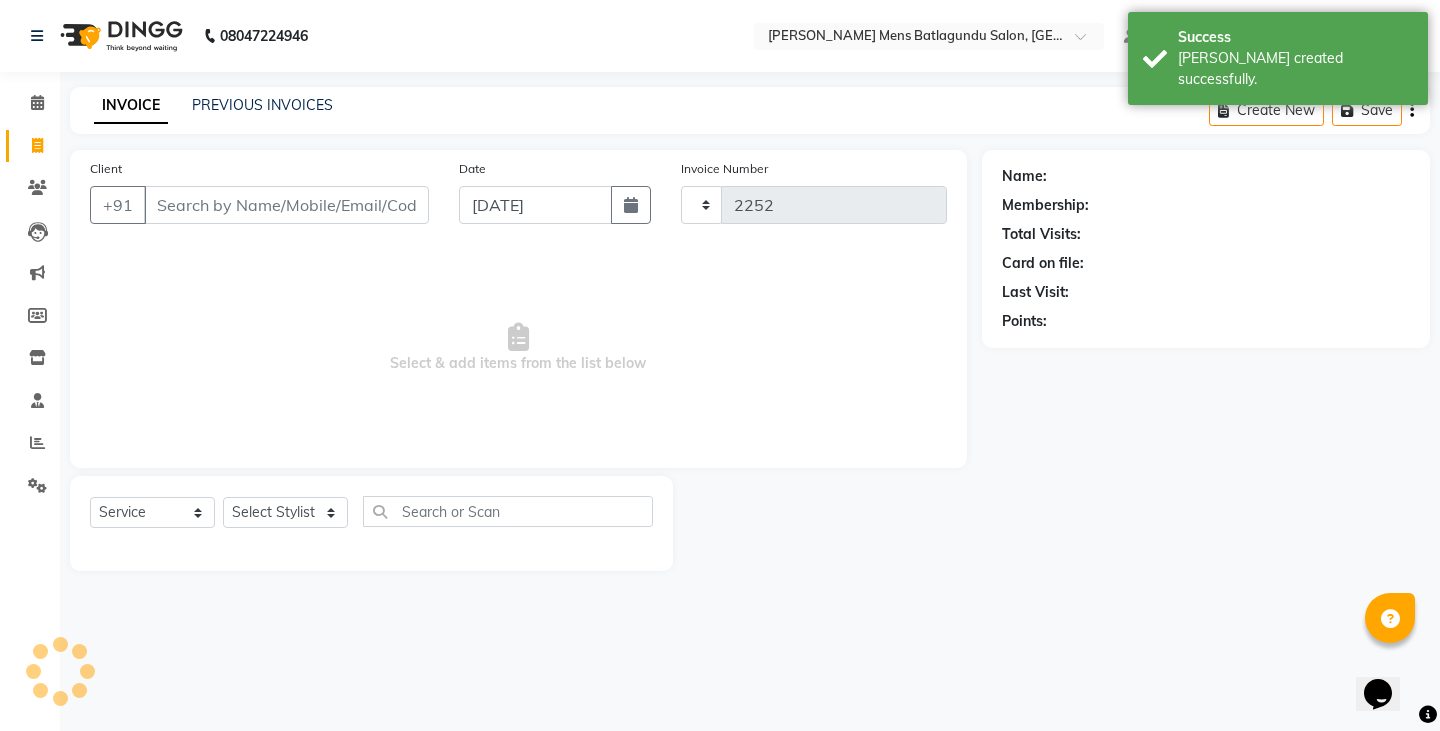 select on "8213" 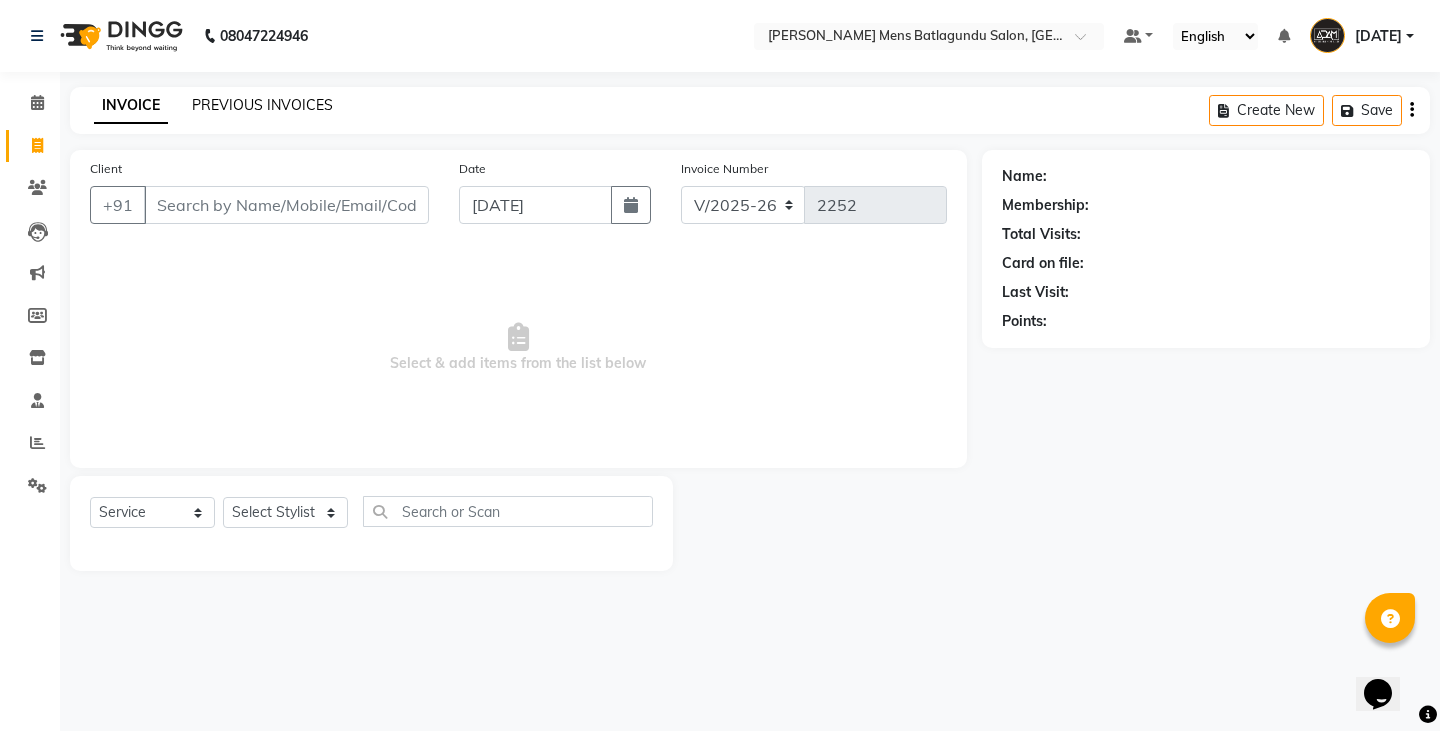 click on "PREVIOUS INVOICES" 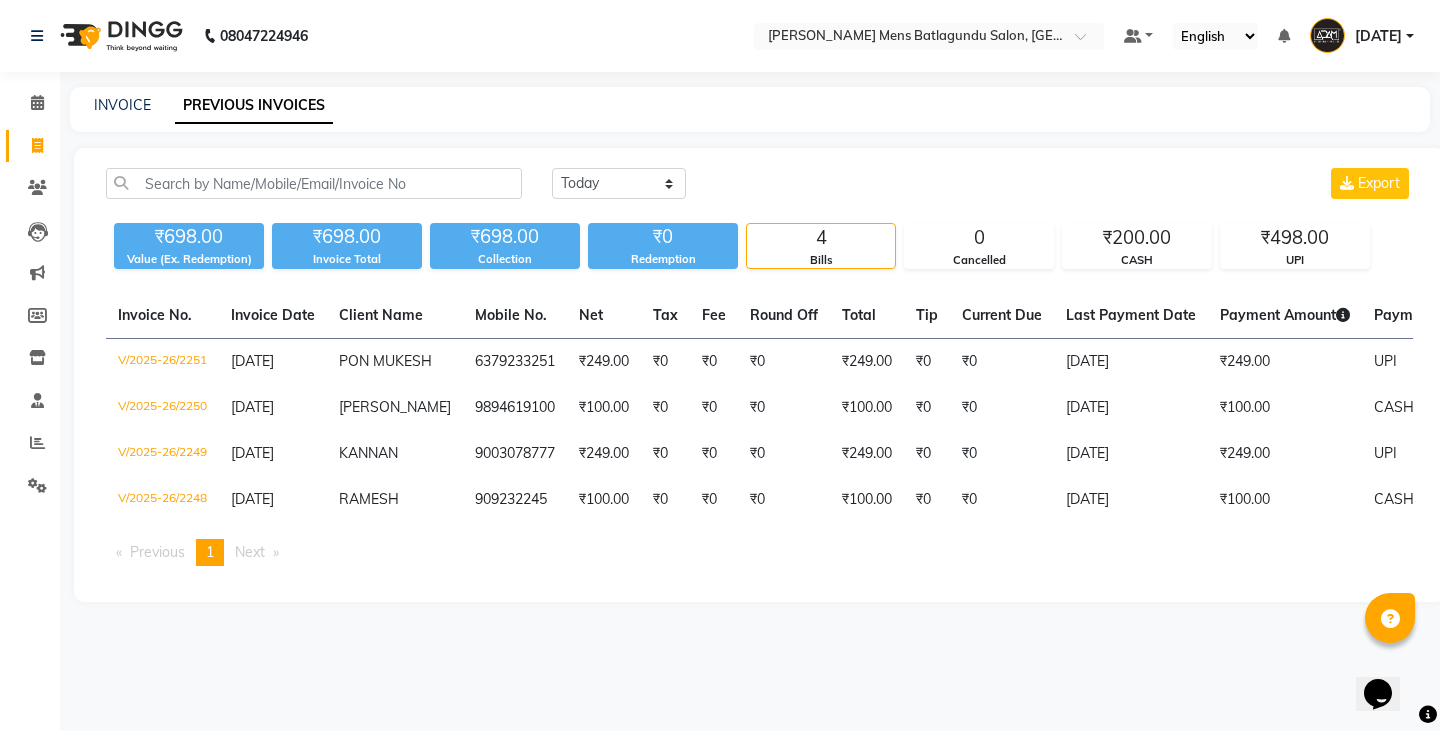 click on "INVOICE PREVIOUS INVOICES" 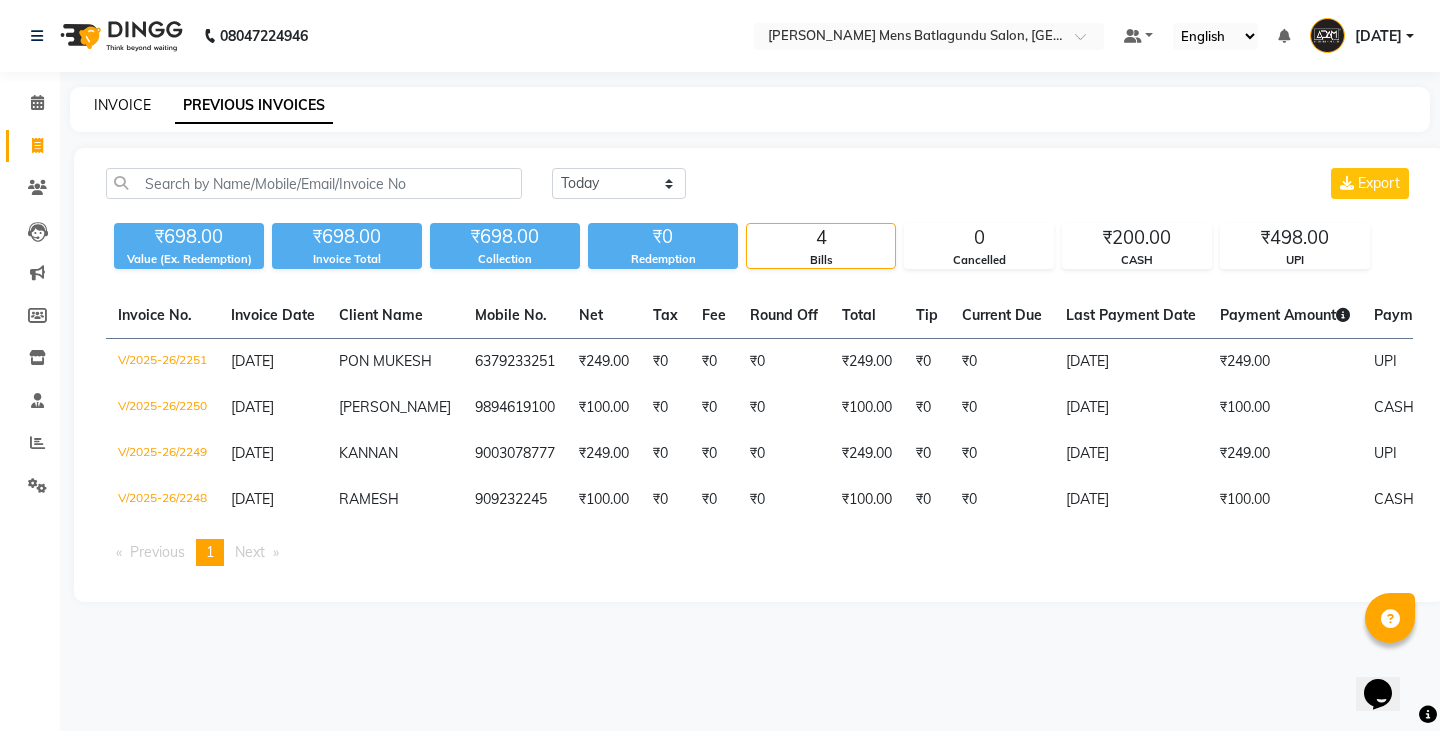 click on "INVOICE" 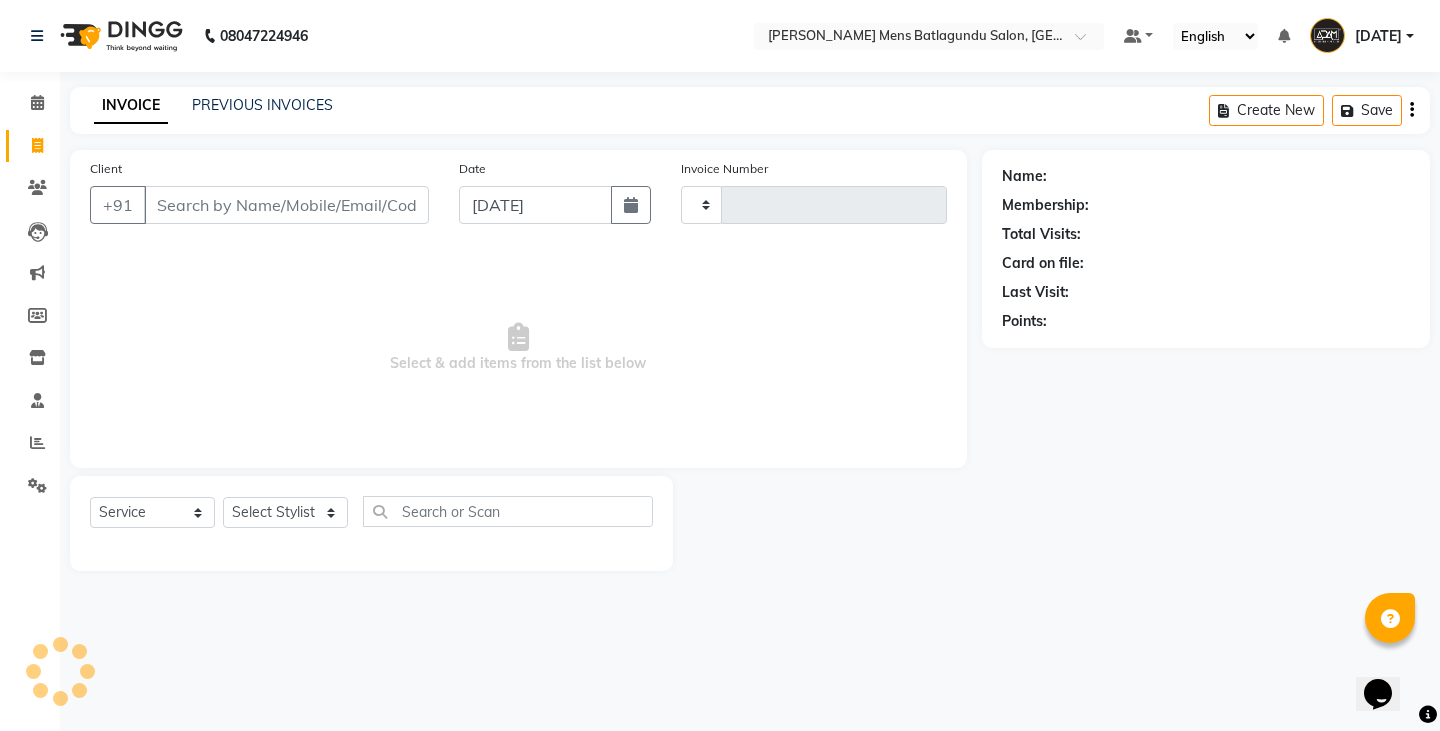 type on "2252" 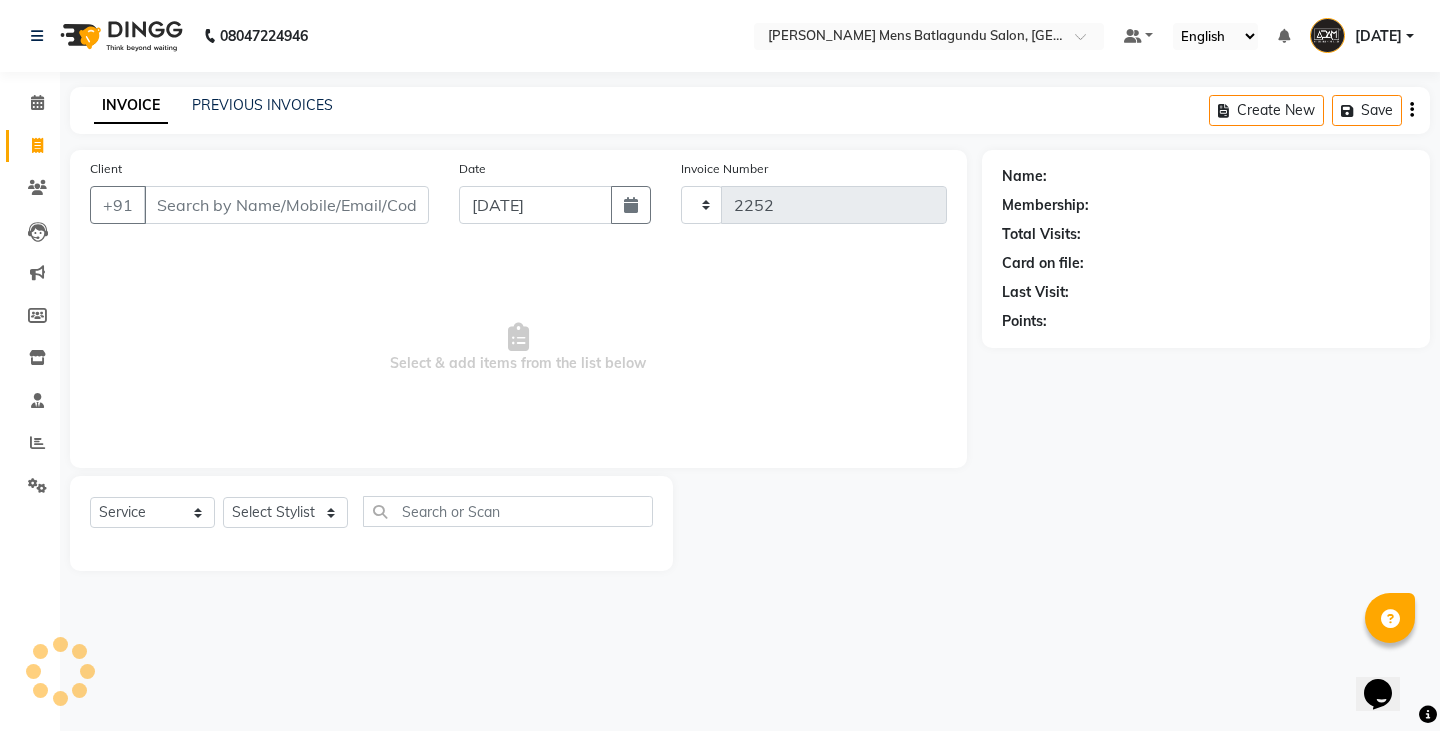 select on "8213" 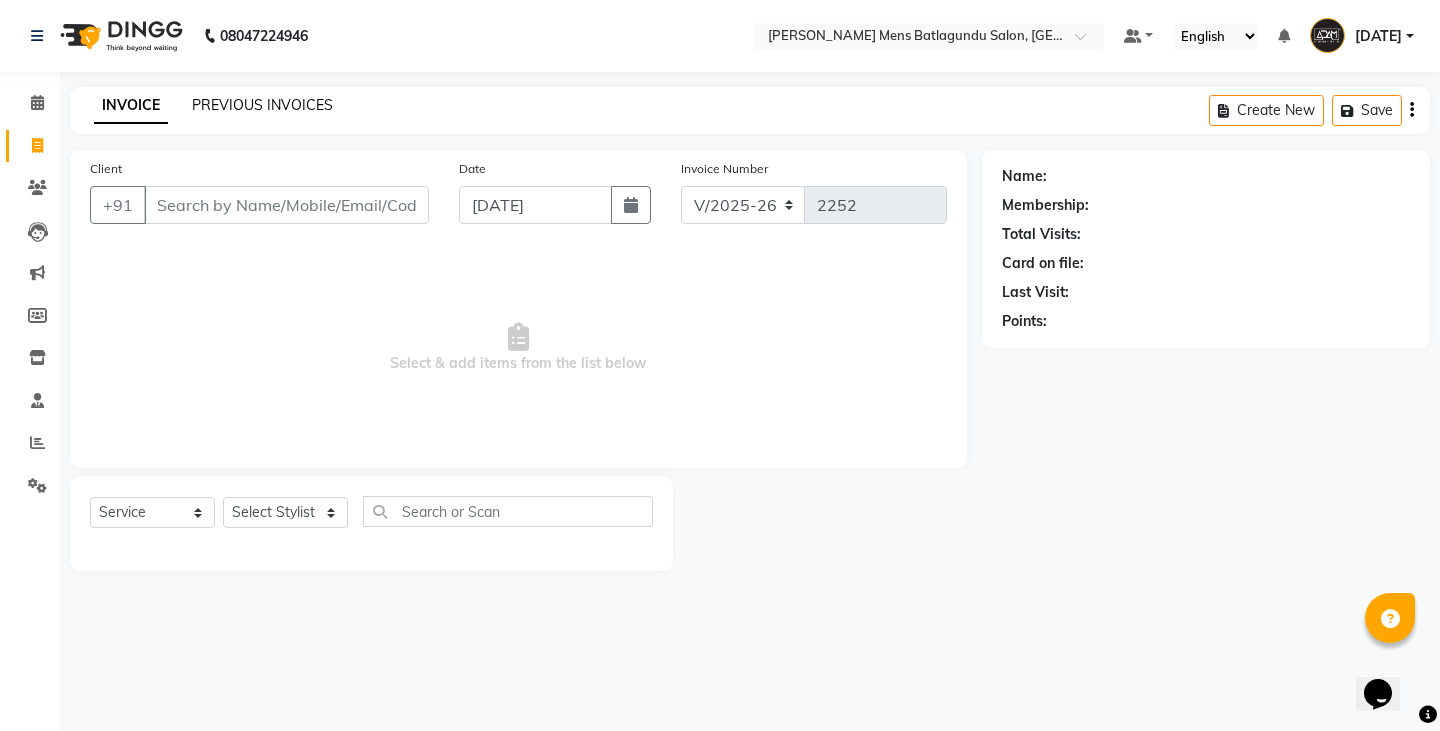 click on "PREVIOUS INVOICES" 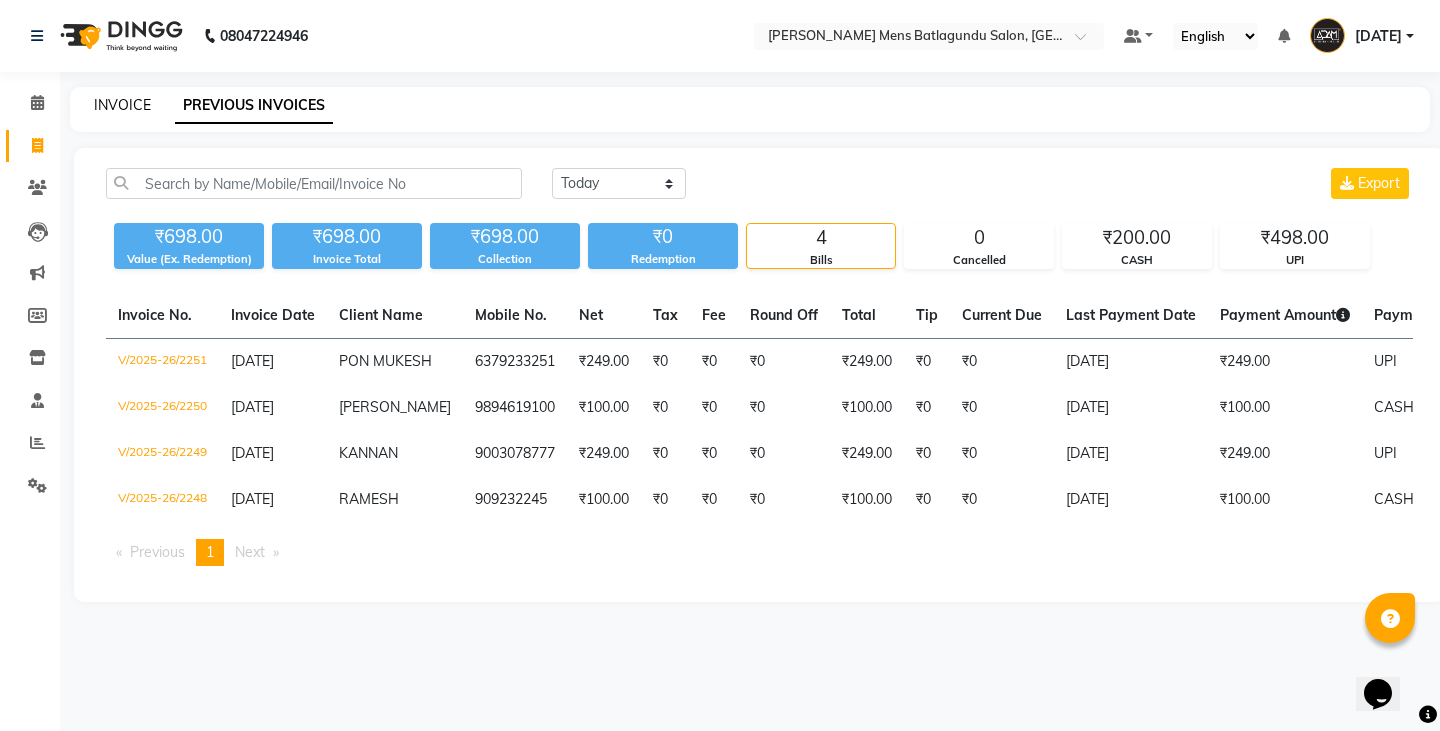 click on "INVOICE" 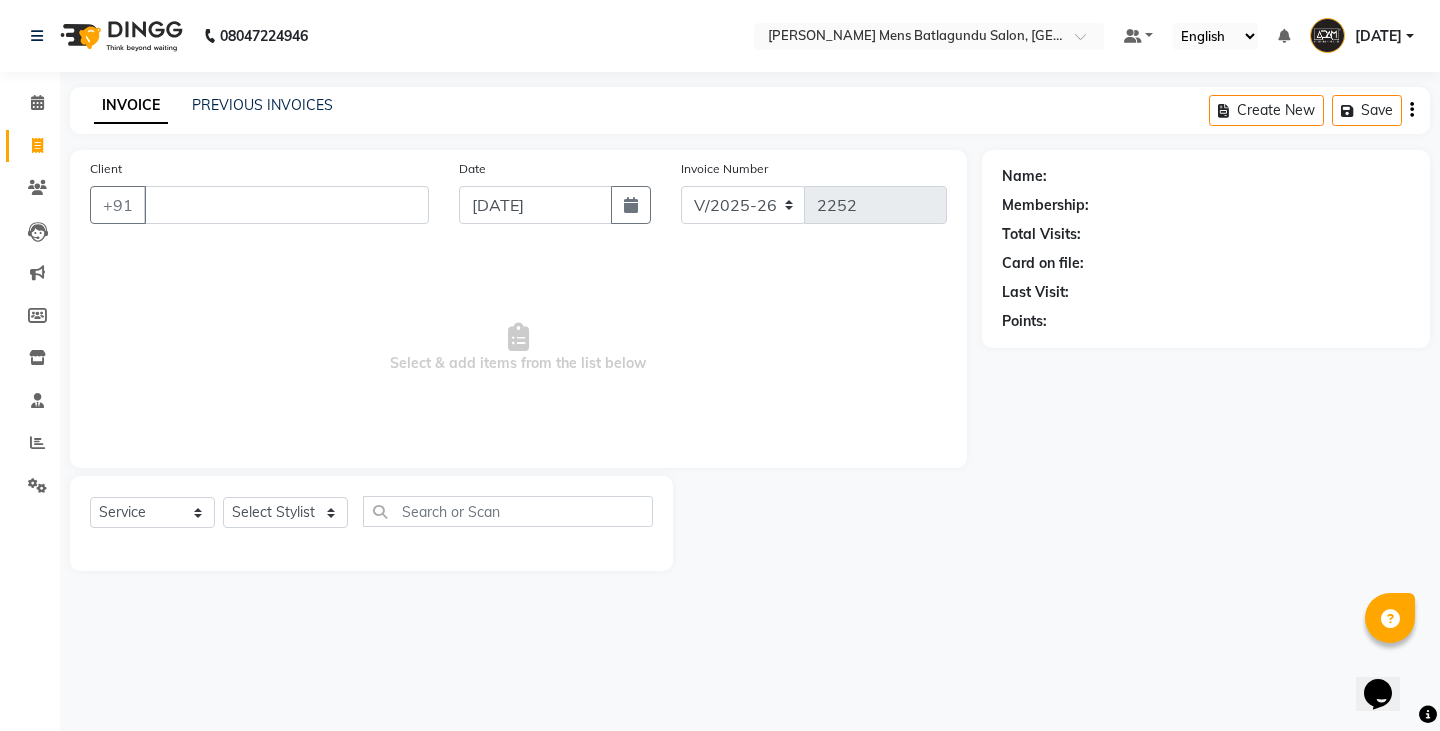 type 